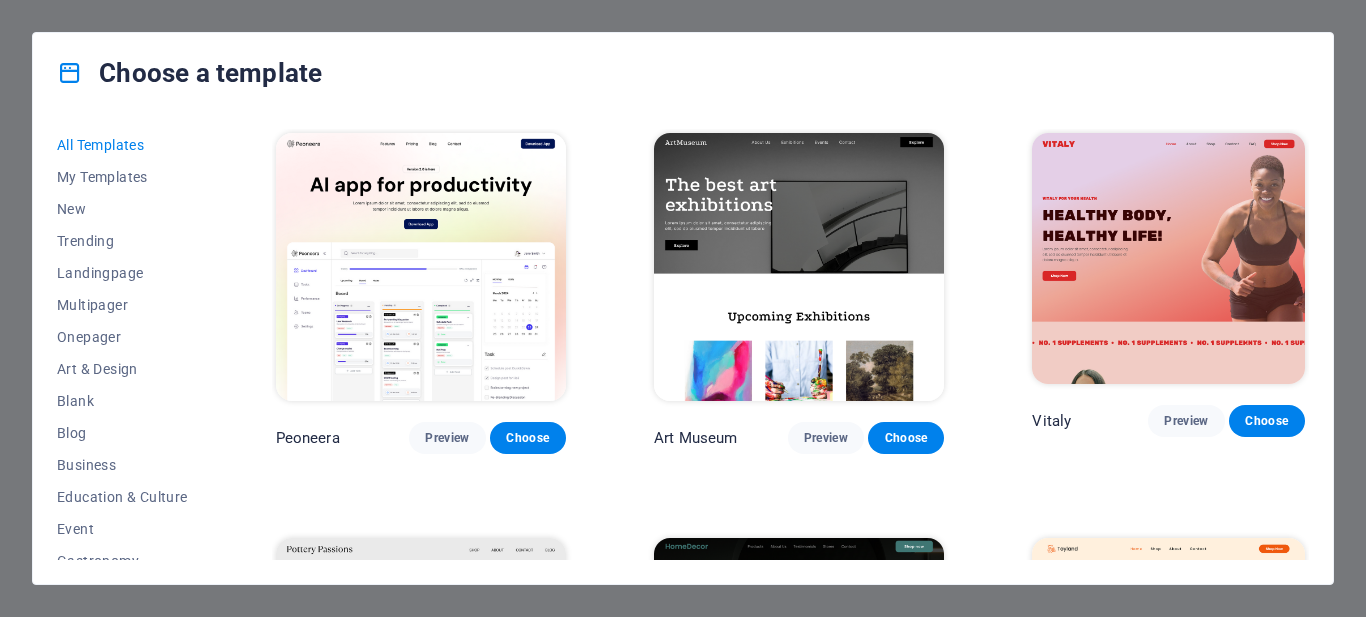 scroll, scrollTop: 0, scrollLeft: 0, axis: both 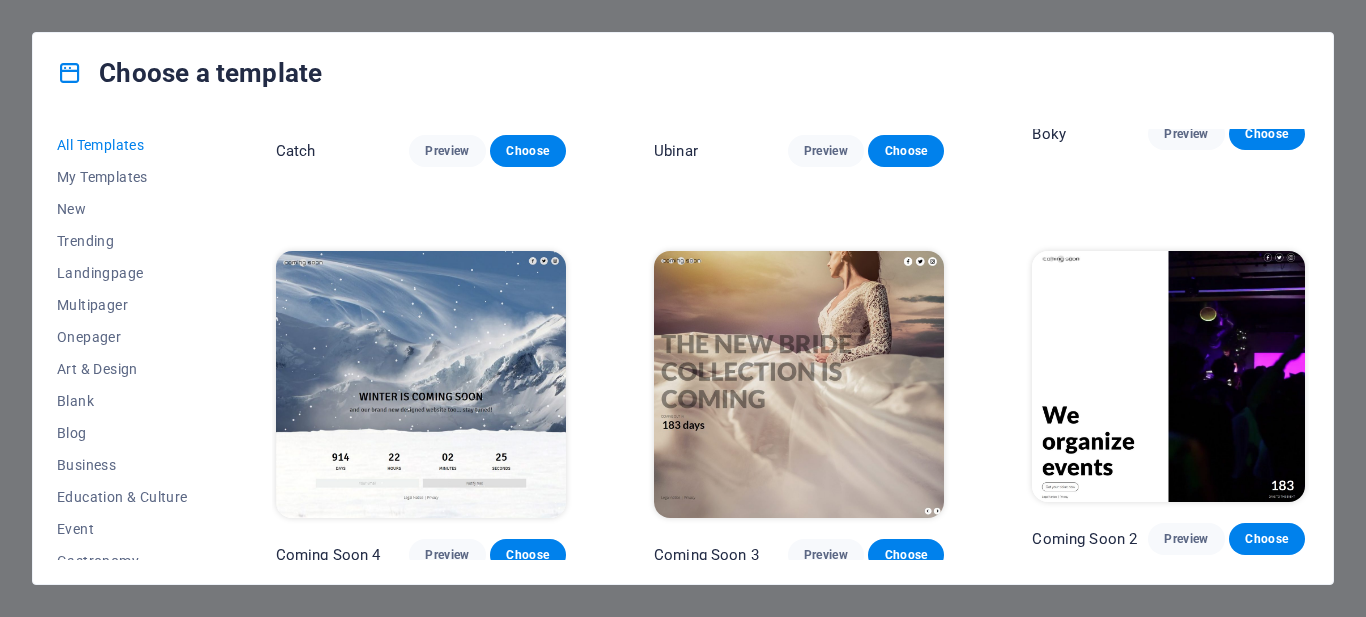 drag, startPoint x: 1309, startPoint y: 553, endPoint x: 1314, endPoint y: 489, distance: 64.195015 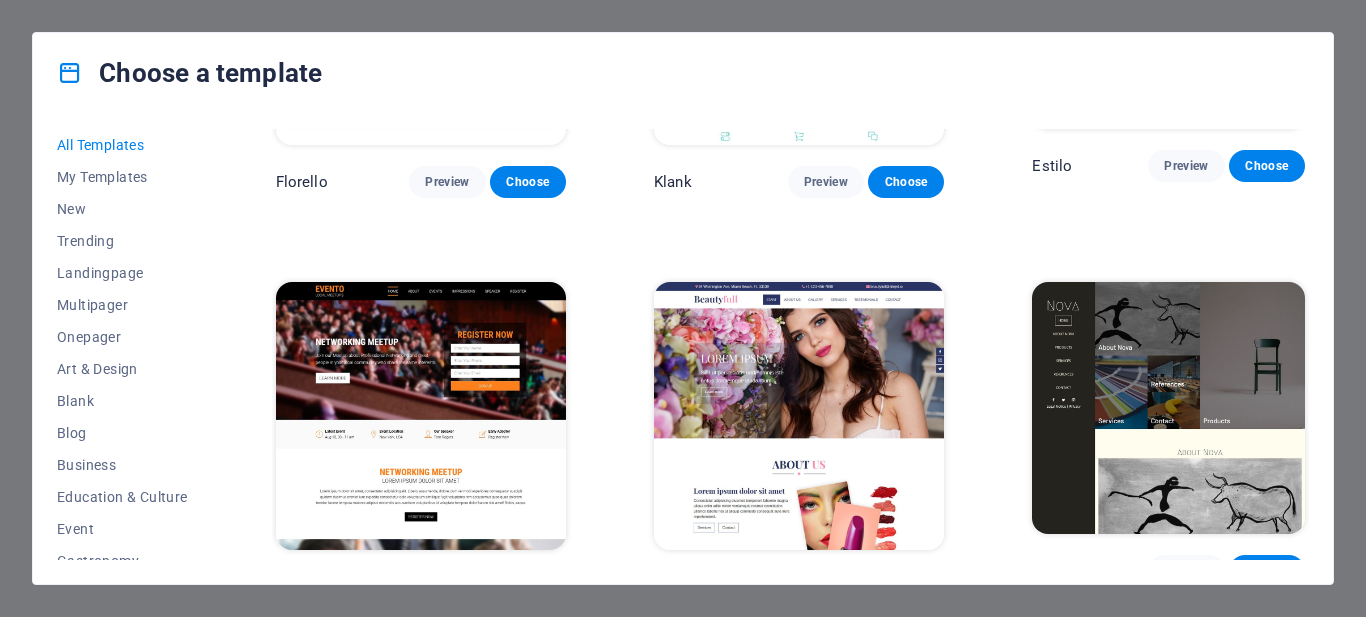 scroll, scrollTop: 16245, scrollLeft: 0, axis: vertical 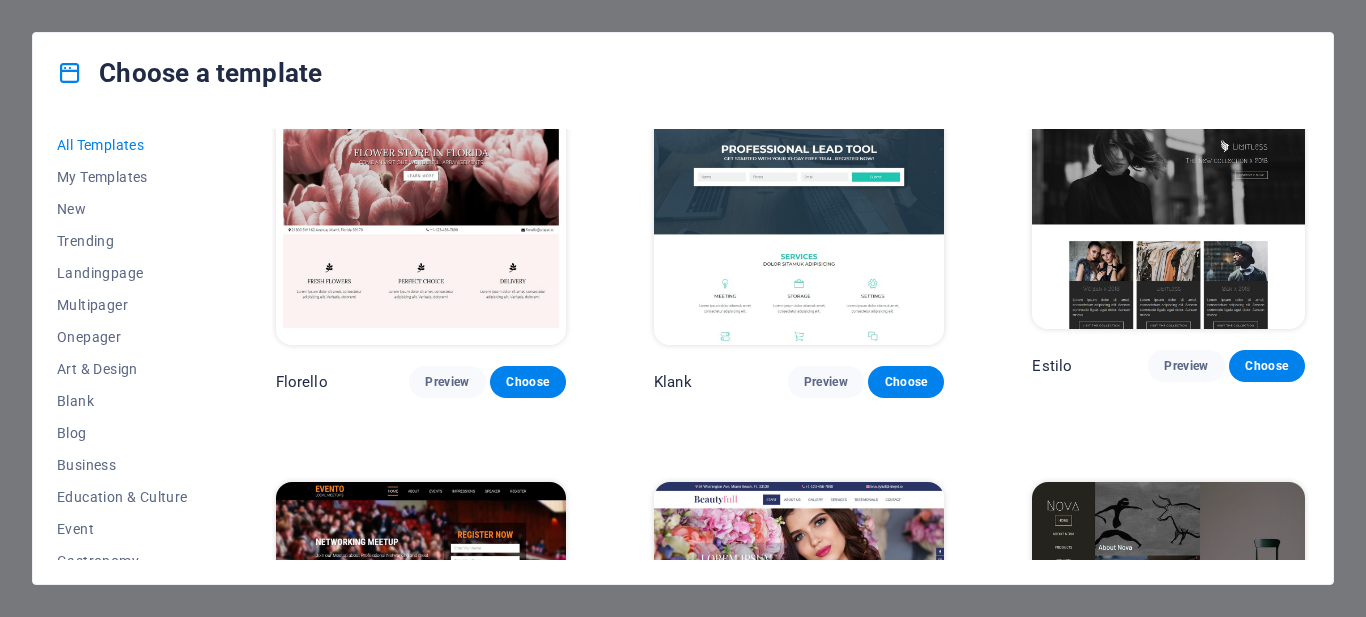 click on "Choose" at bounding box center (906, 787) 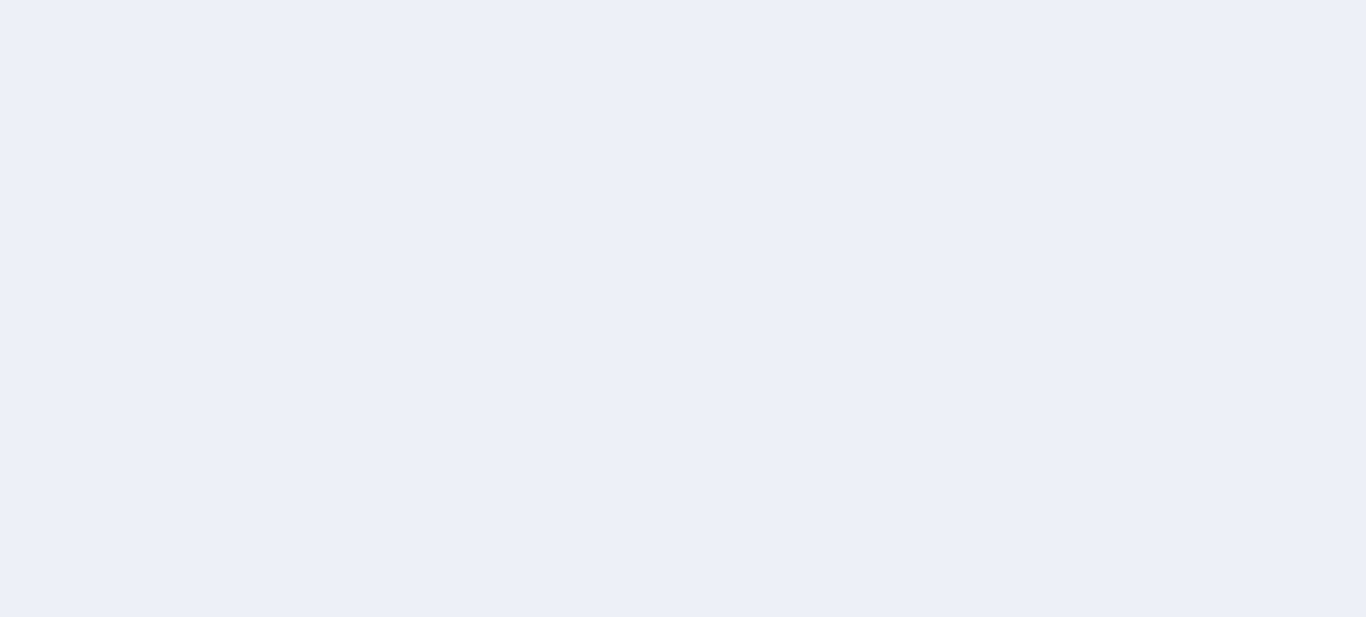 scroll, scrollTop: 0, scrollLeft: 0, axis: both 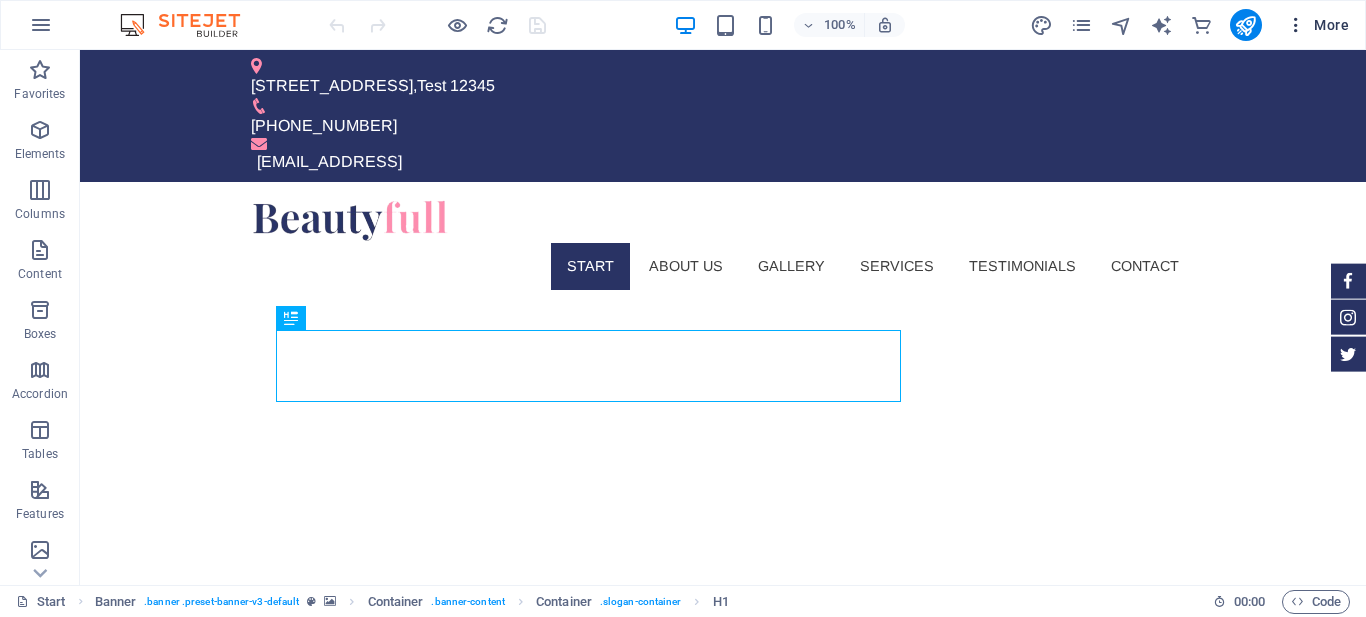 click at bounding box center (1296, 25) 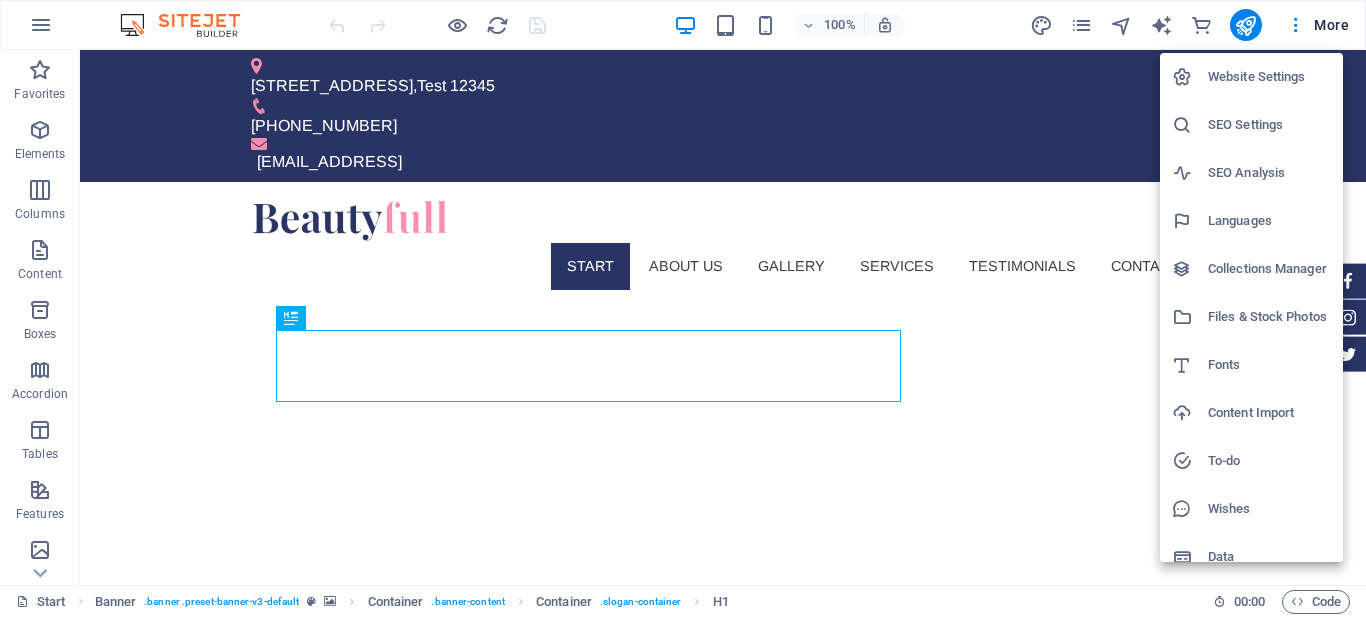 click on "Website Settings" at bounding box center (1269, 77) 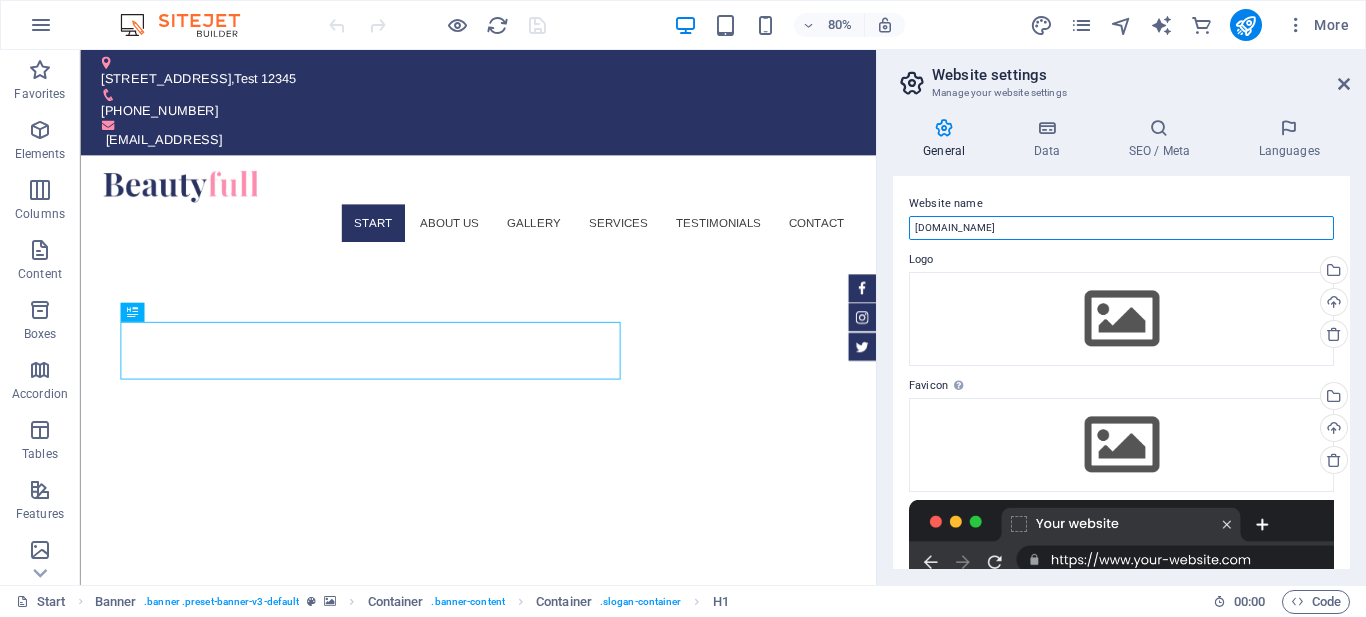click on "ndindins.idsite.com.br" at bounding box center (1121, 228) 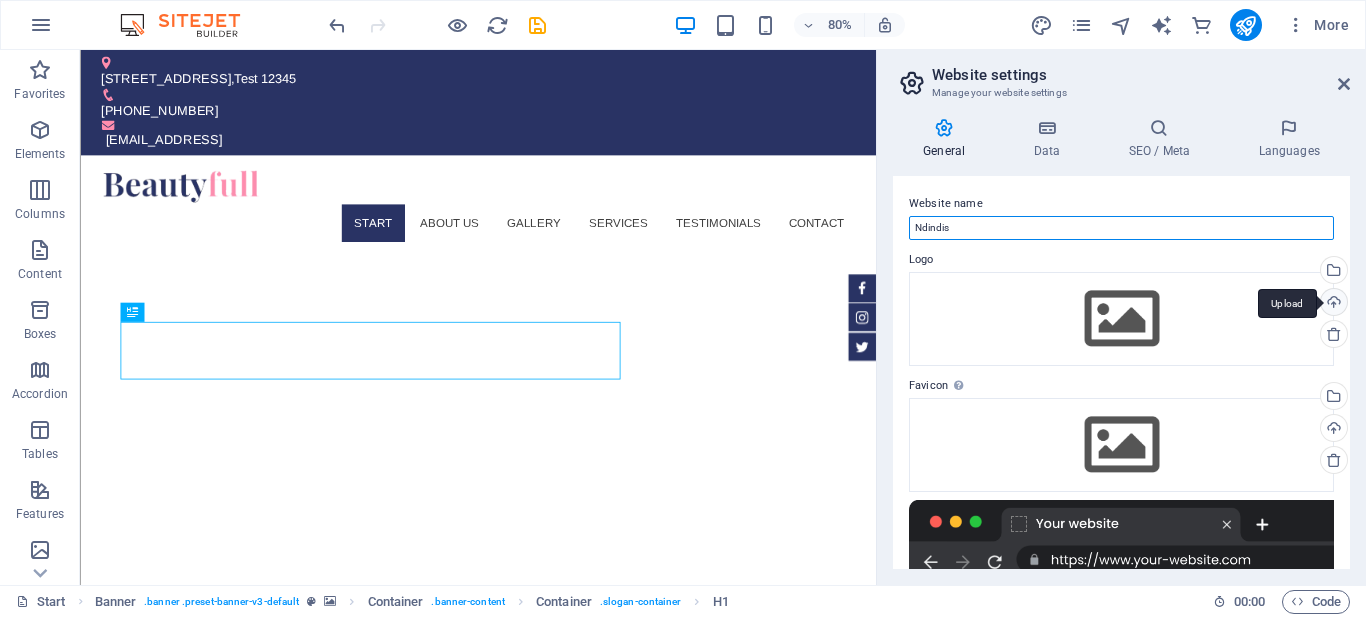type on "Ndindis" 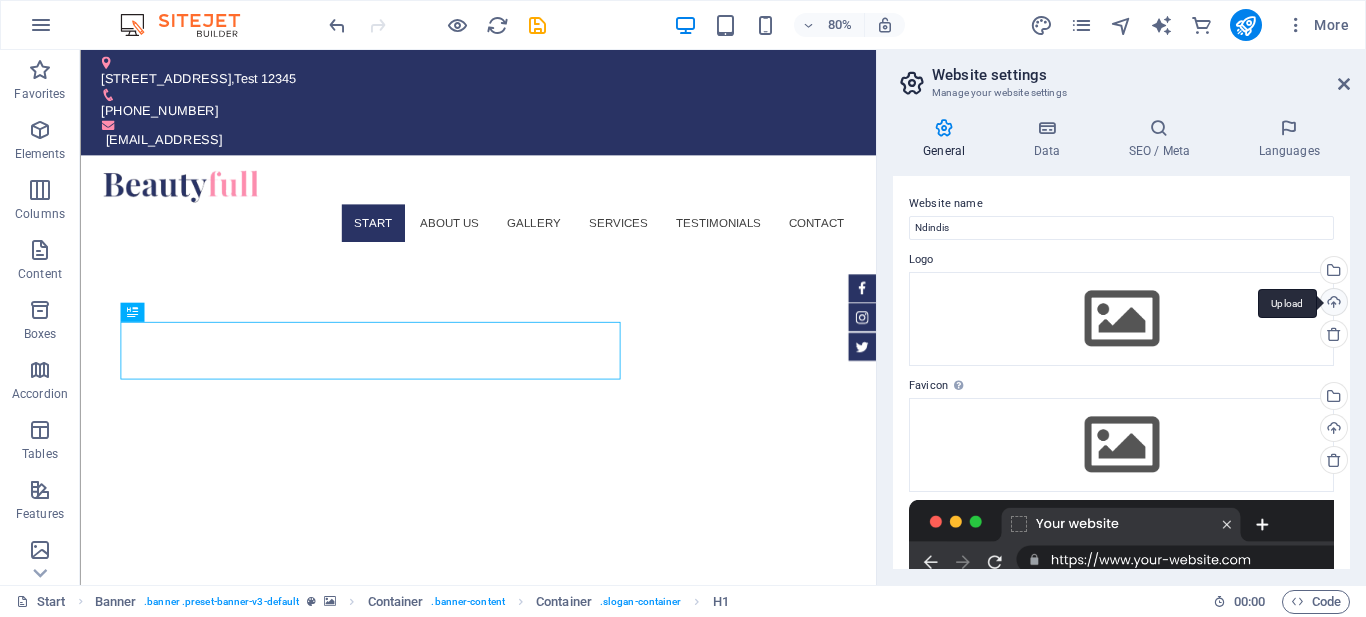 click on "Upload" at bounding box center (1332, 304) 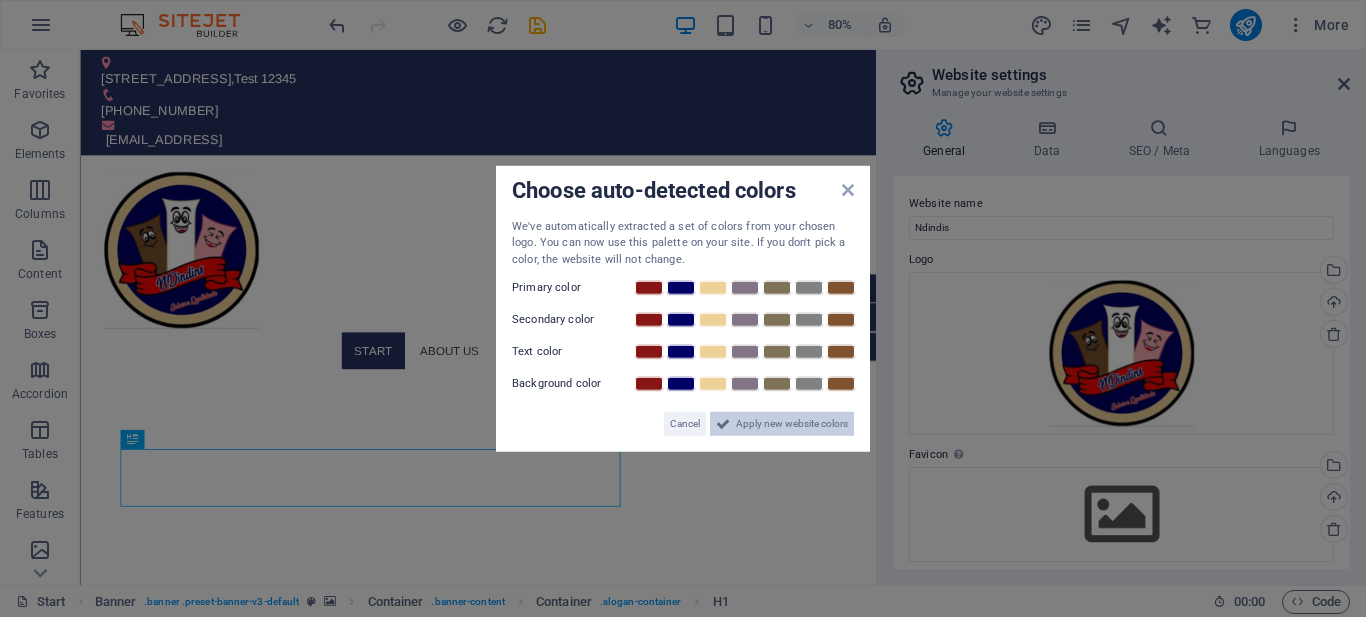 drag, startPoint x: 778, startPoint y: 421, endPoint x: 875, endPoint y: 461, distance: 104.92378 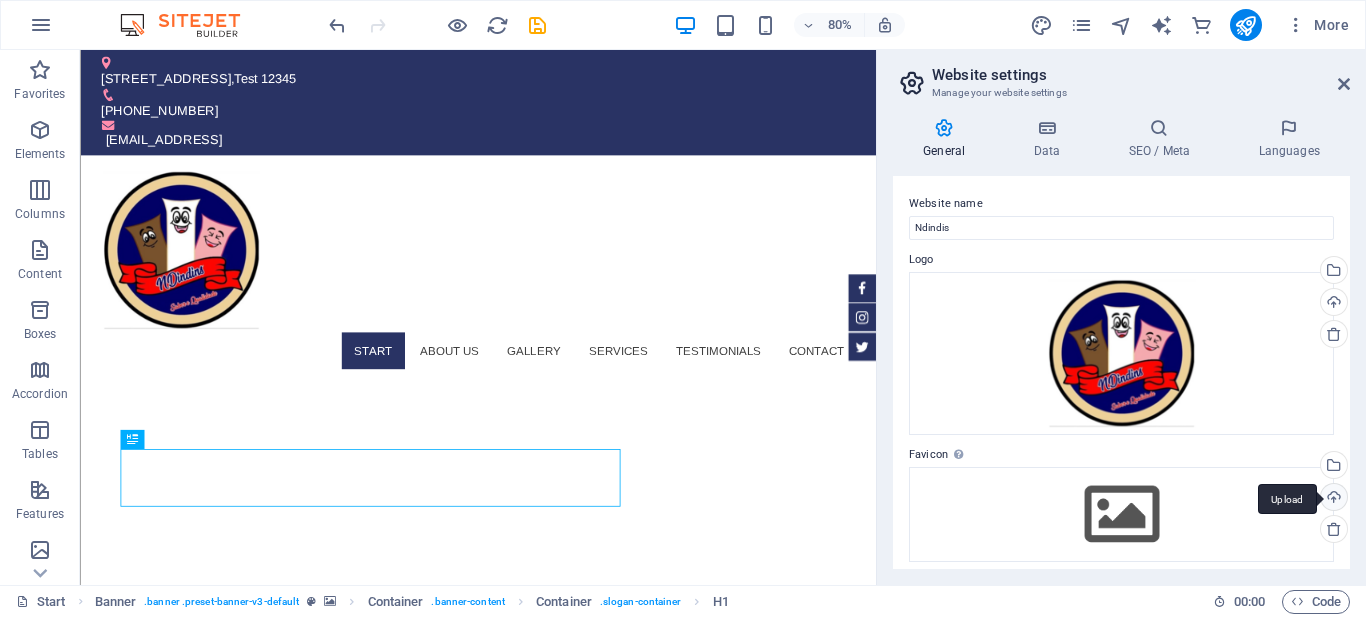 click on "Upload" at bounding box center (1332, 499) 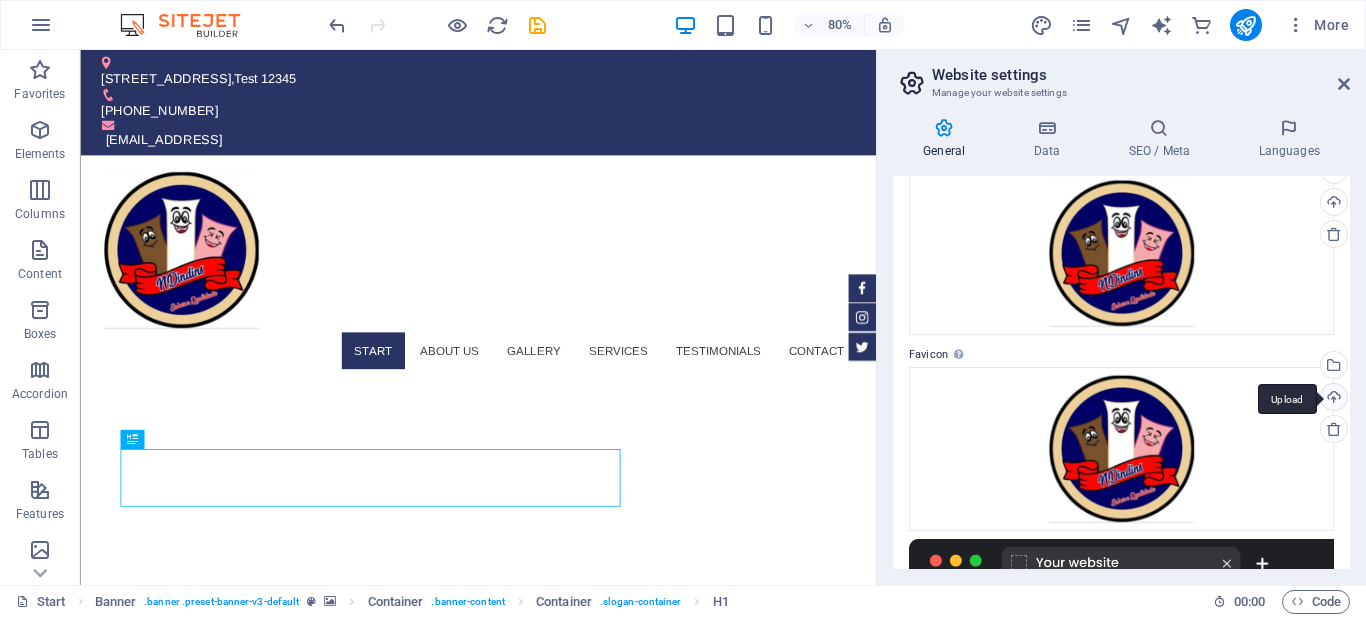 scroll, scrollTop: 358, scrollLeft: 0, axis: vertical 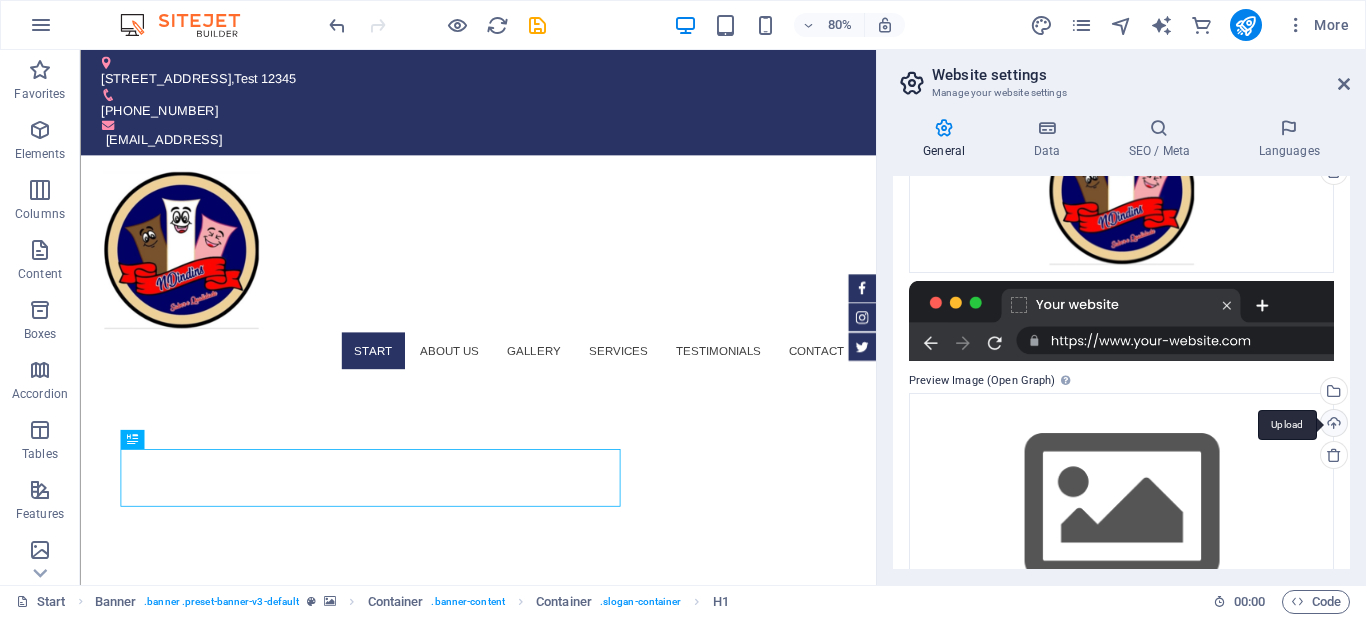 click on "Upload" at bounding box center (1332, 425) 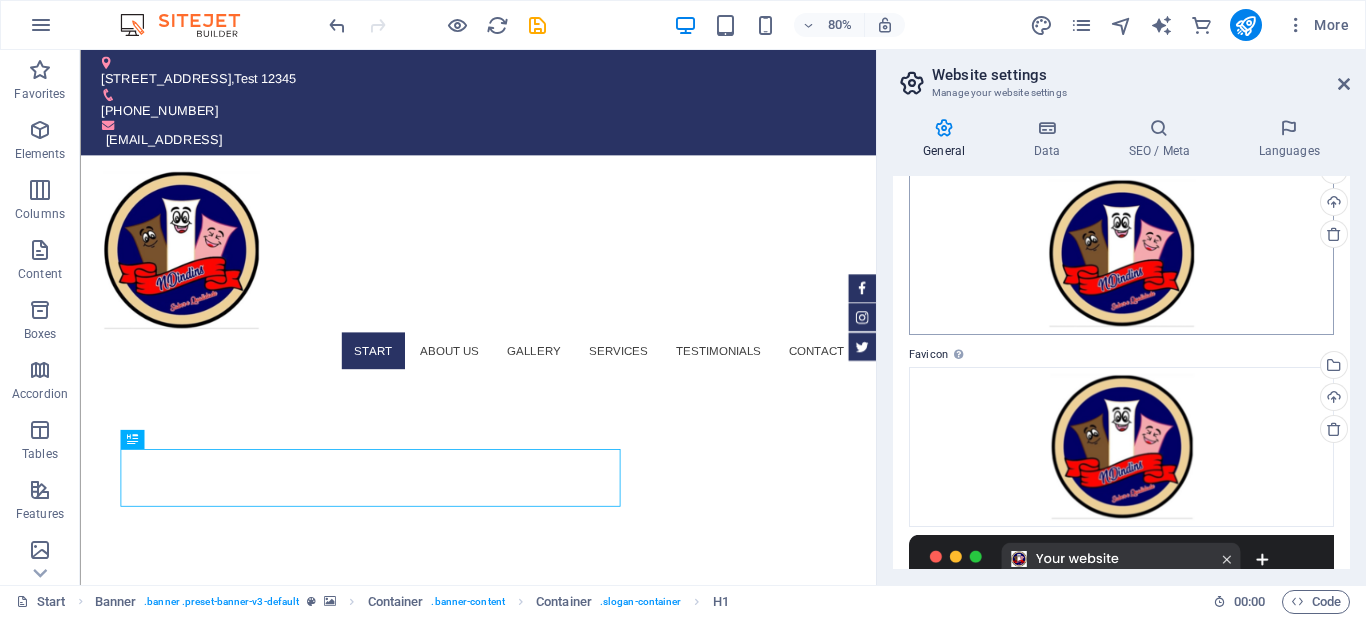 scroll, scrollTop: 0, scrollLeft: 0, axis: both 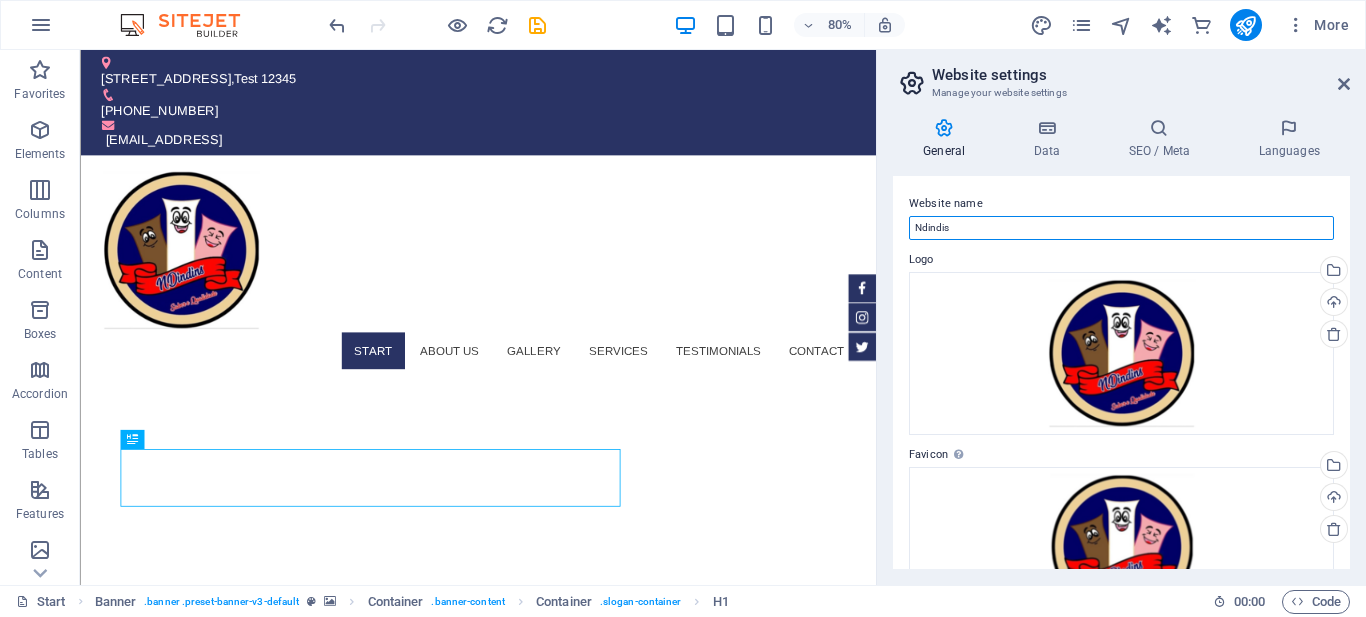 click on "Ndindis" at bounding box center (1121, 228) 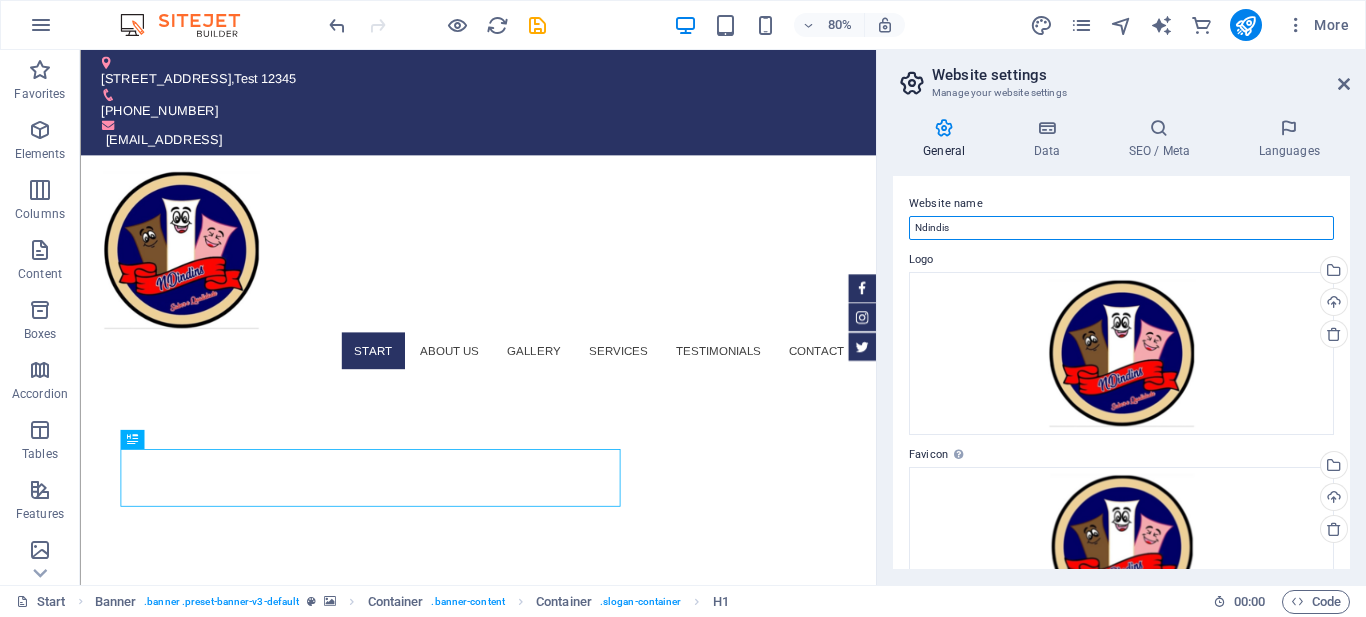 click on "Ndindis" at bounding box center [1121, 228] 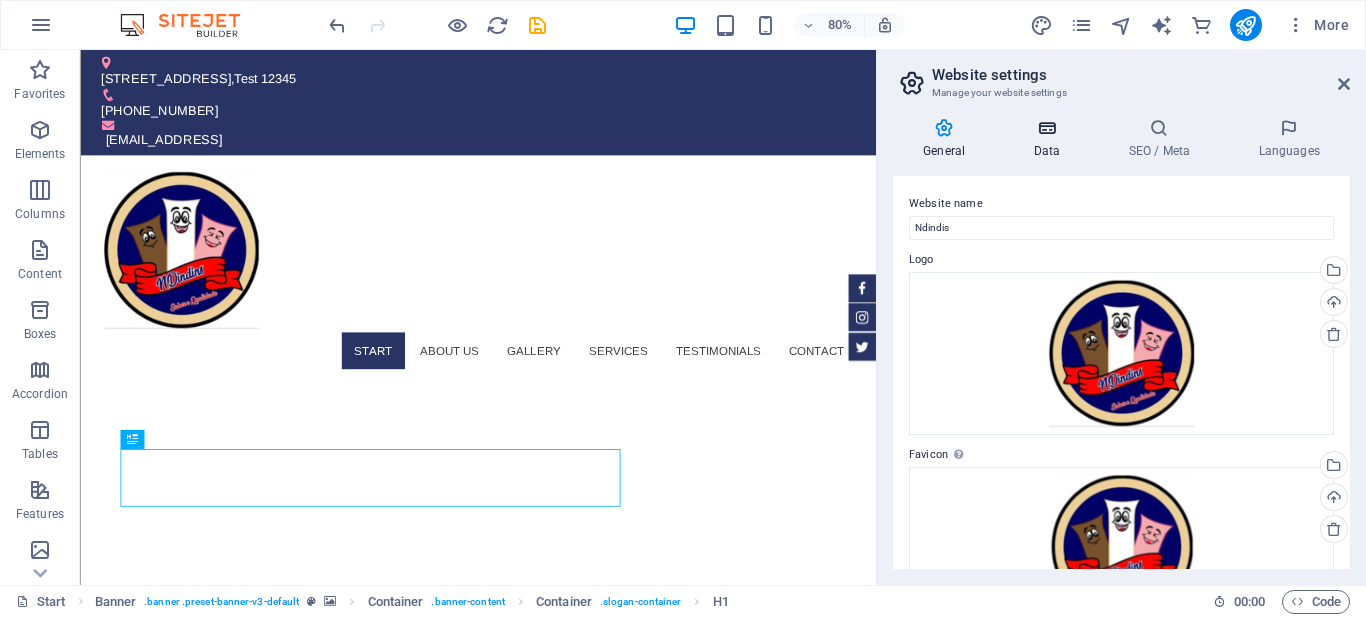 click at bounding box center [1046, 128] 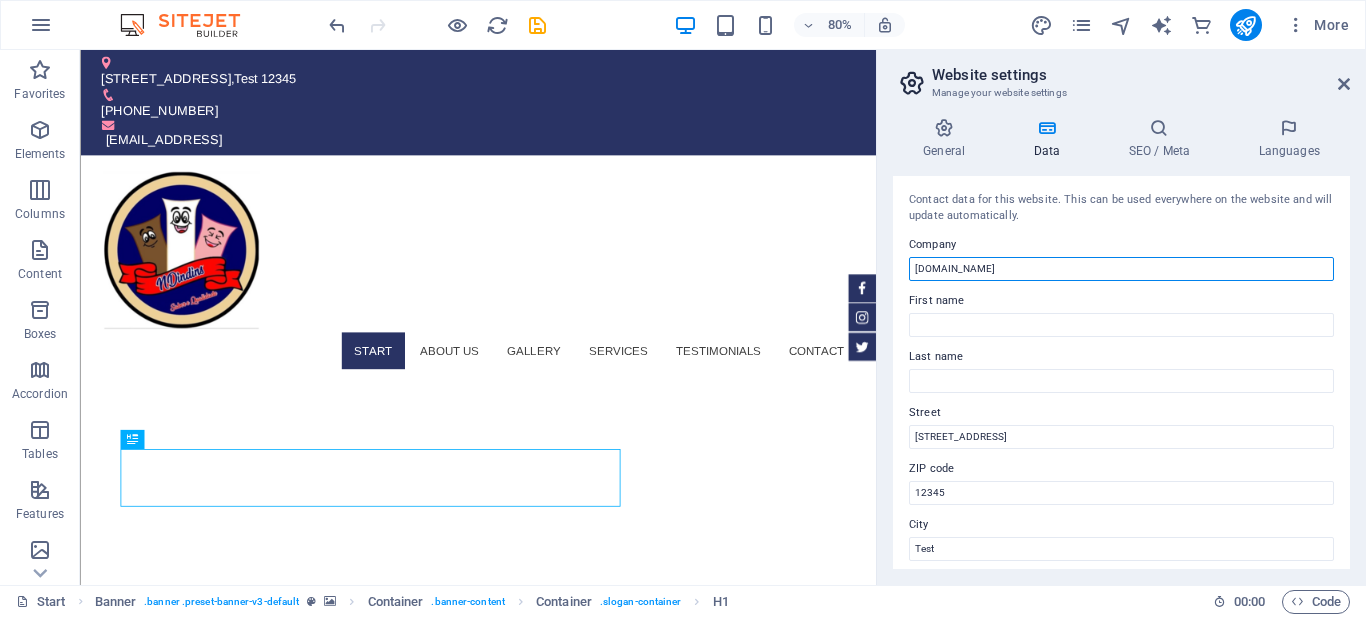 click on "ndindins.idsite.com.br" at bounding box center (1121, 269) 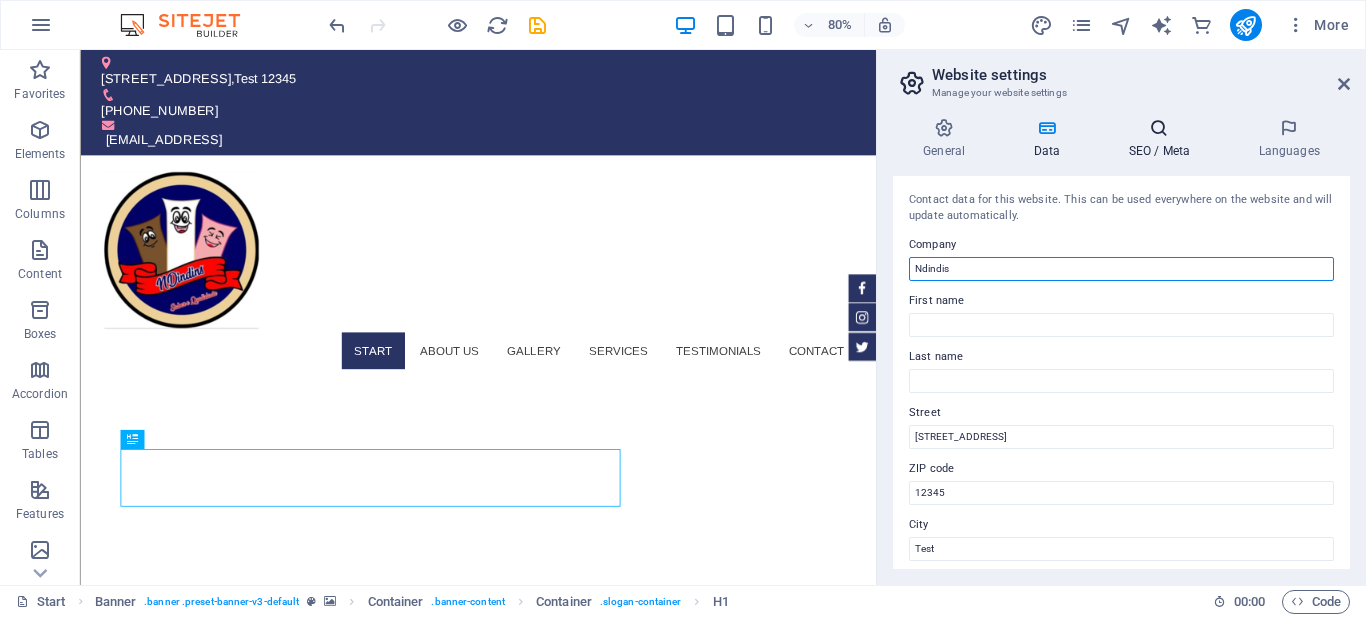 type on "Ndindis" 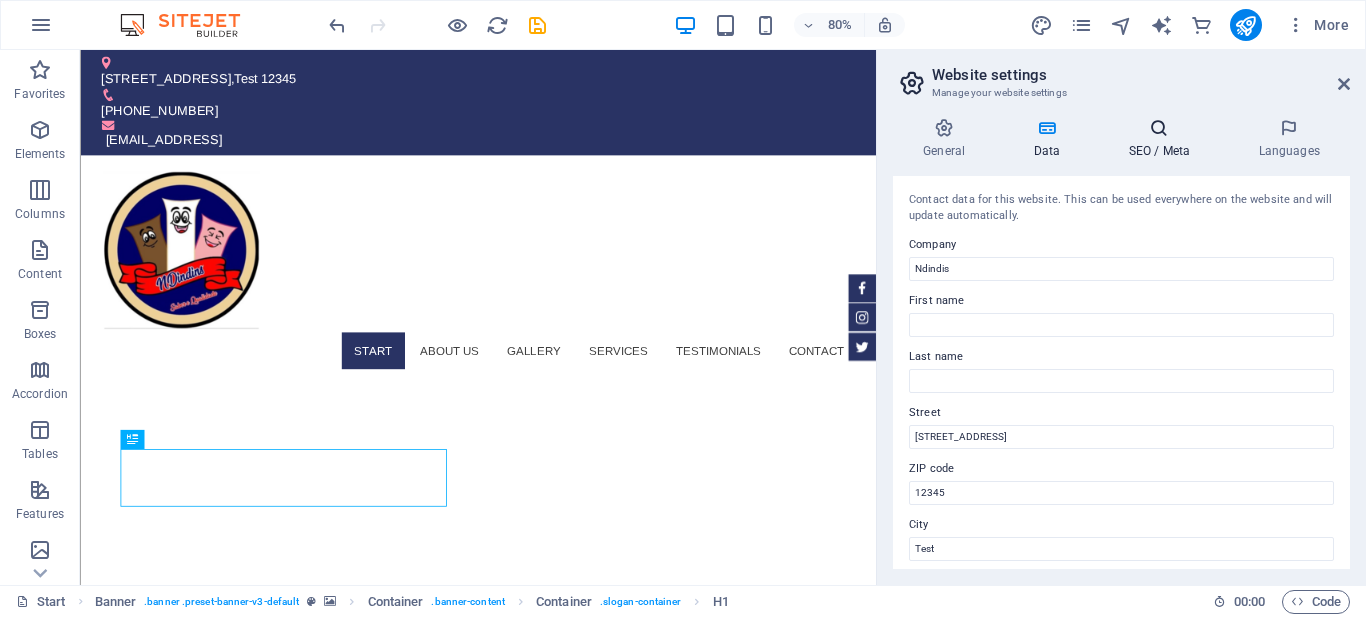 click at bounding box center [1159, 128] 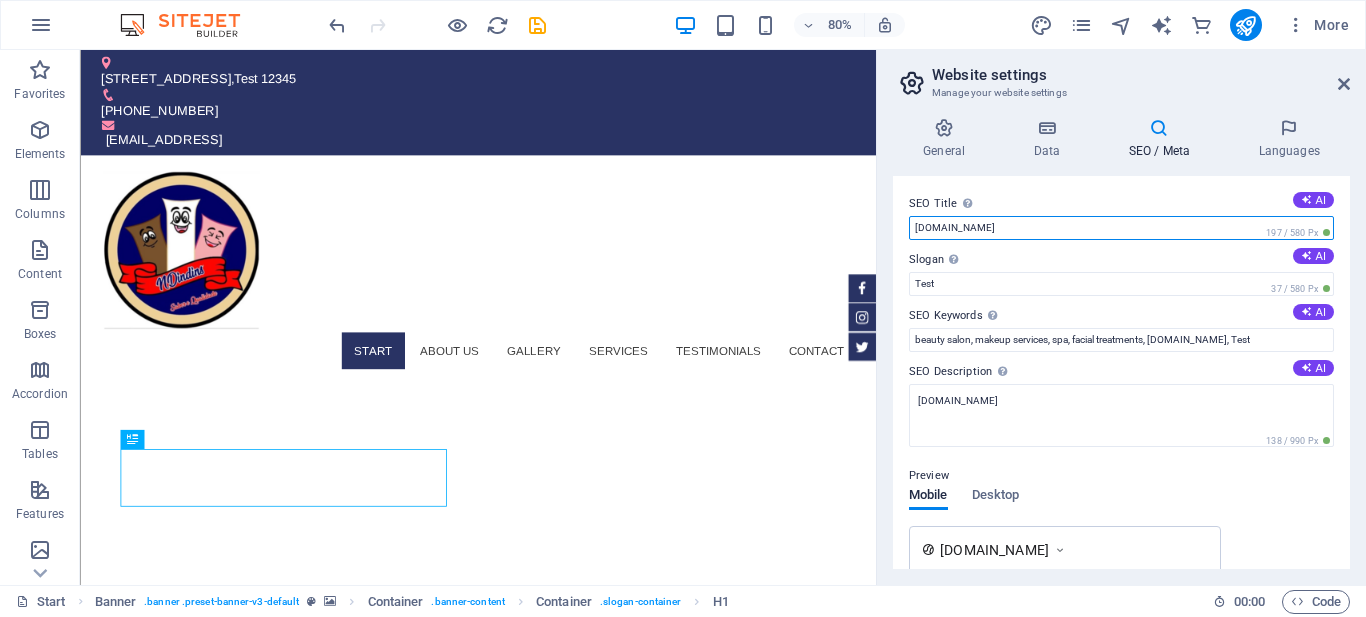 click on "ndindins.idsite.com.br" at bounding box center (1121, 228) 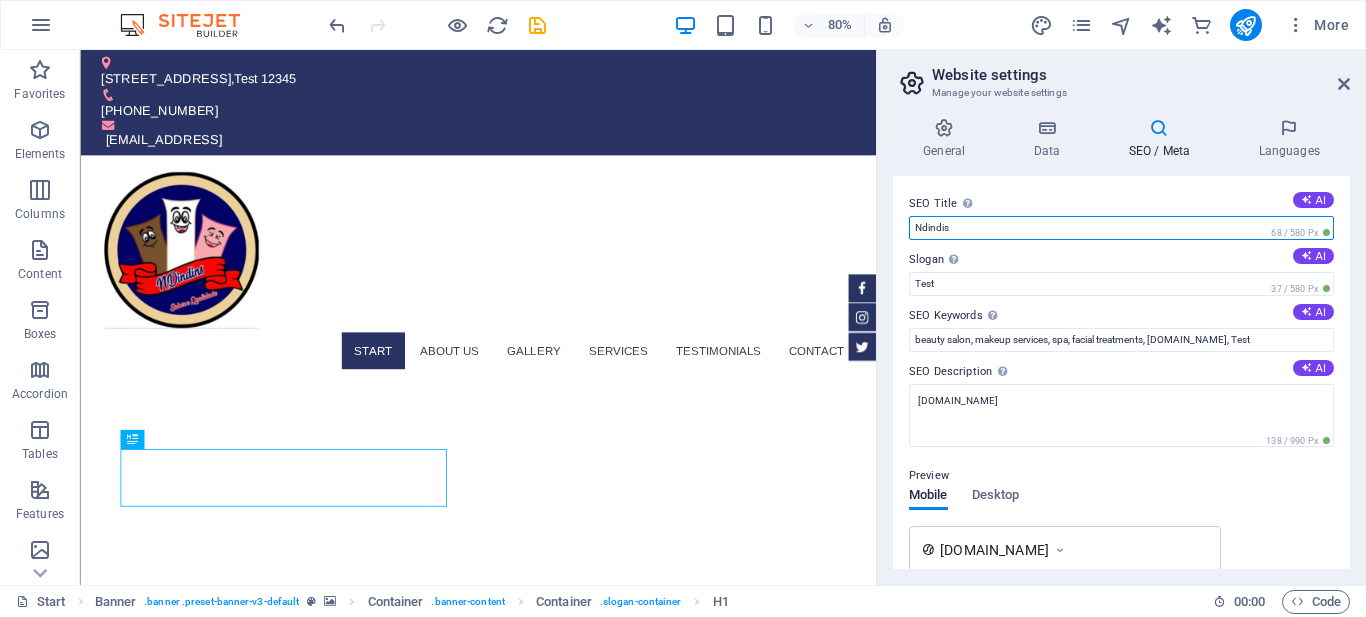 type on "Ndindis" 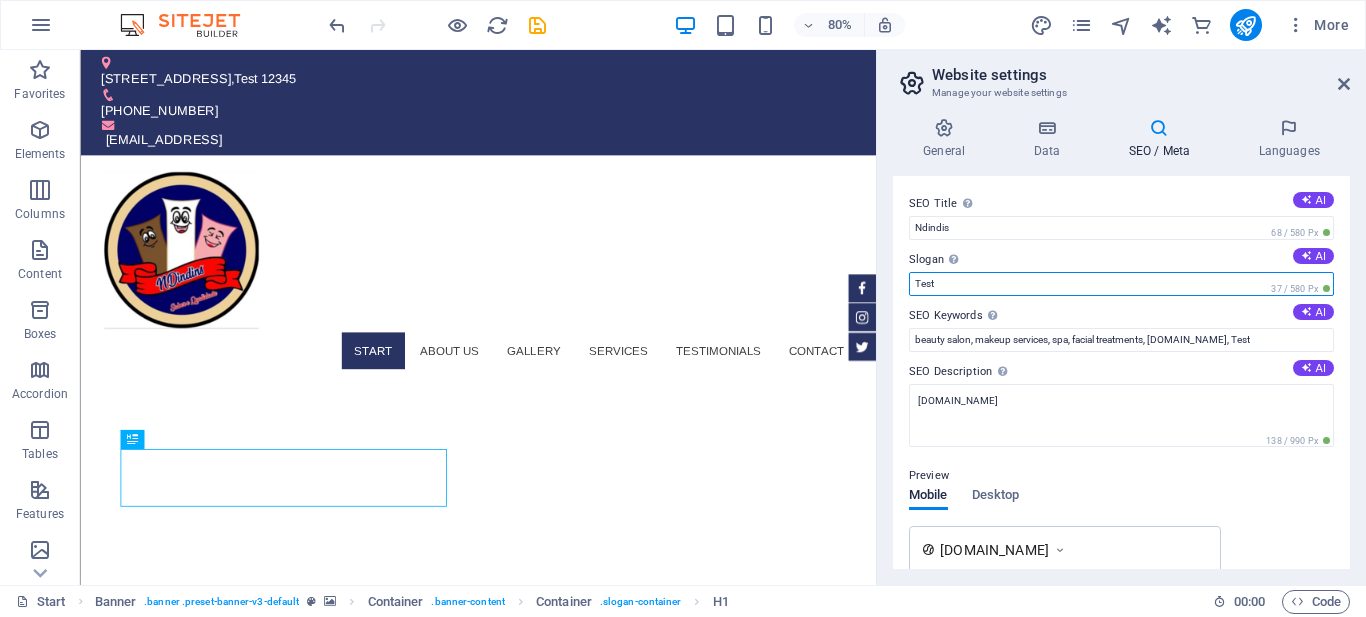 click on "Test" at bounding box center (1121, 284) 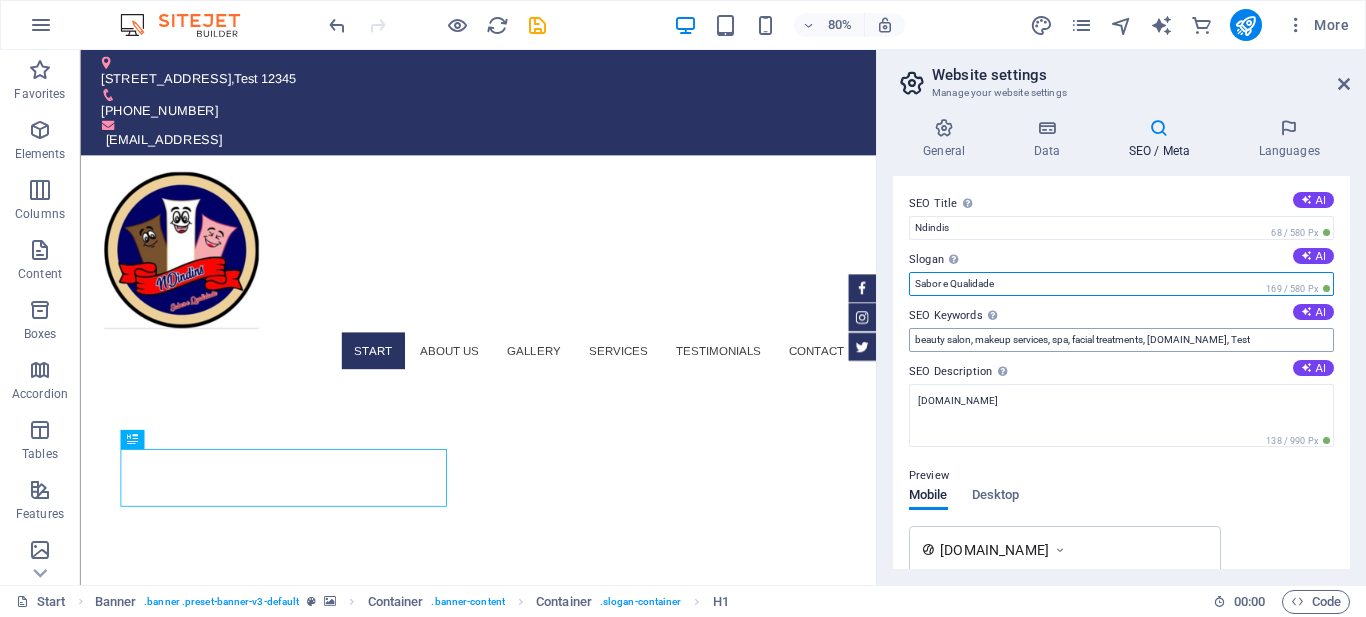 type on "Sabor e Qualidade" 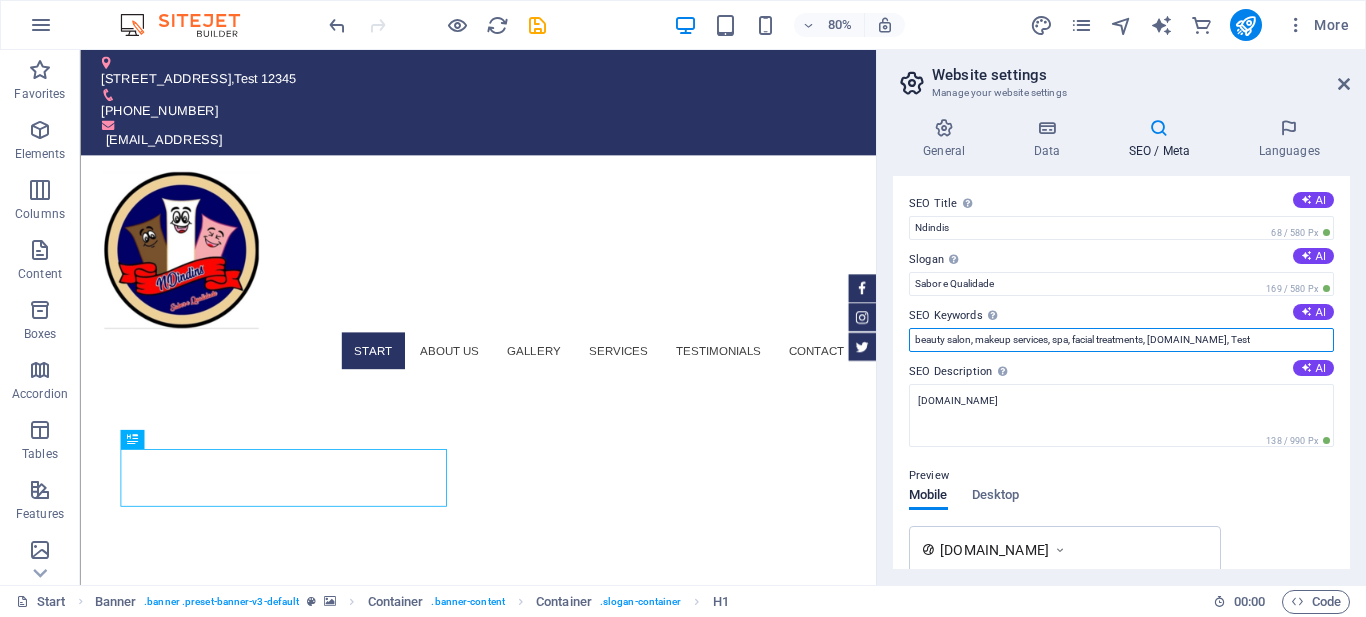 click on "beauty salon, makeup services, spa, facial treatments, ndindins.idsite.com.br, Test" at bounding box center (1121, 340) 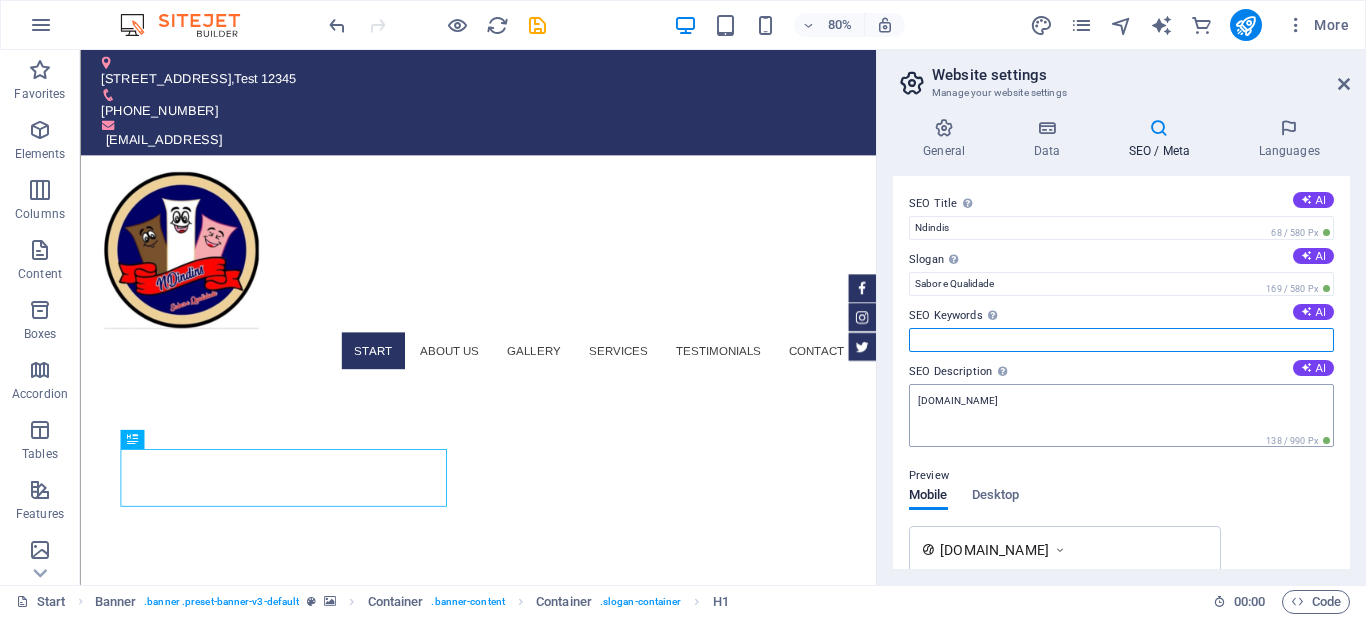 type 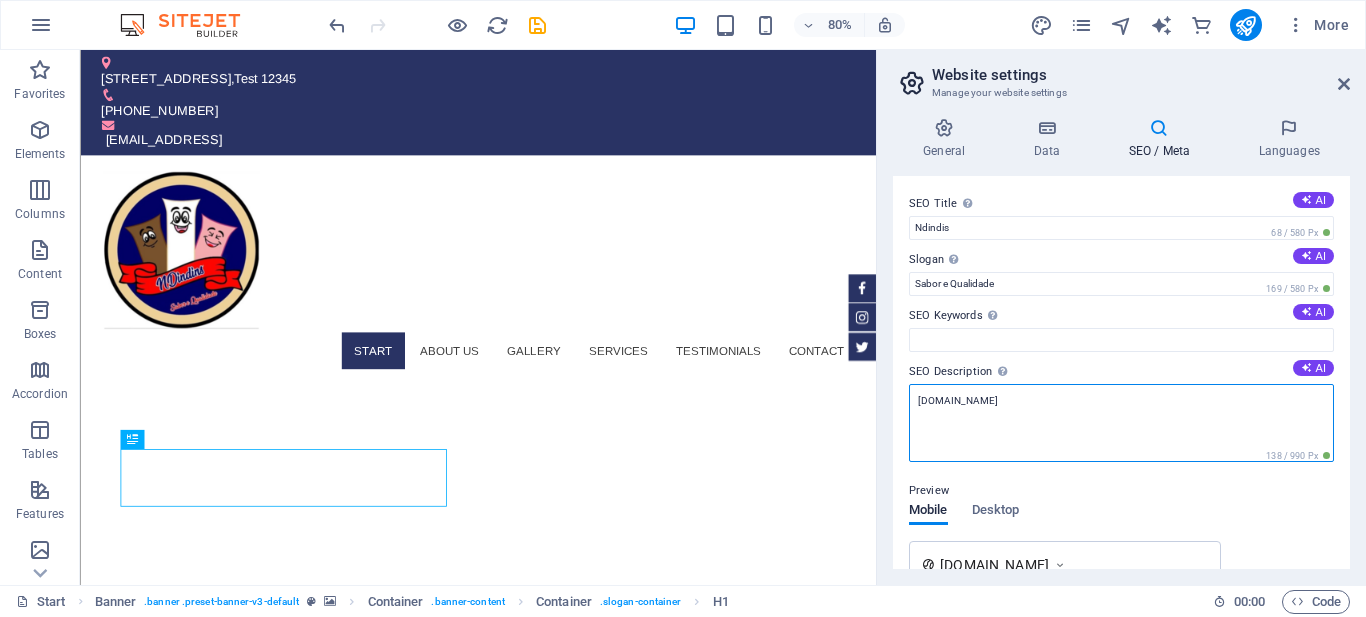 click on "ndindins.idsite.com.br" at bounding box center [1121, 423] 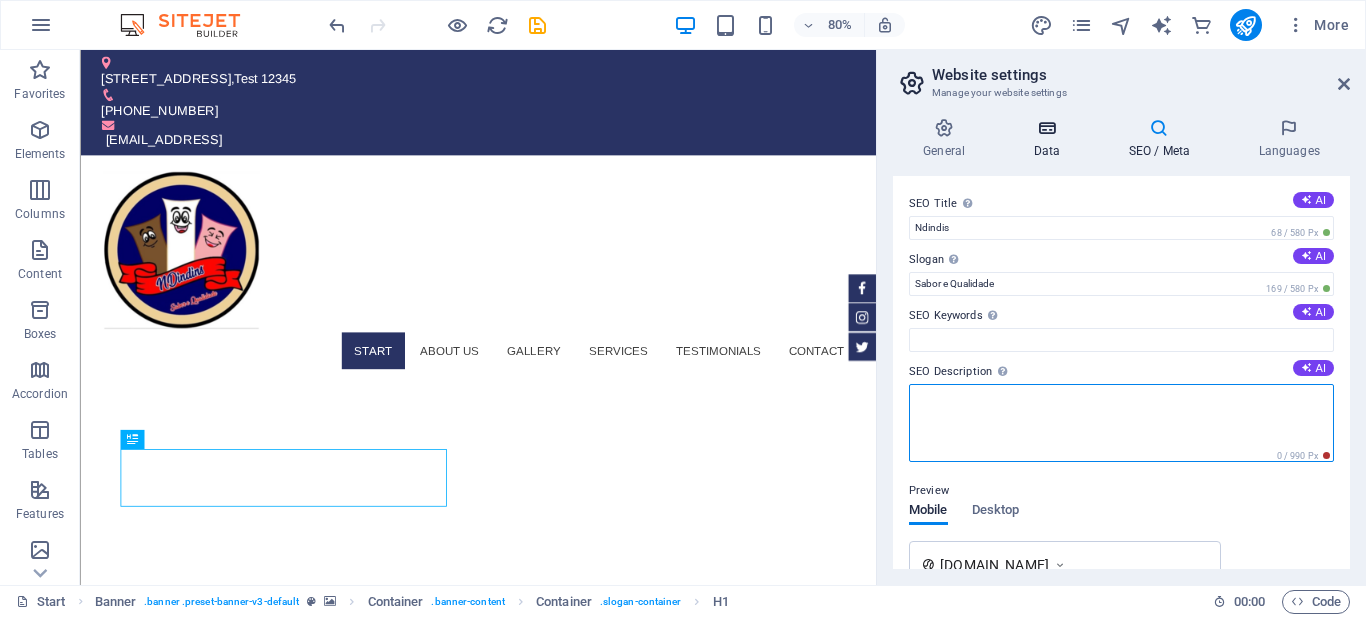 type 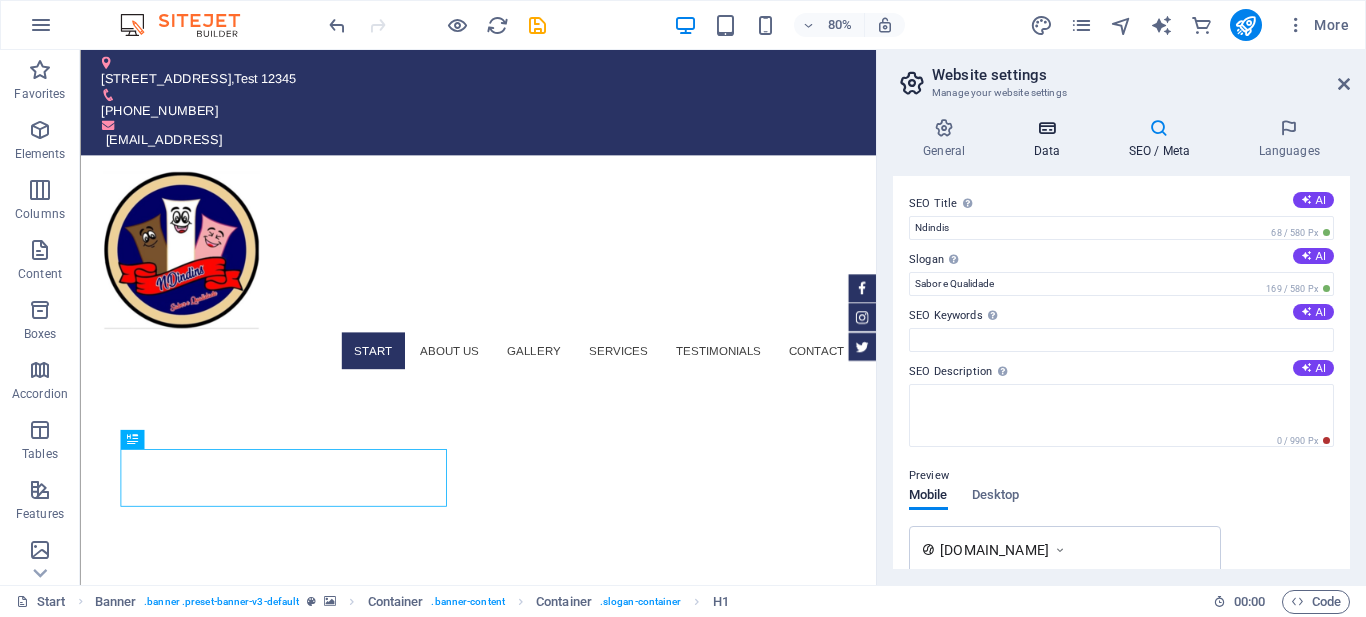 click at bounding box center [1046, 128] 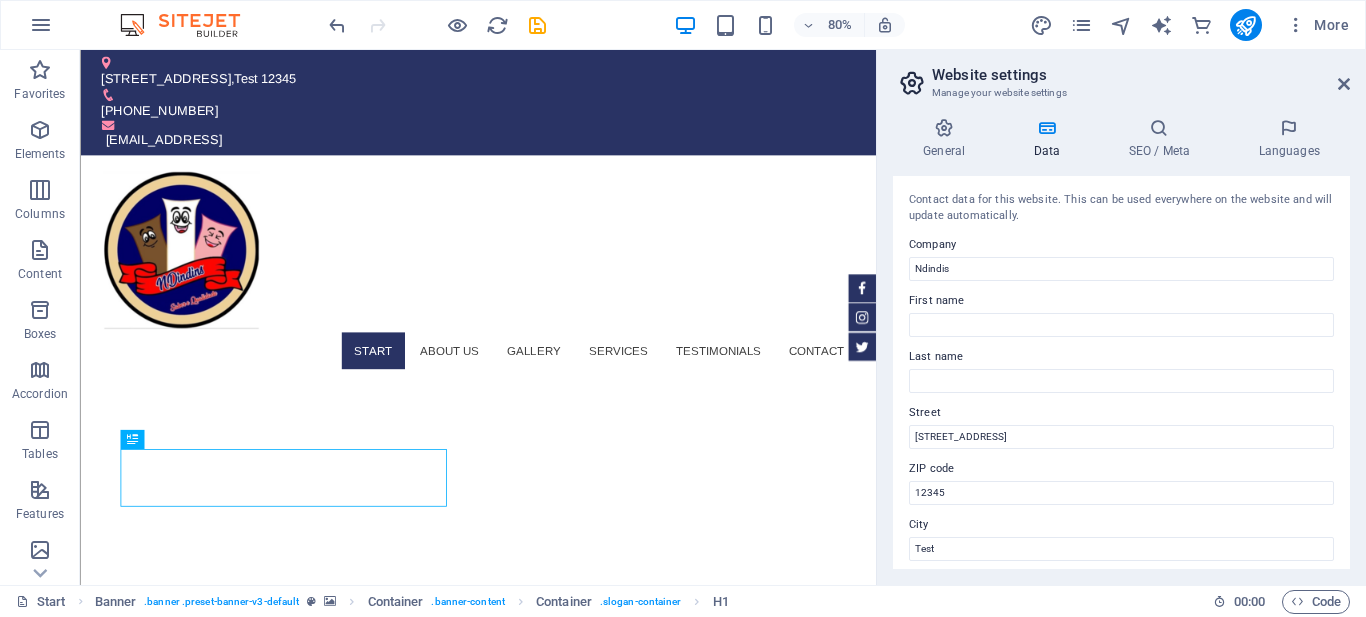 scroll, scrollTop: 200, scrollLeft: 0, axis: vertical 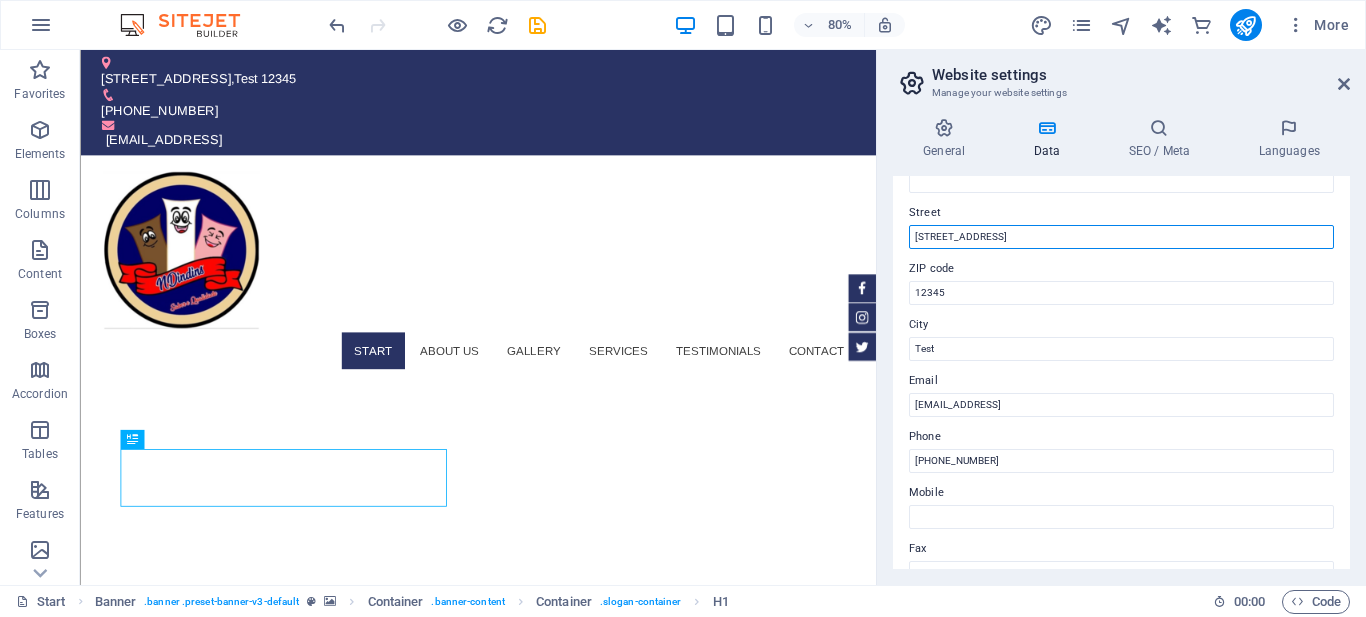 click on "Teststr 1" at bounding box center (1121, 237) 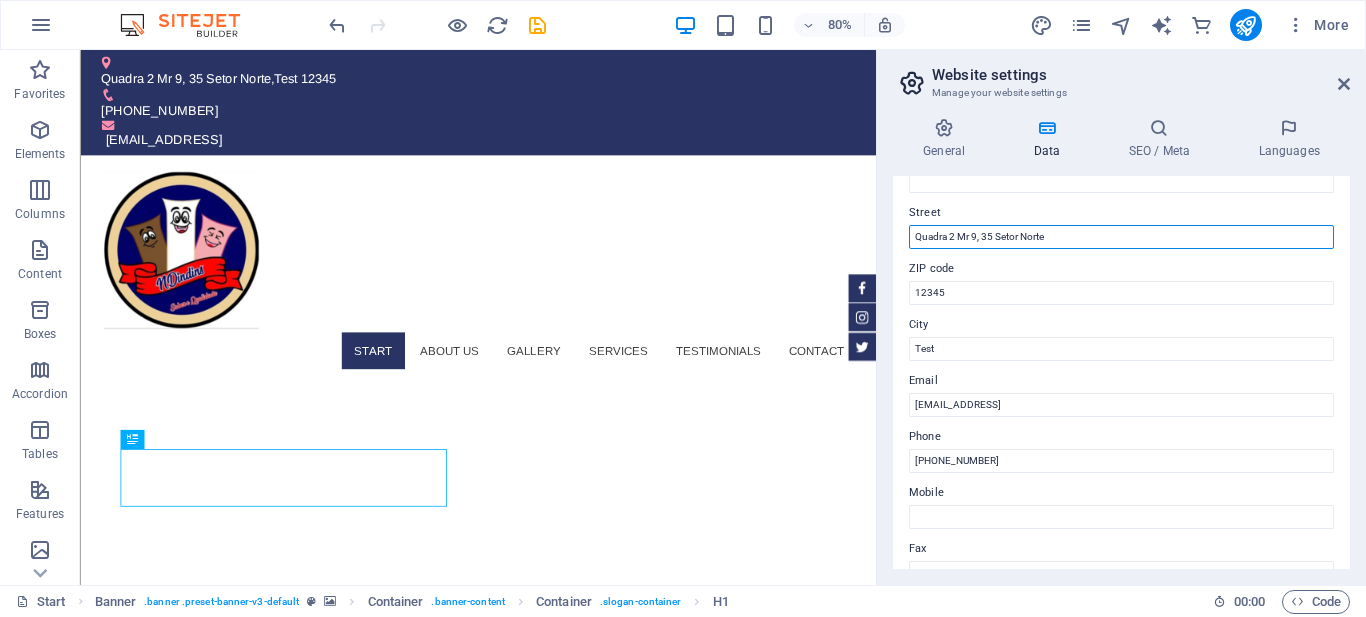 type on "Quadra 2 Mr 9, 35 Setor Norte" 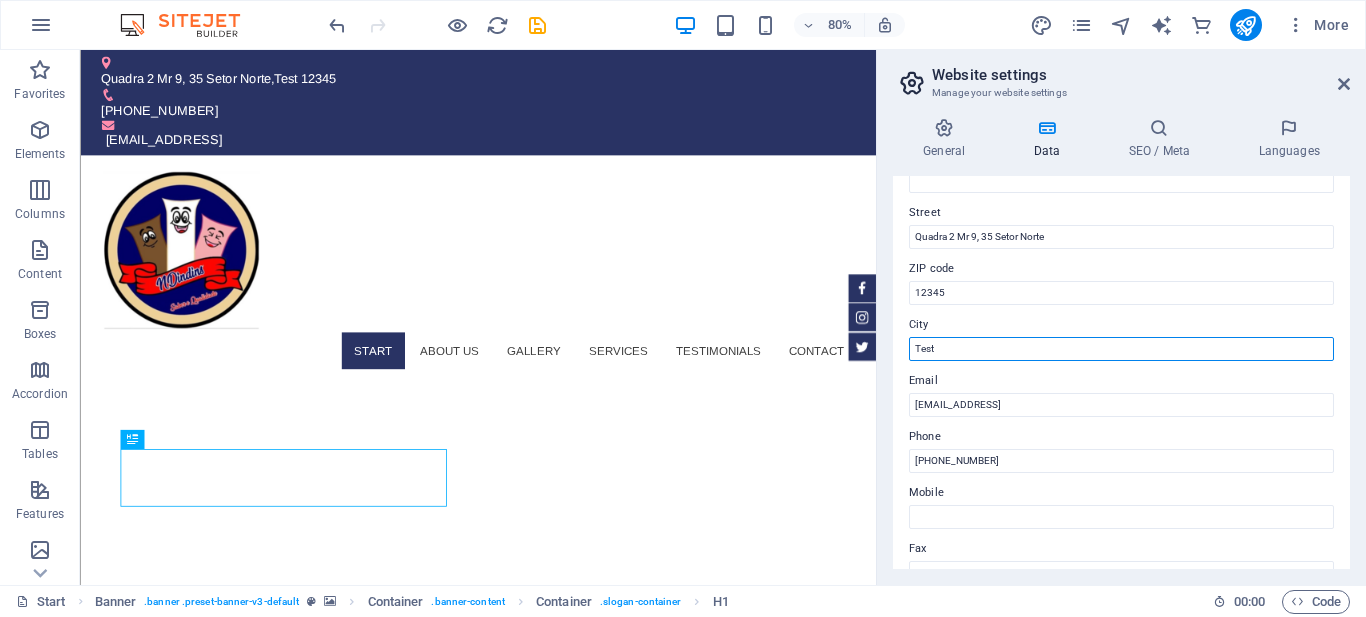 click on "Test" at bounding box center [1121, 349] 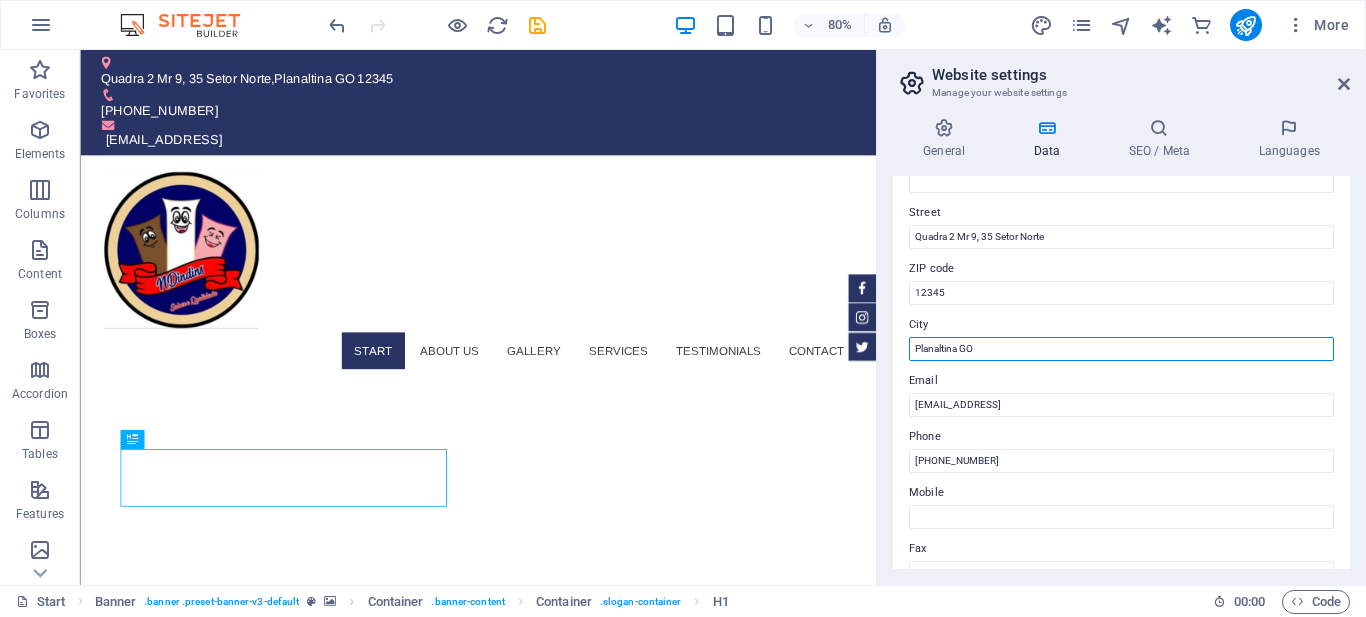 type on "Planaltina GO" 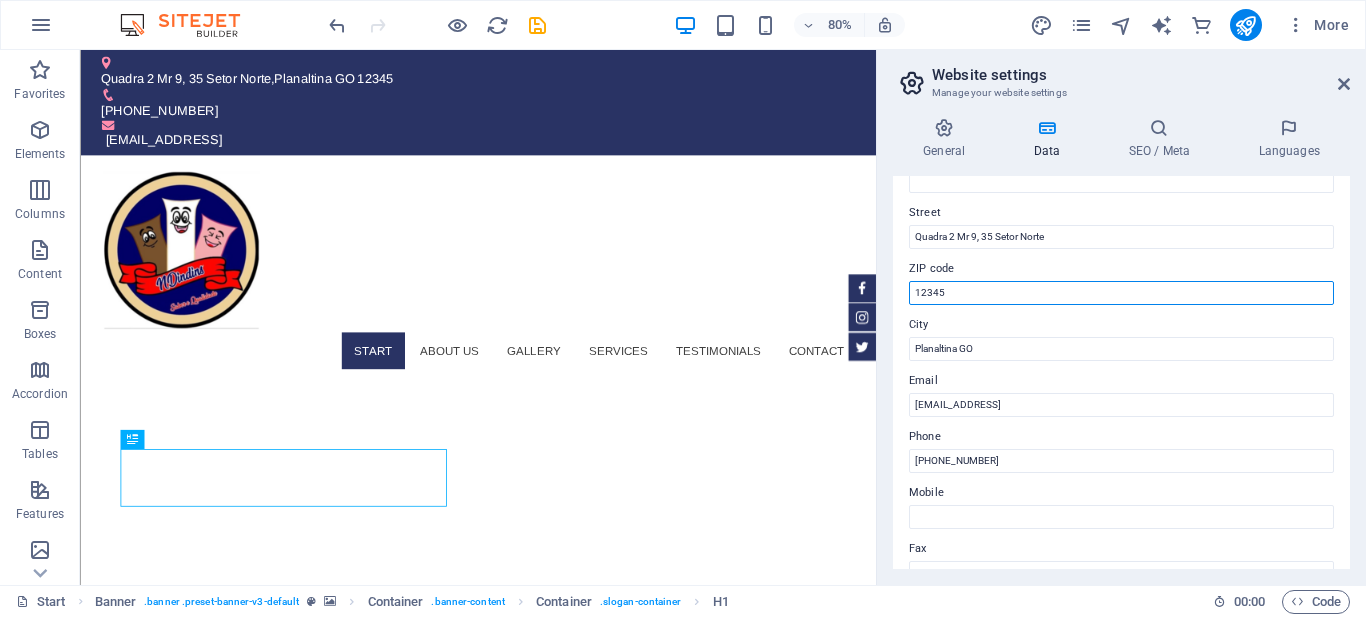 click on "12345" at bounding box center (1121, 293) 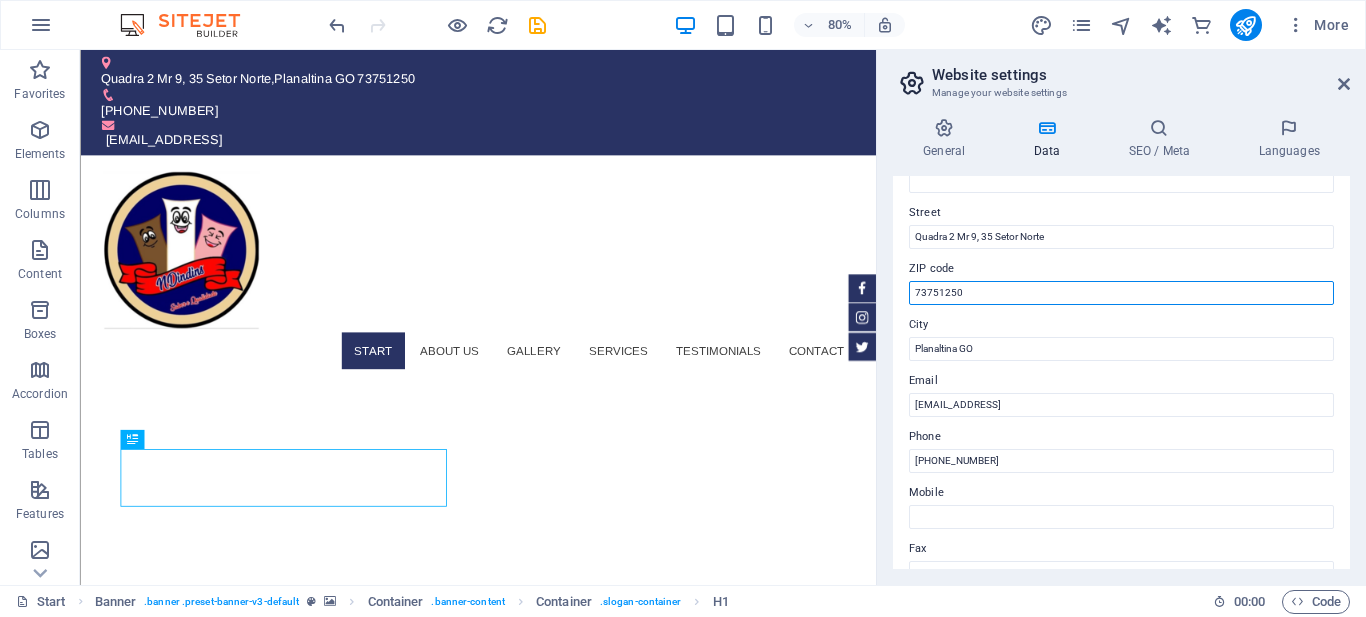 click on "73751250" at bounding box center [1121, 293] 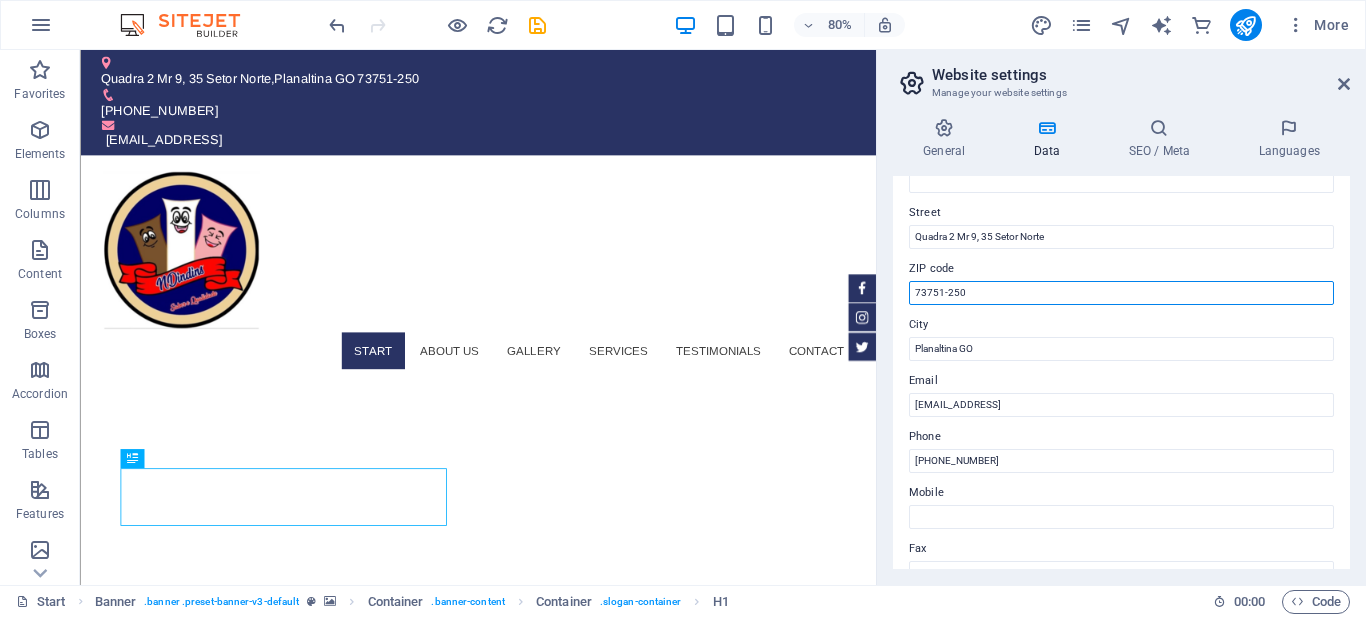 type on "73751-250" 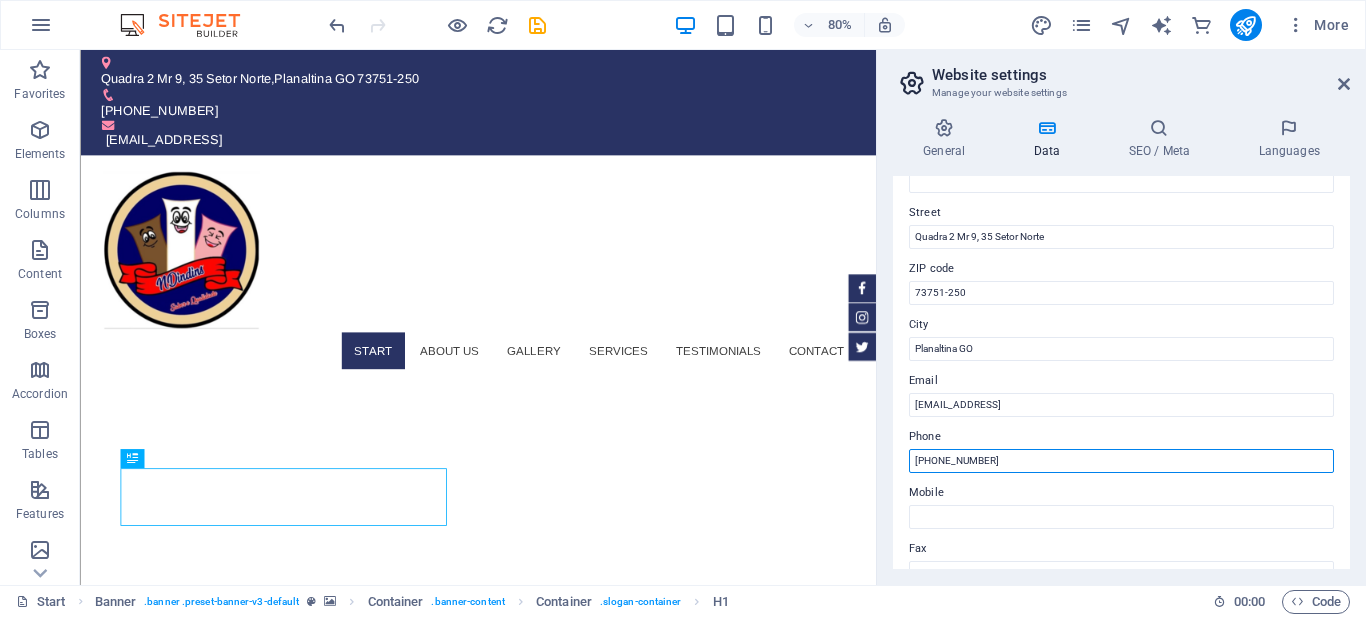 click on "+1-12345-67890" at bounding box center [1121, 461] 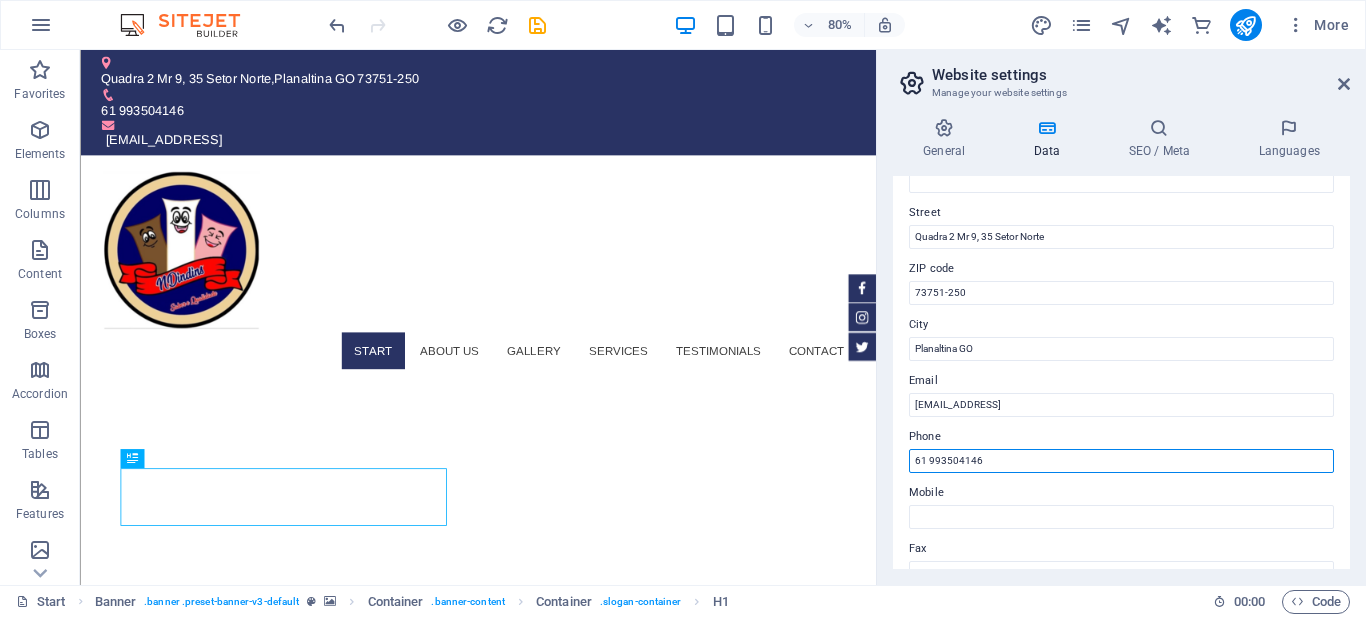 click on "61 993504146" at bounding box center (1121, 461) 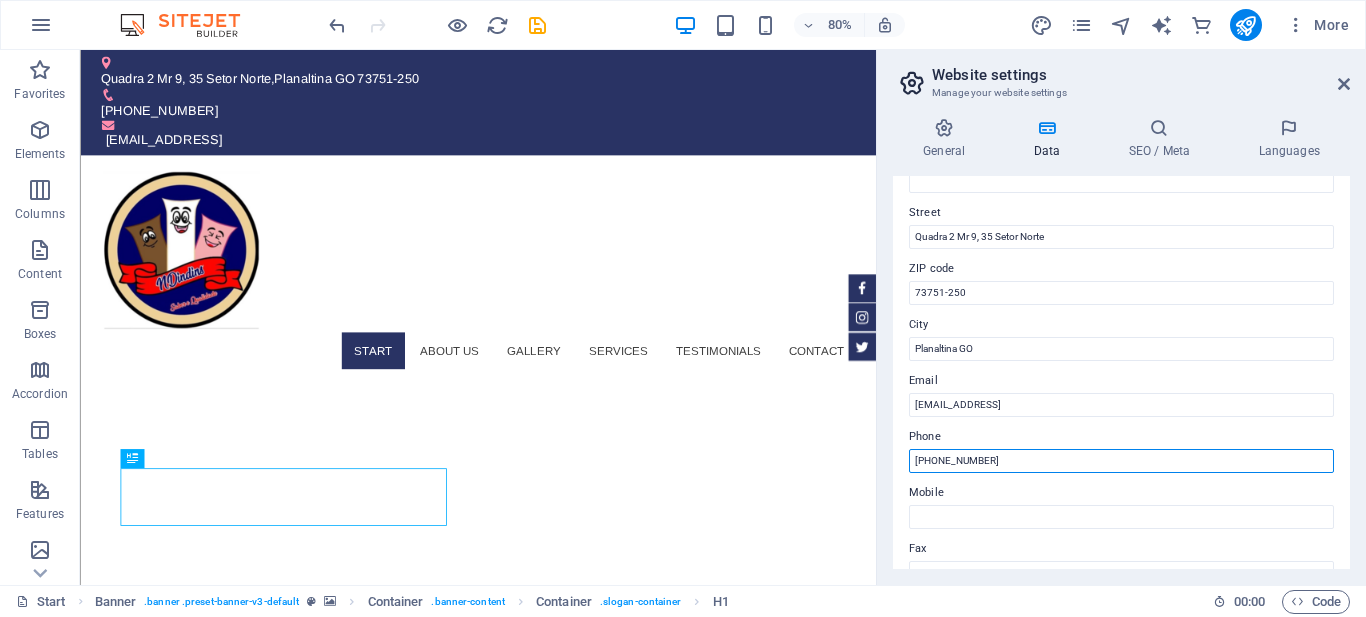 click on "(61) 993504146" at bounding box center [1121, 461] 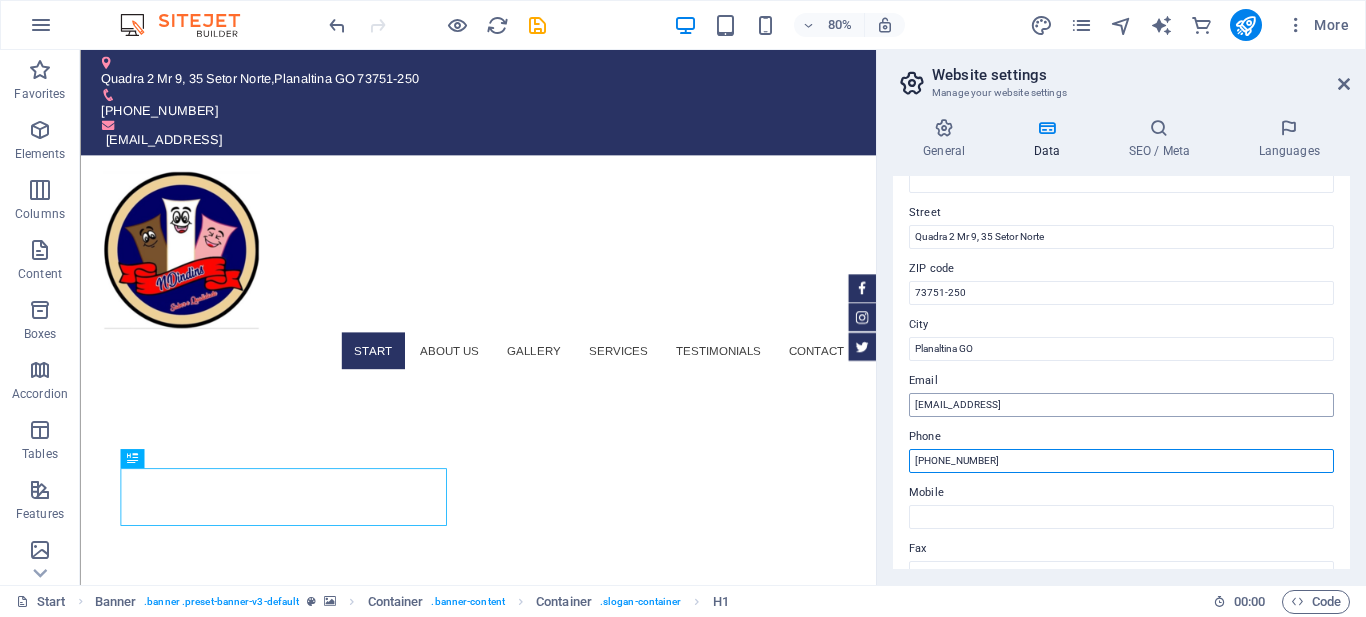 type on "[PHONE_NUMBER]" 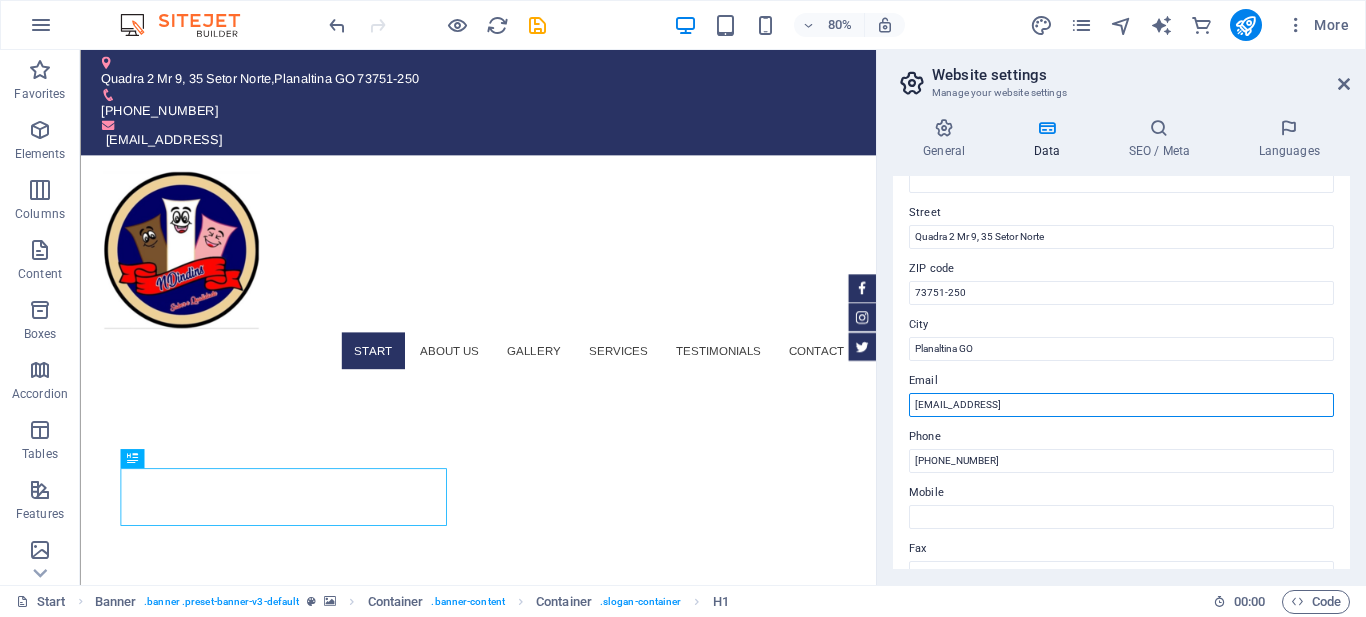 click on "95708438c1eabf2fe6dd546e121ebf@cpanel.local" at bounding box center [1121, 405] 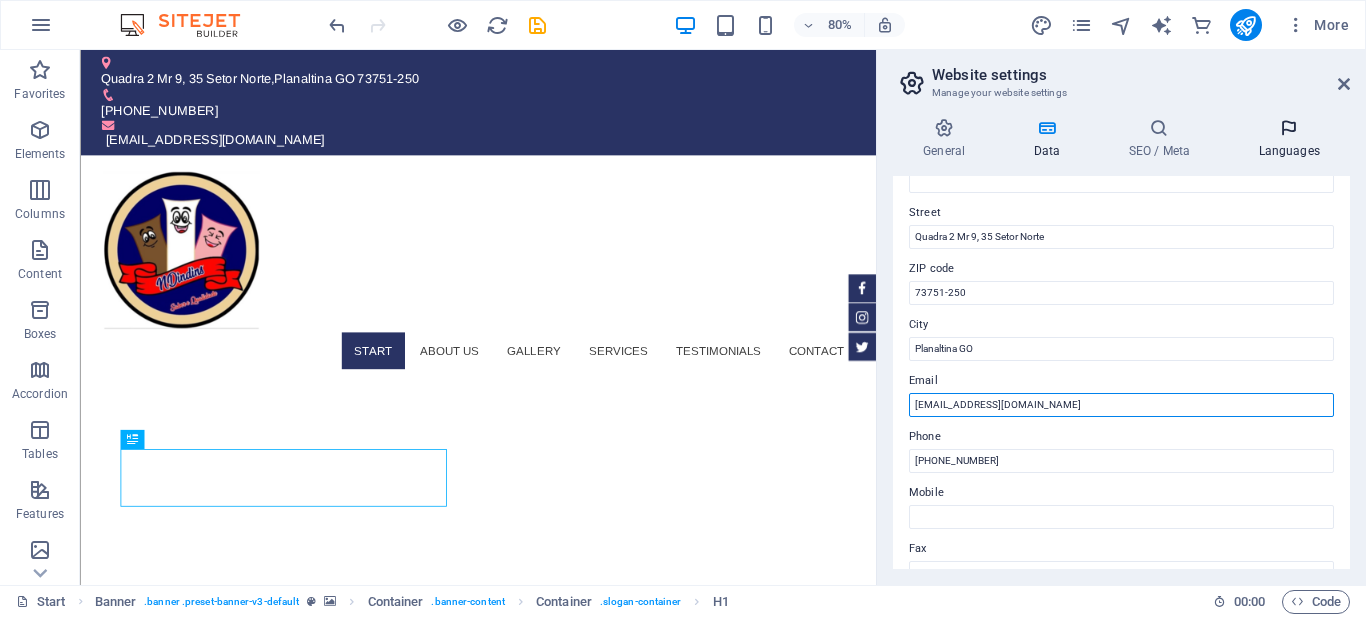 type on "[EMAIL_ADDRESS][DOMAIN_NAME]" 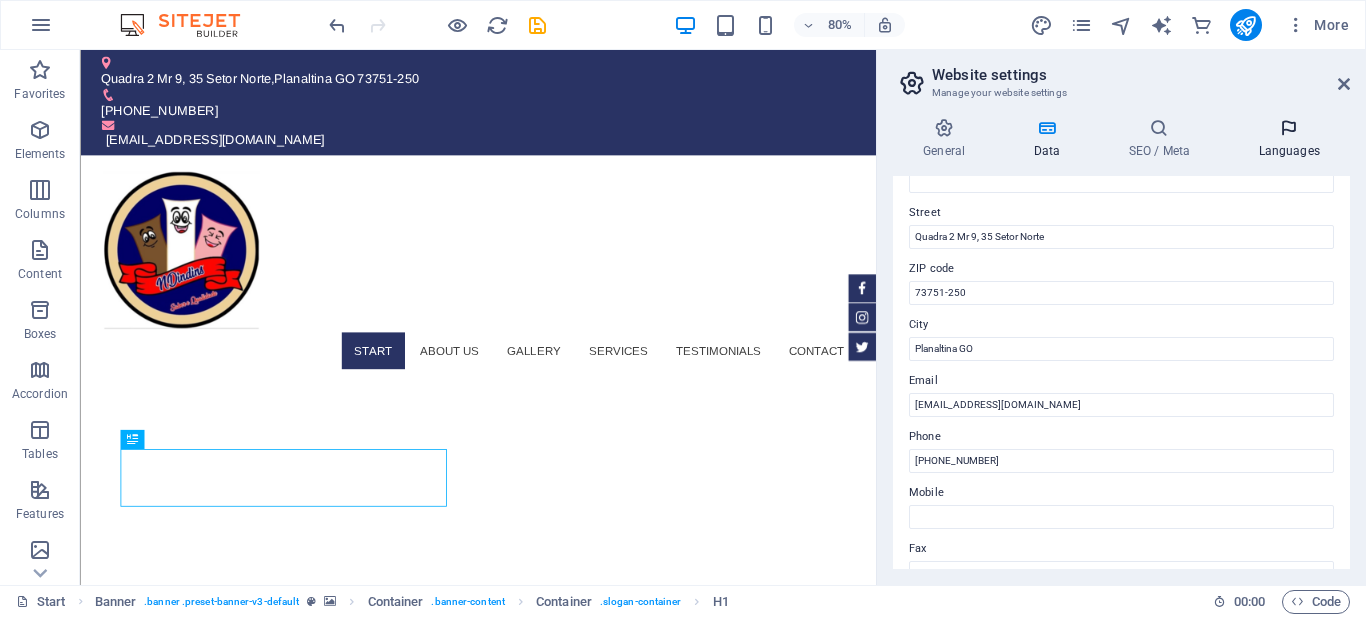 click on "Languages" at bounding box center (1289, 139) 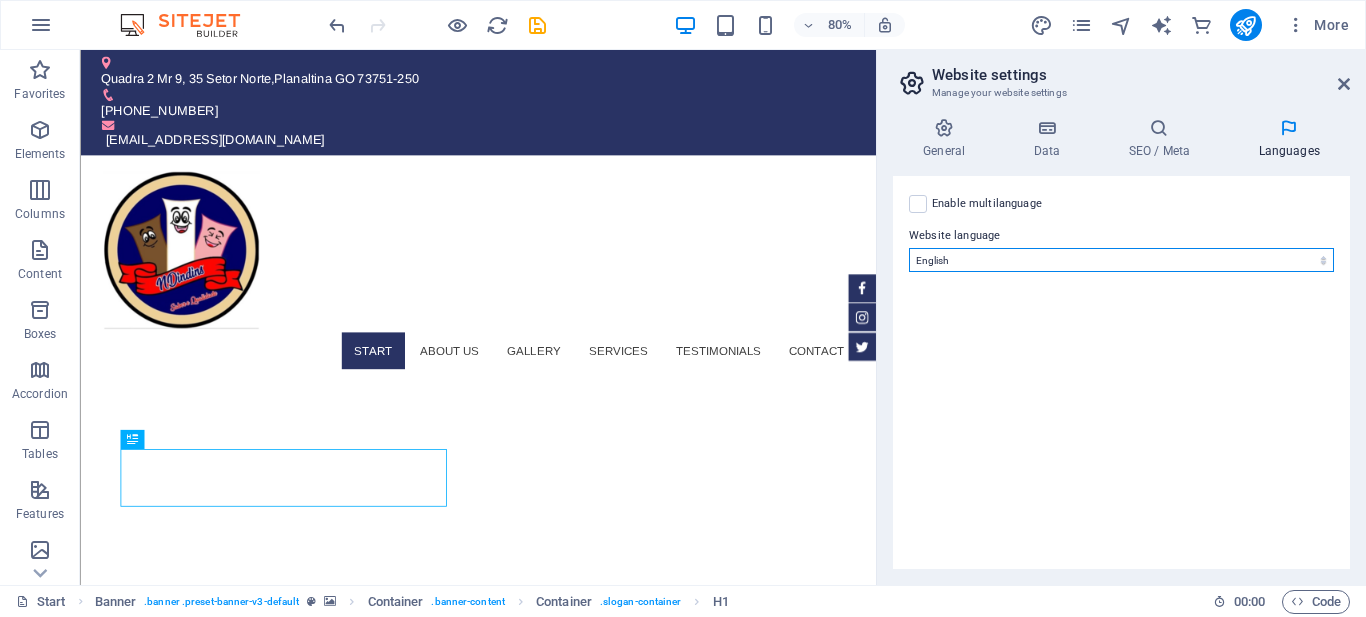 click on "Abkhazian Afar Afrikaans Akan Albanian Amharic Arabic Aragonese Armenian Assamese Avaric Avestan Aymara Azerbaijani Bambara Bashkir Basque Belarusian Bengali Bihari languages Bislama Bokmål Bosnian Breton Bulgarian Burmese Catalan Central Khmer Chamorro Chechen Chinese Church Slavic Chuvash Cornish Corsican Cree Croatian Czech Danish Dutch Dzongkha English Esperanto Estonian Ewe Faroese Farsi (Persian) Fijian Finnish French Fulah Gaelic Galician Ganda Georgian German Greek Greenlandic Guaraní Gujarati Haitian Creole Hausa Hebrew Herero Hindi Hiri Motu Hungarian Icelandic Ido Igbo Indonesian Interlingua Interlingue Inuktitut Inupiaq Irish Italian Japanese Javanese Kannada Kanuri Kashmiri Kazakh Kikuyu Kinyarwanda Komi Kongo Korean Kurdish Kwanyama Kyrgyz Lao Latin Latvian Limburgish Lingala Lithuanian Luba-Katanga Luxembourgish Macedonian Malagasy Malay Malayalam Maldivian Maltese Manx Maori Marathi Marshallese Mongolian Nauru Navajo Ndonga Nepali North Ndebele Northern Sami Norwegian Norwegian Nynorsk Nuosu" at bounding box center [1121, 260] 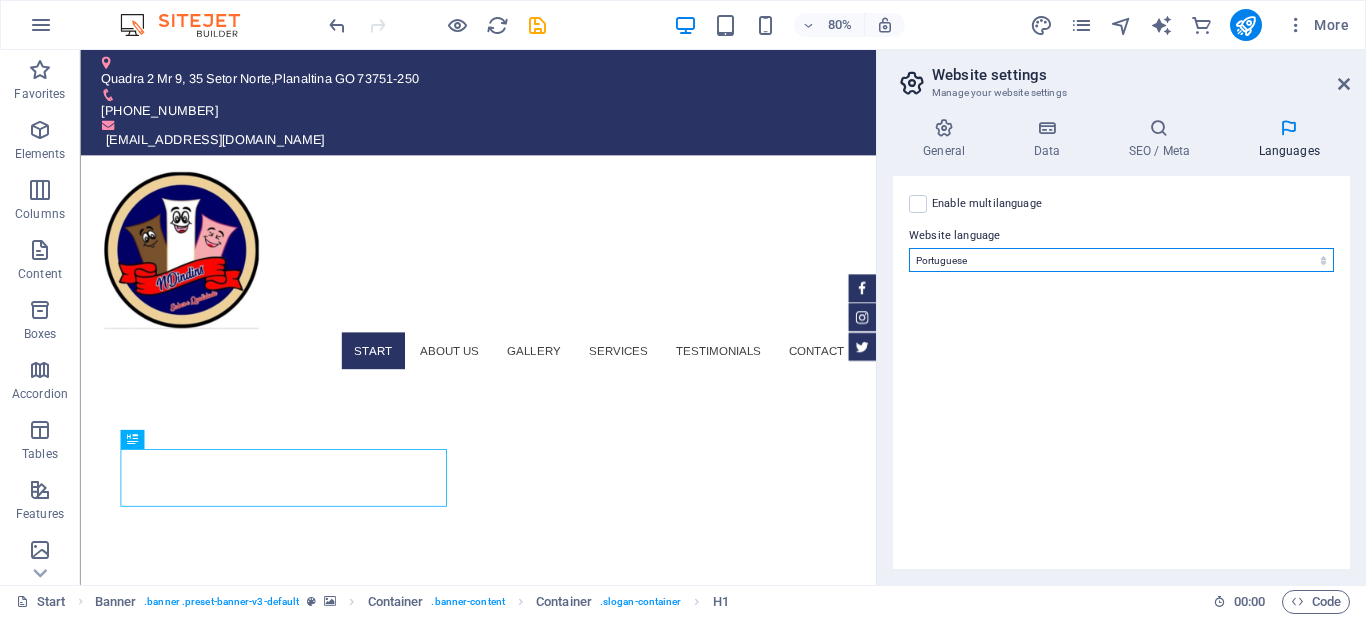 click on "Abkhazian Afar Afrikaans Akan Albanian Amharic Arabic Aragonese Armenian Assamese Avaric Avestan Aymara Azerbaijani Bambara Bashkir Basque Belarusian Bengali Bihari languages Bislama Bokmål Bosnian Breton Bulgarian Burmese Catalan Central Khmer Chamorro Chechen Chinese Church Slavic Chuvash Cornish Corsican Cree Croatian Czech Danish Dutch Dzongkha English Esperanto Estonian Ewe Faroese Farsi (Persian) Fijian Finnish French Fulah Gaelic Galician Ganda Georgian German Greek Greenlandic Guaraní Gujarati Haitian Creole Hausa Hebrew Herero Hindi Hiri Motu Hungarian Icelandic Ido Igbo Indonesian Interlingua Interlingue Inuktitut Inupiaq Irish Italian Japanese Javanese Kannada Kanuri Kashmiri Kazakh Kikuyu Kinyarwanda Komi Kongo Korean Kurdish Kwanyama Kyrgyz Lao Latin Latvian Limburgish Lingala Lithuanian Luba-Katanga Luxembourgish Macedonian Malagasy Malay Malayalam Maldivian Maltese Manx Maori Marathi Marshallese Mongolian Nauru Navajo Ndonga Nepali North Ndebele Northern Sami Norwegian Norwegian Nynorsk Nuosu" at bounding box center (1121, 260) 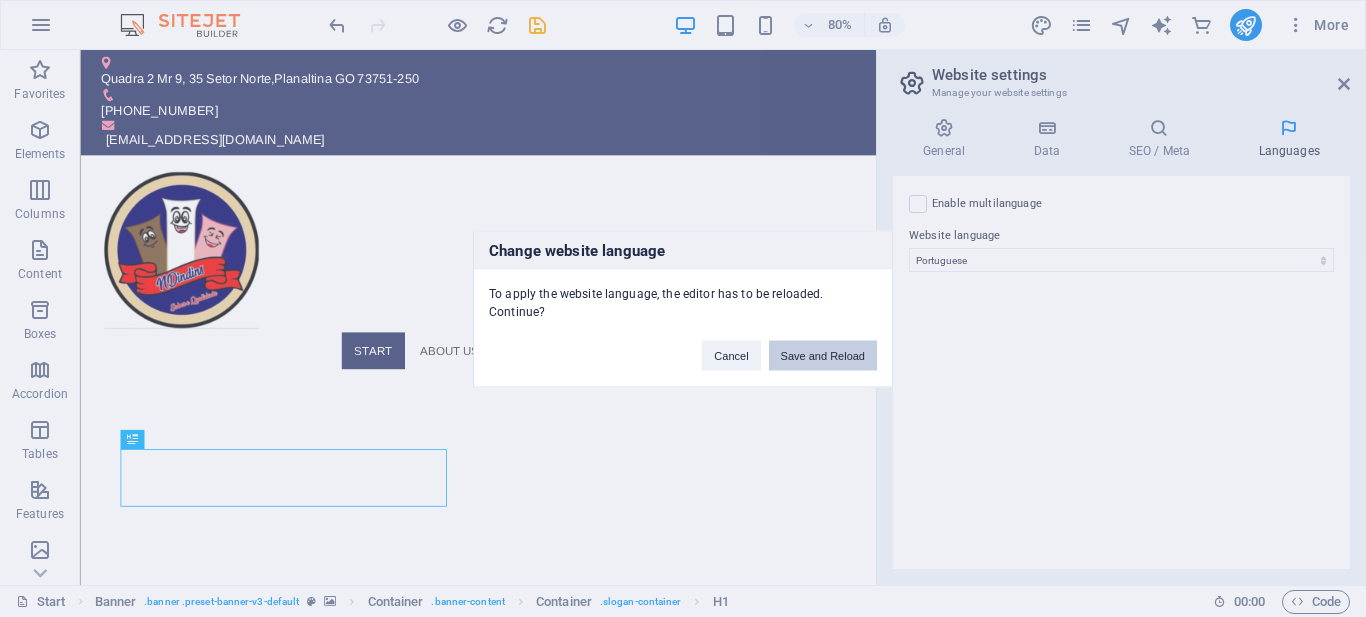 click on "Save and Reload" at bounding box center (823, 355) 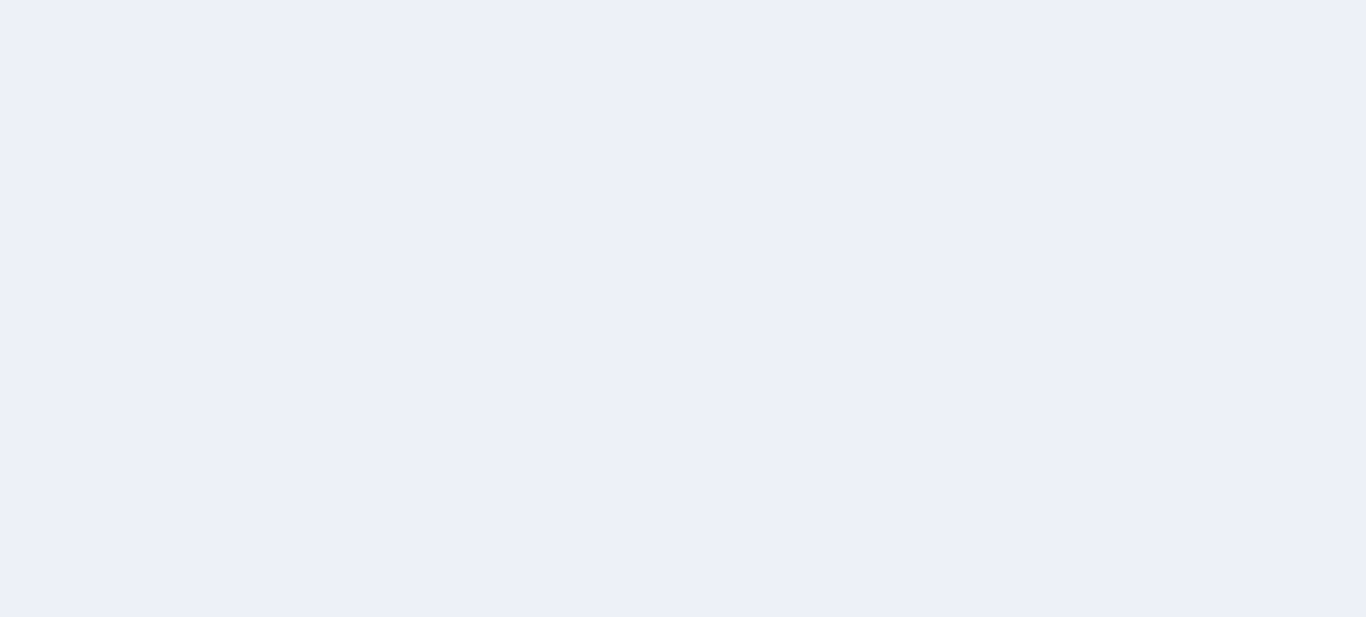 scroll, scrollTop: 0, scrollLeft: 0, axis: both 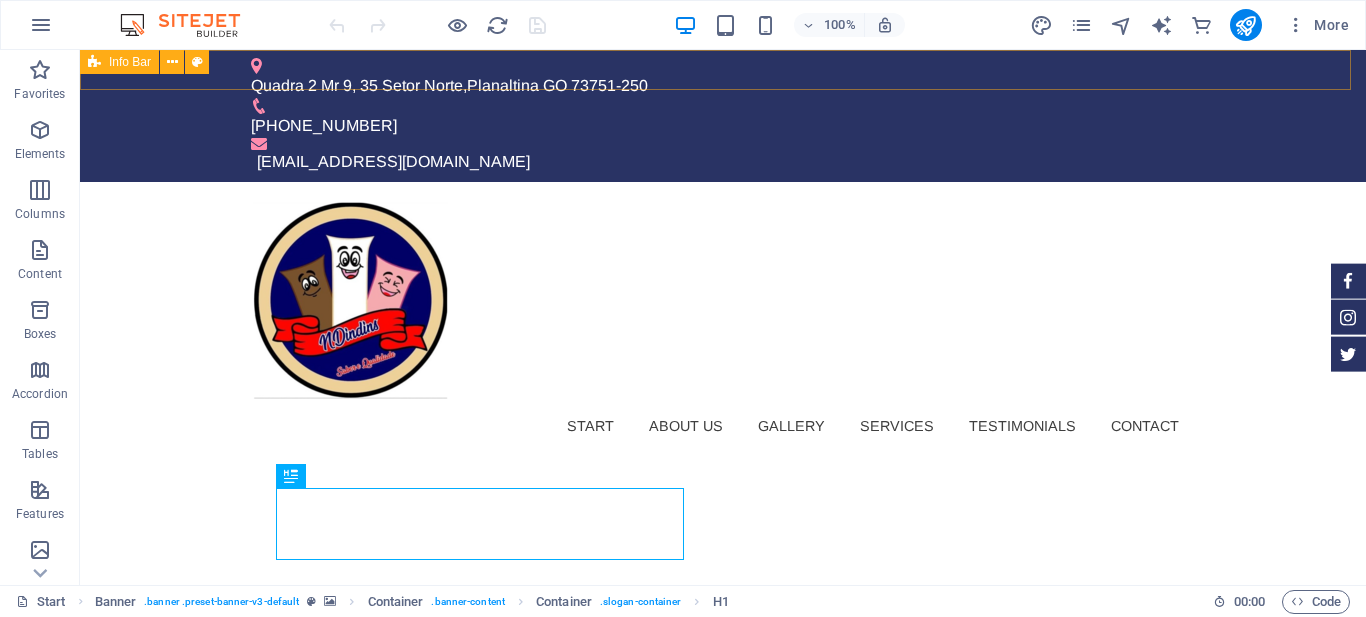 click at bounding box center [94, 62] 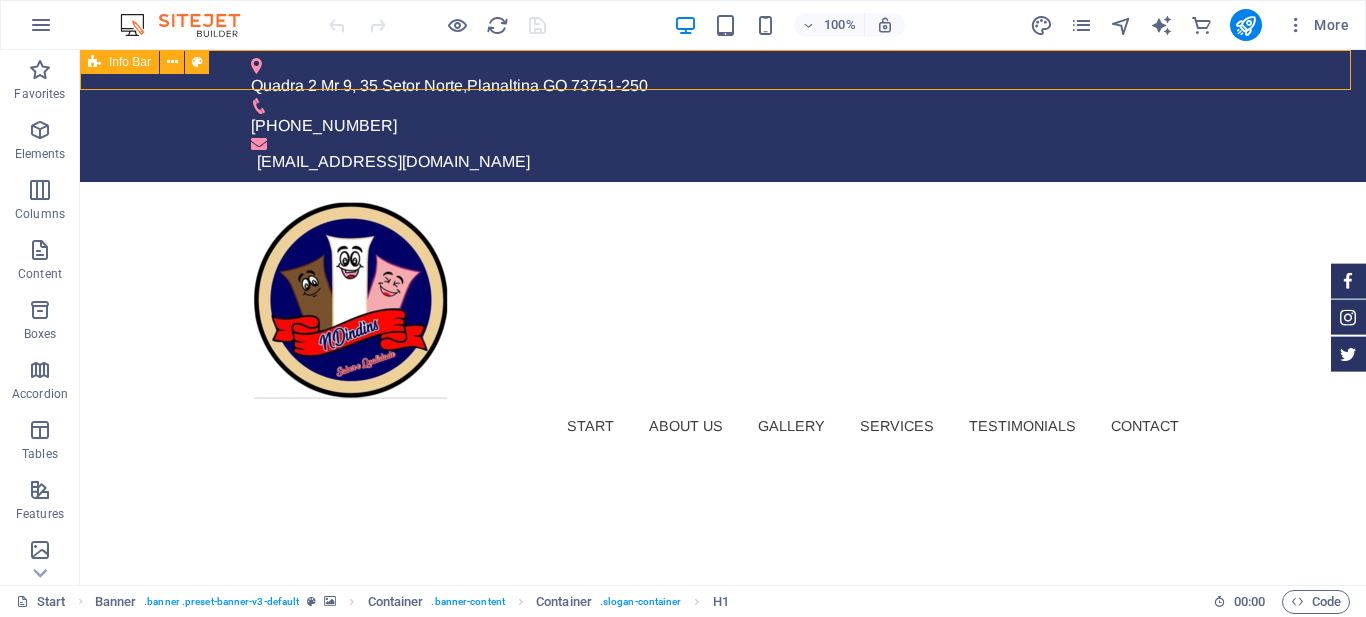 click at bounding box center [94, 62] 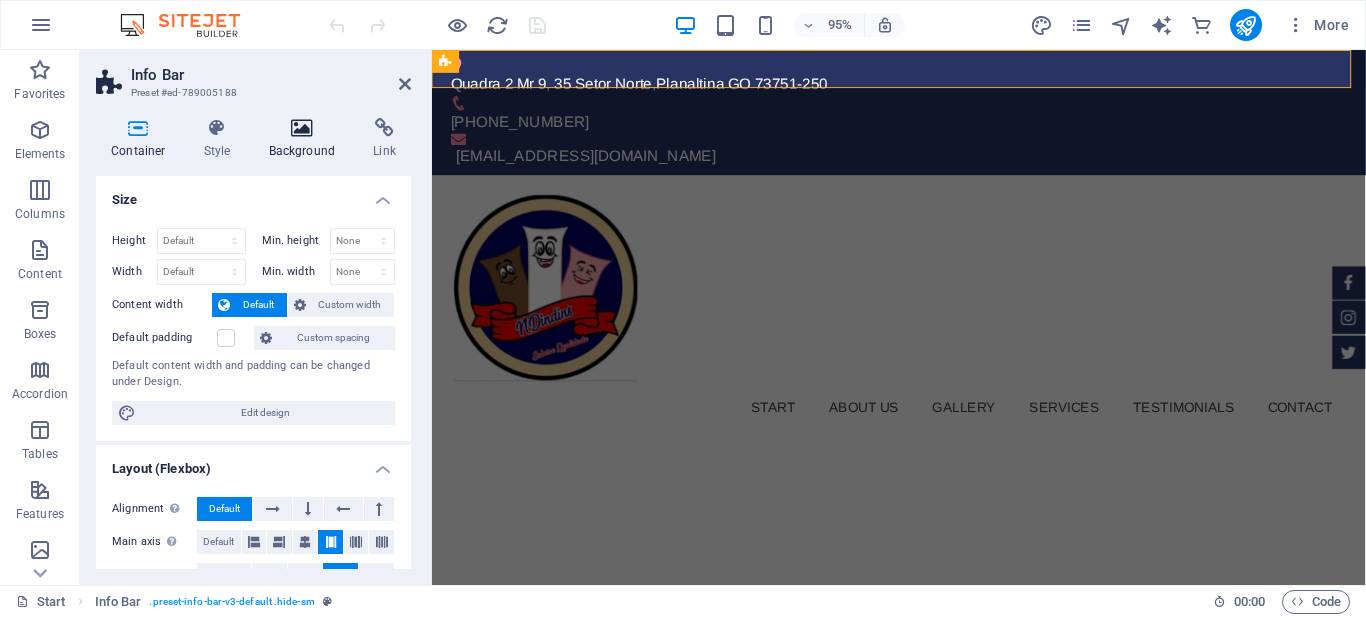 click at bounding box center (302, 128) 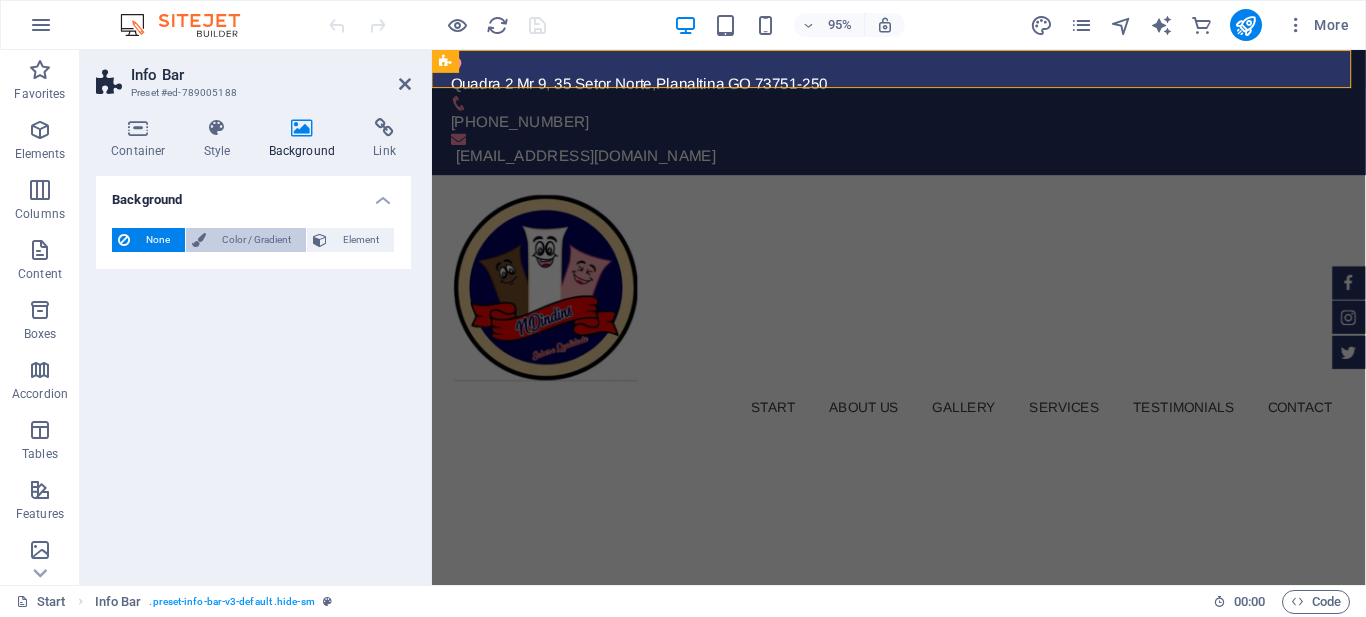 click on "Color / Gradient" at bounding box center (256, 240) 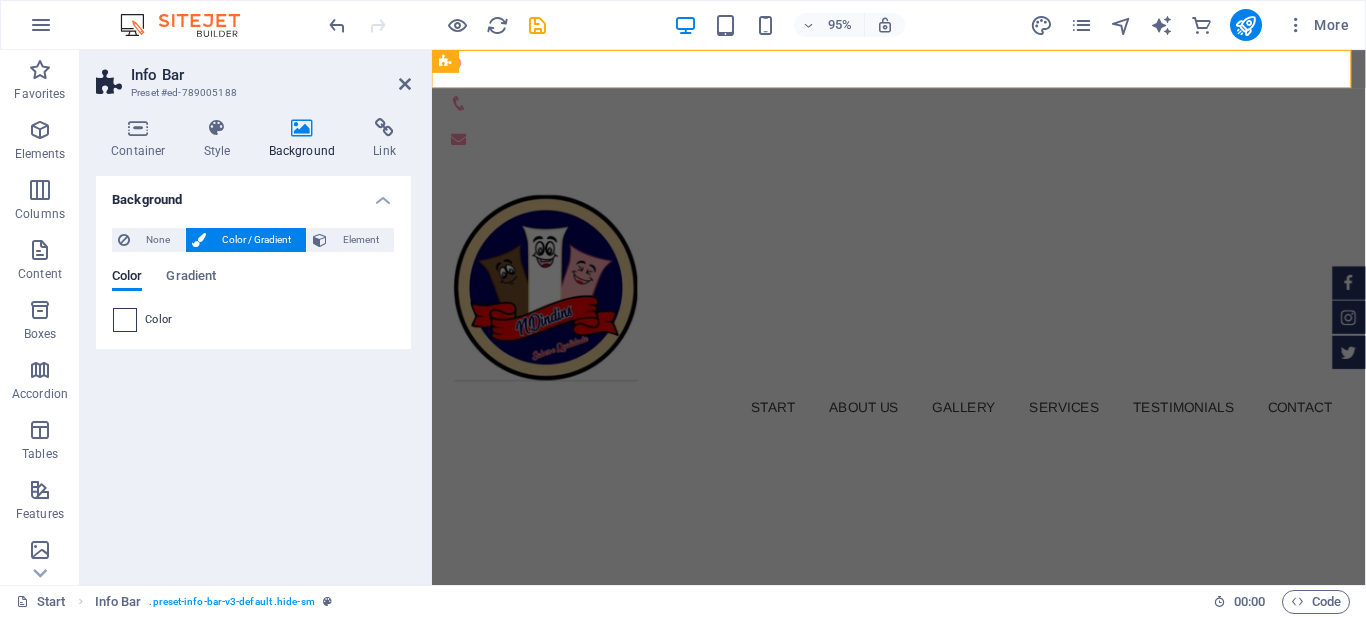 click at bounding box center (125, 320) 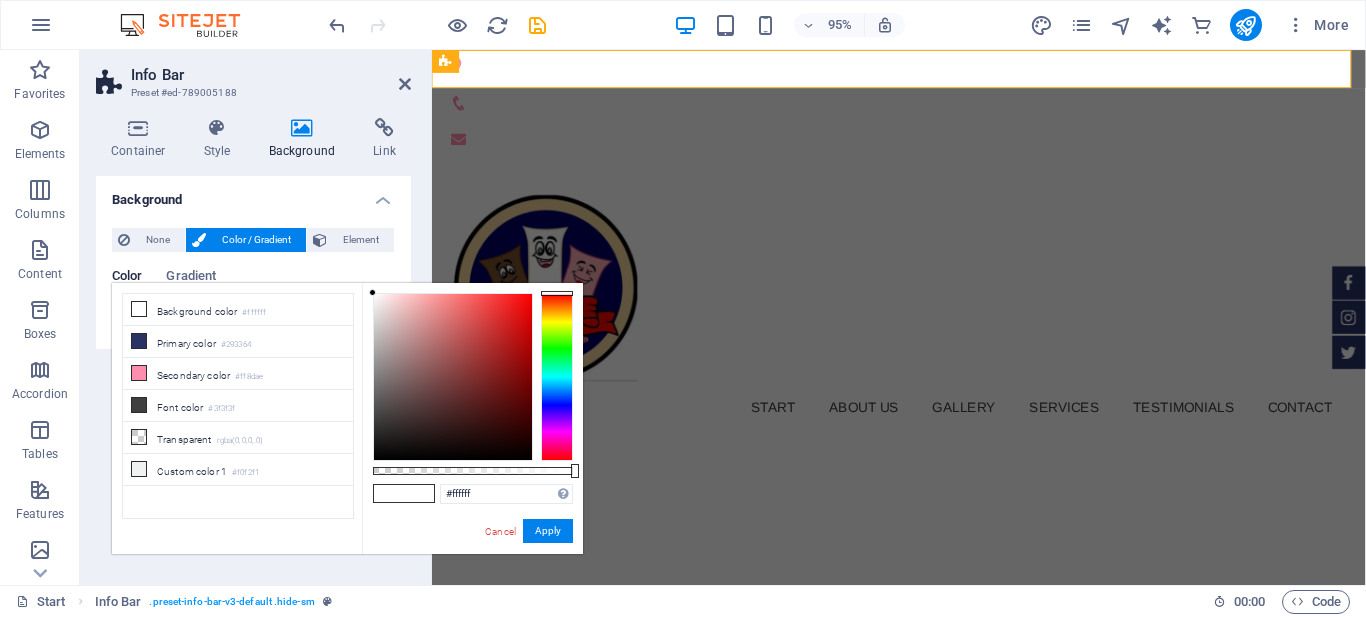 click at bounding box center (557, 377) 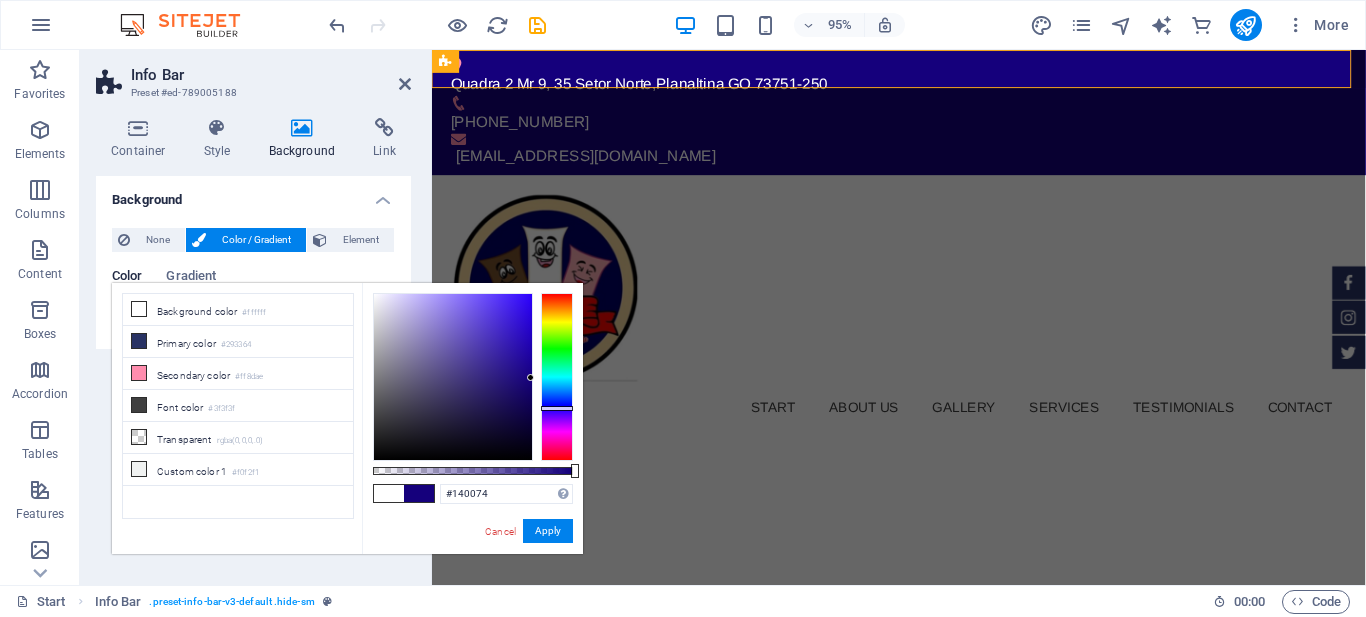 type on "#140073" 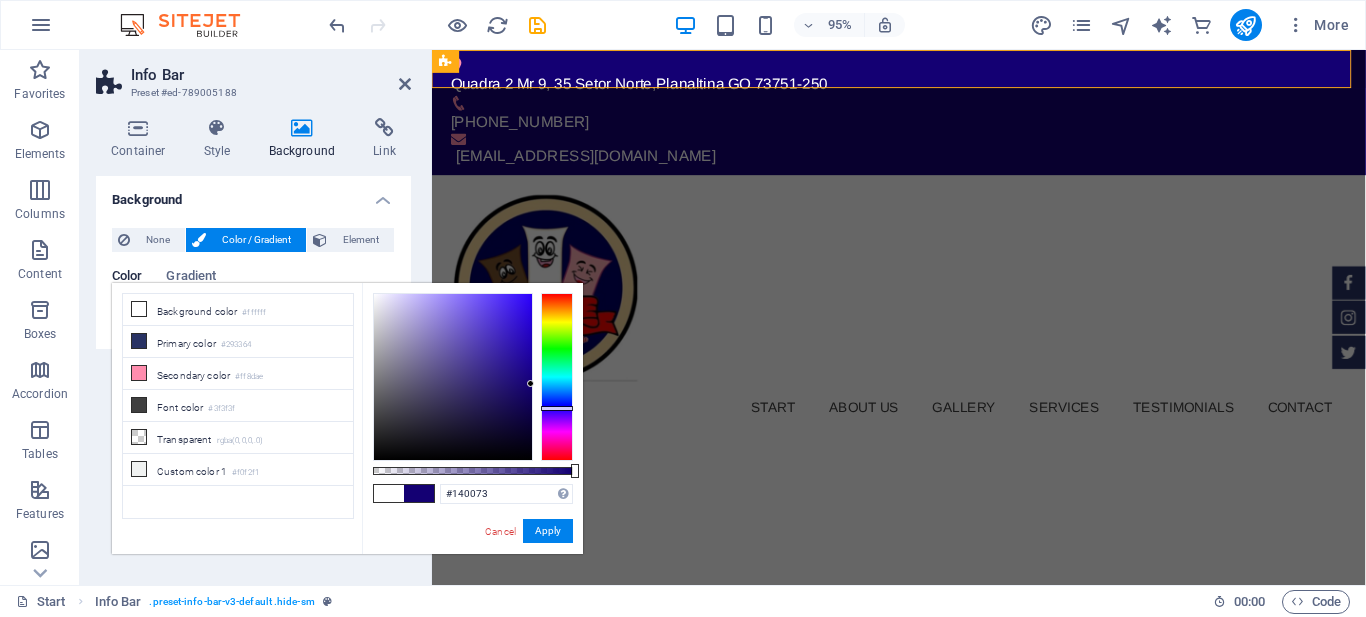 drag, startPoint x: 526, startPoint y: 371, endPoint x: 539, endPoint y: 384, distance: 18.384777 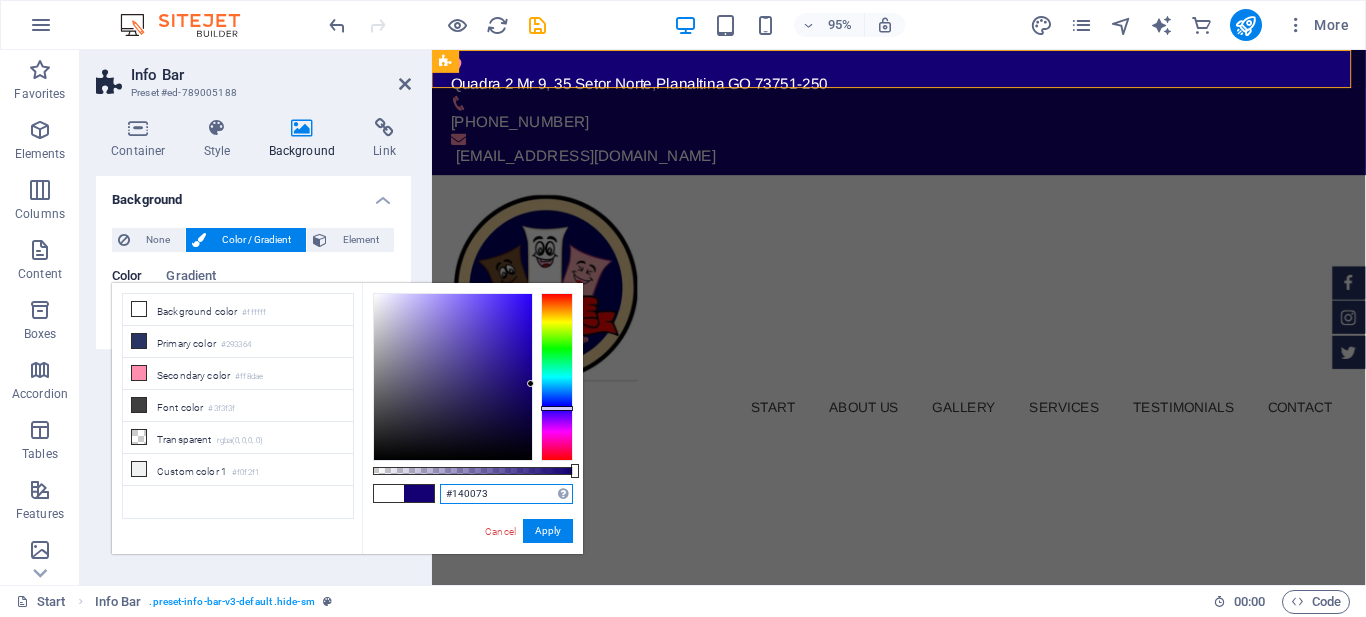 click on "#140073" at bounding box center (506, 494) 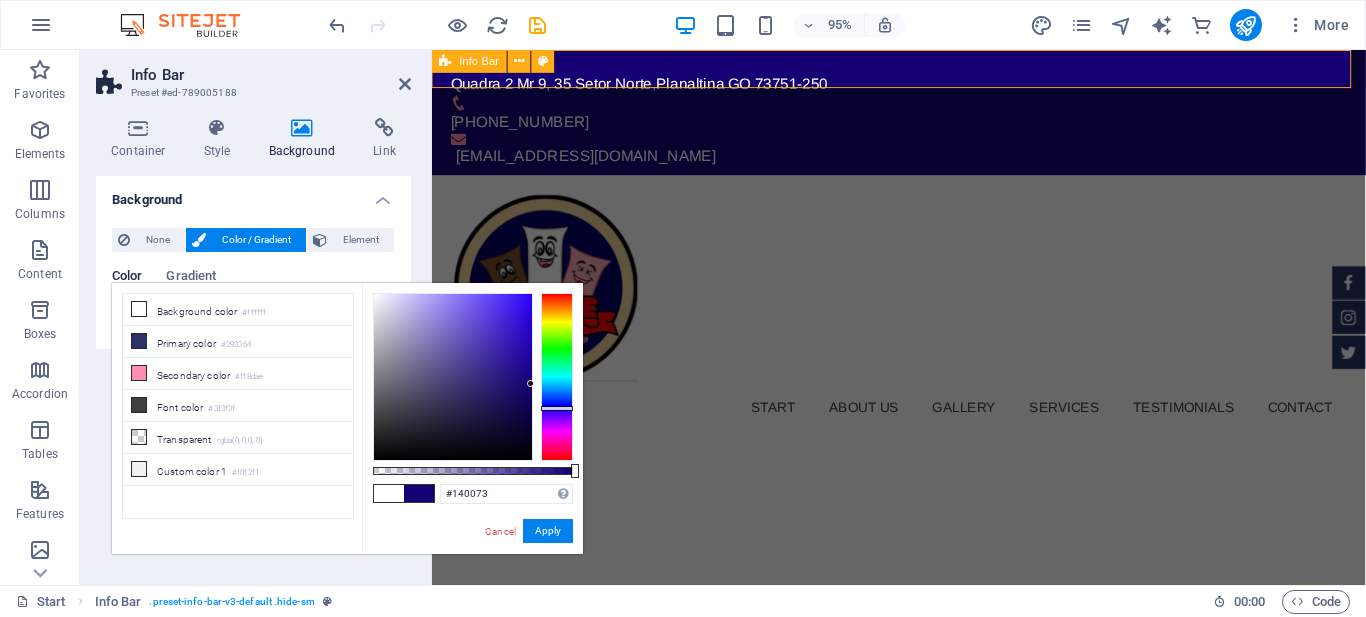 click on "Quadra 2 Mr 9, [GEOGRAPHIC_DATA] ,  Planaltina GO   73751-250 [PHONE_NUMBER] [EMAIL_ADDRESS][DOMAIN_NAME]" at bounding box center (923, 116) 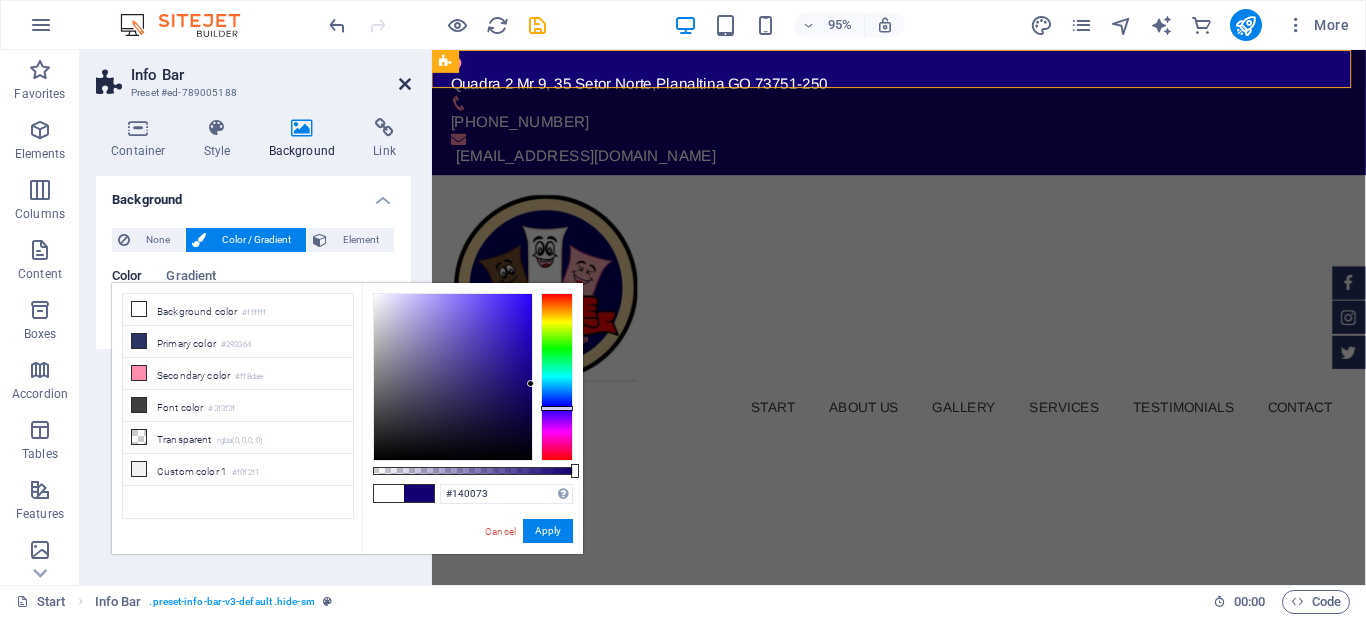 click at bounding box center [405, 84] 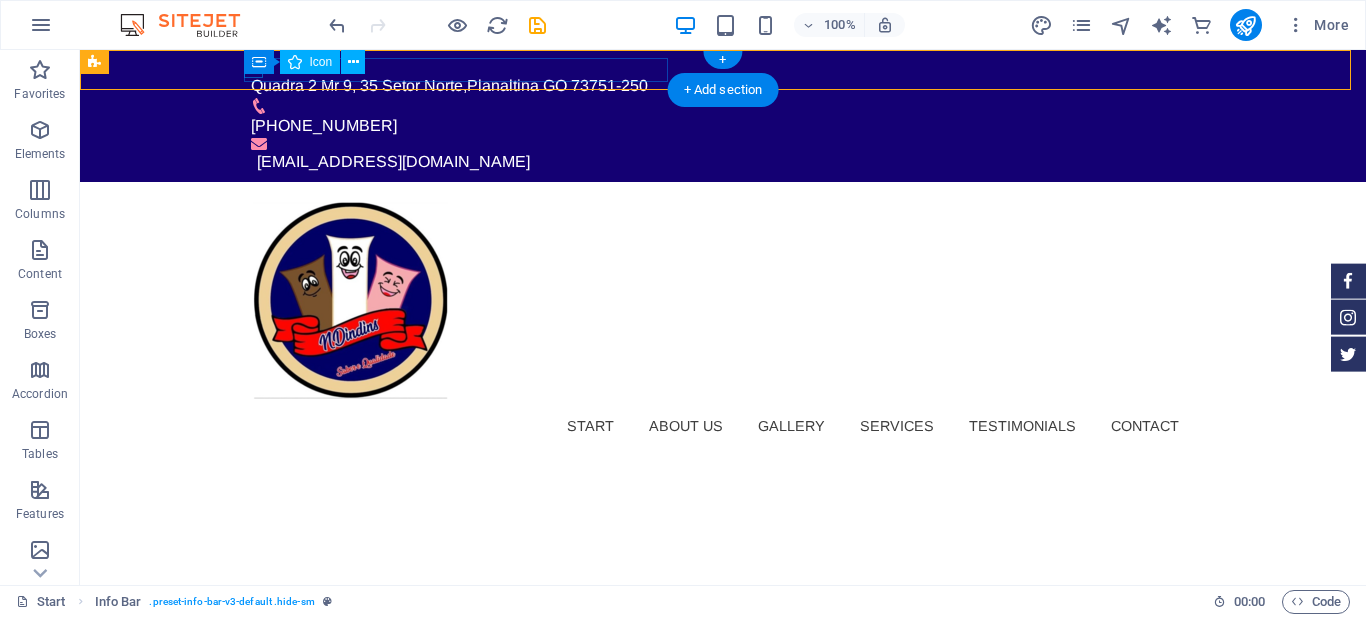 click at bounding box center [715, 66] 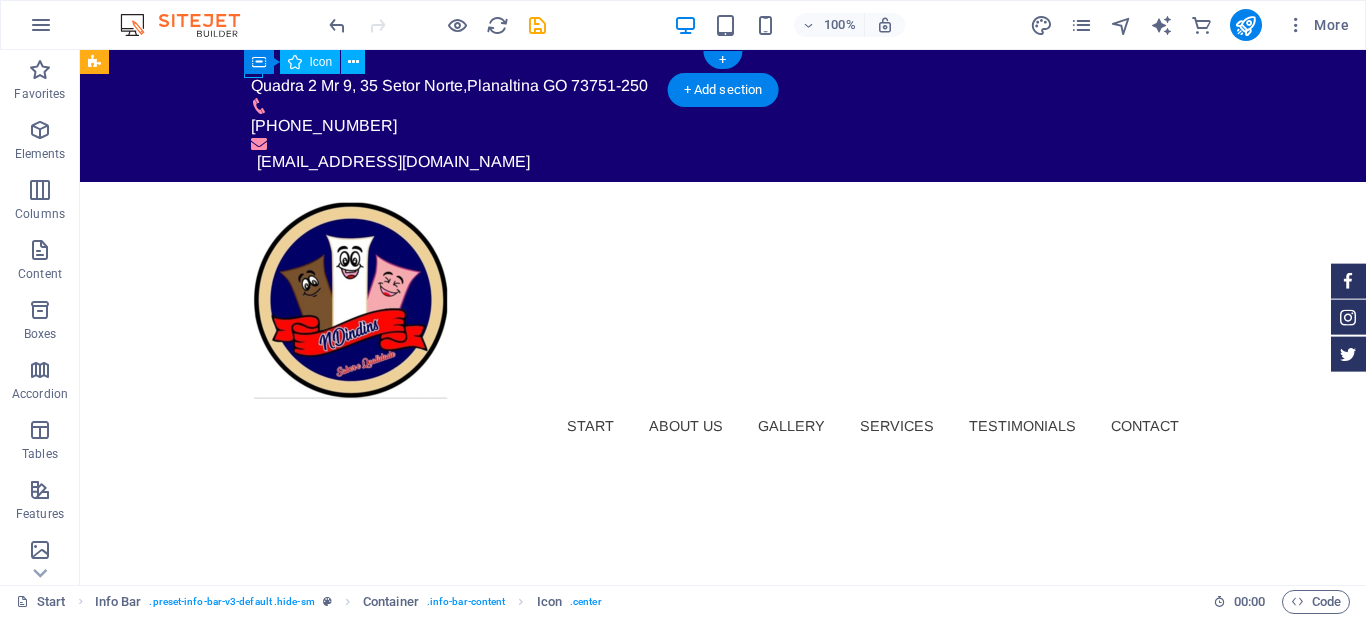 click at bounding box center (715, 66) 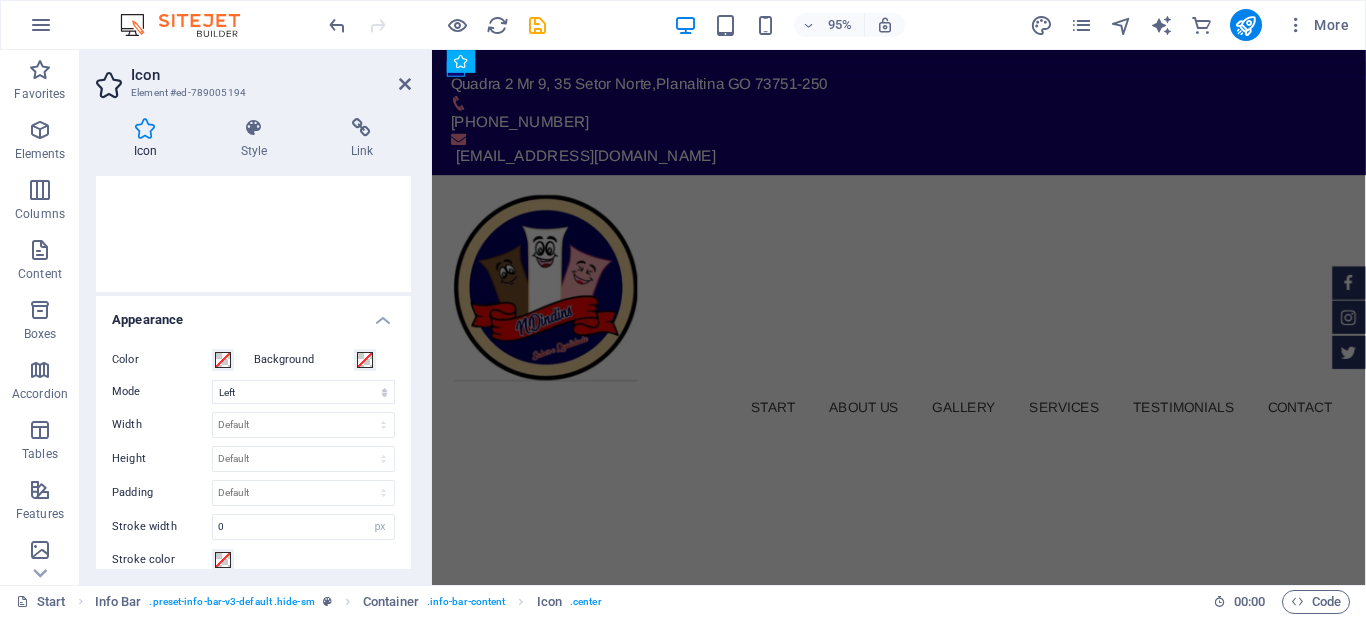 scroll, scrollTop: 355, scrollLeft: 0, axis: vertical 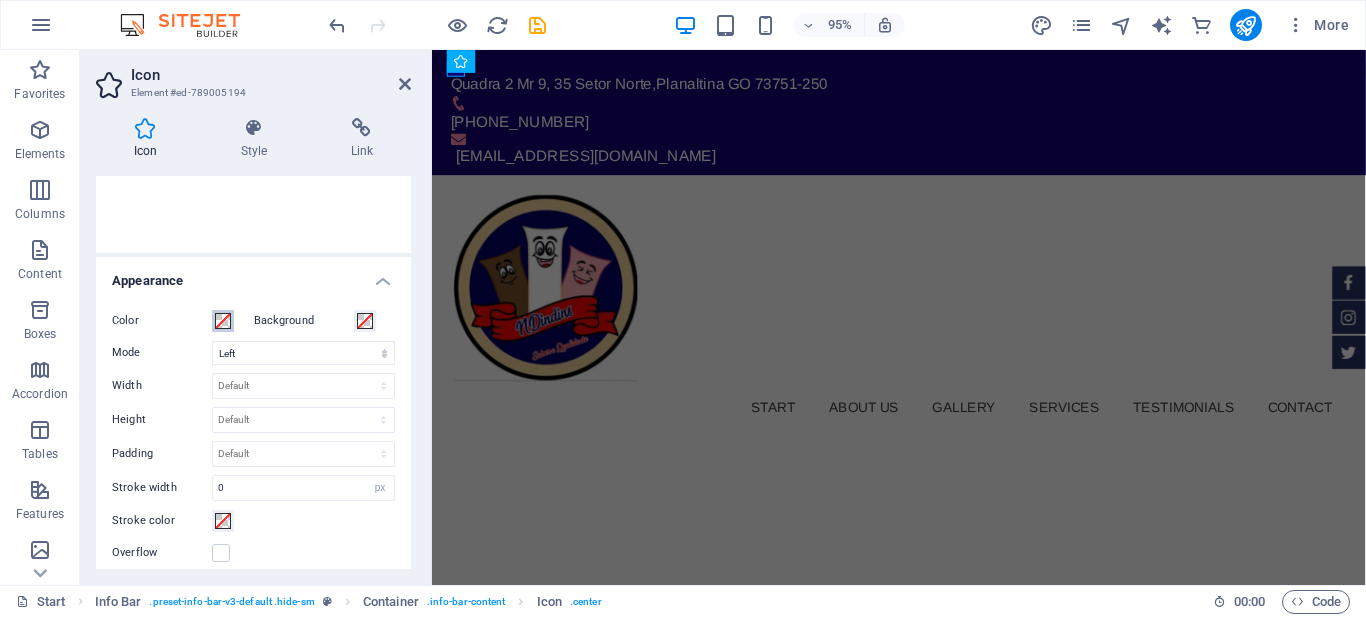 click at bounding box center [223, 321] 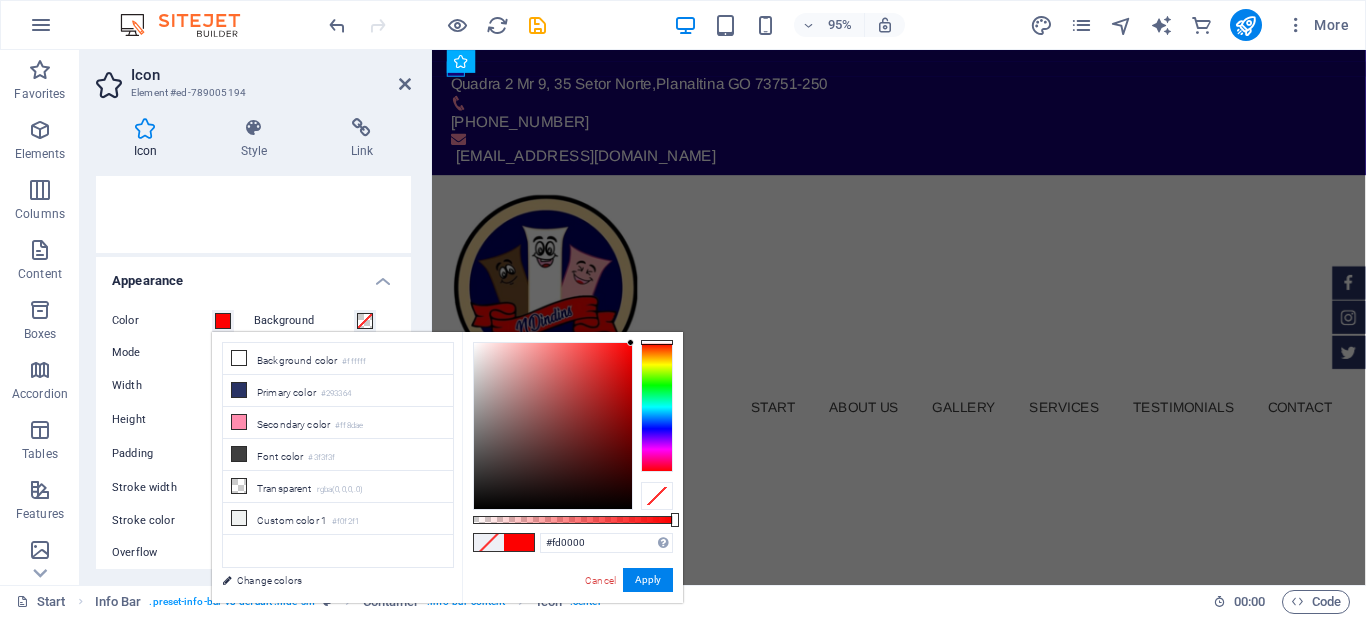 type on "#ff0000" 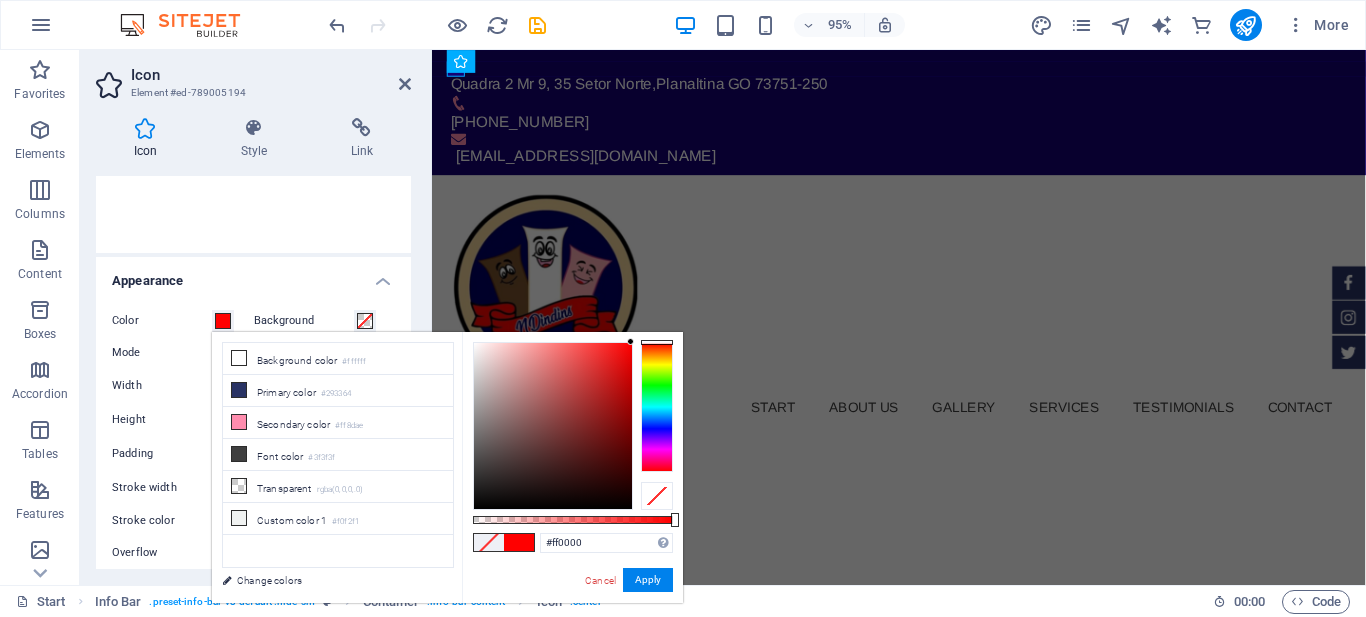 drag, startPoint x: 626, startPoint y: 360, endPoint x: 647, endPoint y: 329, distance: 37.44329 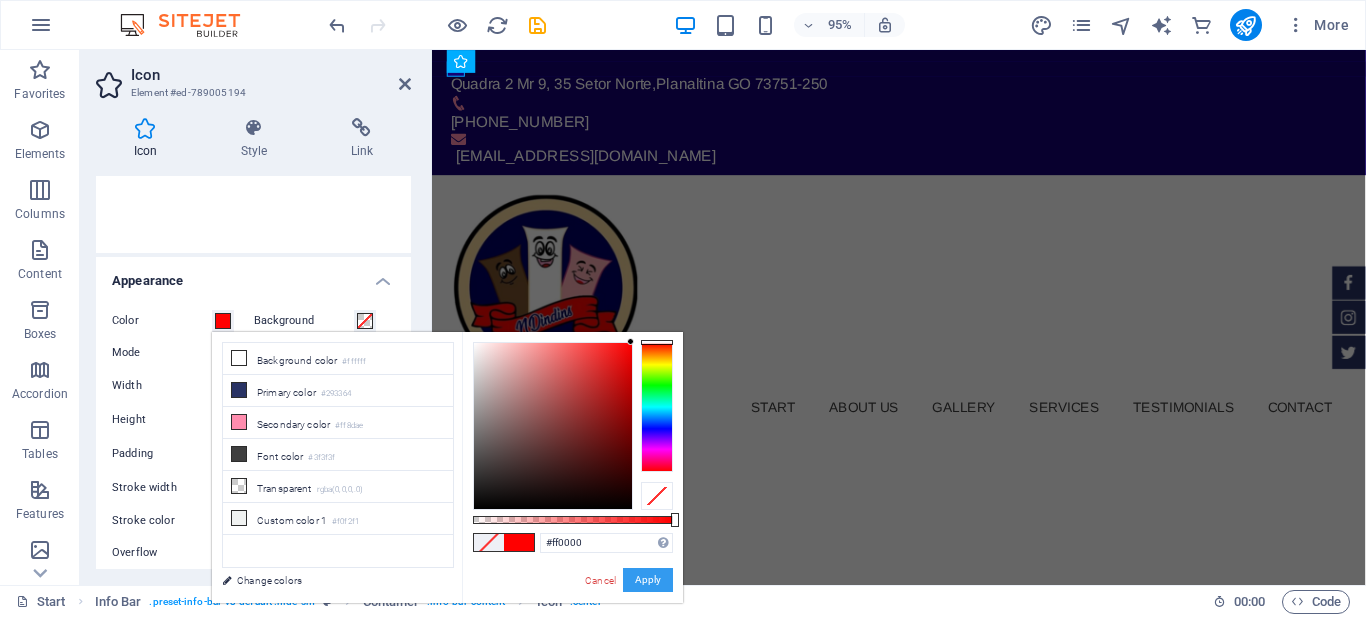 click on "Apply" at bounding box center [648, 580] 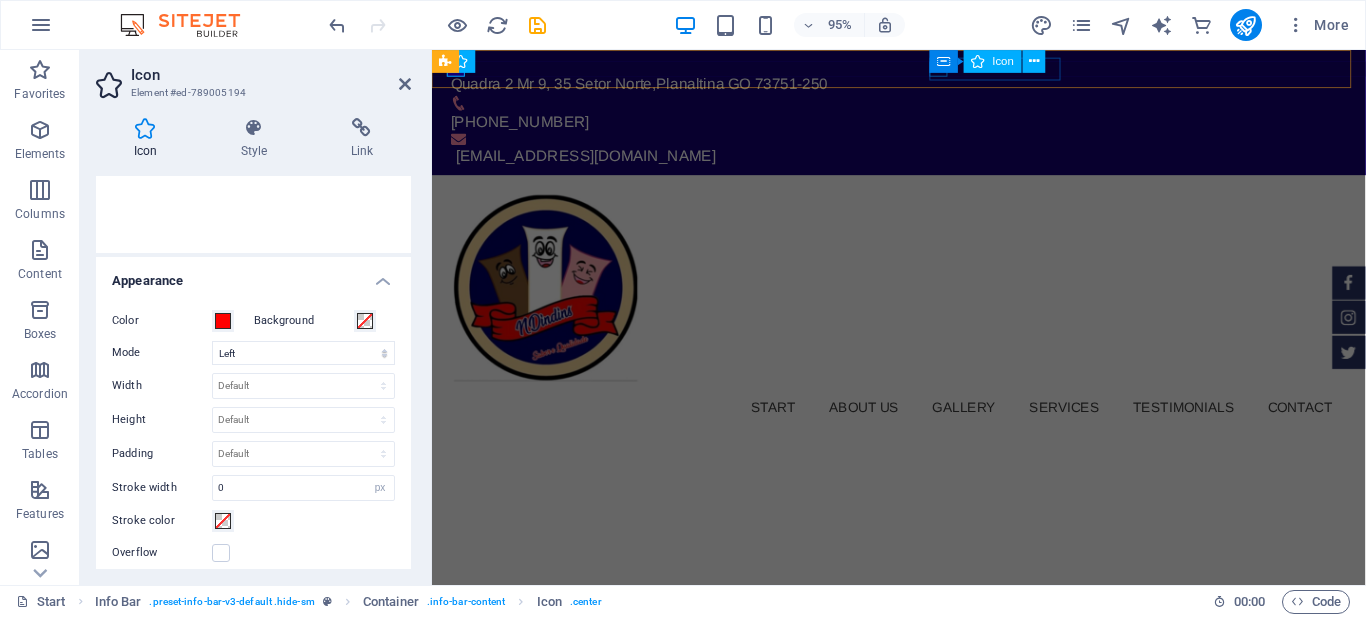 click at bounding box center [916, 106] 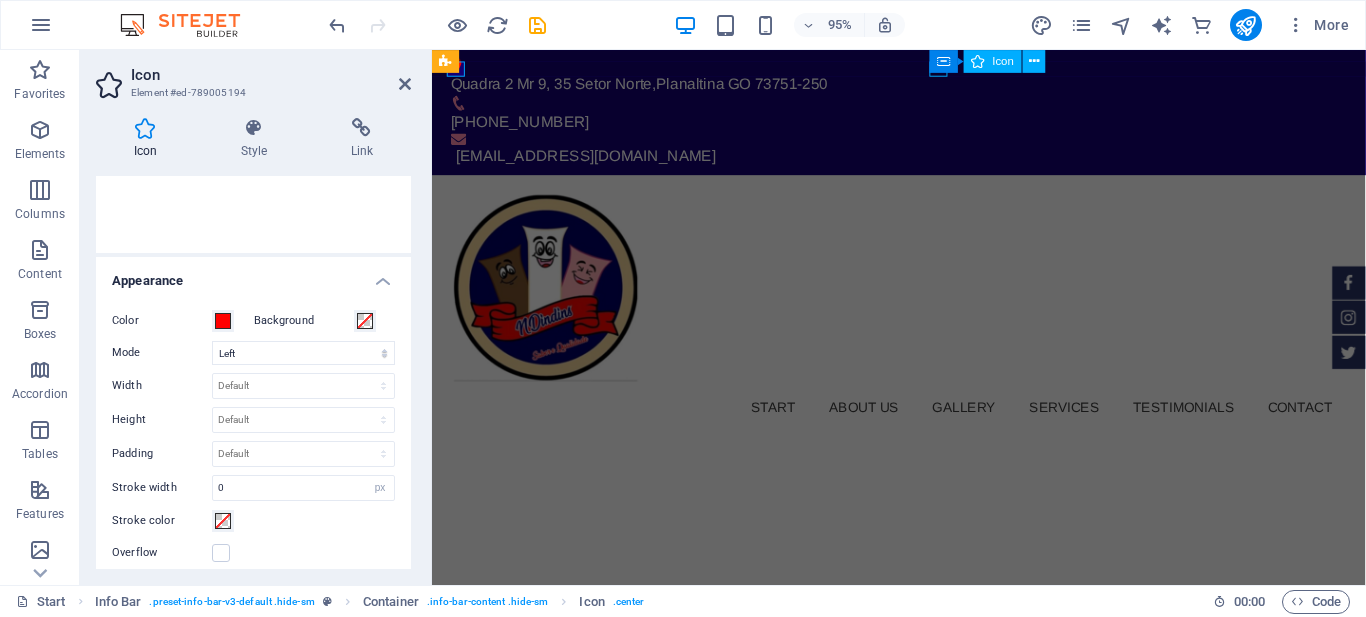 click at bounding box center (916, 106) 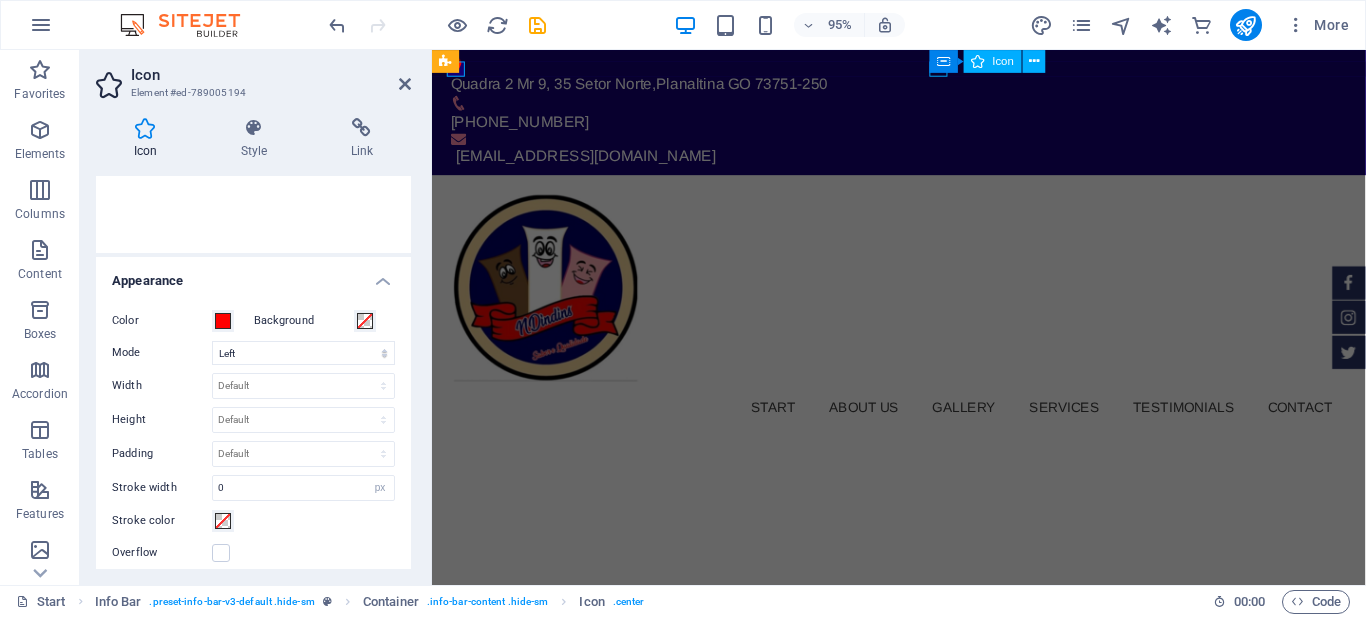select on "xMidYMid" 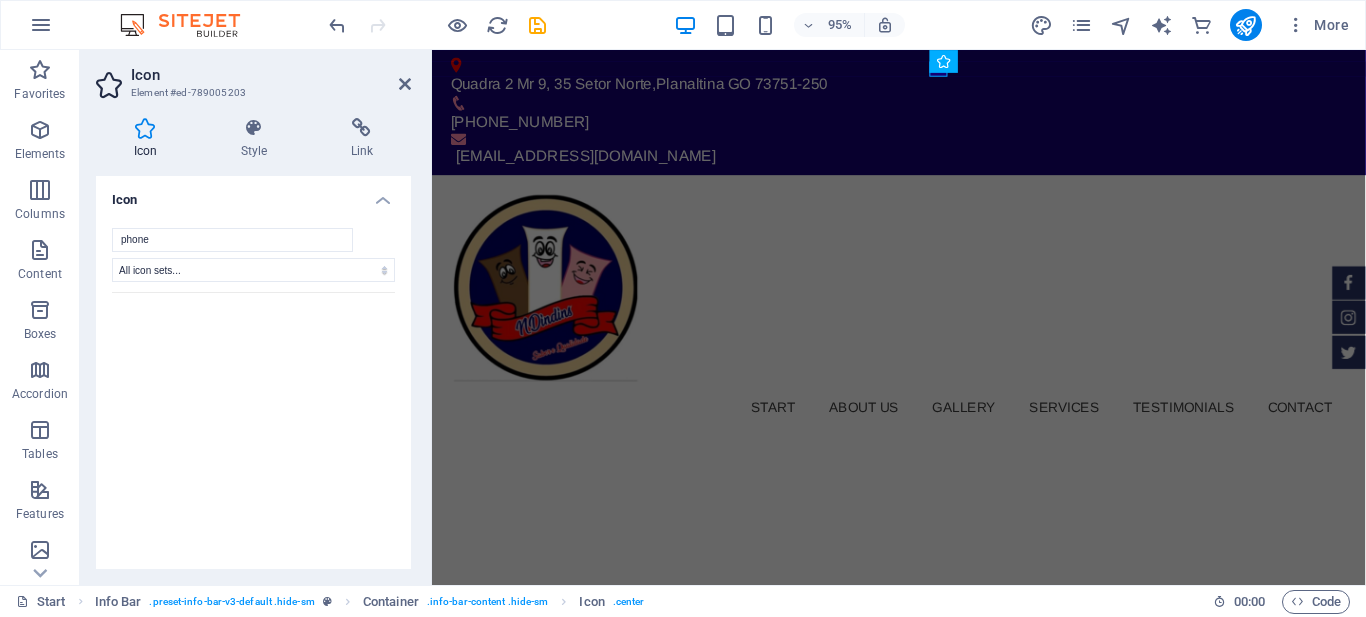 drag, startPoint x: 406, startPoint y: 193, endPoint x: 426, endPoint y: 345, distance: 153.31015 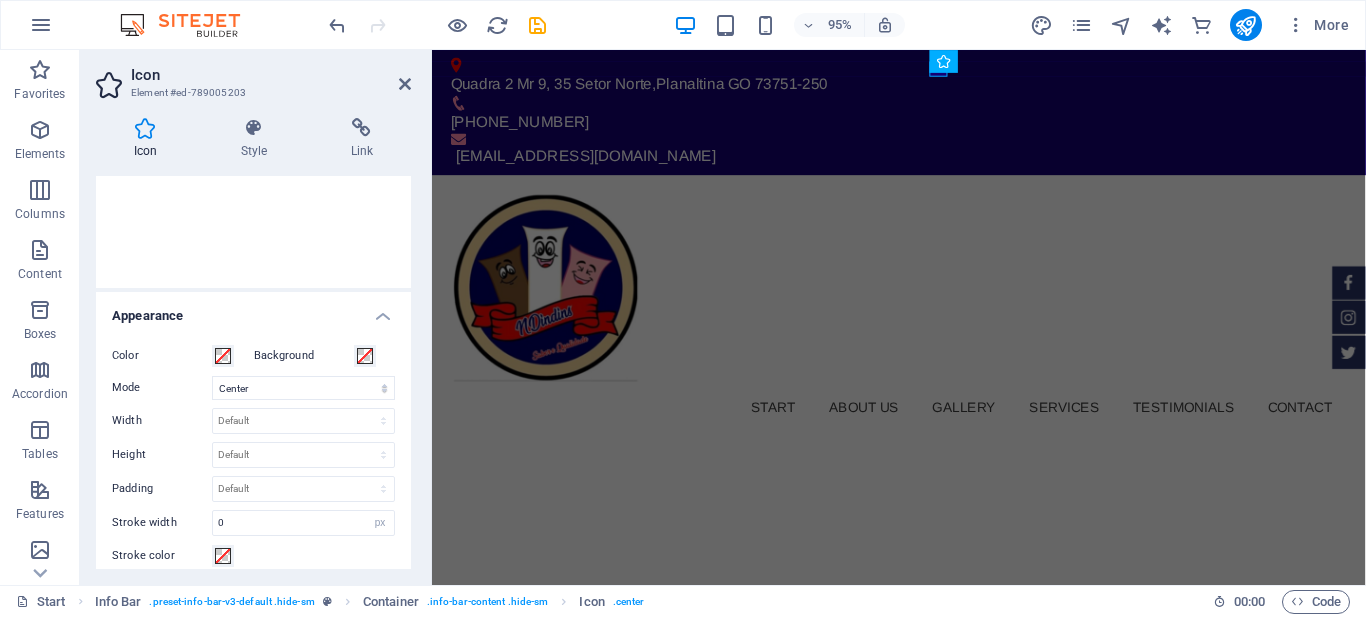 scroll, scrollTop: 340, scrollLeft: 0, axis: vertical 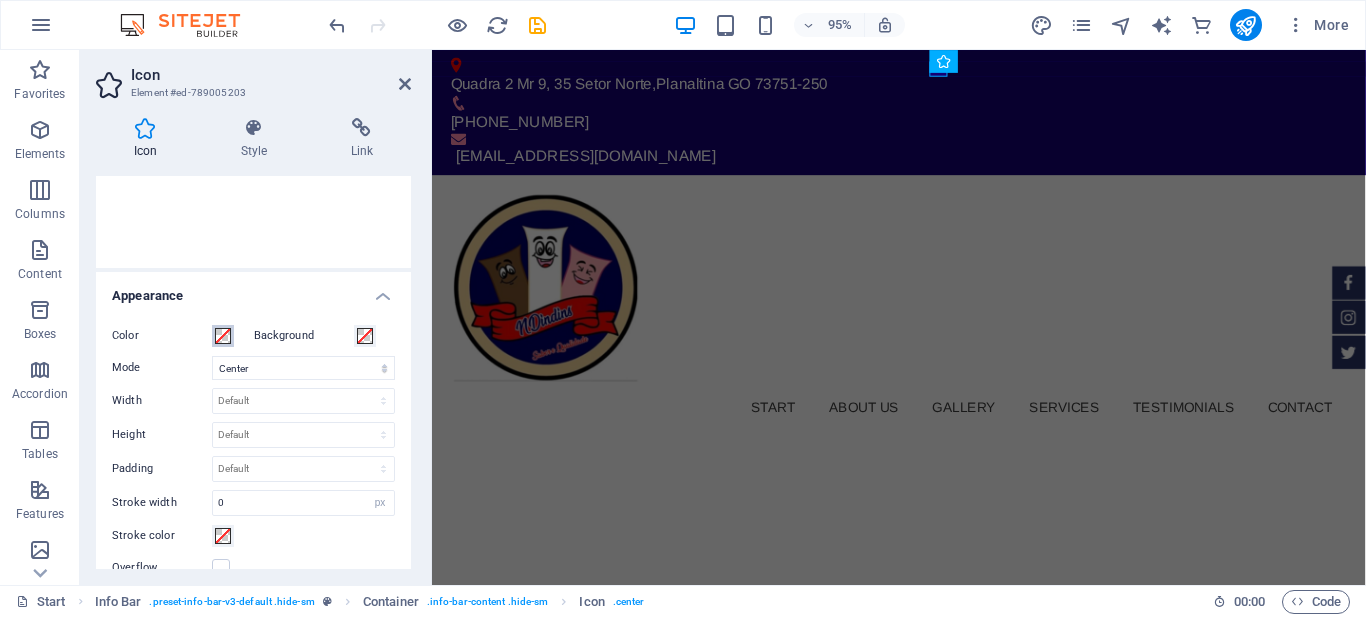 click at bounding box center (223, 336) 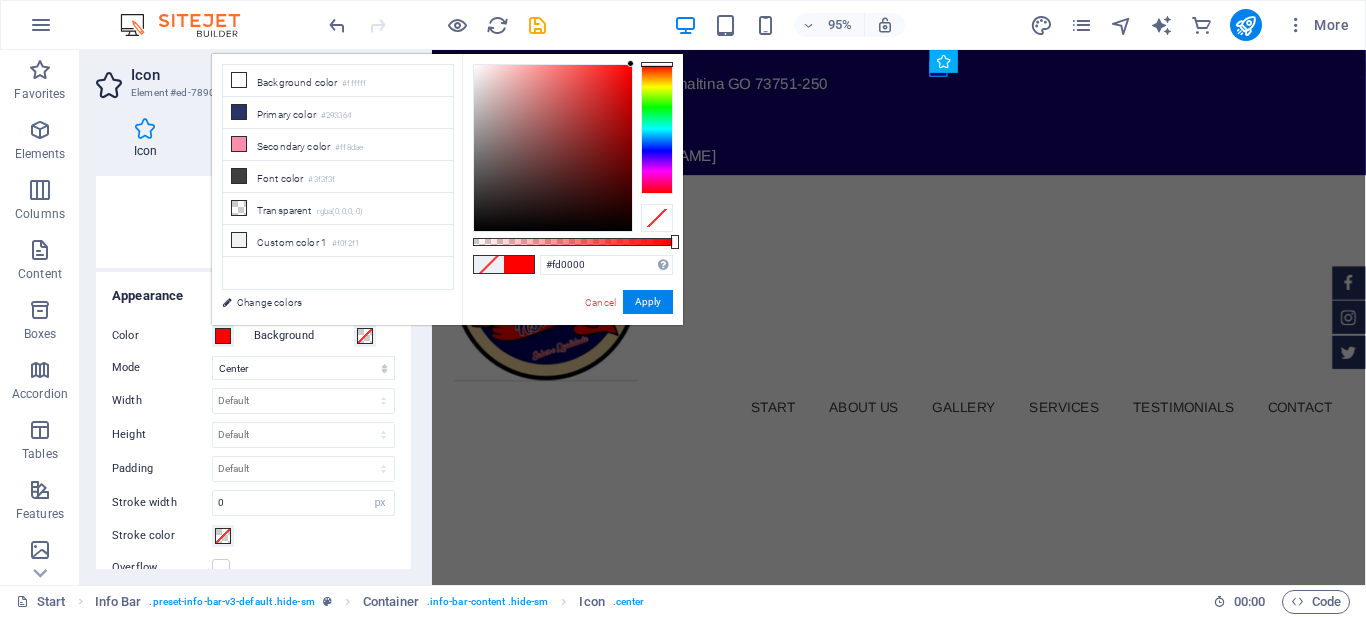 type on "#ff0000" 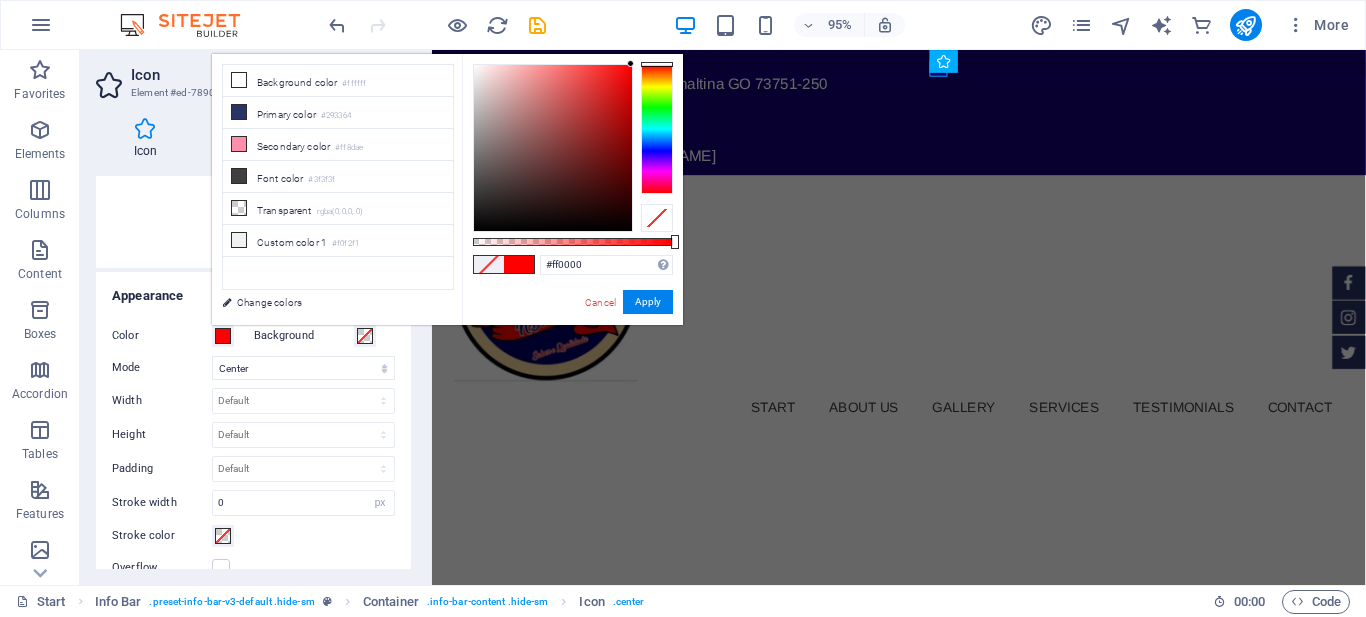 drag, startPoint x: 629, startPoint y: 75, endPoint x: 635, endPoint y: 59, distance: 17.088007 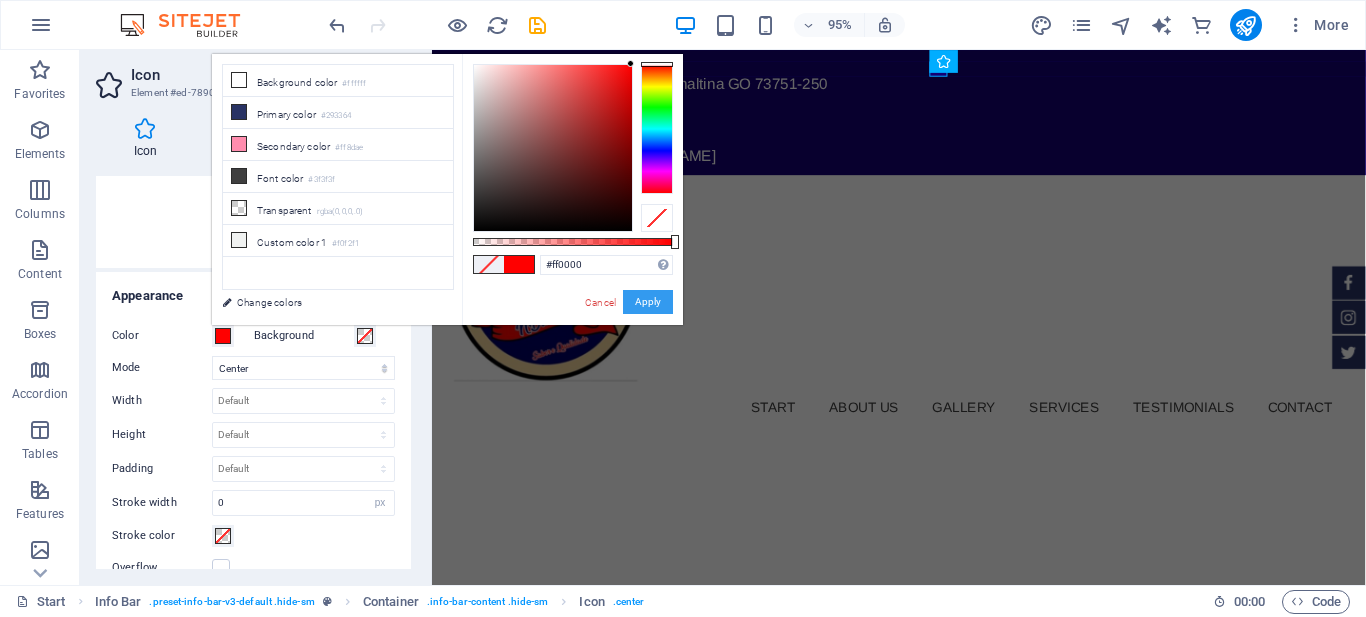 click on "Apply" at bounding box center [648, 302] 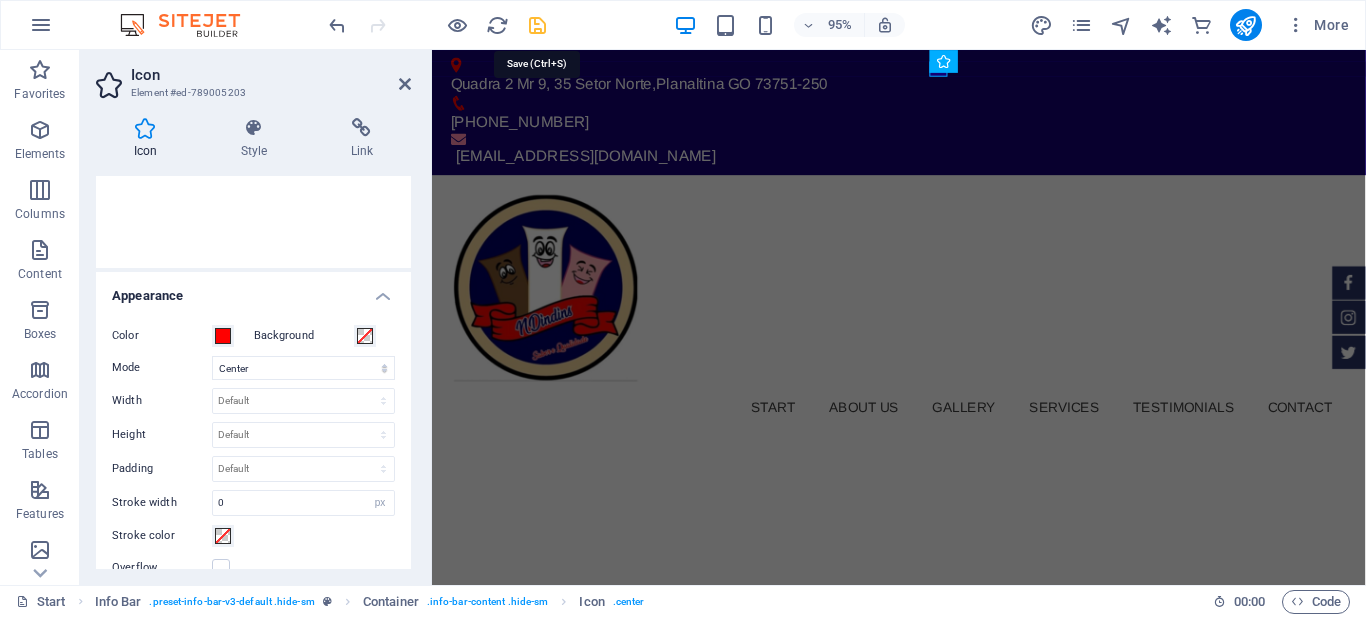 click at bounding box center (537, 25) 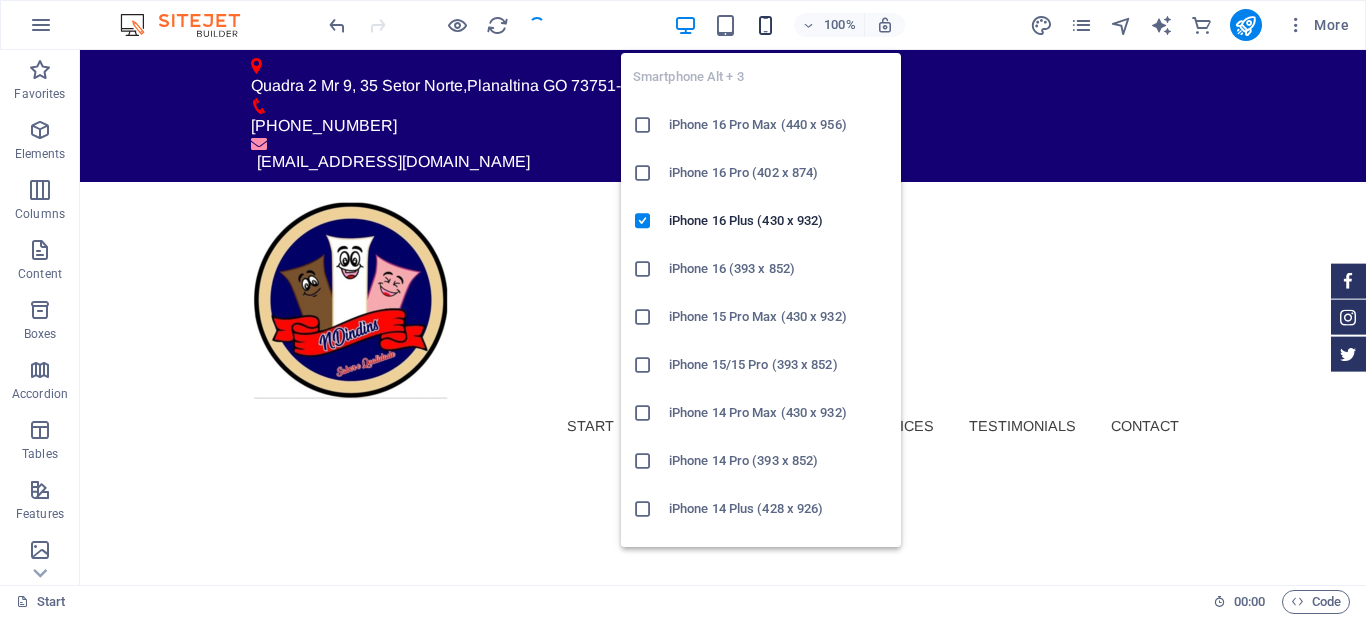 click at bounding box center (765, 25) 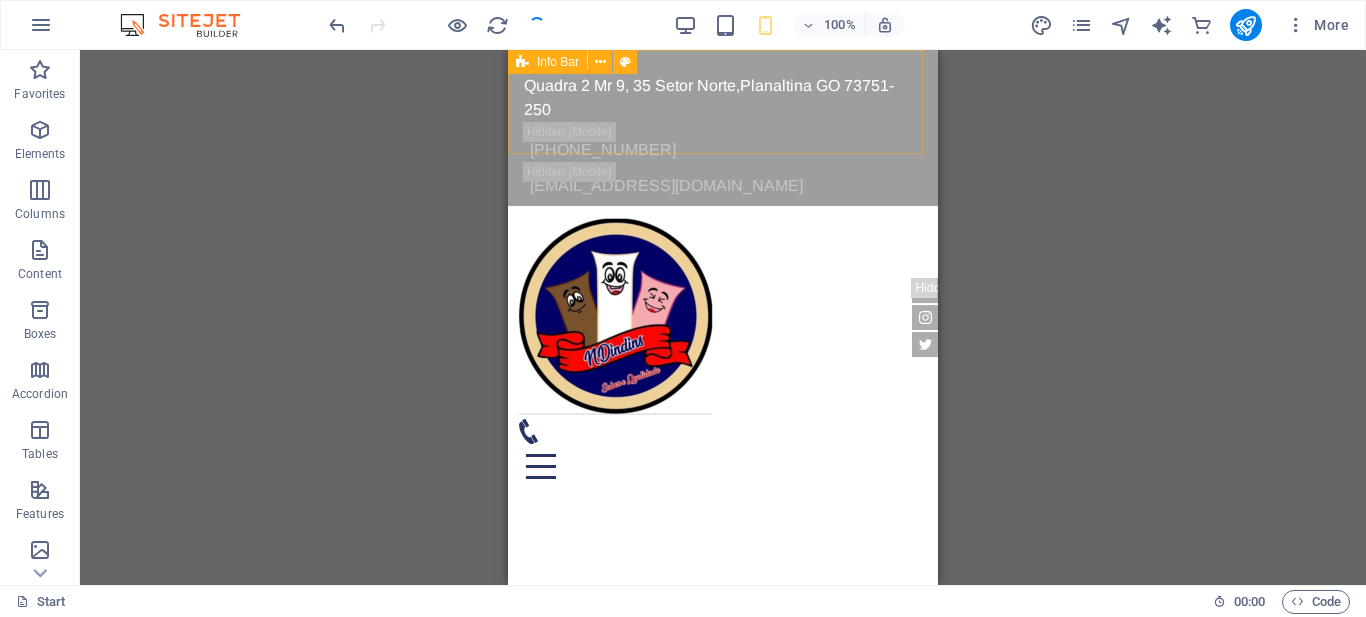 click on "Info Bar" at bounding box center (558, 62) 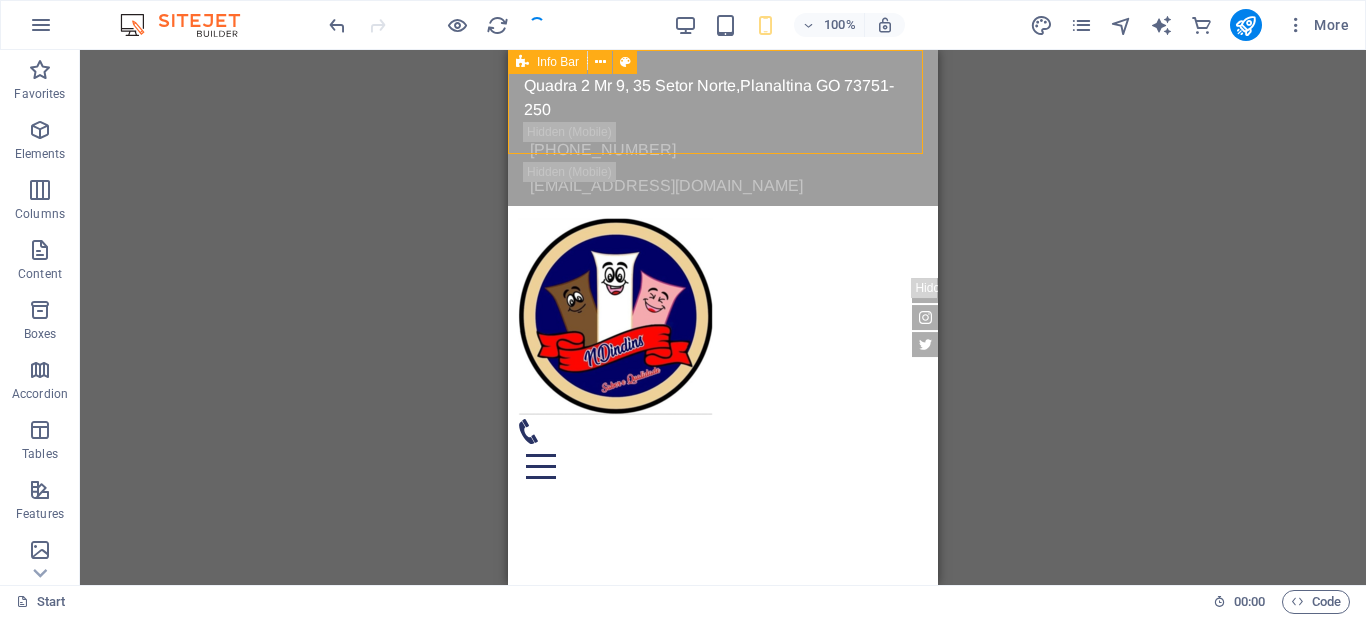 click on "Info Bar" at bounding box center [558, 62] 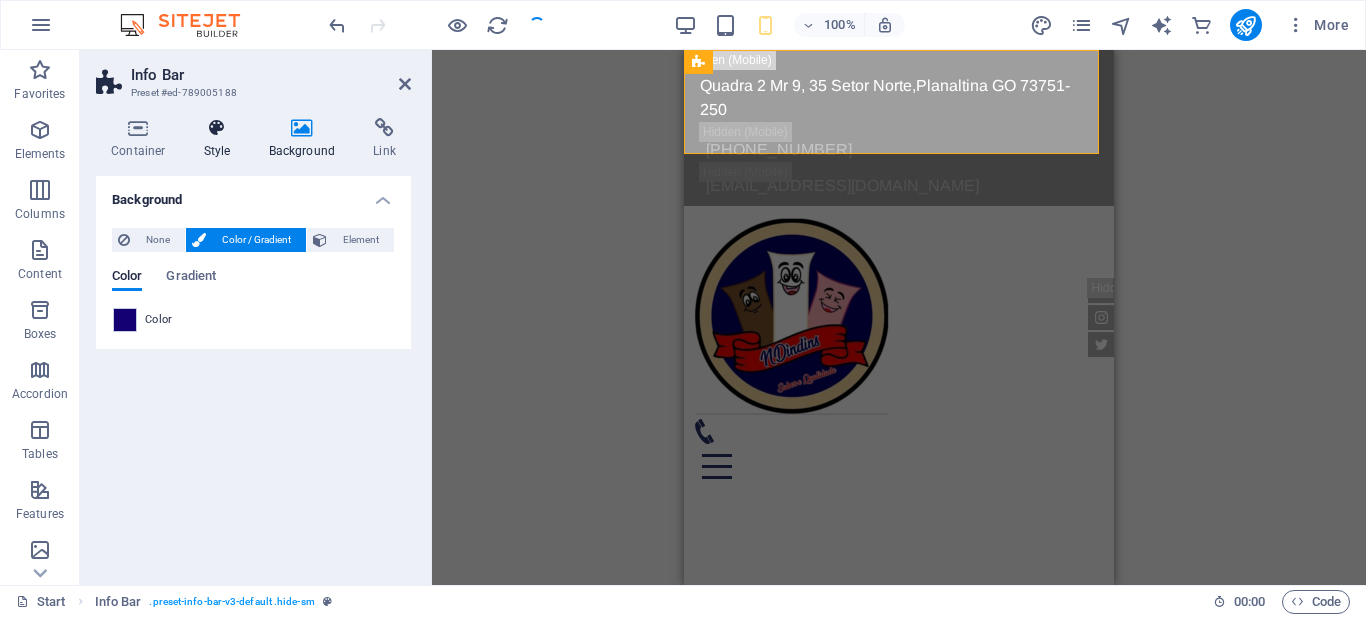 click at bounding box center (217, 128) 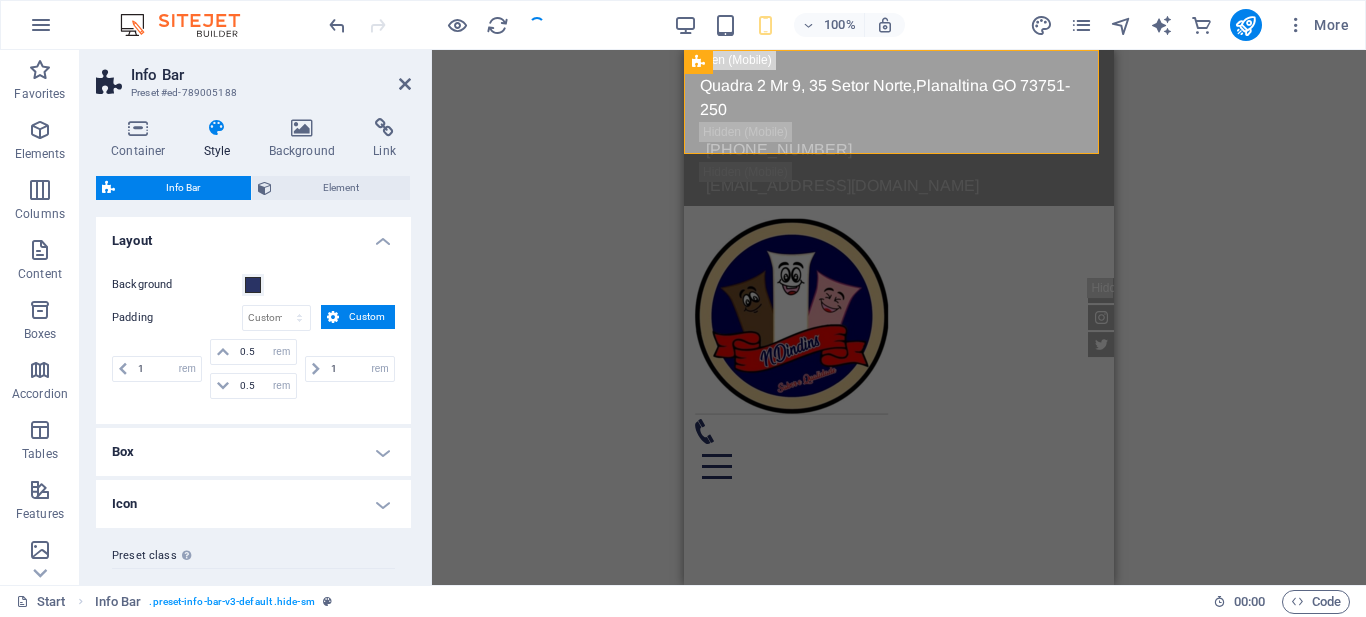 click on "Box" at bounding box center [253, 452] 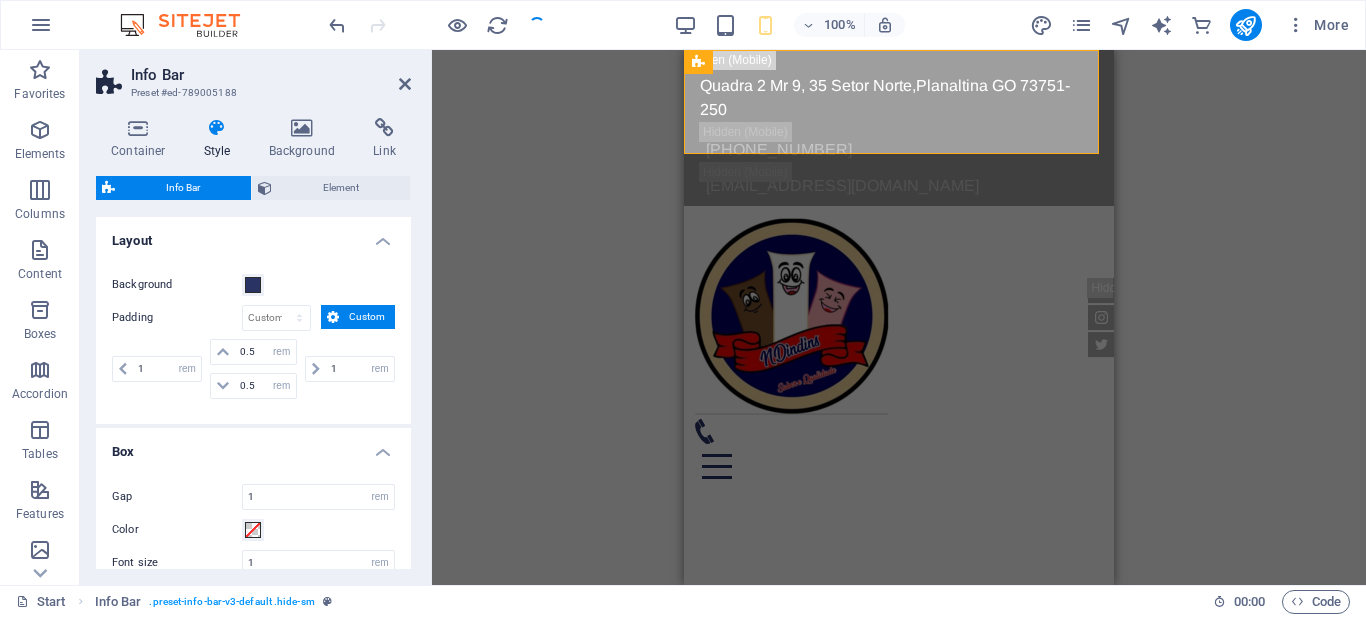 scroll, scrollTop: 159, scrollLeft: 0, axis: vertical 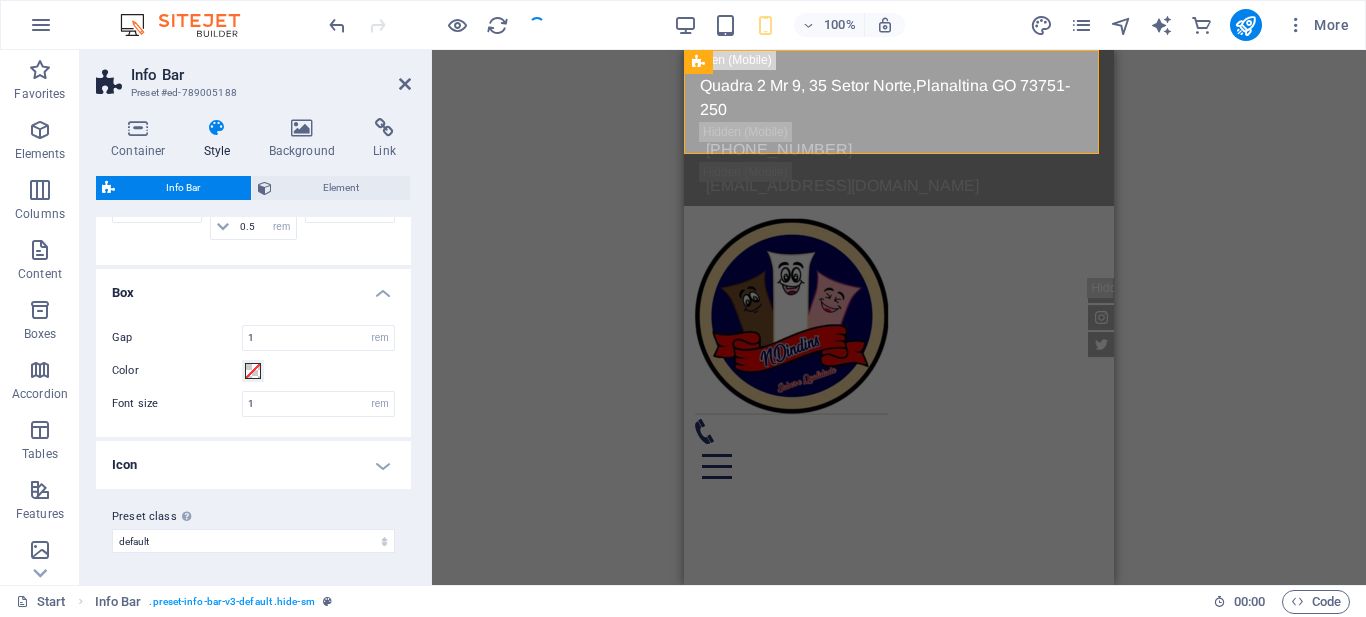click on "Icon" at bounding box center [253, 465] 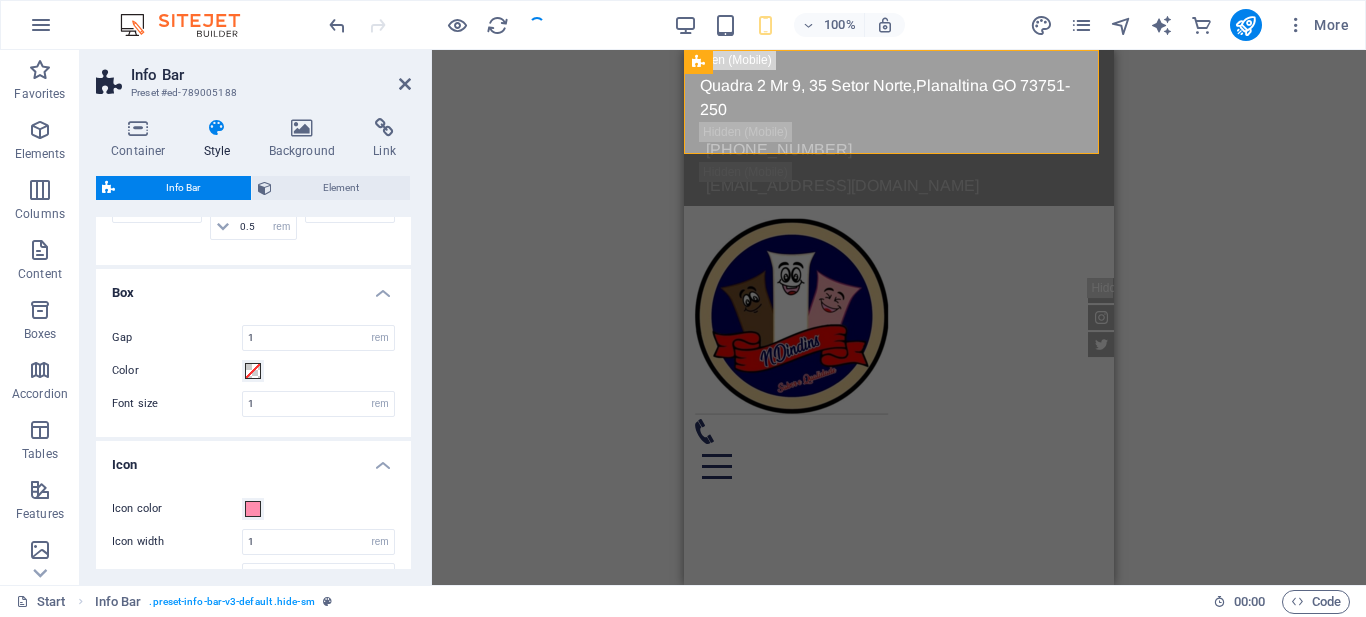 scroll, scrollTop: 279, scrollLeft: 0, axis: vertical 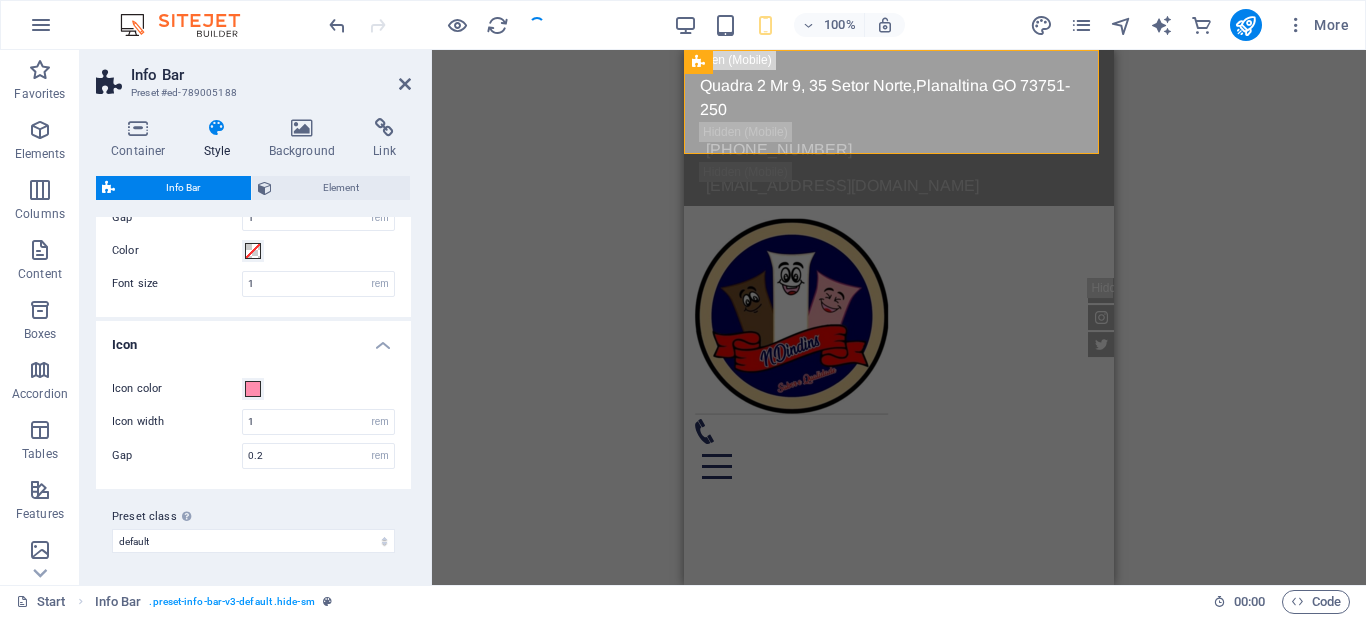 click at bounding box center (217, 128) 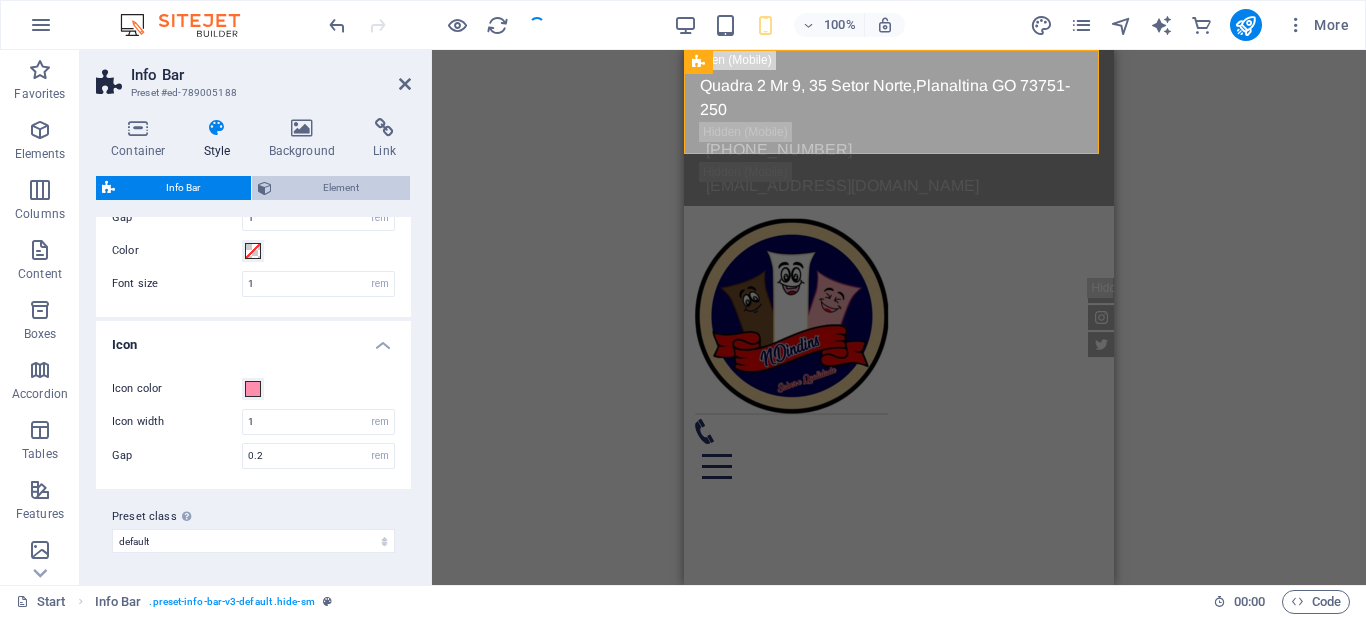 click on "Element" at bounding box center [341, 188] 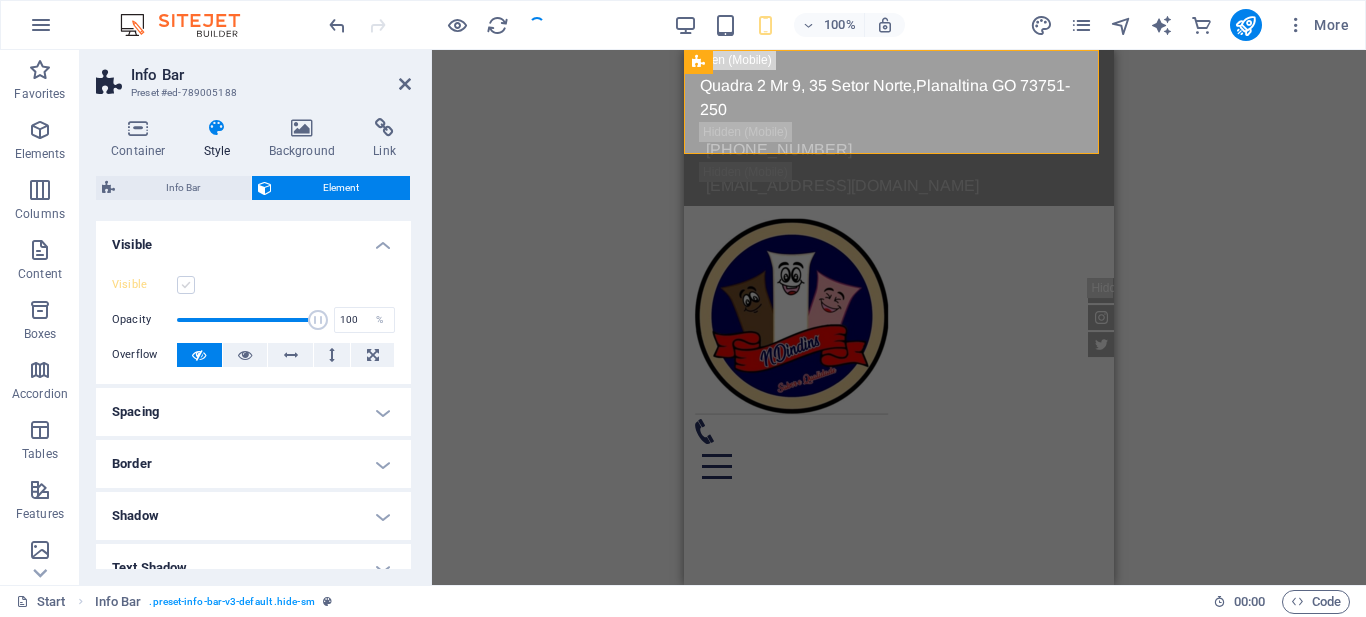 click at bounding box center (186, 285) 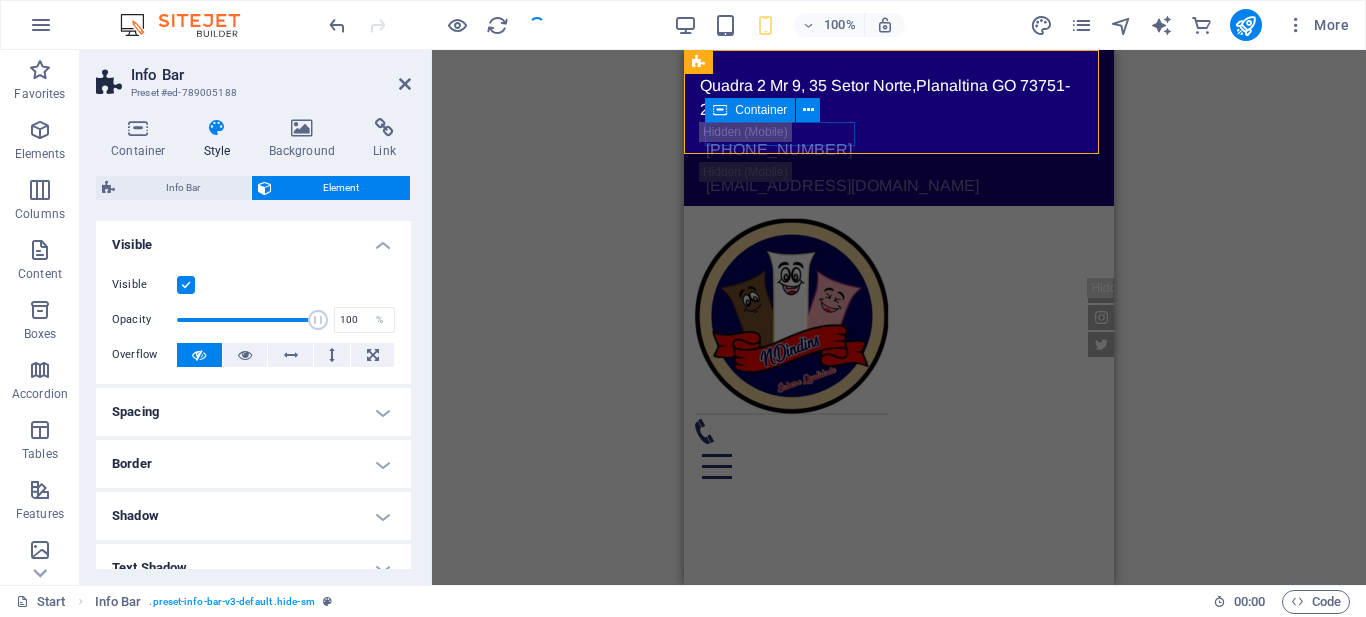 click at bounding box center [720, 110] 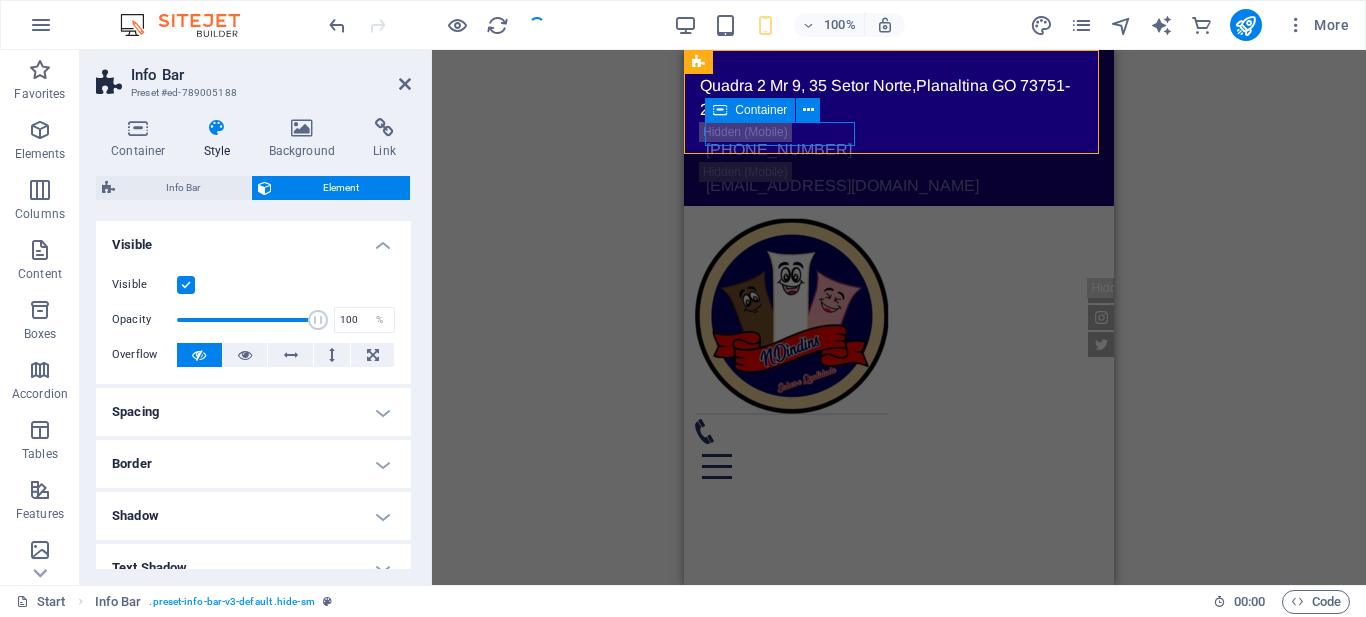 click at bounding box center (720, 110) 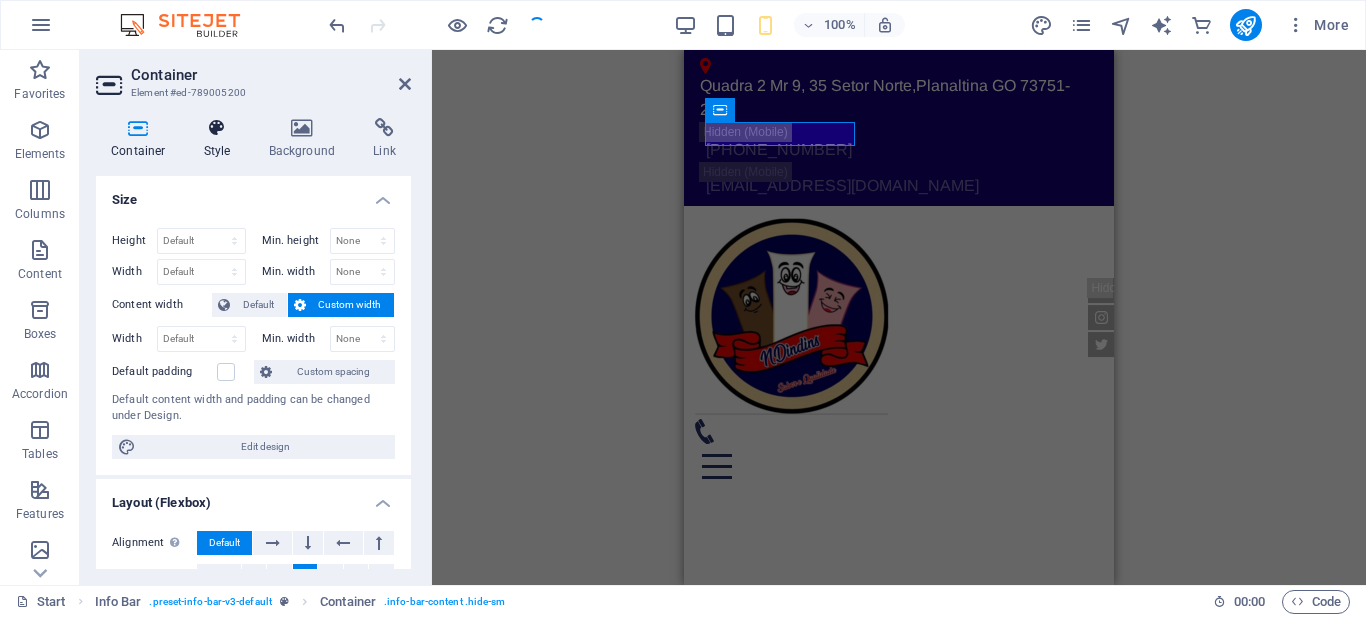 click on "Style" at bounding box center (221, 139) 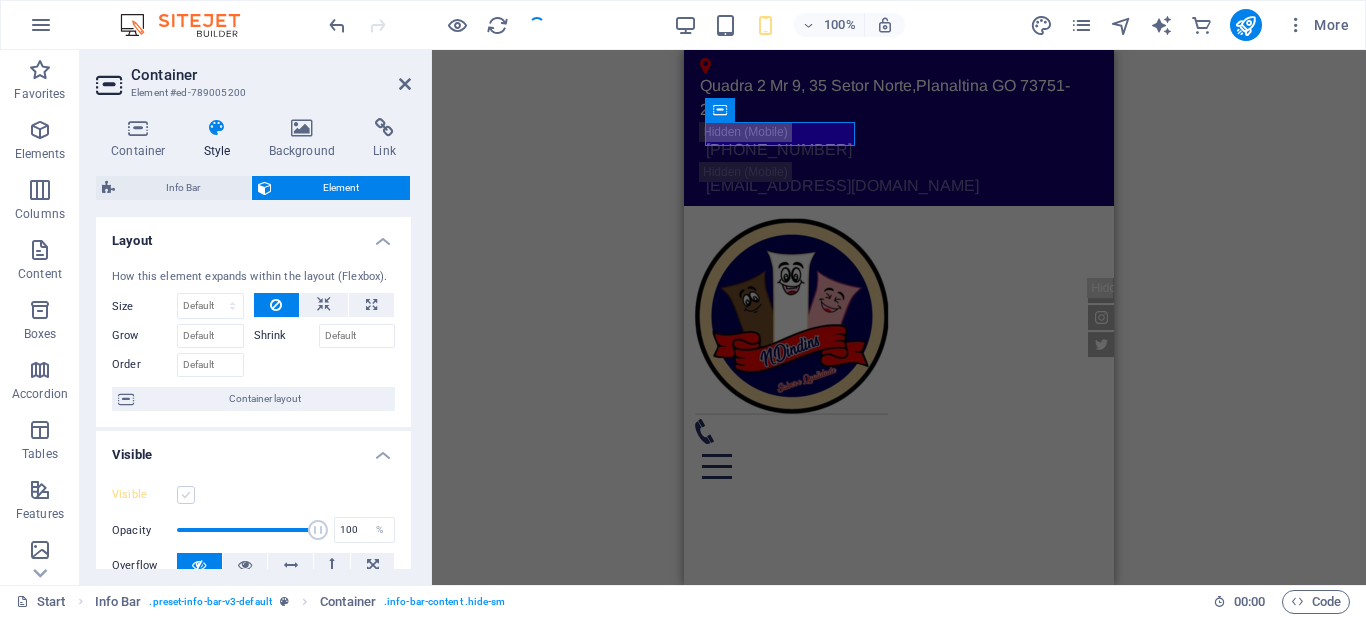 click at bounding box center (186, 495) 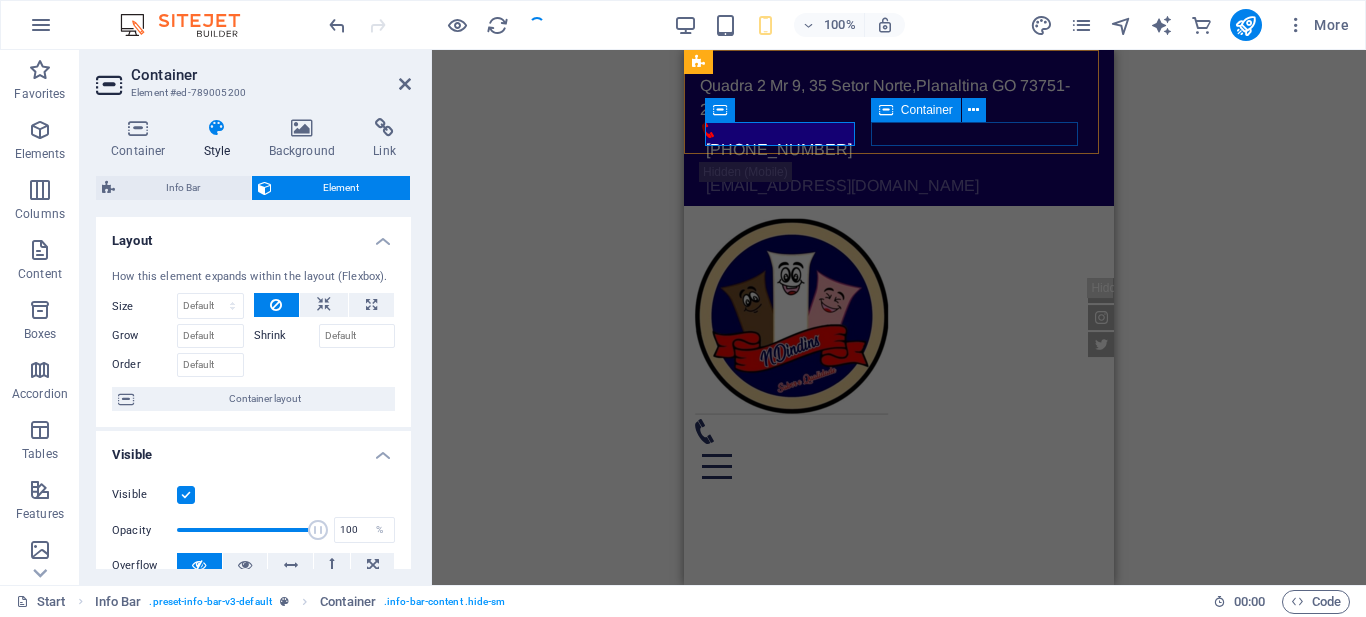 click at bounding box center [886, 110] 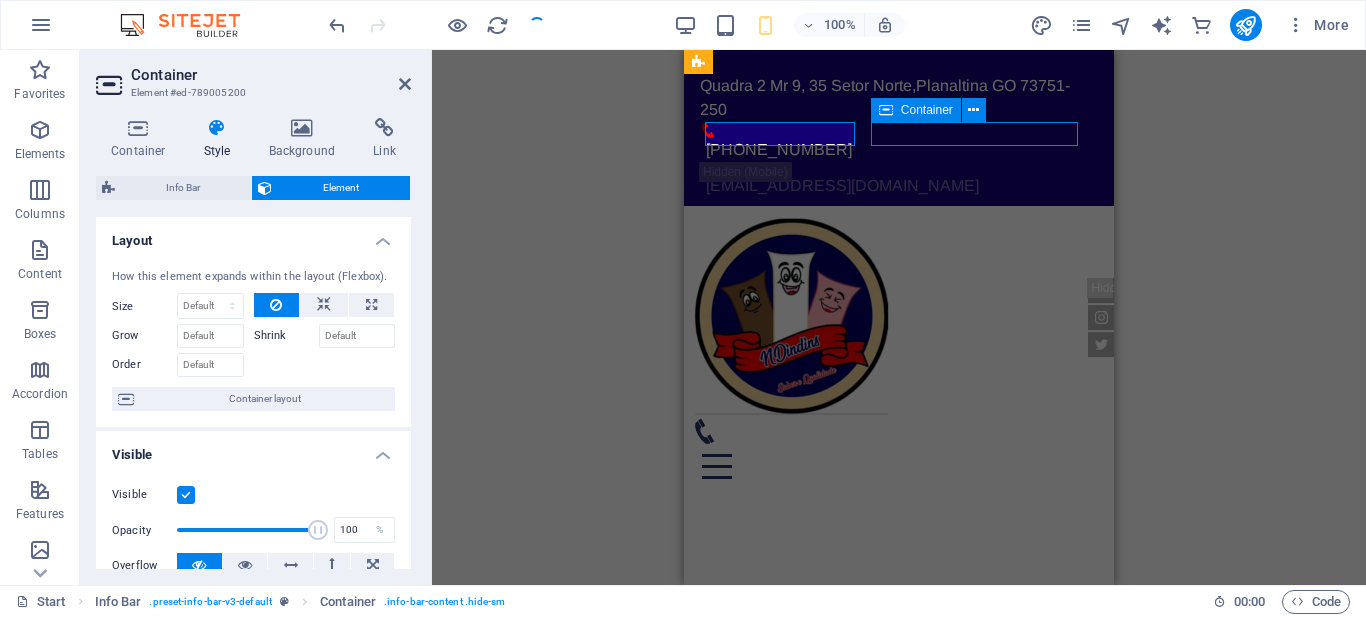 click at bounding box center [886, 110] 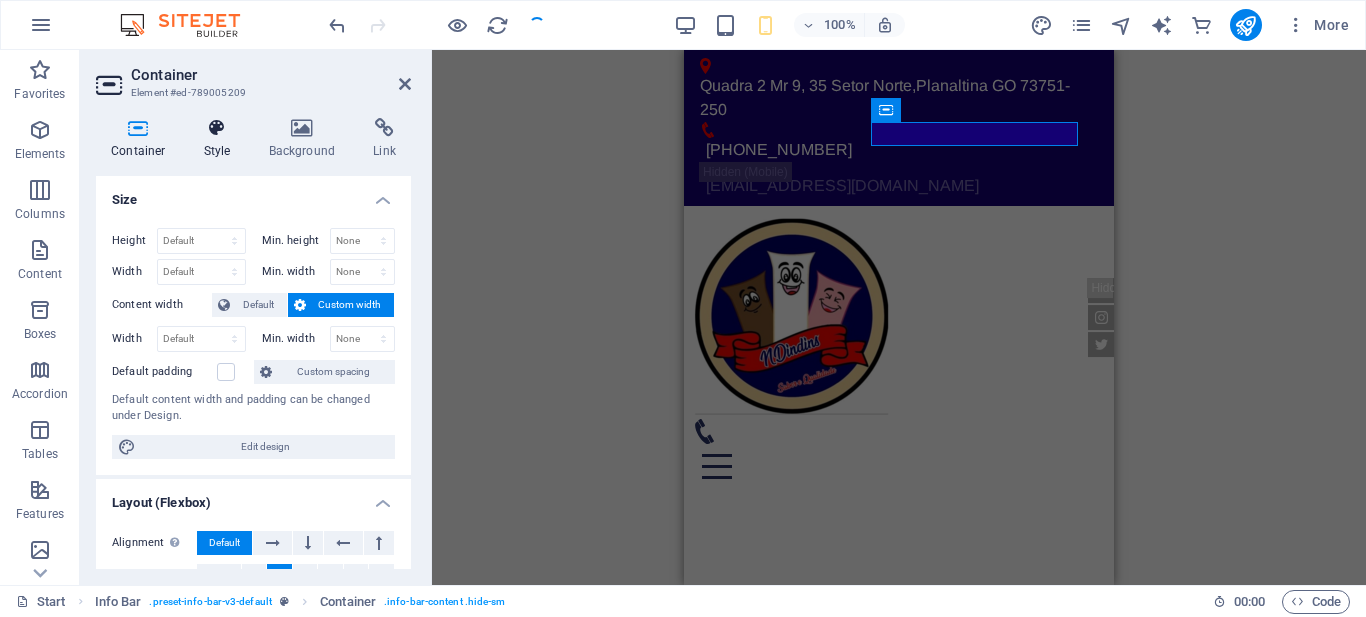 click at bounding box center (217, 128) 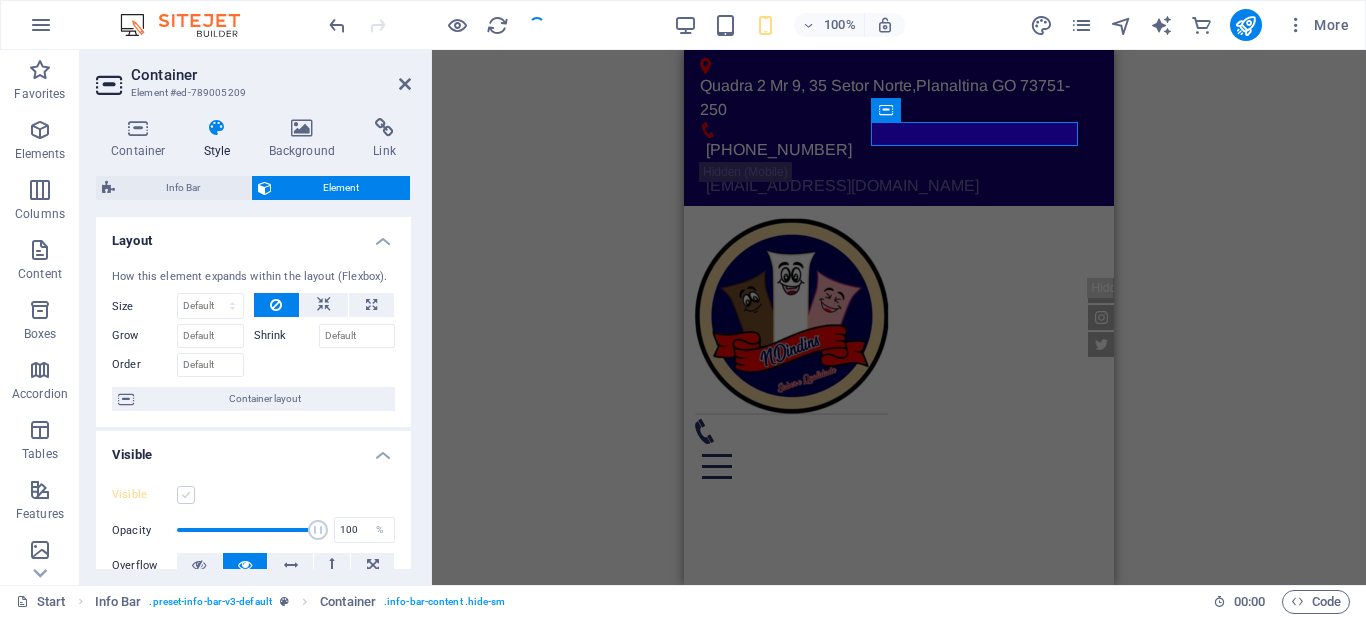 click at bounding box center (186, 495) 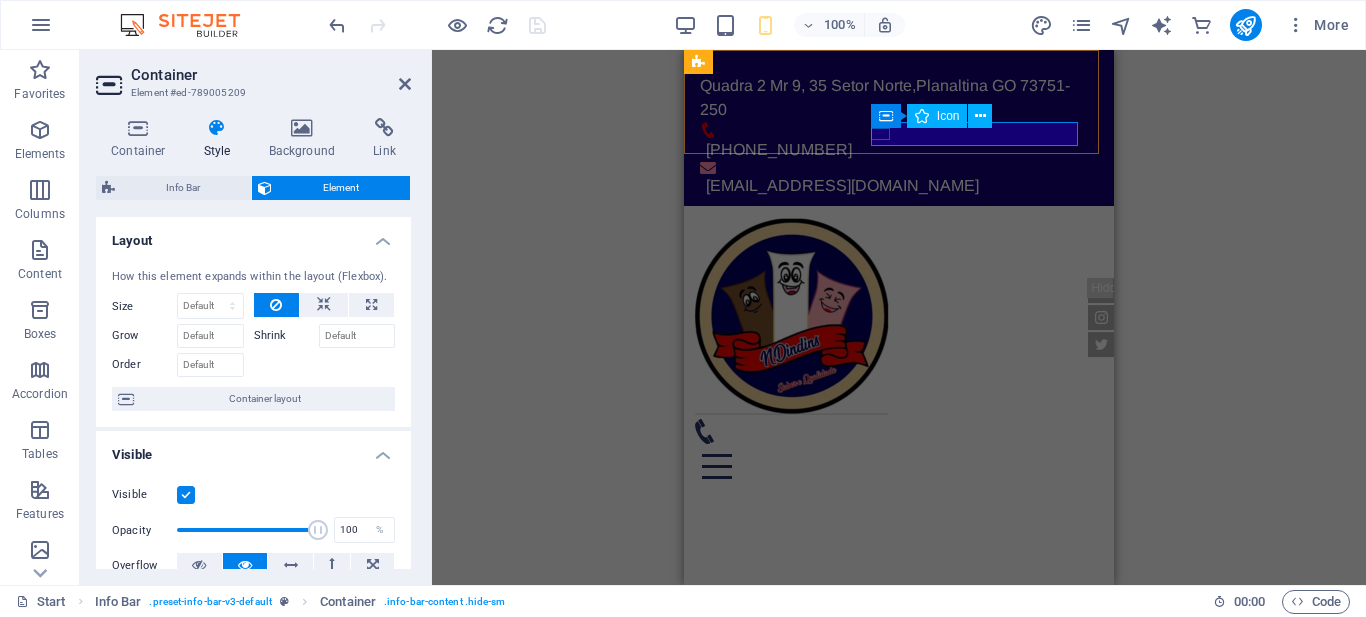 click at bounding box center [899, 168] 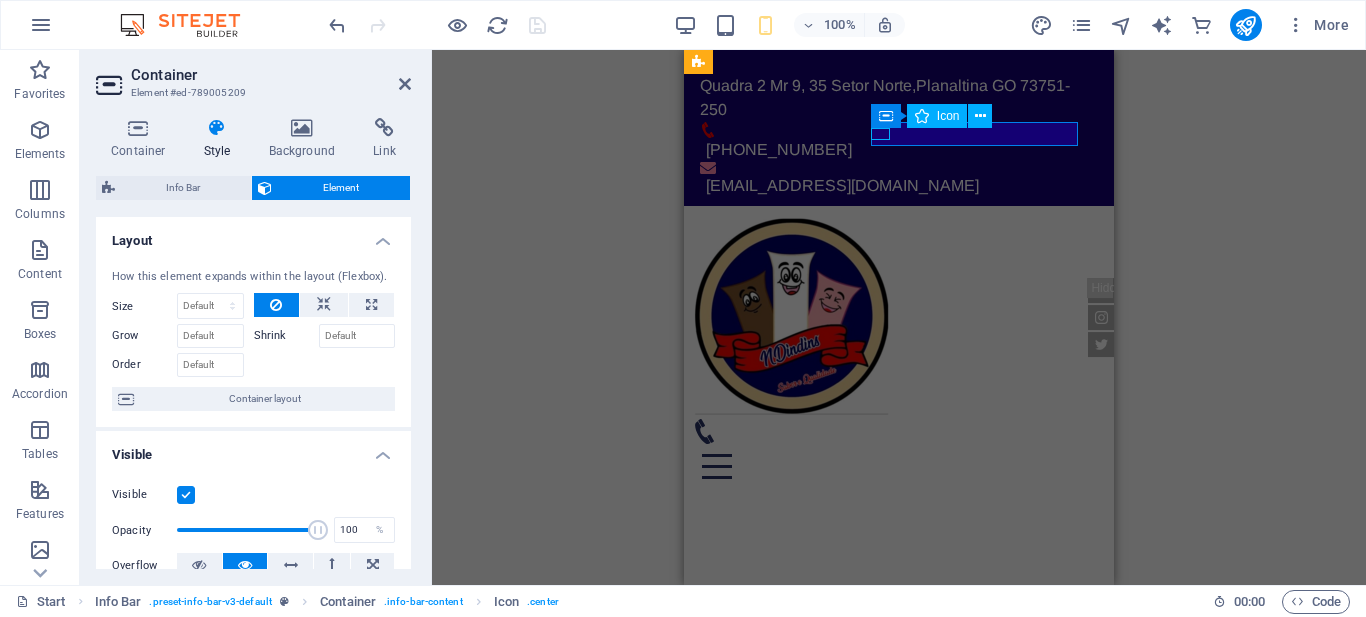 drag, startPoint x: 875, startPoint y: 134, endPoint x: 1201, endPoint y: 205, distance: 333.64203 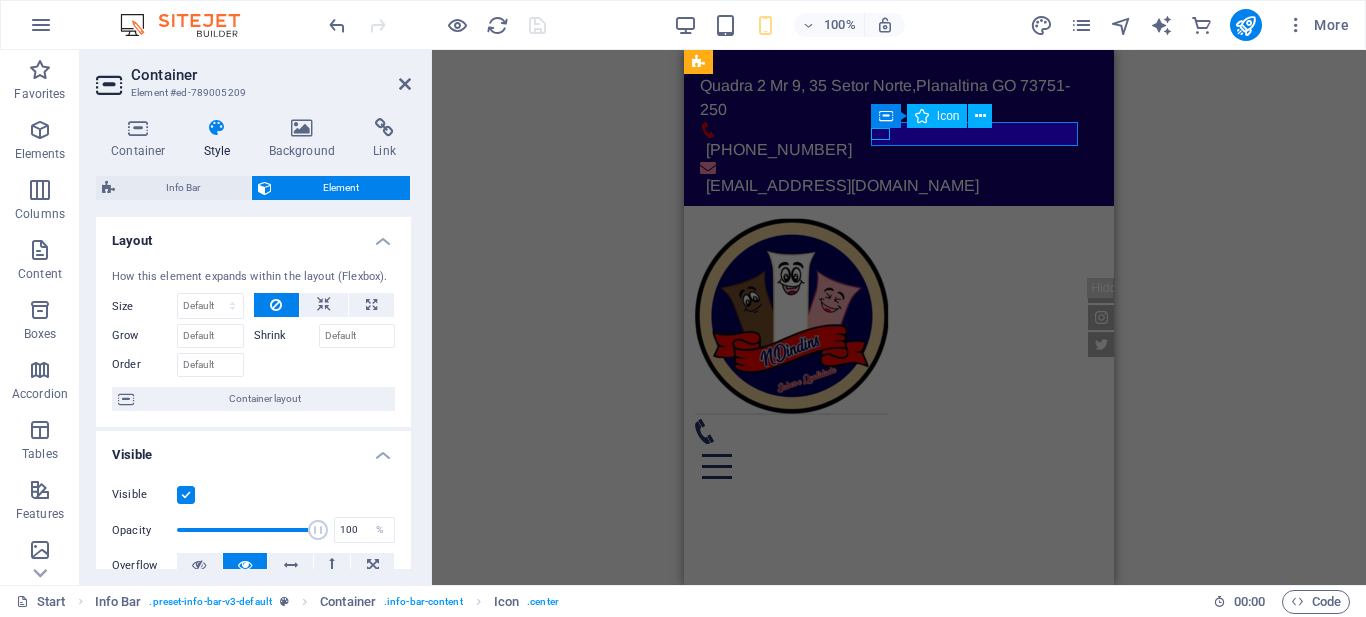 click at bounding box center (899, 168) 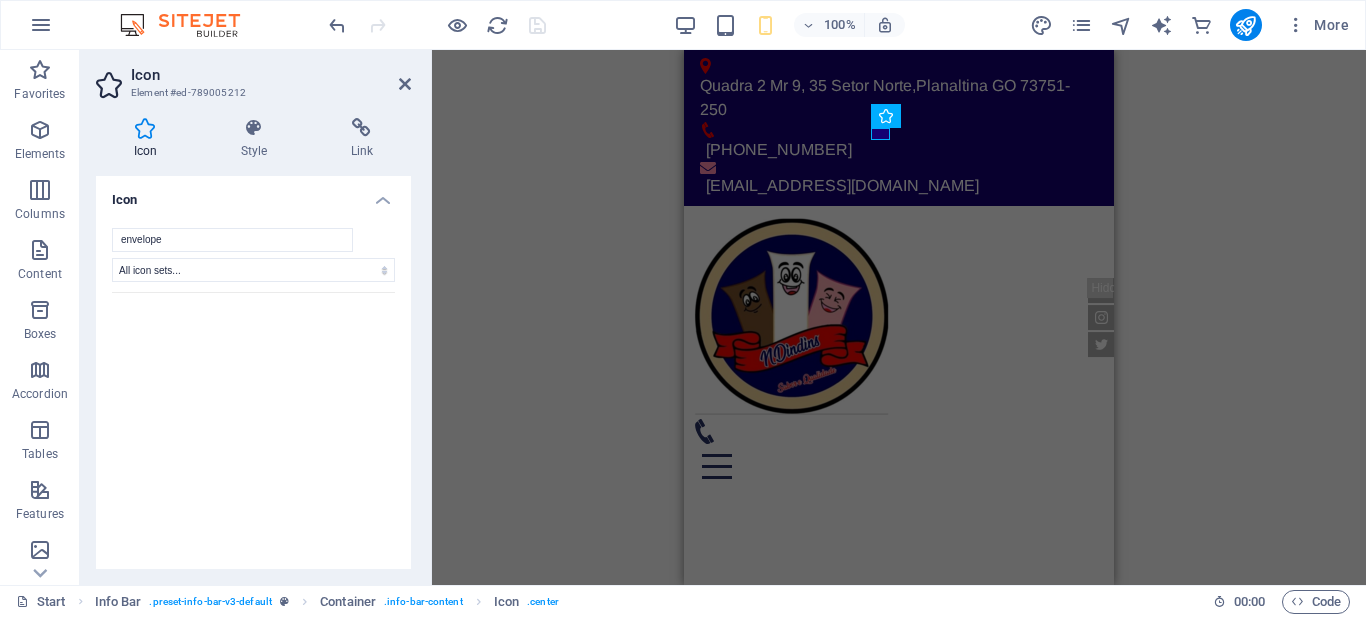 scroll, scrollTop: 1321, scrollLeft: 0, axis: vertical 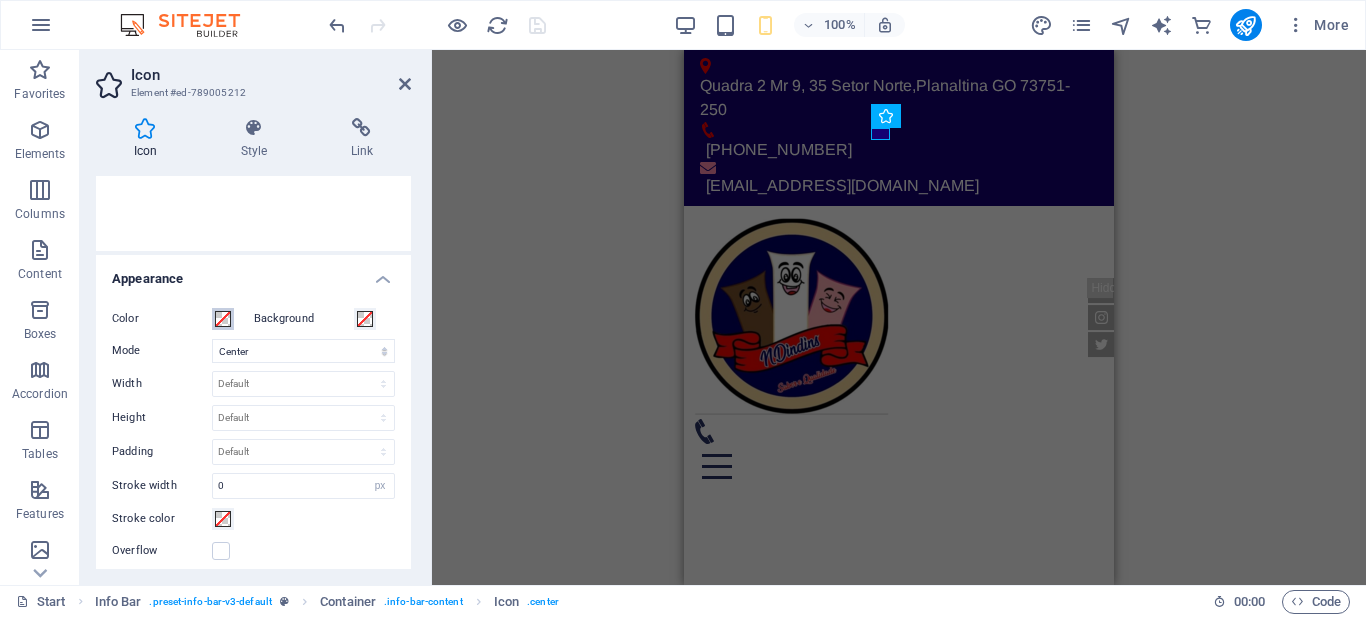 click at bounding box center (223, 319) 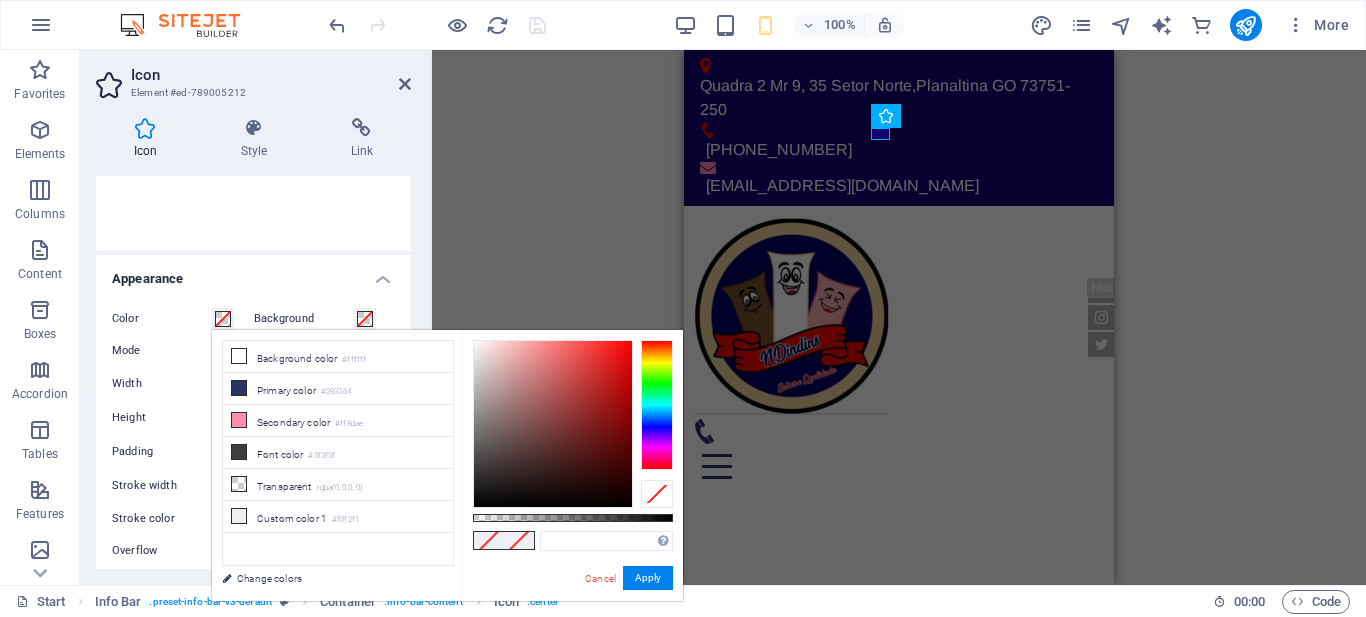 type on "#fa0606" 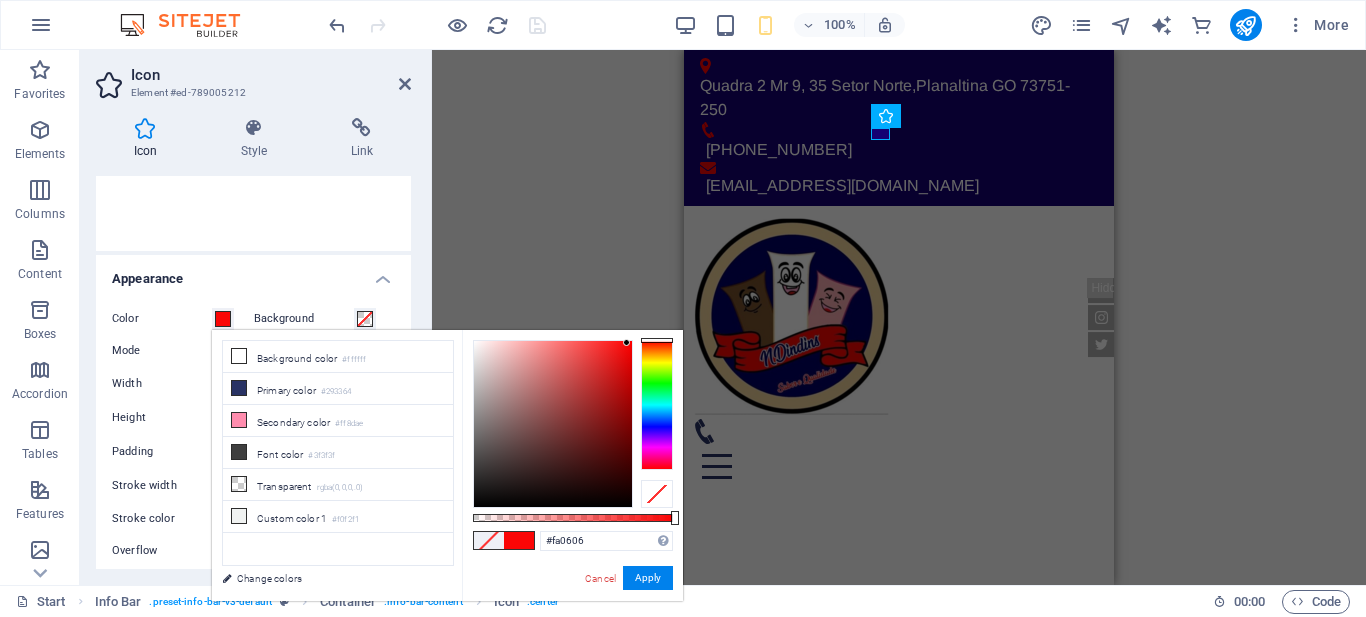click at bounding box center (553, 424) 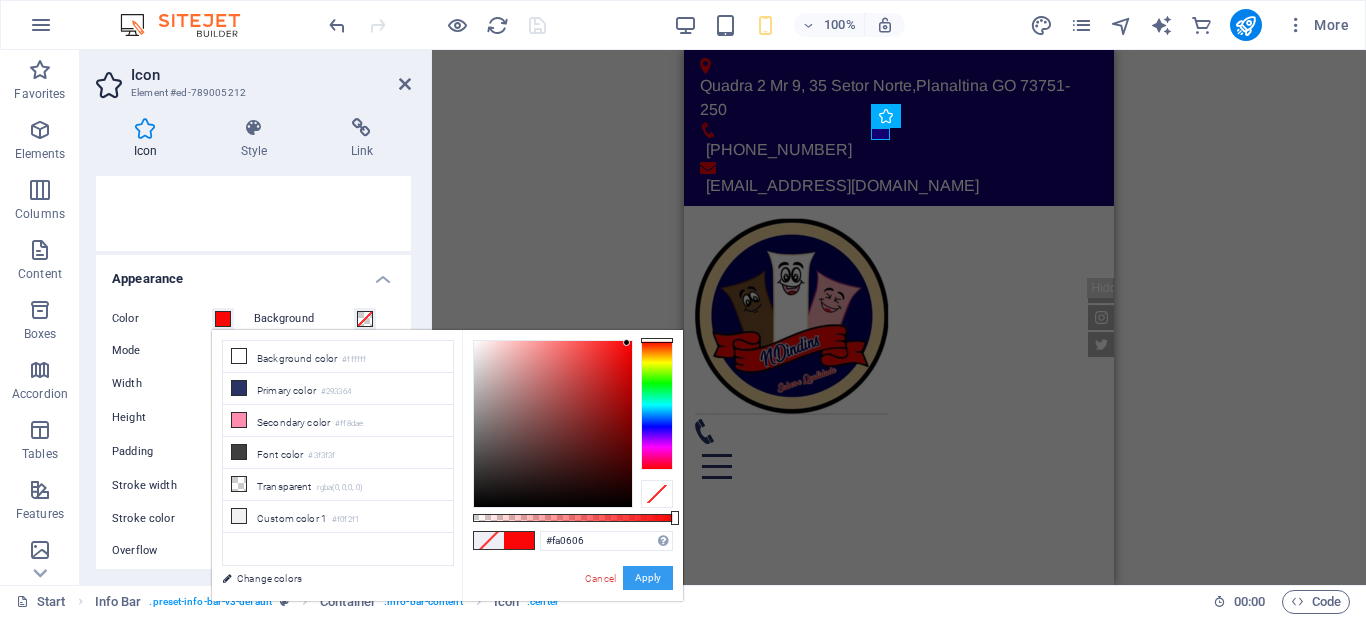 click on "Apply" at bounding box center (648, 578) 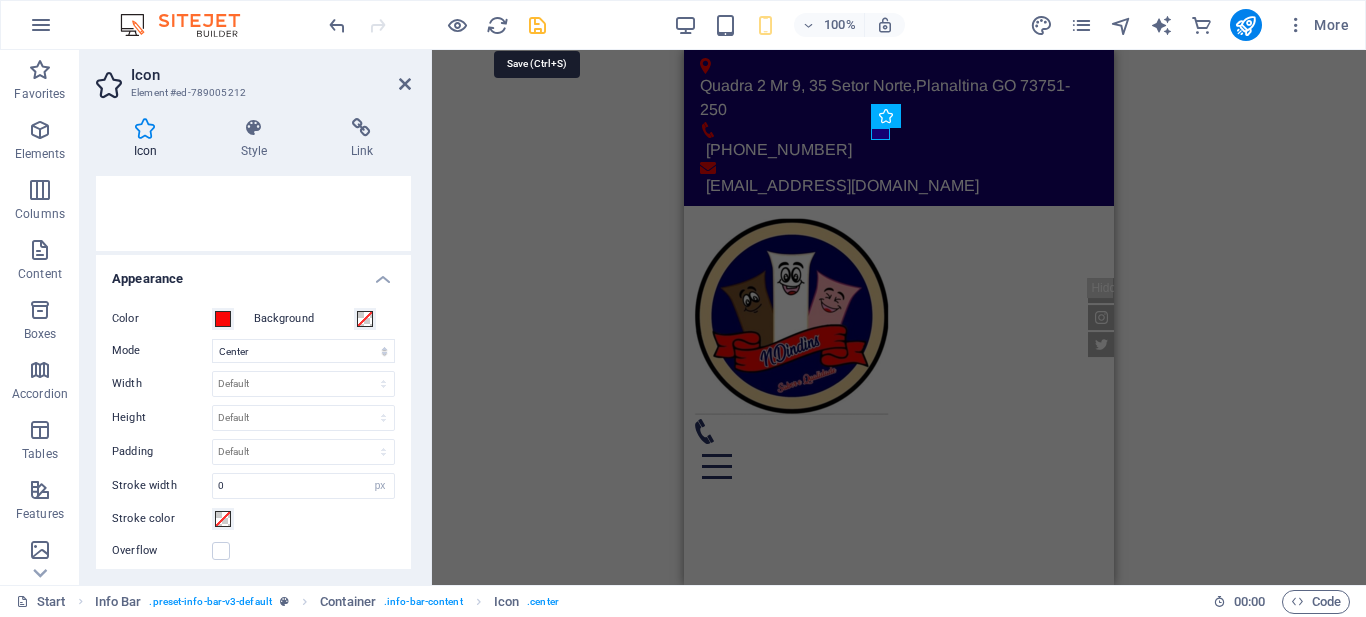 click at bounding box center (537, 25) 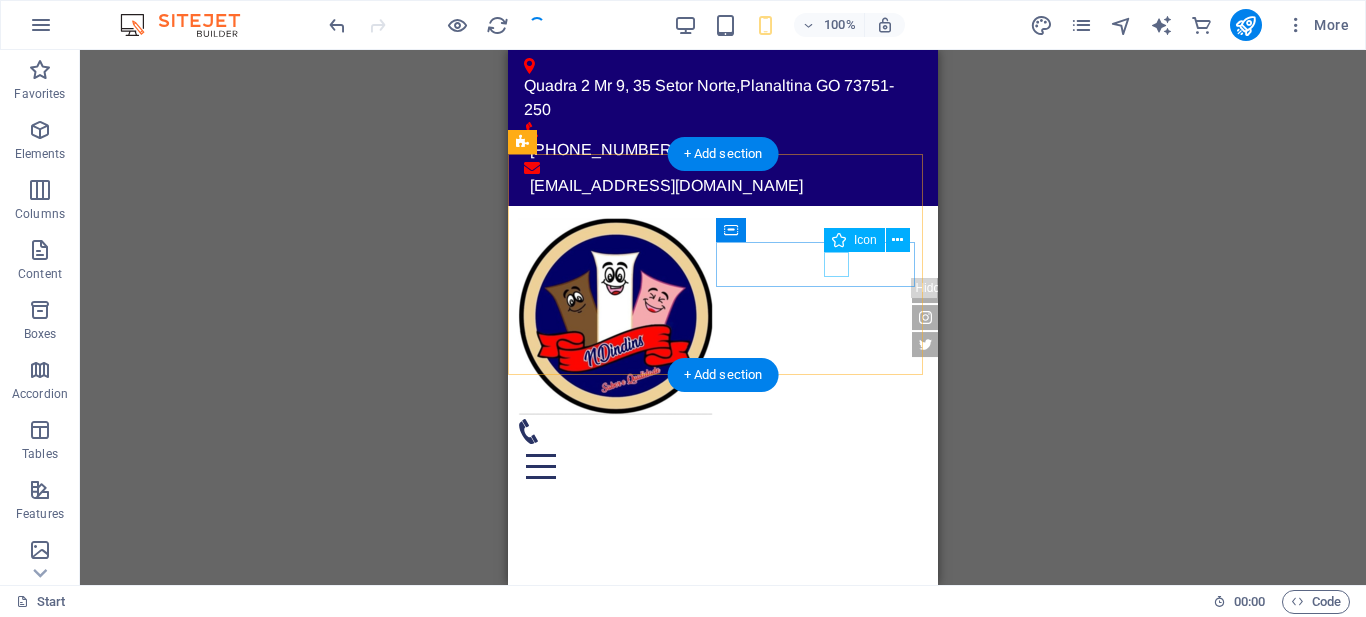 click at bounding box center [715, 431] 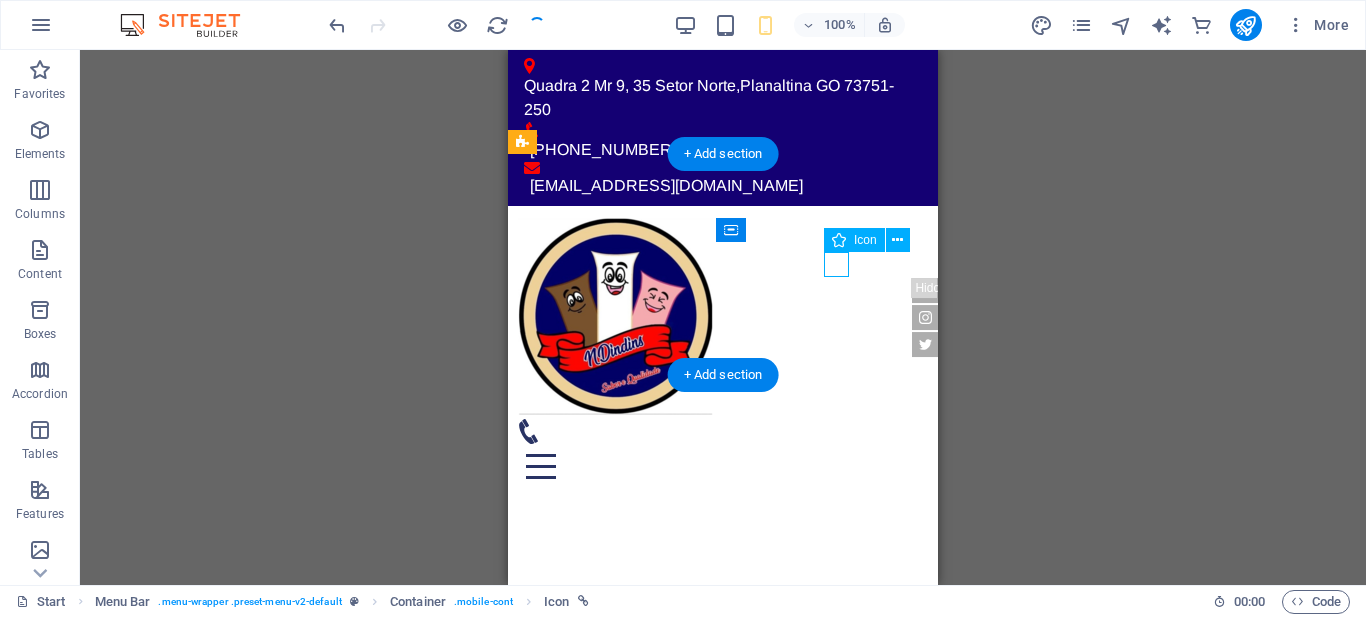 click at bounding box center (715, 431) 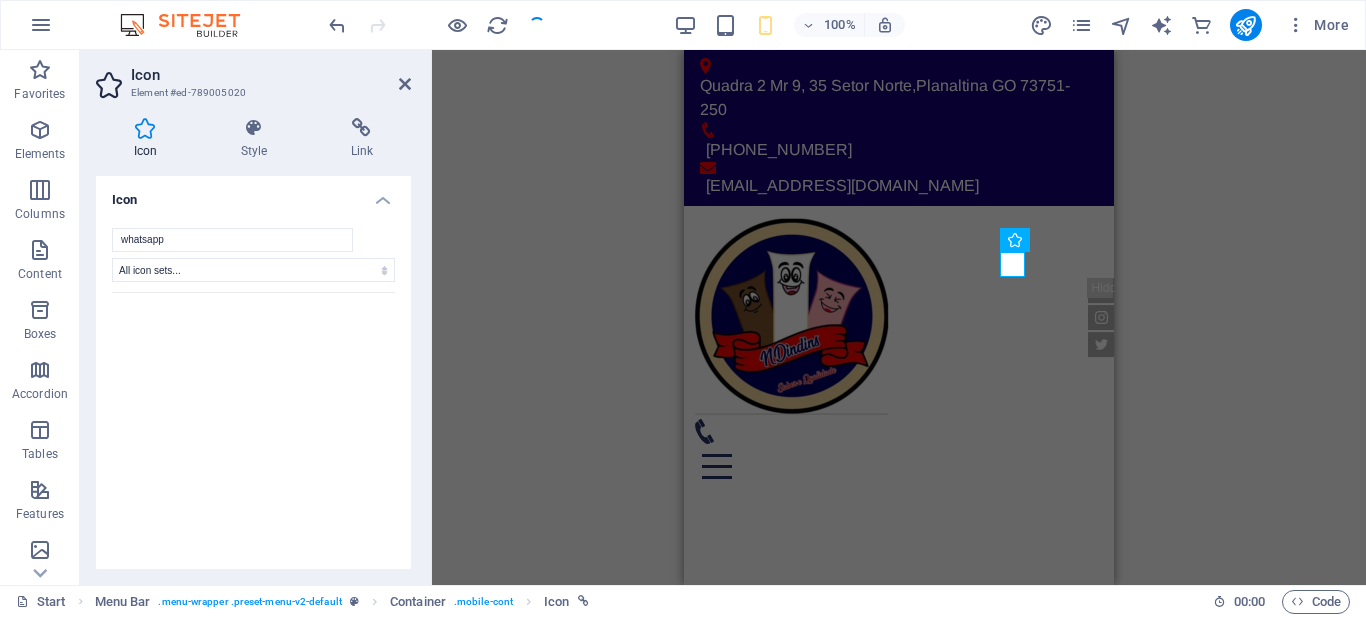 type on "whatsapp" 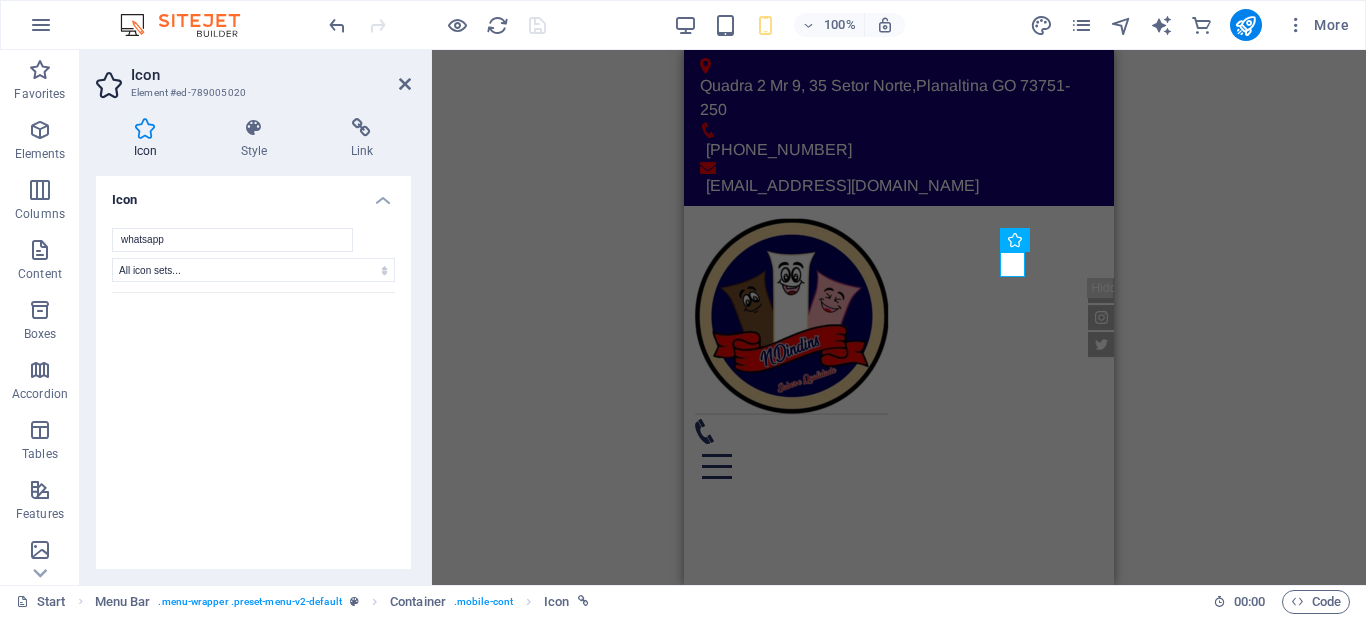 click at bounding box center [145, 128] 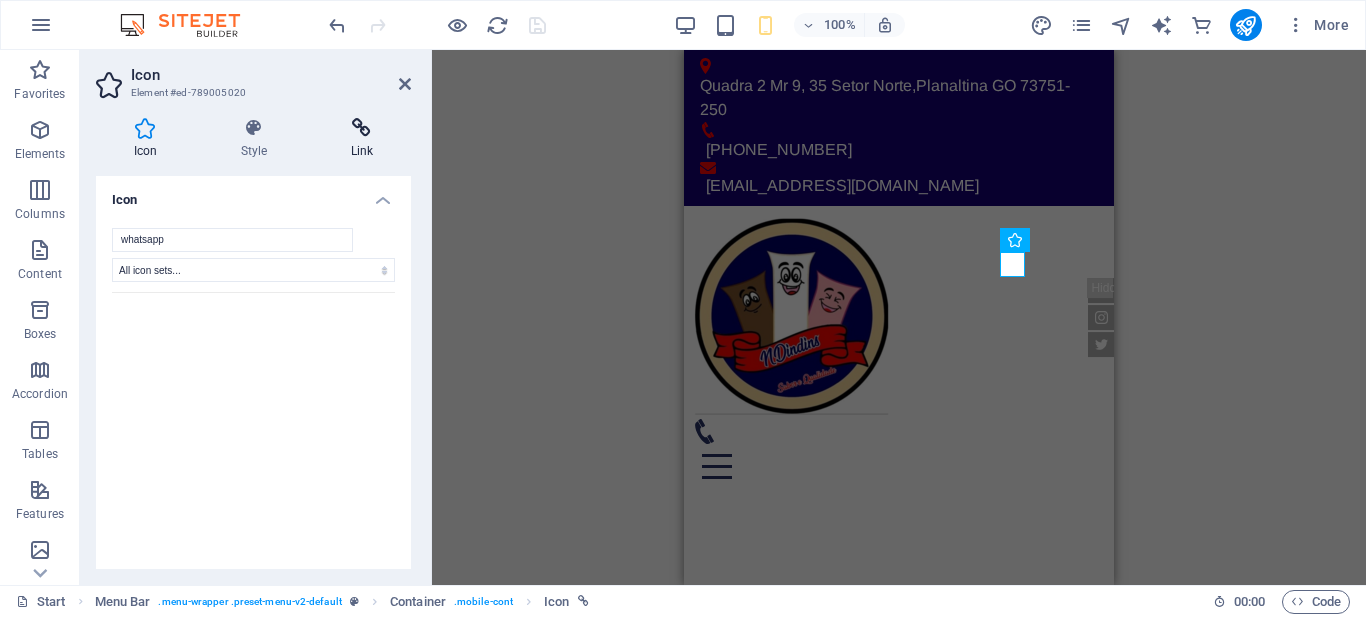 click at bounding box center [362, 128] 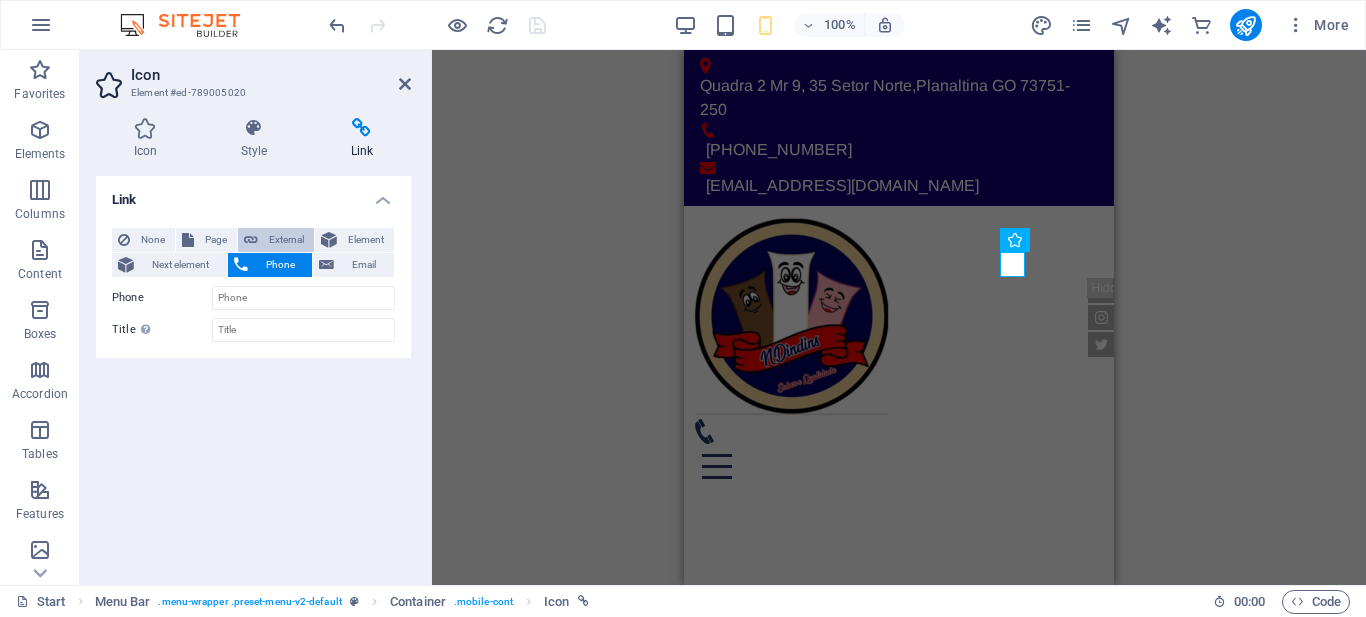click on "External" at bounding box center [286, 240] 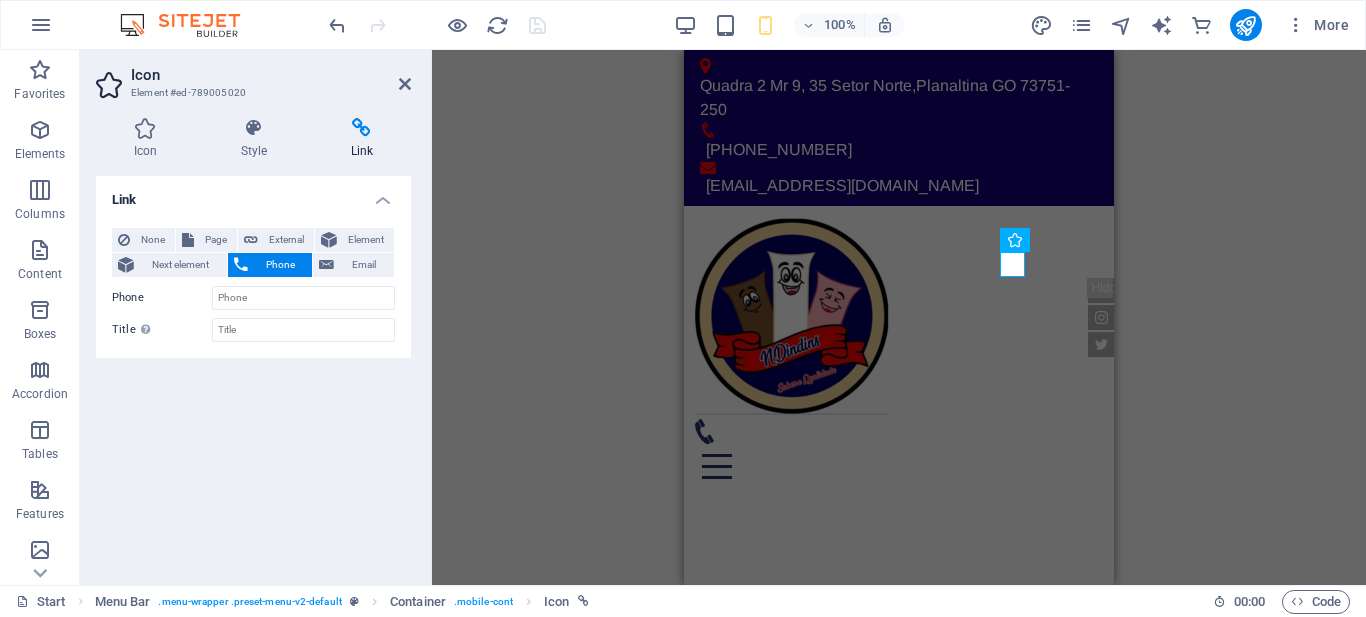 select on "blank" 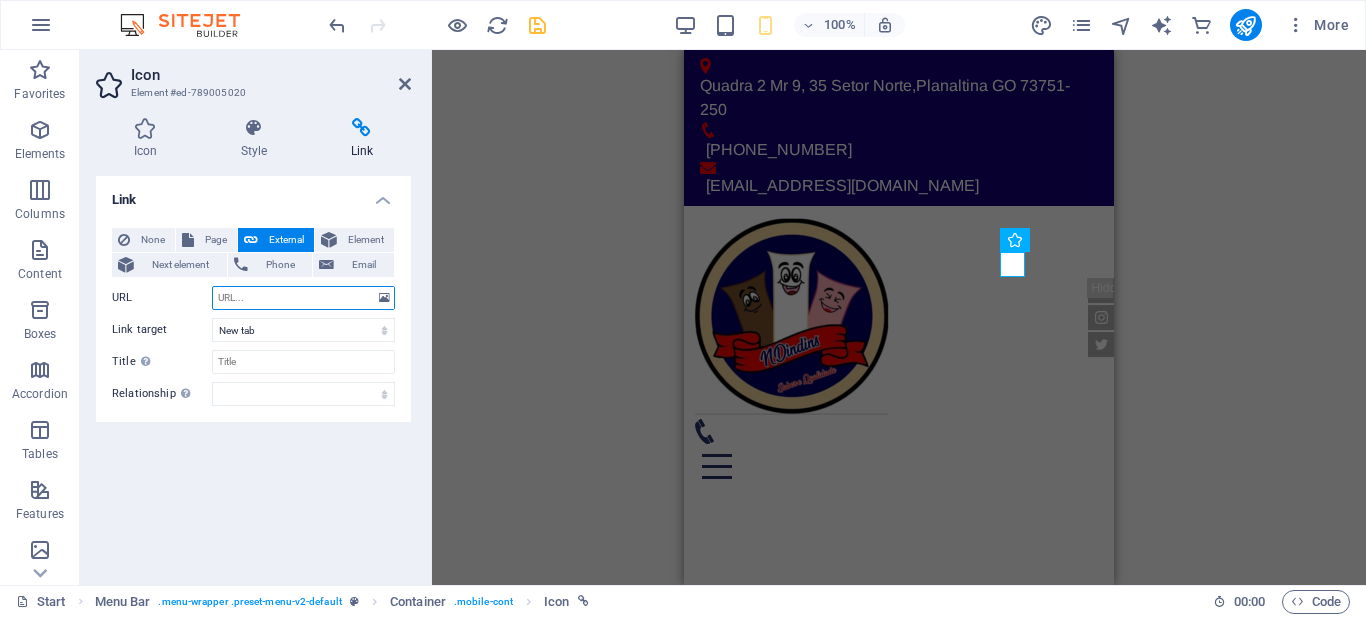 click on "URL" at bounding box center [303, 298] 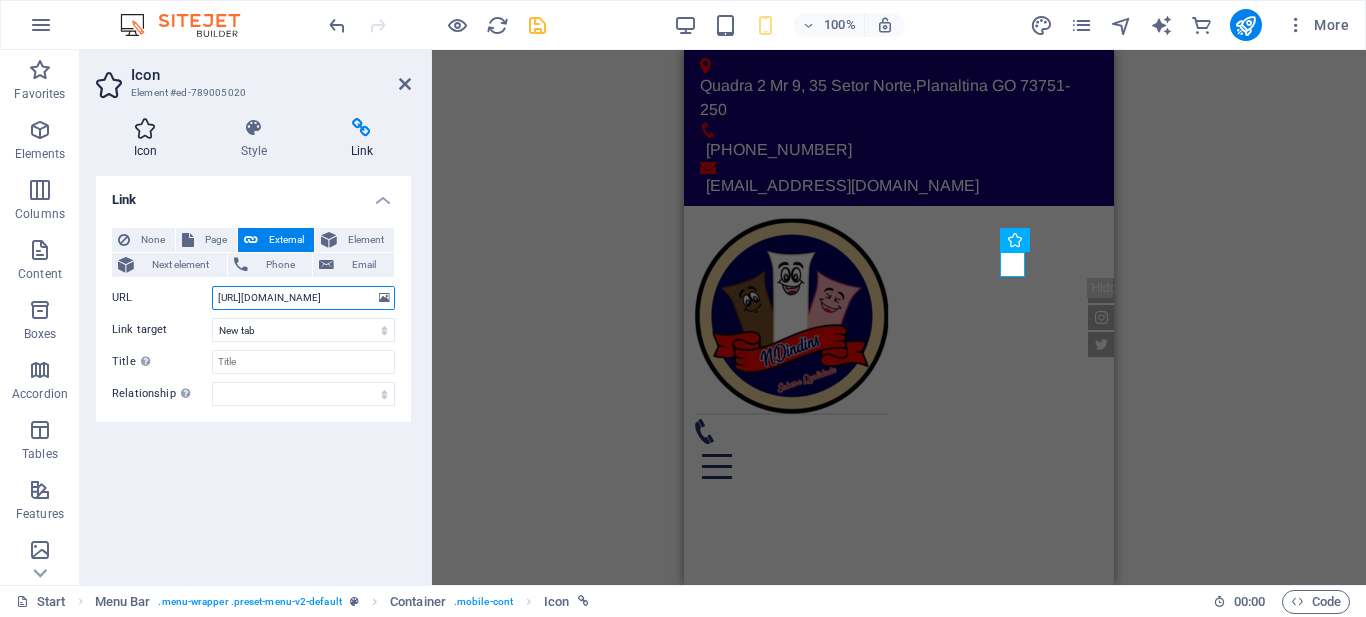type on "[URL][DOMAIN_NAME]" 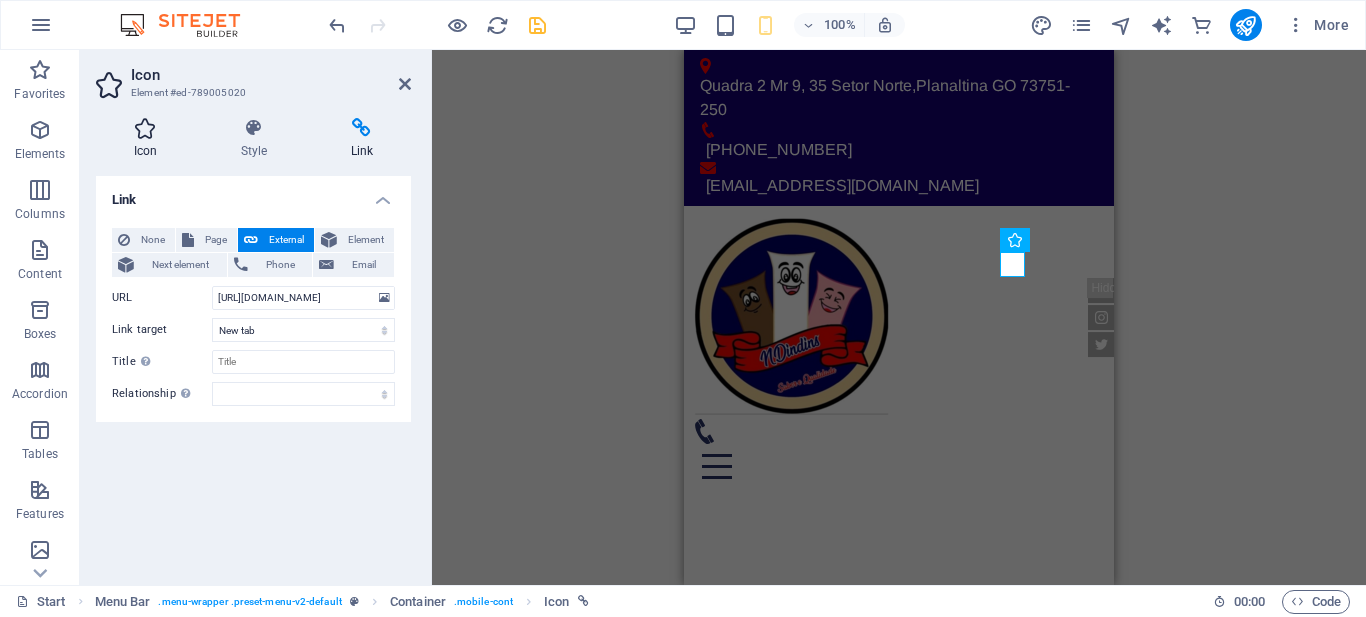 click at bounding box center [145, 128] 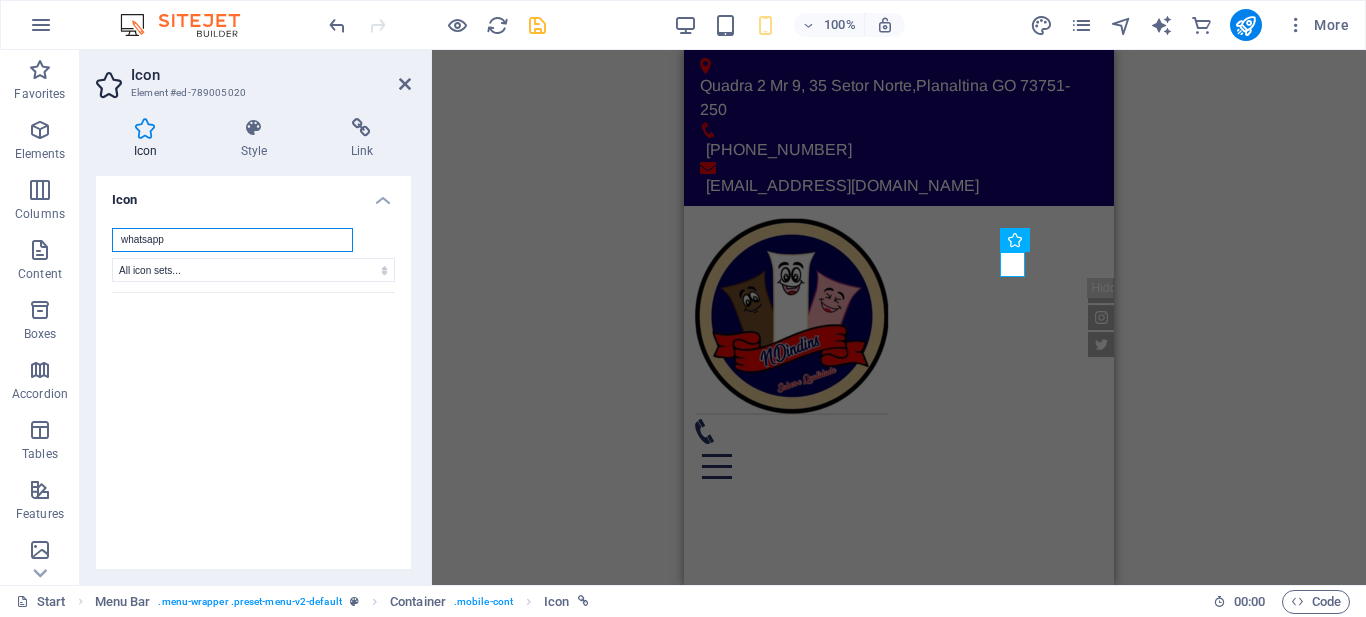 click on "whatsapp" at bounding box center [232, 240] 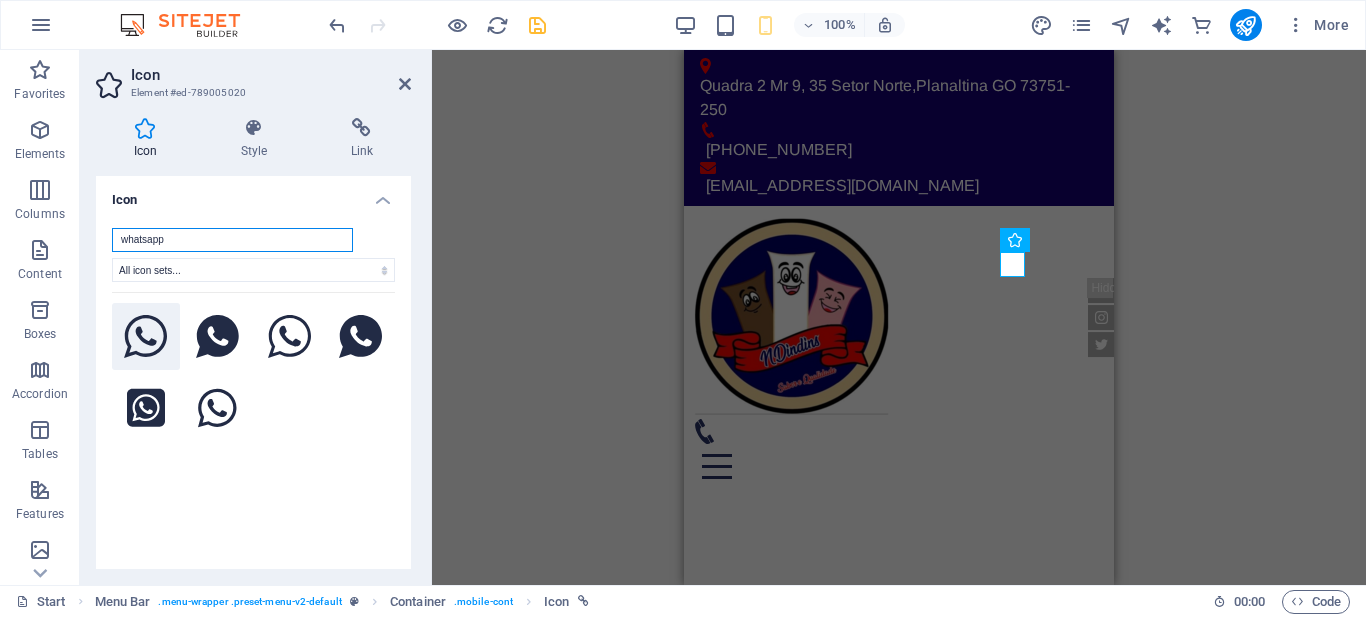 type on "whatsapp" 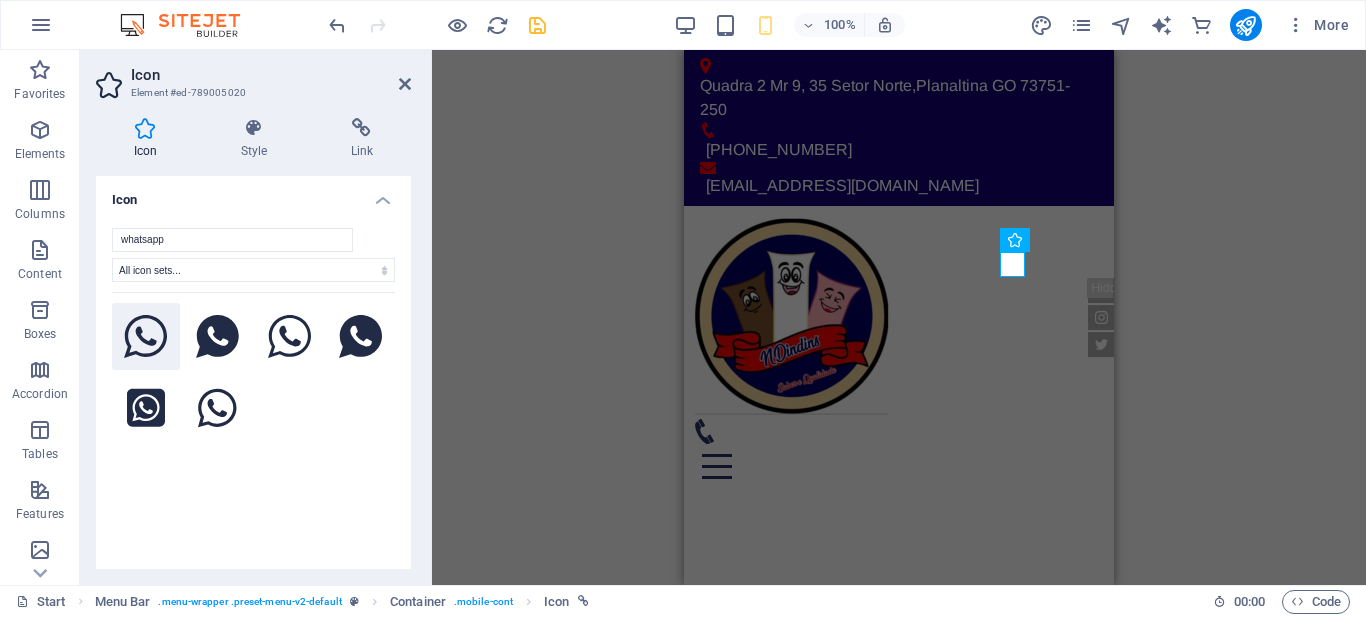 click 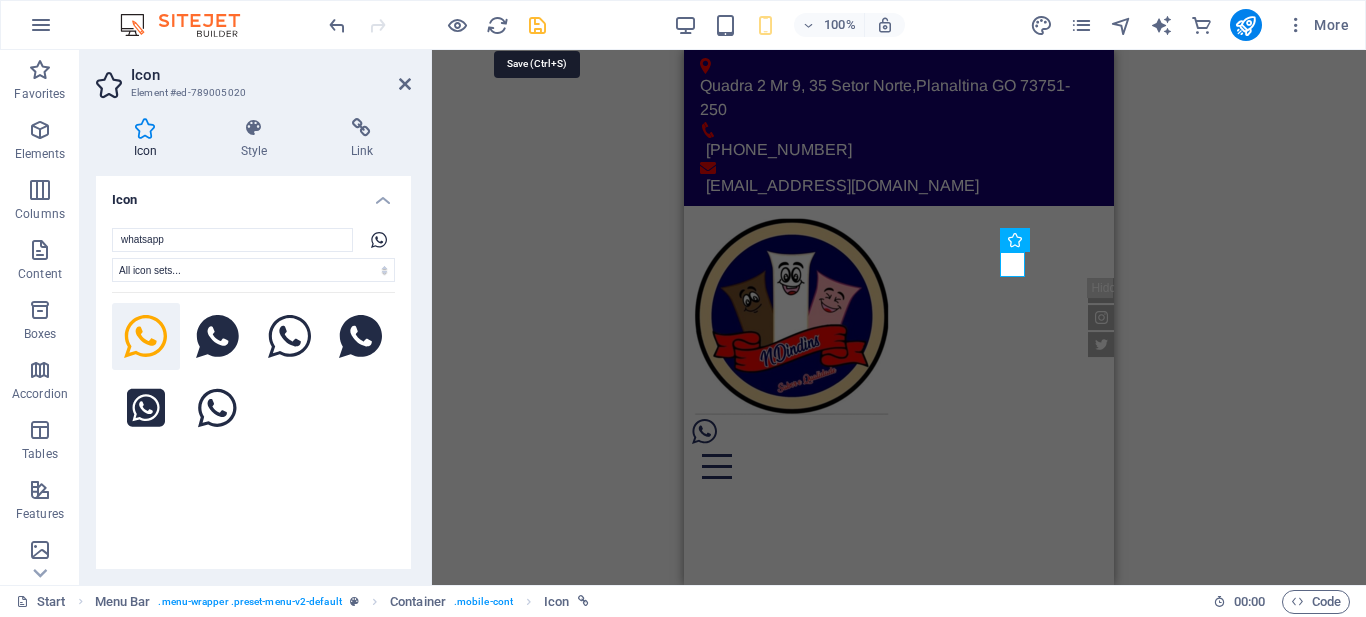click at bounding box center (537, 25) 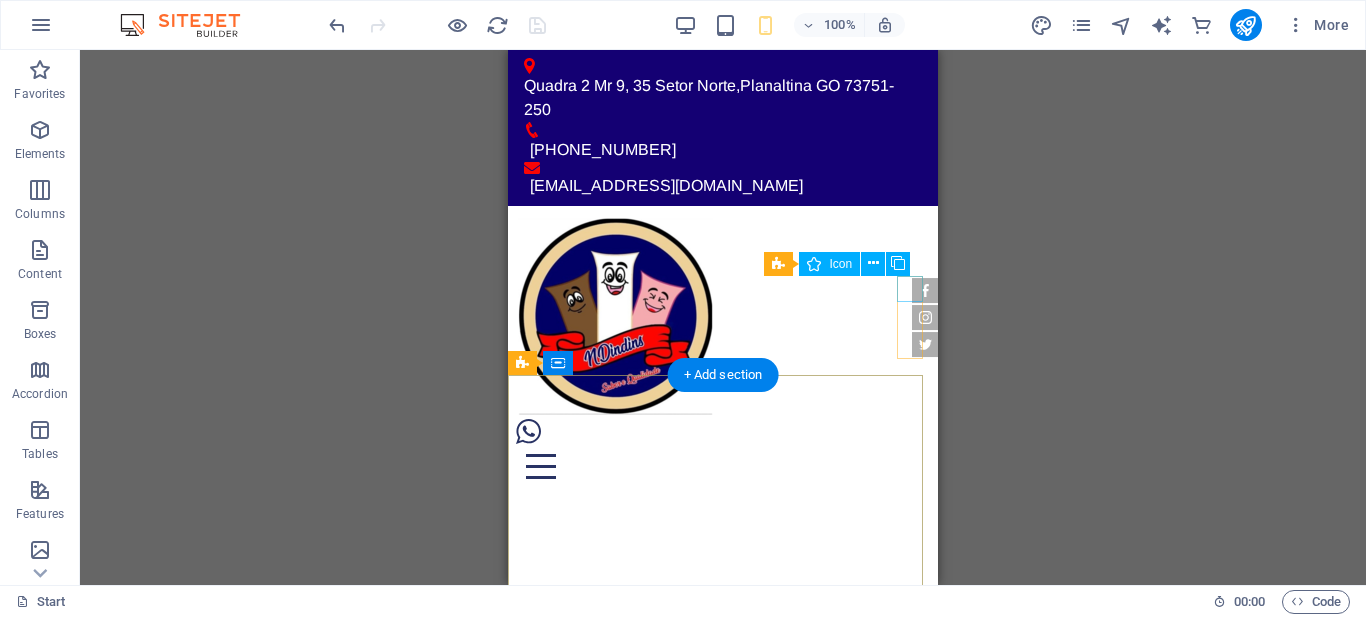 click at bounding box center (925, 291) 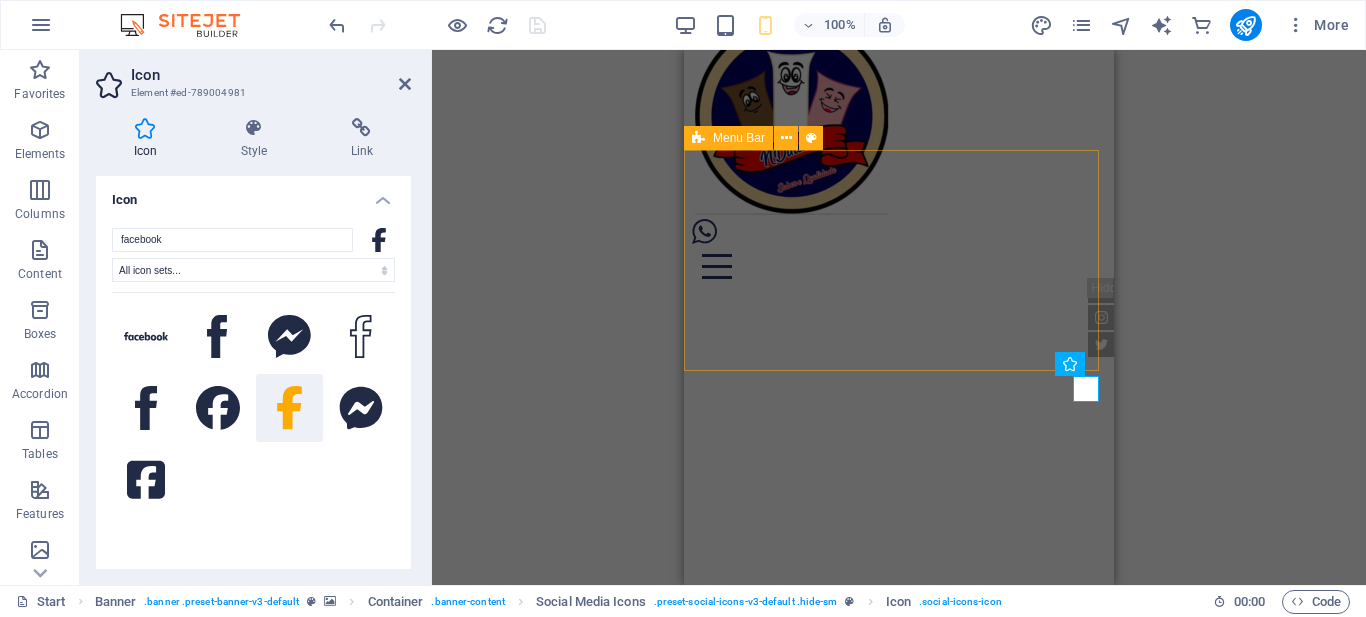 scroll, scrollTop: 100, scrollLeft: 0, axis: vertical 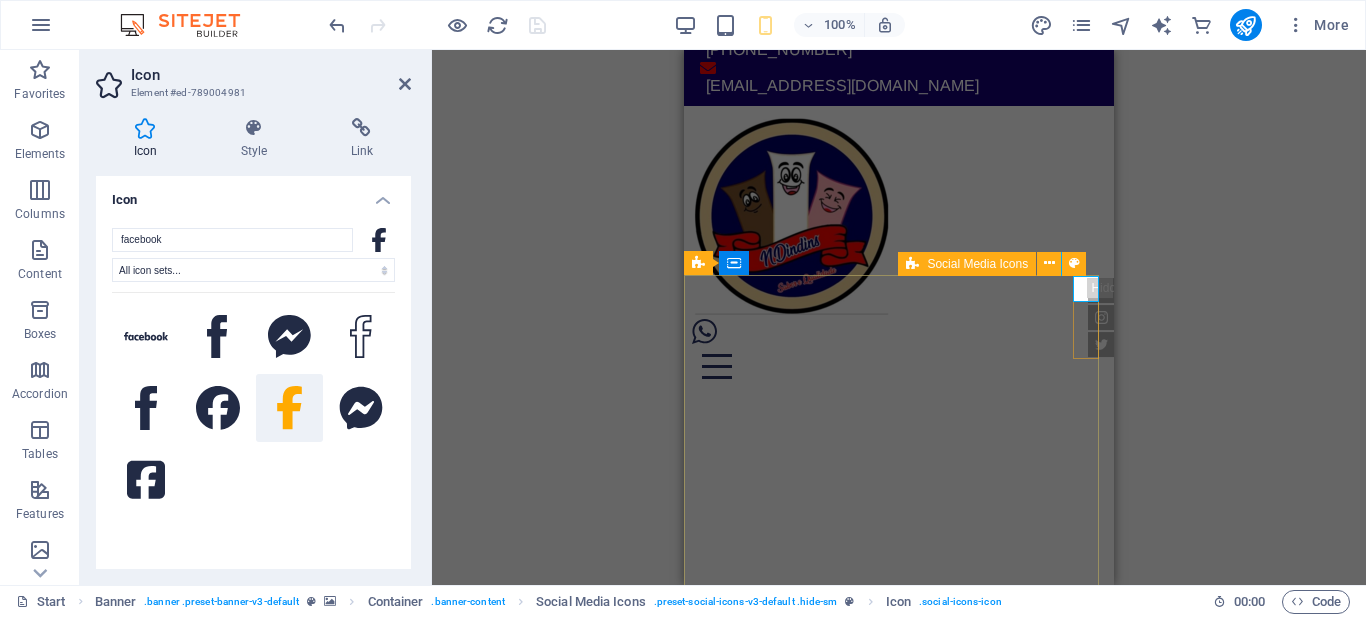 click on "Social Media Icons" at bounding box center [967, 264] 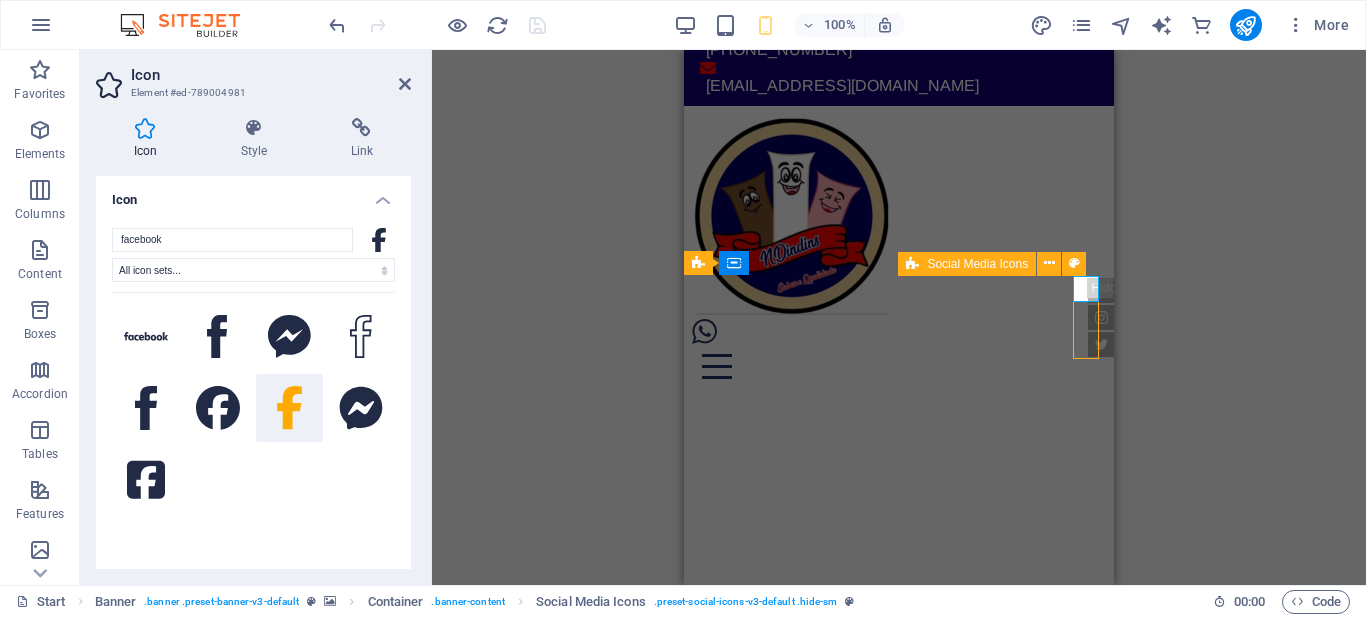 click on "Social Media Icons" at bounding box center (967, 264) 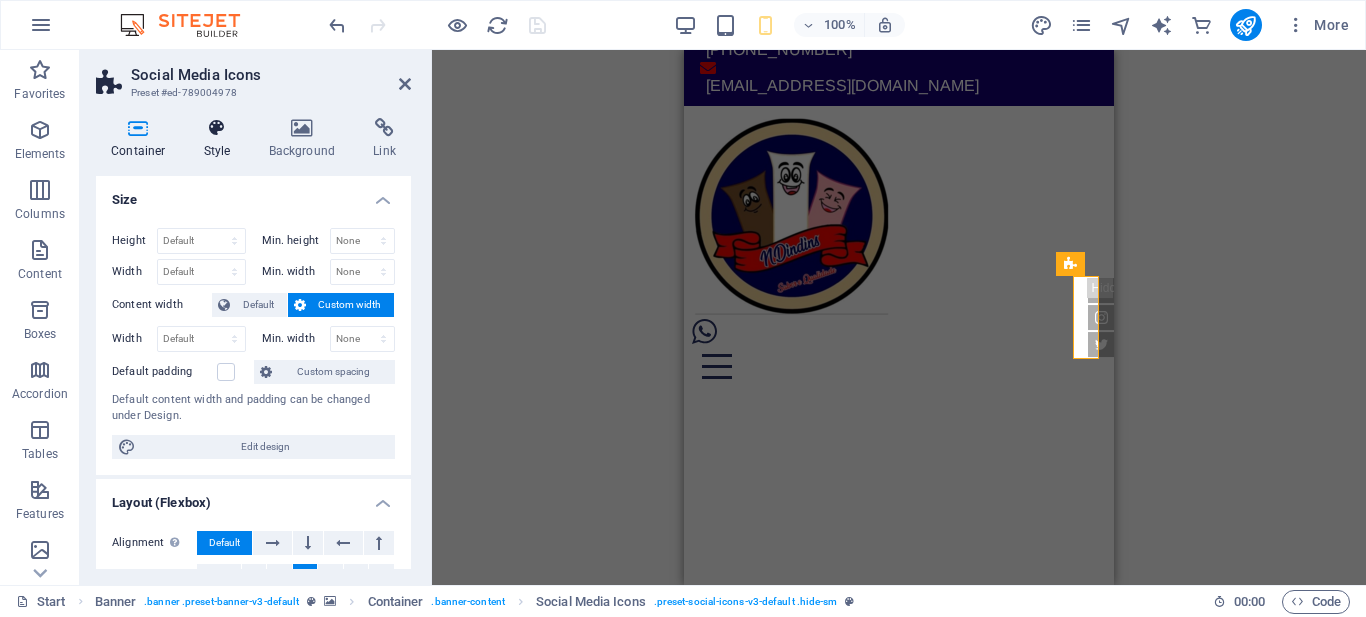 click at bounding box center (217, 128) 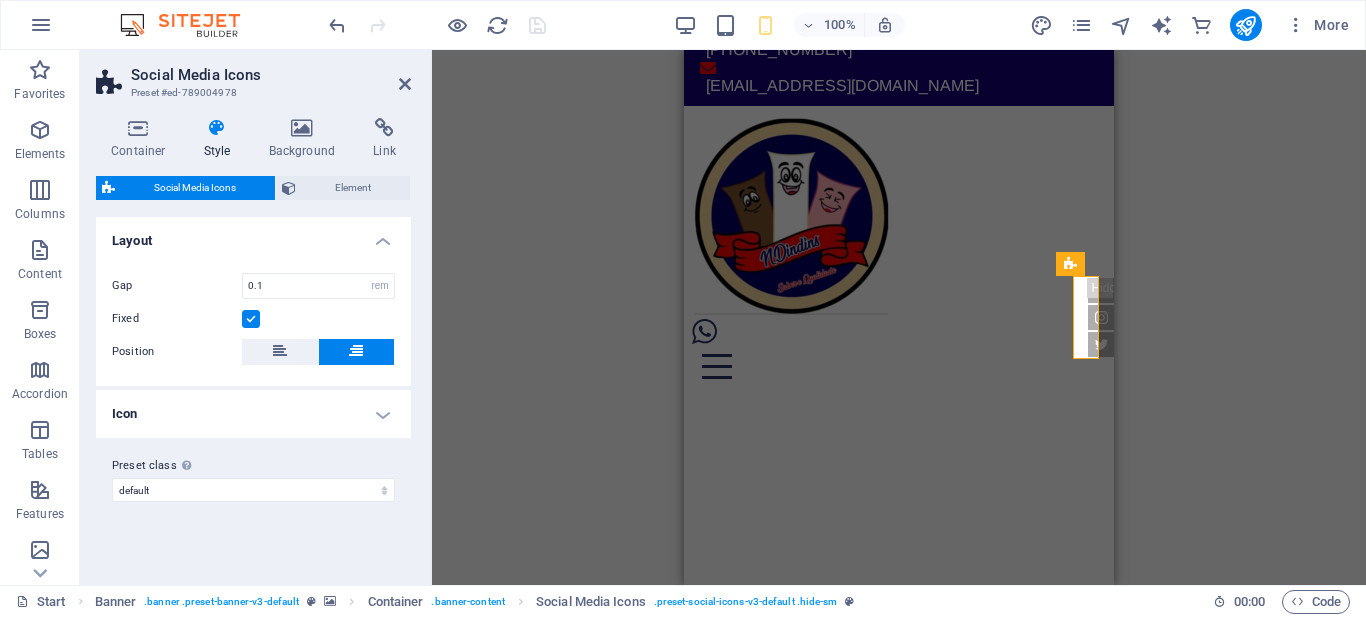 click on "Icon" at bounding box center (253, 414) 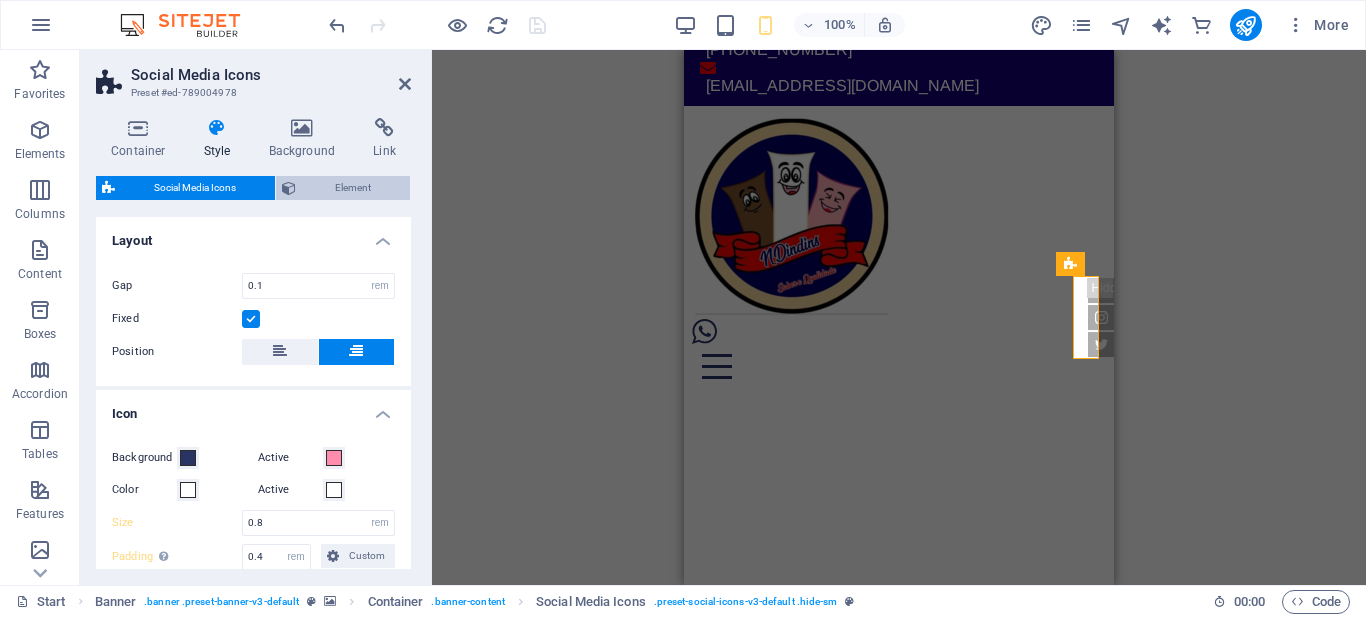 click on "Element" at bounding box center [353, 188] 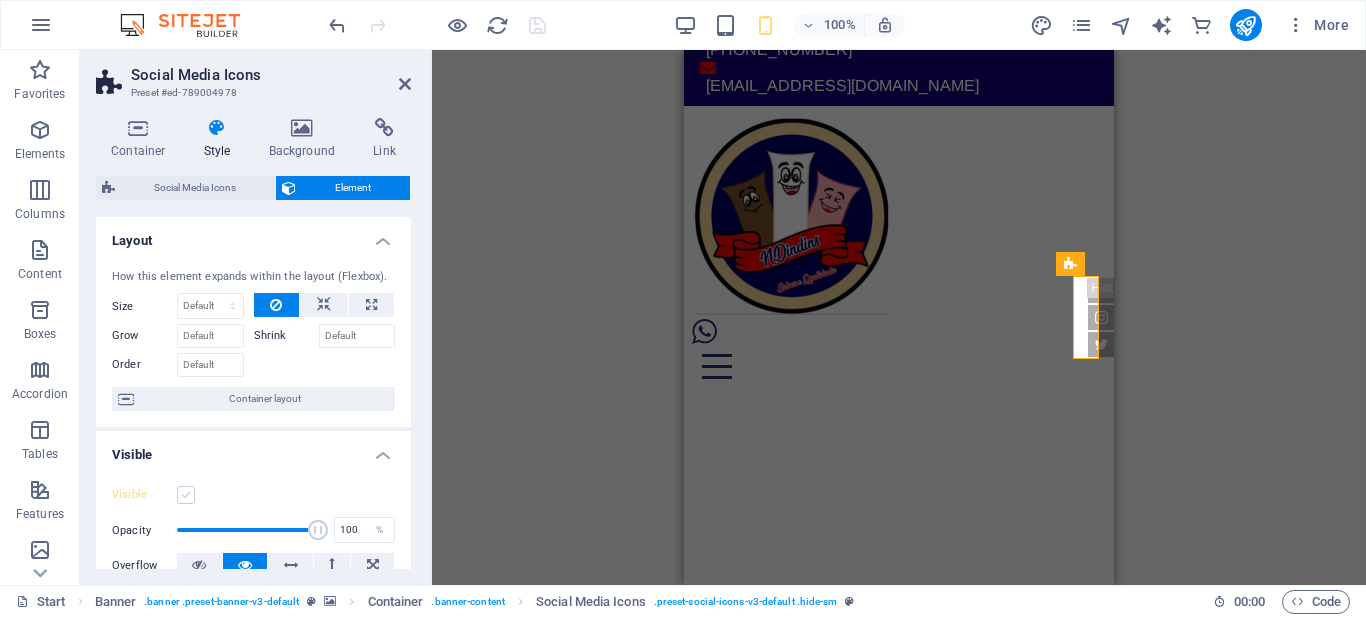 click at bounding box center (186, 495) 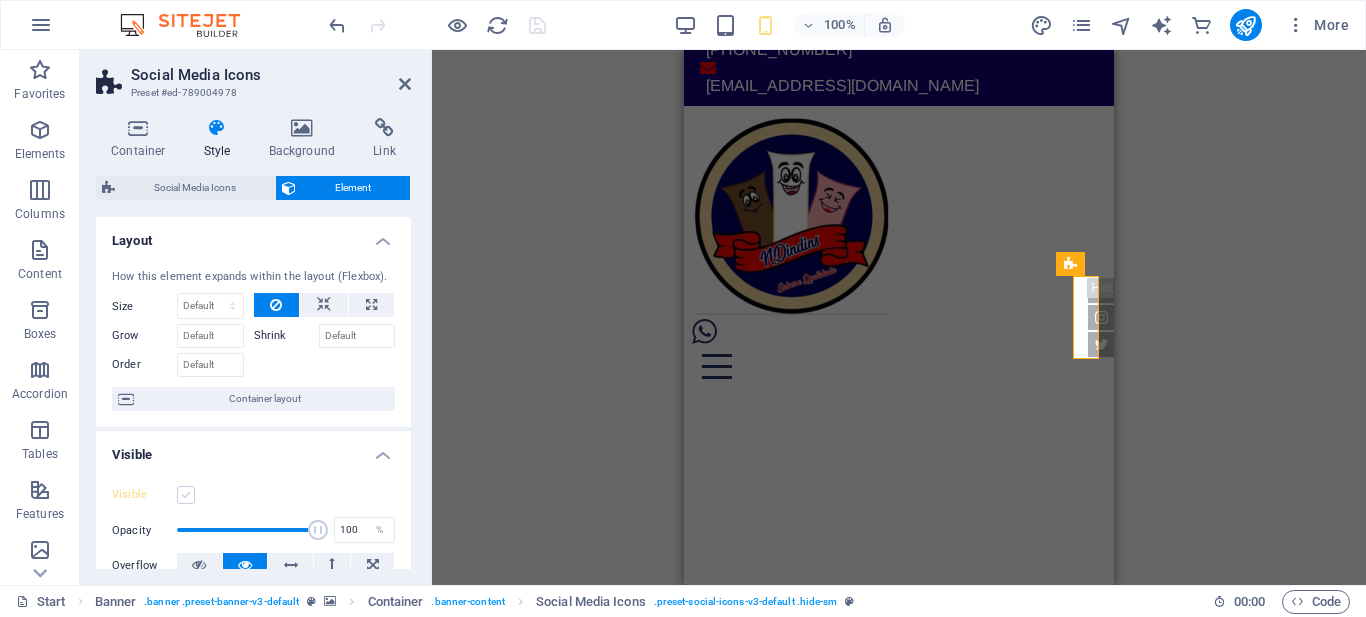 click on "Visible" at bounding box center [0, 0] 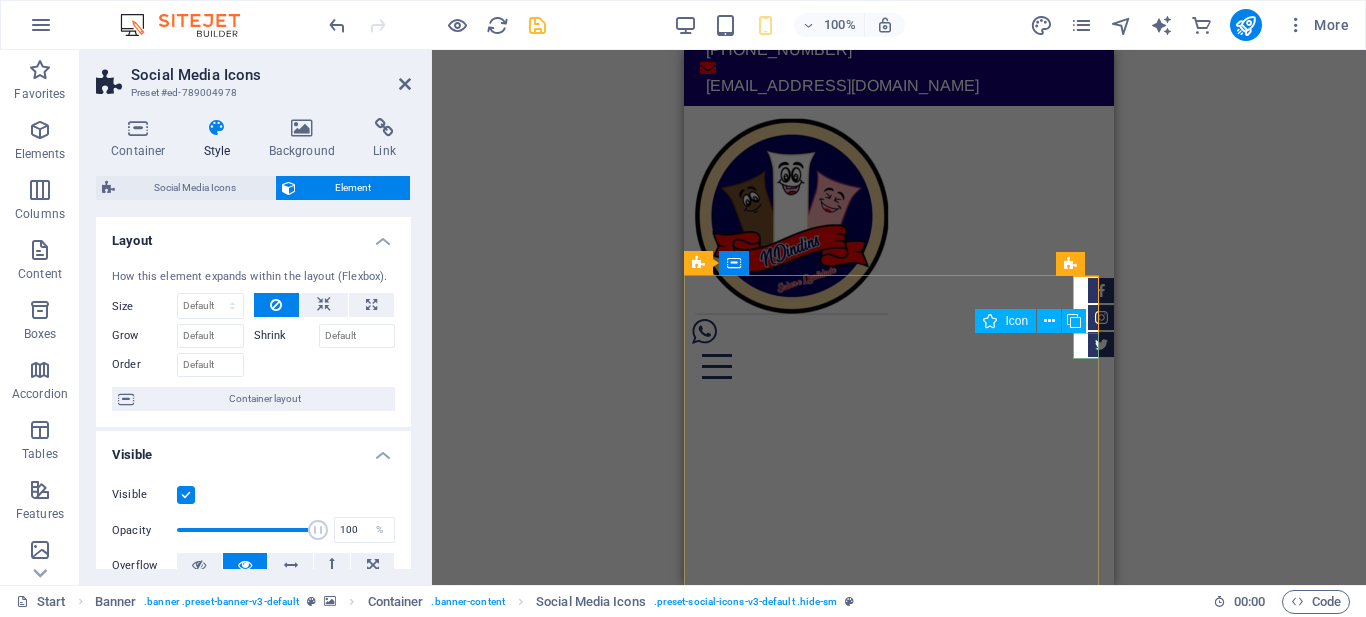 click at bounding box center (1101, 345) 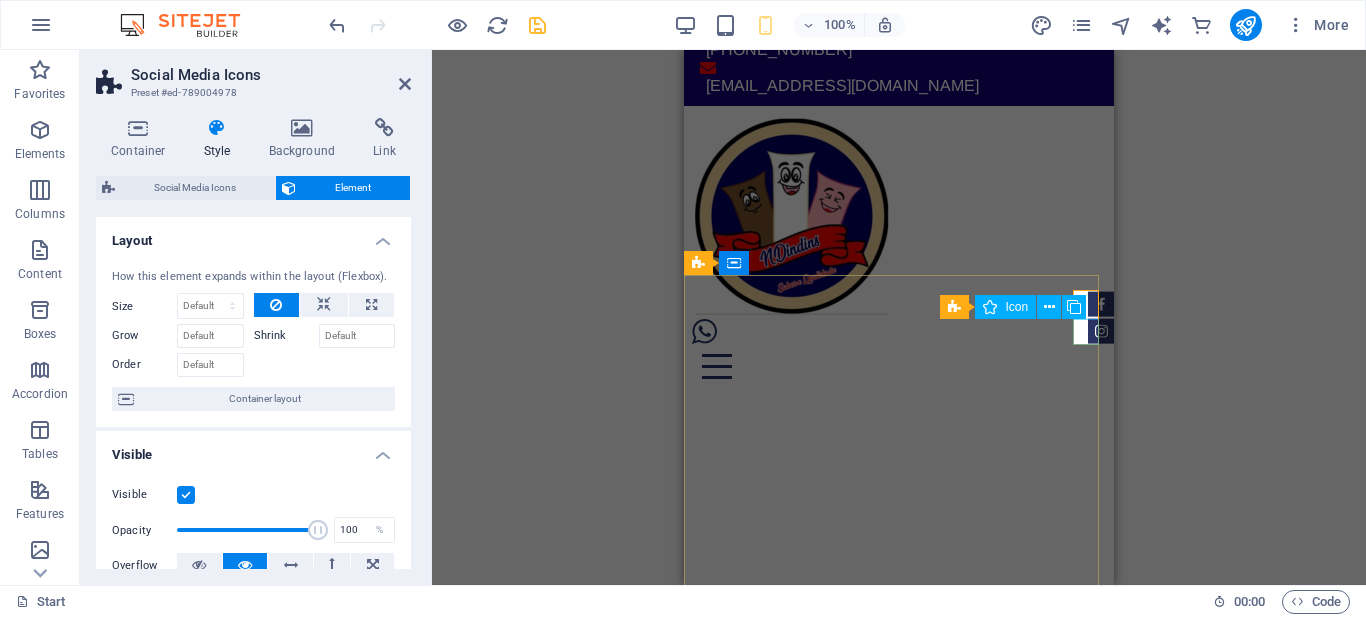 click at bounding box center (1101, 331) 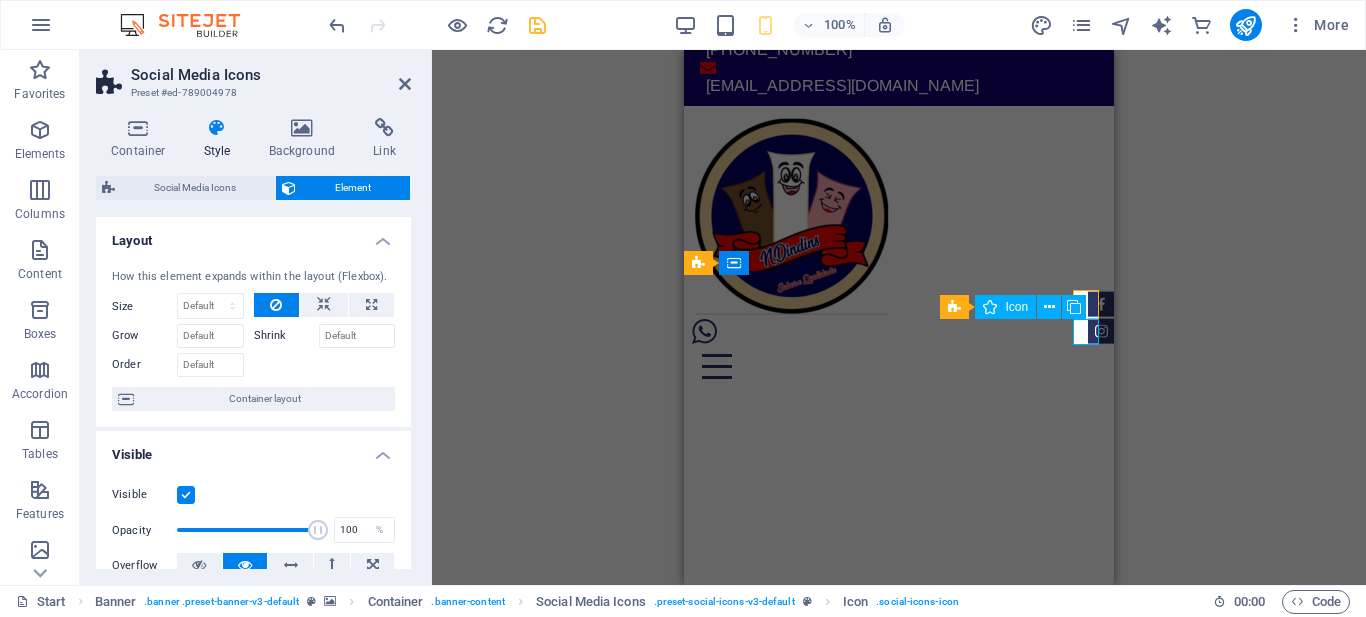 click at bounding box center [1101, 331] 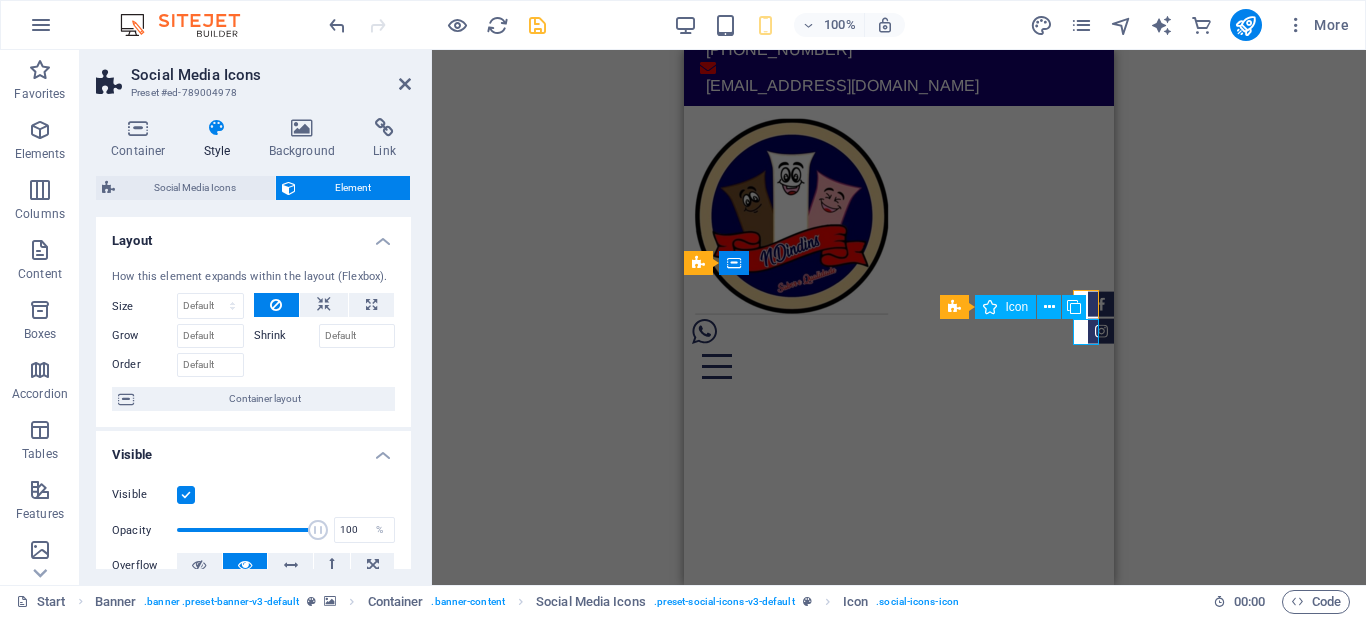 select on "xMidYMid" 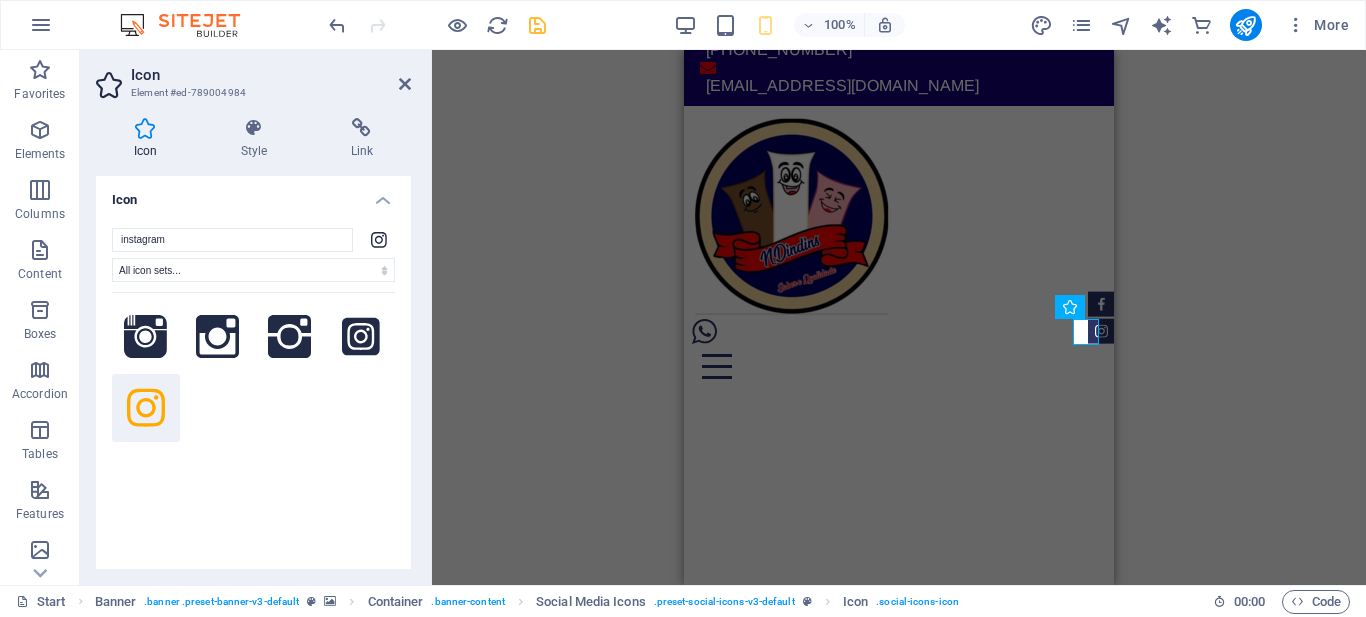 drag, startPoint x: 97, startPoint y: 116, endPoint x: 145, endPoint y: 120, distance: 48.166378 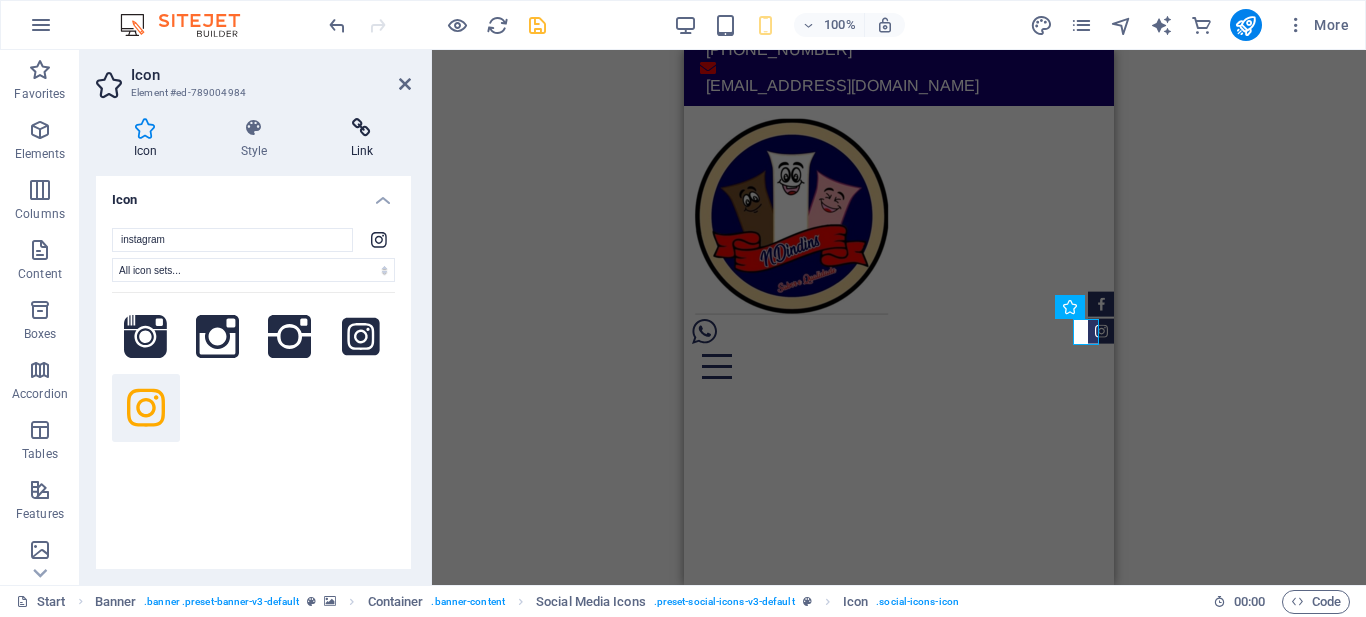 click at bounding box center [362, 128] 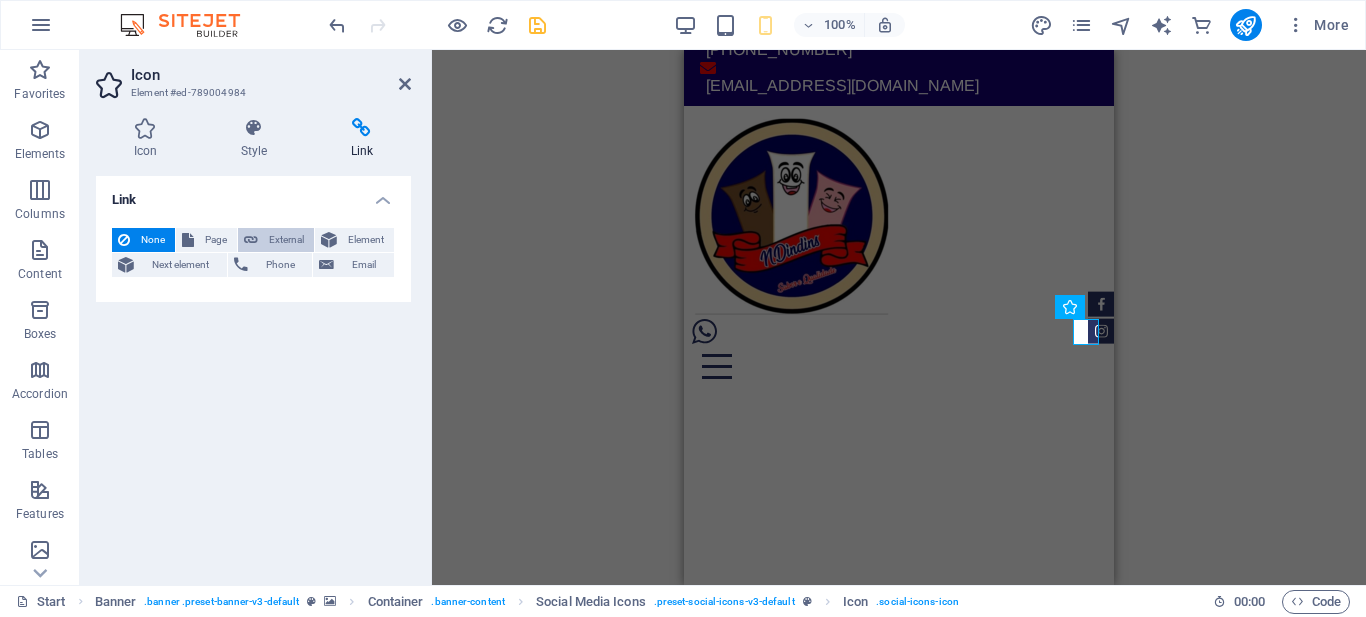 click on "External" at bounding box center [286, 240] 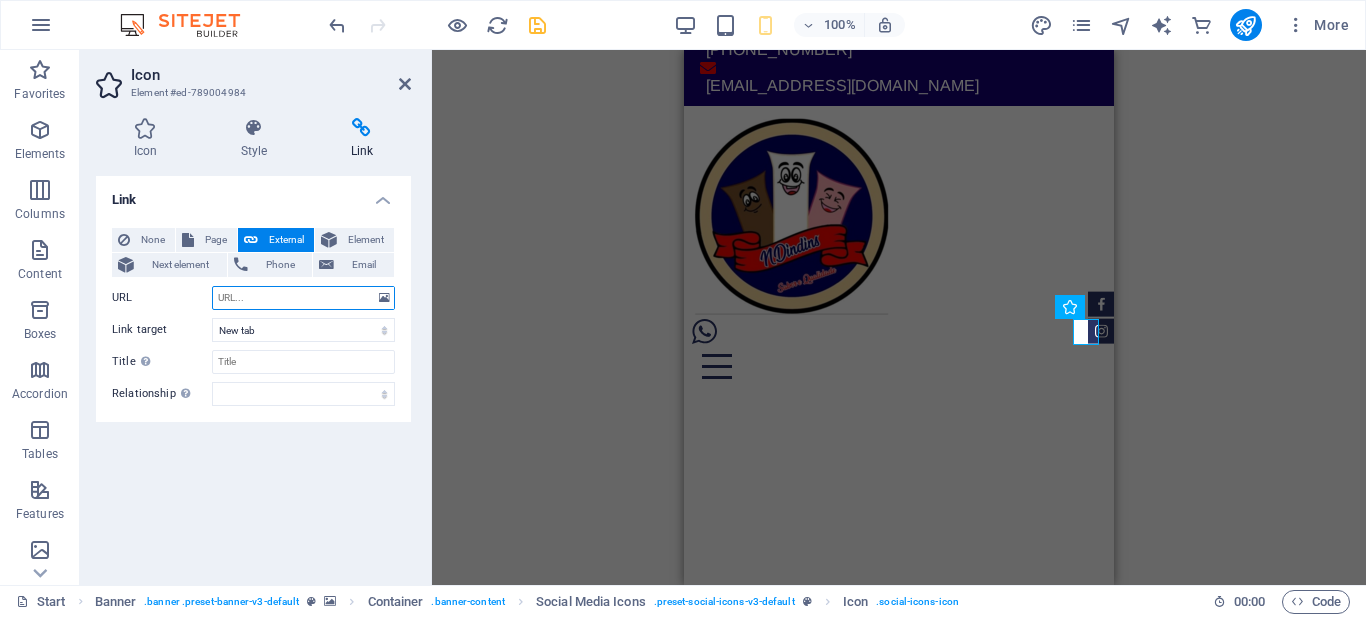 click on "URL" at bounding box center [303, 298] 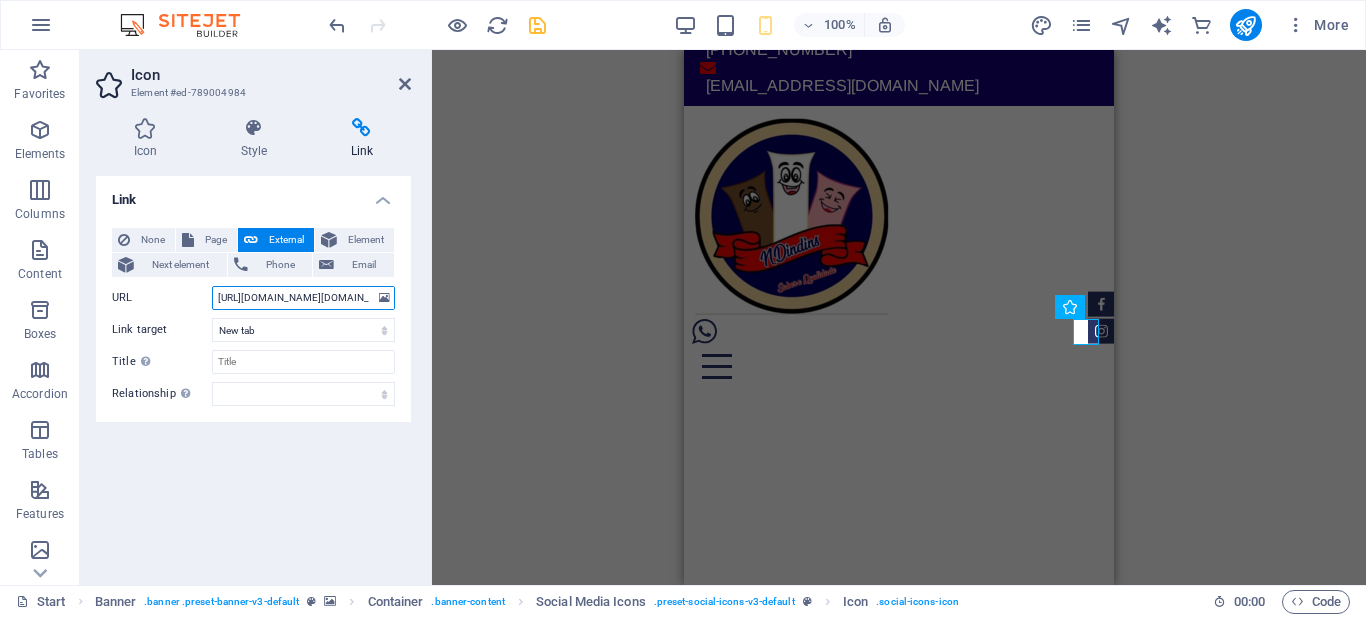 scroll, scrollTop: 0, scrollLeft: 253, axis: horizontal 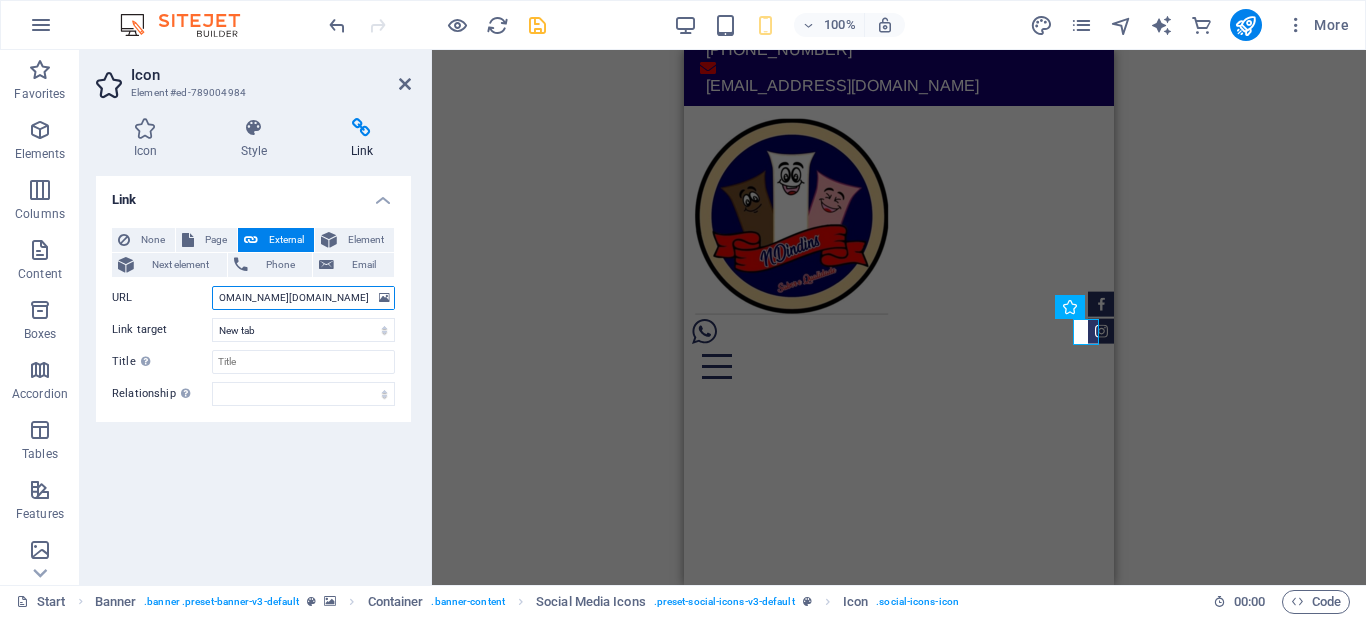 type on "[URL][DOMAIN_NAME][DOMAIN_NAME]" 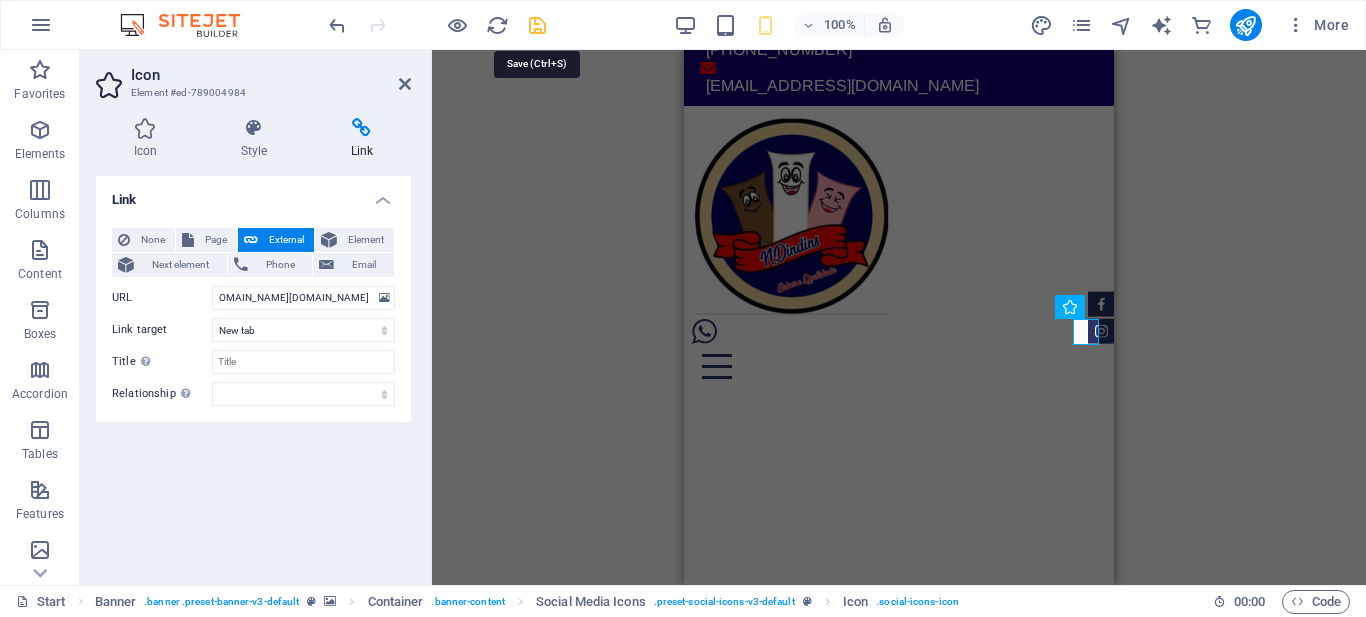 scroll, scrollTop: 0, scrollLeft: 0, axis: both 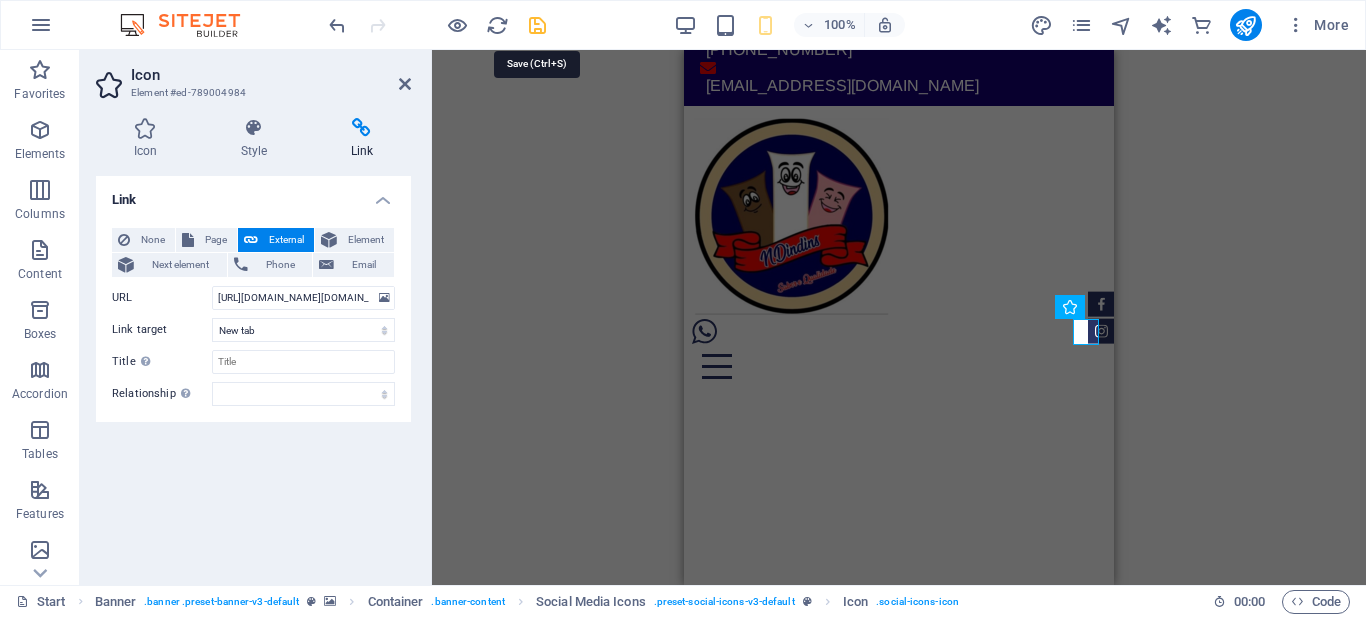 click at bounding box center (537, 25) 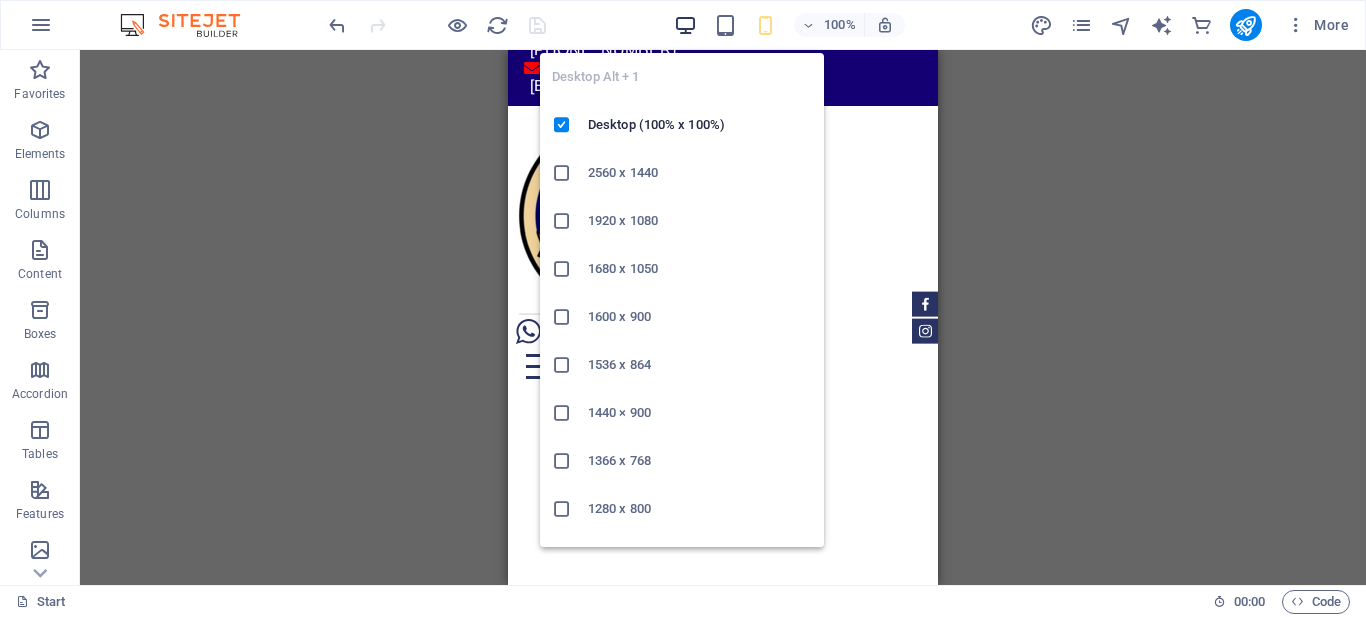 click at bounding box center [685, 25] 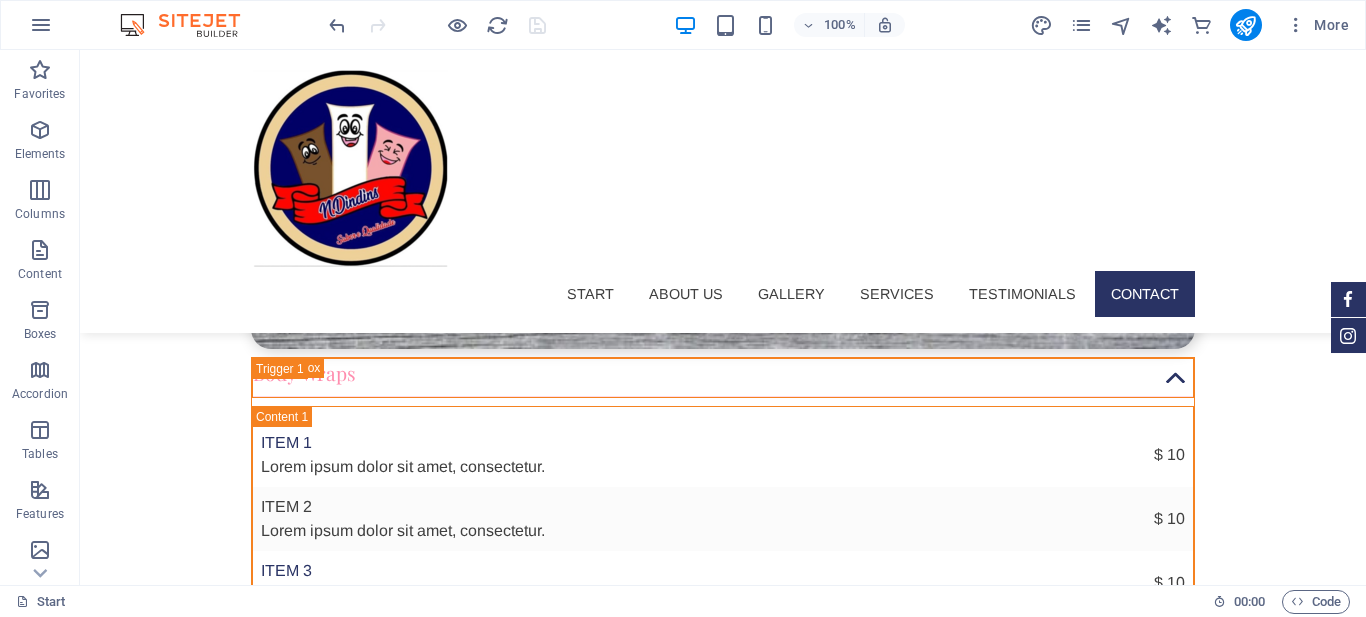 scroll, scrollTop: 7112, scrollLeft: 0, axis: vertical 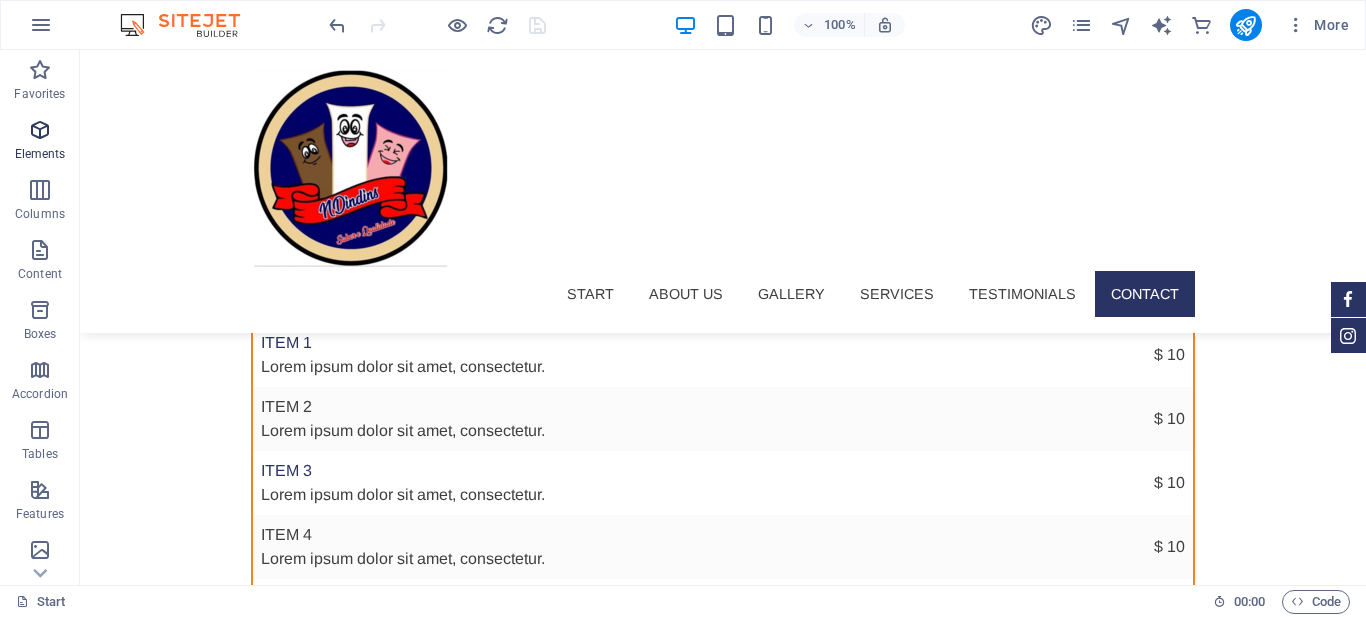 click at bounding box center [40, 130] 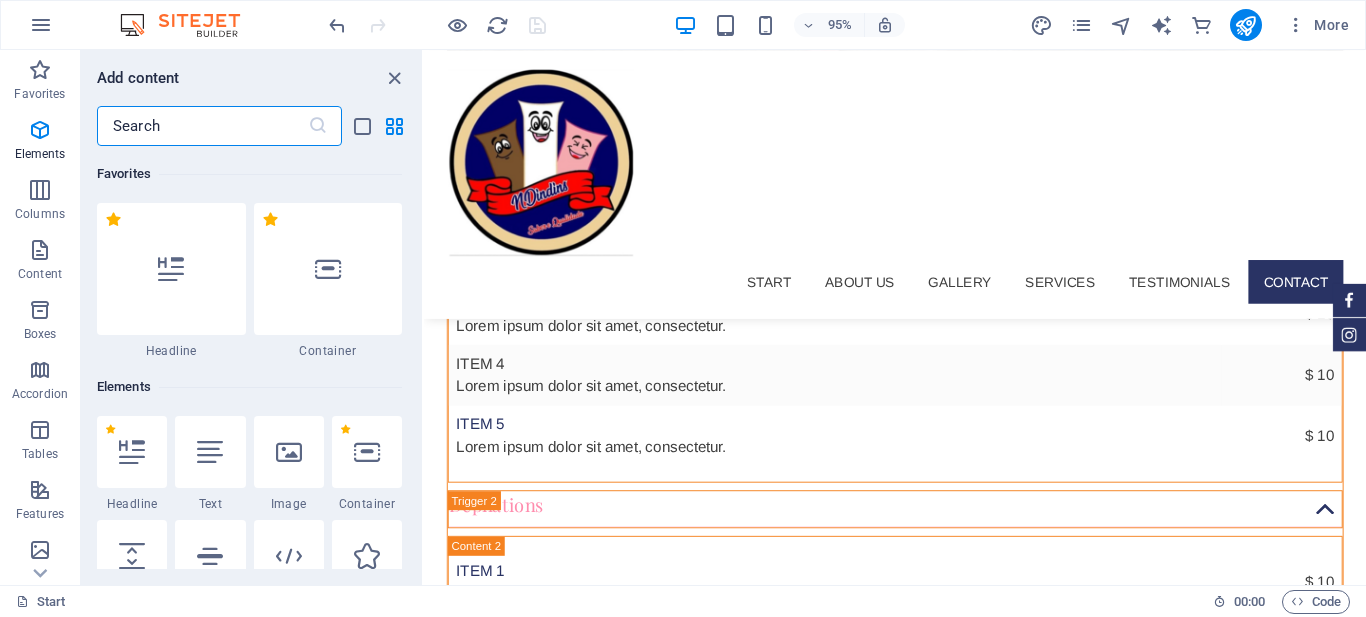 scroll, scrollTop: 400, scrollLeft: 0, axis: vertical 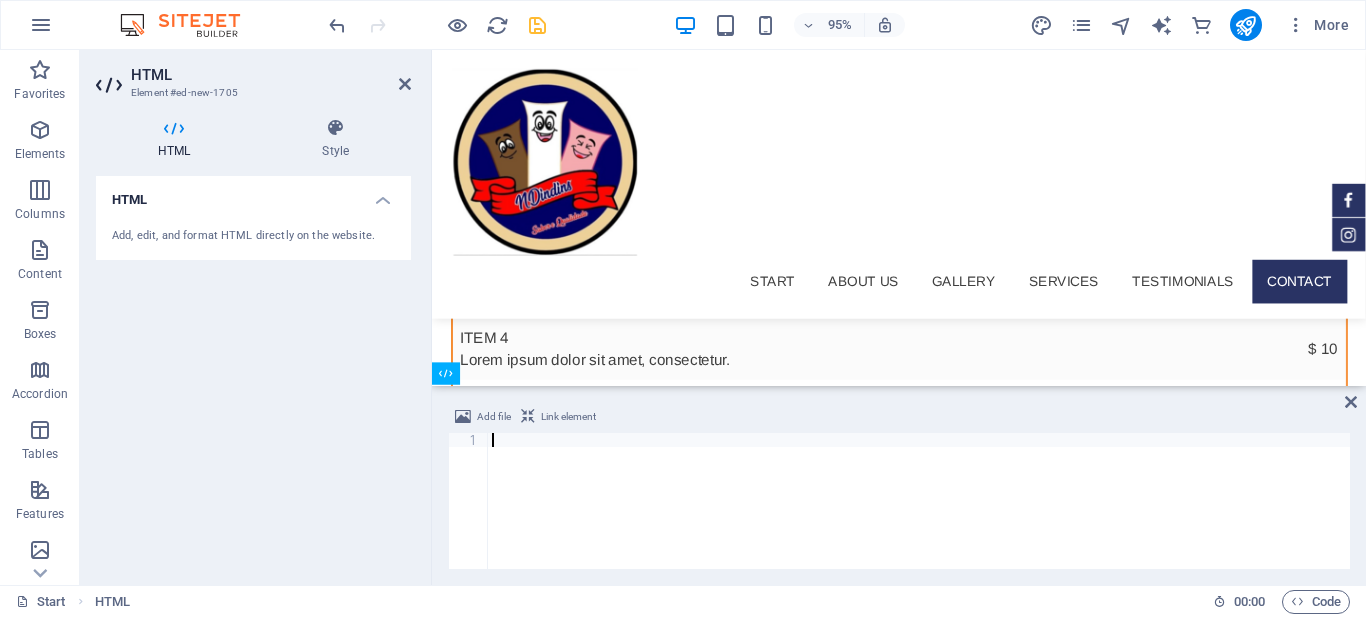 type on "</a>" 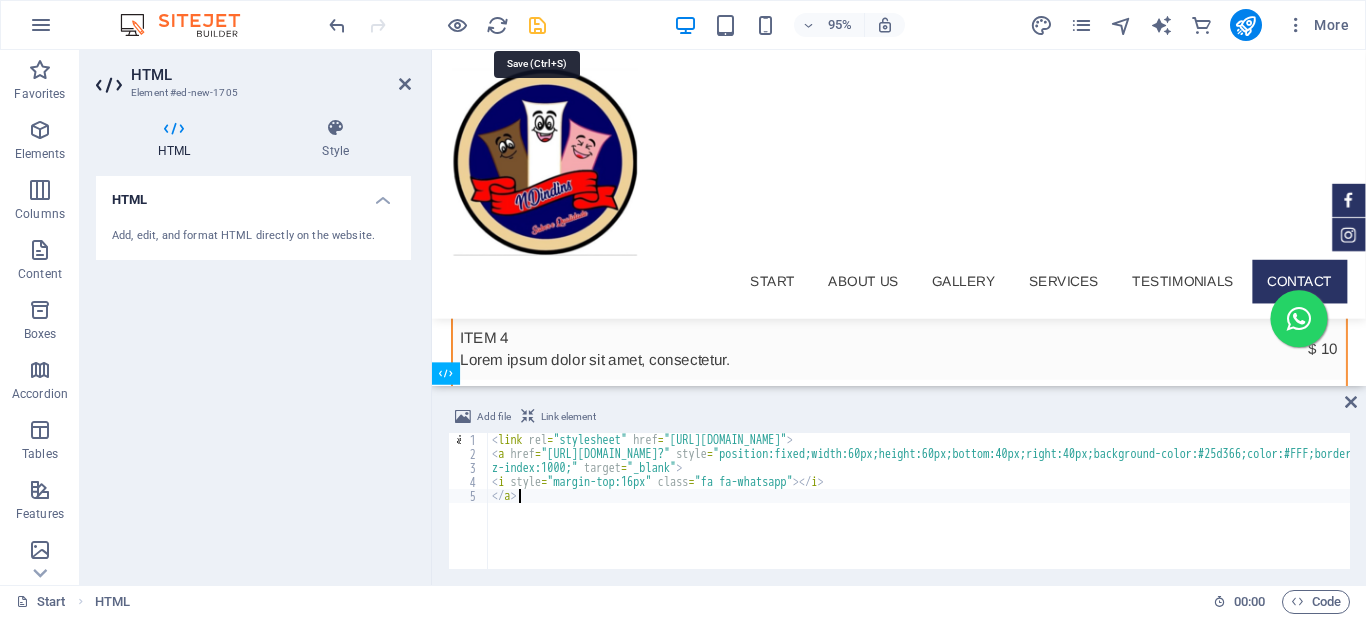 click at bounding box center (537, 25) 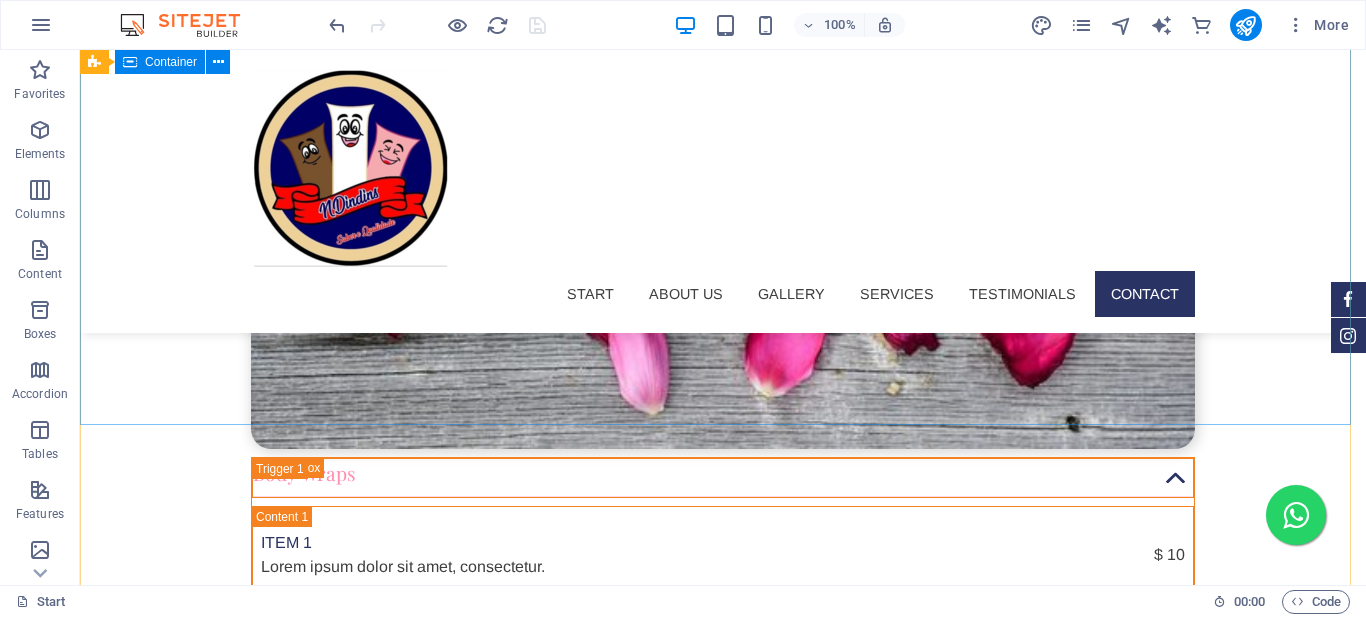 scroll, scrollTop: 7012, scrollLeft: 0, axis: vertical 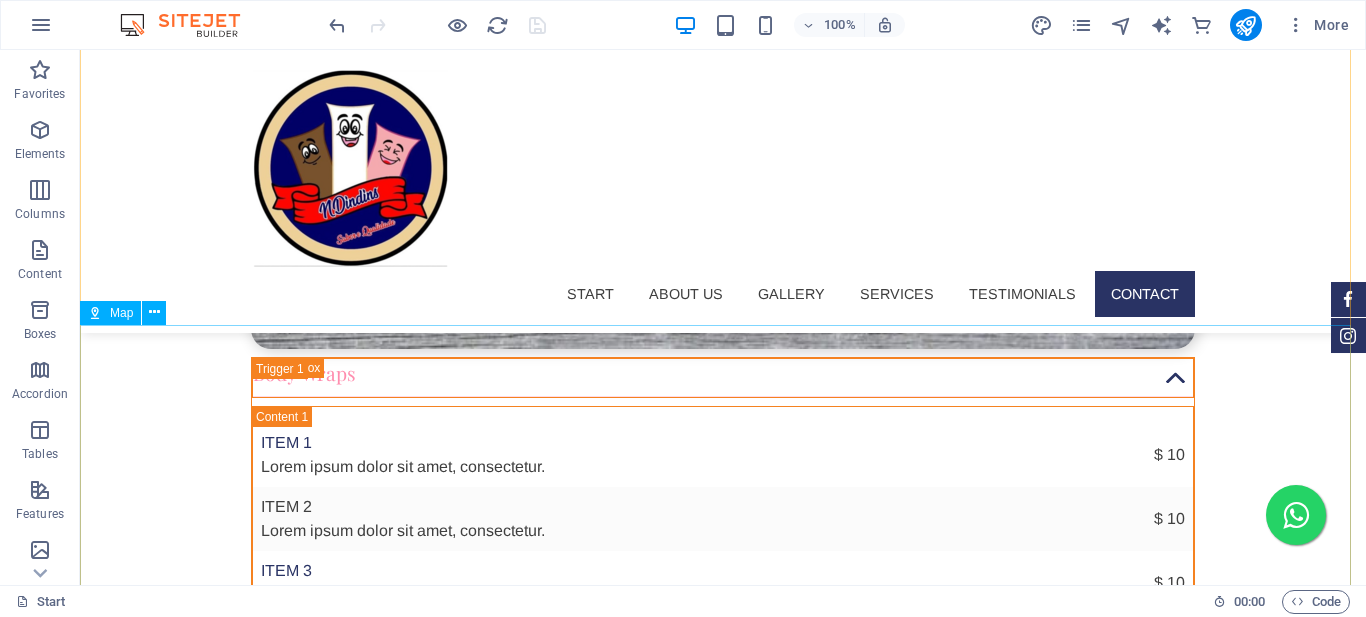 click at bounding box center (723, 5134) 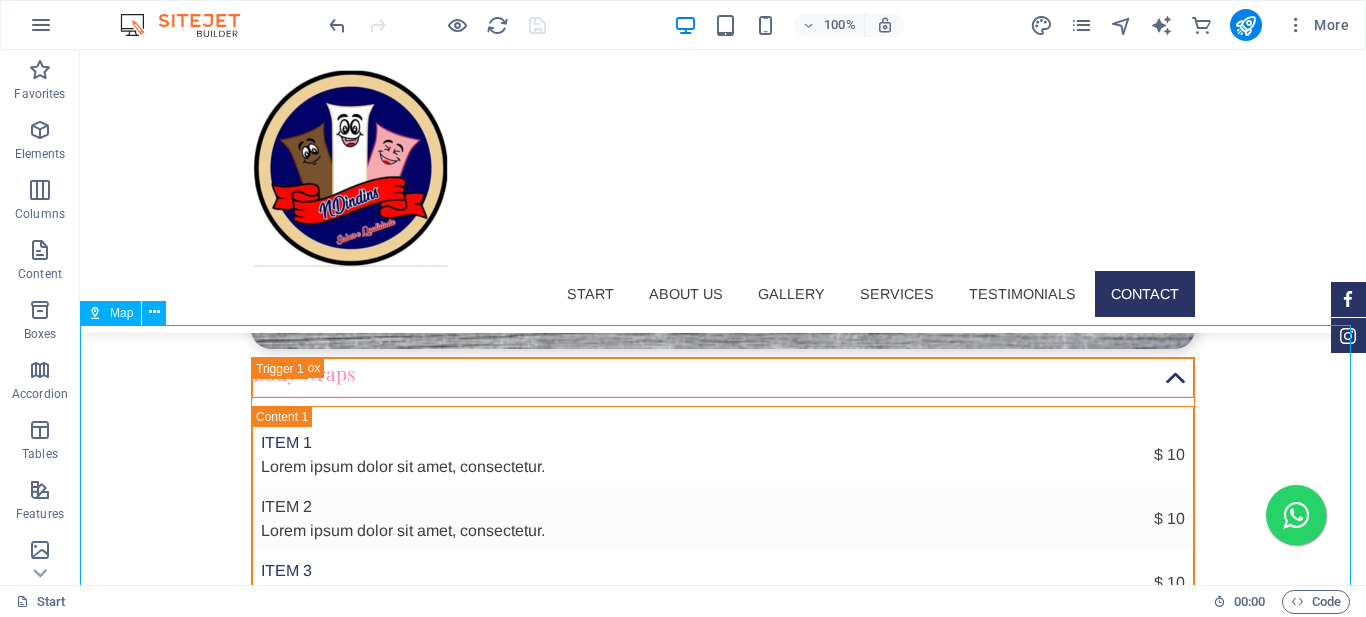 click at bounding box center (723, 5134) 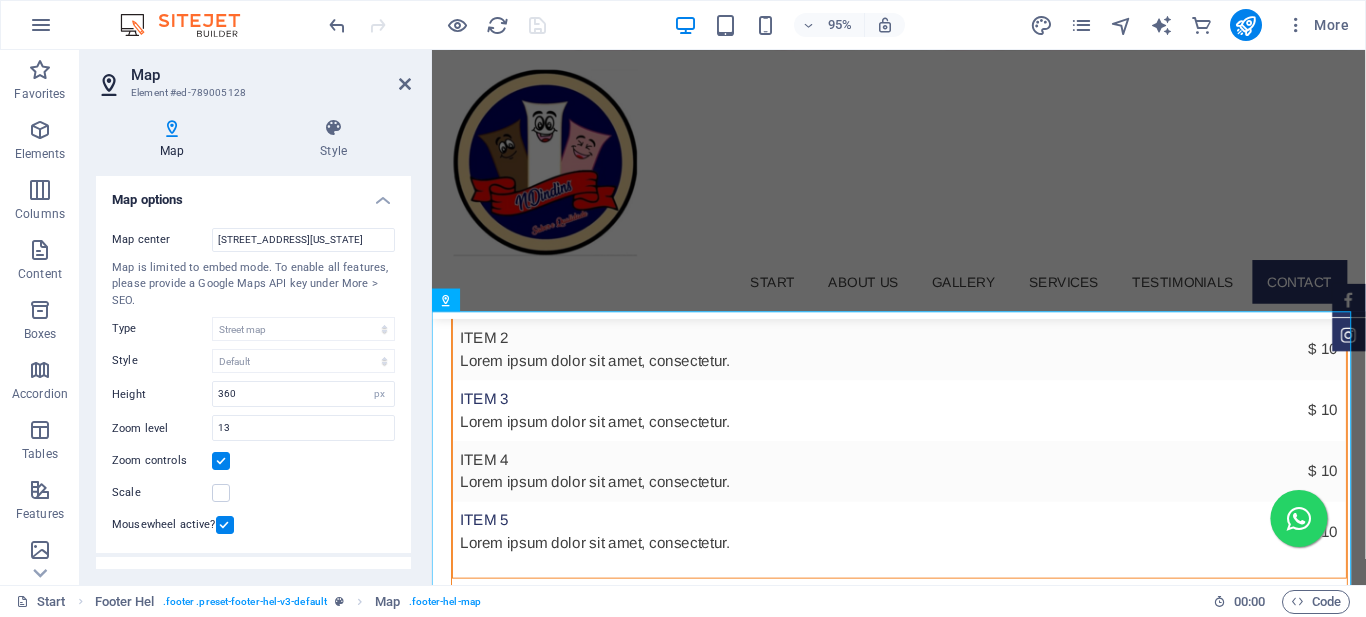 scroll, scrollTop: 6858, scrollLeft: 0, axis: vertical 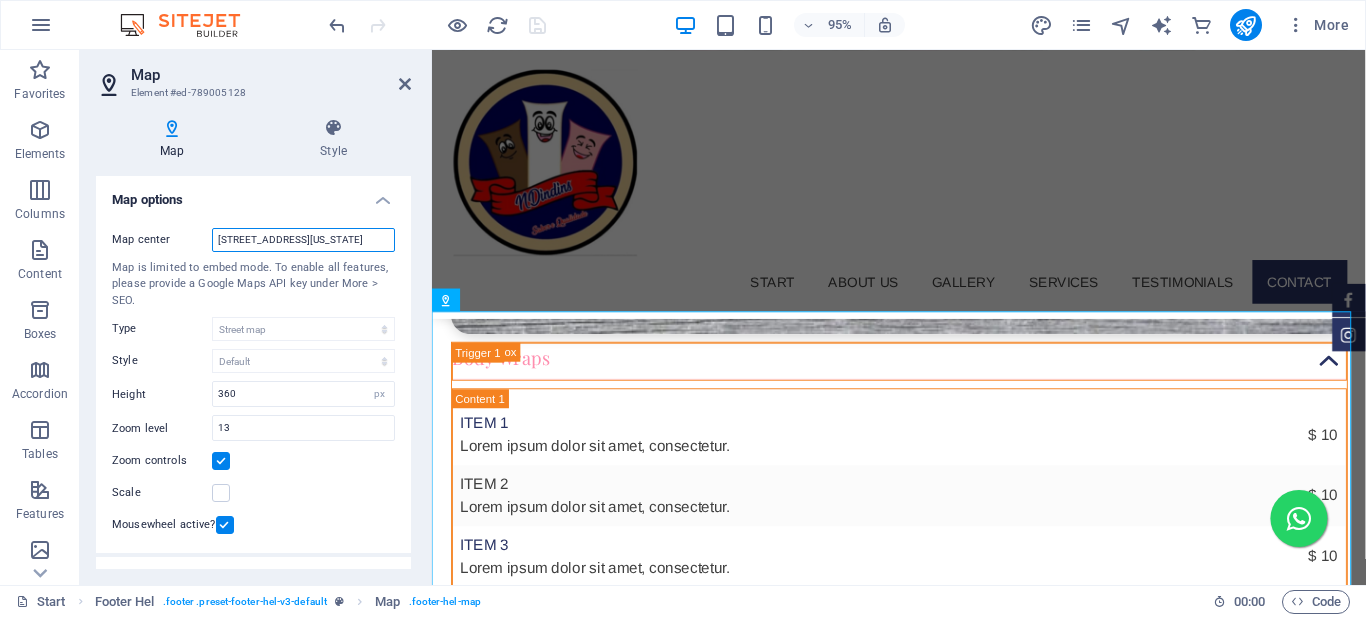 click on "[STREET_ADDRESS][US_STATE]" at bounding box center (303, 240) 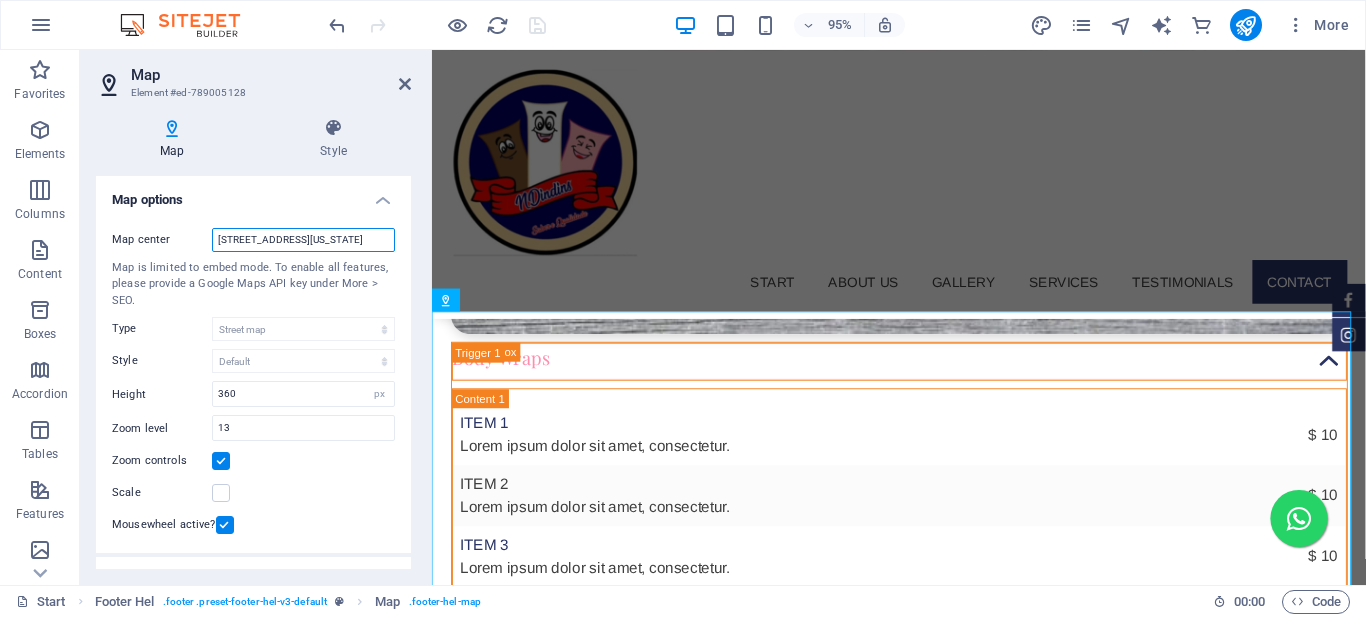 click on "[STREET_ADDRESS][US_STATE]" at bounding box center [303, 240] 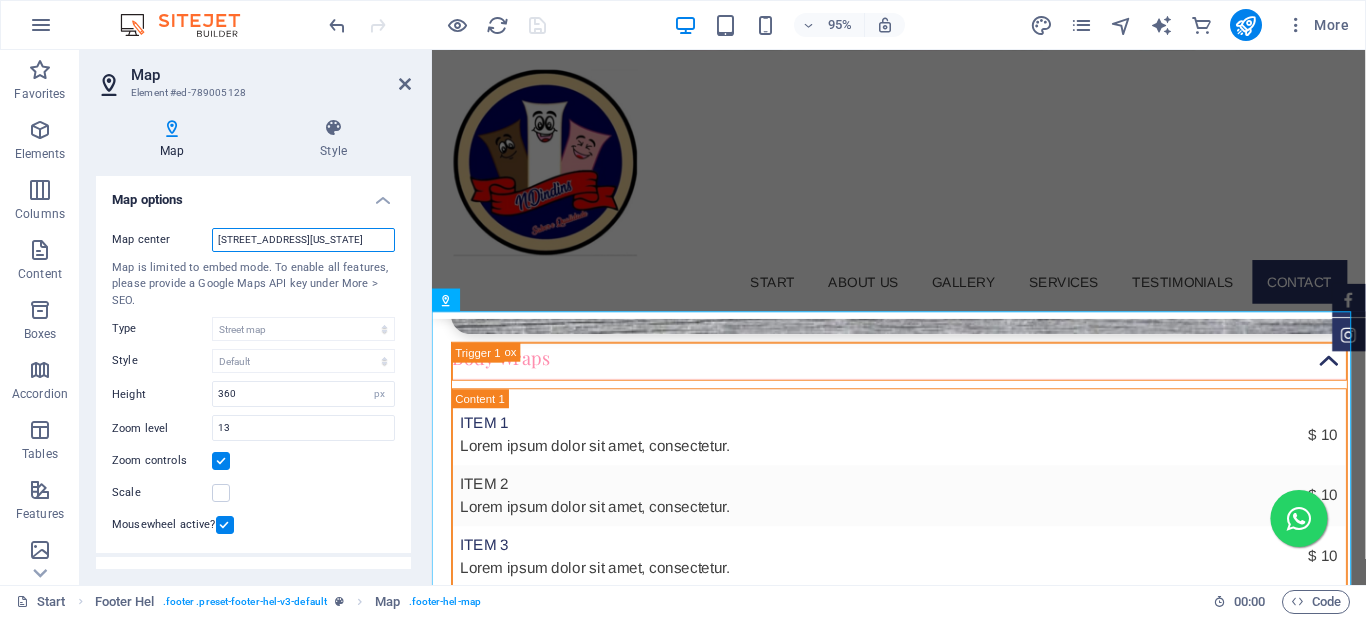 paste on "Quadra 2 Mr 9, 35 Setor Norte Planaltina GO" 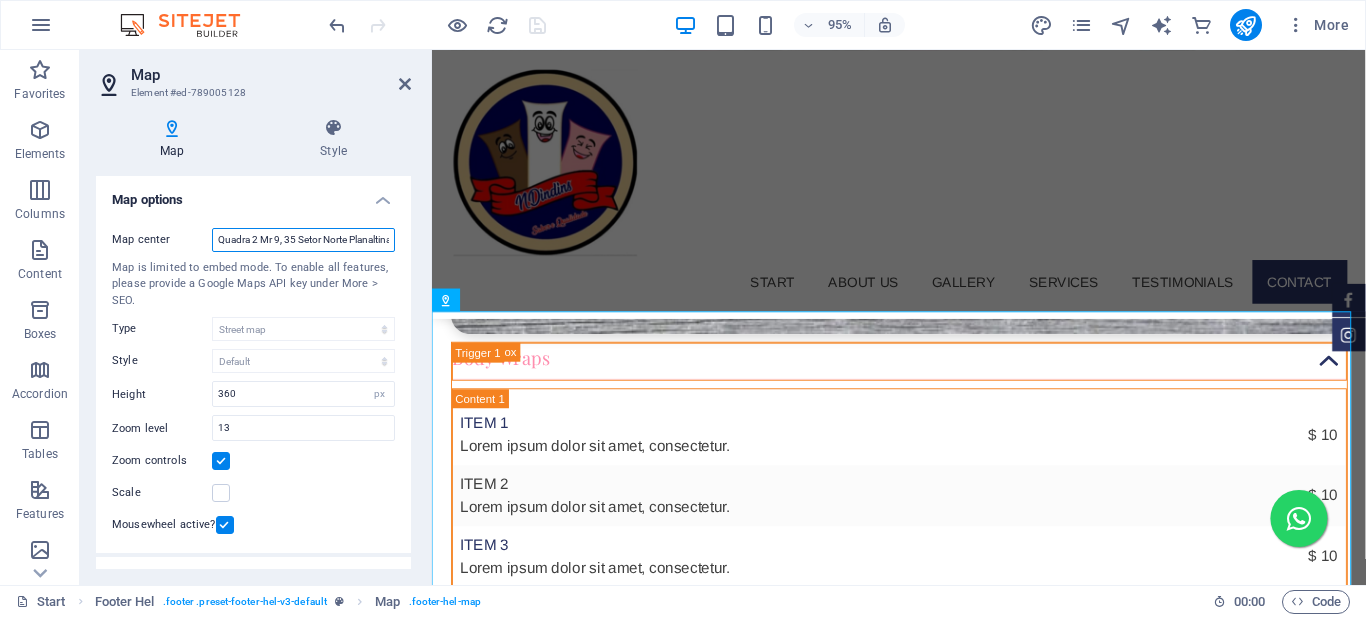 scroll, scrollTop: 0, scrollLeft: 28, axis: horizontal 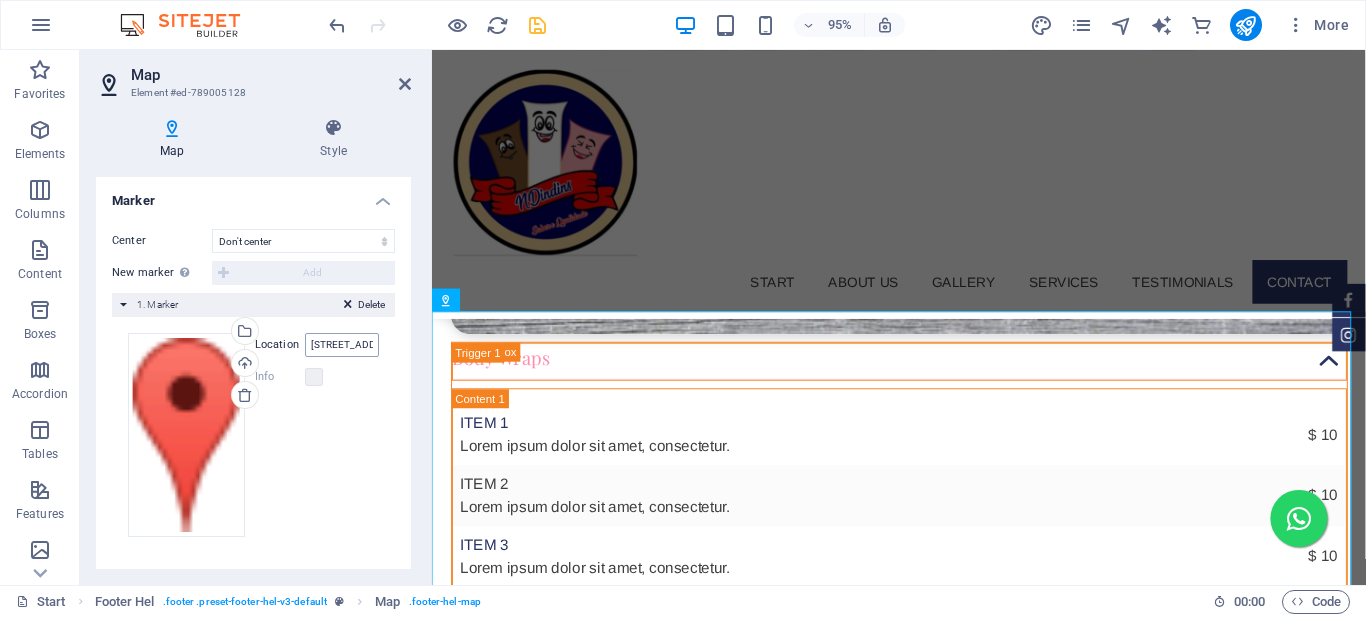 type on "Quadra 2 Mr 9, 35 Setor Norte Planaltina GO" 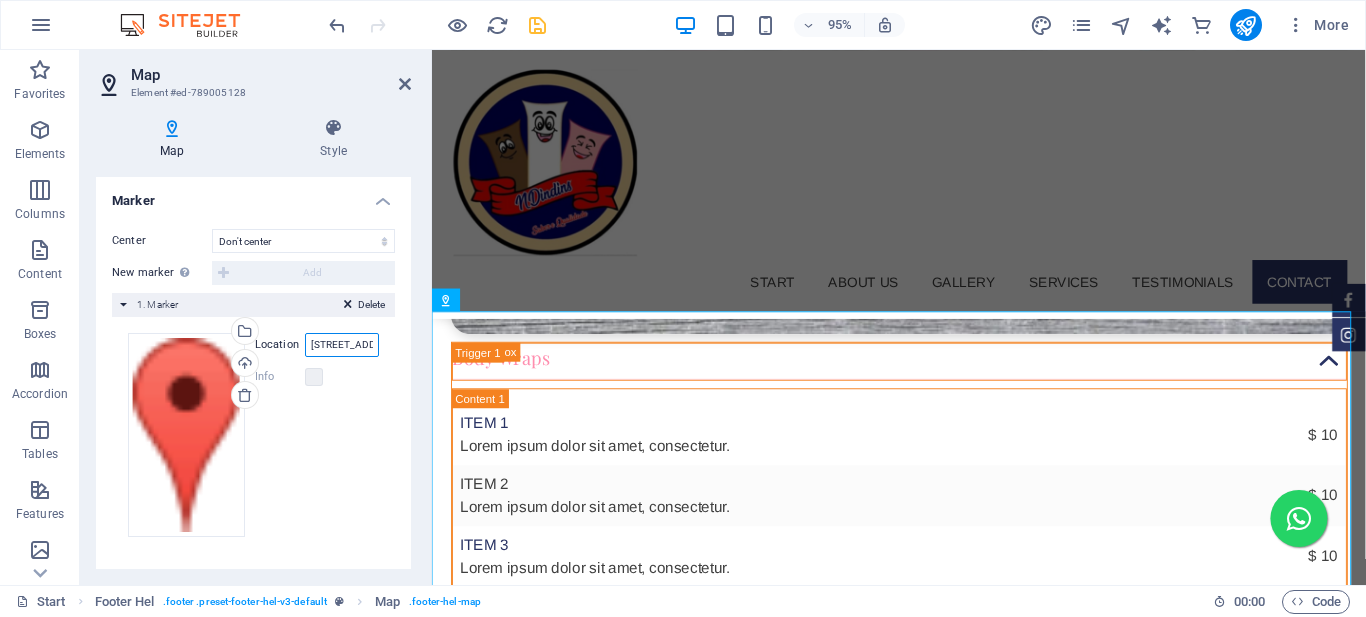 click on "[STREET_ADDRESS][US_STATE]" at bounding box center (342, 345) 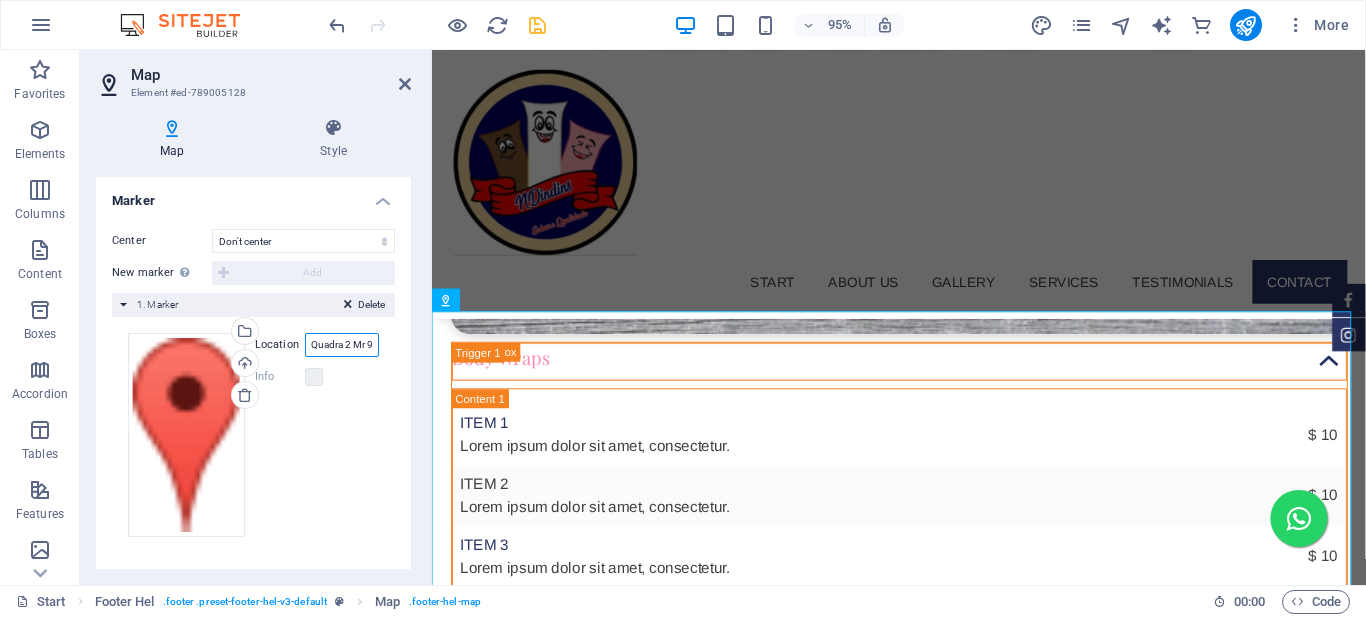 scroll, scrollTop: 0, scrollLeft: 137, axis: horizontal 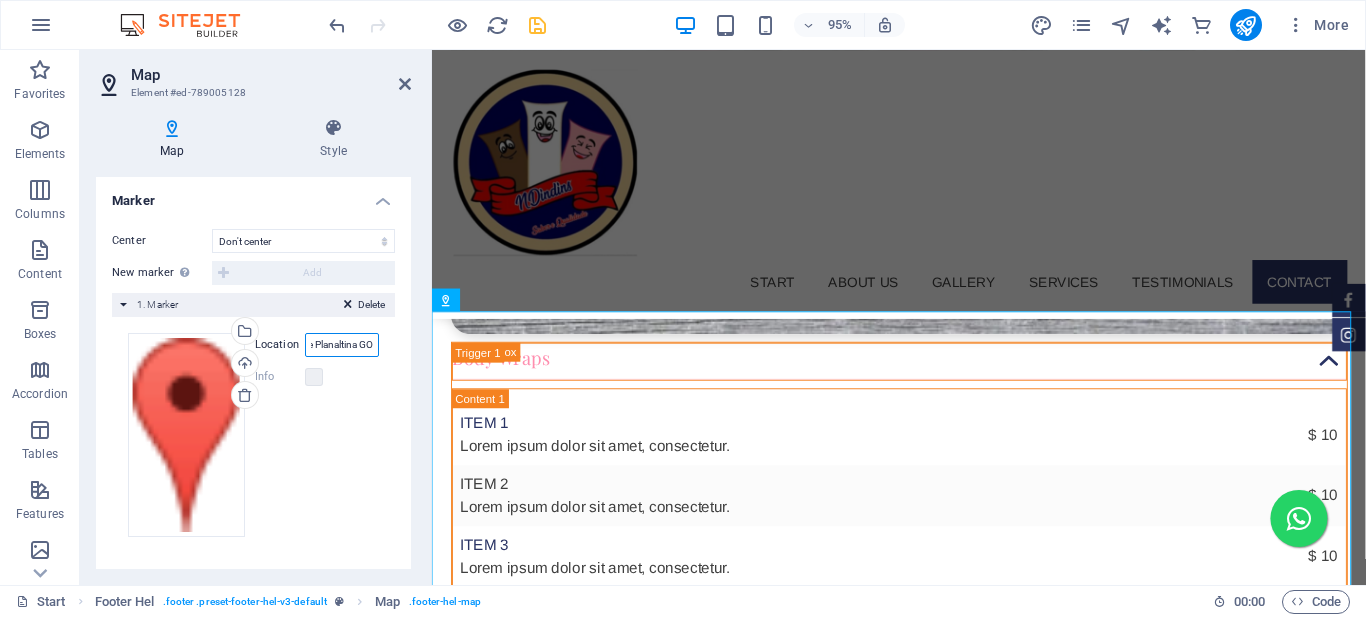 type on "Quadra 2 Mr 9, 35 Setor Norte Planaltina GO" 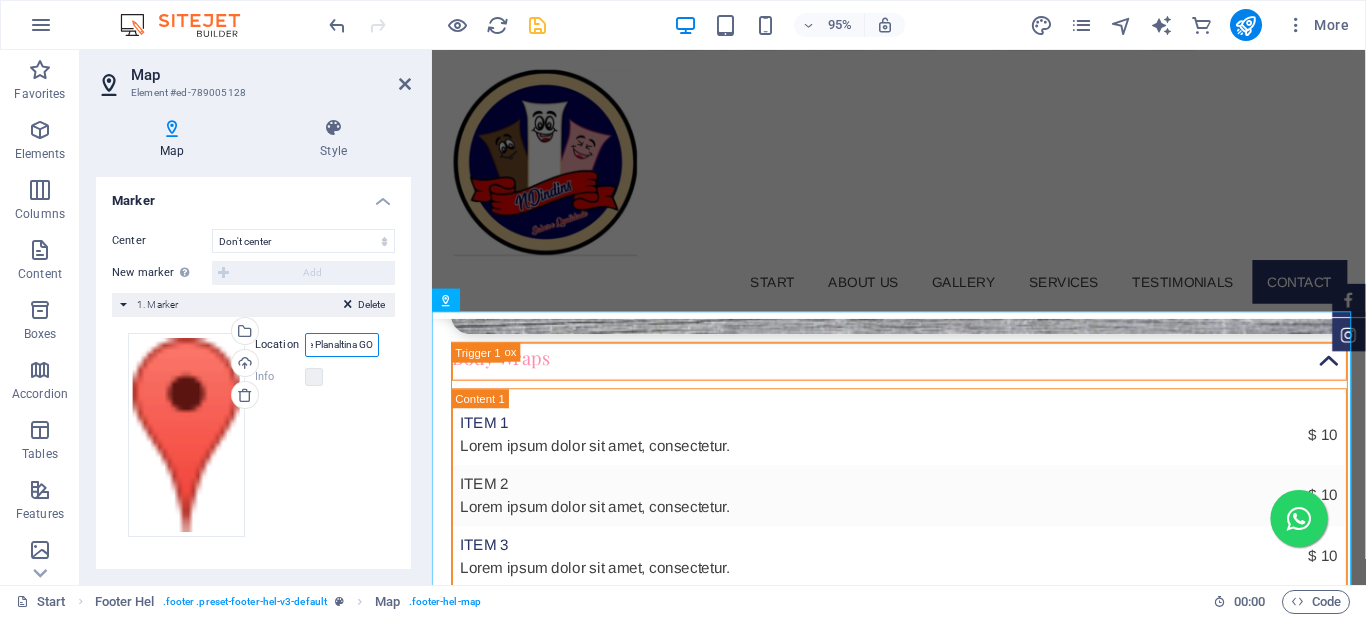 scroll, scrollTop: 0, scrollLeft: 0, axis: both 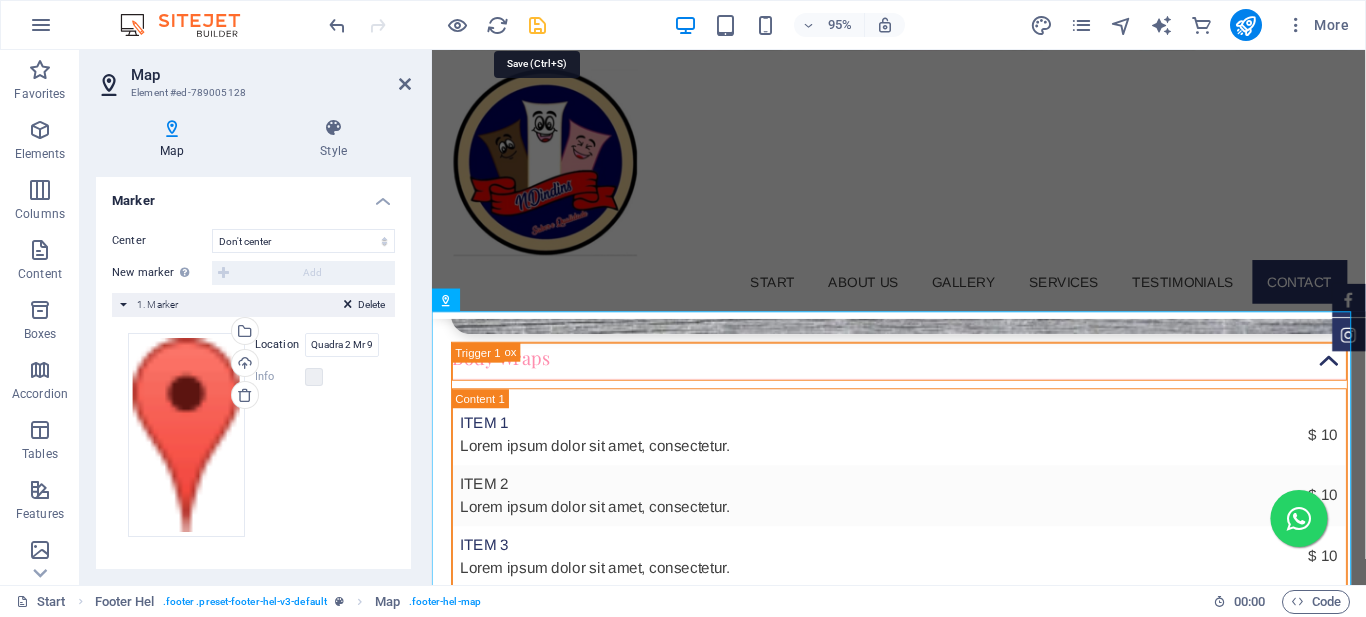 click at bounding box center [537, 25] 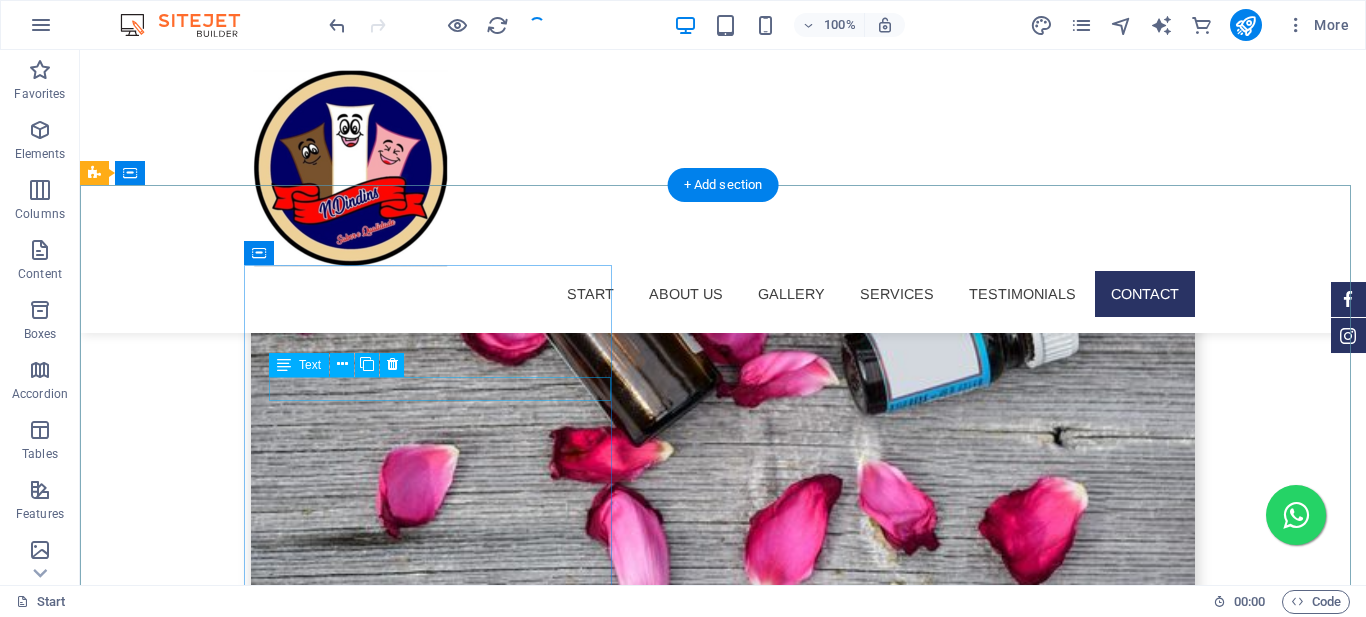 scroll, scrollTop: 6612, scrollLeft: 0, axis: vertical 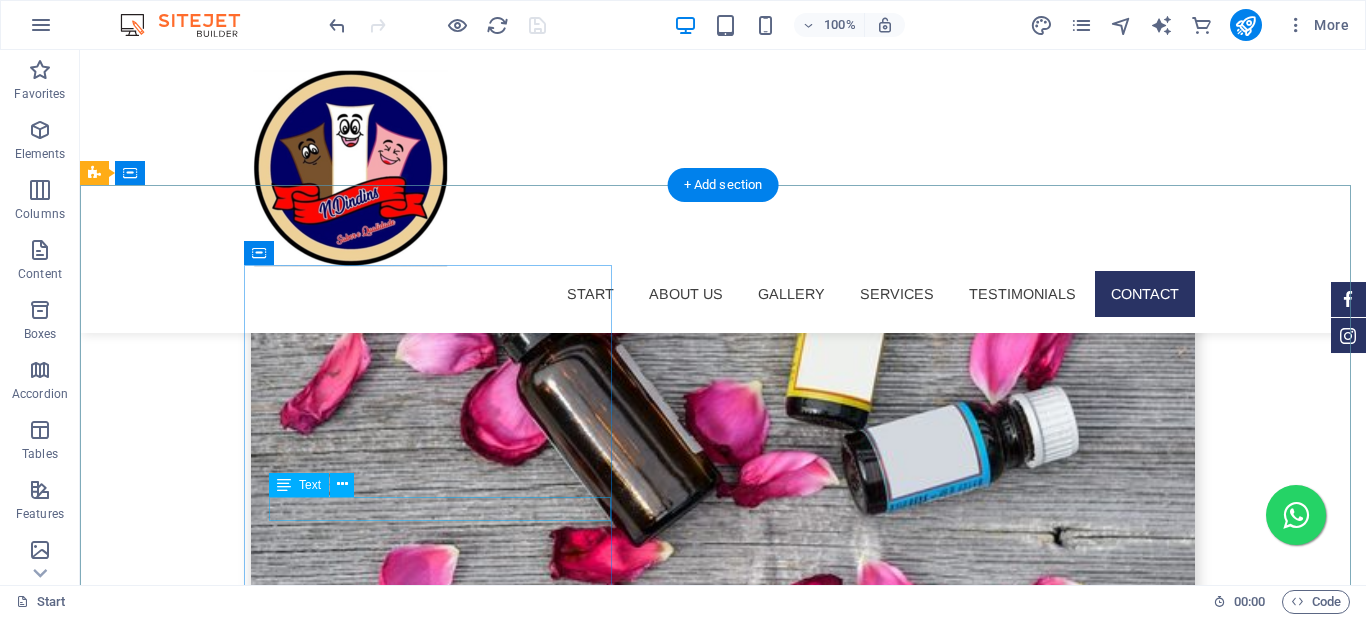 click on "Legal Notice  |  Privacy" at bounding box center [568, 4861] 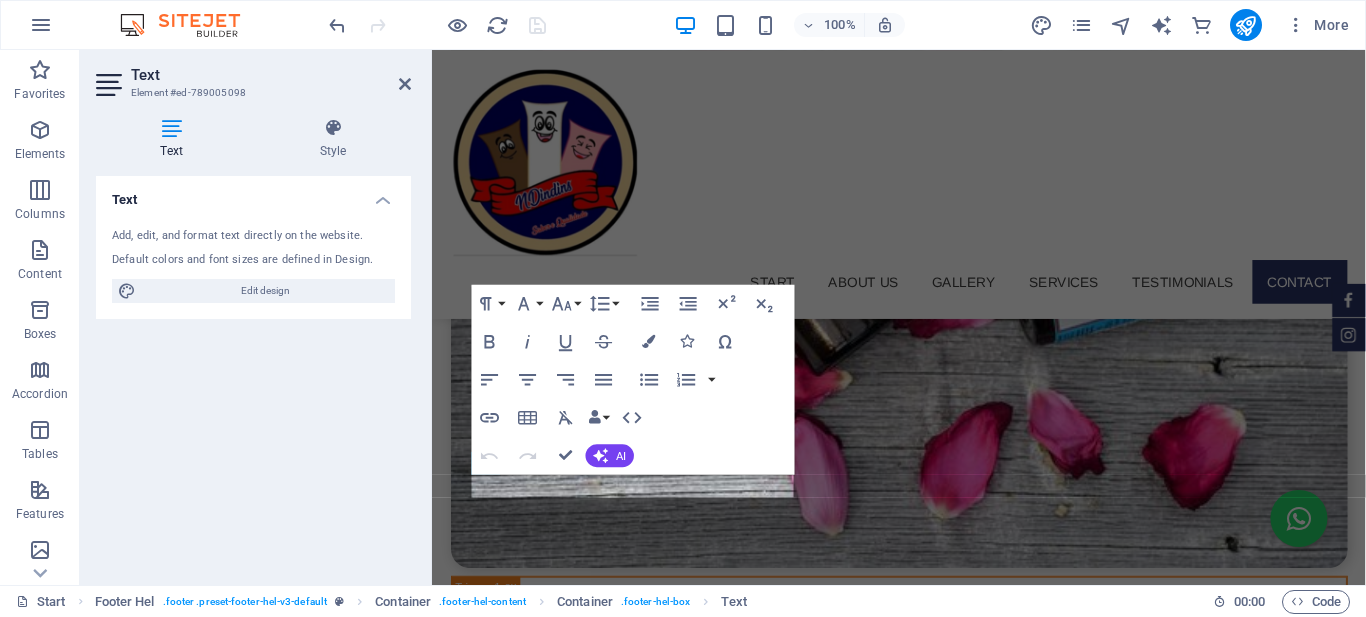 scroll, scrollTop: 6458, scrollLeft: 0, axis: vertical 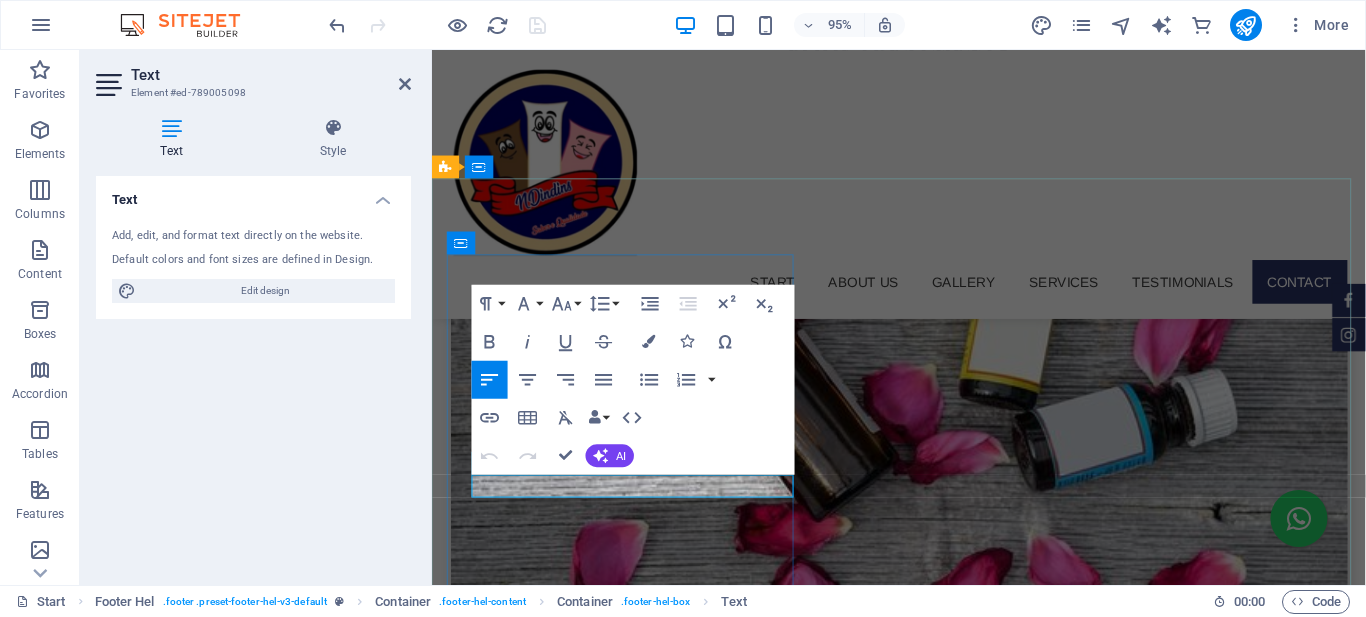 click on "Privacy" at bounding box center [568, 4859] 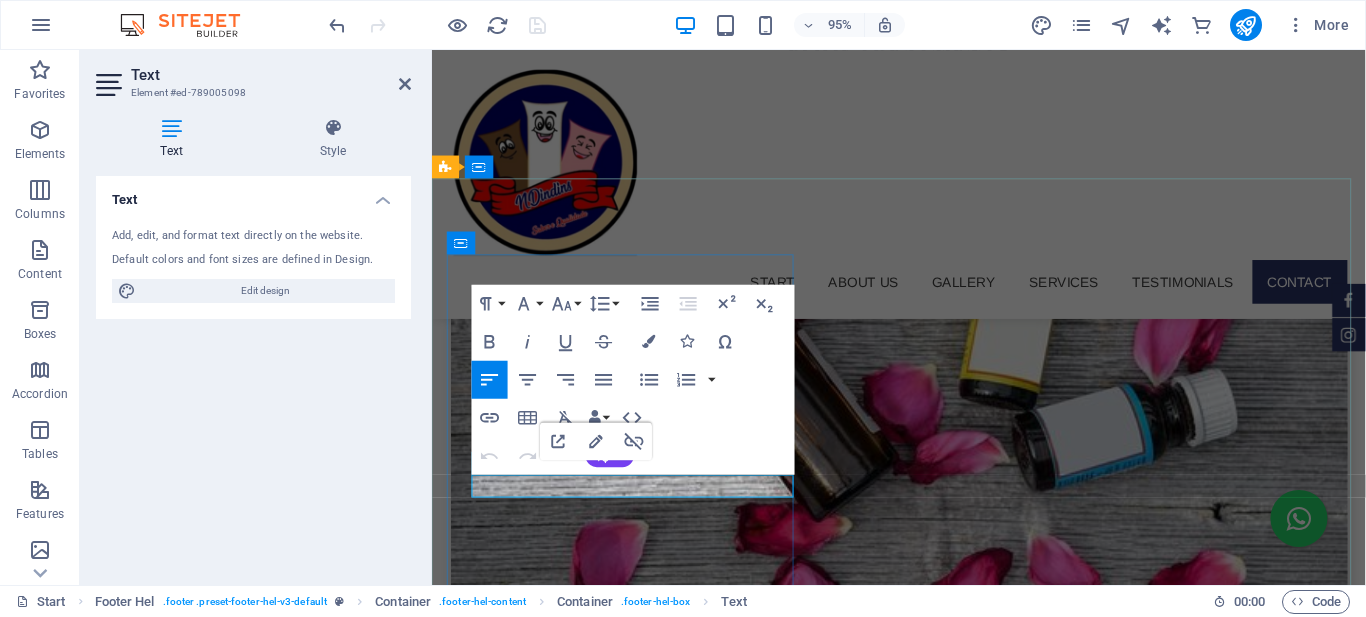 click on "Privacy" at bounding box center (568, 4859) 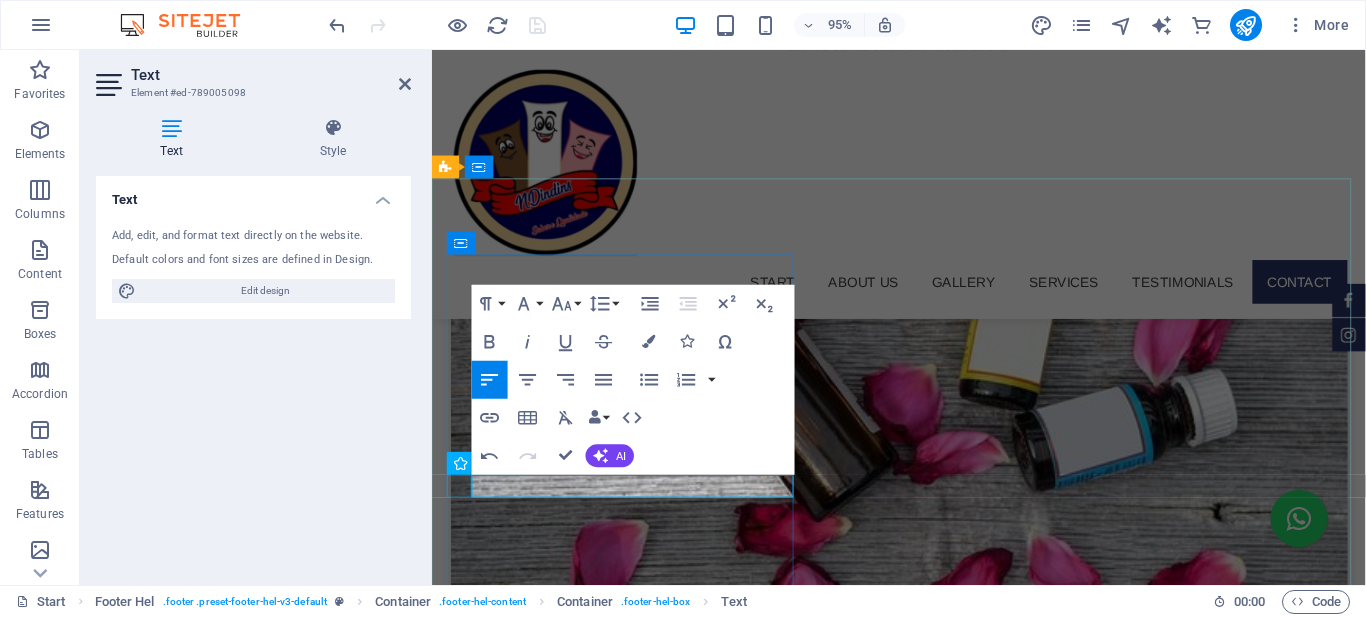 click at bounding box center [920, 4836] 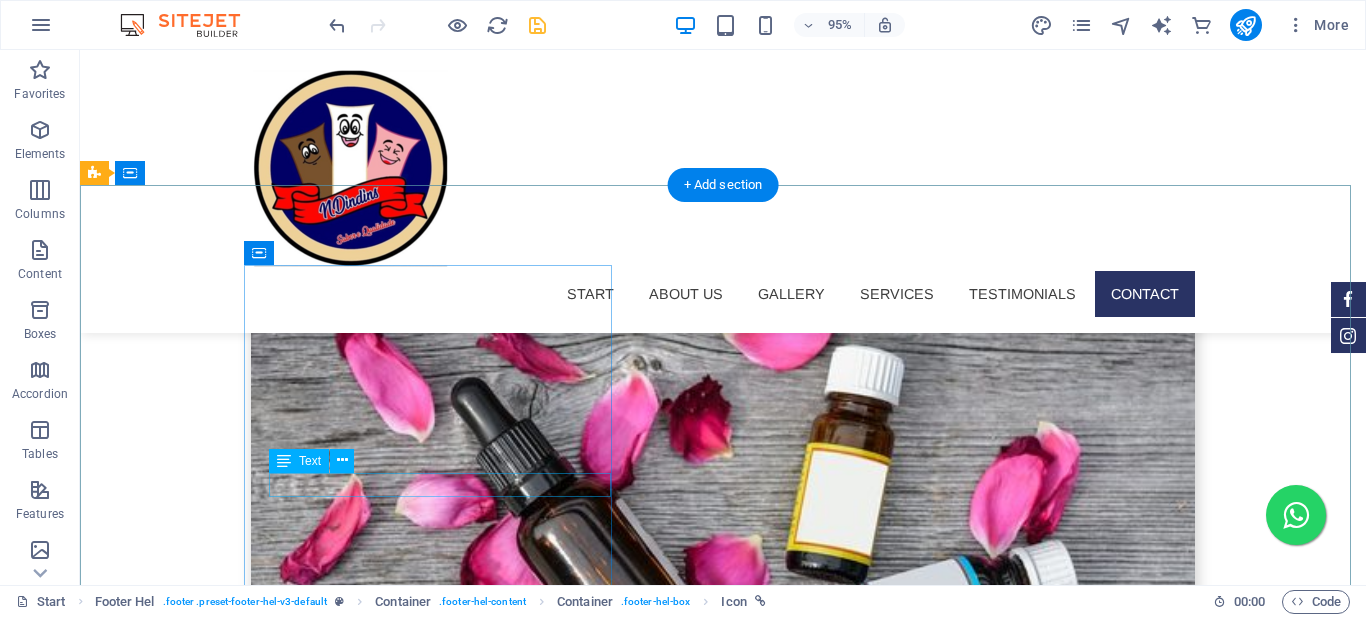 scroll, scrollTop: 6612, scrollLeft: 0, axis: vertical 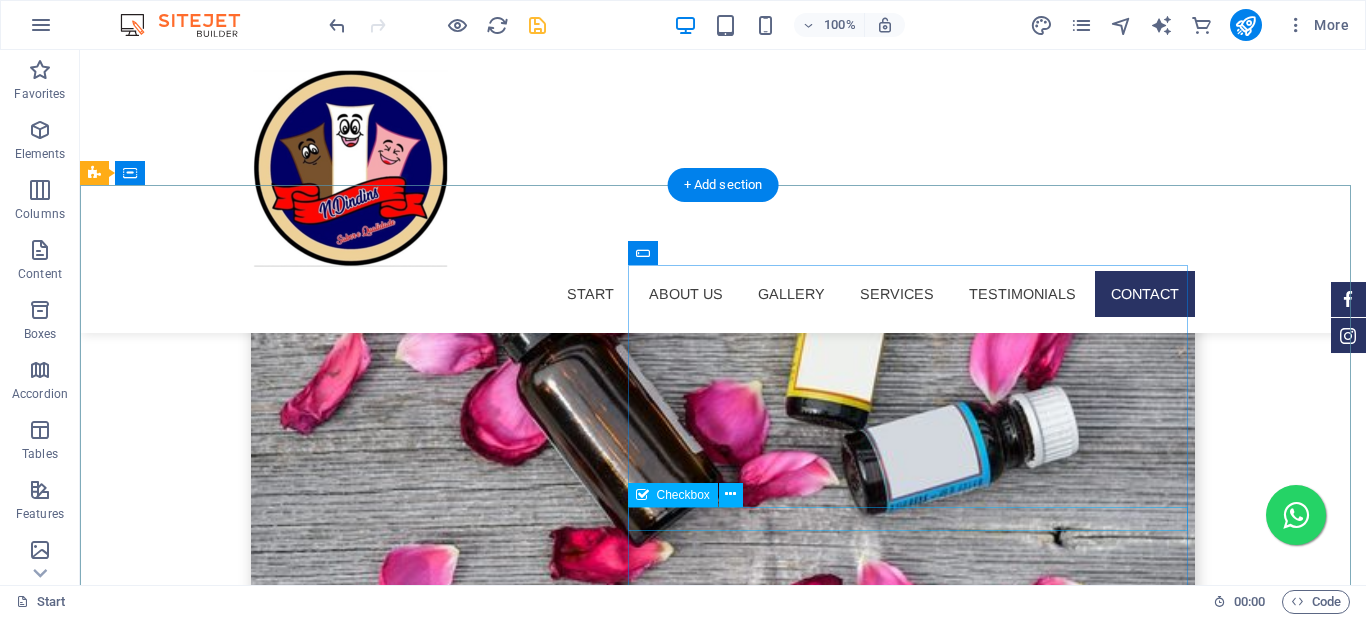 click on "I have read and understand the privacy policy." at bounding box center [568, 5098] 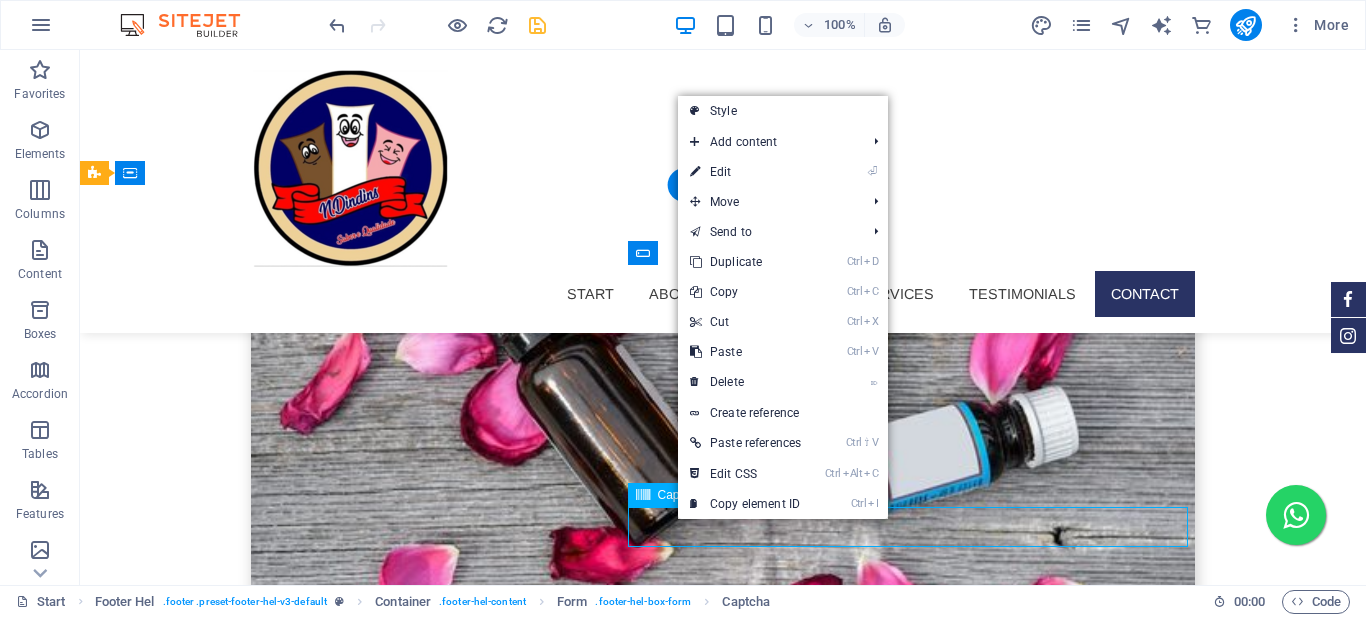 click on "Nicht lesbar? Neu generieren" at bounding box center [568, 5107] 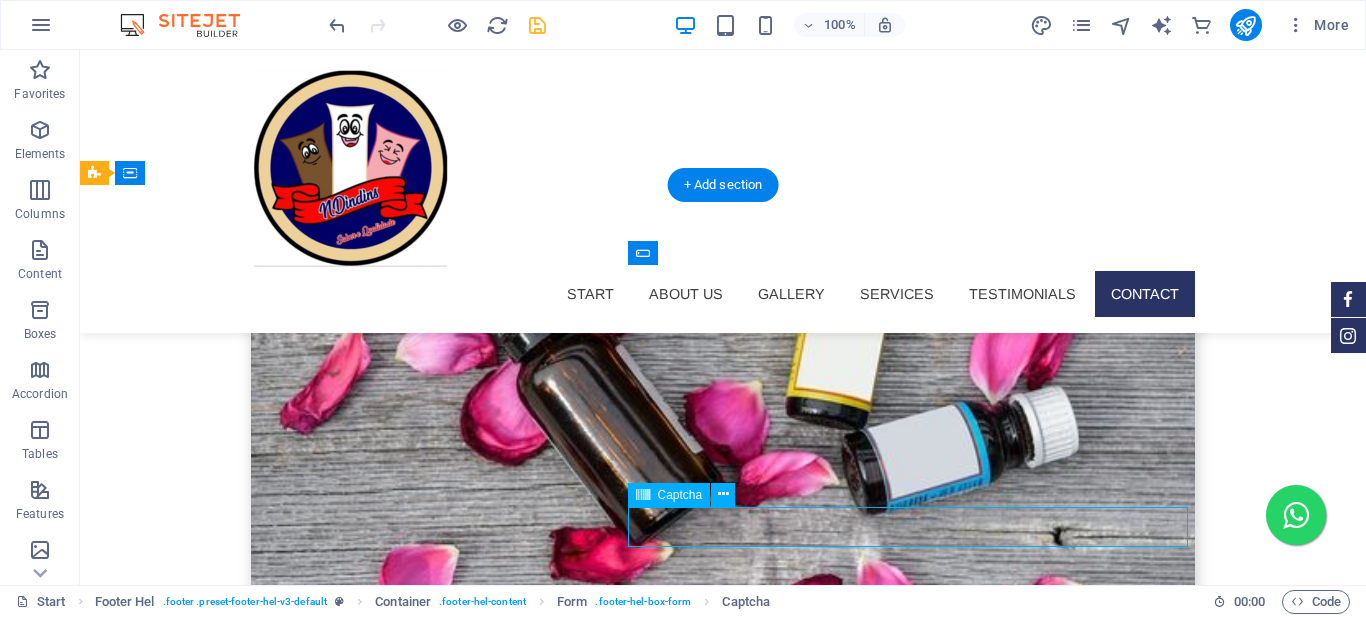 click on "Nicht lesbar? Neu generieren" at bounding box center (568, 5107) 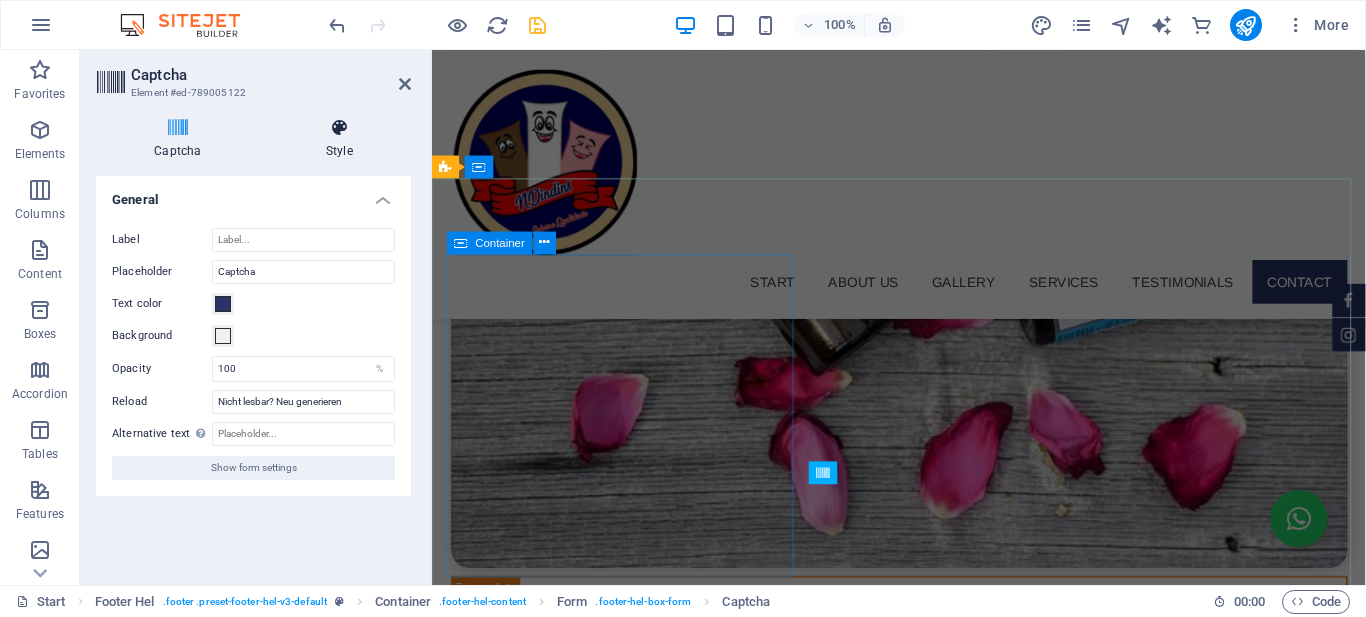 scroll, scrollTop: 6458, scrollLeft: 0, axis: vertical 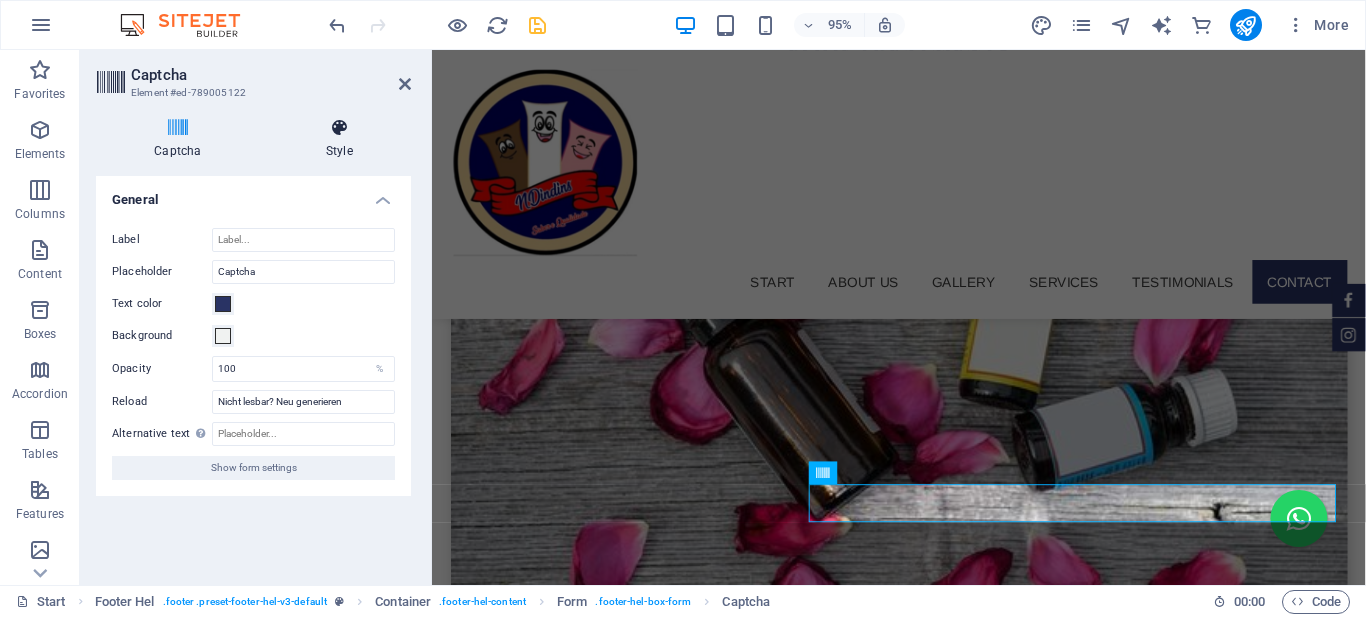 click at bounding box center (339, 128) 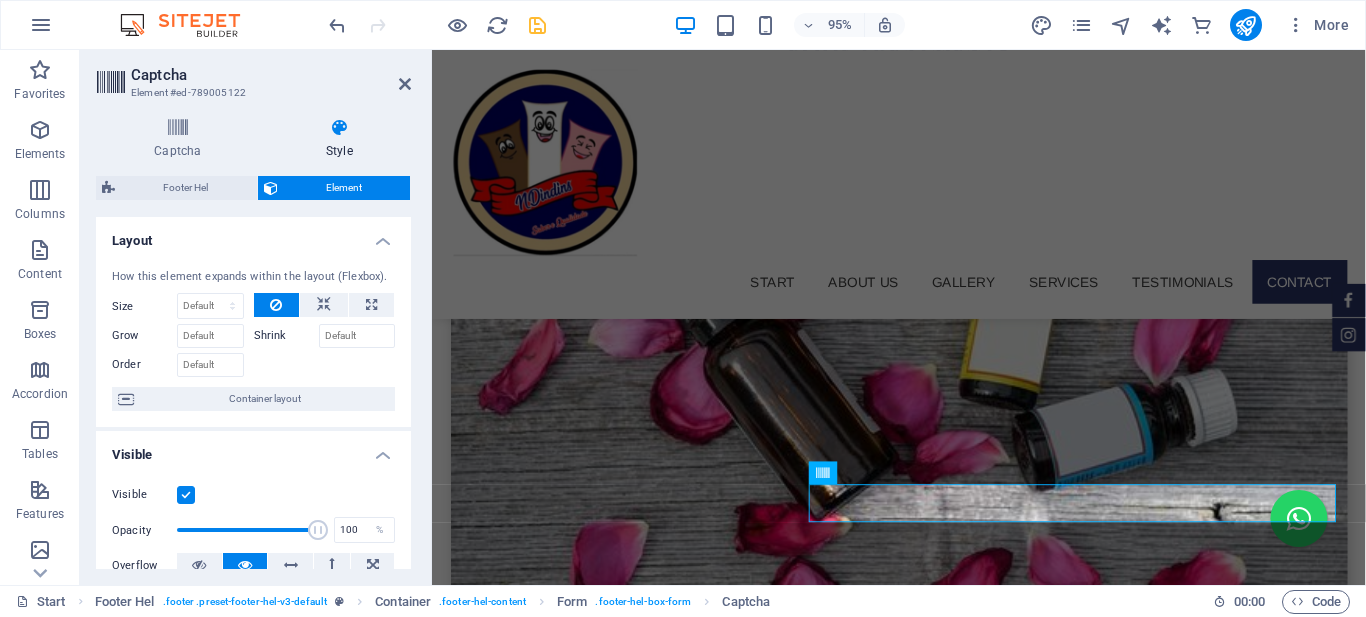 click at bounding box center [186, 495] 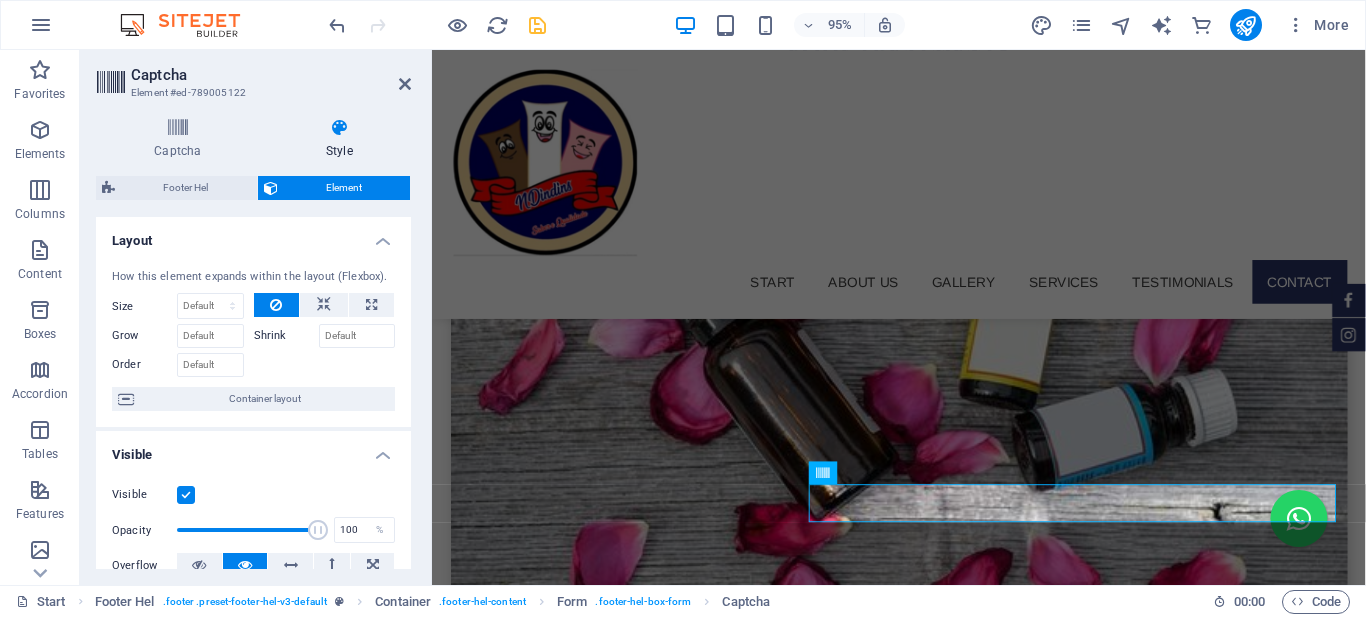 click on "Visible" at bounding box center [0, 0] 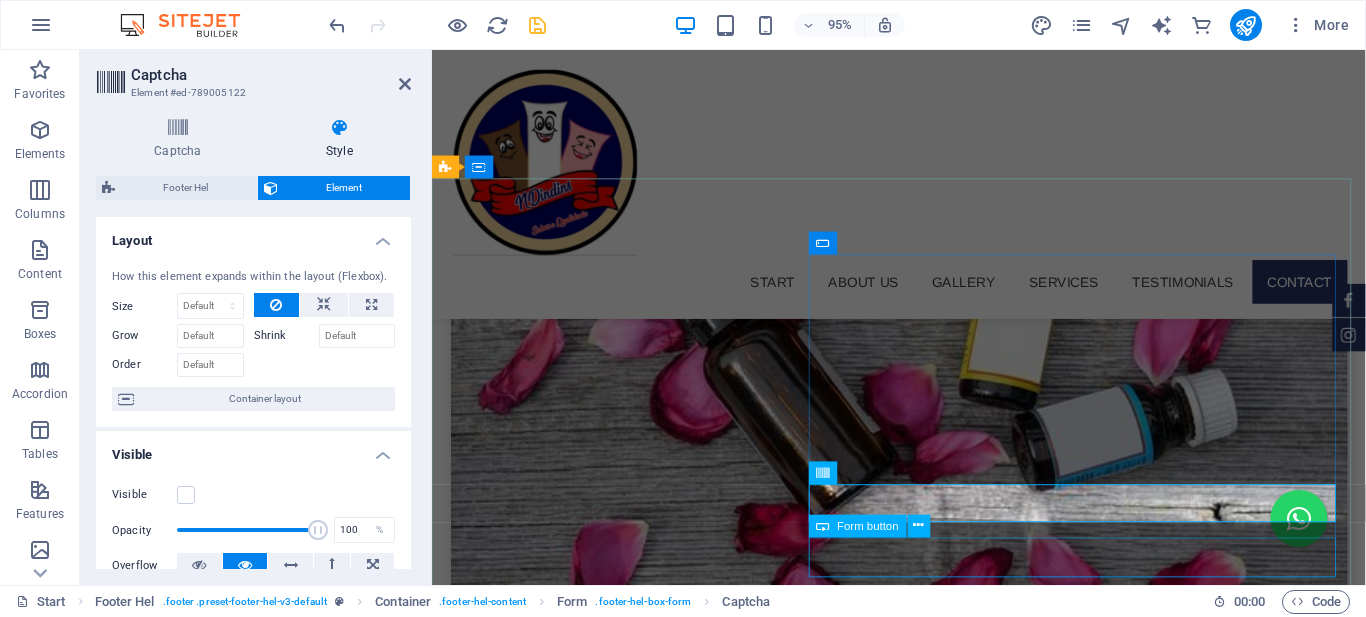 click on "Submit" at bounding box center [920, 5164] 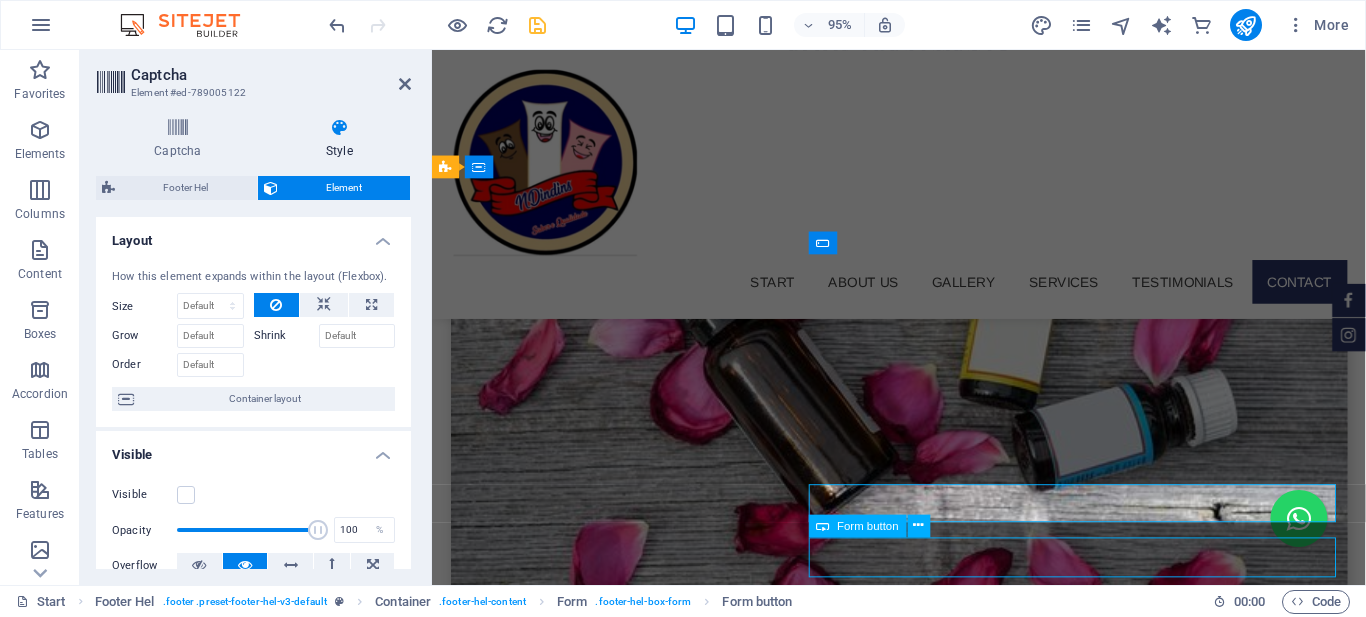 click on "Submit" at bounding box center (920, 5164) 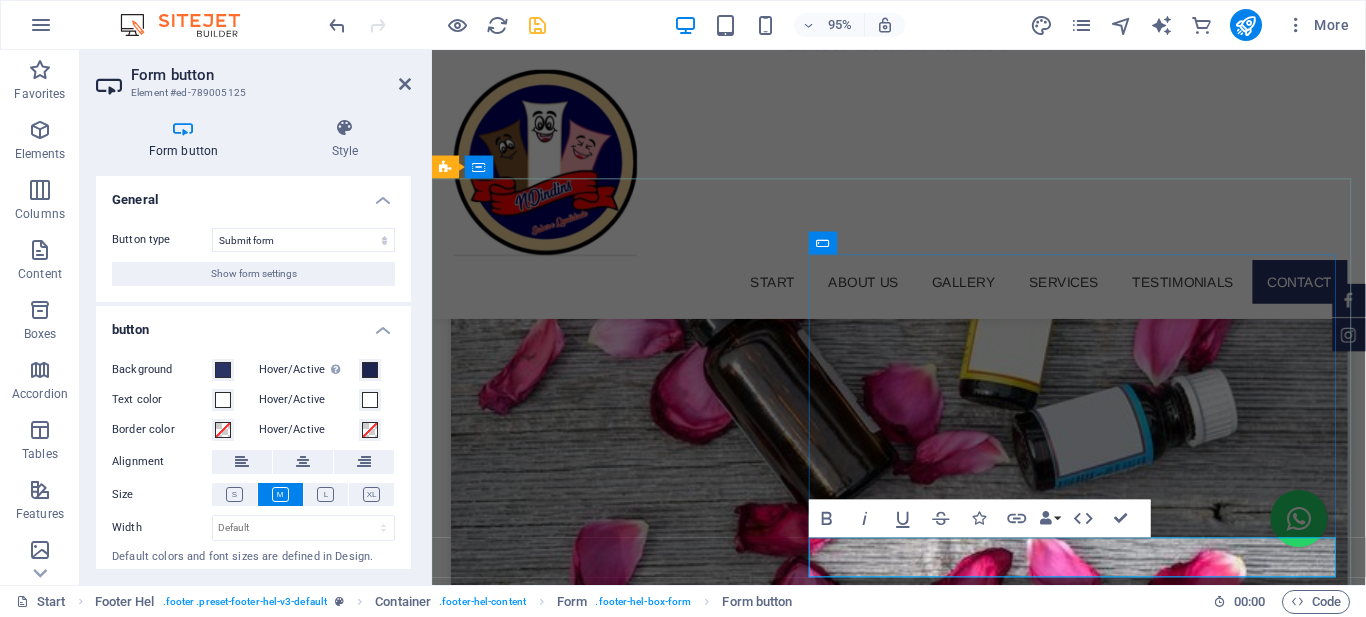 type on "Submit" 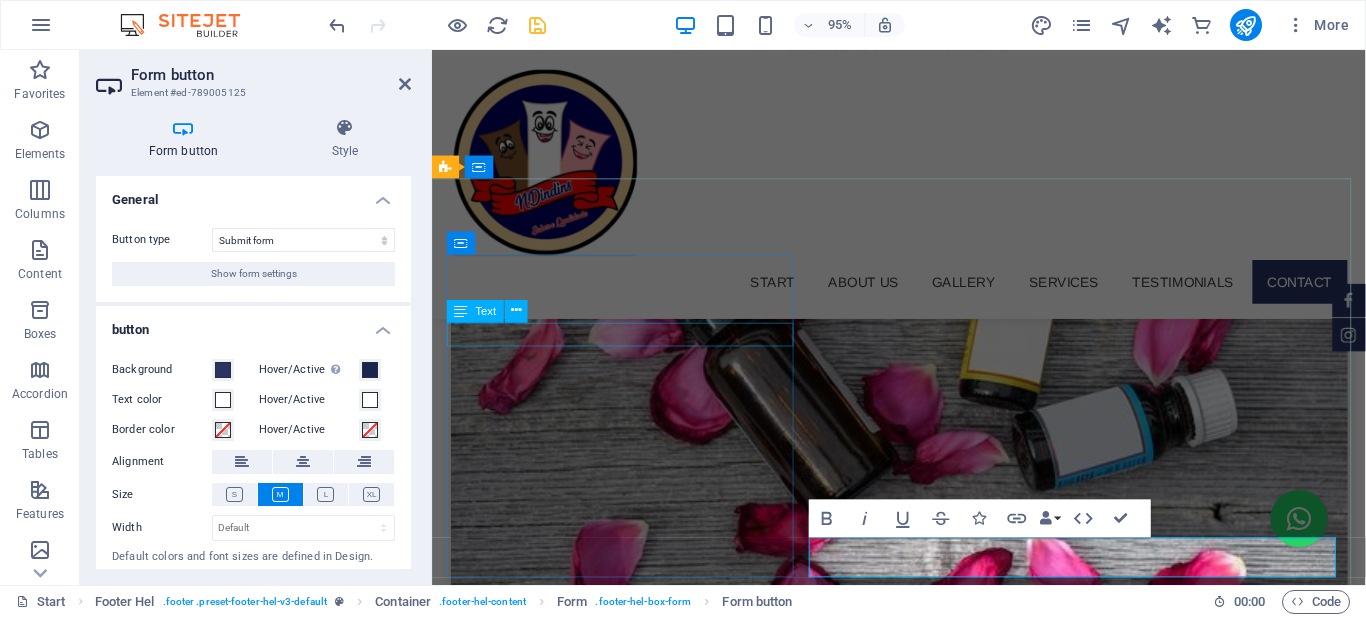 click on "We will contact you" at bounding box center (920, 4604) 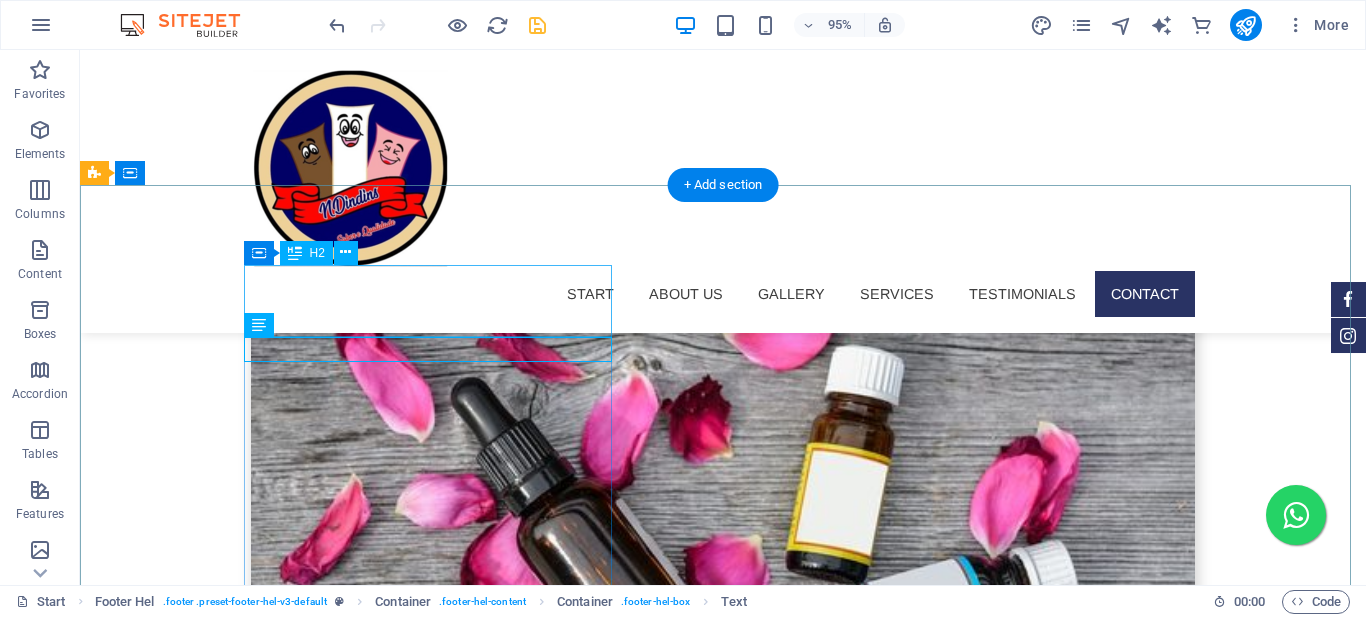 scroll, scrollTop: 6612, scrollLeft: 0, axis: vertical 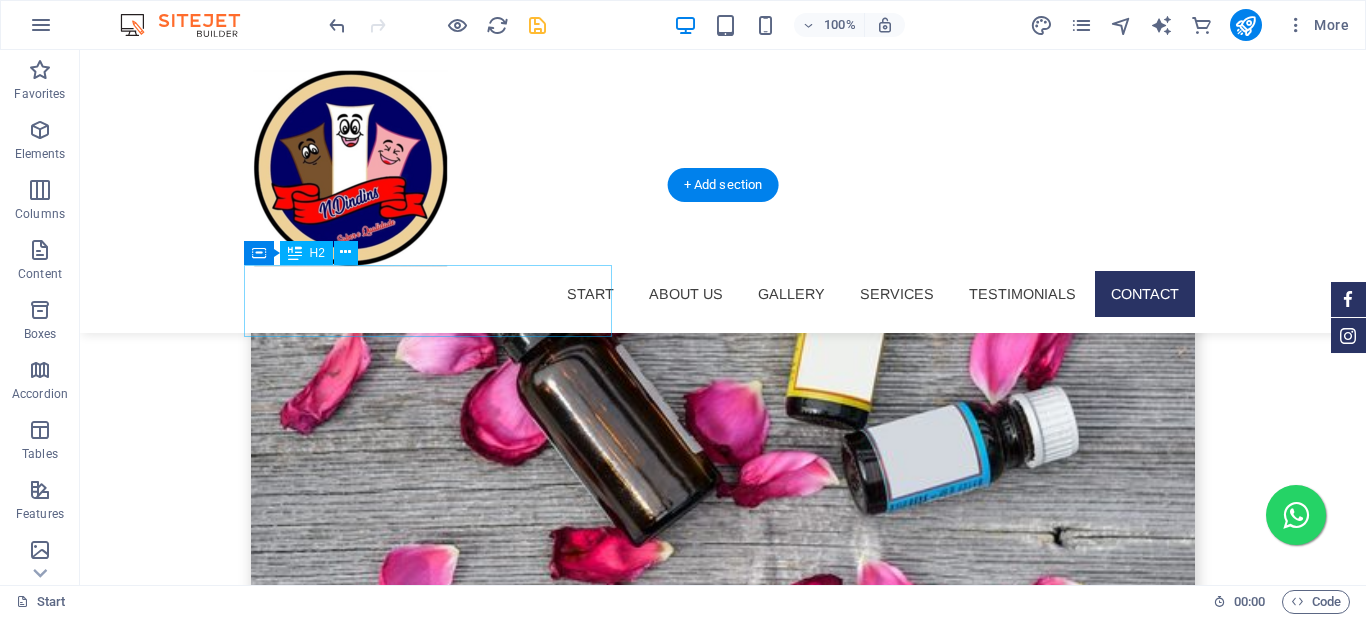 click on "Contact  us" at bounding box center (568, 4557) 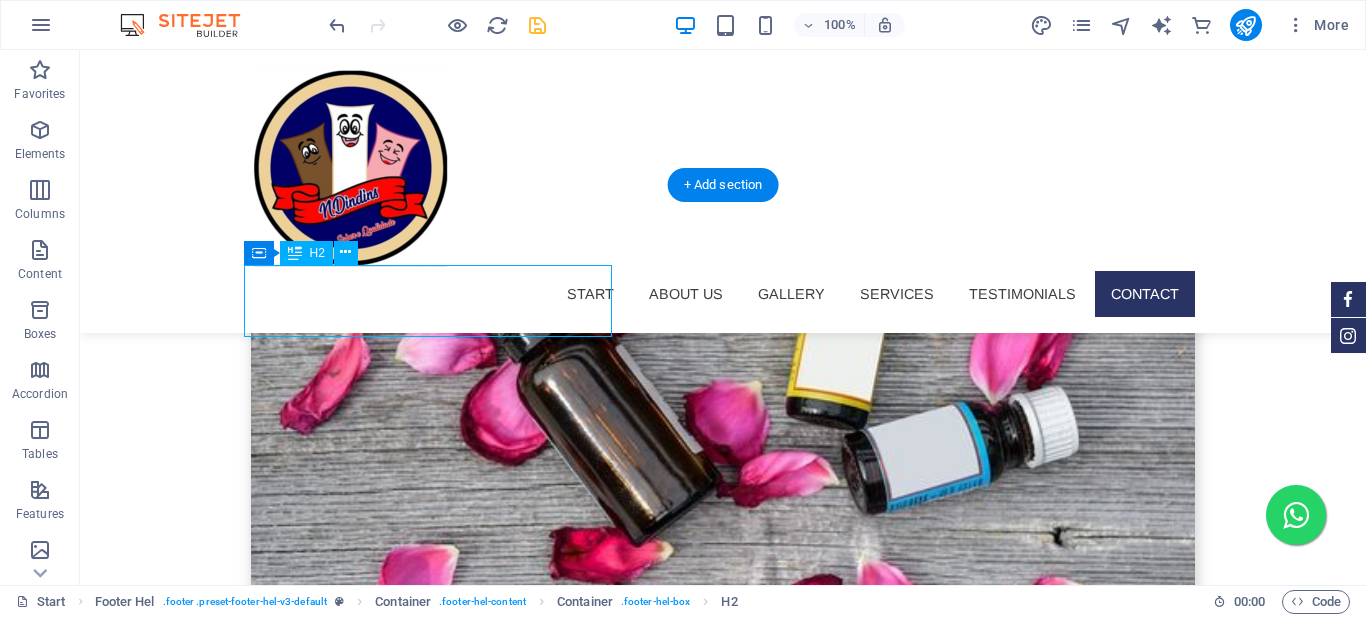 click on "Contact  us" at bounding box center (568, 4557) 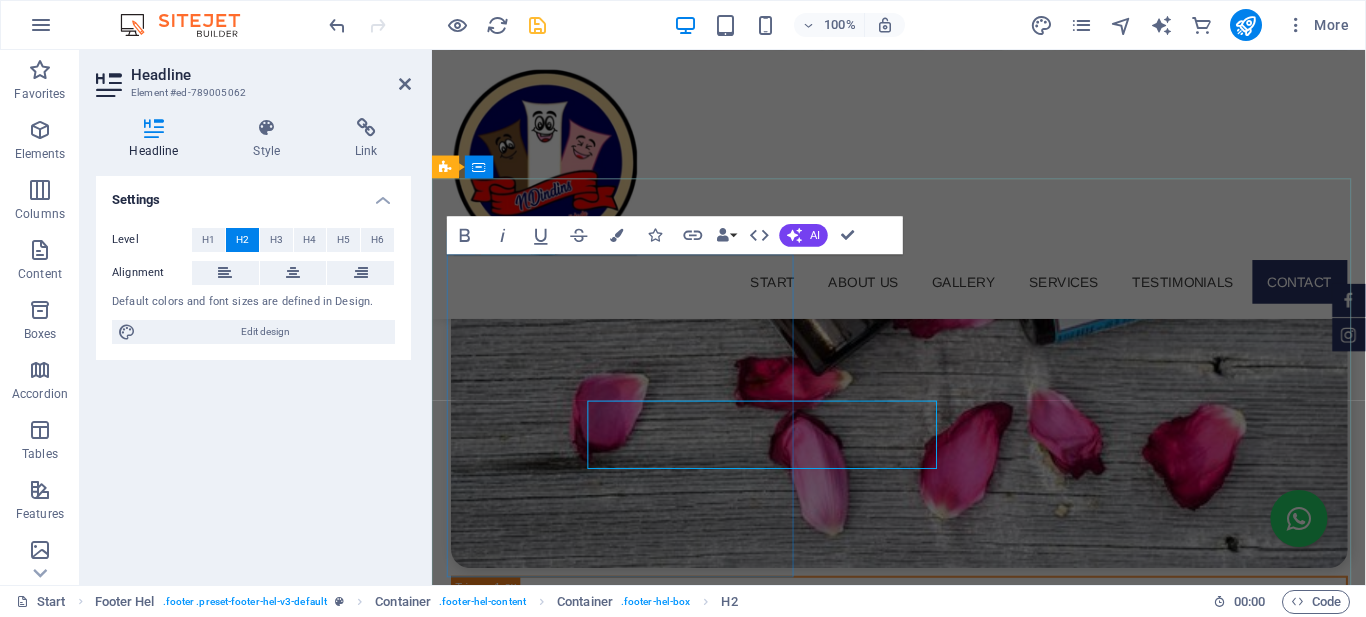 scroll, scrollTop: 6458, scrollLeft: 0, axis: vertical 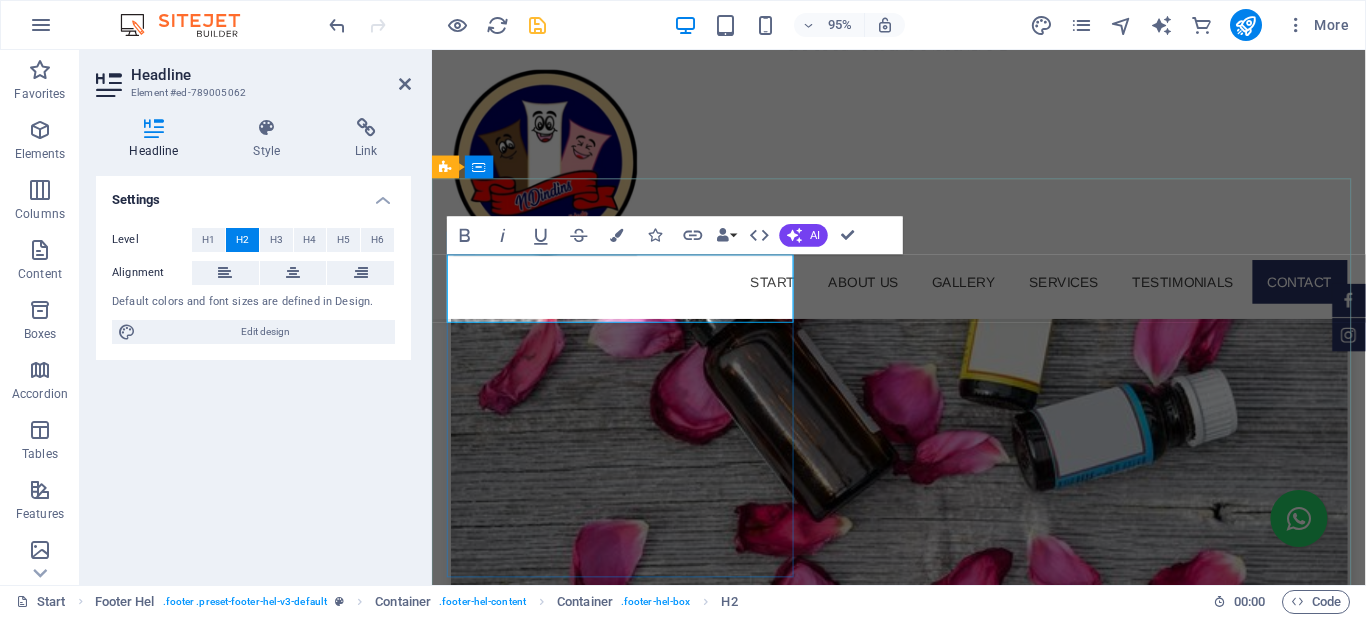 click on "us" at bounding box center (712, 4556) 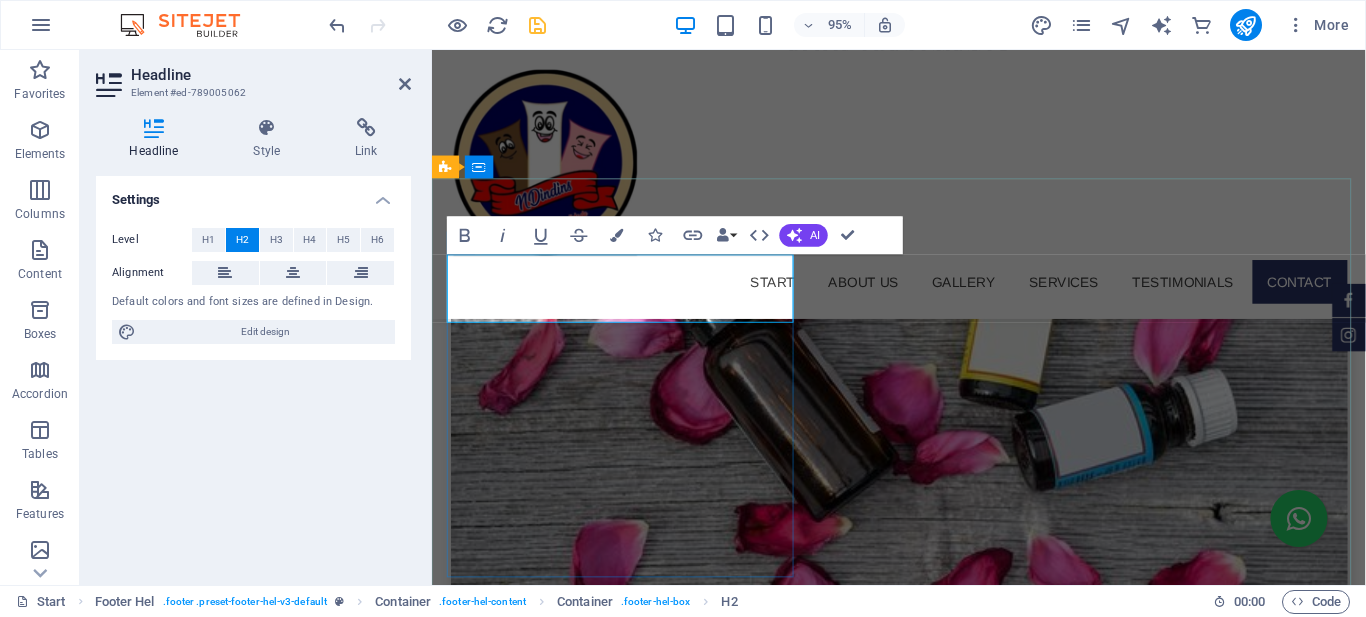 type 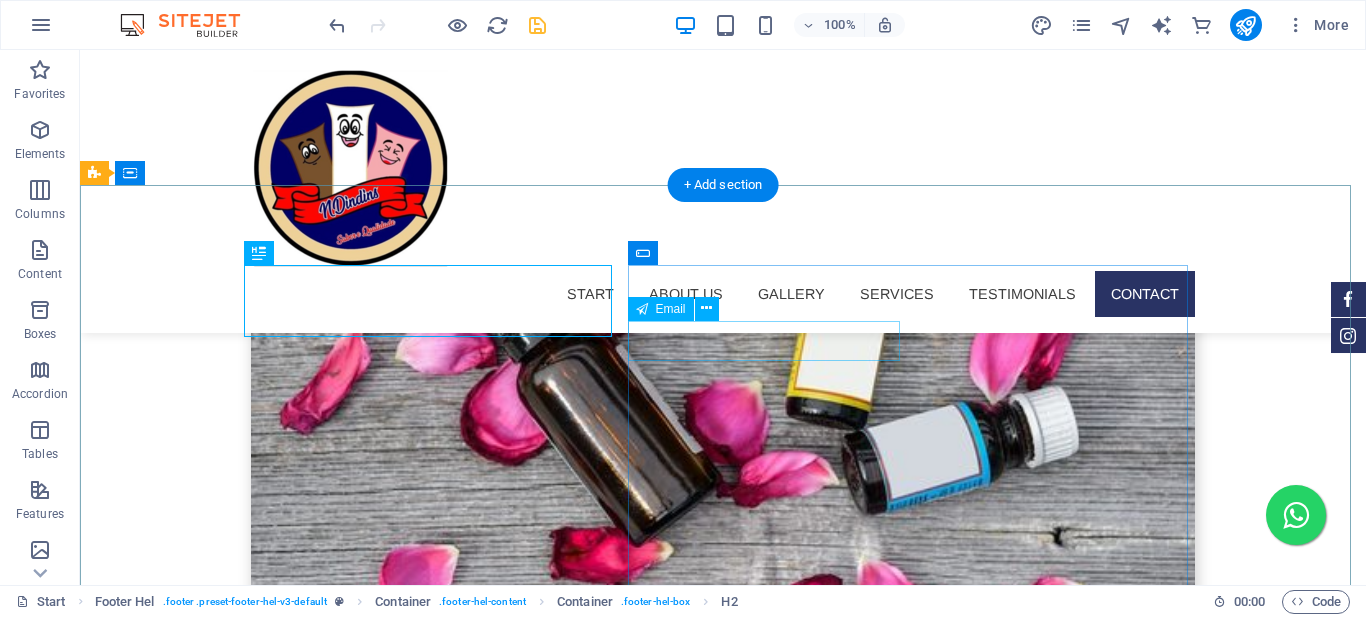 scroll, scrollTop: 6512, scrollLeft: 0, axis: vertical 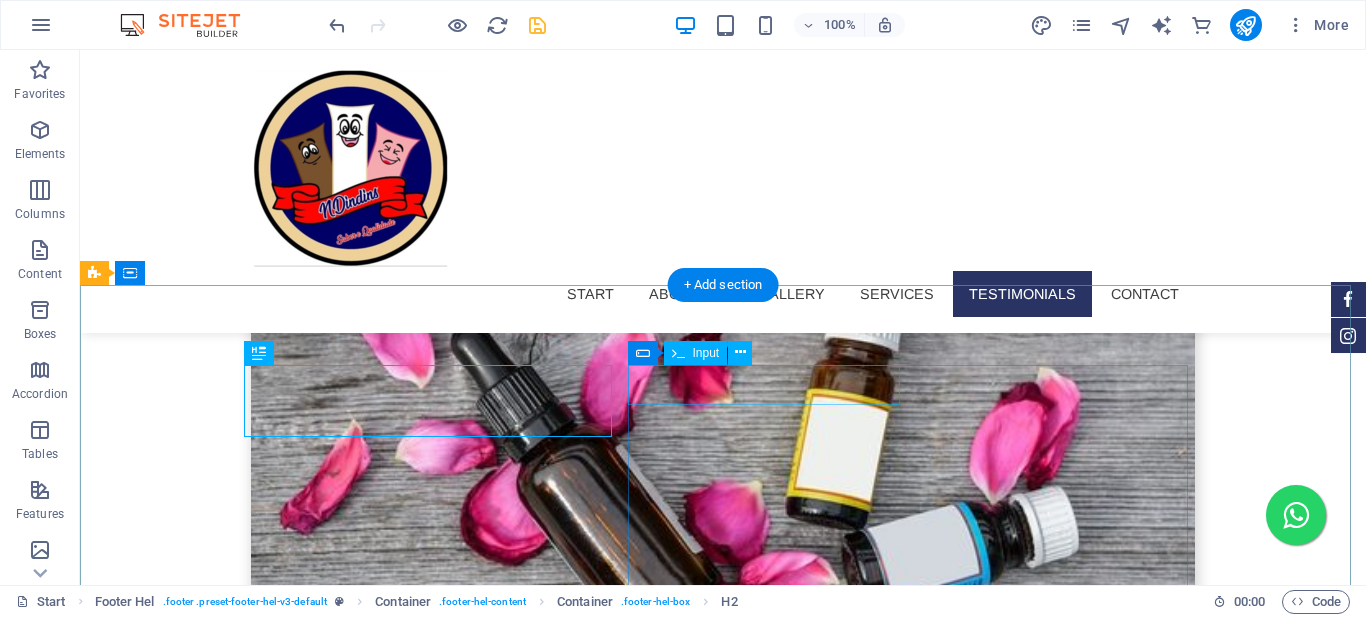 click at bounding box center (328, 4929) 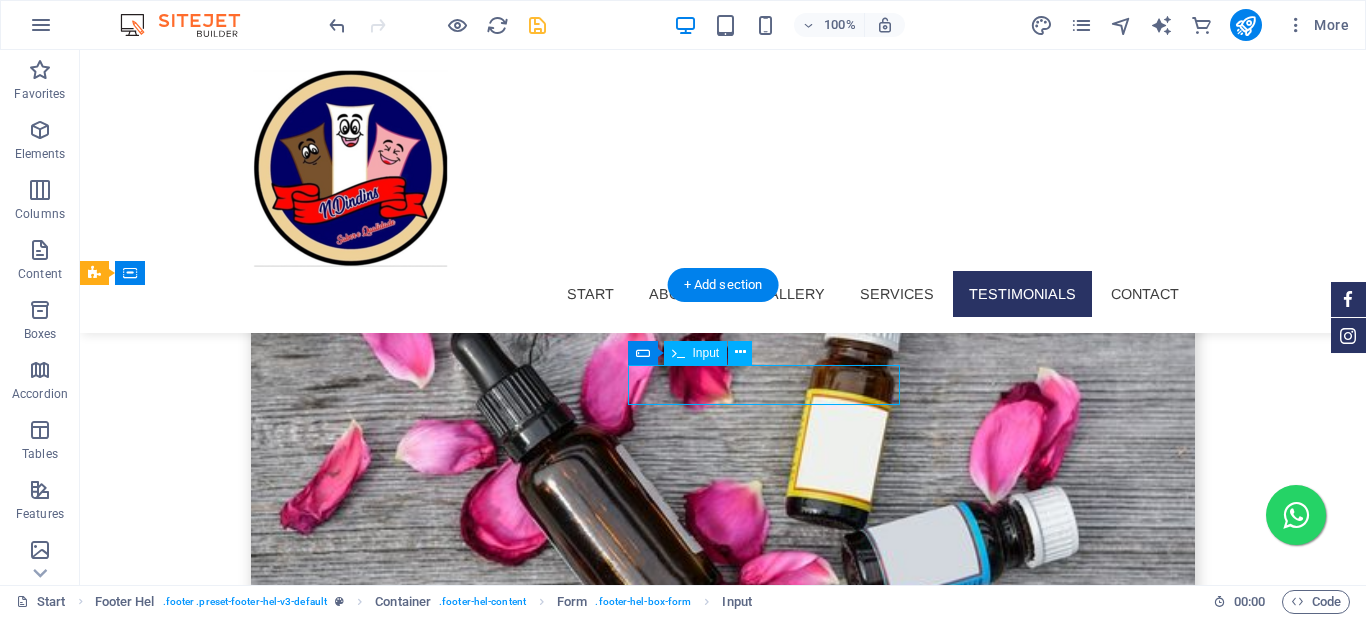 click at bounding box center (328, 4929) 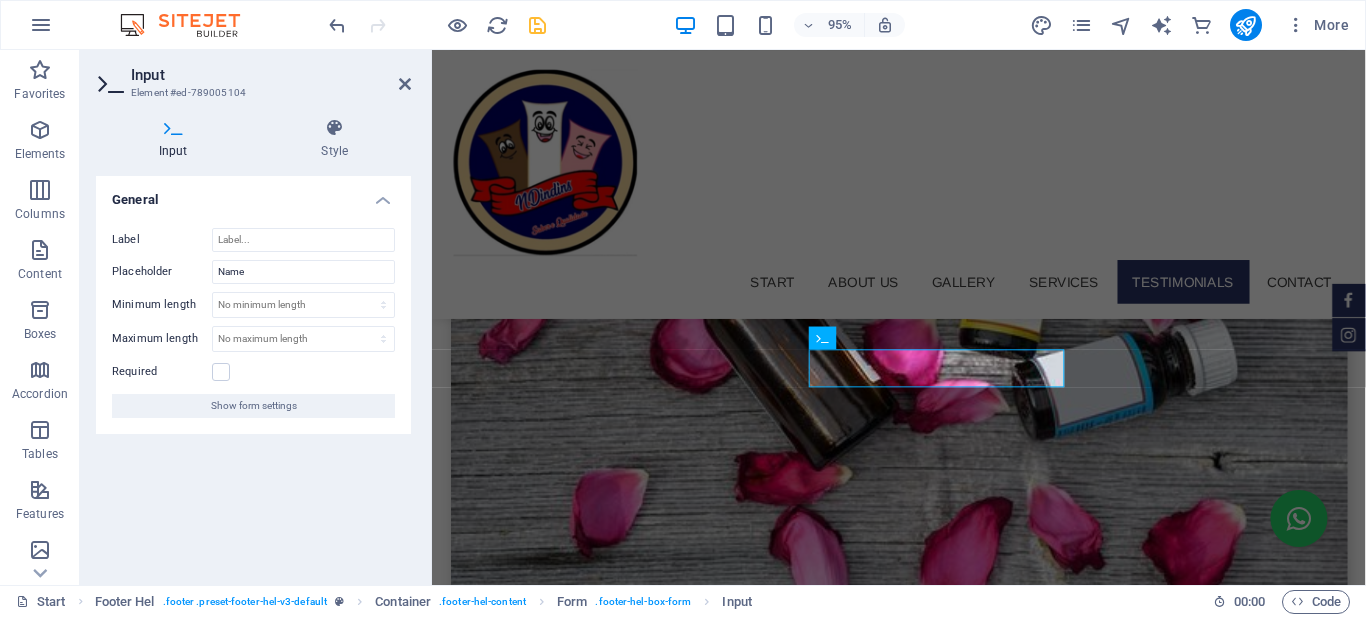 scroll, scrollTop: 6358, scrollLeft: 0, axis: vertical 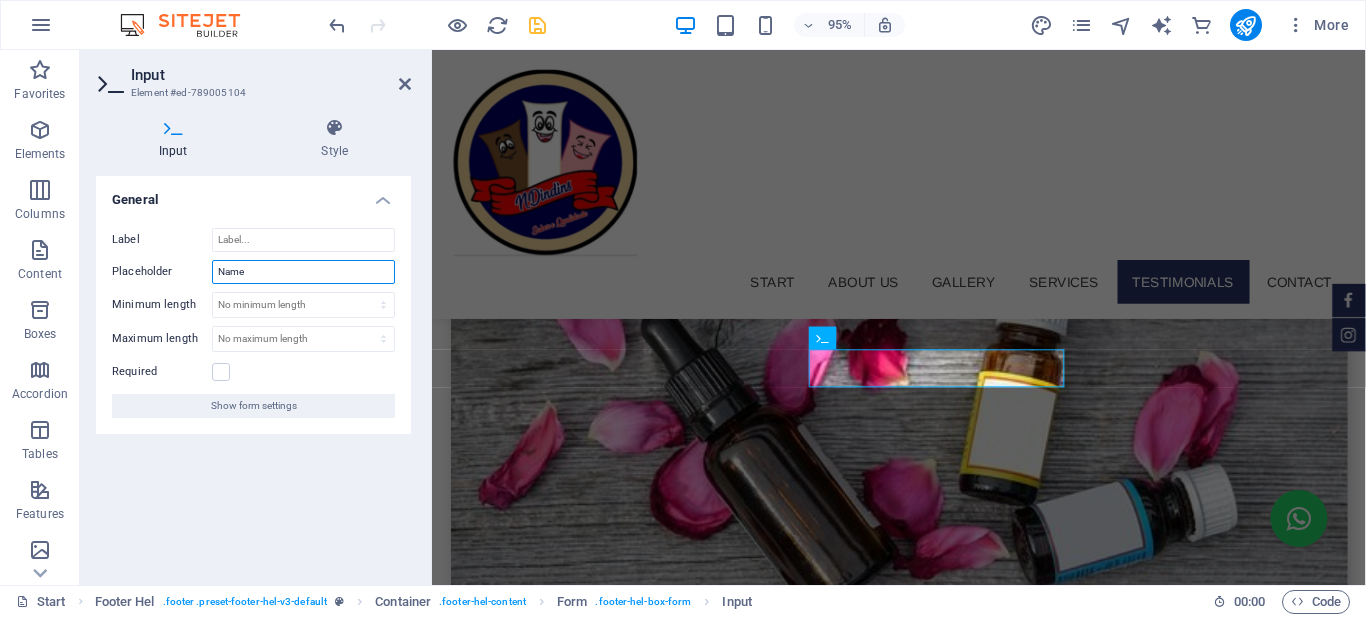 click on "Name" at bounding box center (303, 272) 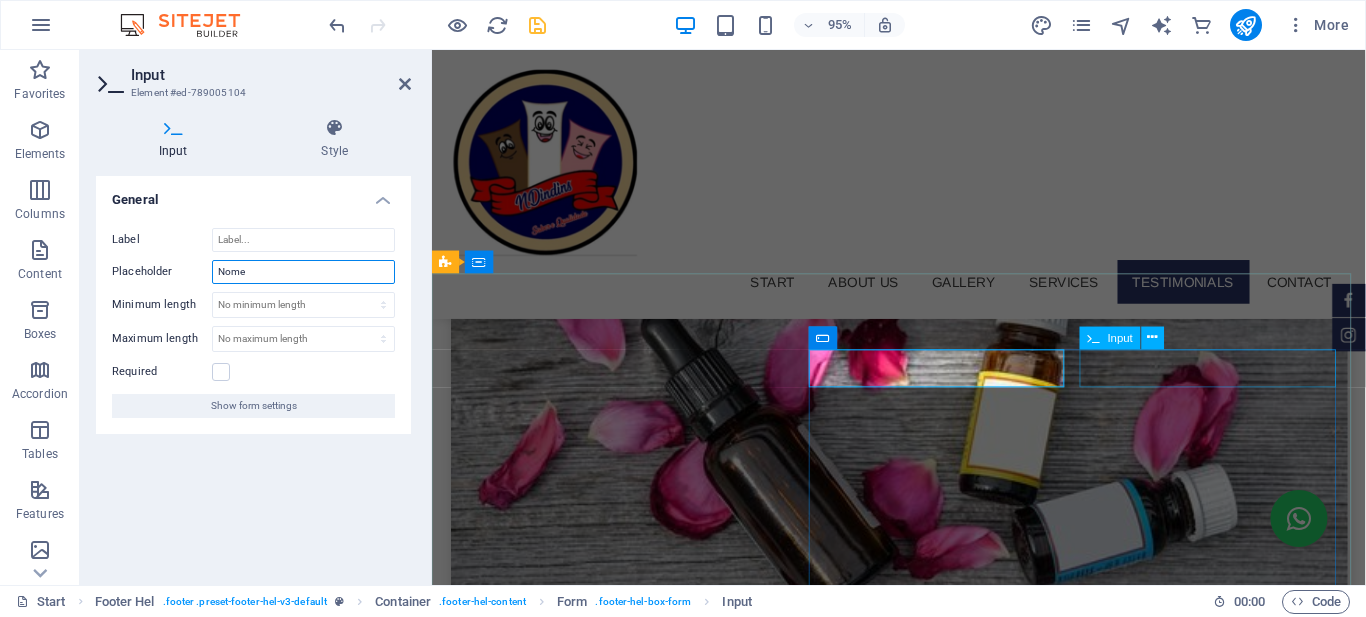 type on "Nome" 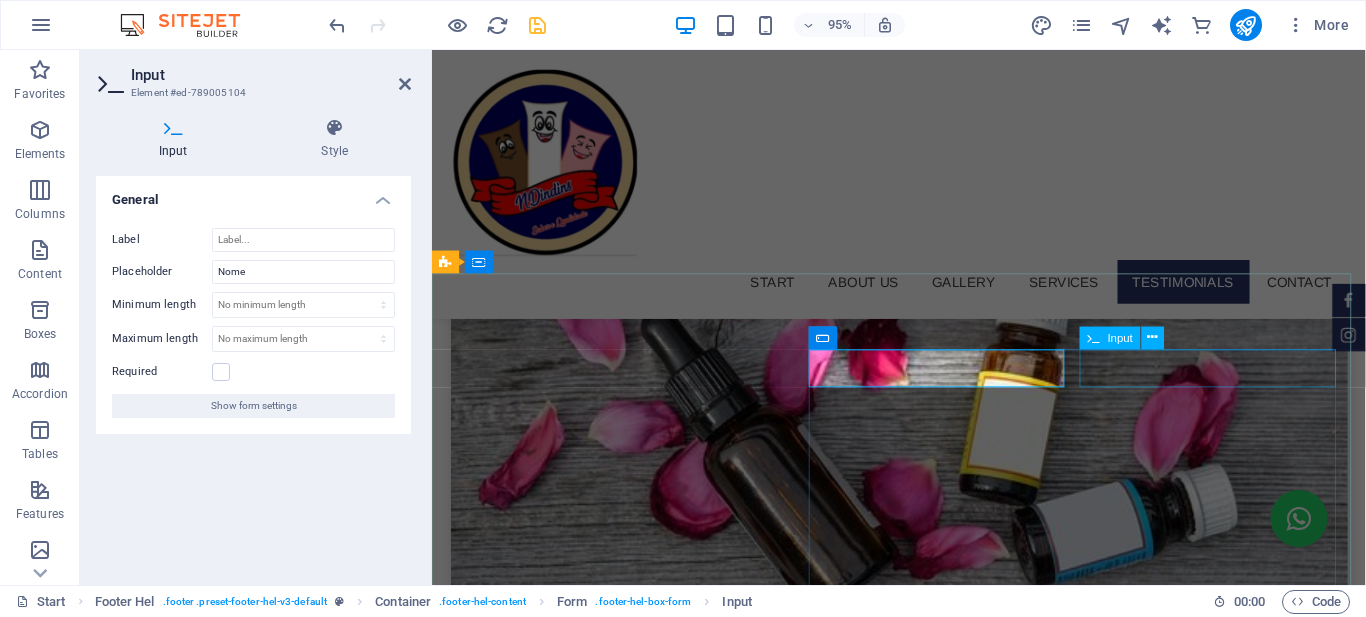 click at bounding box center [1160, 4928] 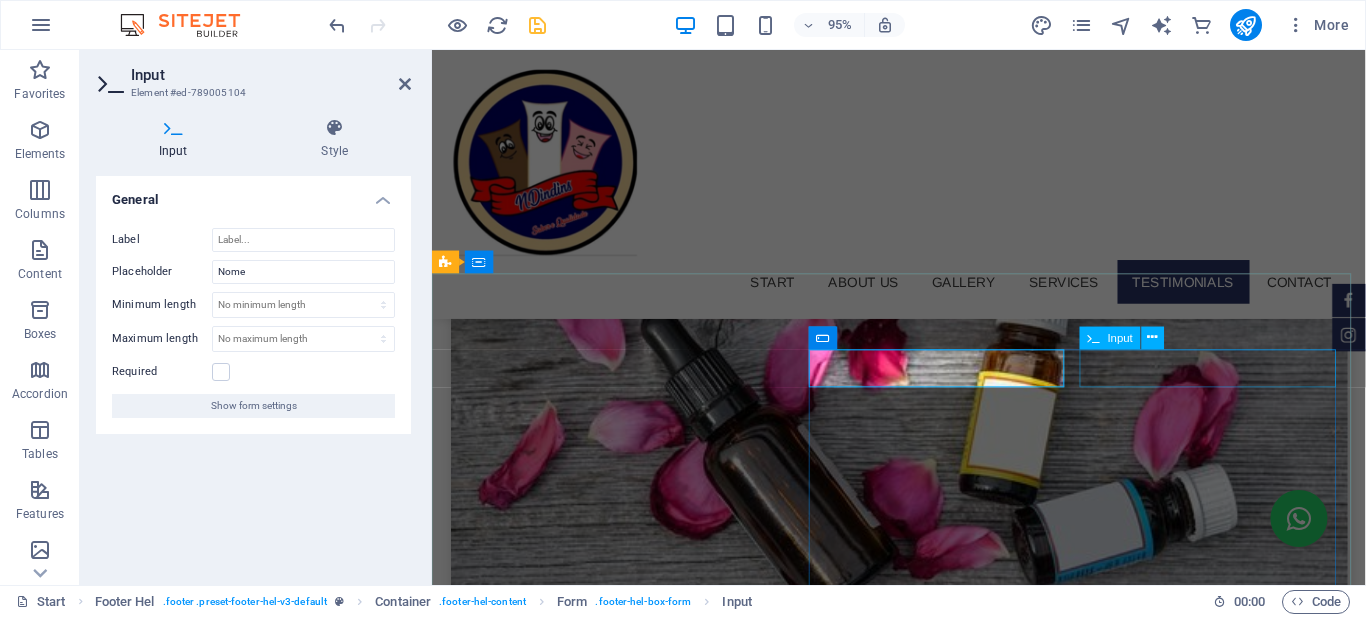 click at bounding box center (1160, 4928) 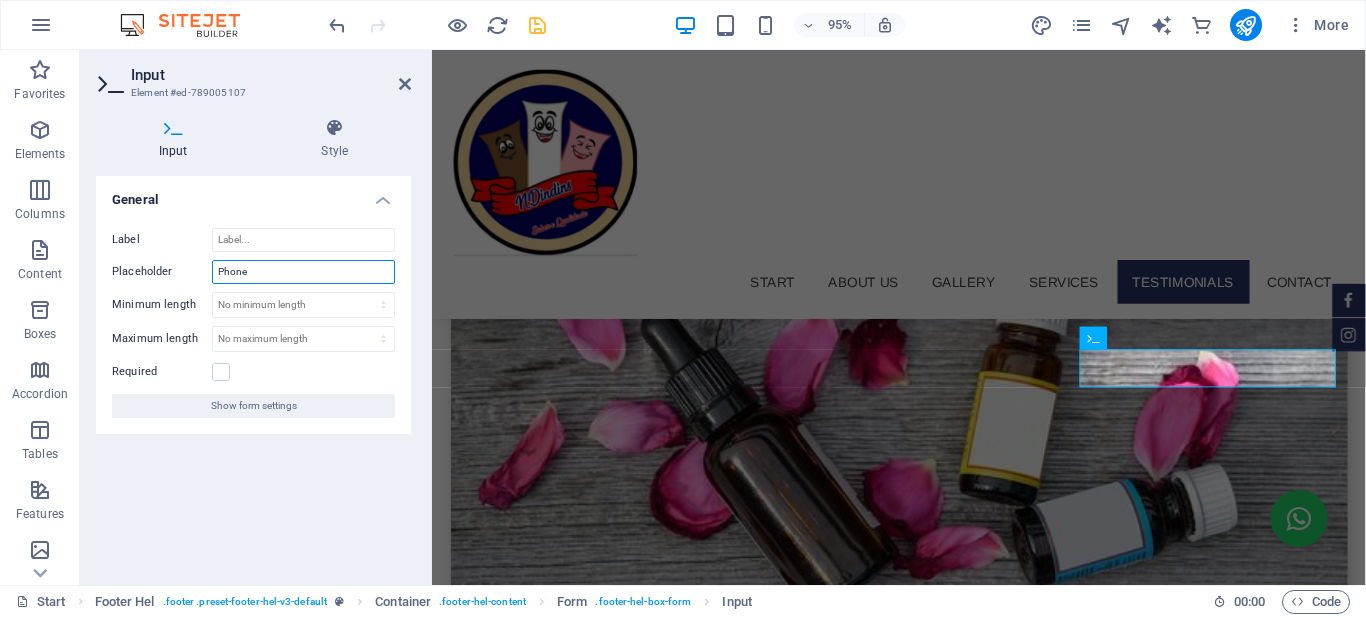 click on "Phone" at bounding box center (303, 272) 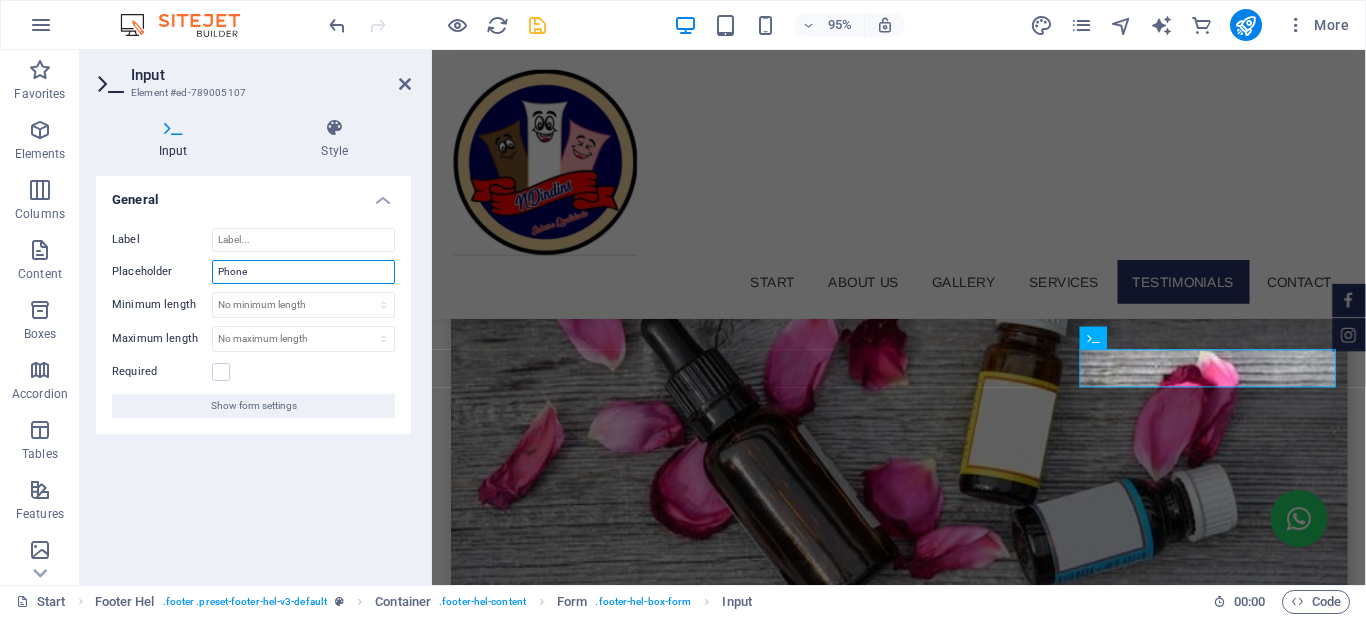 click on "Phone" at bounding box center [303, 272] 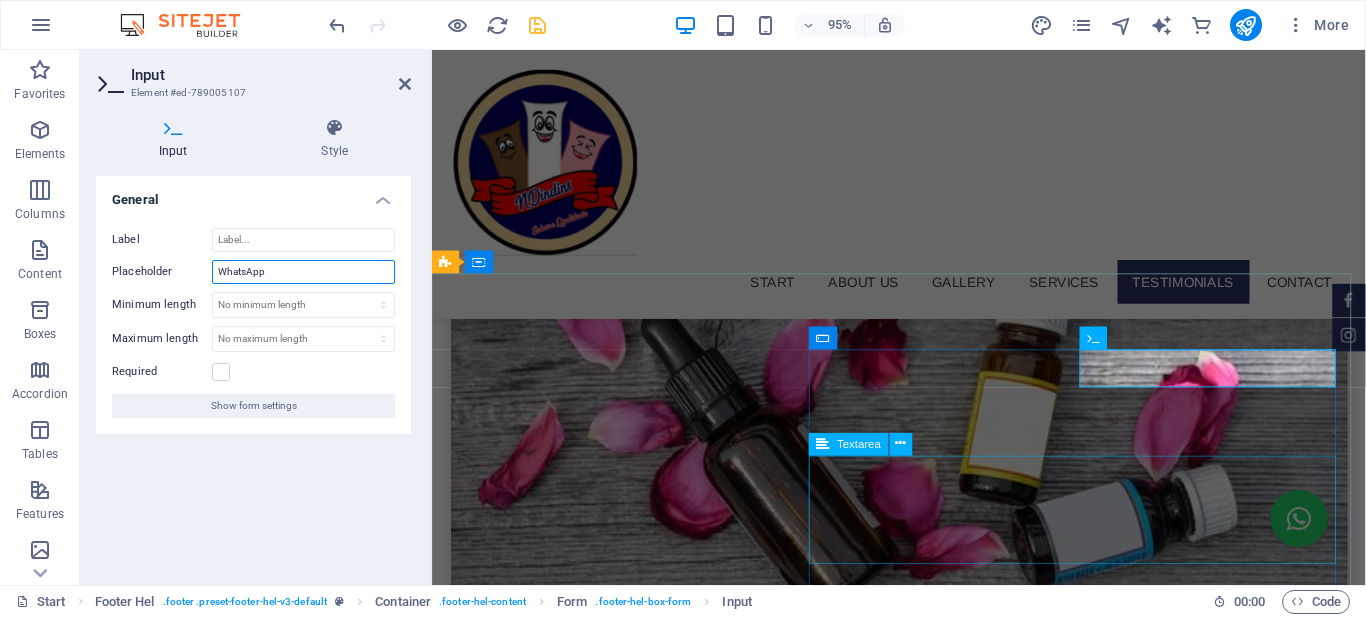 type on "WhatsApp" 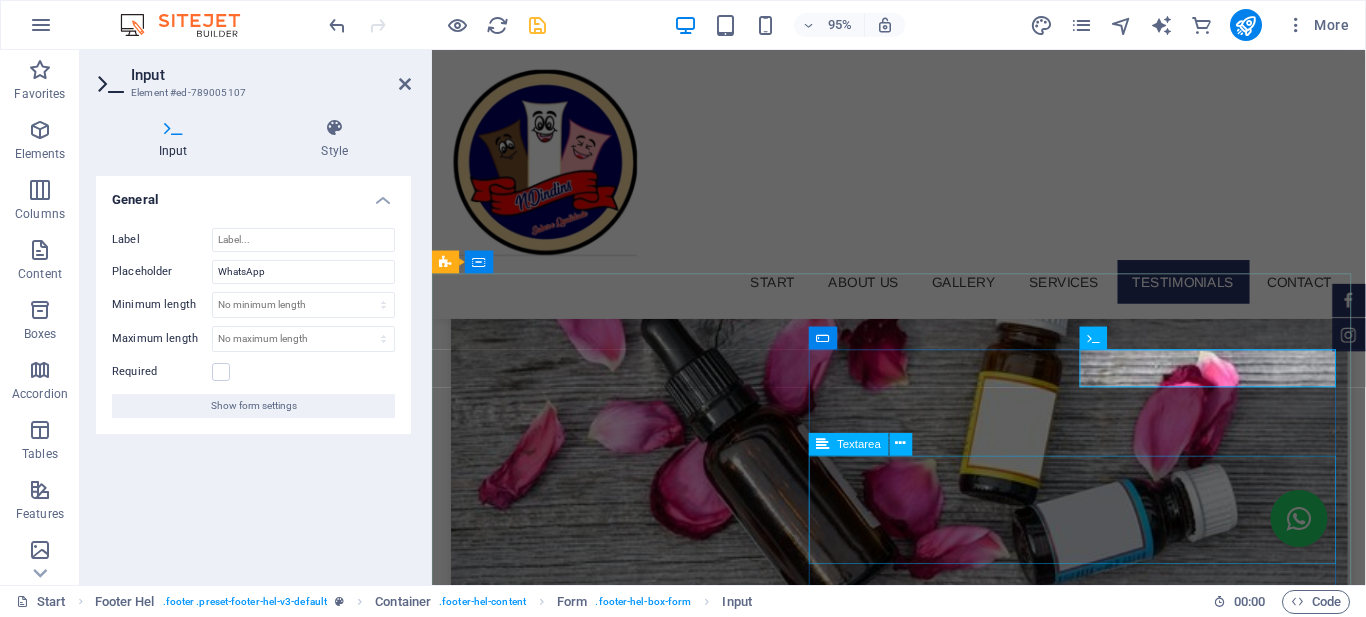 click at bounding box center (920, 5083) 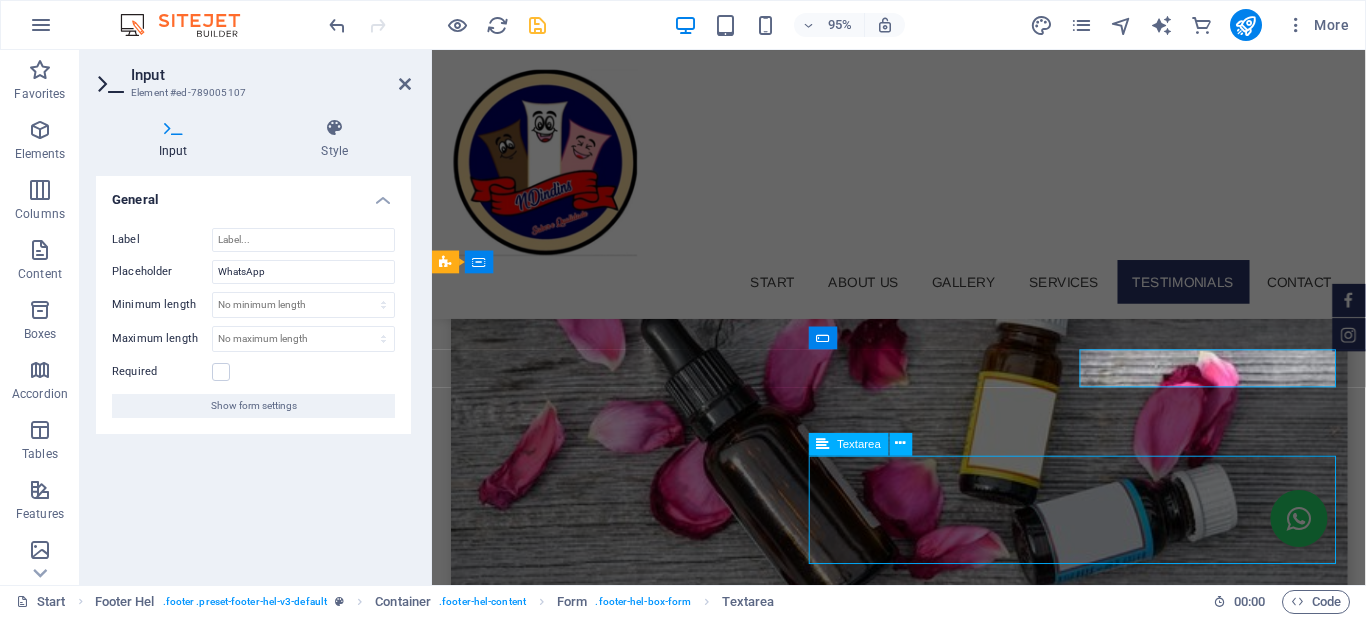 click at bounding box center (920, 5083) 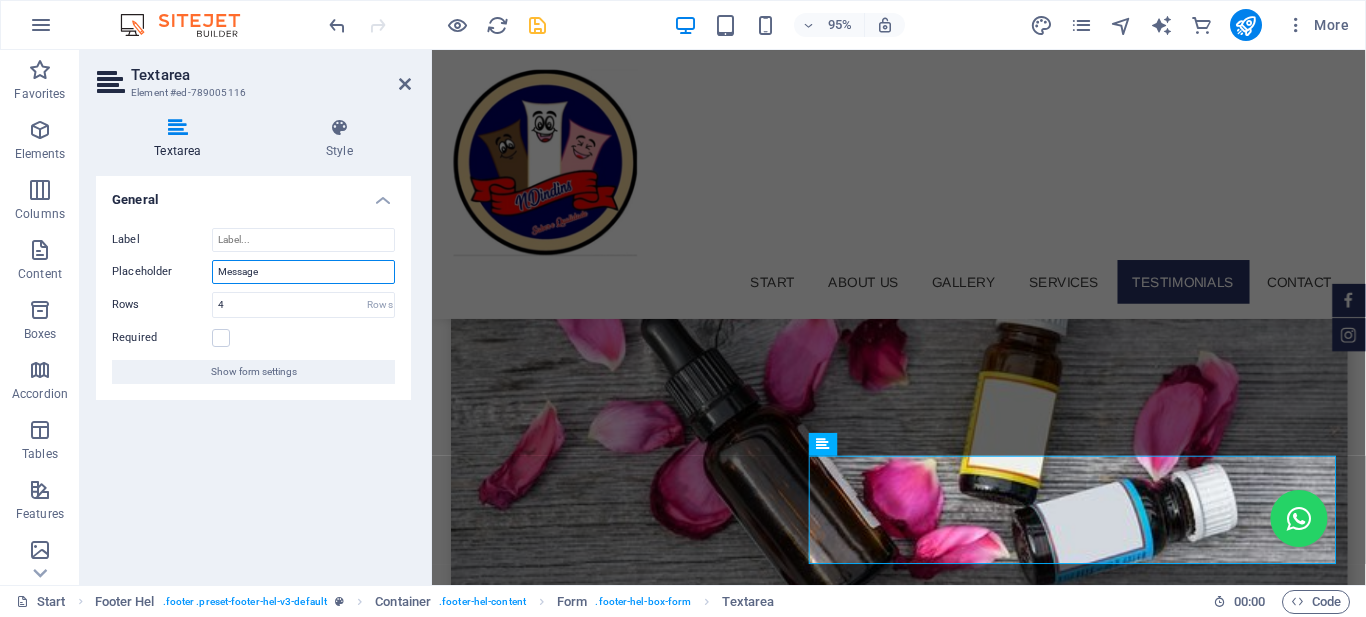 click on "Message" at bounding box center (303, 272) 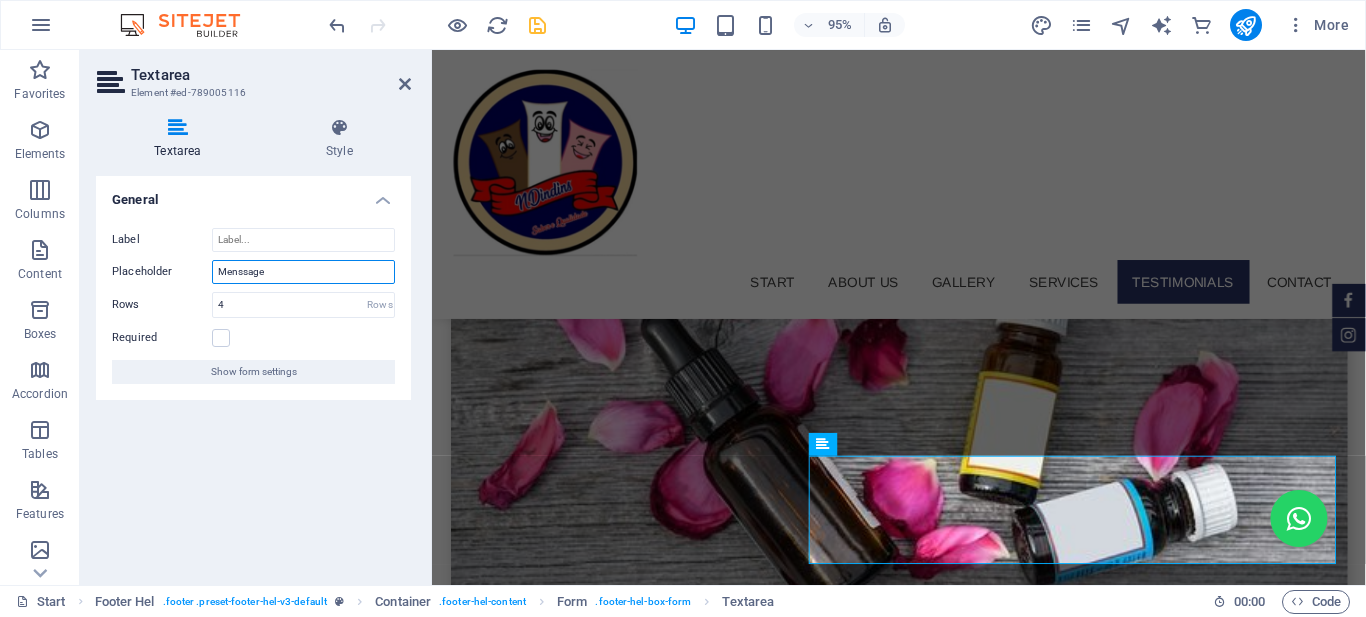 click on "Menssage" at bounding box center [303, 272] 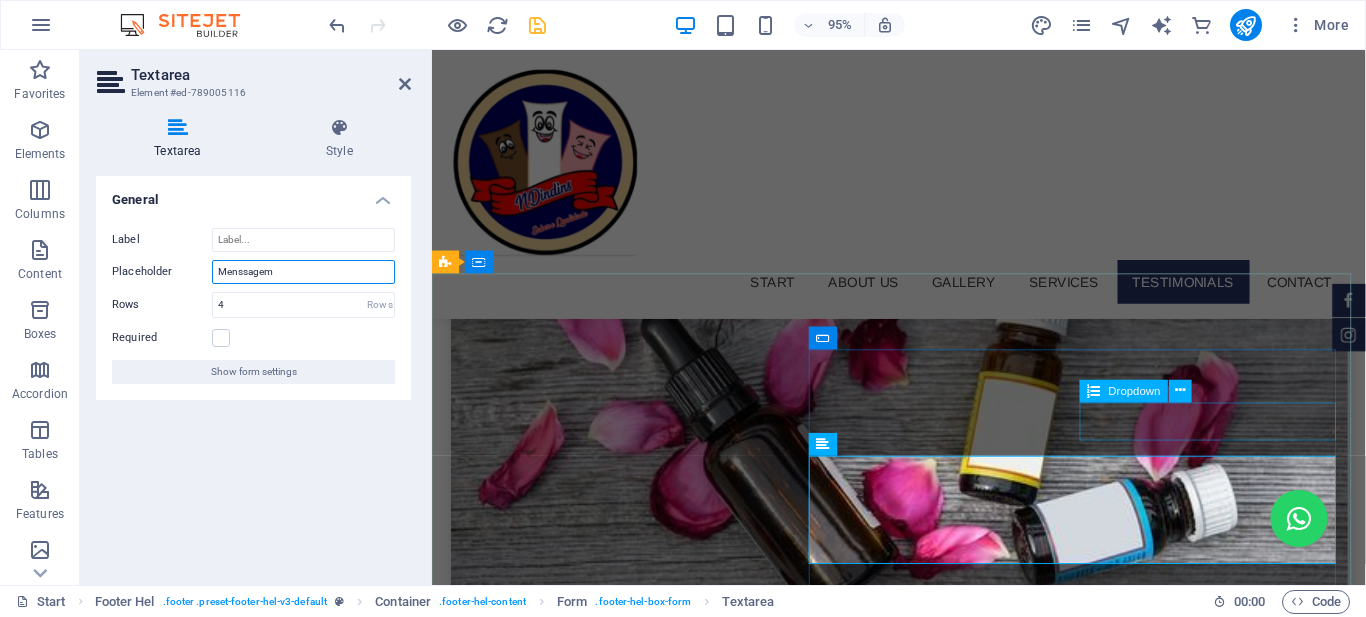 type on "Menssagem" 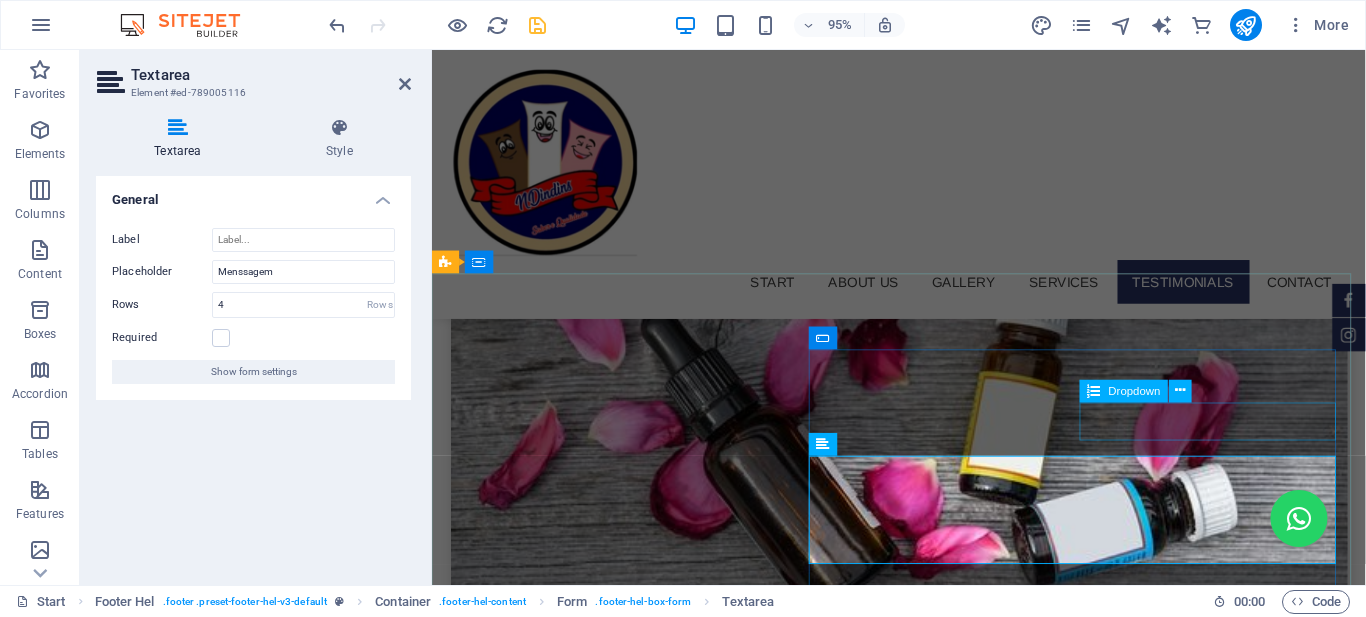 click on "Service
Facials
Microdermabrasion
Acne Treatments
Bodz Wraps
Depilations
Lipo Laser" at bounding box center [1160, 4986] 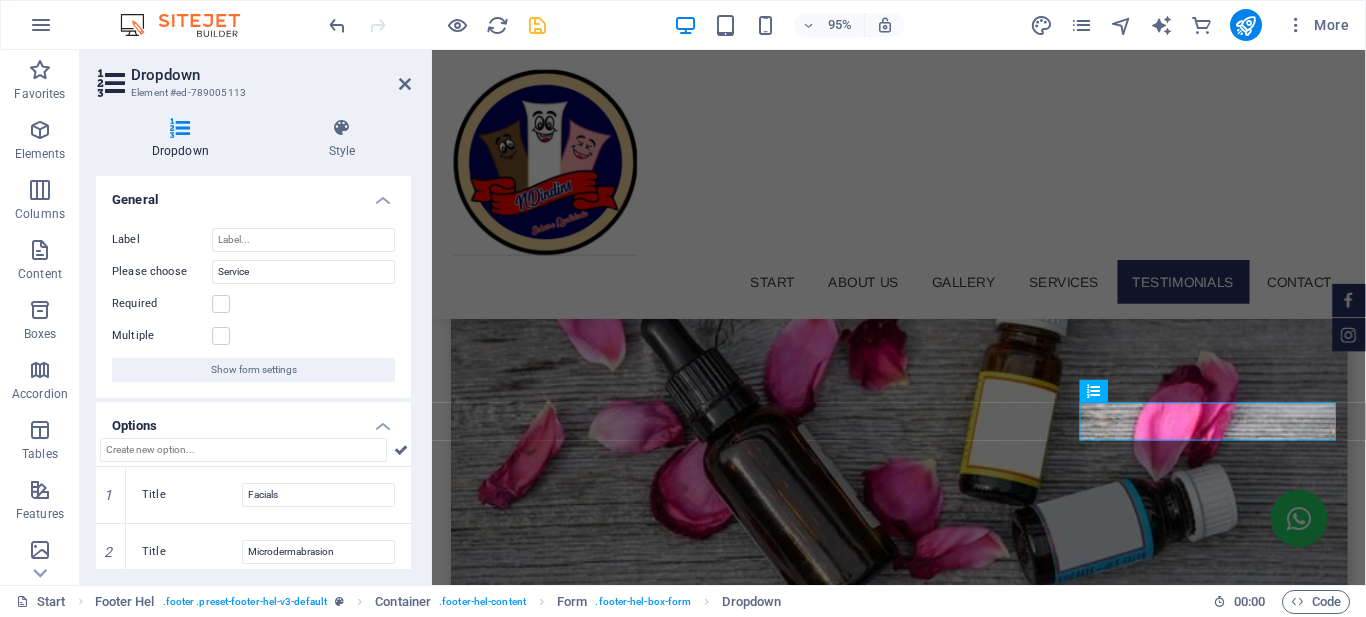 scroll, scrollTop: 100, scrollLeft: 0, axis: vertical 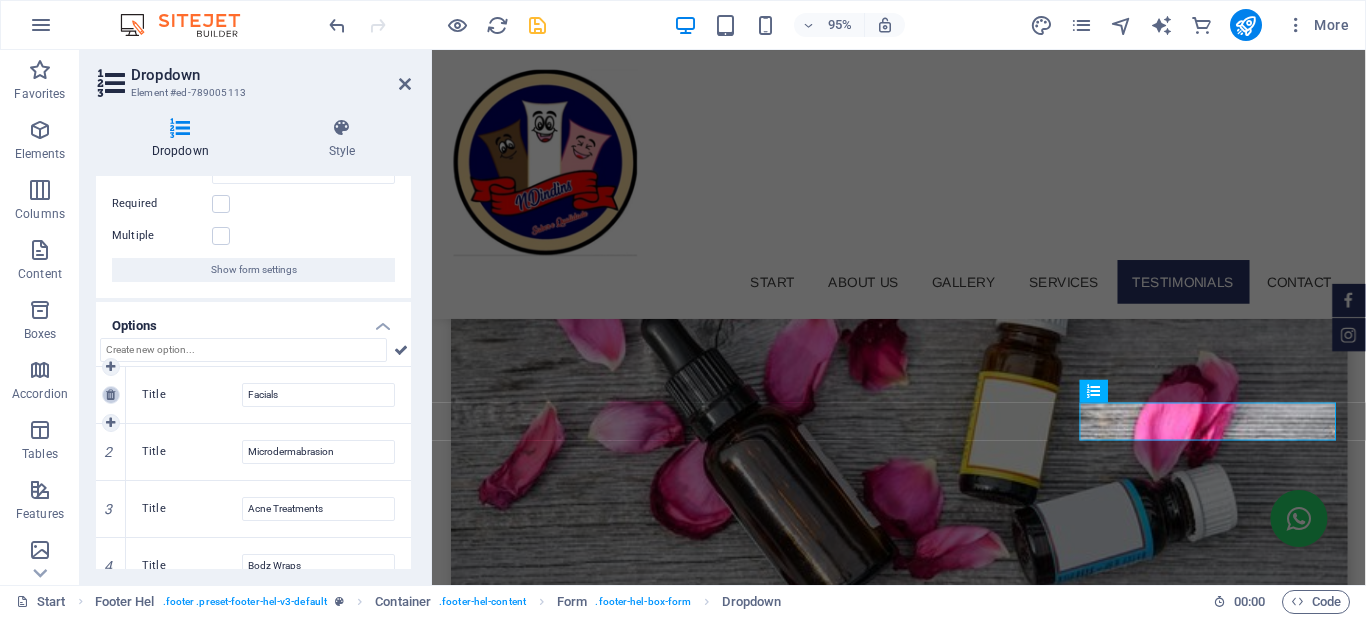 click at bounding box center [110, 395] 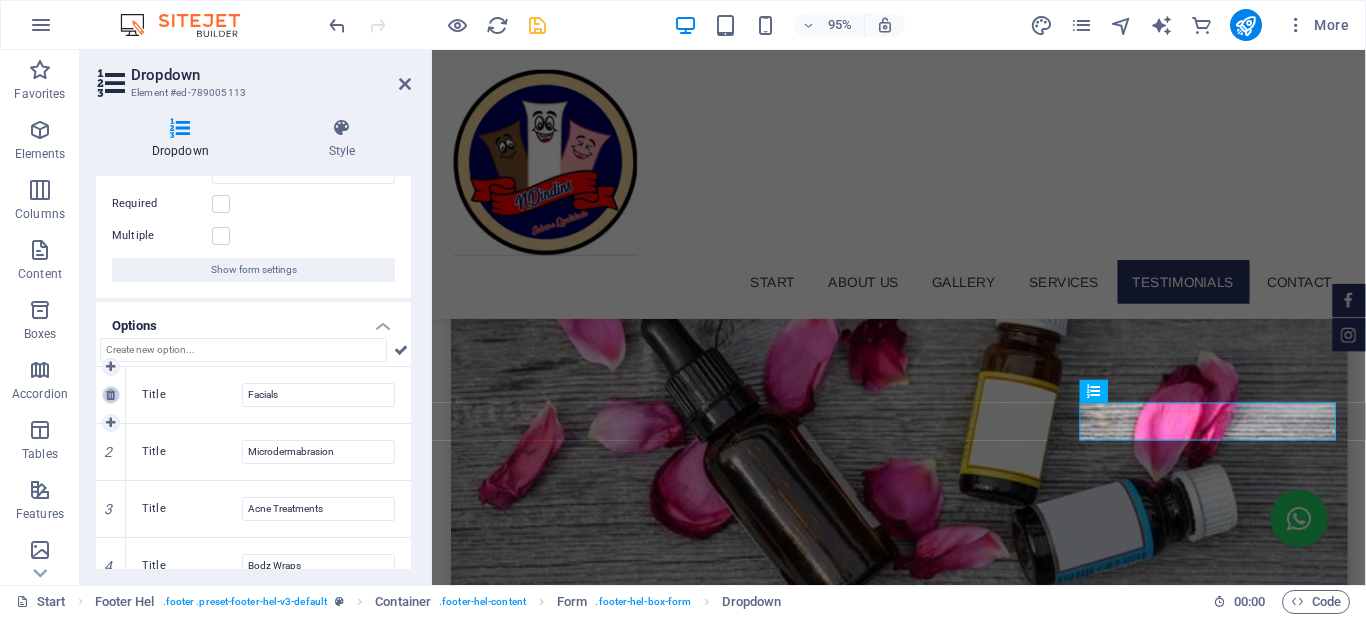 type on "Microdermabrasion" 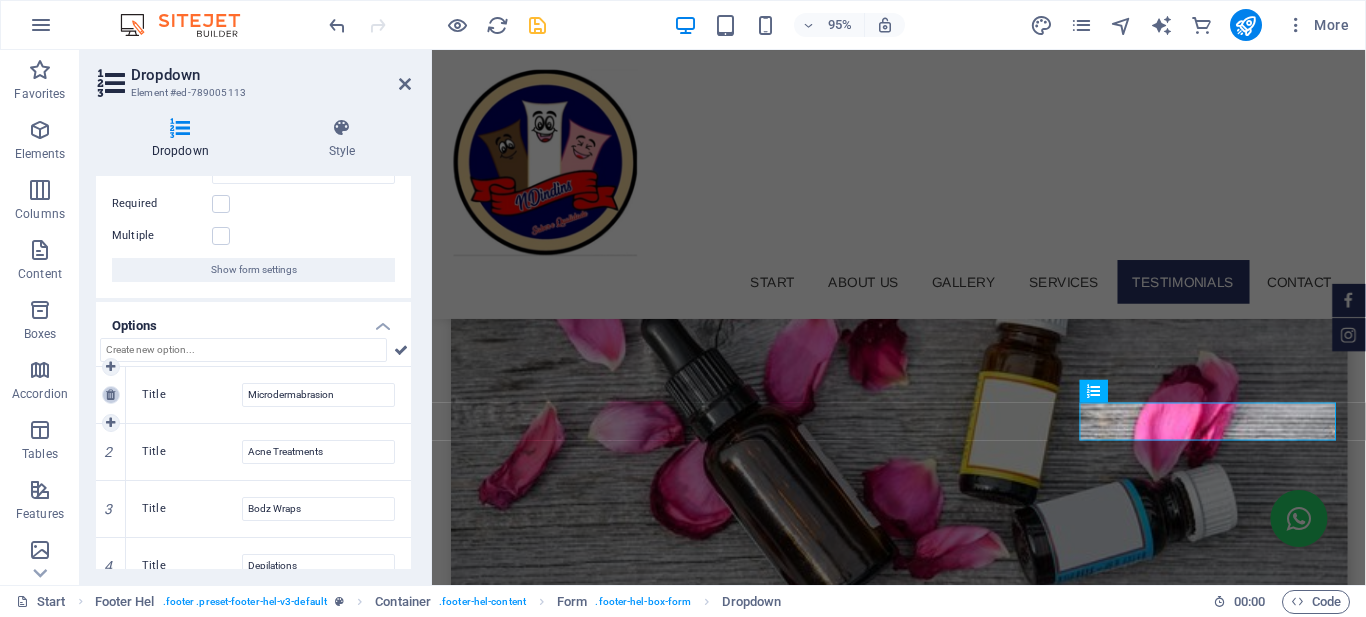 click at bounding box center (110, 395) 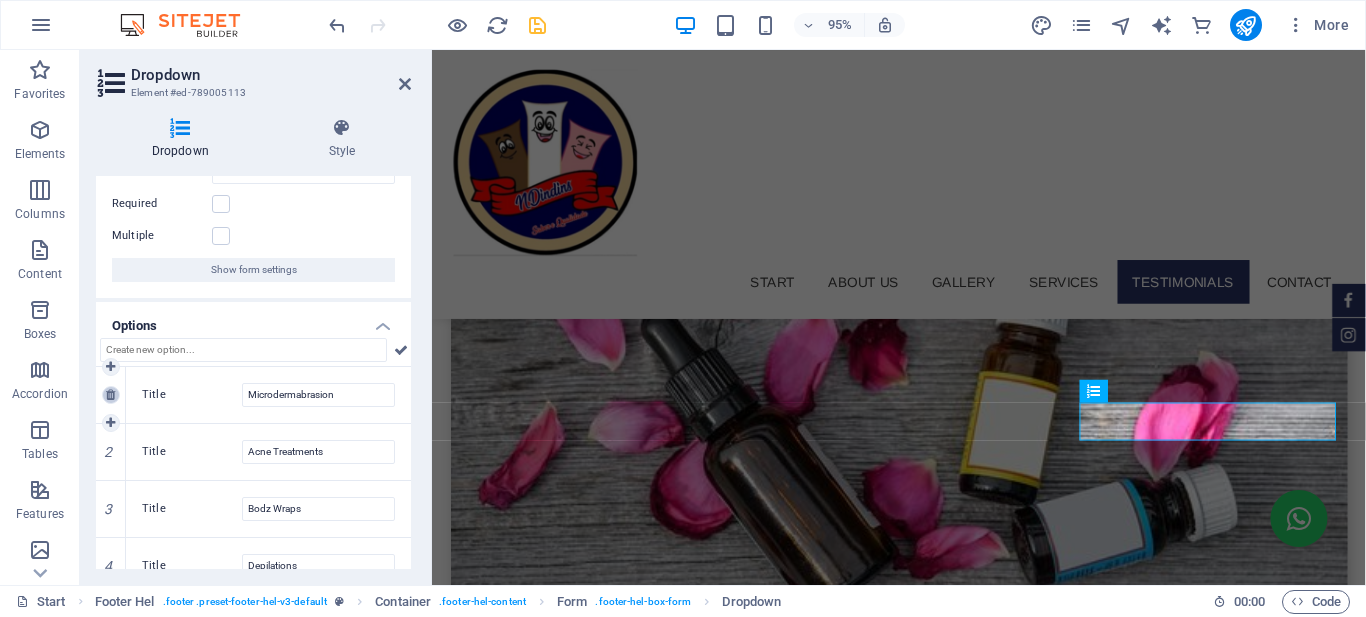 type on "Acne Treatments" 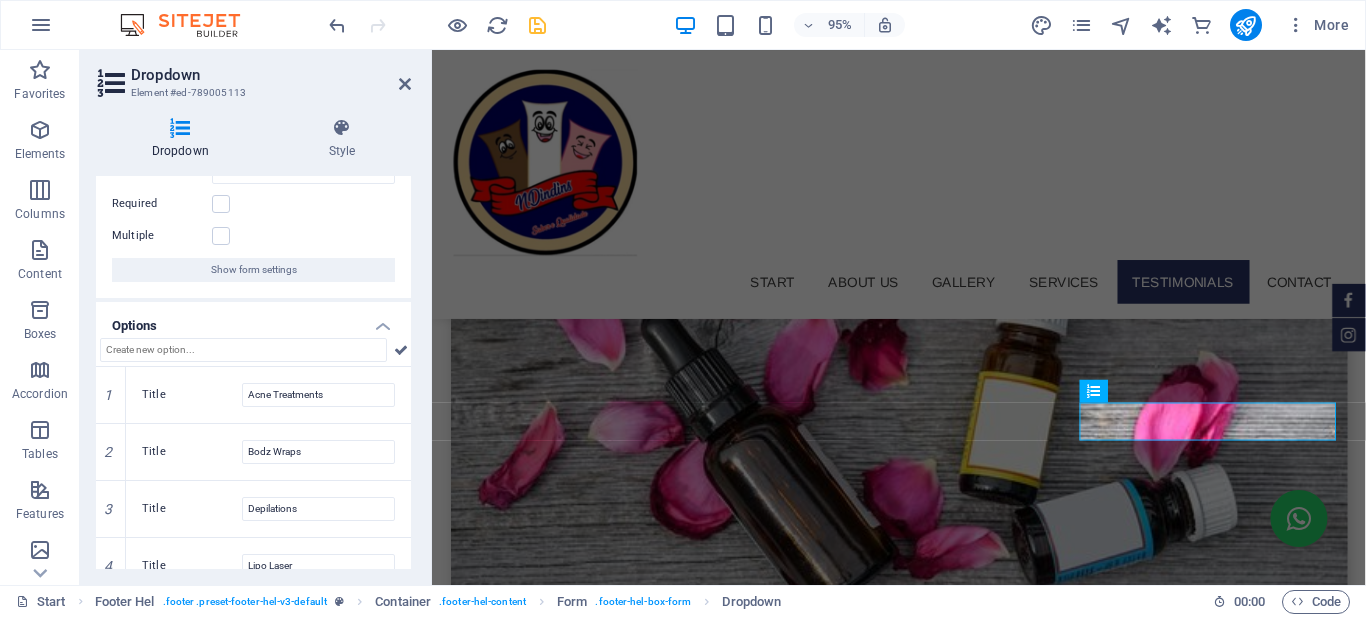 click at bounding box center (0, 0) 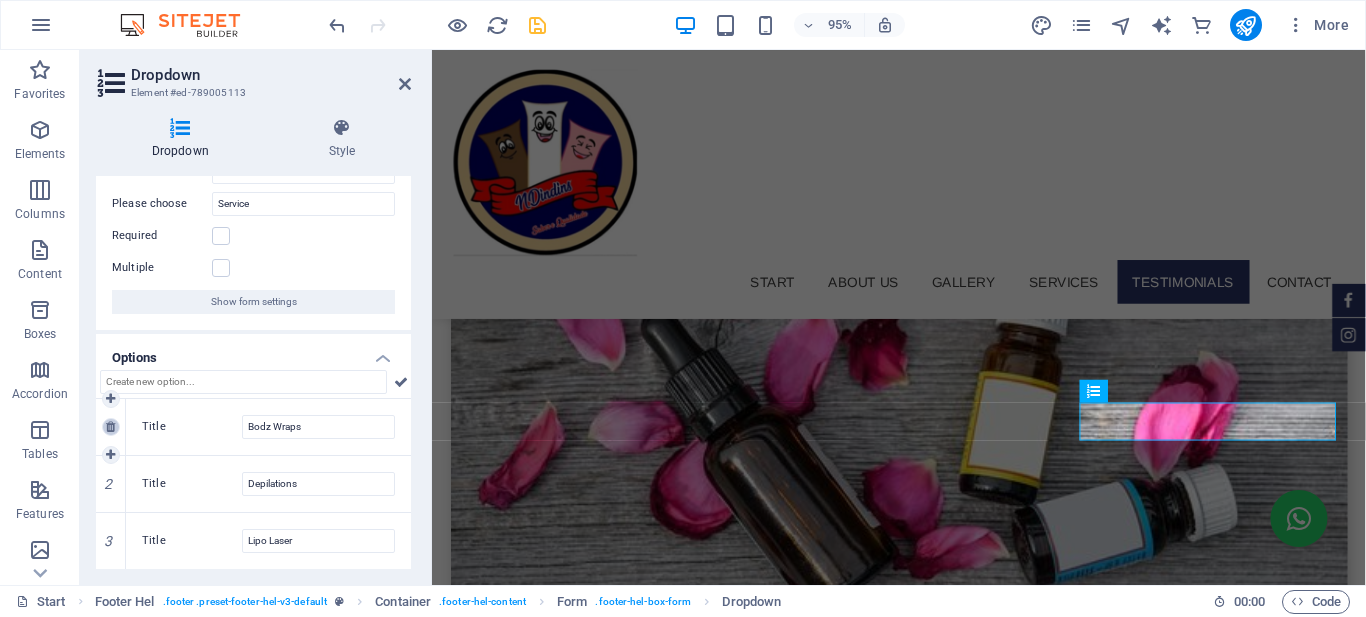 click at bounding box center (110, 427) 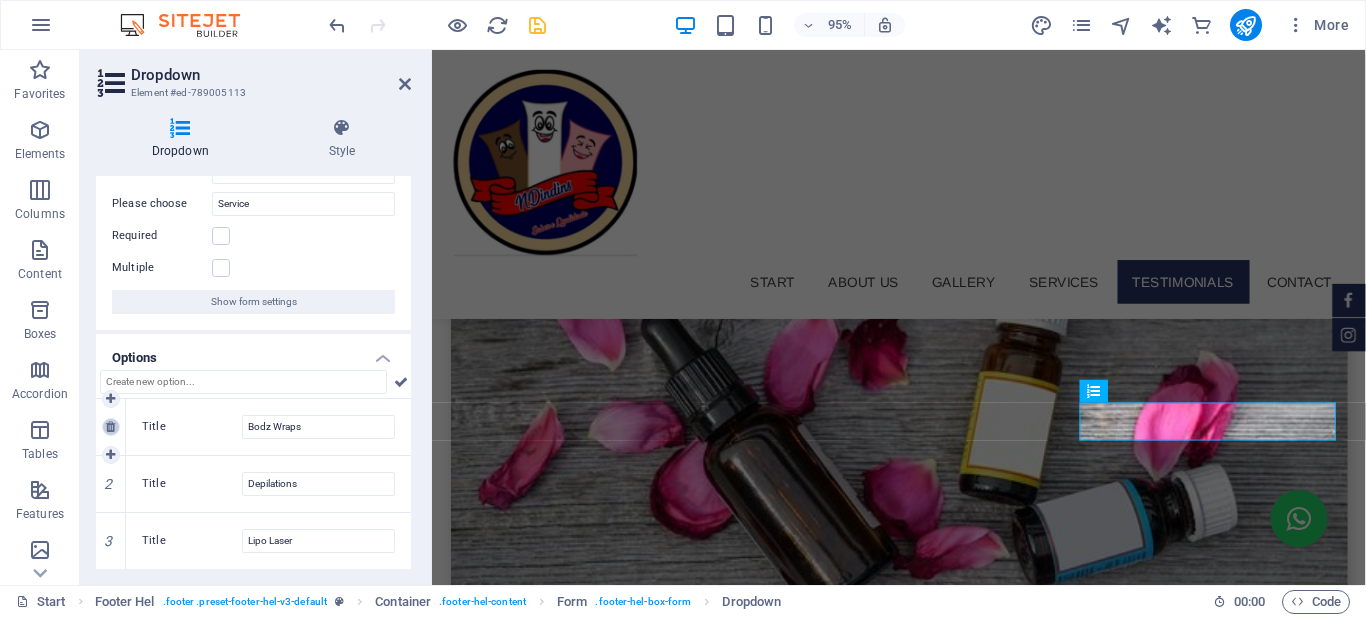 type on "Lipo Laser" 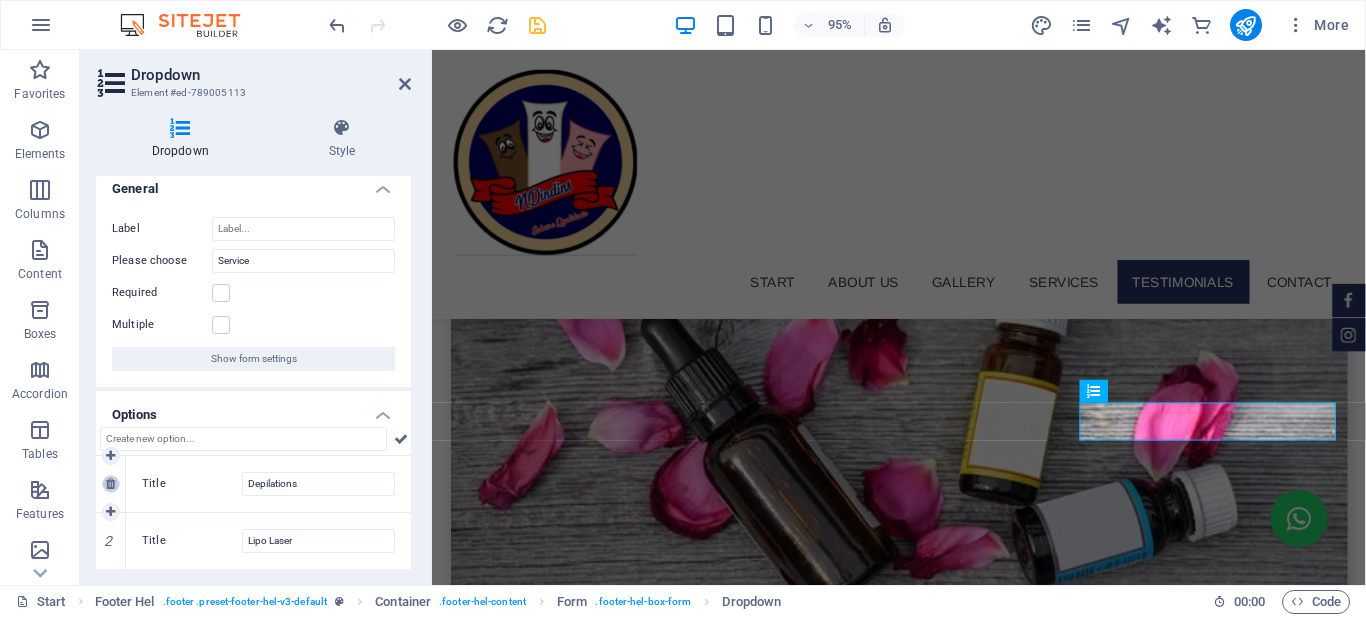 scroll, scrollTop: 11, scrollLeft: 0, axis: vertical 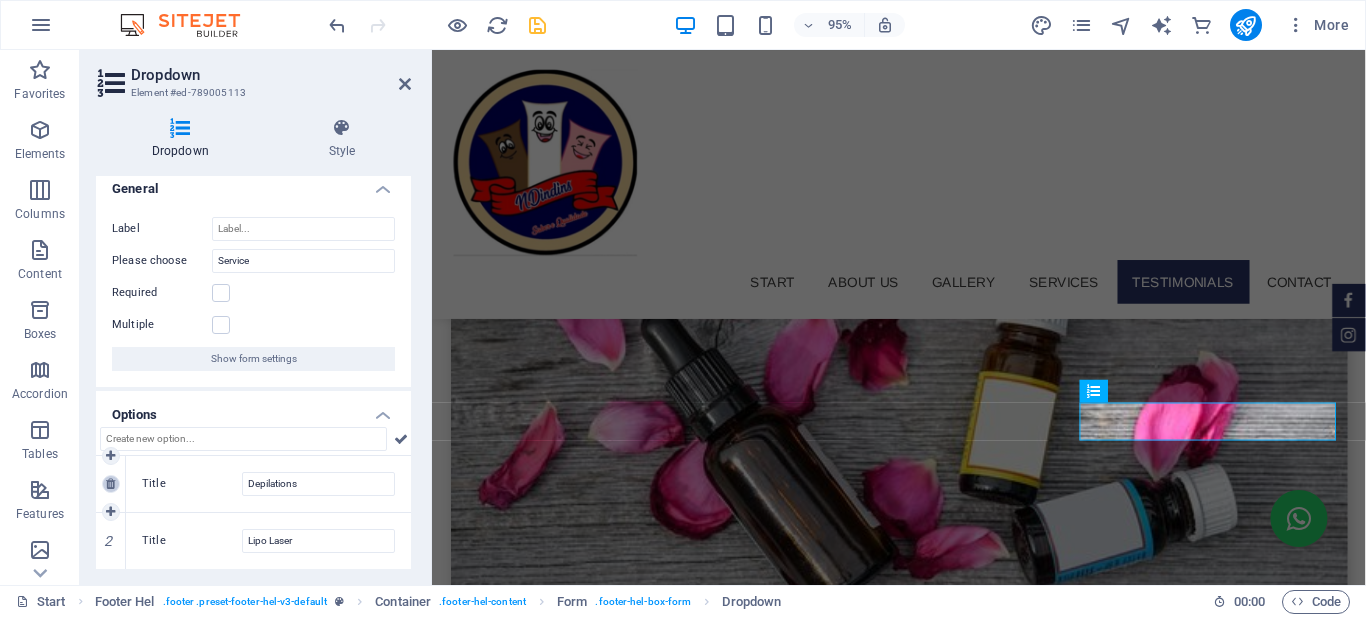 type on "Lipo Laser" 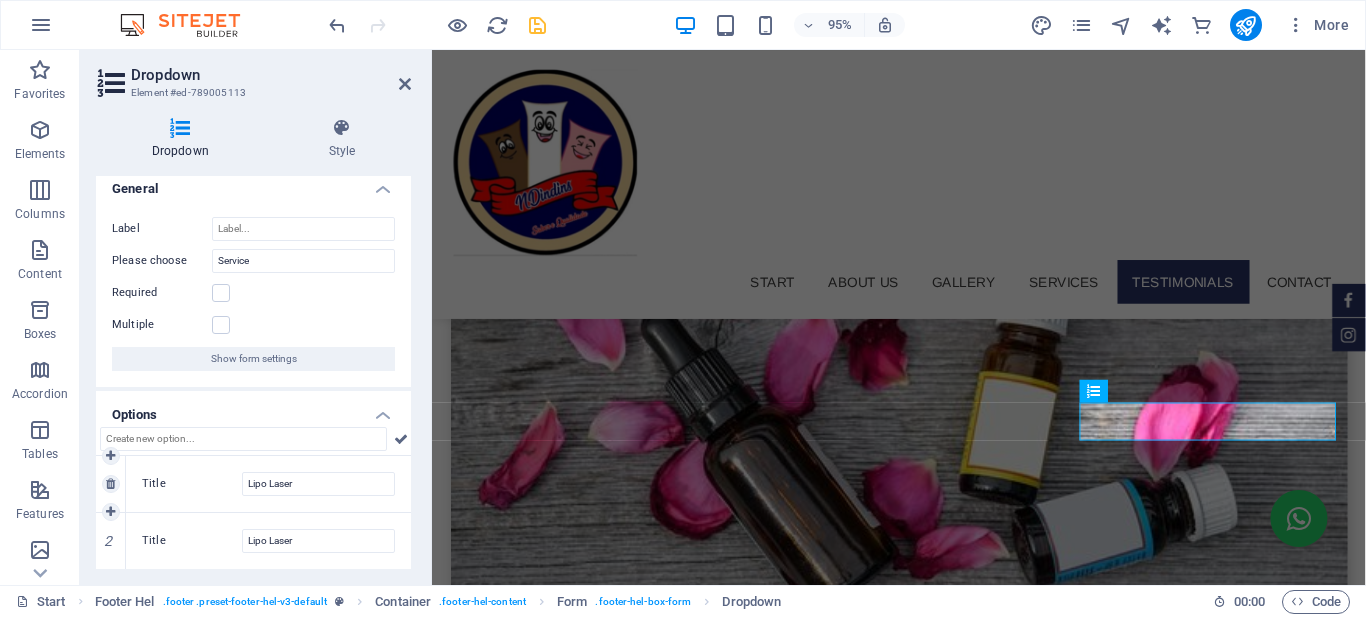 scroll, scrollTop: 0, scrollLeft: 0, axis: both 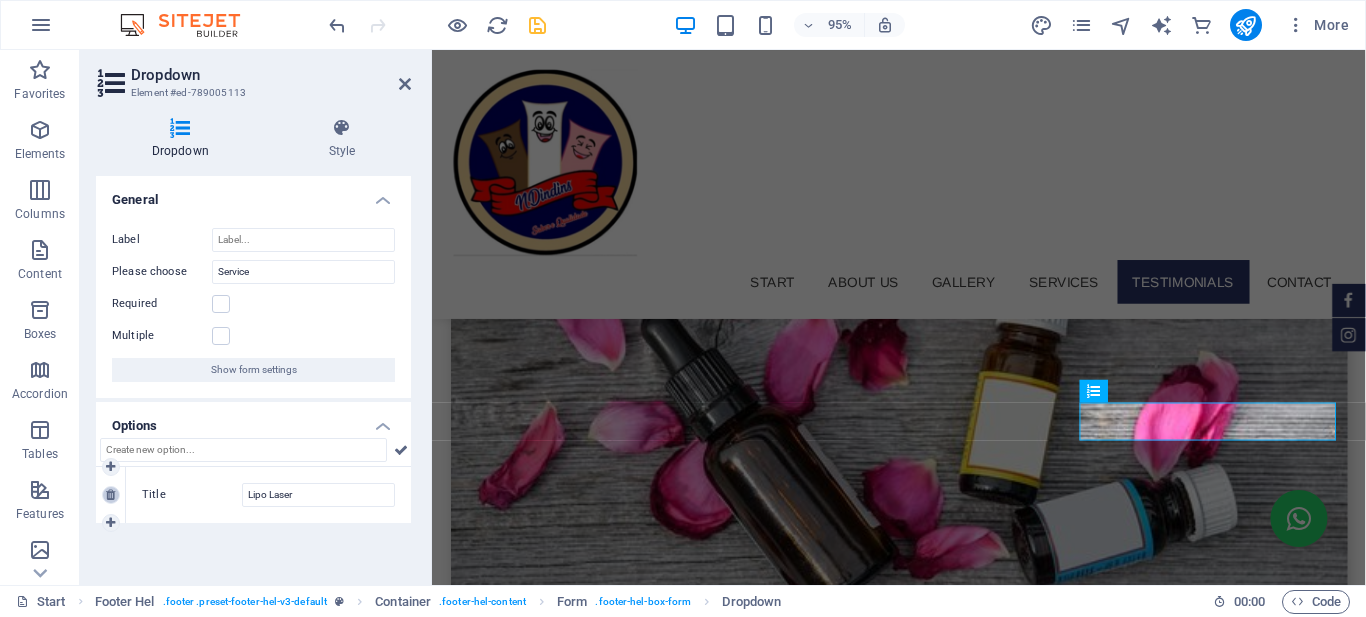 click at bounding box center [110, 495] 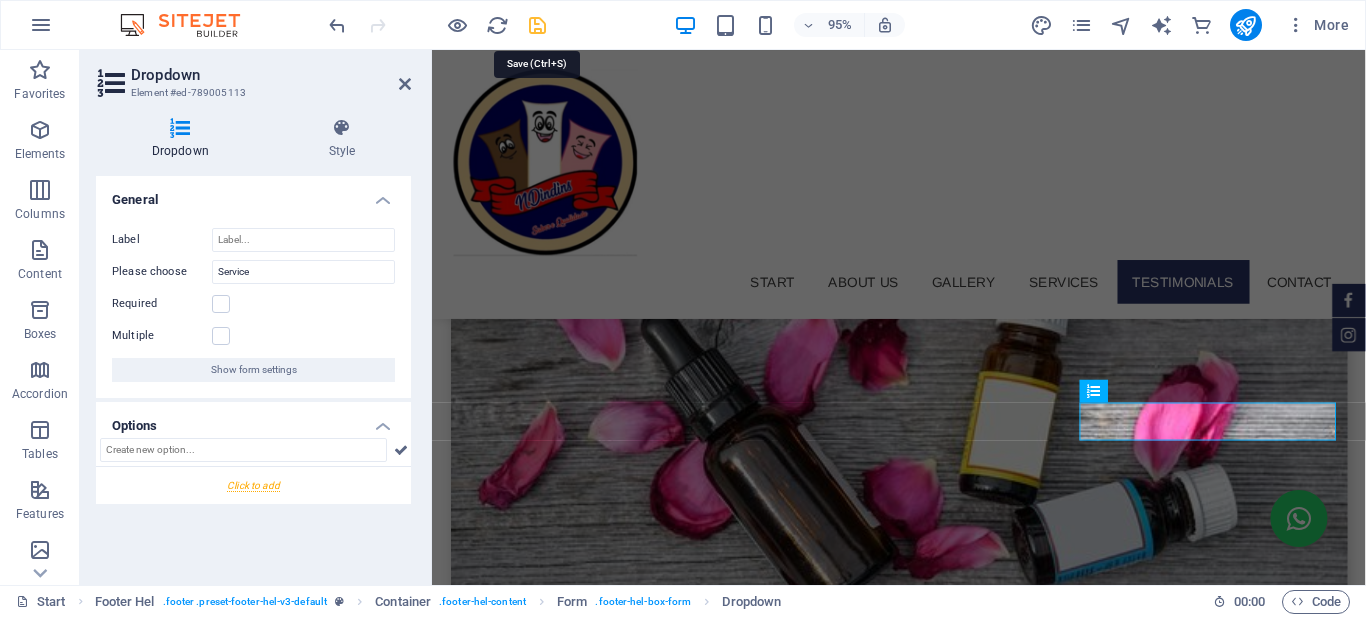 click at bounding box center (537, 25) 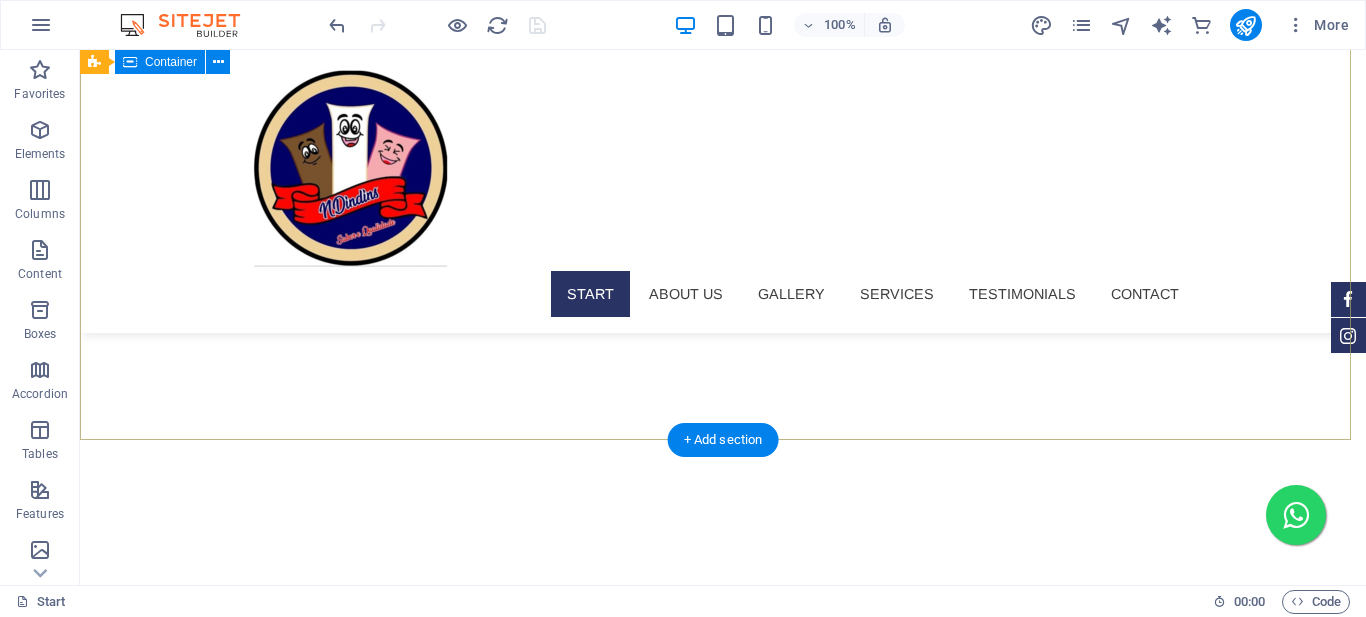 scroll, scrollTop: 0, scrollLeft: 0, axis: both 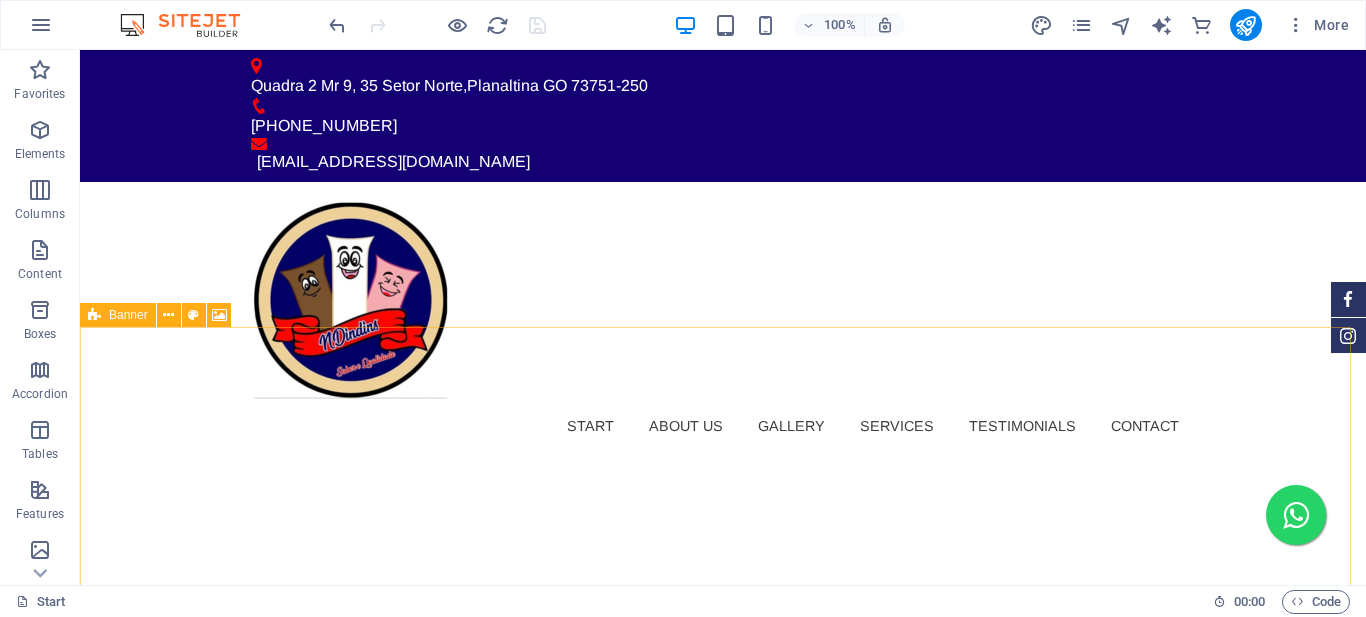 click at bounding box center (94, 315) 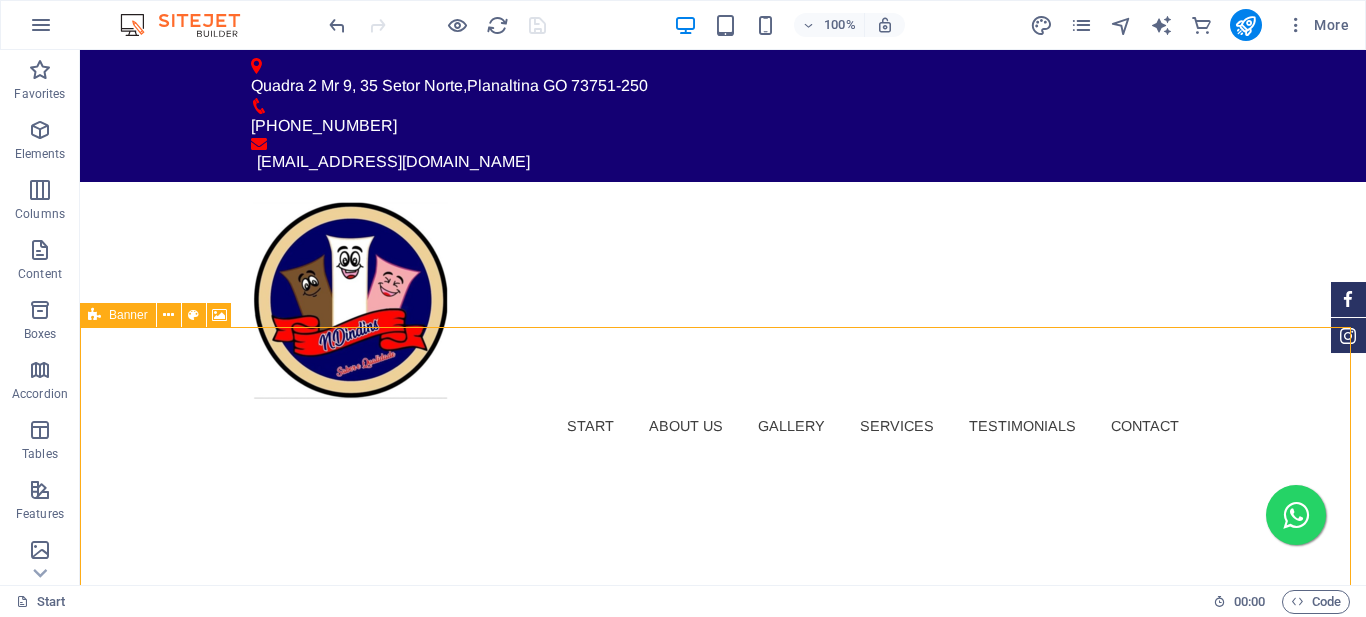 click at bounding box center [94, 315] 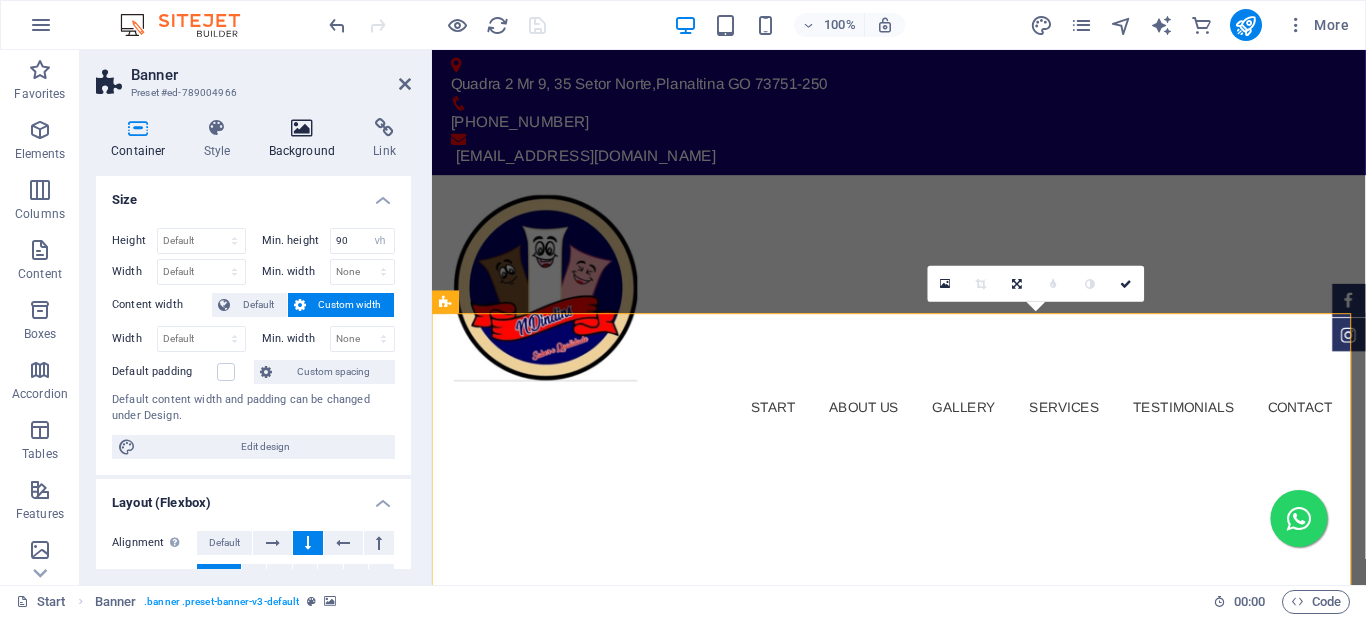 click on "Background" at bounding box center (306, 139) 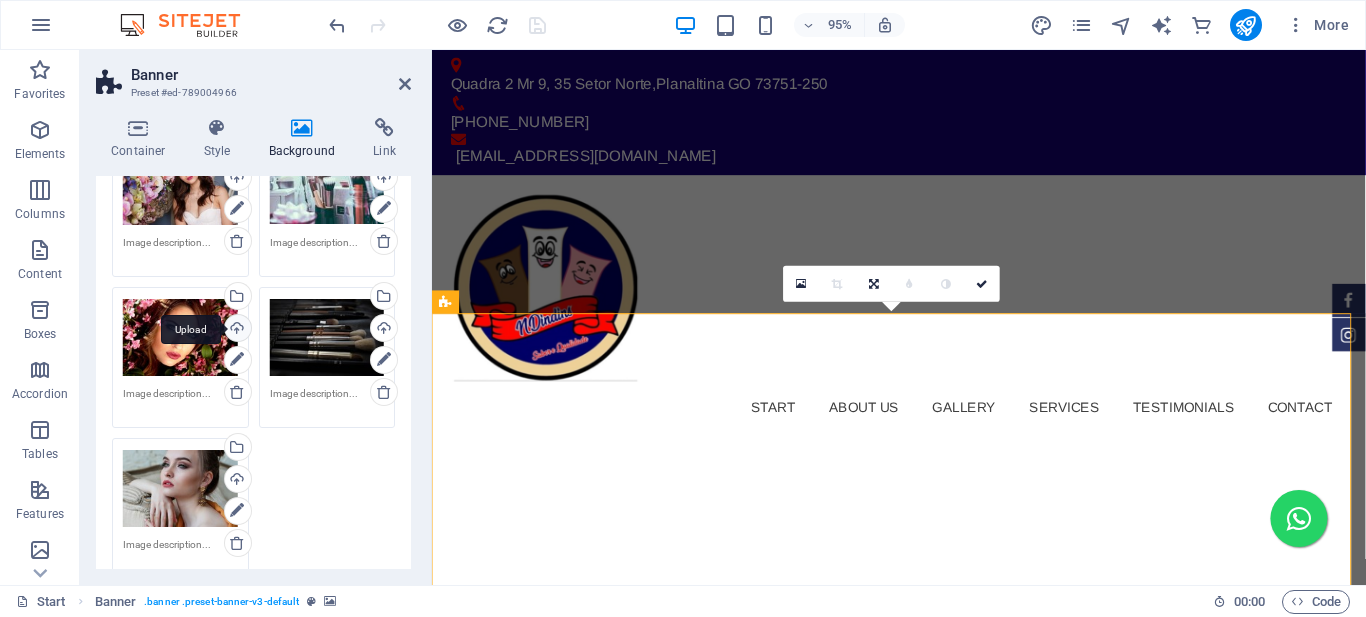 scroll, scrollTop: 200, scrollLeft: 0, axis: vertical 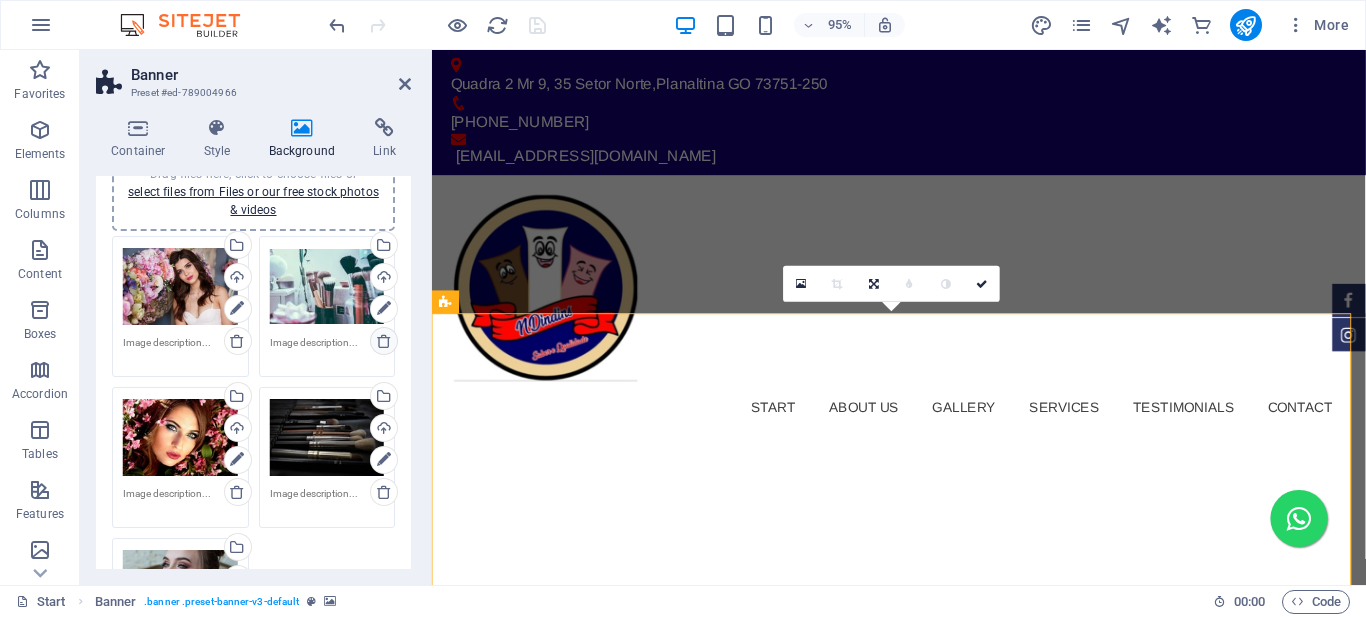 click at bounding box center [384, 341] 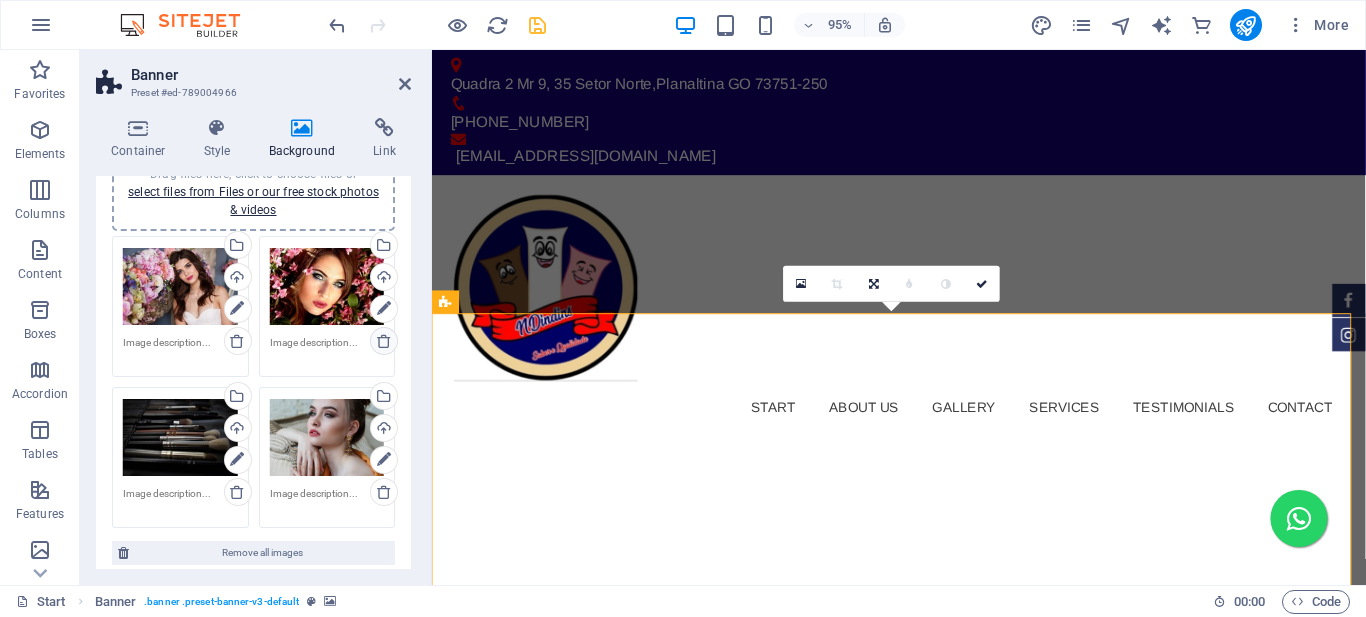 click at bounding box center (384, 341) 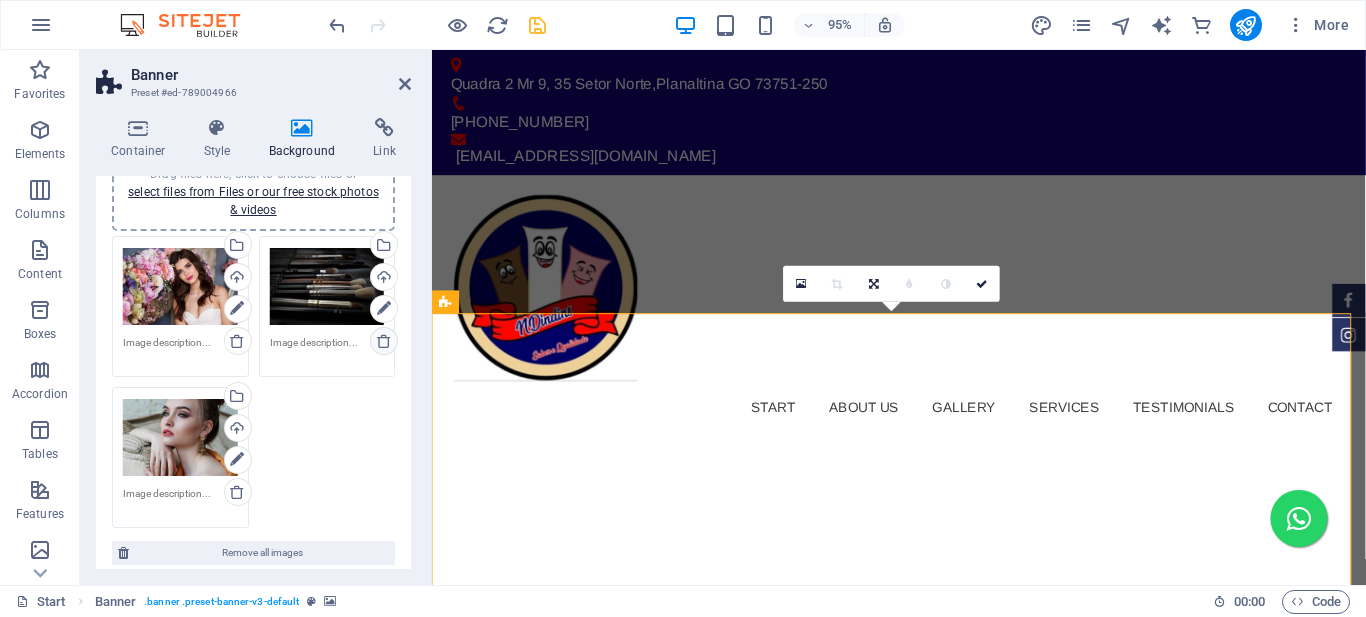 click at bounding box center [384, 341] 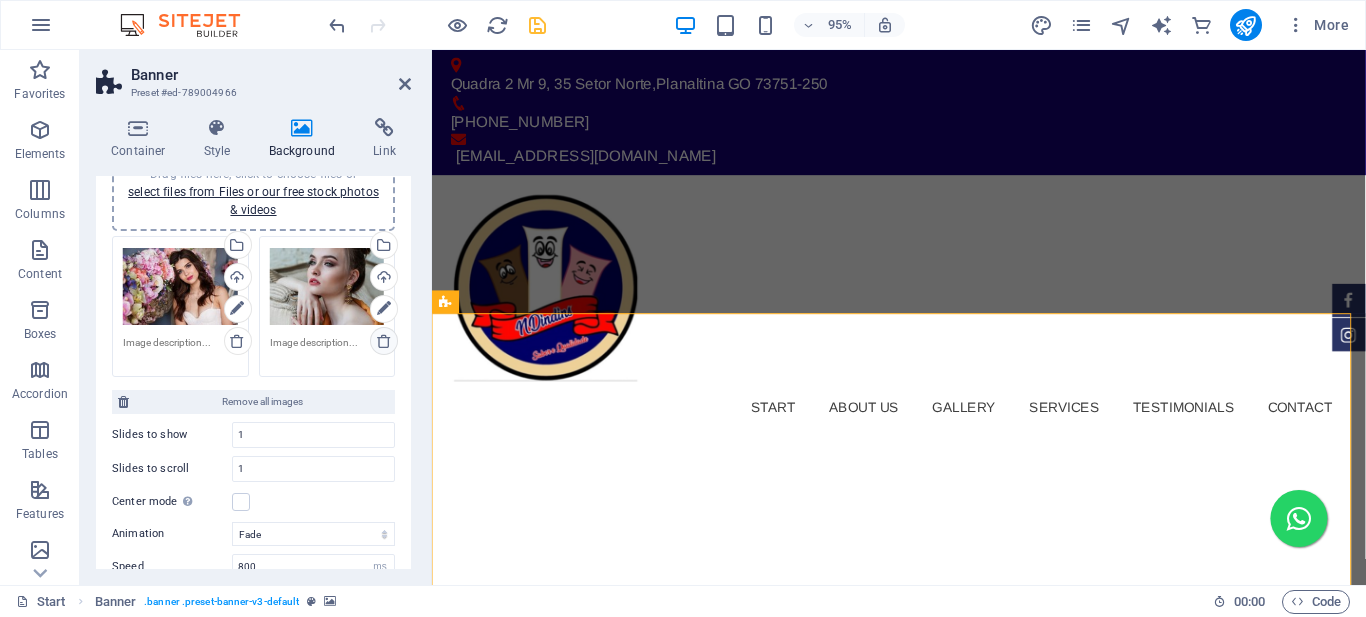 click at bounding box center [384, 341] 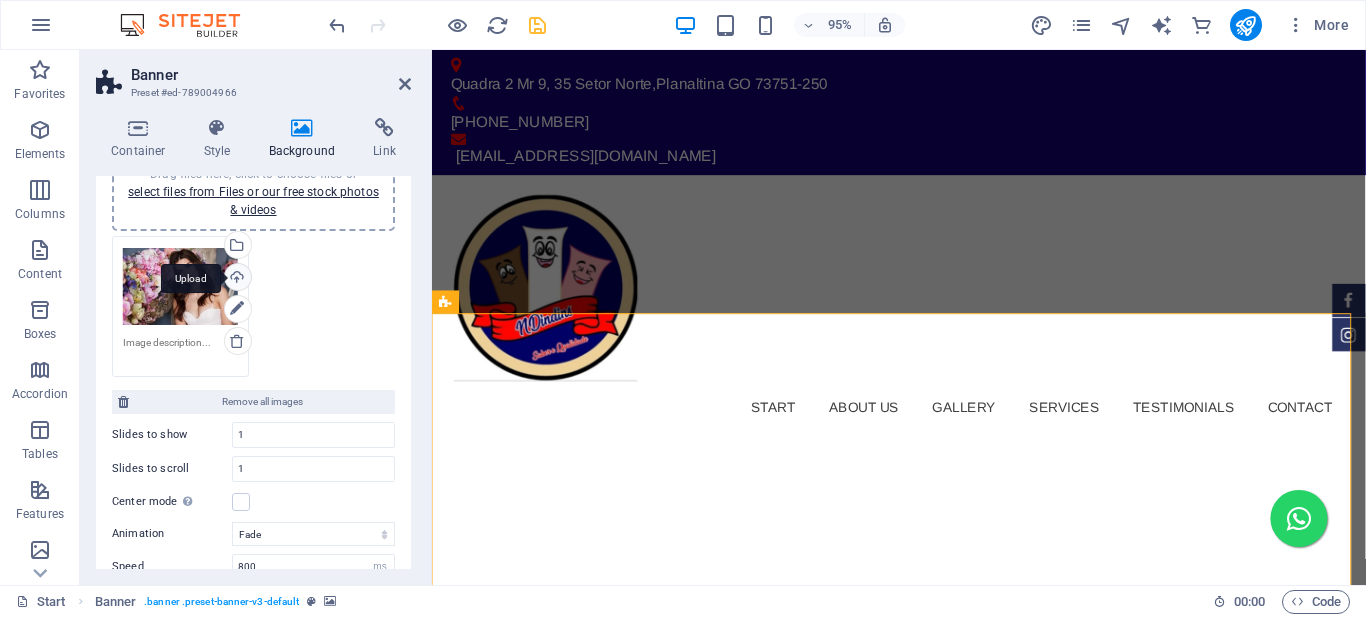 click on "Upload" at bounding box center [236, 279] 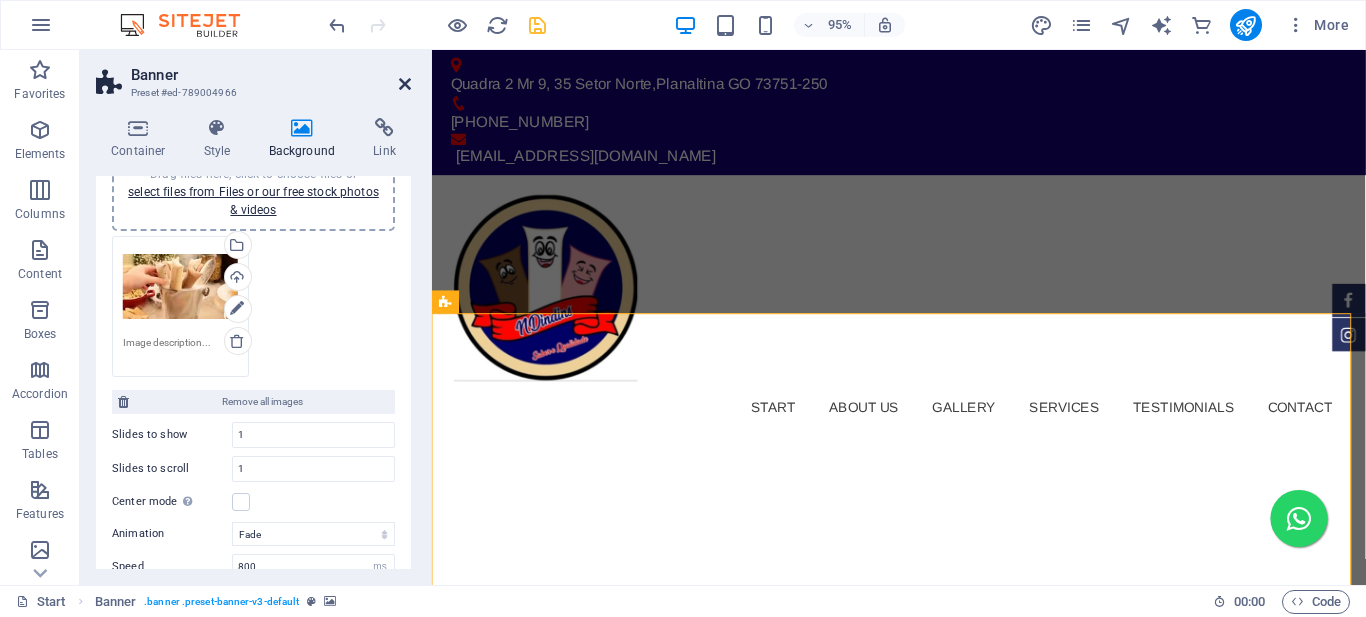 click at bounding box center (405, 84) 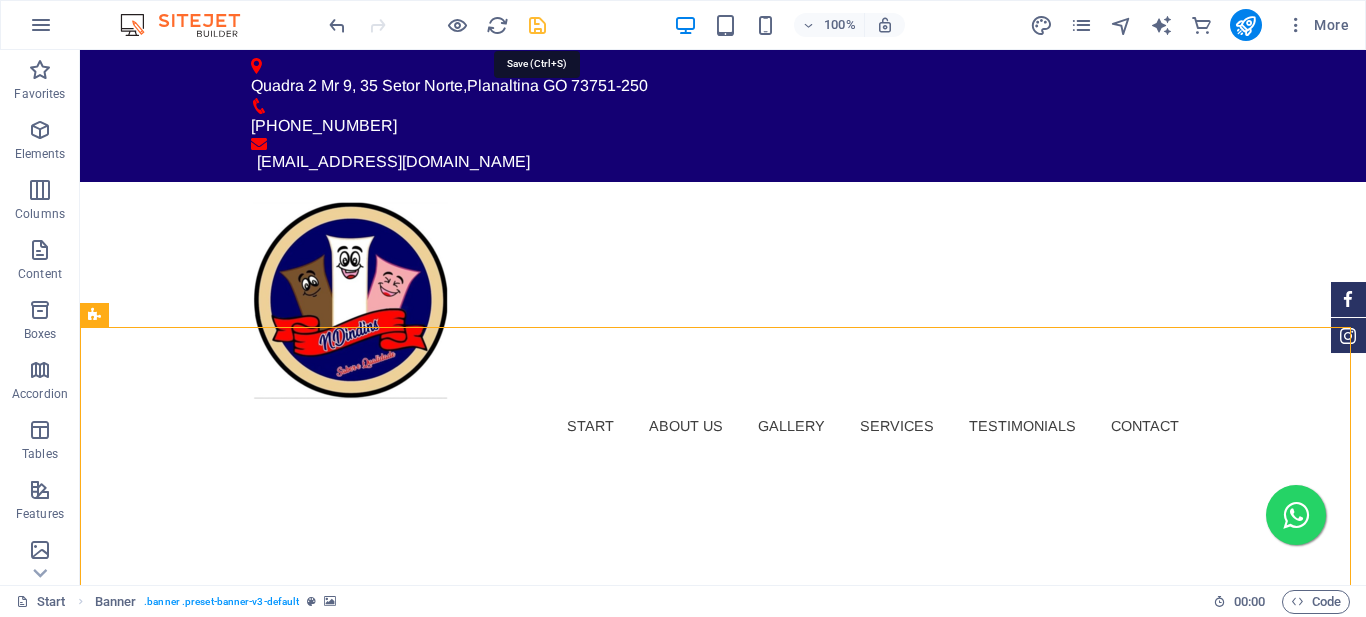 click at bounding box center [537, 25] 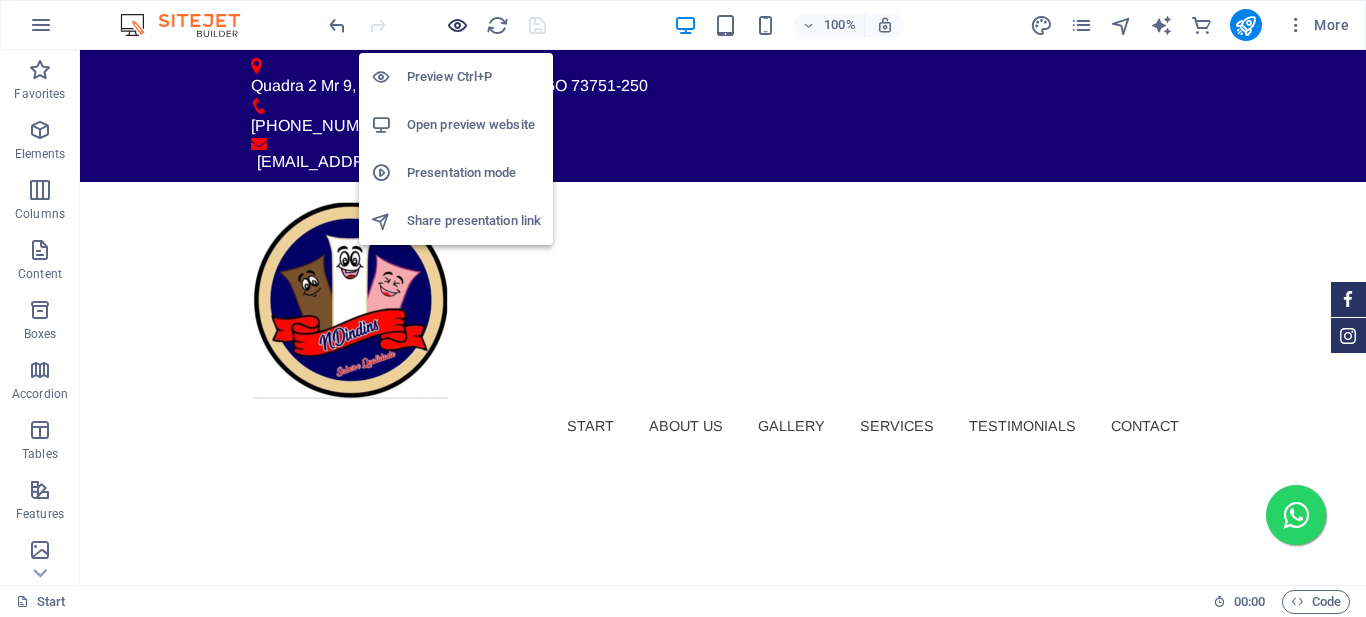 click at bounding box center [457, 25] 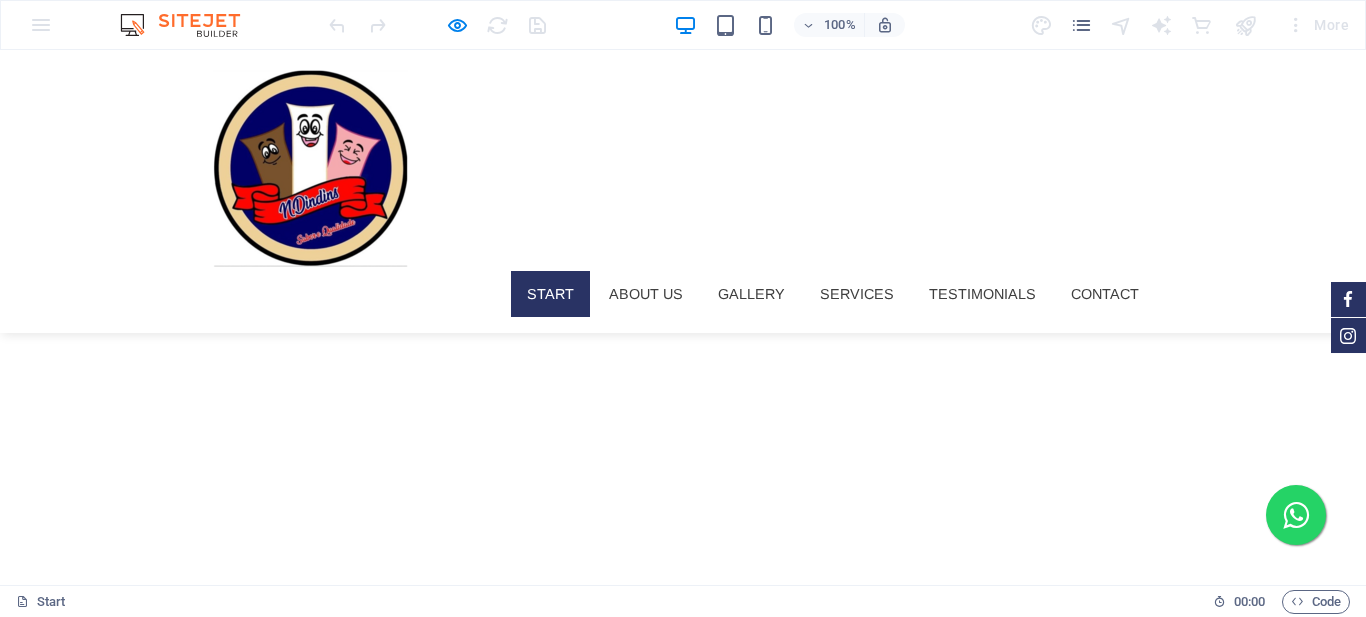 scroll, scrollTop: 0, scrollLeft: 0, axis: both 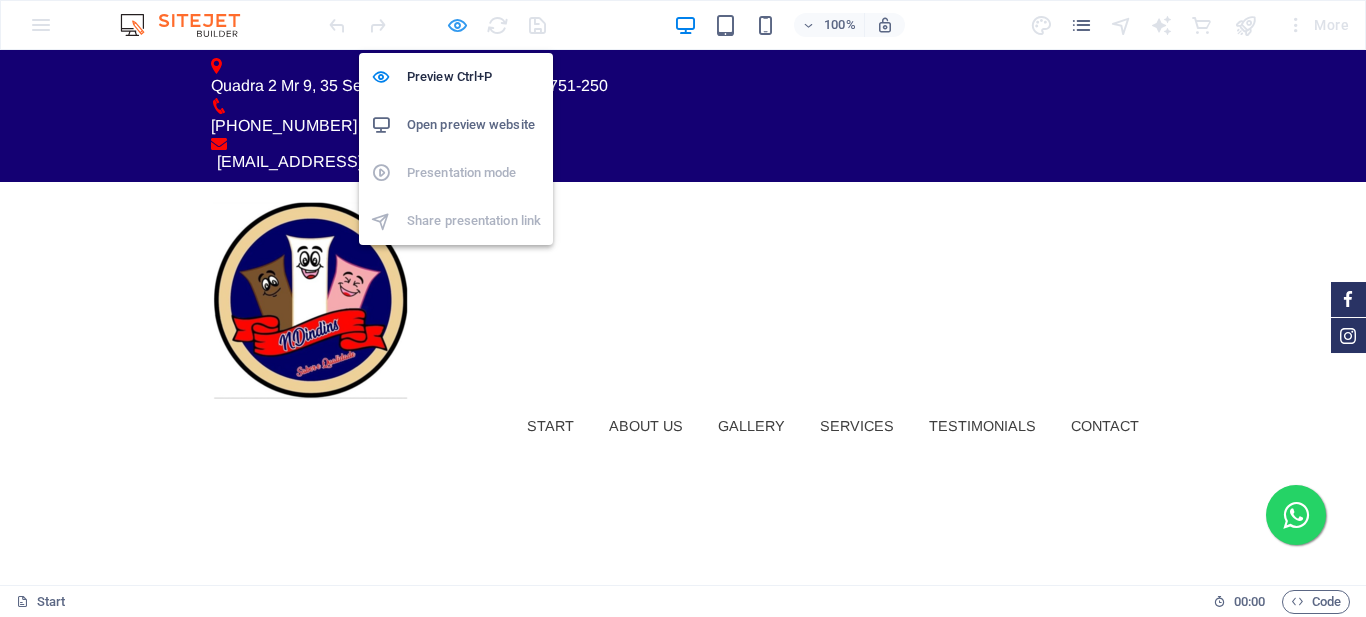 click at bounding box center (457, 25) 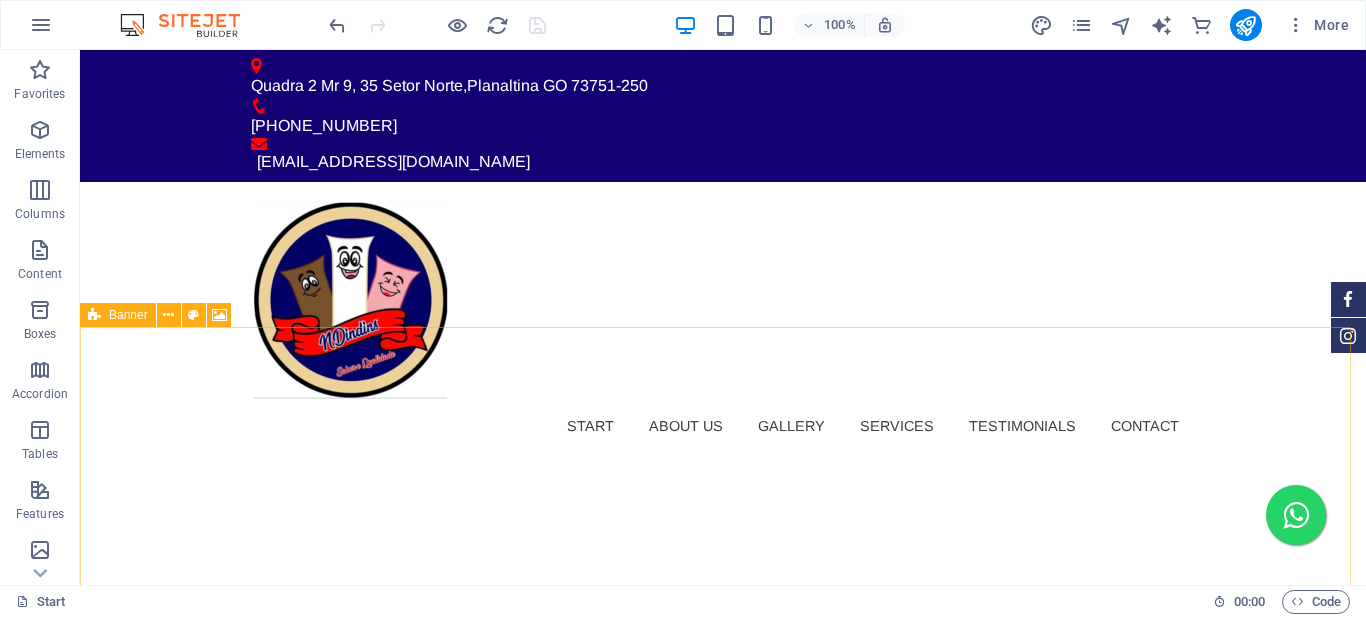 click on "Banner" at bounding box center (118, 315) 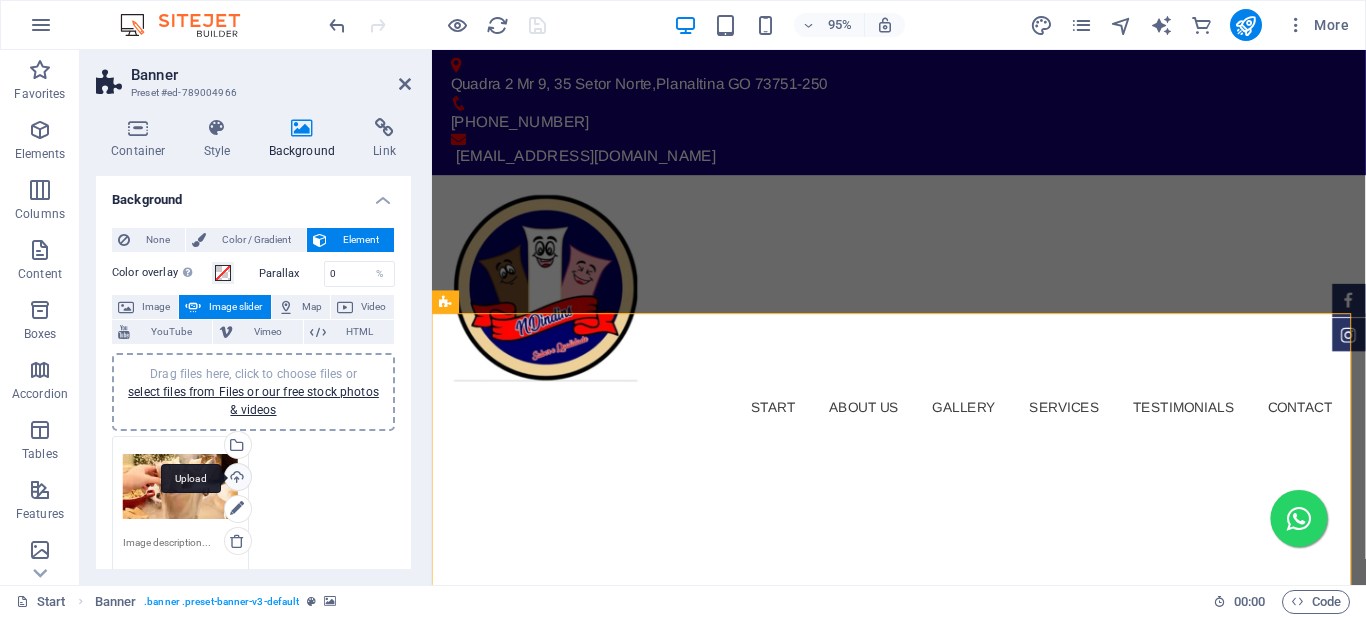 click on "Upload" at bounding box center (236, 479) 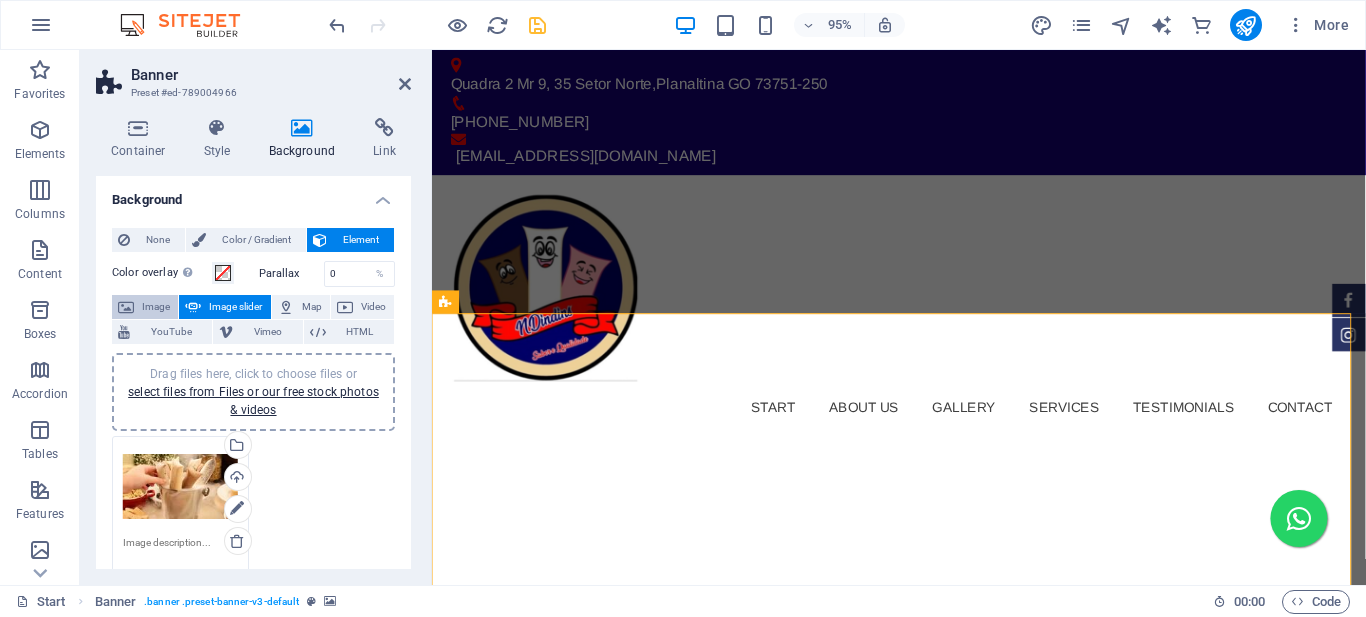 click on "Image" at bounding box center (156, 307) 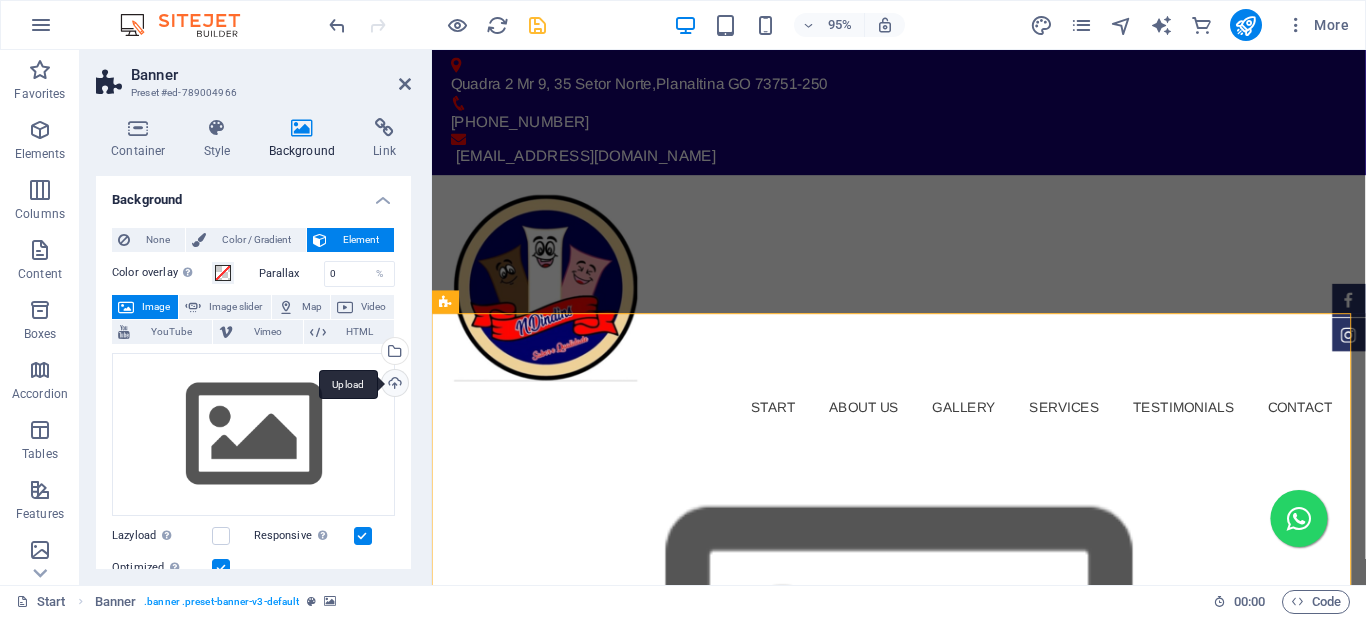 click on "Upload" at bounding box center [393, 385] 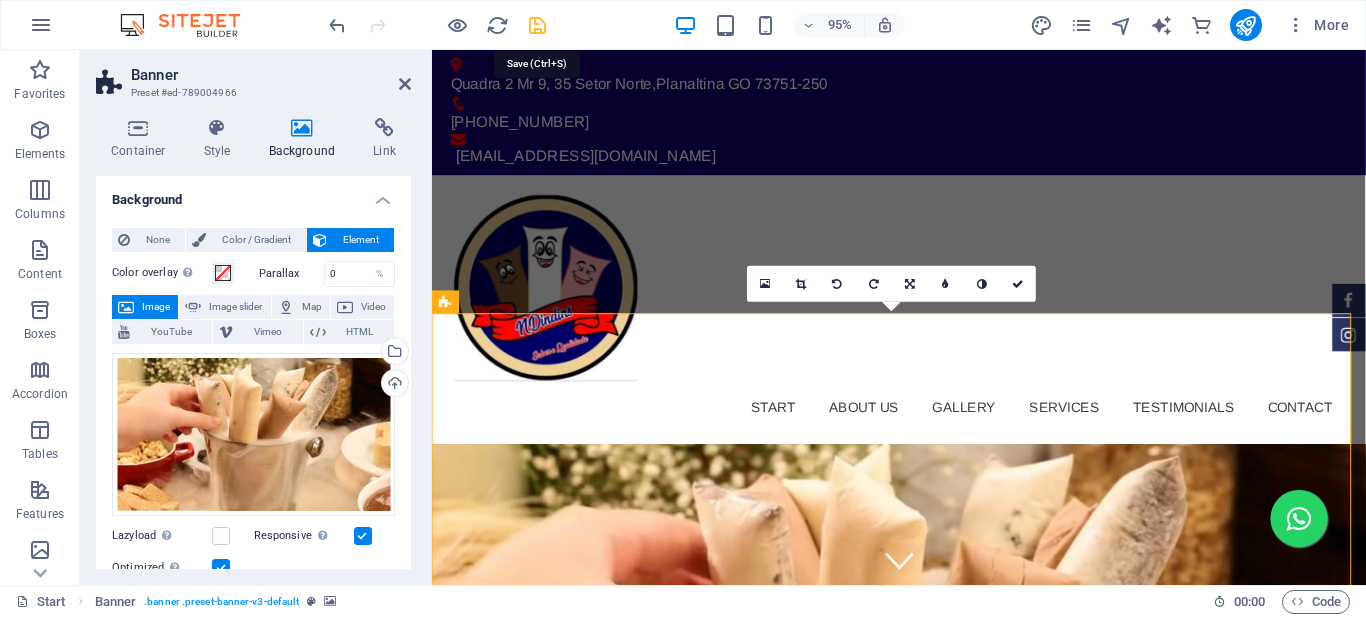 click at bounding box center [537, 25] 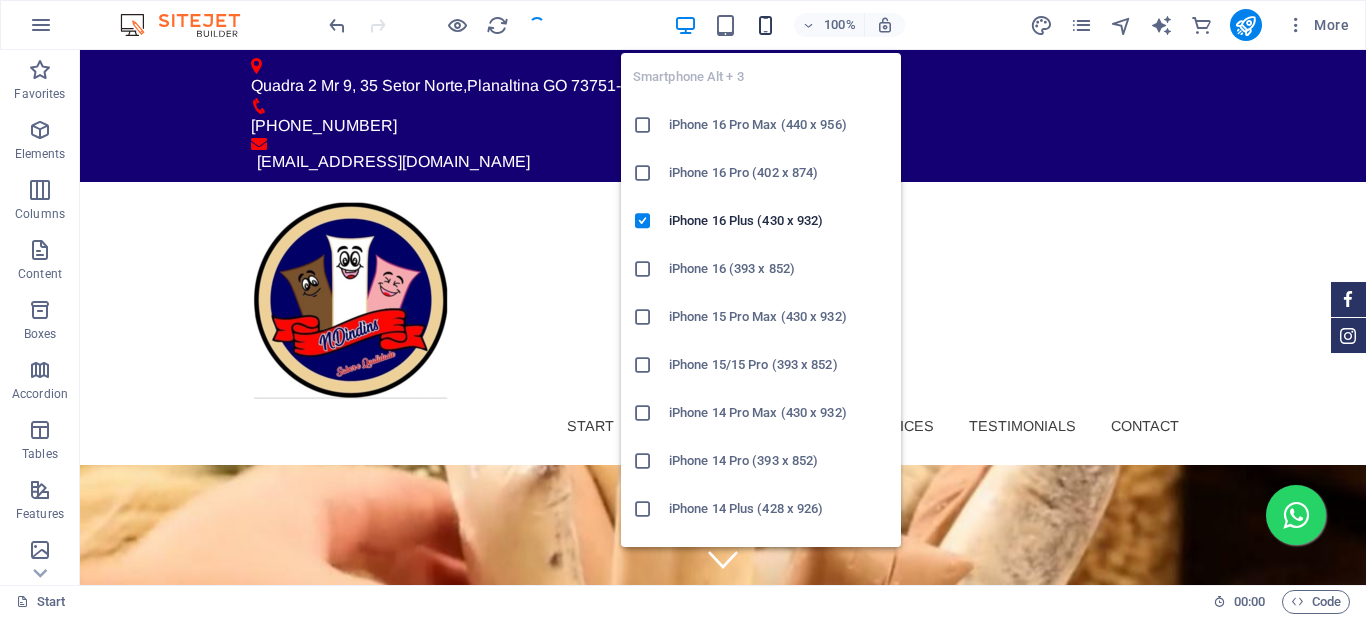 click at bounding box center (765, 25) 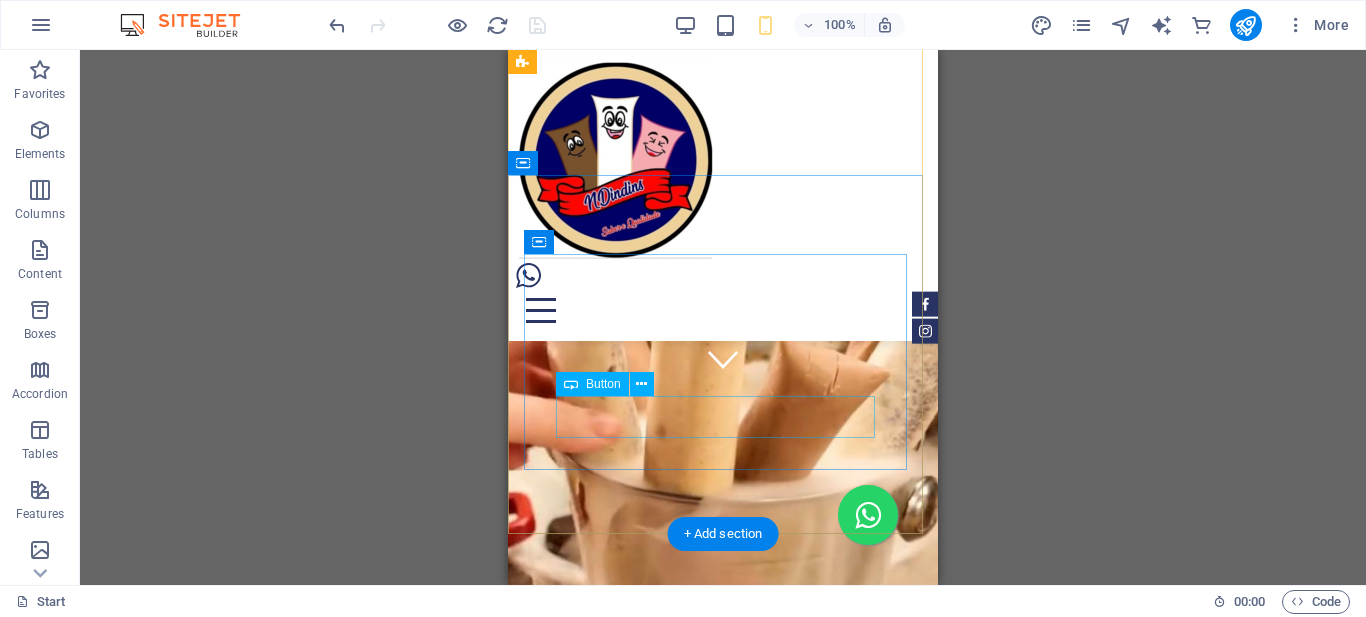 scroll, scrollTop: 100, scrollLeft: 0, axis: vertical 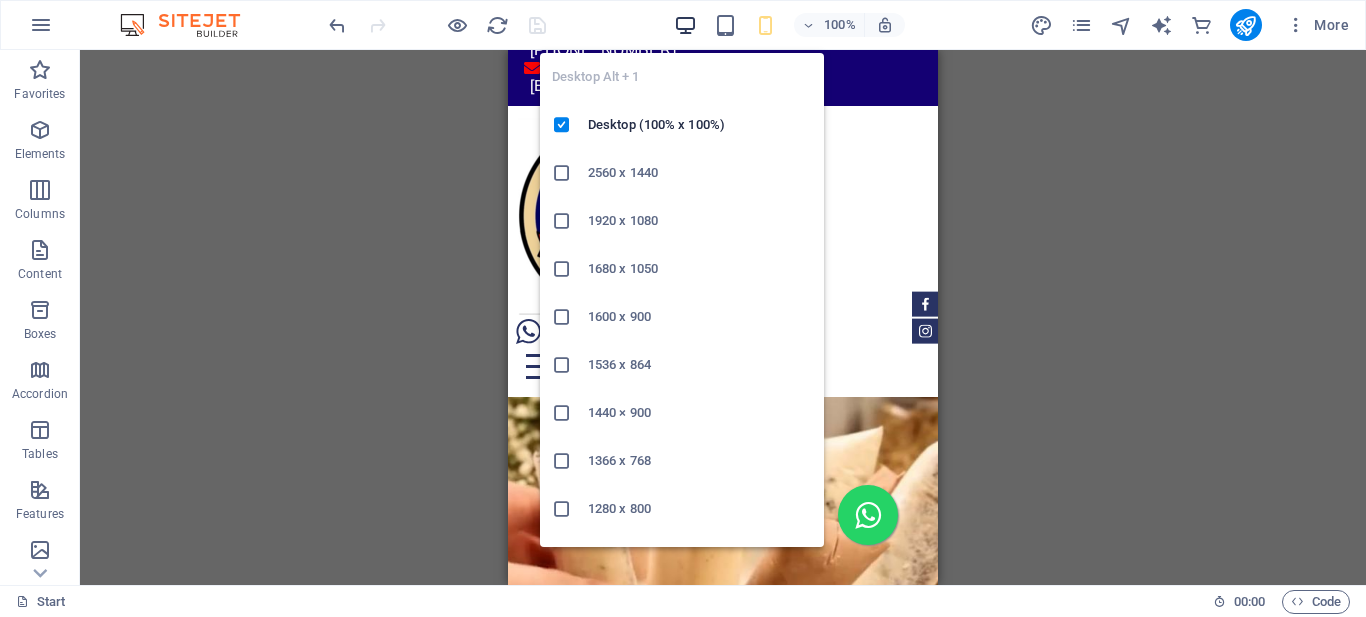 click at bounding box center (685, 25) 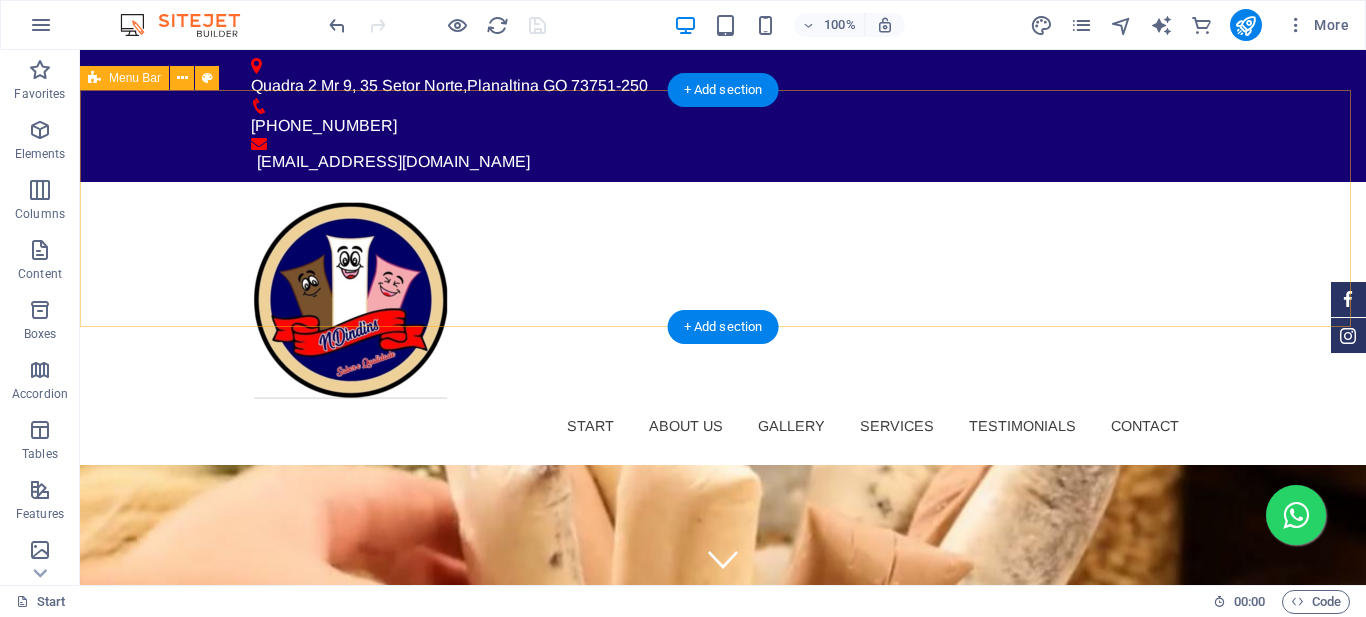 scroll, scrollTop: 100, scrollLeft: 0, axis: vertical 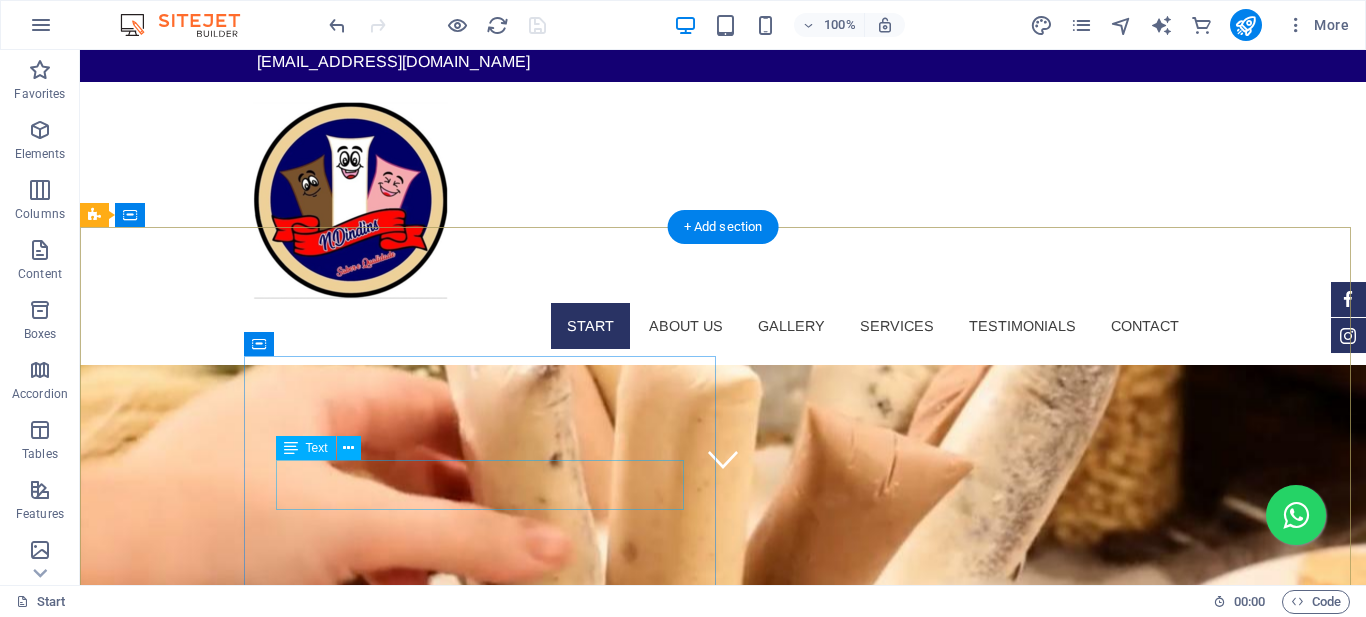 click on "Sed ut perspiciatis unde omnis iste natus doloremque laudantium." at bounding box center [487, 1071] 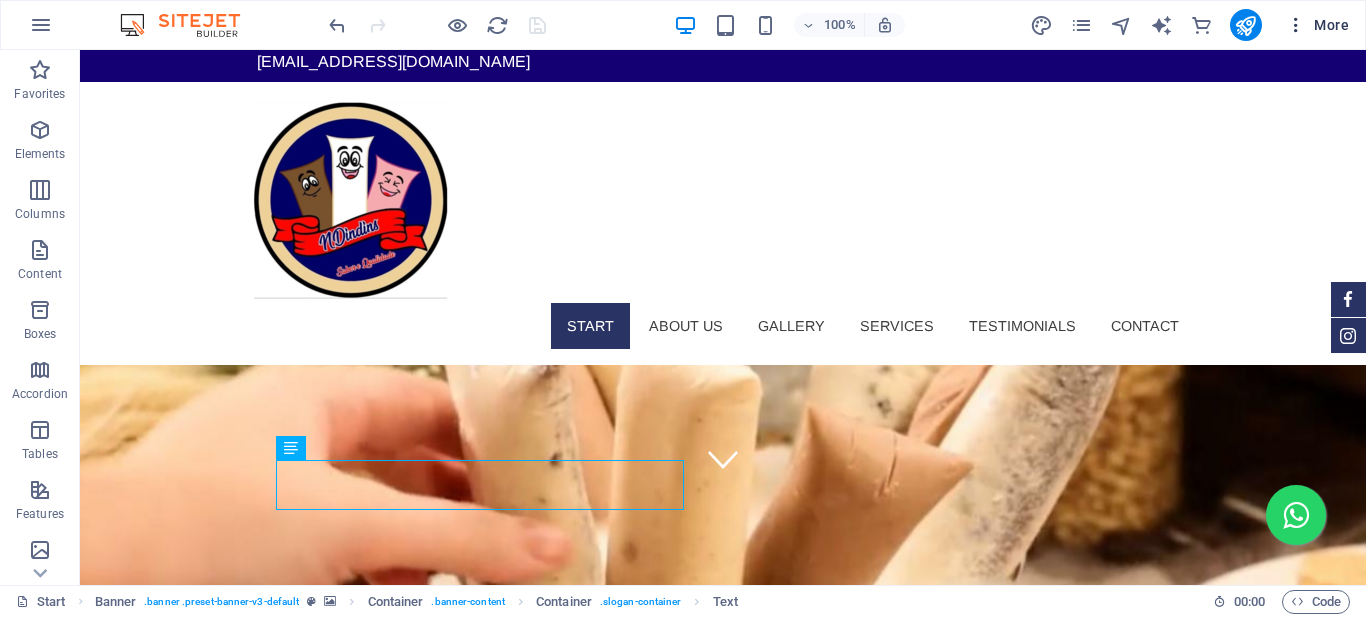 click at bounding box center (1296, 25) 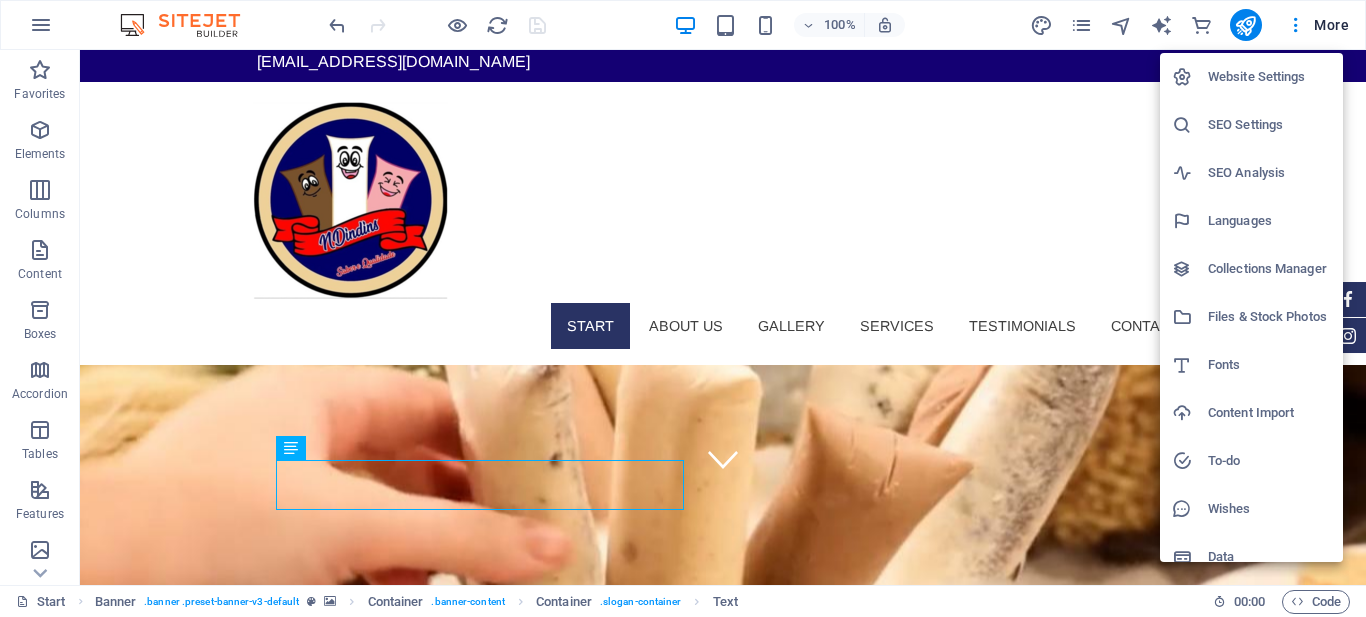 click on "Website Settings" at bounding box center (1269, 77) 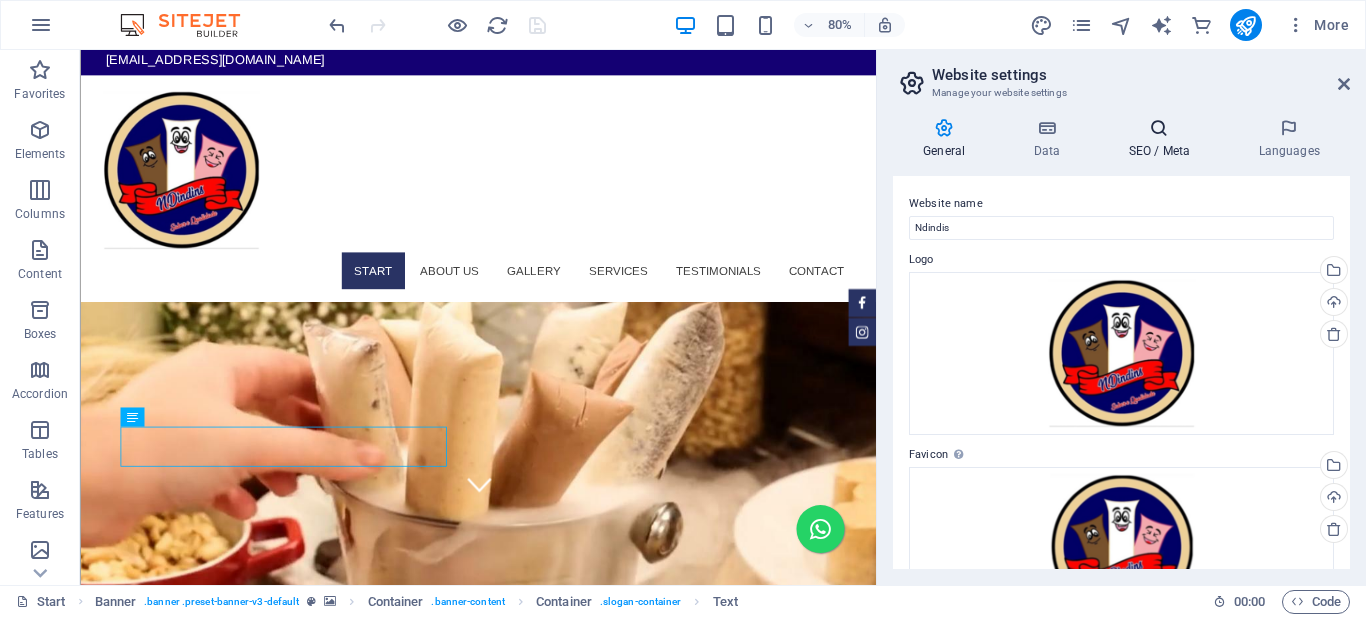 click on "SEO / Meta" at bounding box center (1163, 139) 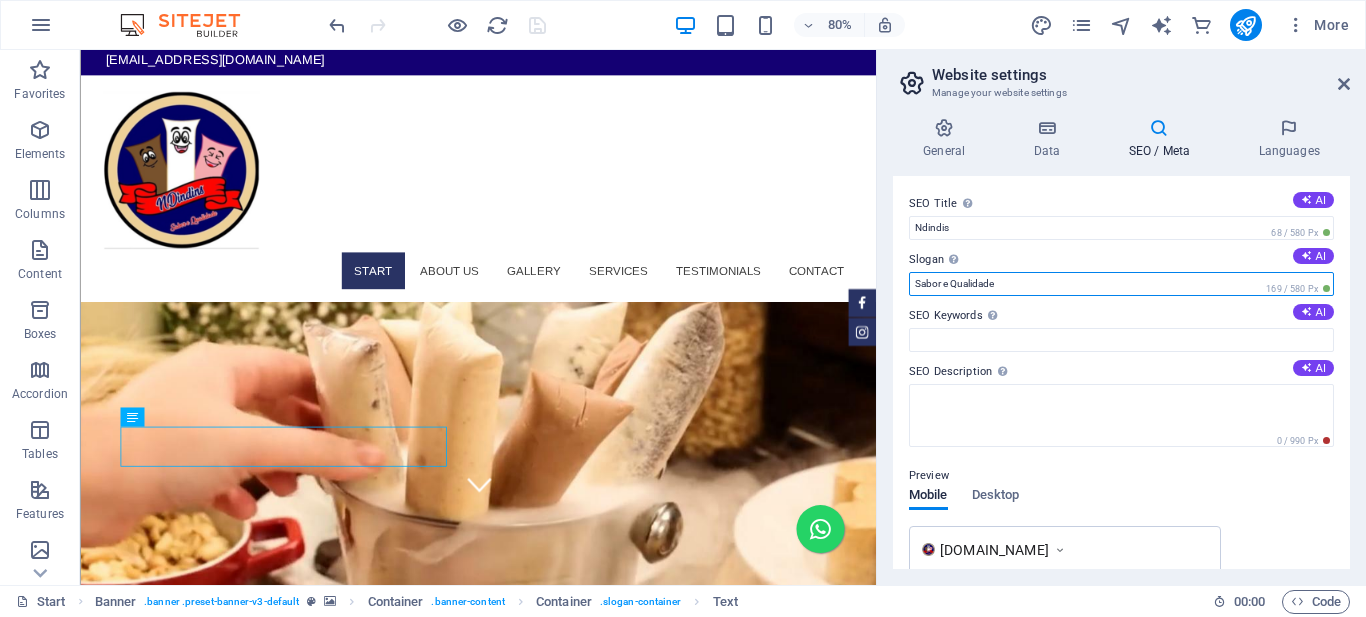 click on "Sabor e Qualidade" at bounding box center (1121, 284) 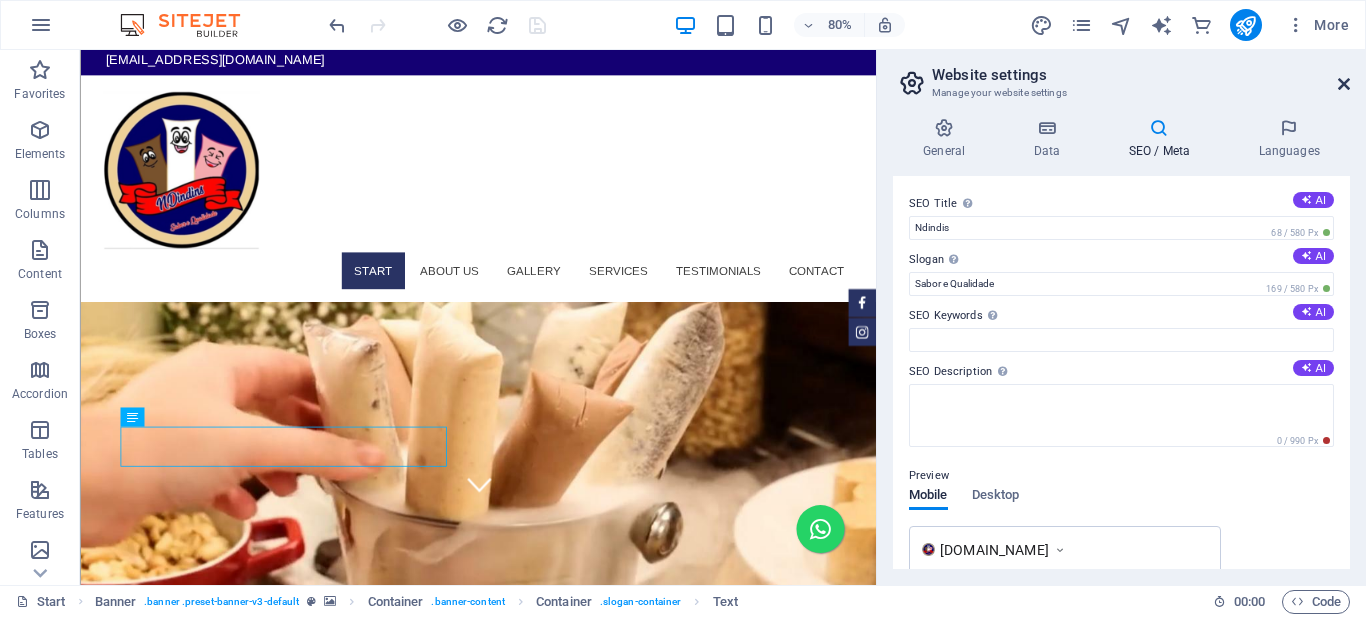 click at bounding box center [1344, 84] 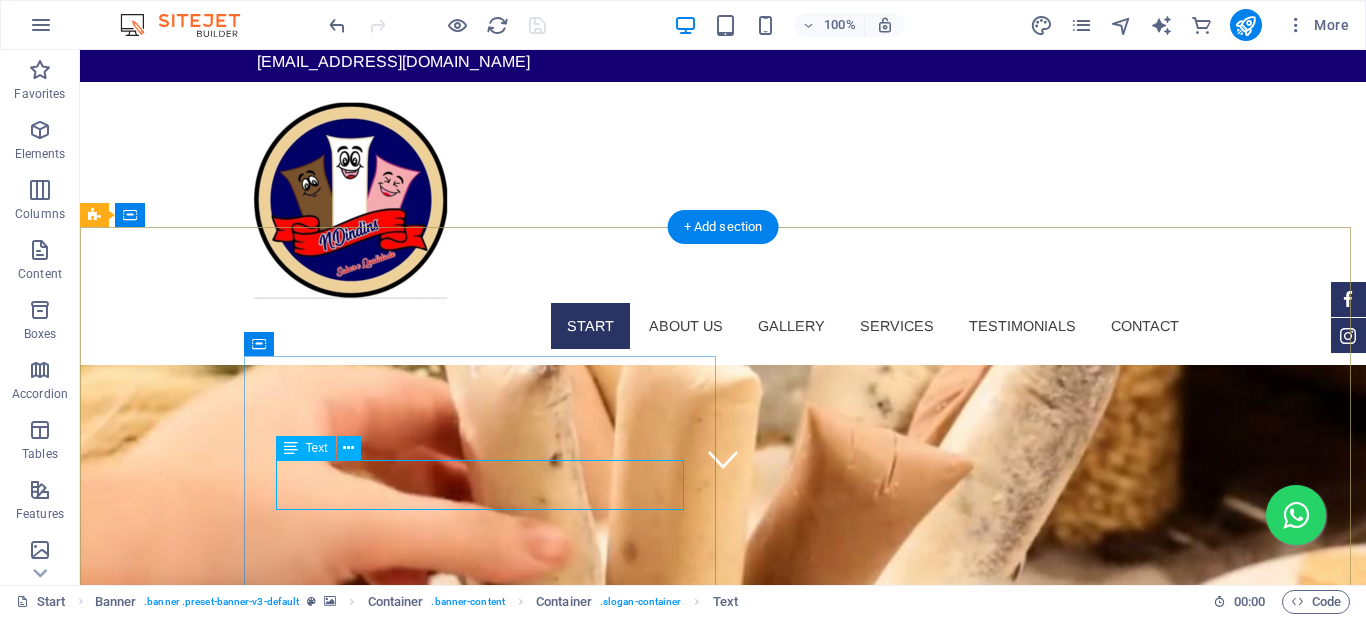 click on "Sed ut perspiciatis unde omnis iste natus doloremque laudantium." at bounding box center (487, 1071) 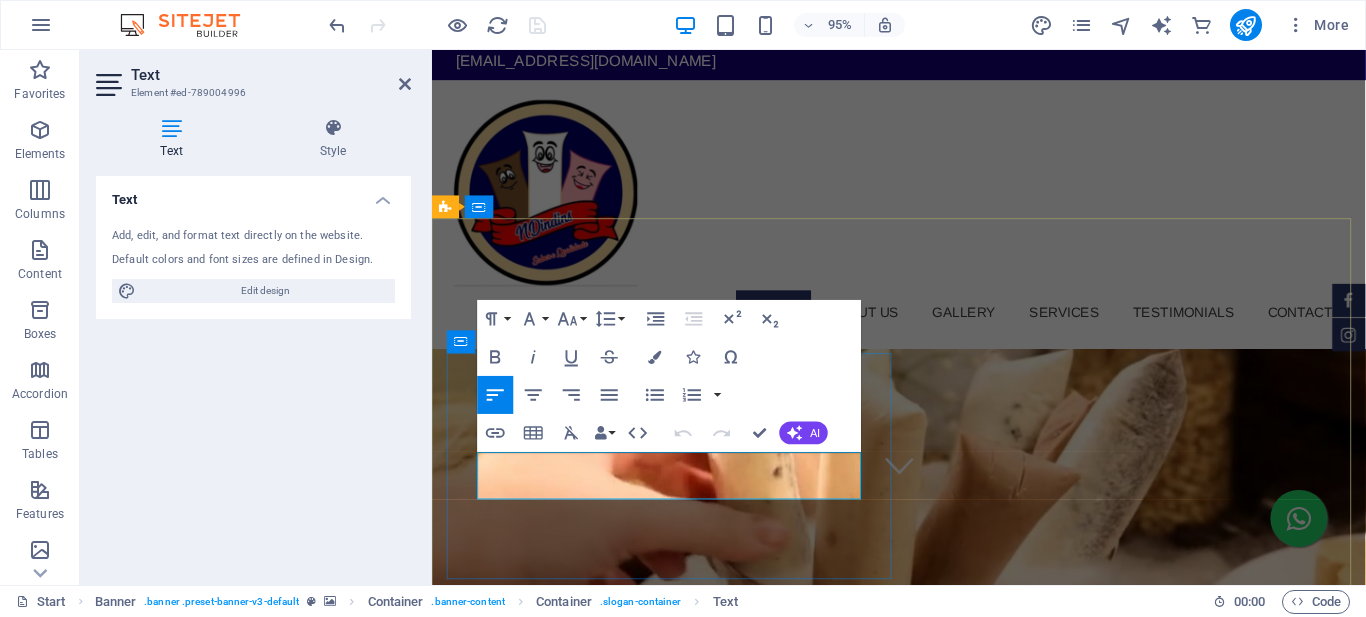 click on "Sed ut perspiciatis unde omnis iste natus doloremque laudantium." at bounding box center (677, 1070) 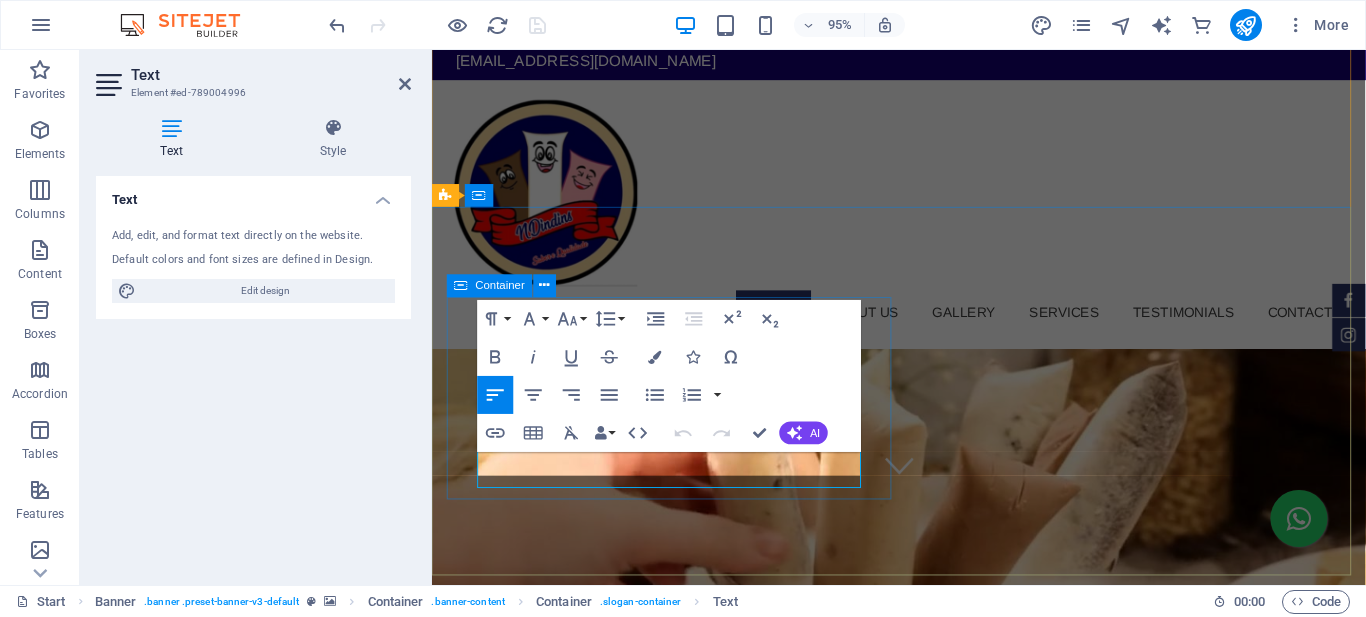 scroll, scrollTop: 112, scrollLeft: 0, axis: vertical 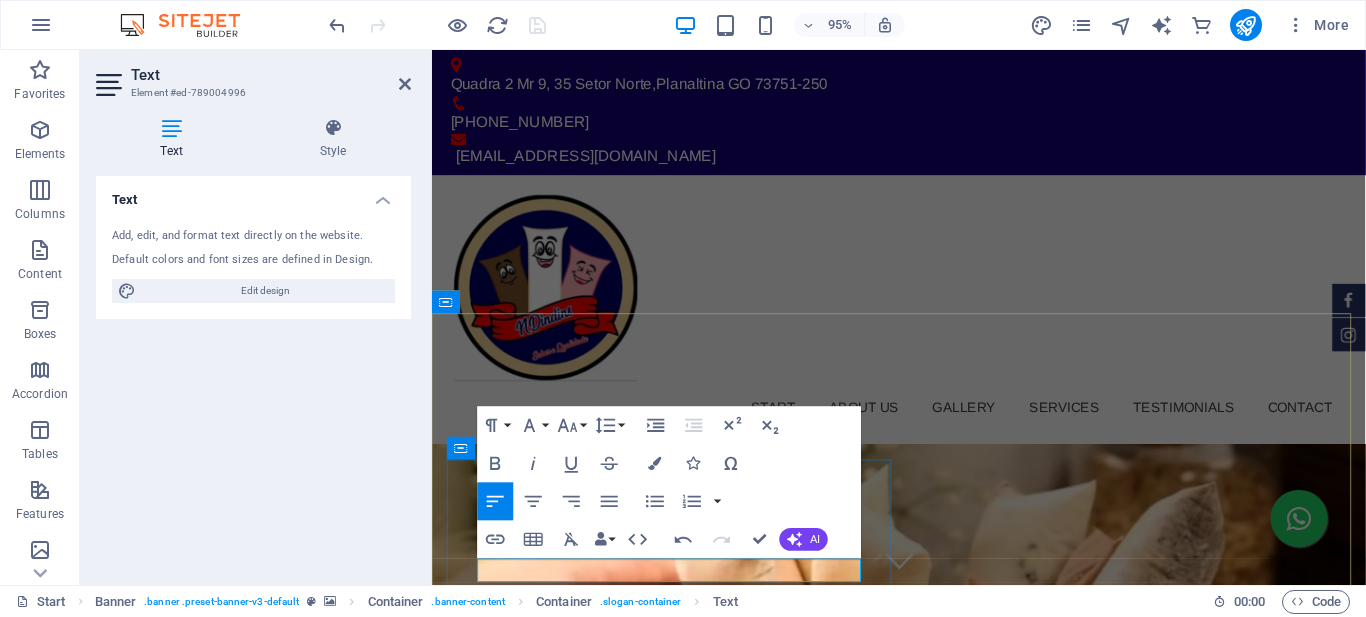 click on "Sabor e Qualidade" at bounding box center [688, 1301] 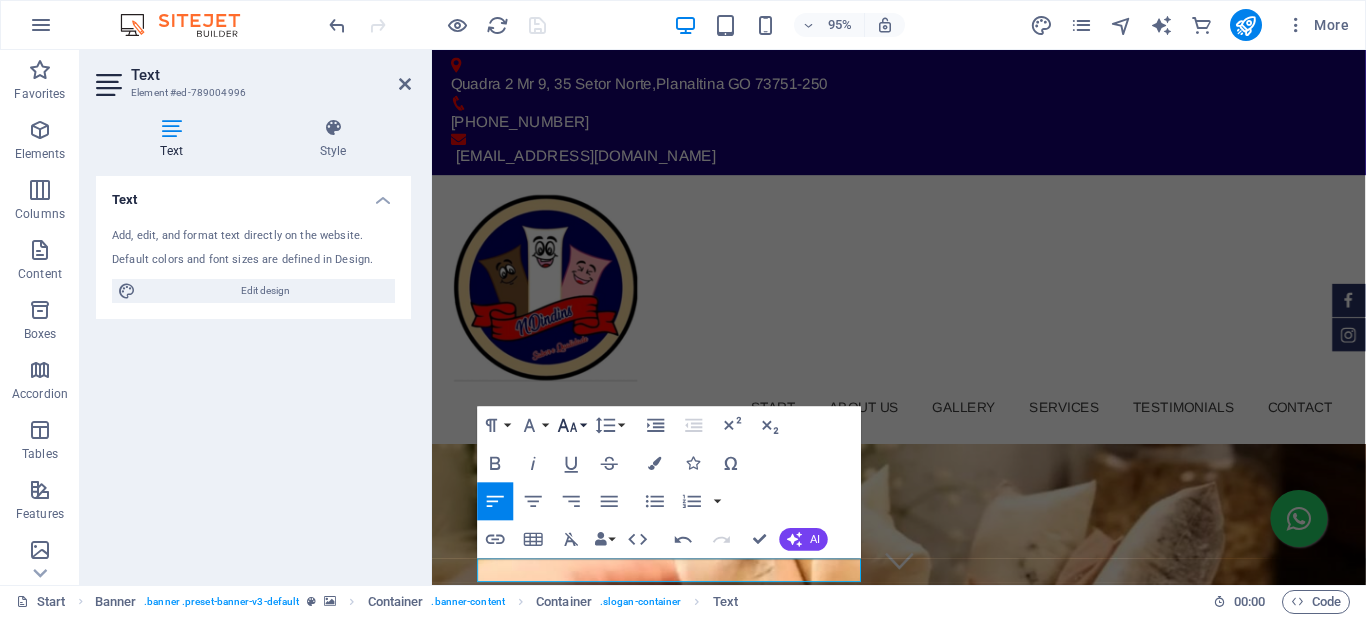 click on "Font Size" at bounding box center (572, 426) 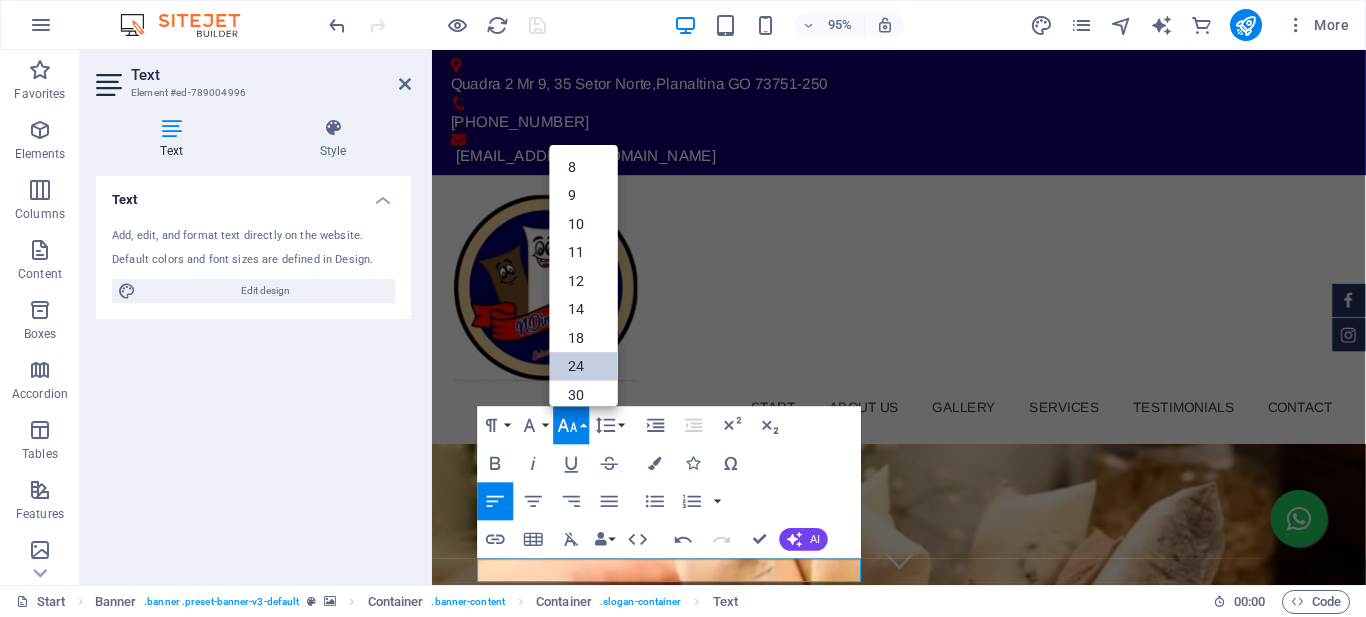 click on "24" at bounding box center (584, 366) 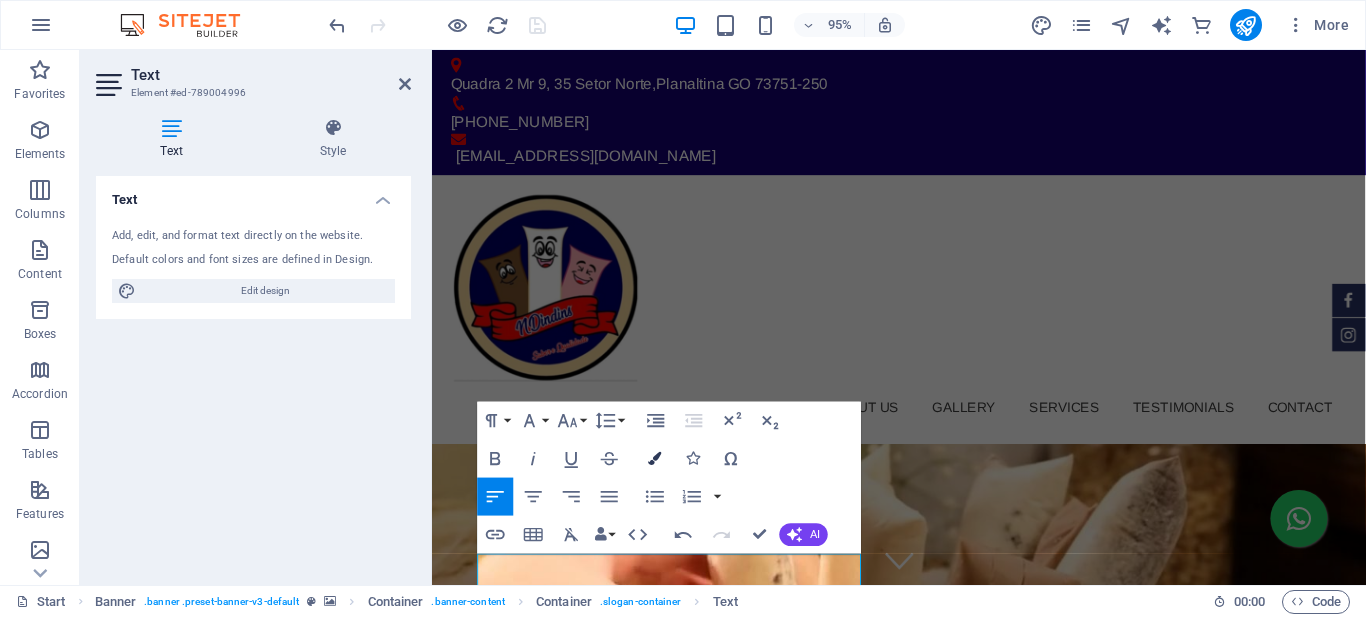 click at bounding box center [655, 458] 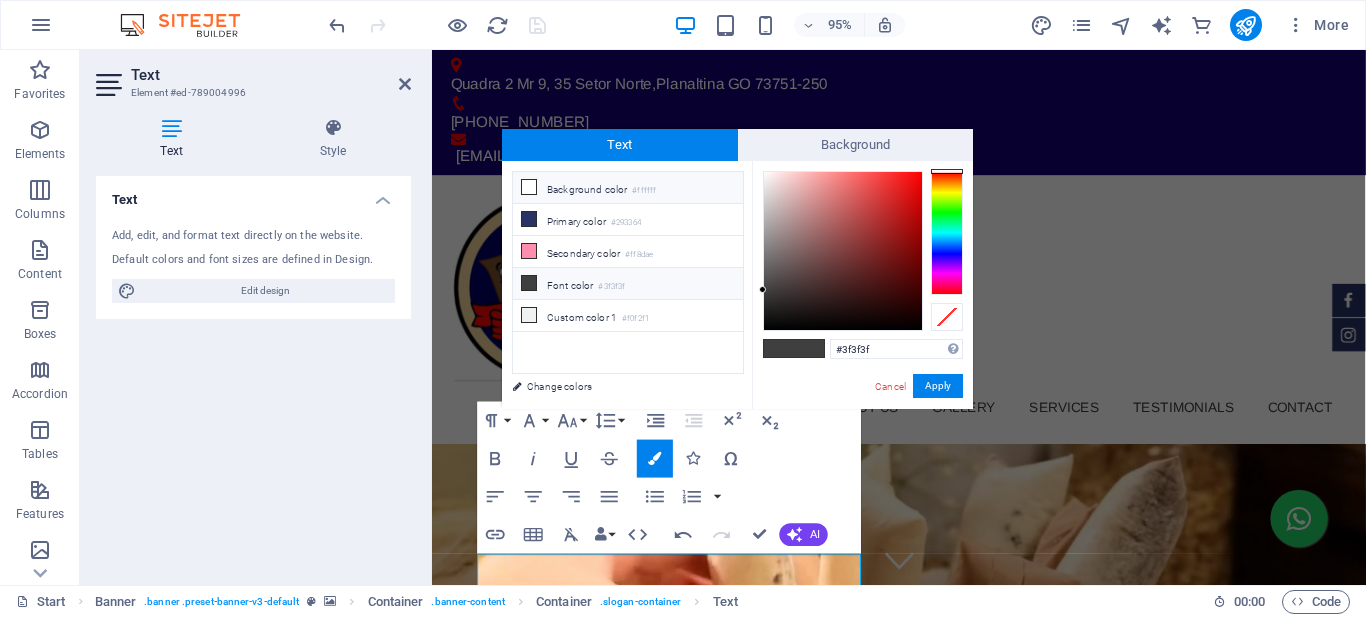 click at bounding box center [529, 187] 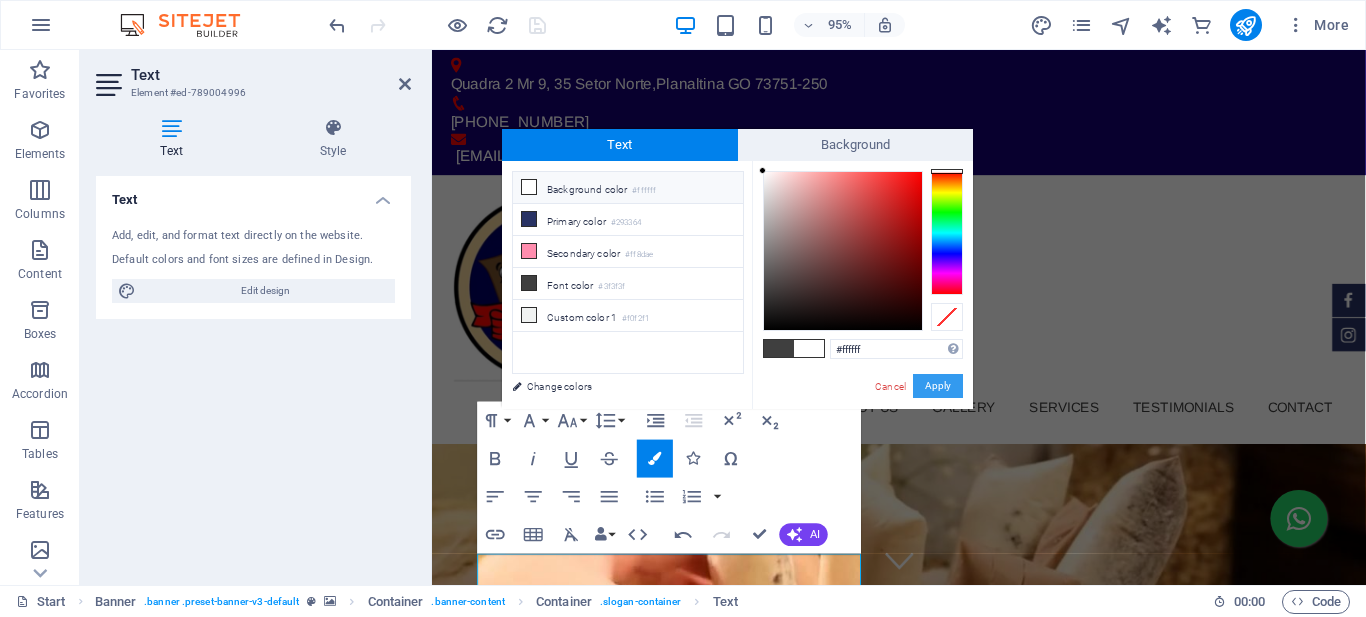 click on "Apply" at bounding box center [938, 386] 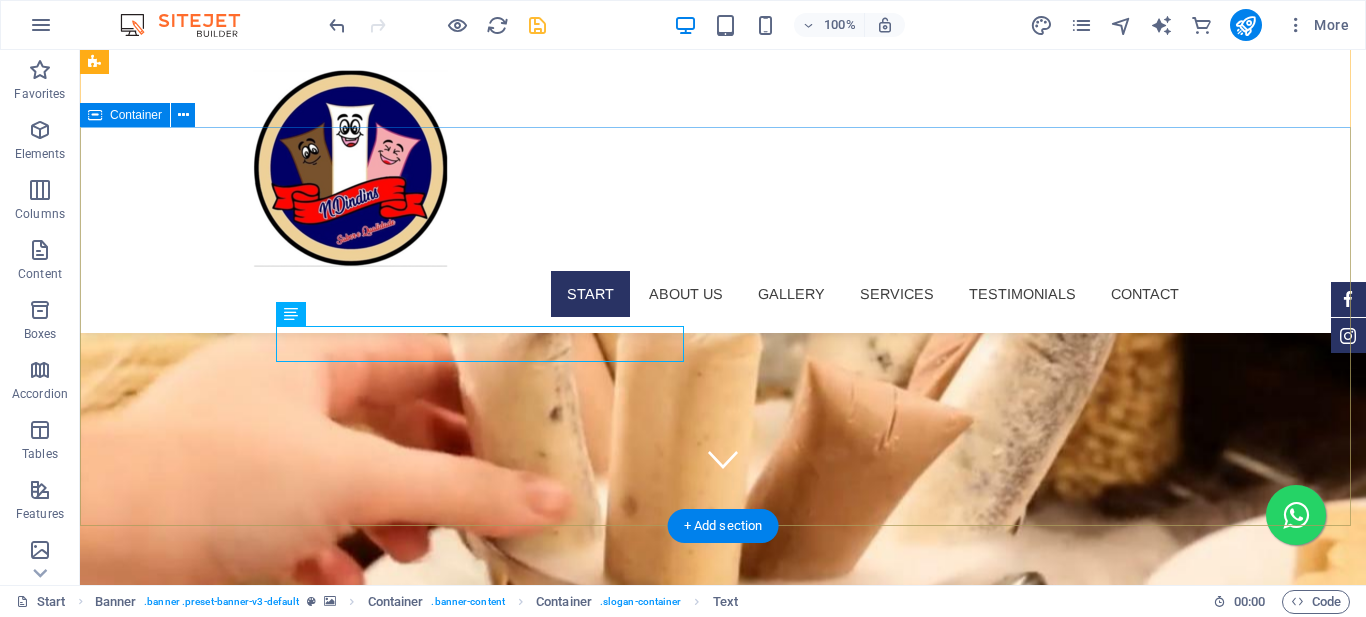 scroll, scrollTop: 200, scrollLeft: 0, axis: vertical 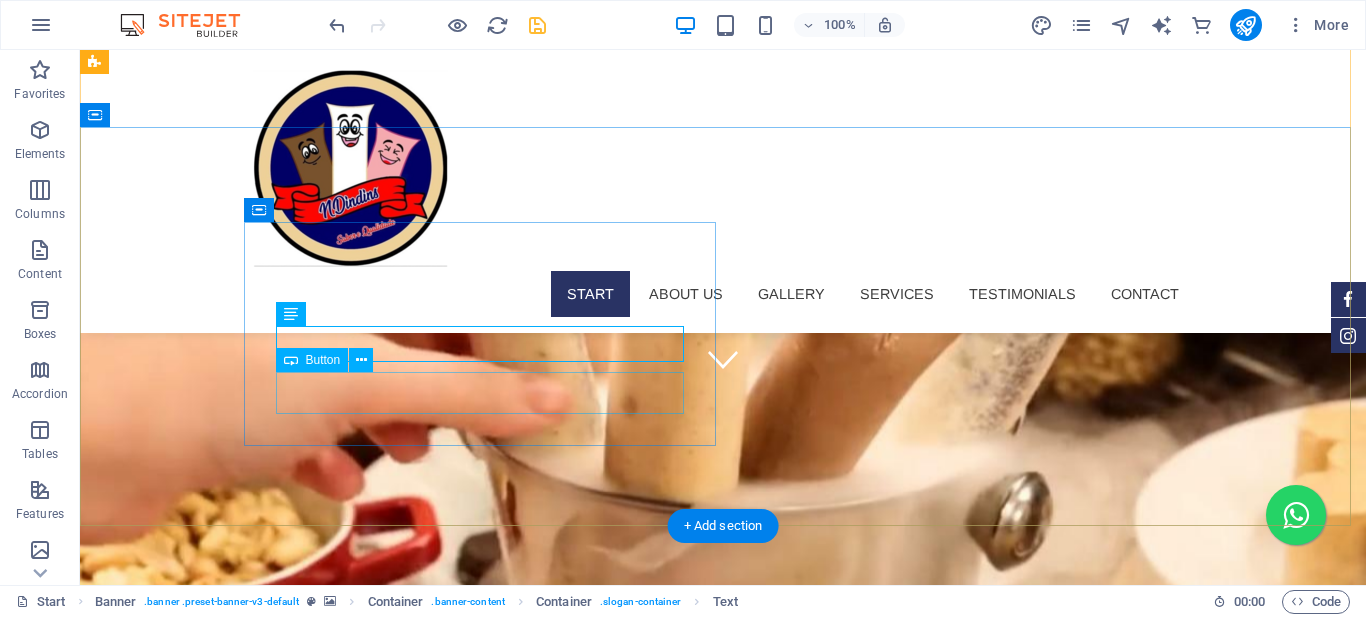 click on "Learn more" at bounding box center (487, 967) 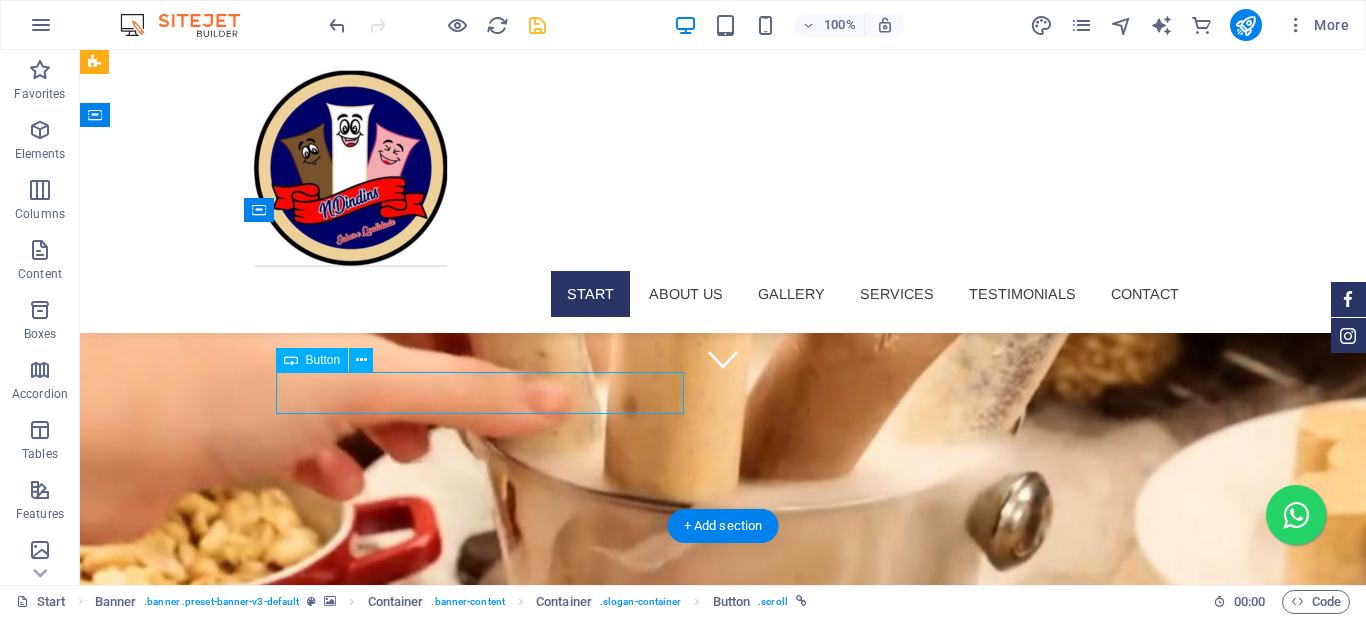 click on "Learn more" at bounding box center [487, 967] 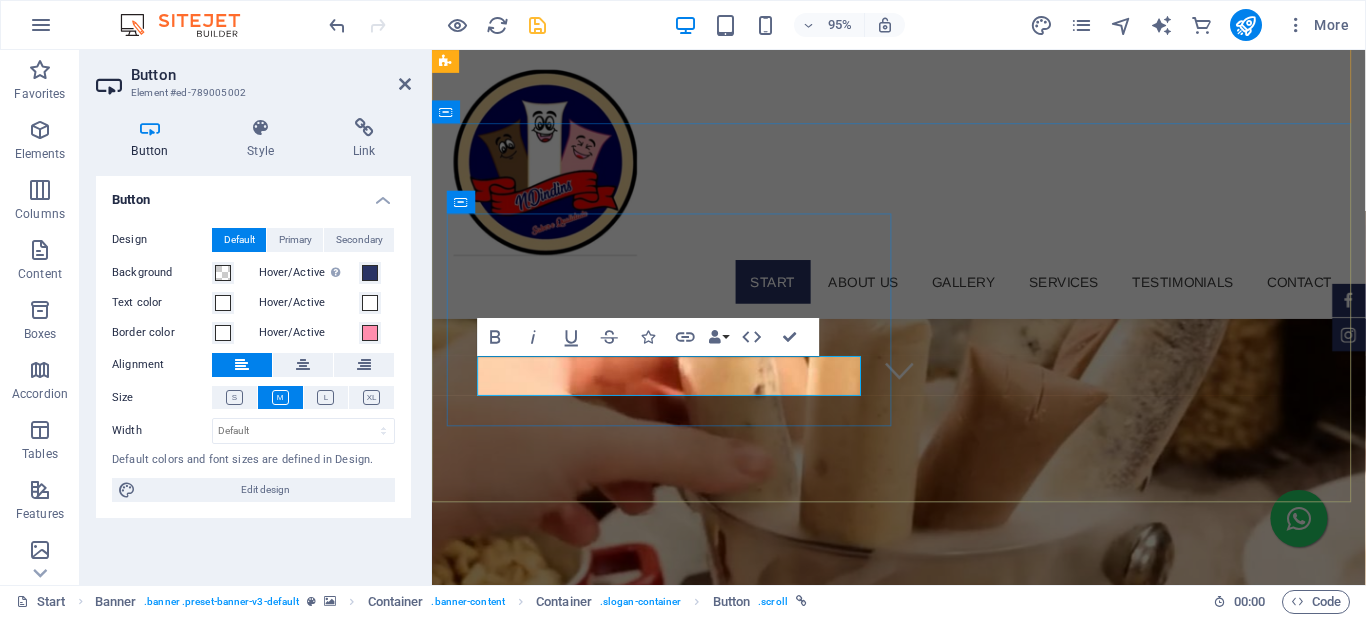 type 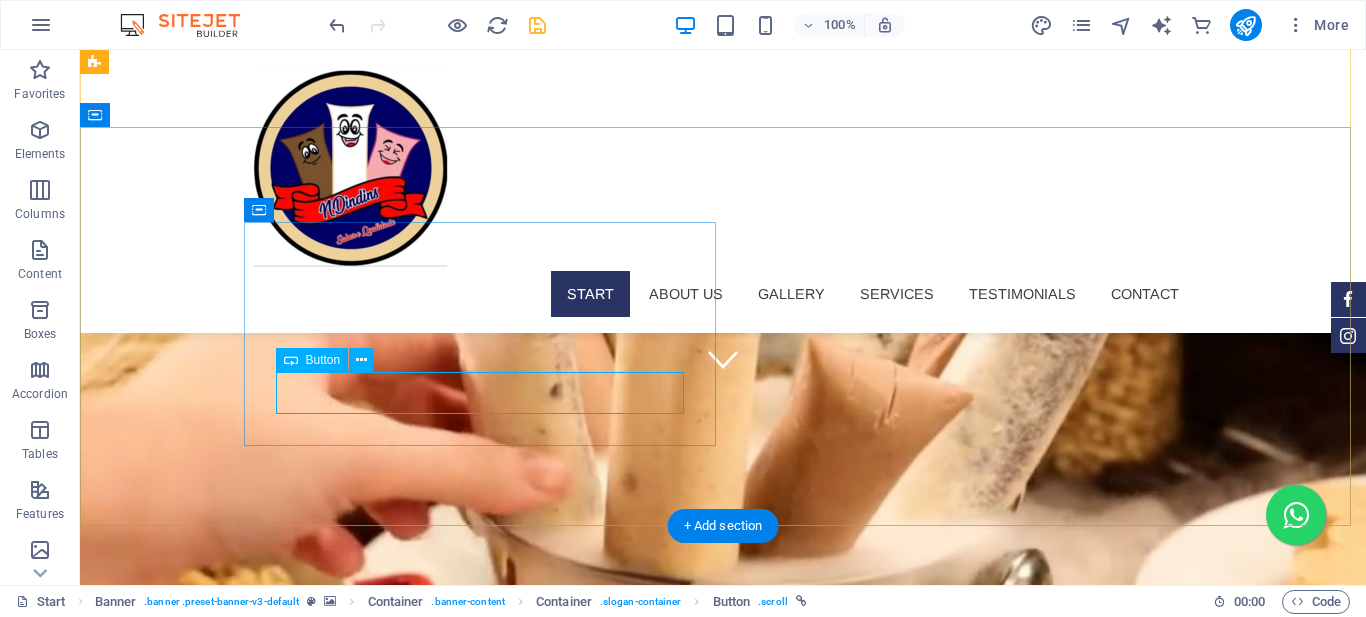 click on "Fazer Pedido" at bounding box center [487, 1121] 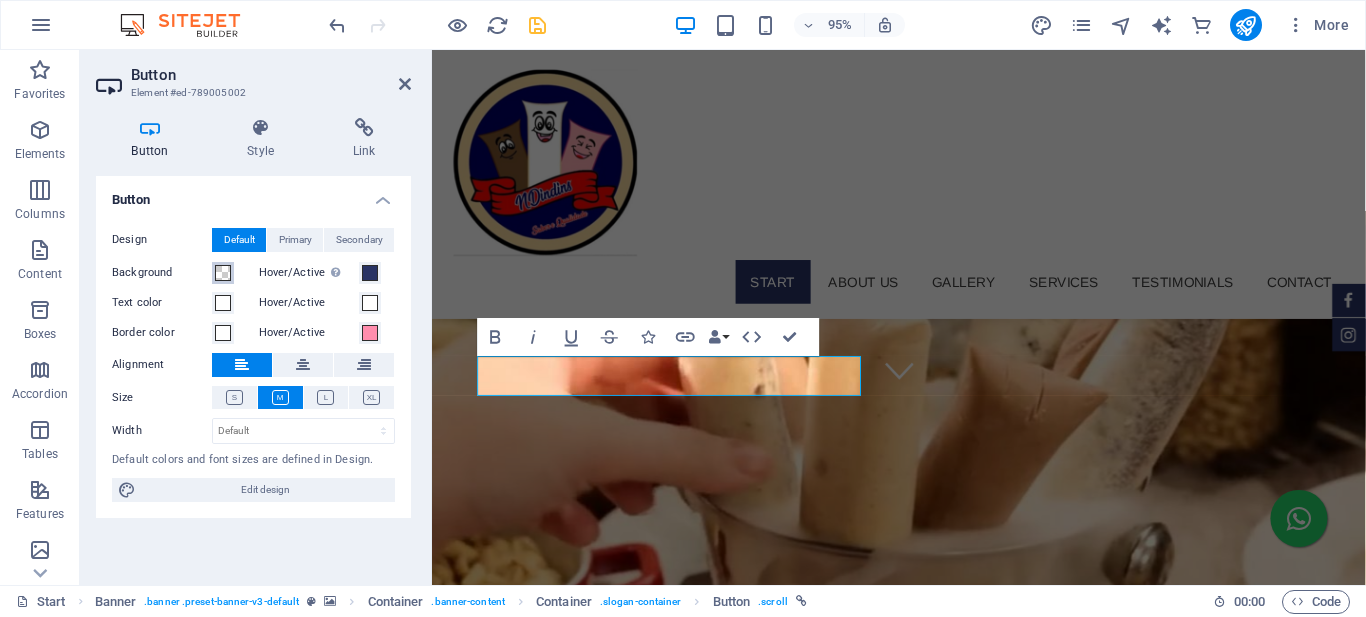 click at bounding box center (223, 273) 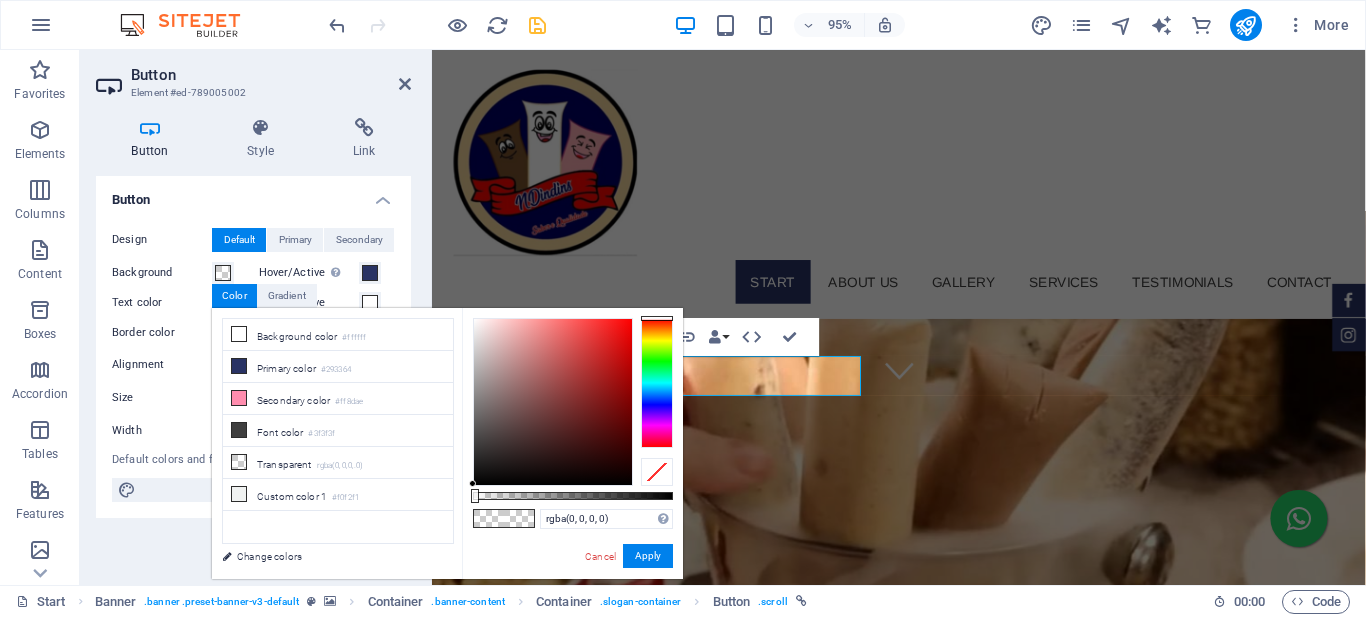 click at bounding box center [573, 402] 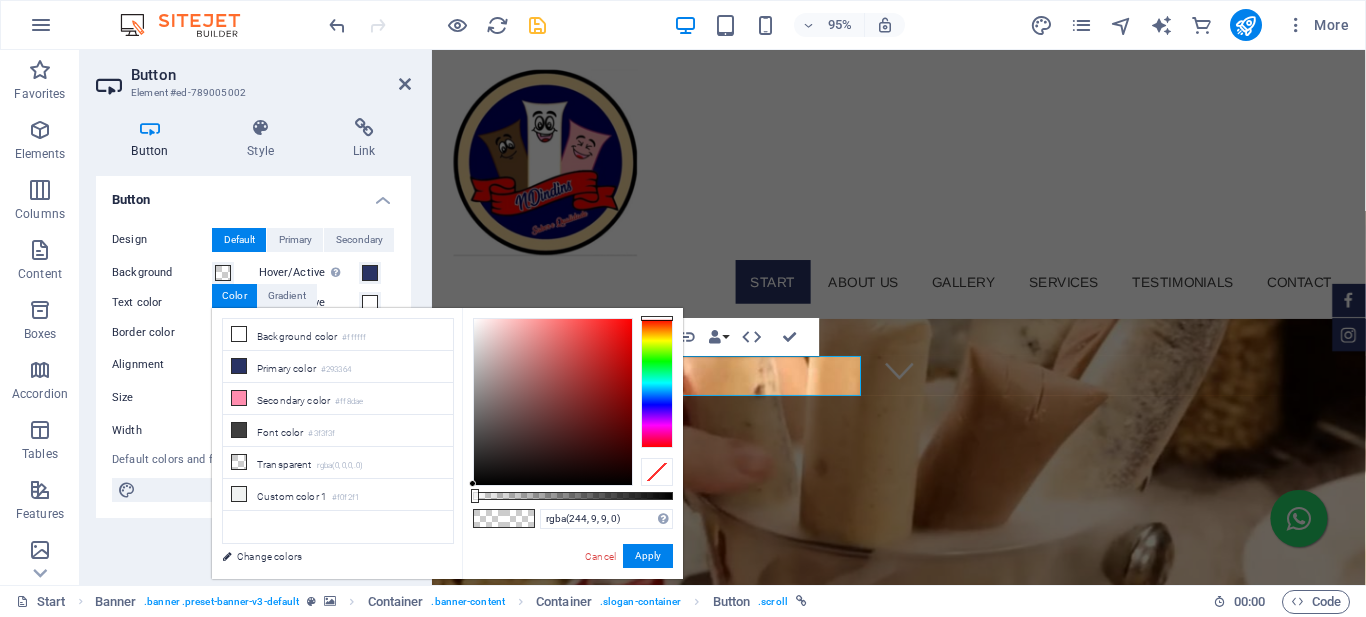 click at bounding box center [553, 402] 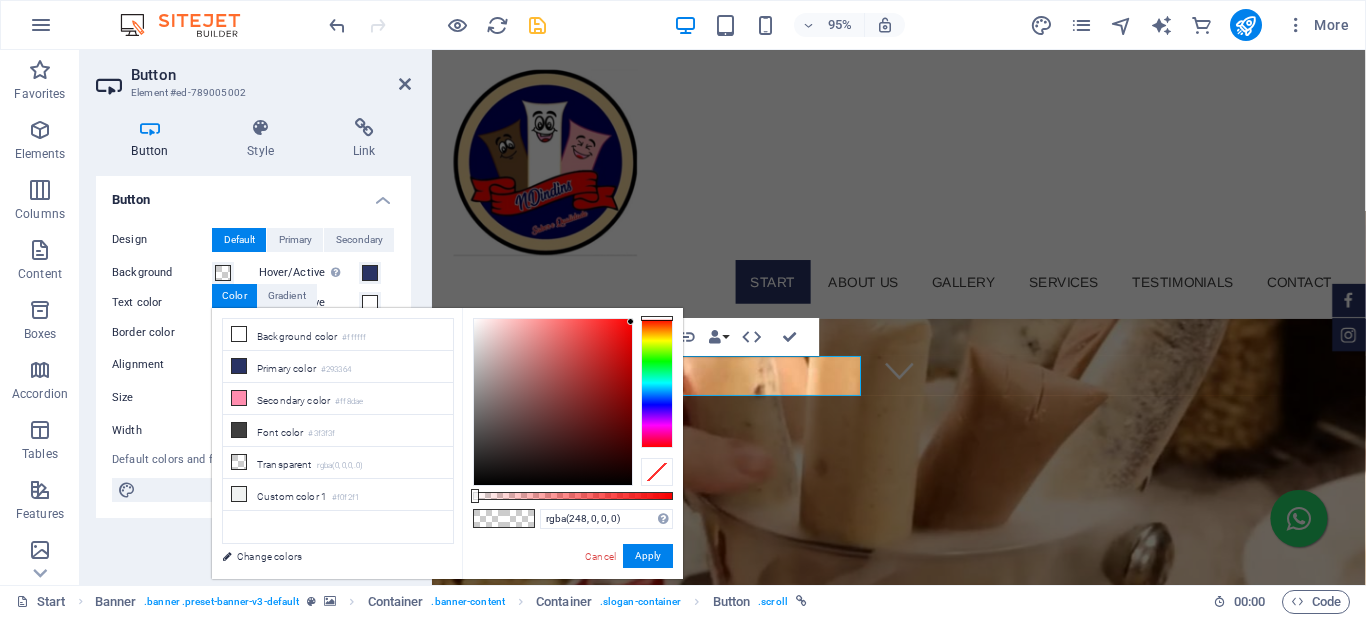 click at bounding box center [630, 321] 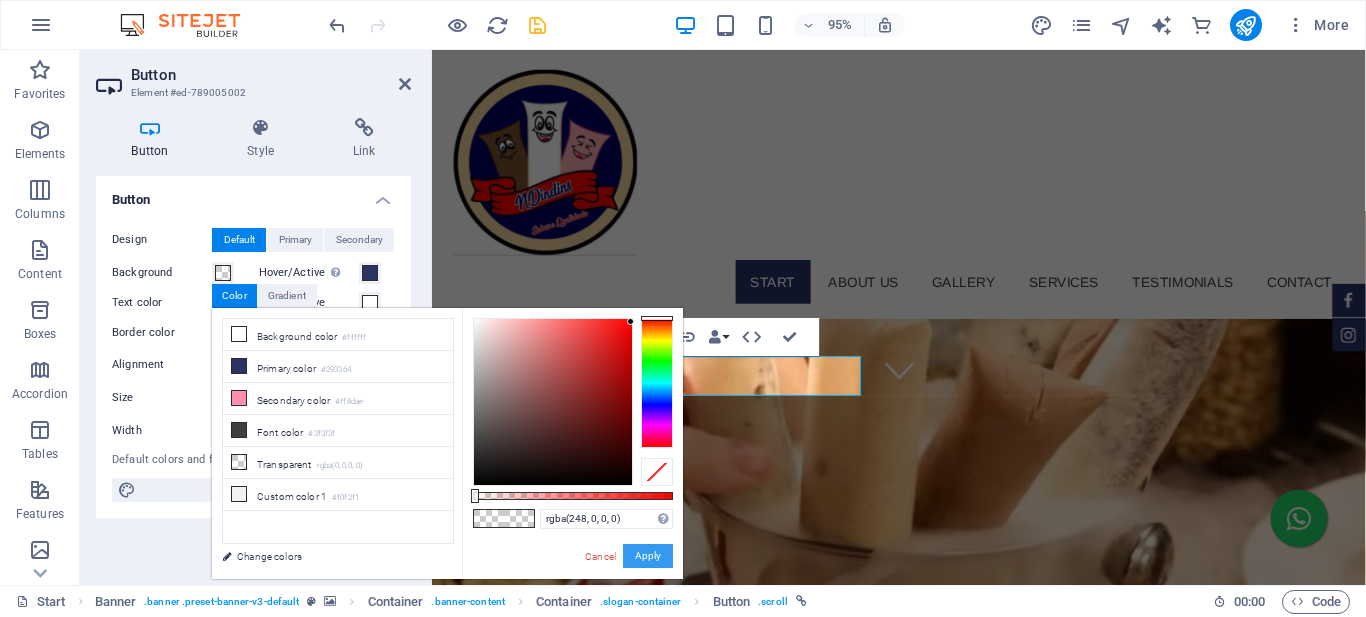 click on "Apply" at bounding box center [648, 556] 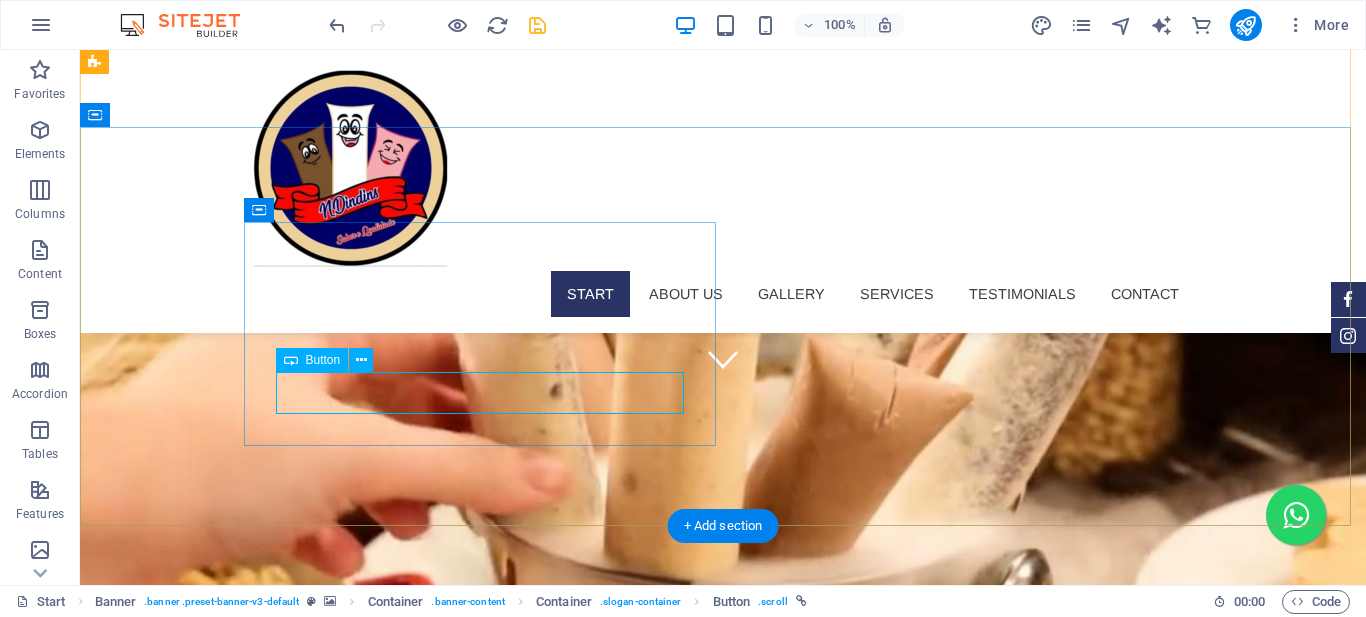 click on "Fazer Pedido" at bounding box center [487, 1121] 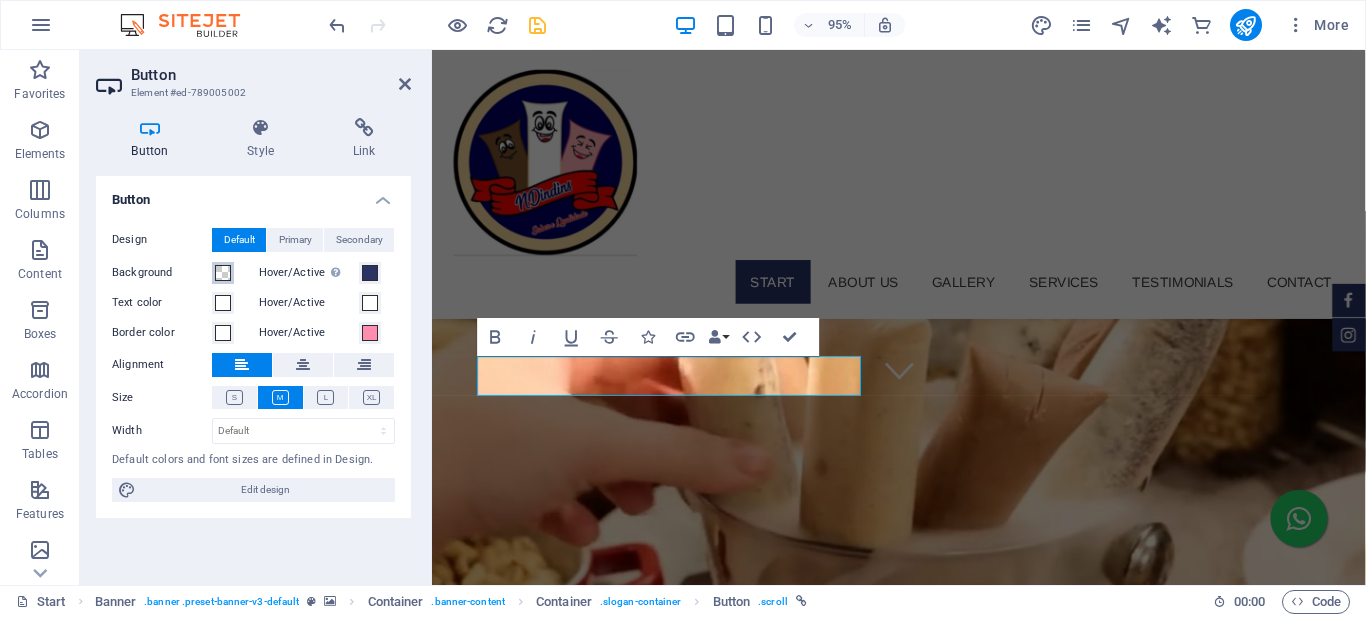 click at bounding box center (223, 273) 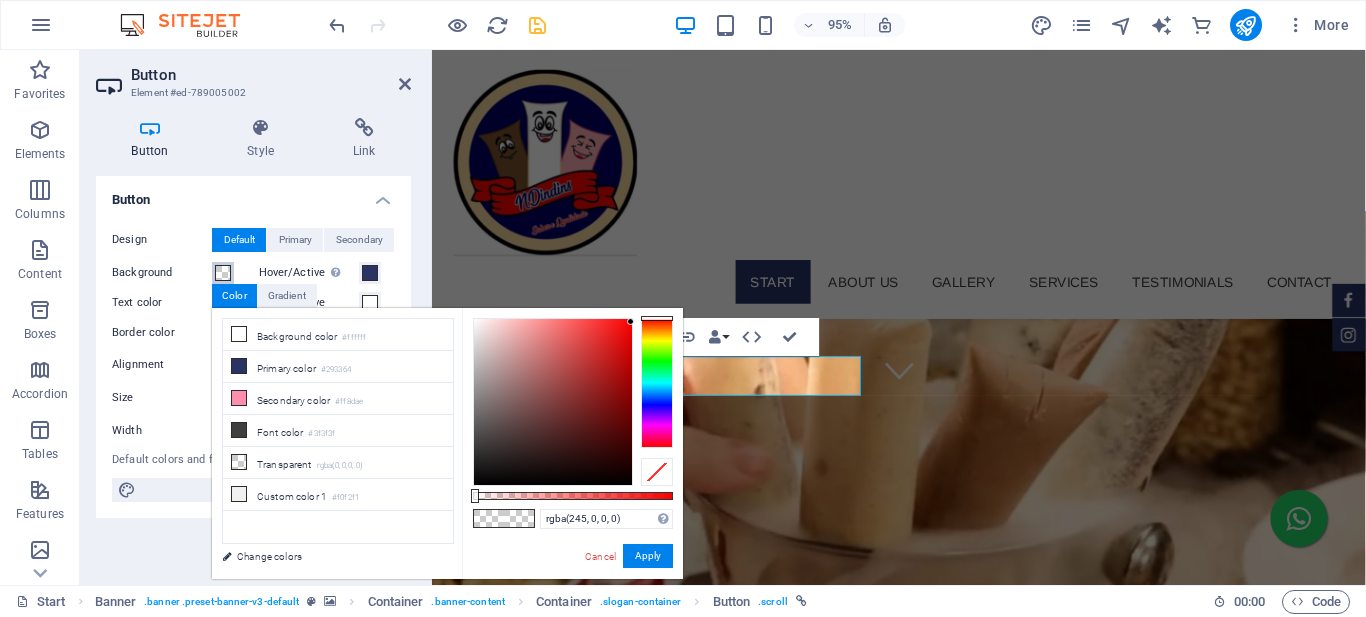click at bounding box center (630, 321) 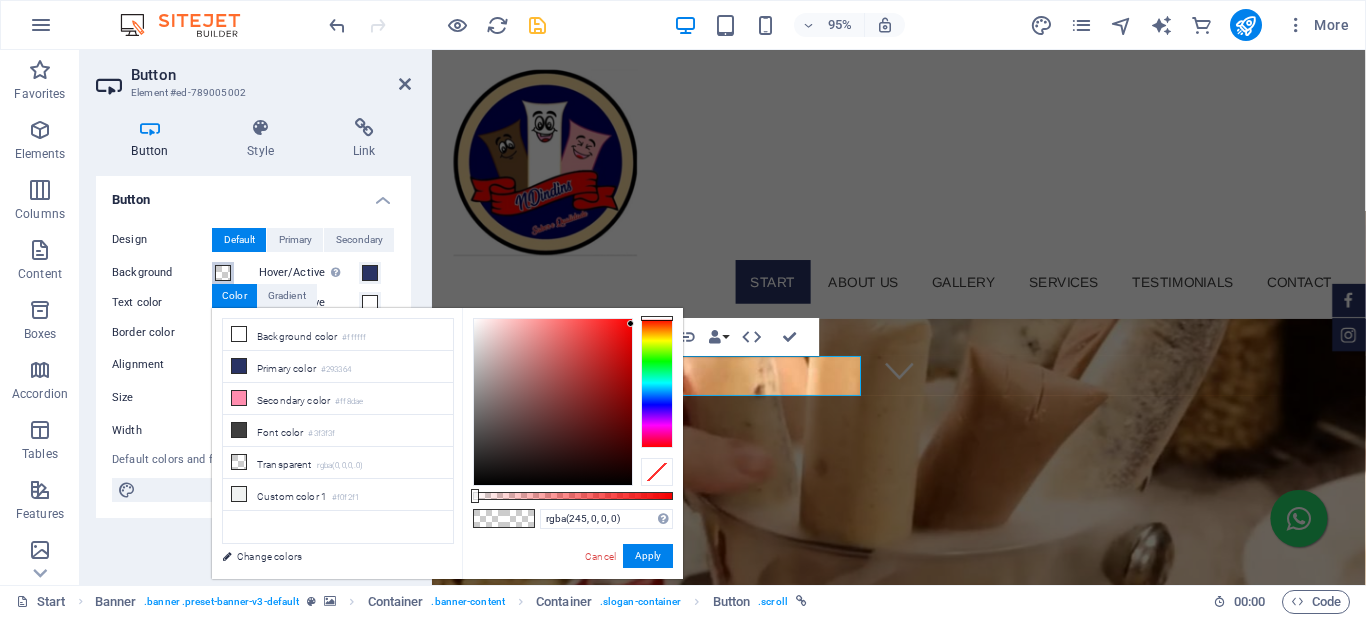 click at bounding box center (630, 323) 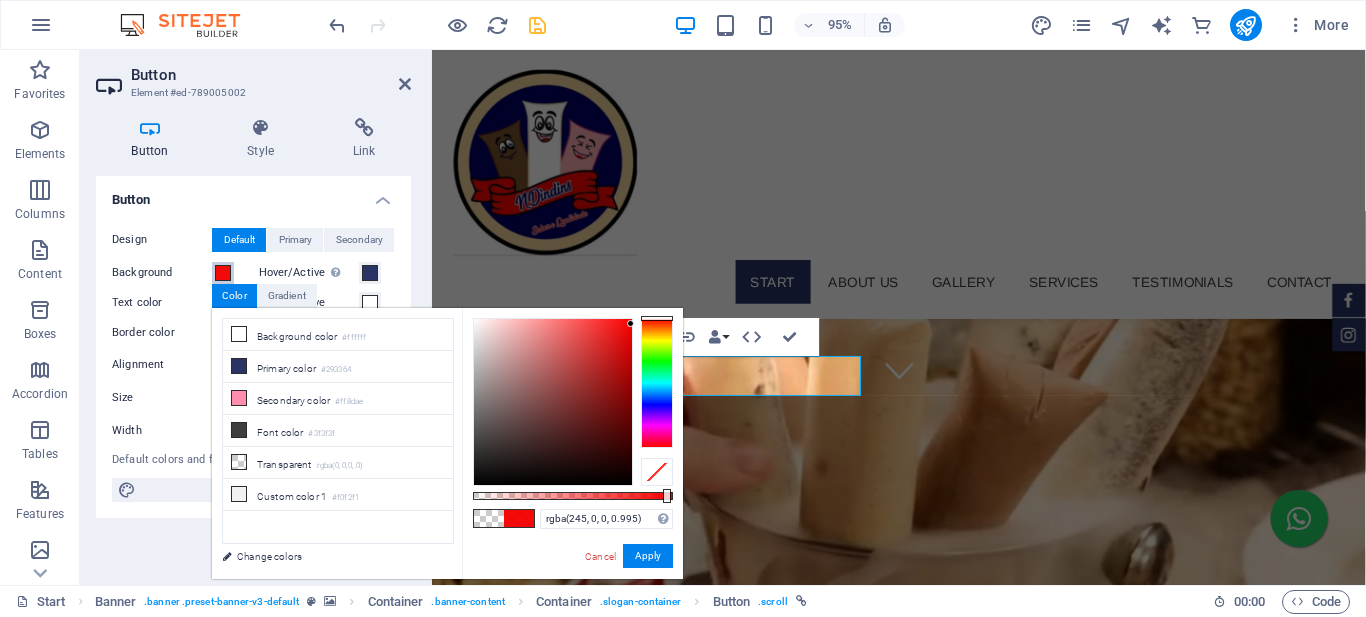 type on "#f50000" 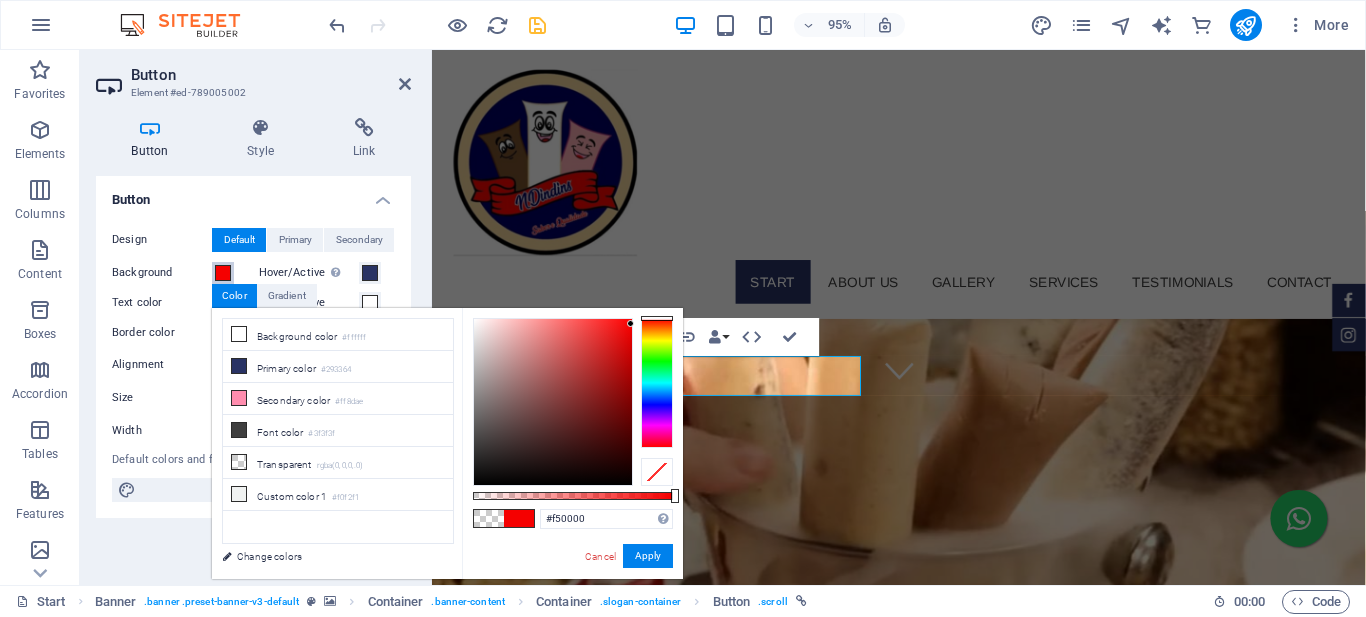 drag, startPoint x: 662, startPoint y: 492, endPoint x: 690, endPoint y: 486, distance: 28.635643 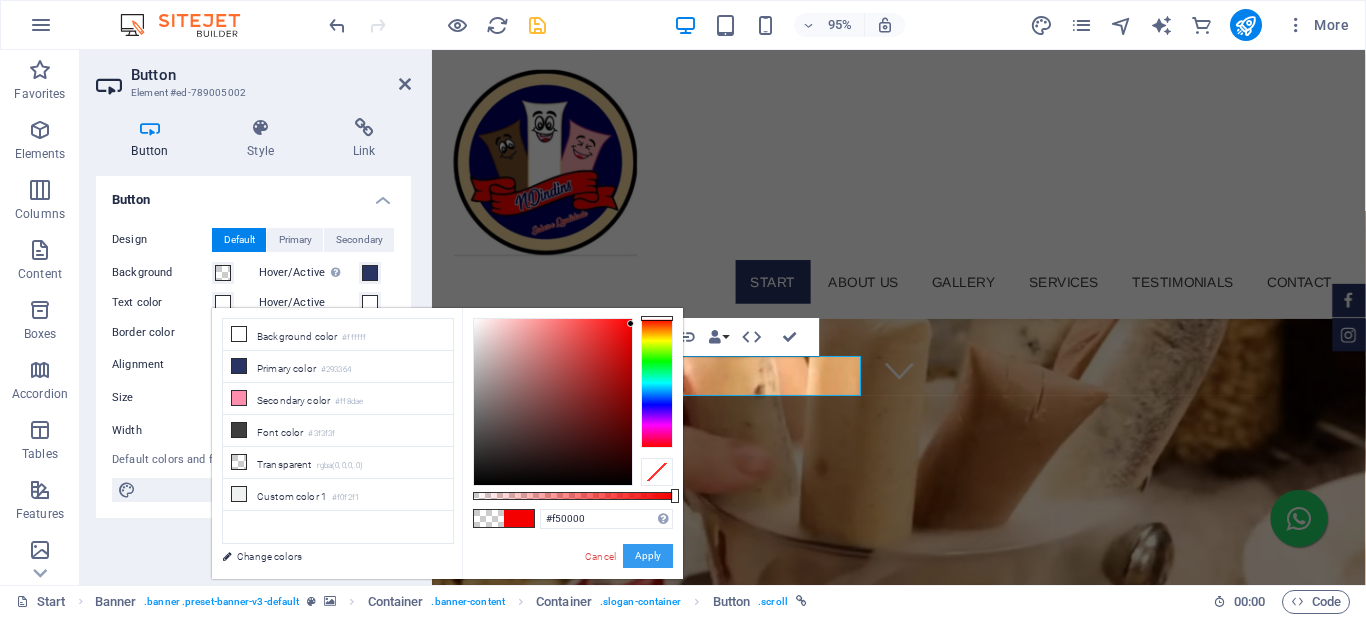 drag, startPoint x: 651, startPoint y: 557, endPoint x: 229, endPoint y: 533, distance: 422.68192 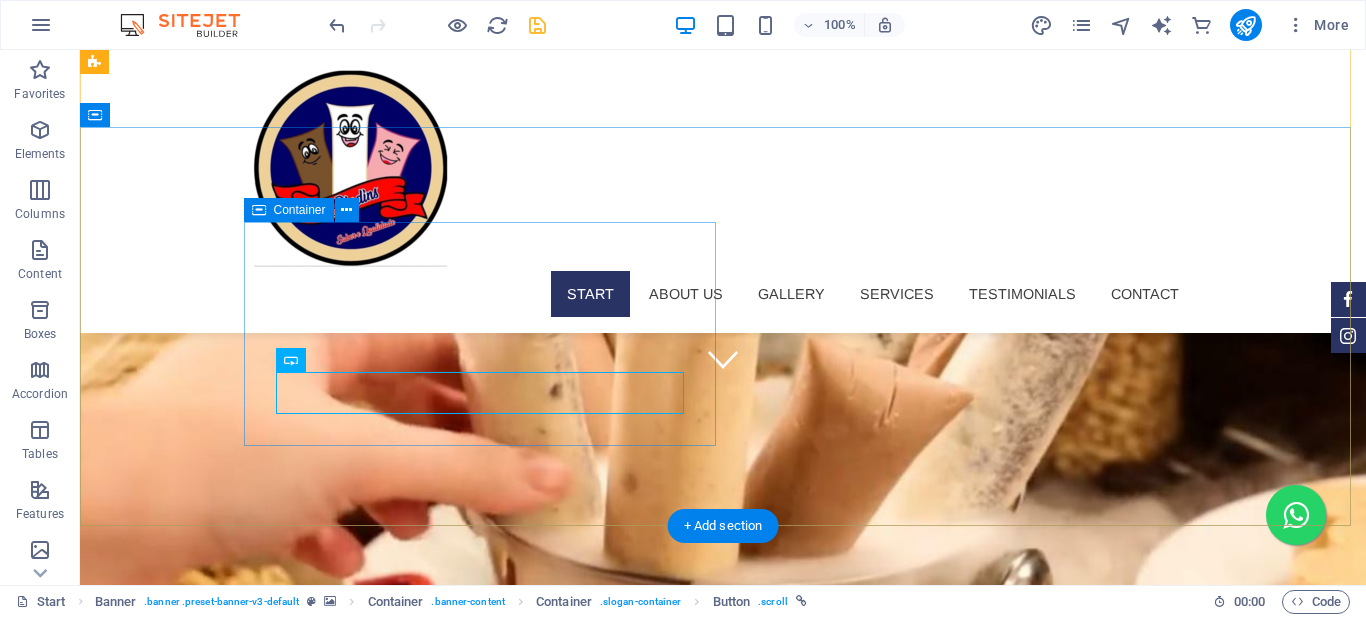 click on "Ndindis Sabor e Qualidade   Fazer Pedido" at bounding box center (487, 1062) 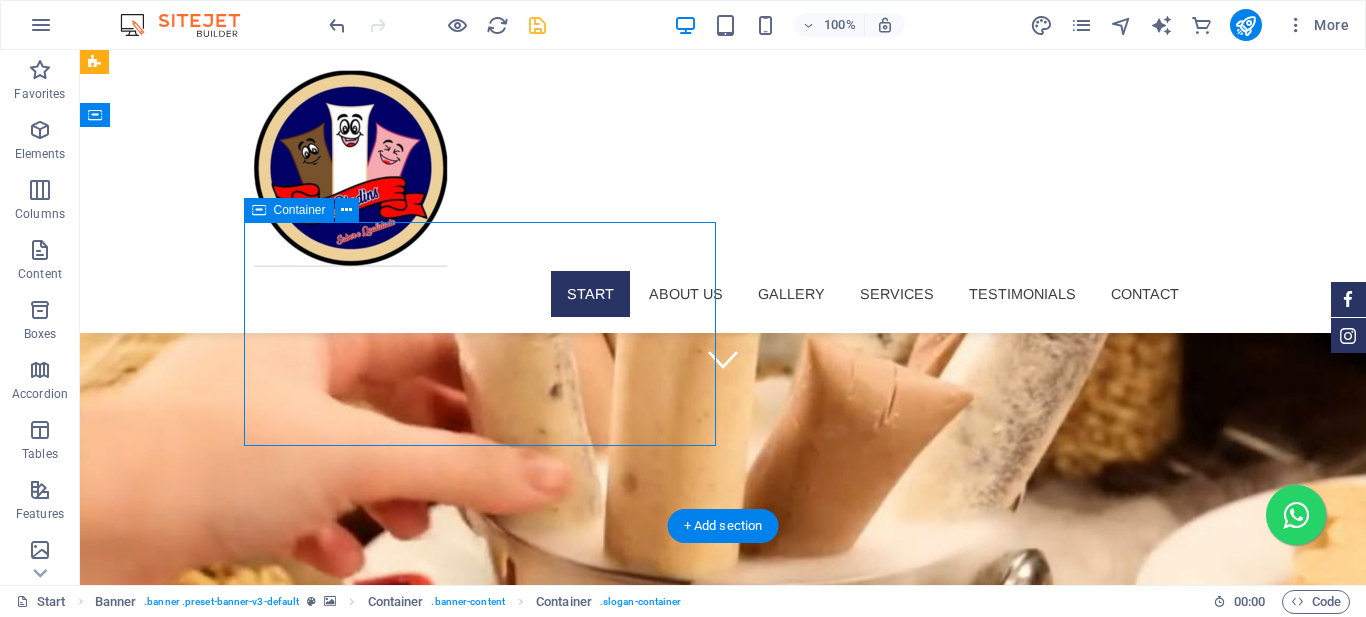 click on "Ndindis Sabor e Qualidade   Fazer Pedido" at bounding box center (487, 1062) 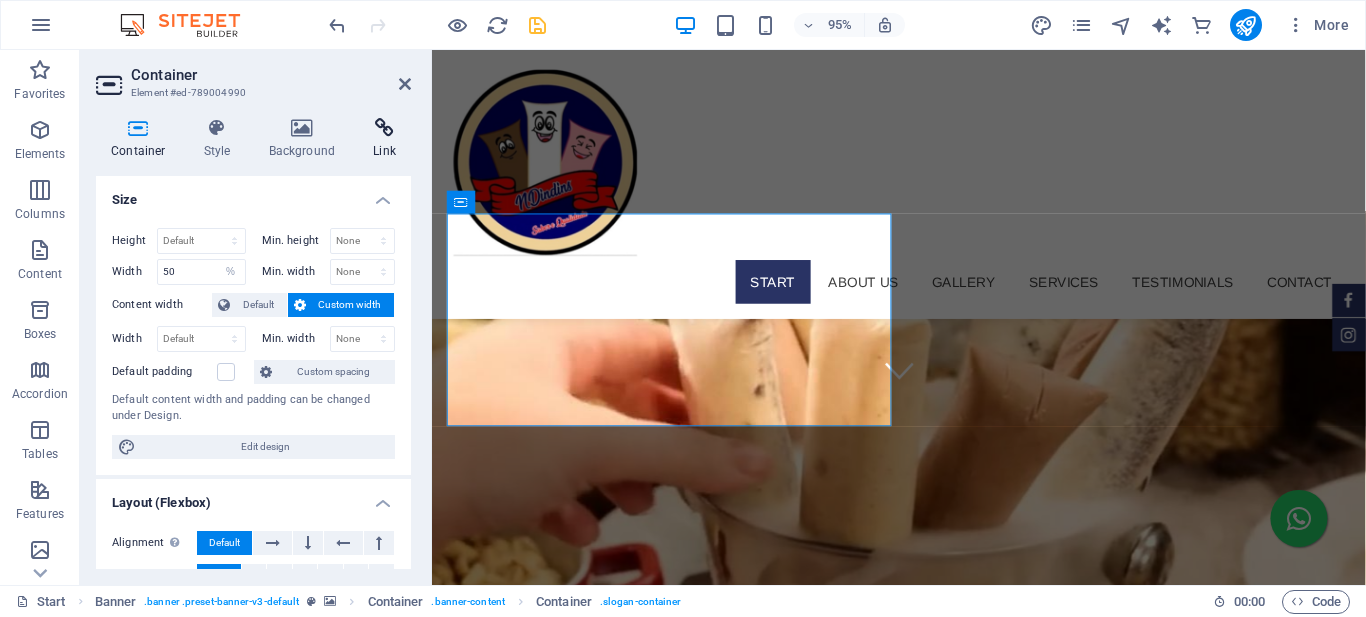 click at bounding box center [384, 128] 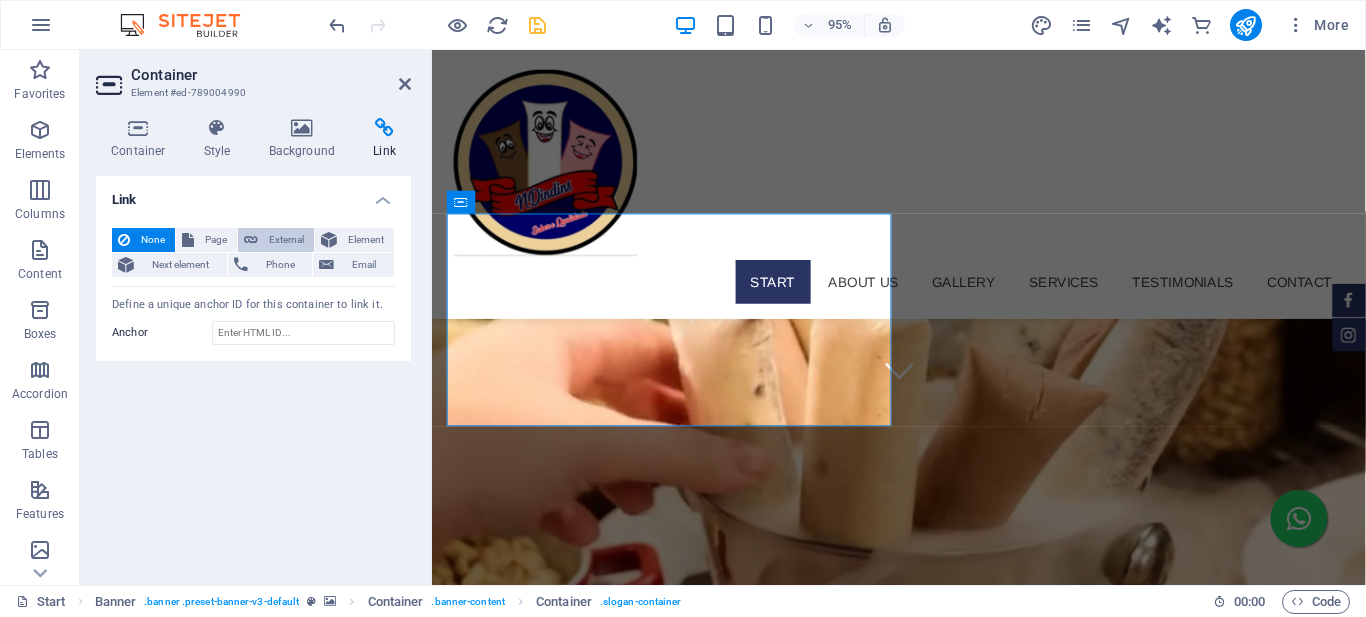 click on "External" at bounding box center (286, 240) 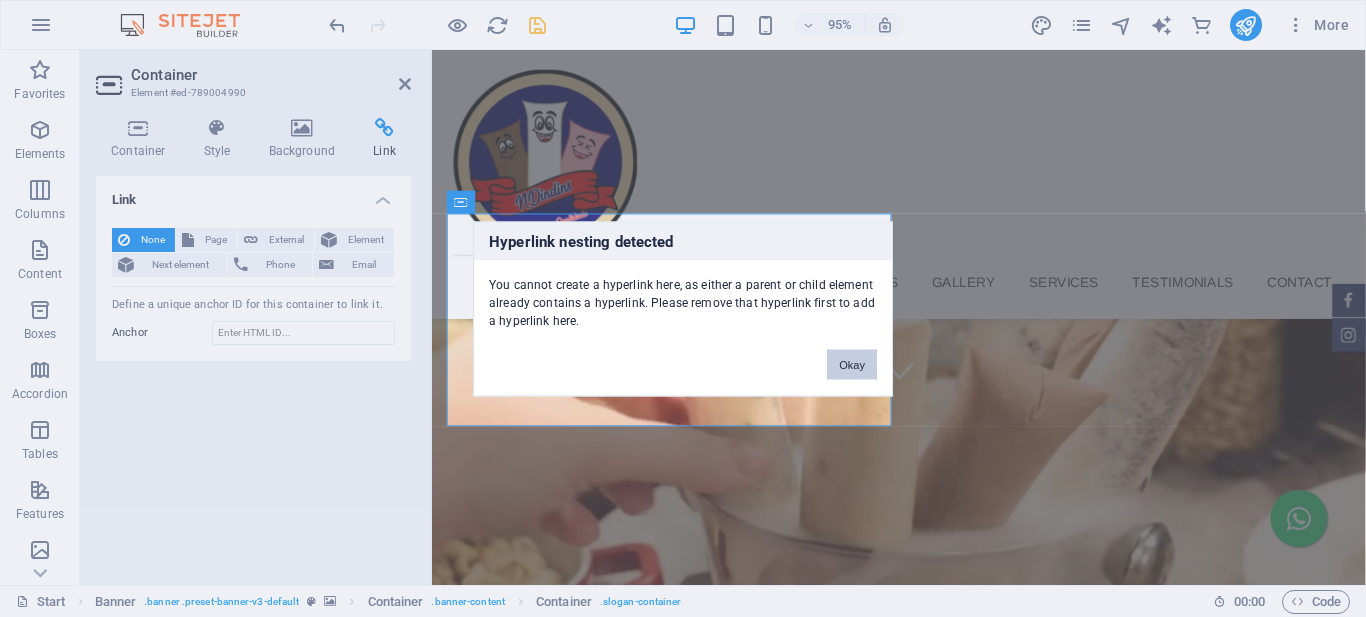 click on "Okay" at bounding box center [852, 364] 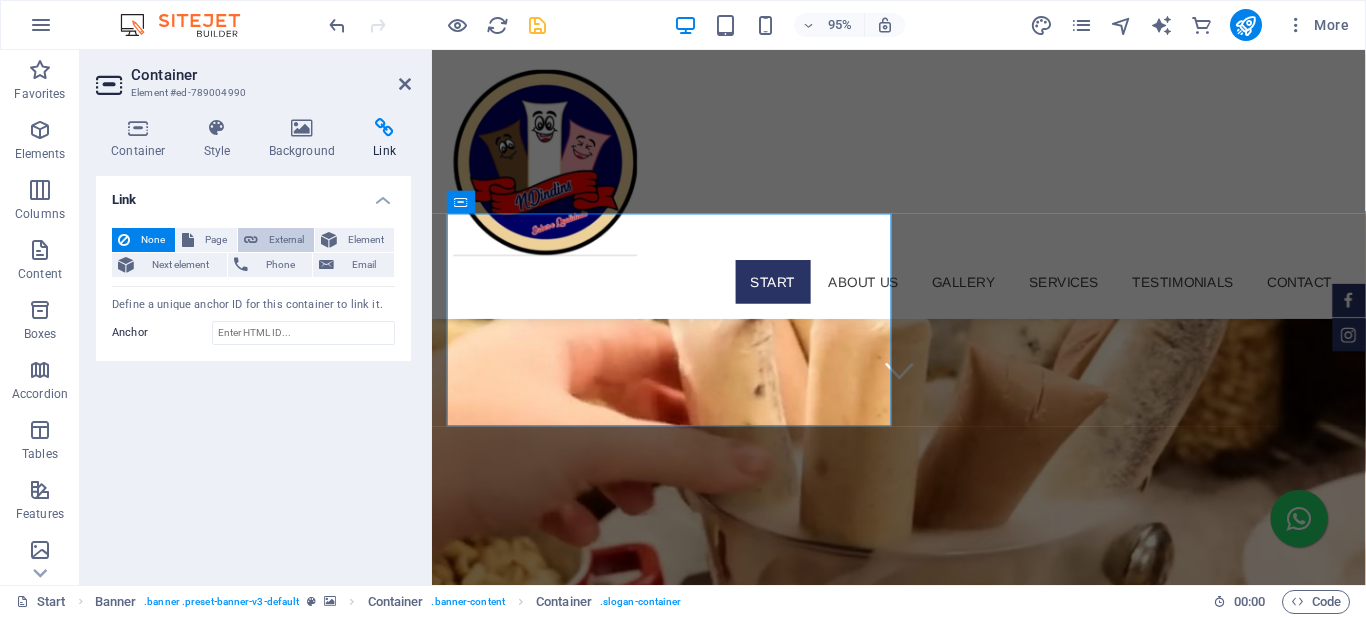 click on "External" at bounding box center (286, 240) 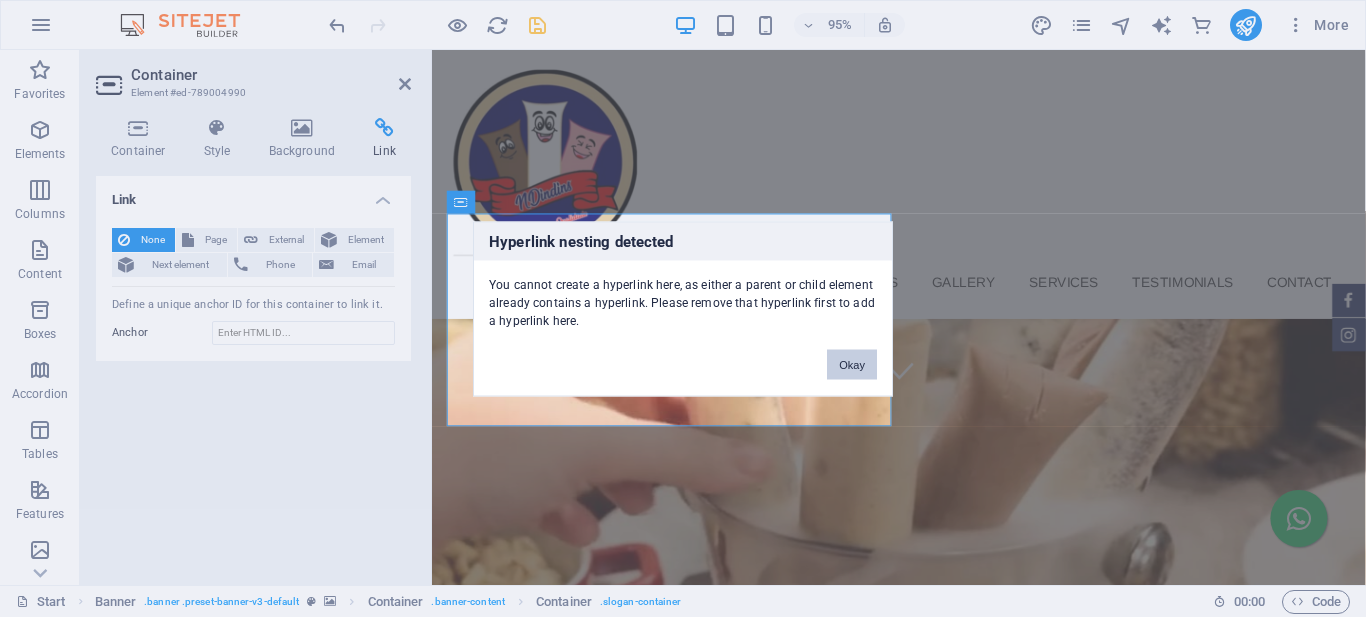 click on "Okay" at bounding box center [852, 364] 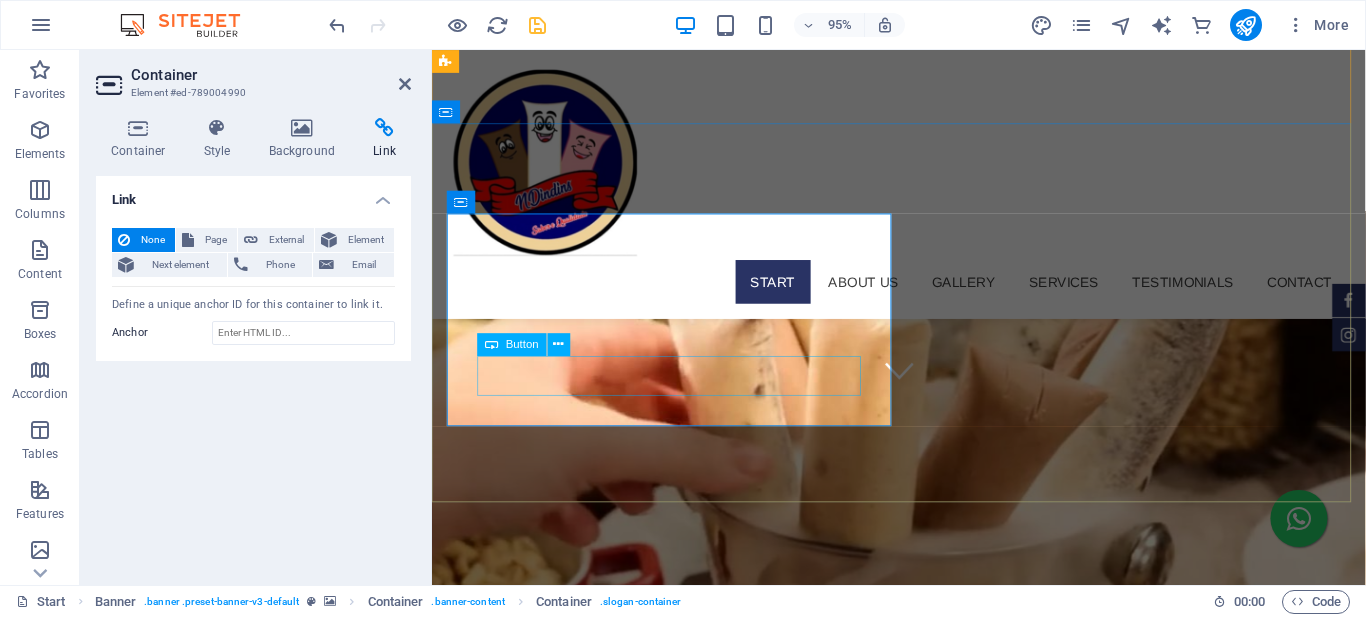 click on "Fazer Pedido" at bounding box center [688, 1121] 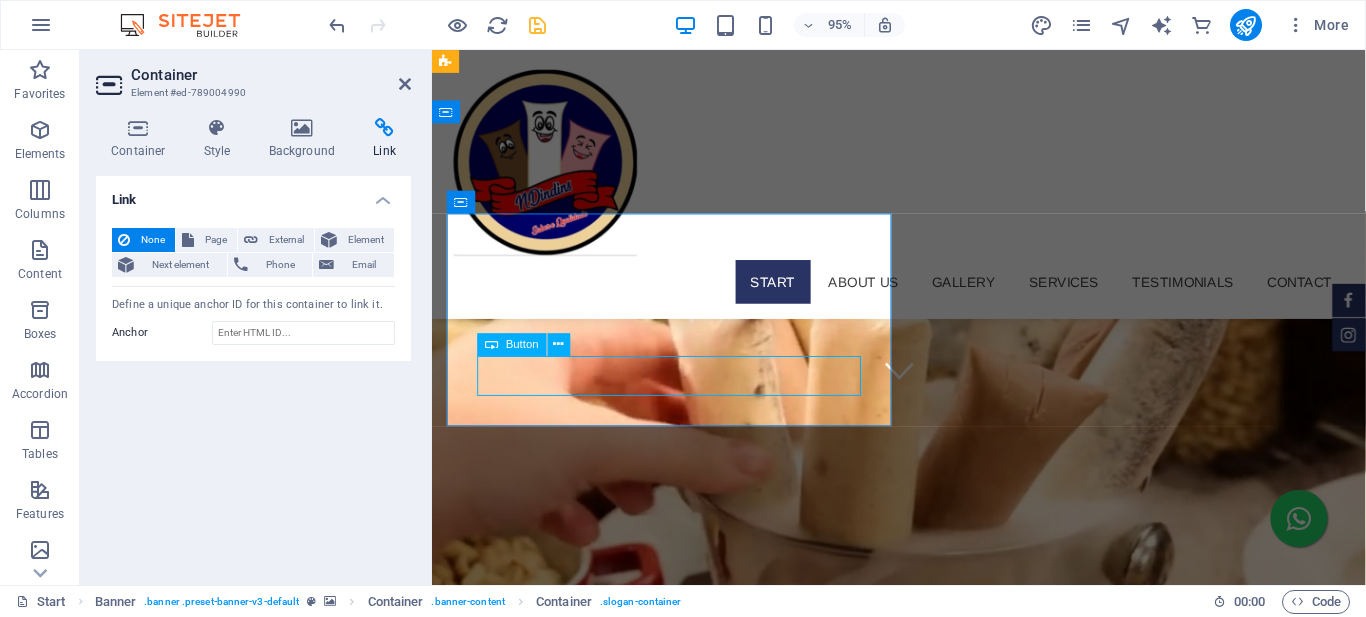click on "Fazer Pedido" at bounding box center (688, 1121) 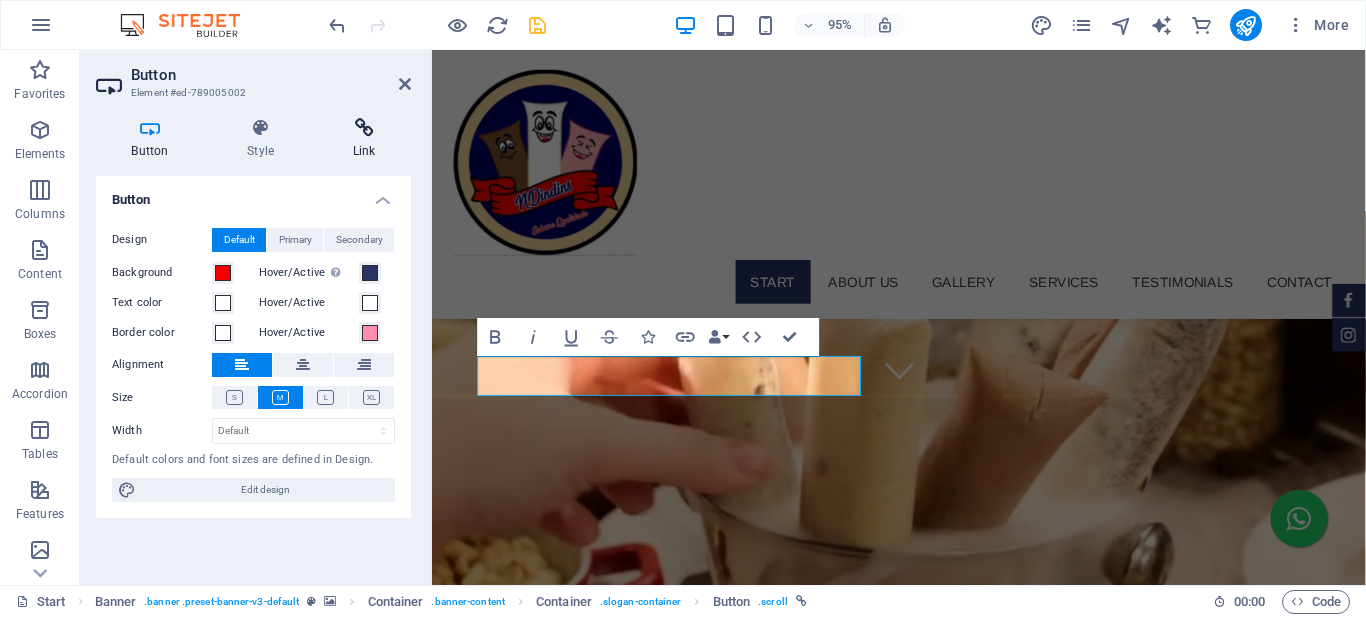 click at bounding box center [364, 128] 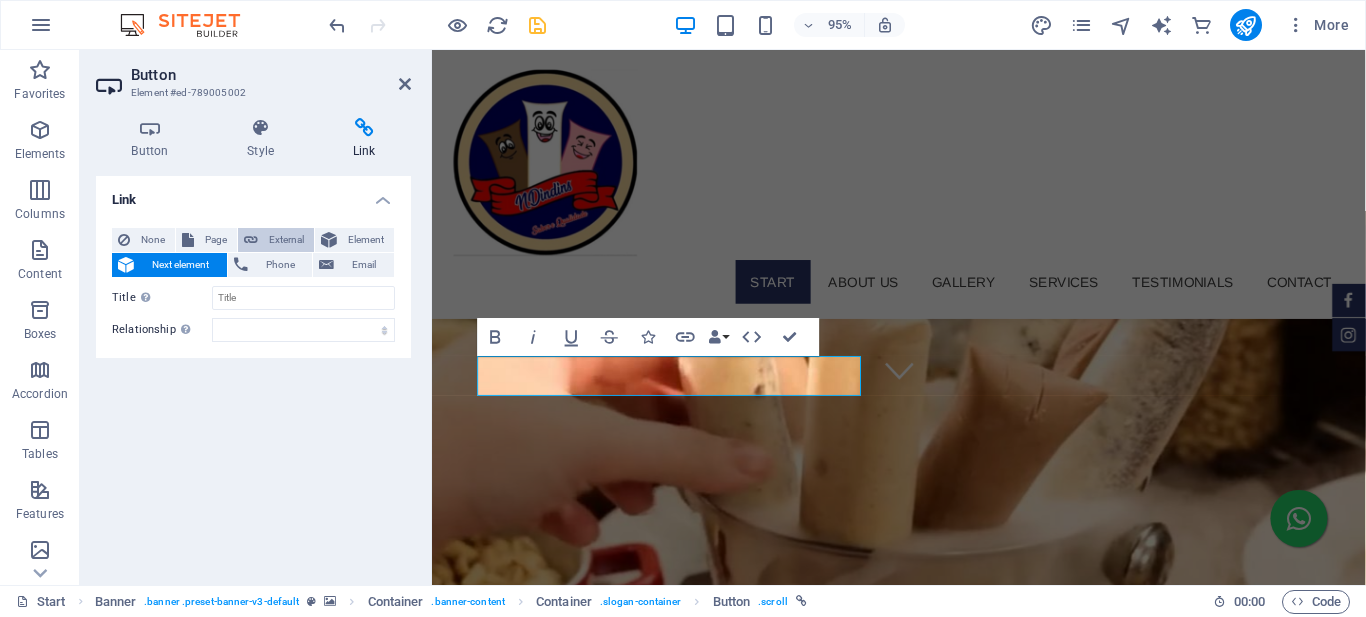 click on "External" at bounding box center [286, 240] 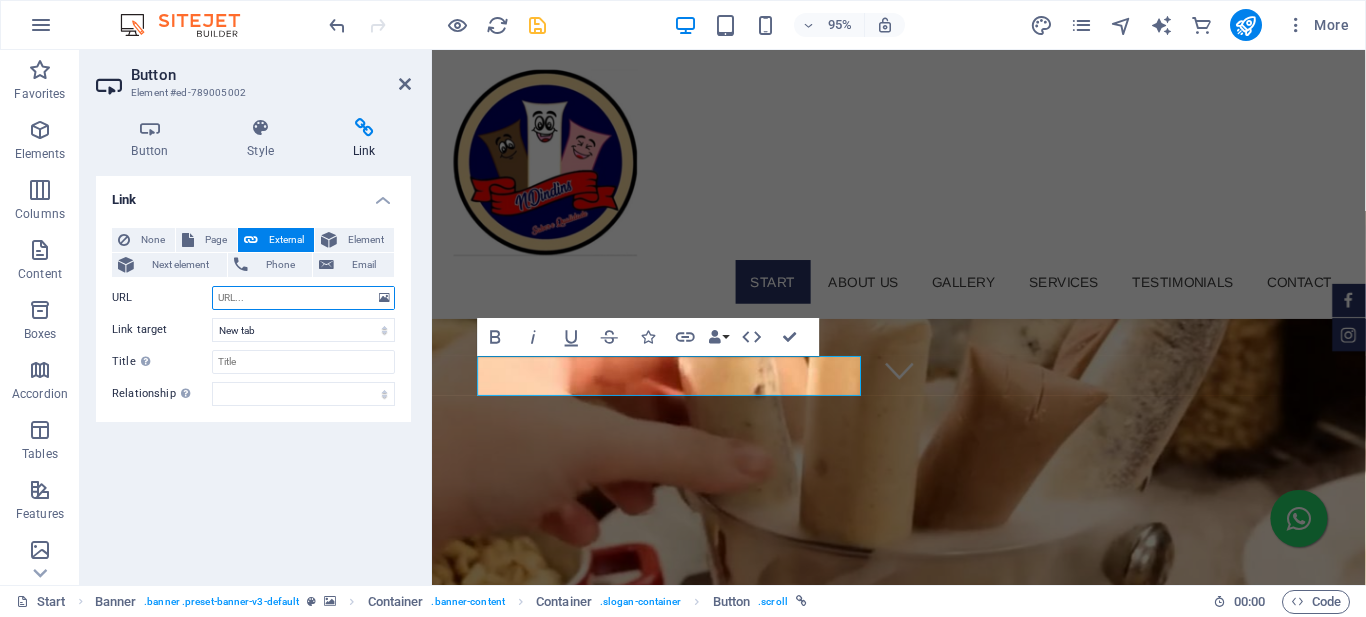 click on "URL" at bounding box center [303, 298] 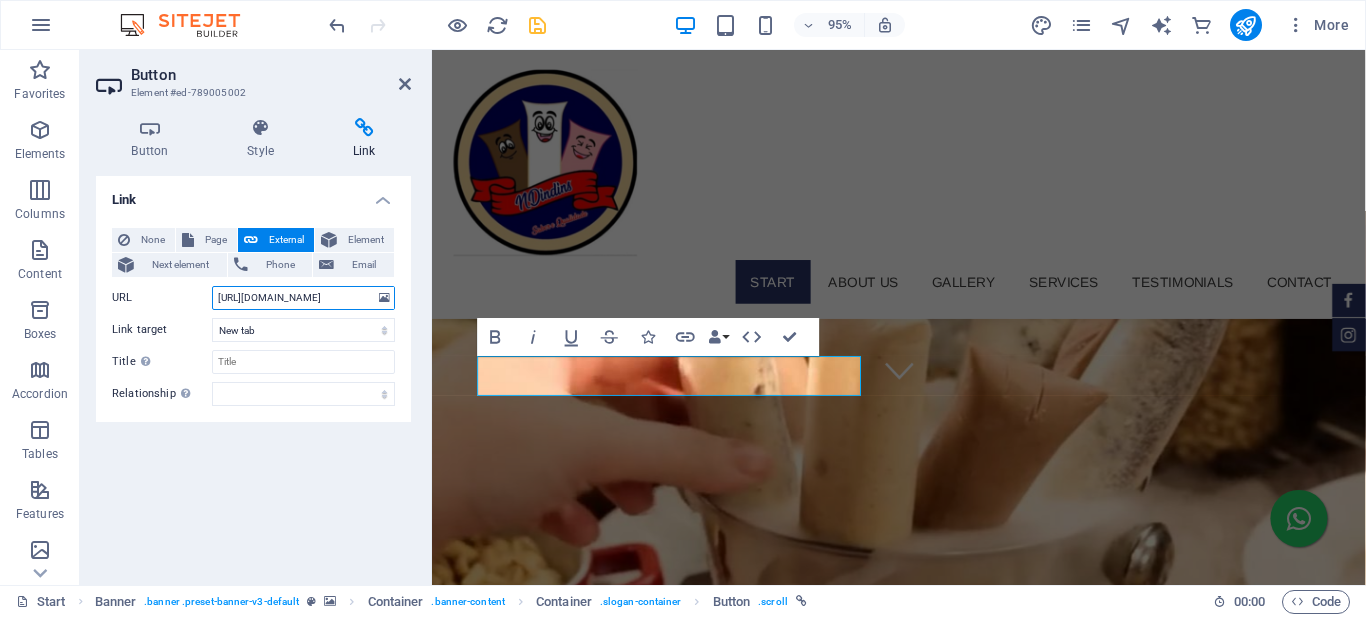 scroll, scrollTop: 0, scrollLeft: 86, axis: horizontal 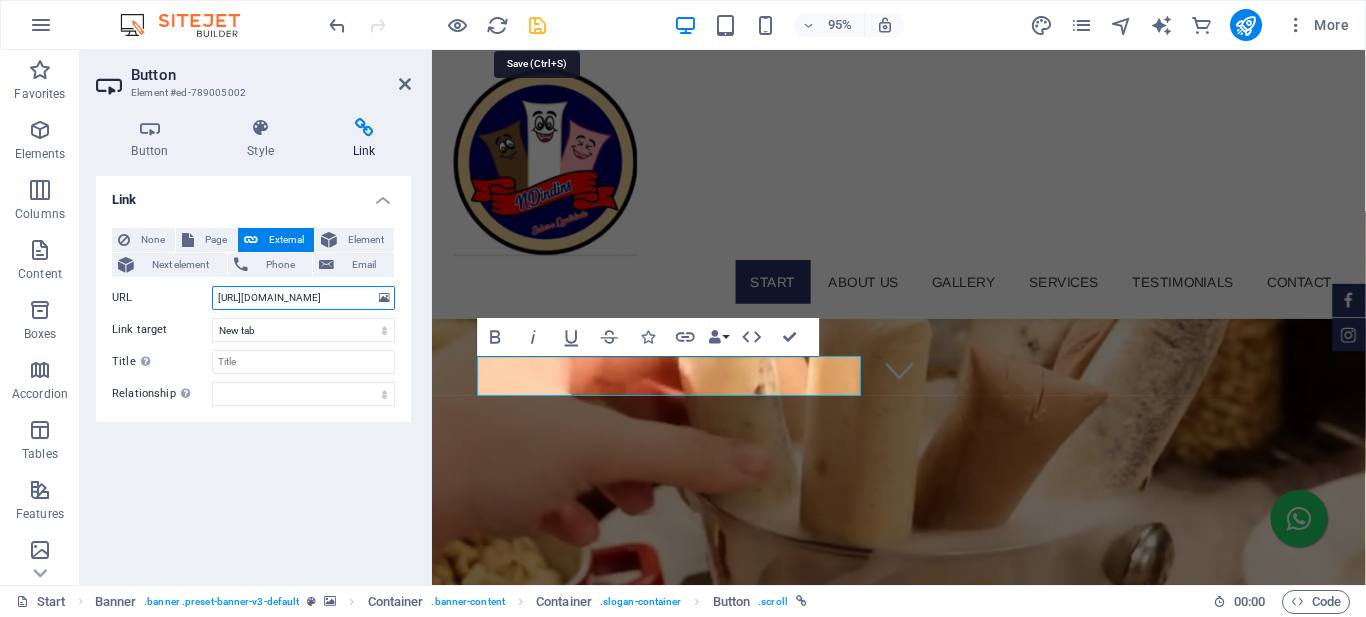 type on "[URL][DOMAIN_NAME]" 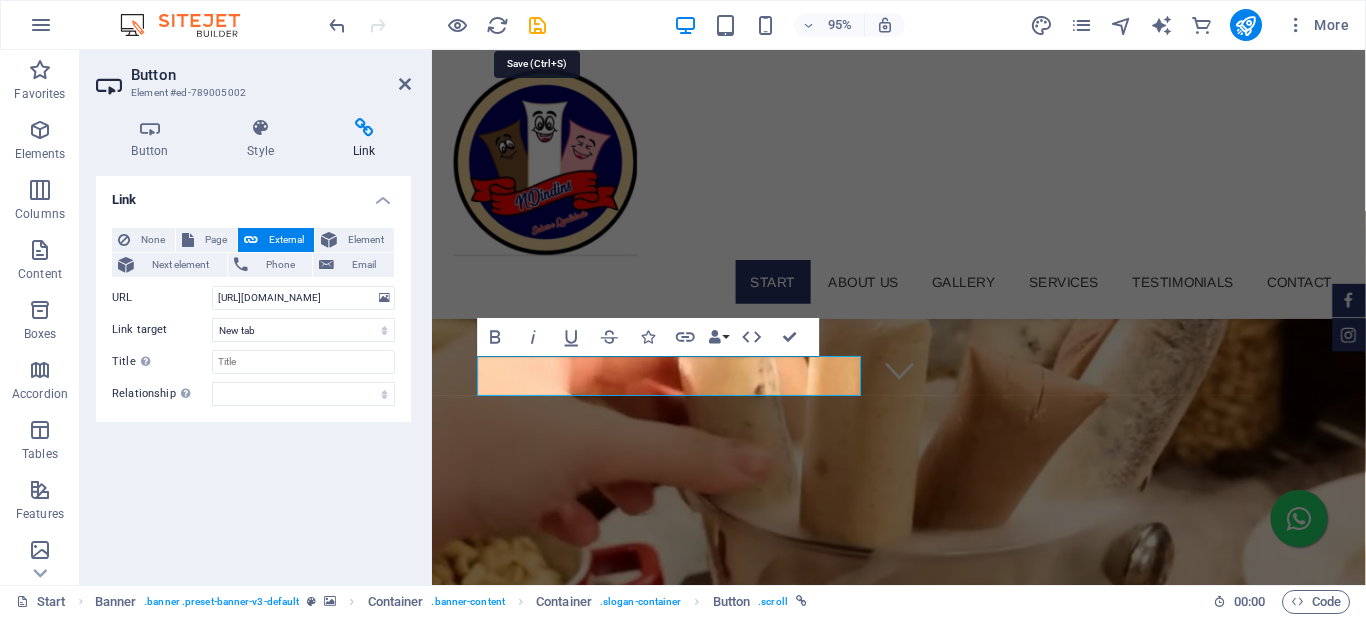 click at bounding box center (537, 25) 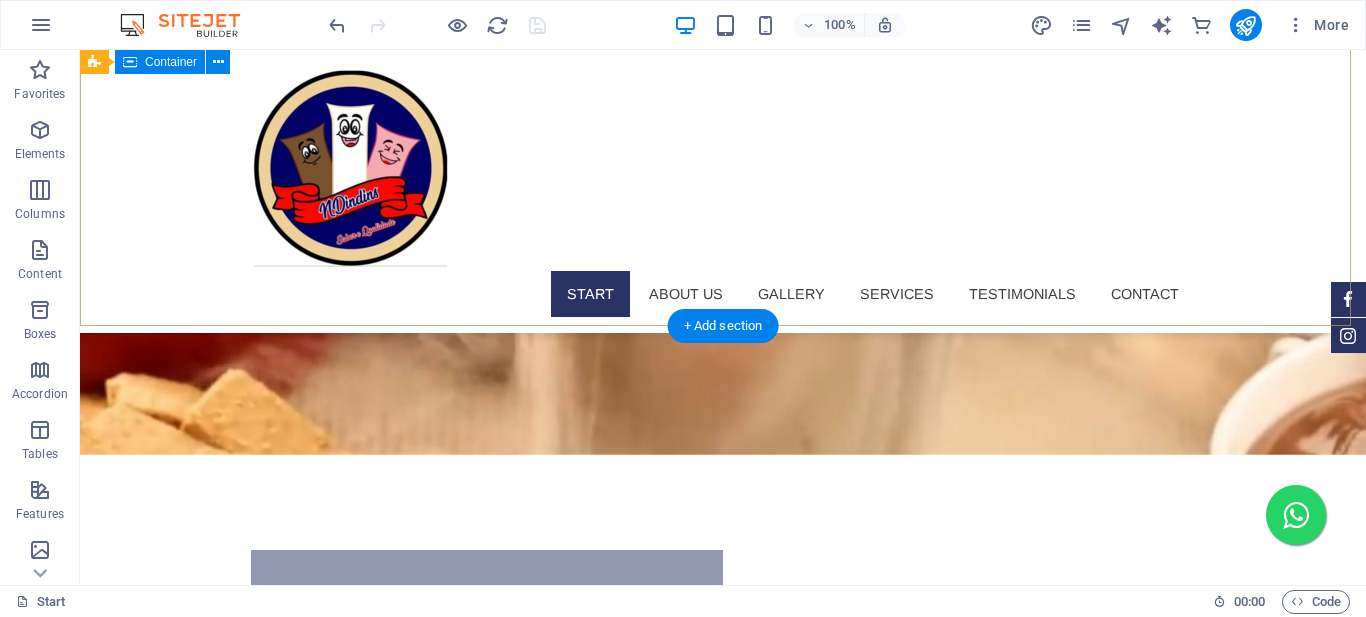 scroll, scrollTop: 400, scrollLeft: 0, axis: vertical 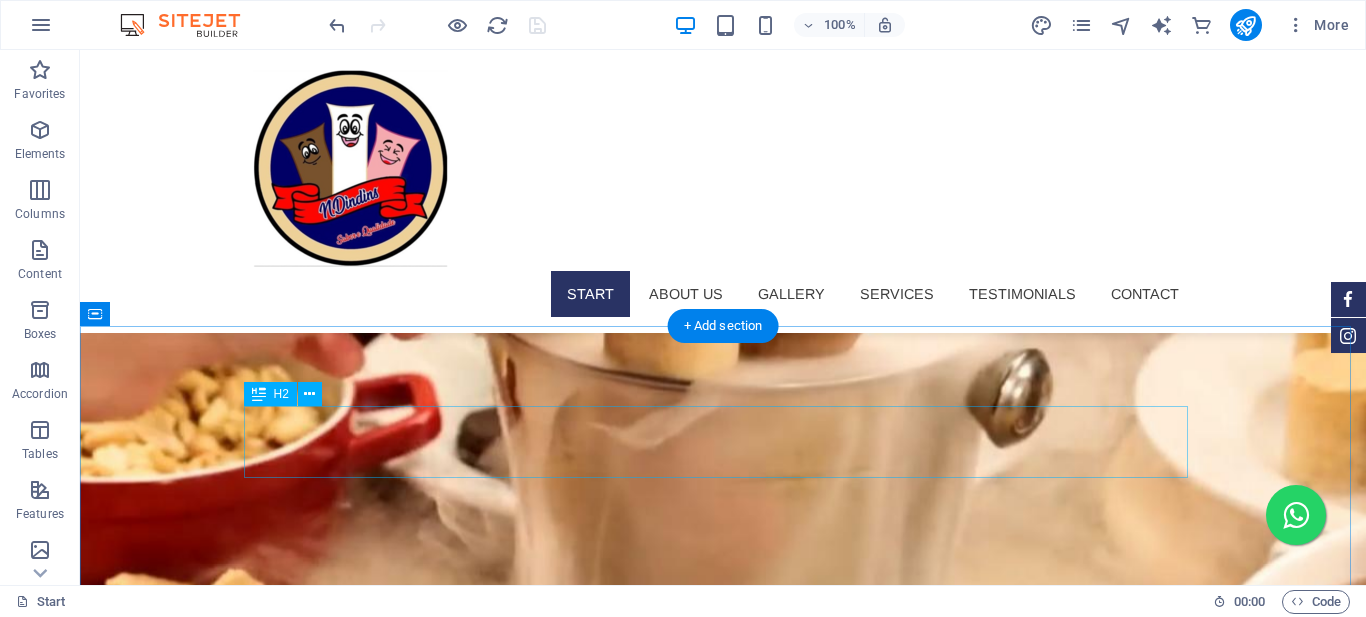 click on "About  us" at bounding box center (723, 1170) 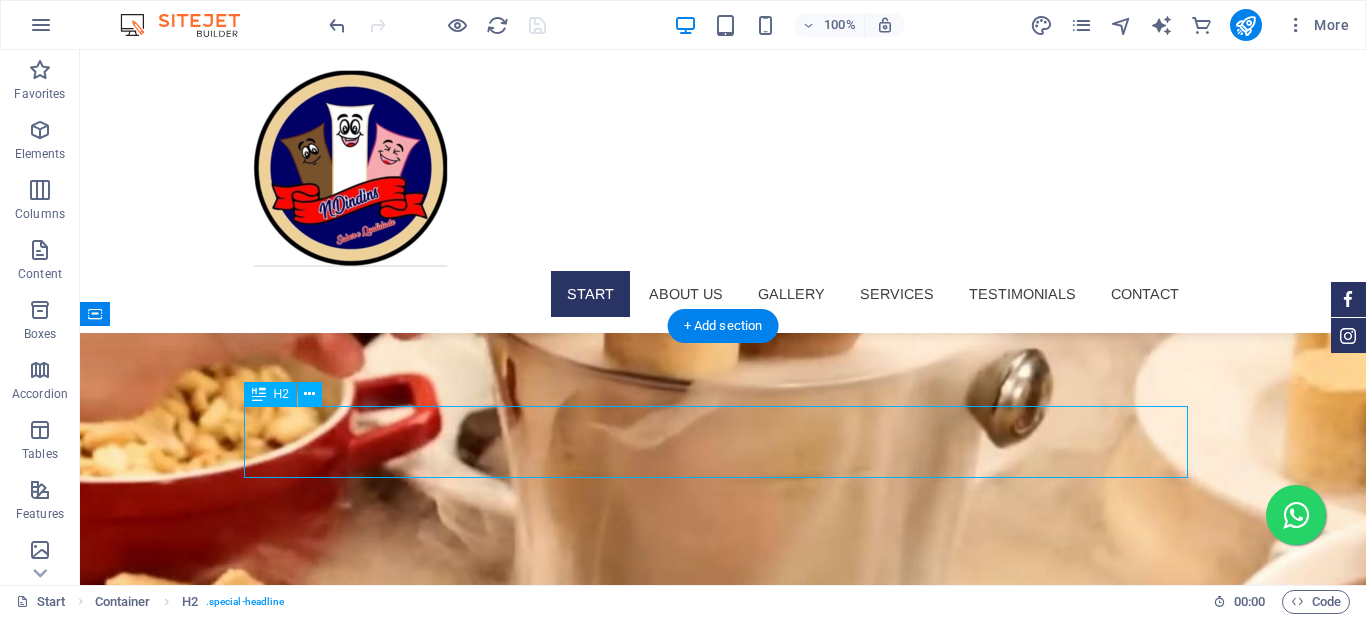 click on "About  us" at bounding box center (723, 1170) 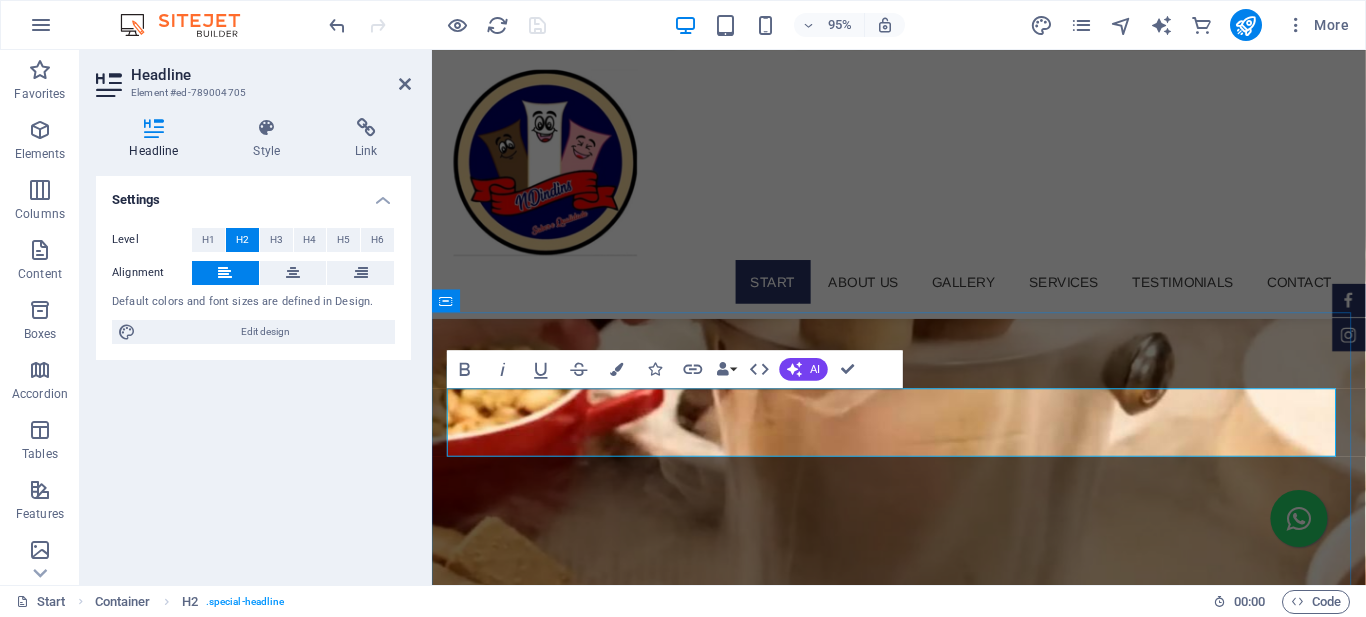 click on "About  us" at bounding box center (923, 1170) 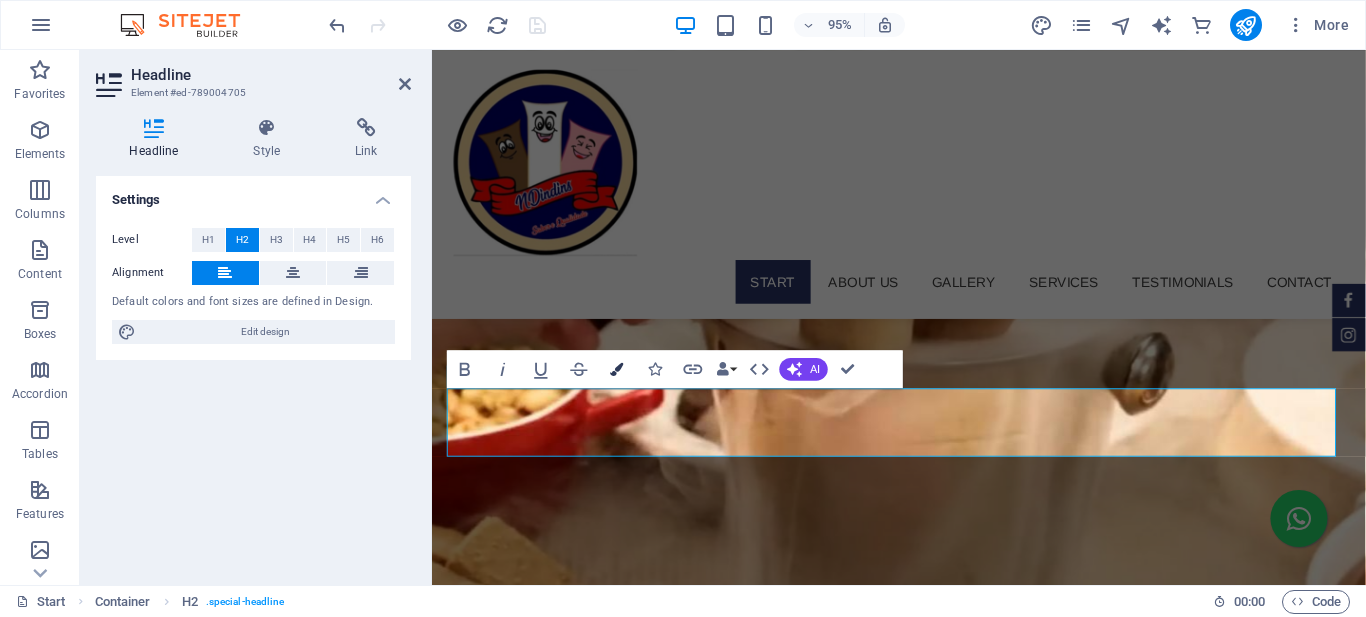 click at bounding box center [617, 369] 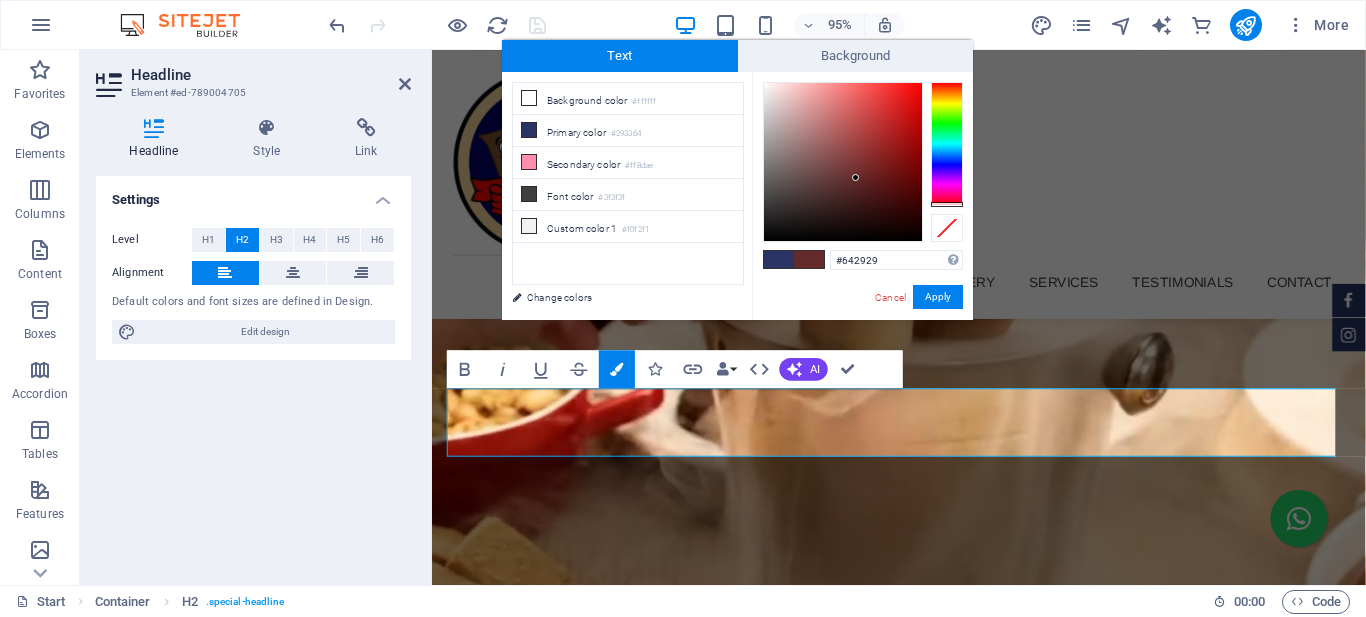 drag, startPoint x: 948, startPoint y: 191, endPoint x: 953, endPoint y: 206, distance: 15.811388 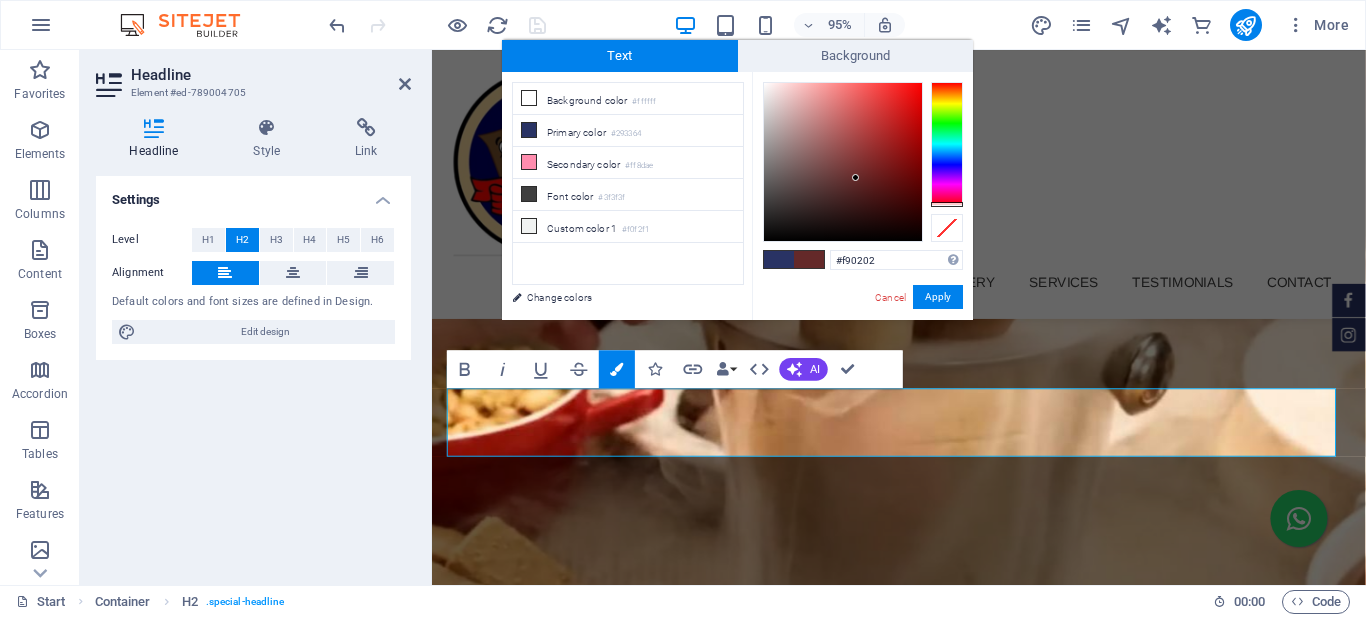 click at bounding box center [843, 162] 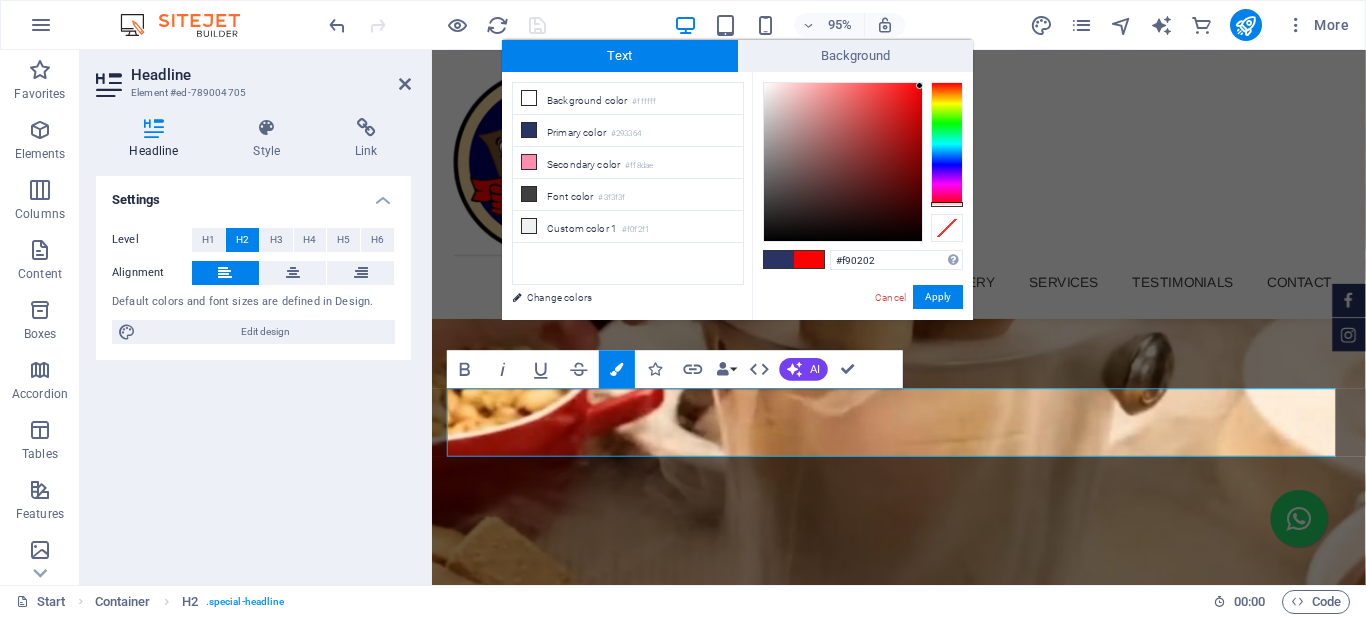 type on "#fa0202" 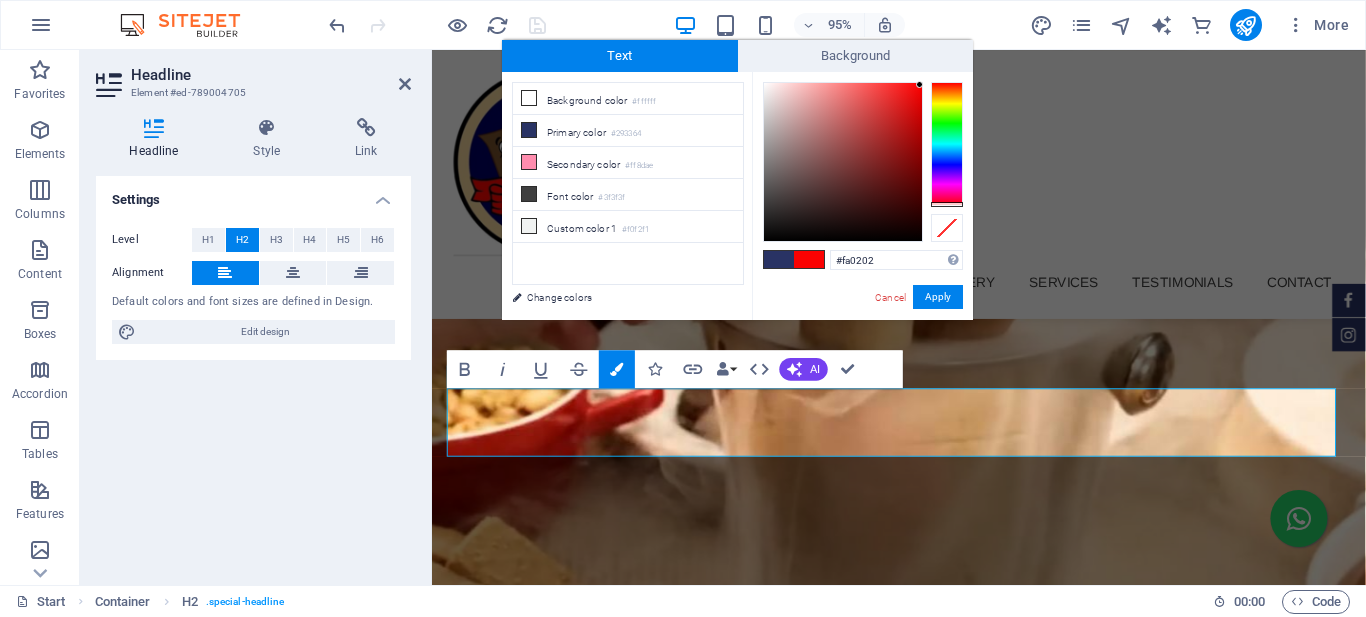 click at bounding box center [919, 84] 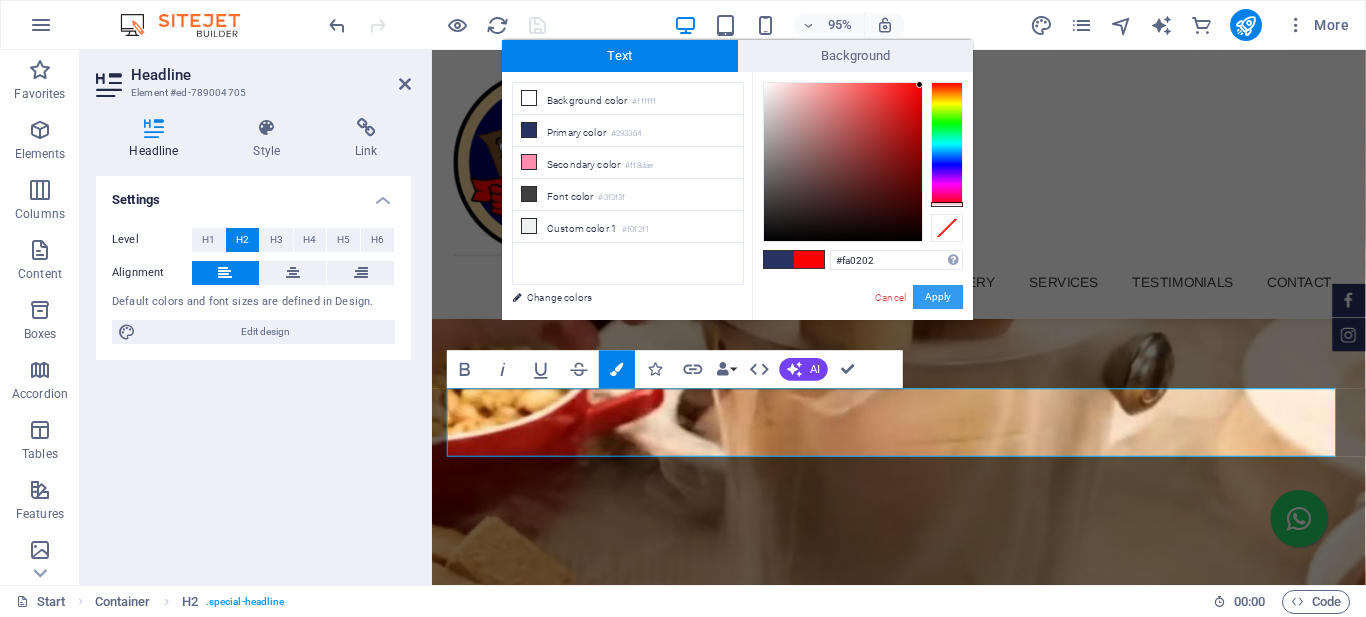 drag, startPoint x: 942, startPoint y: 292, endPoint x: 535, endPoint y: 254, distance: 408.7701 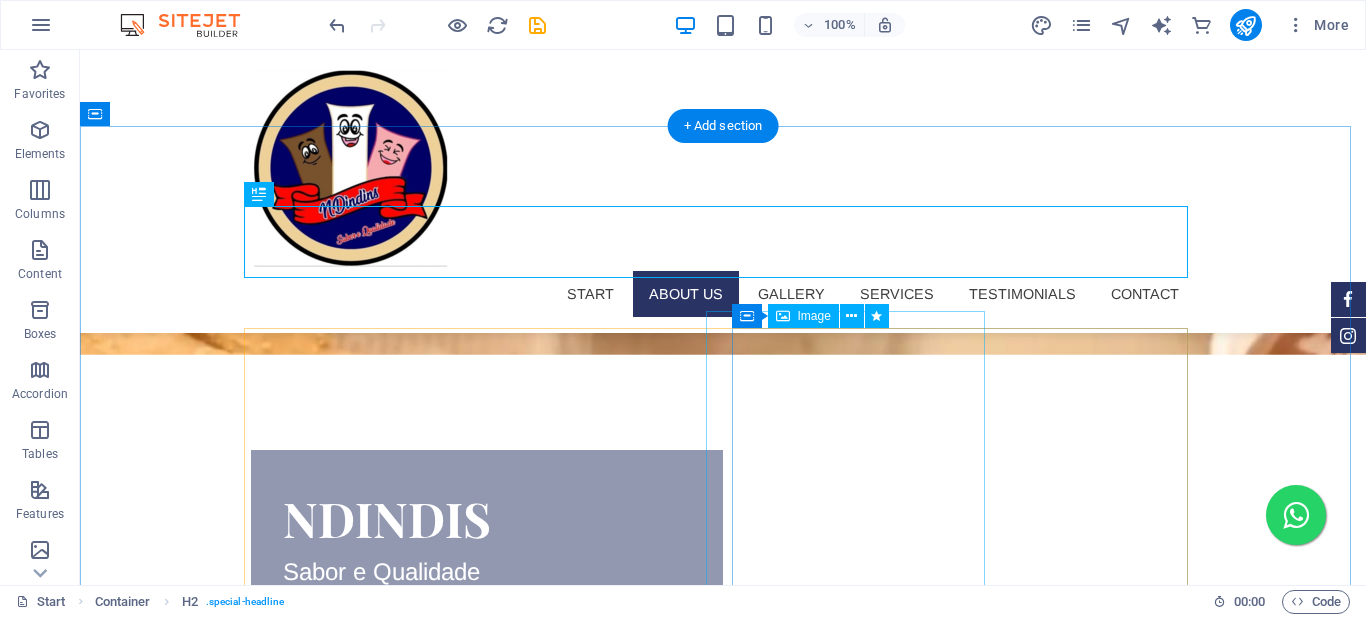 scroll, scrollTop: 600, scrollLeft: 0, axis: vertical 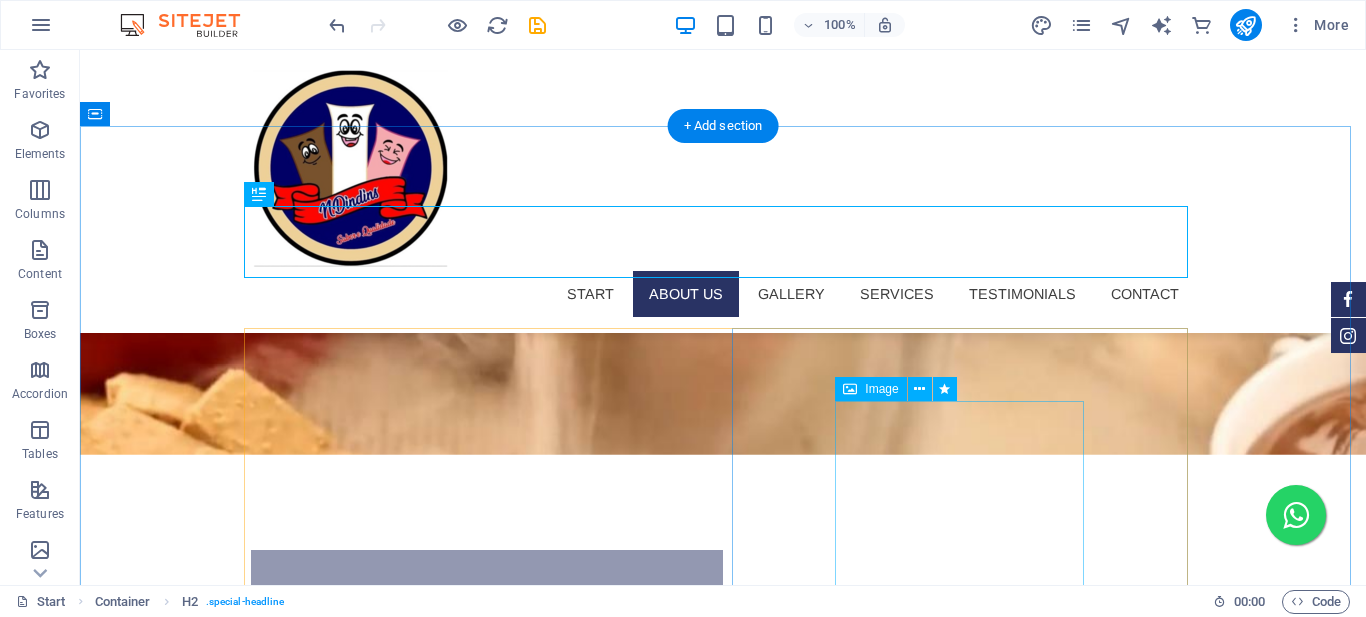 click at bounding box center (251, 2717) 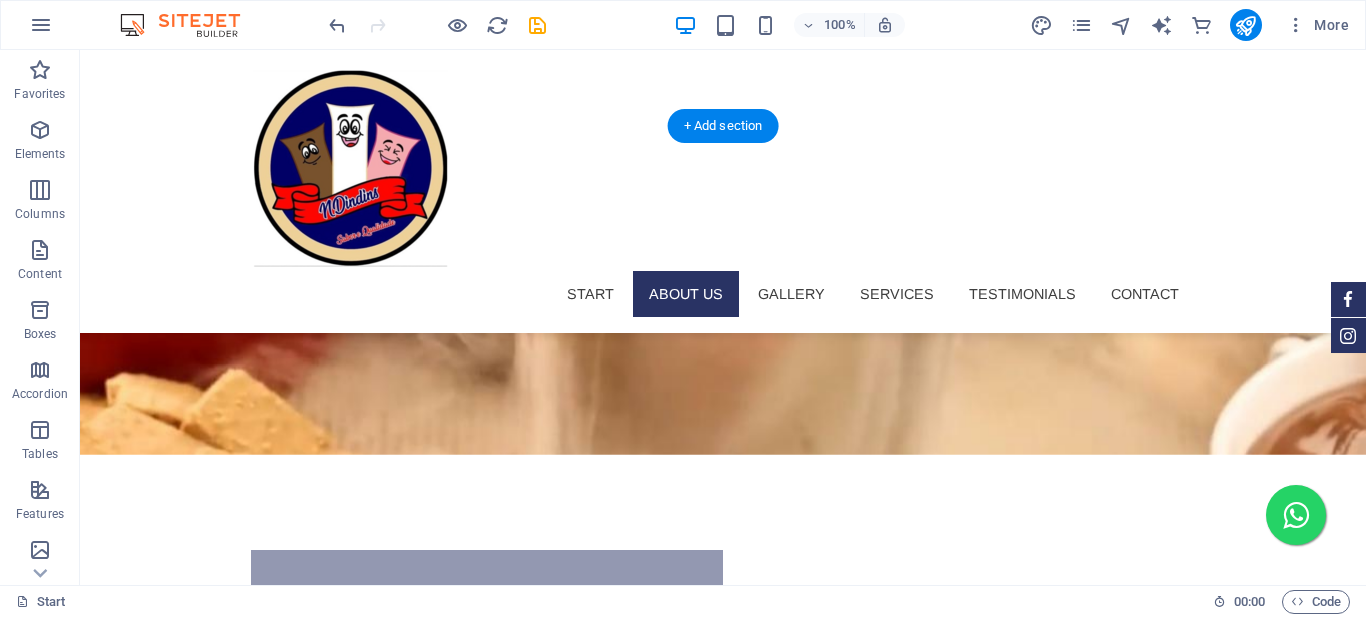 click at bounding box center [479, 1495] 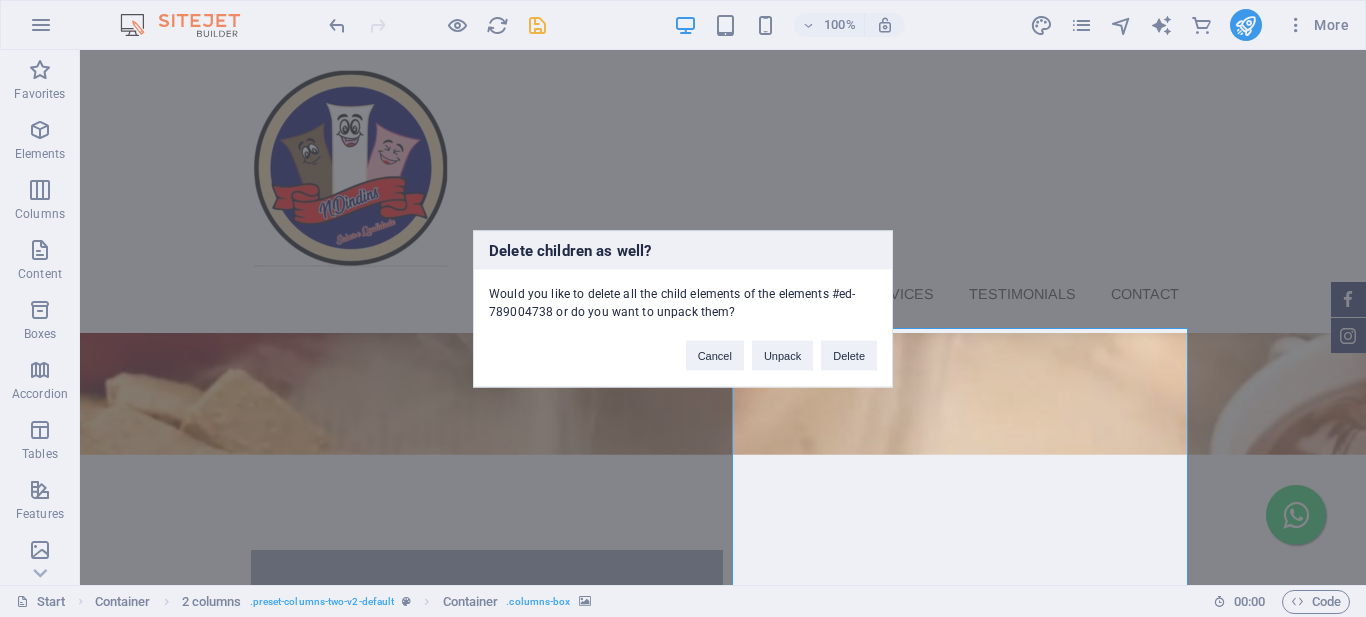 type 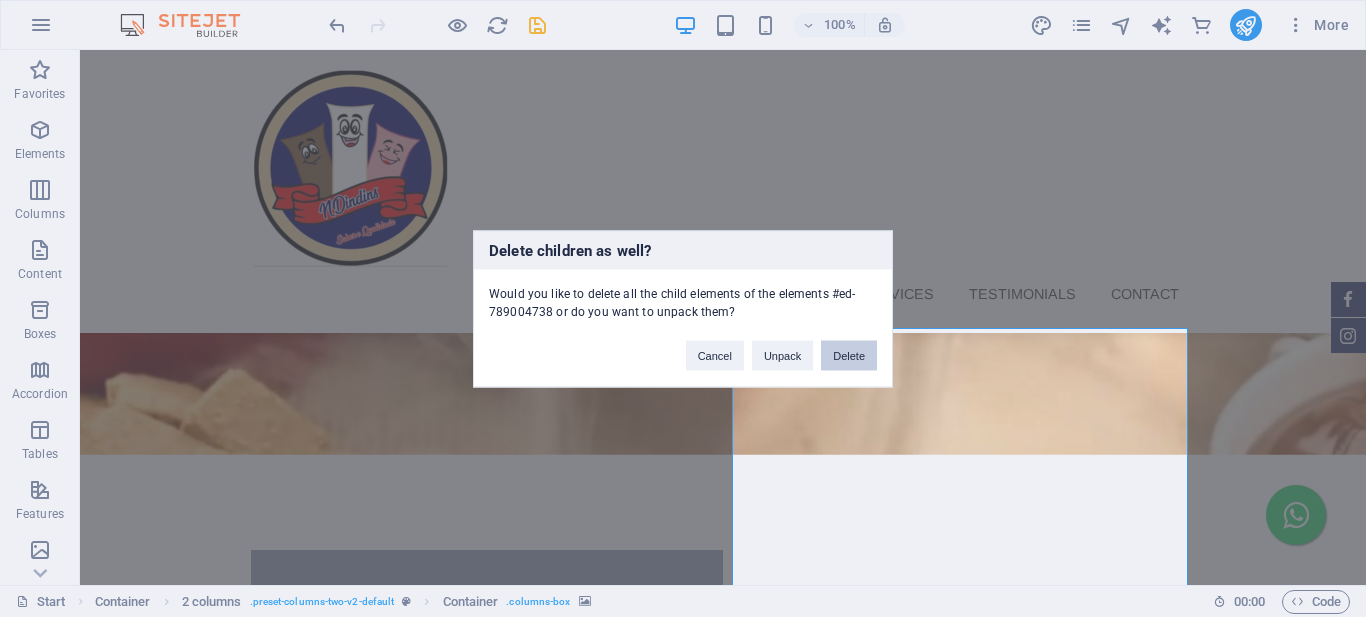click on "Delete" at bounding box center (849, 355) 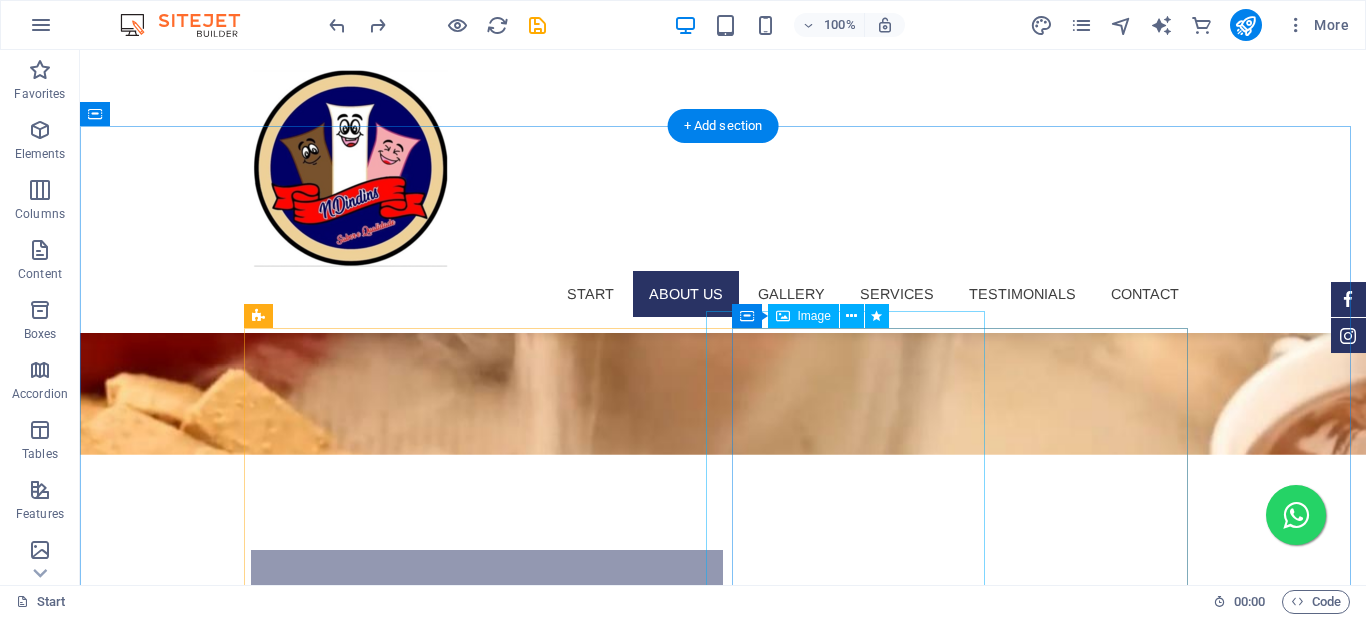 click at bounding box center (478, 1962) 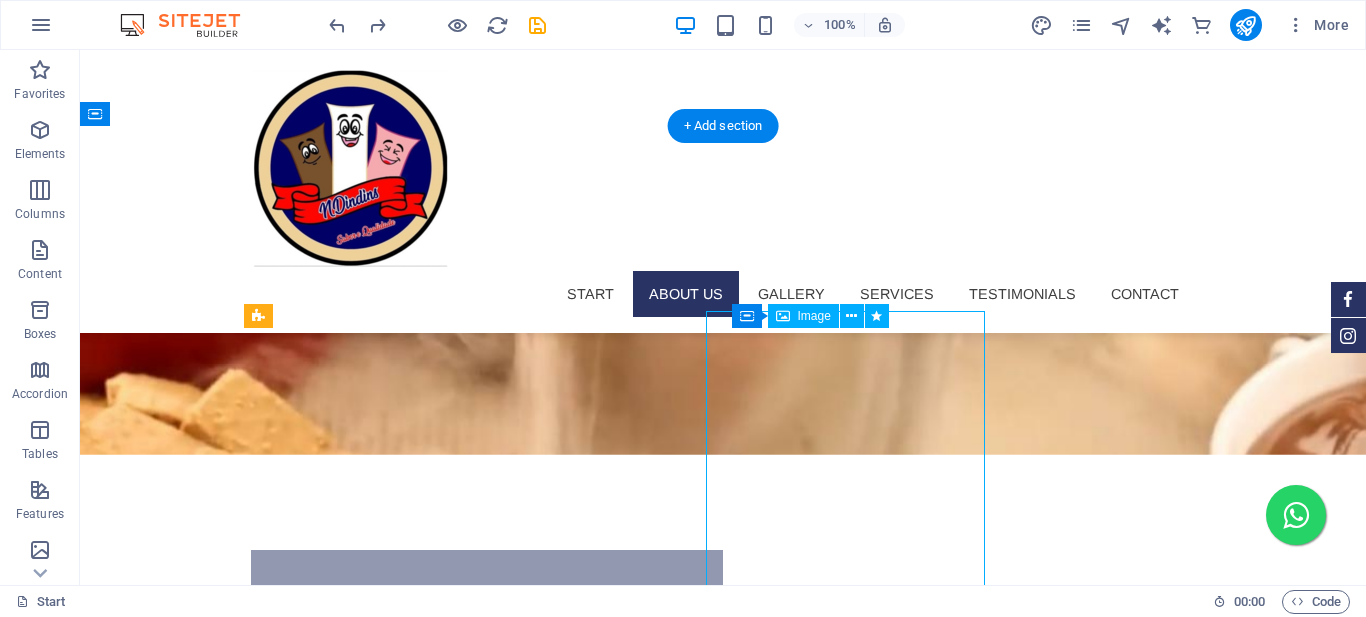 click at bounding box center (478, 1962) 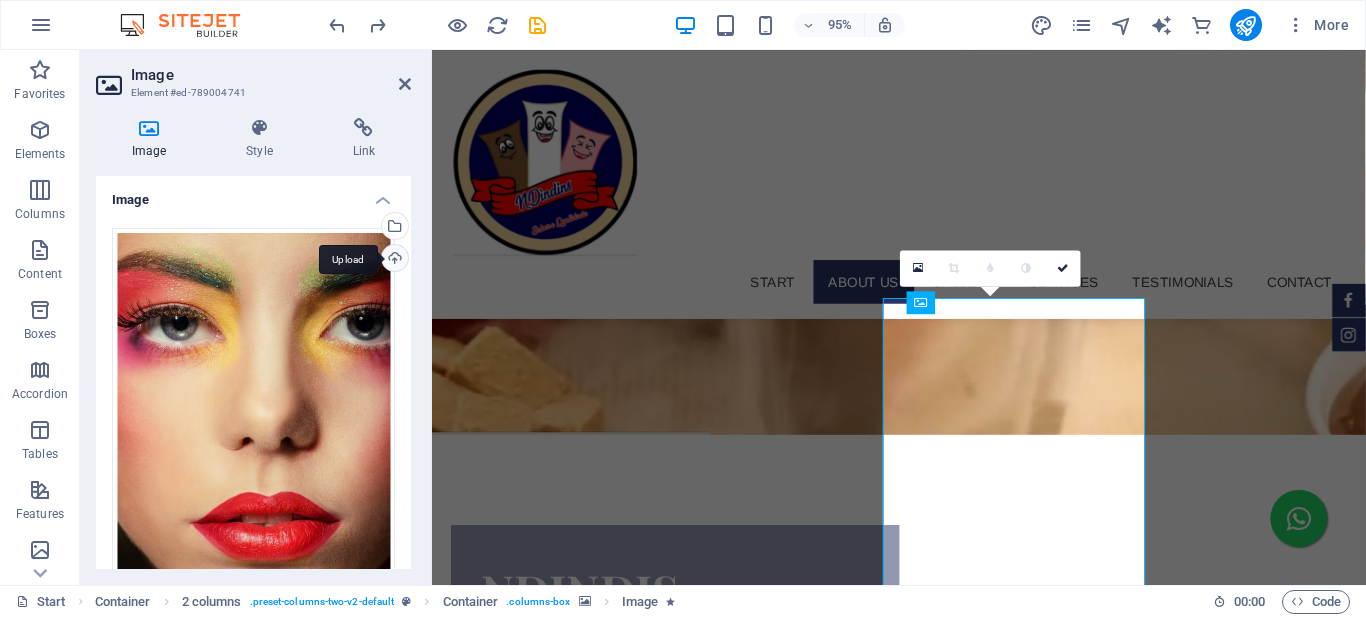 click on "Upload" at bounding box center [393, 260] 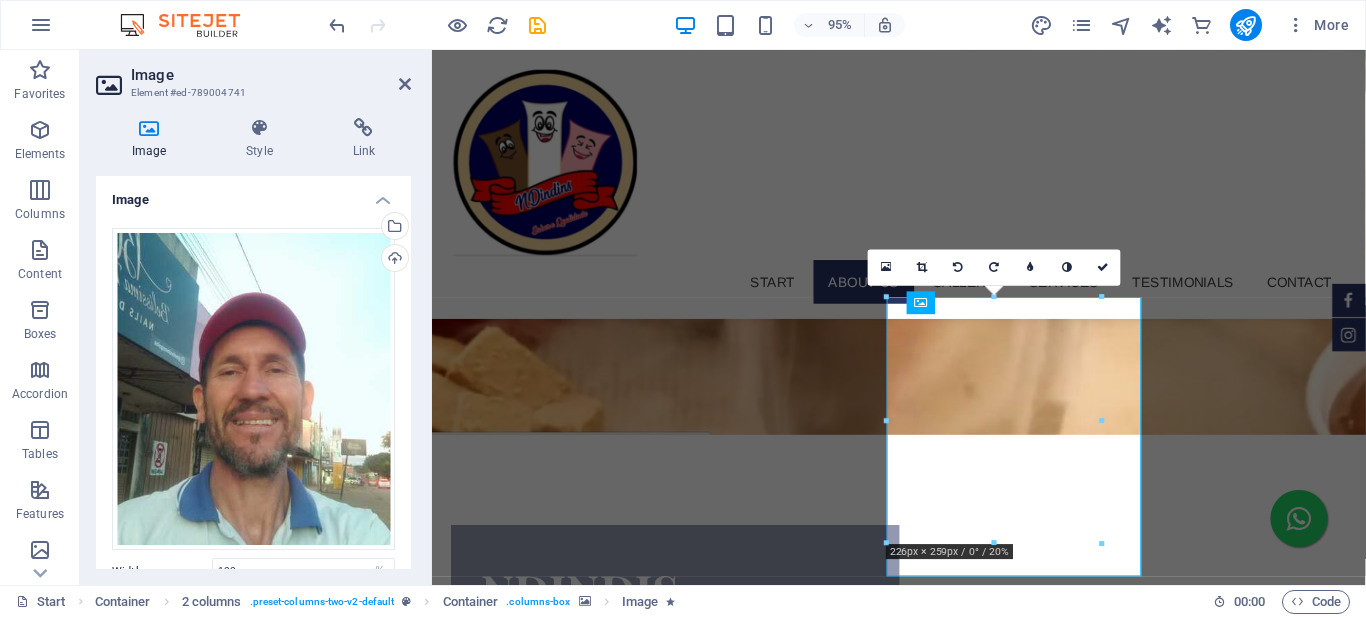 click at bounding box center [680, 1469] 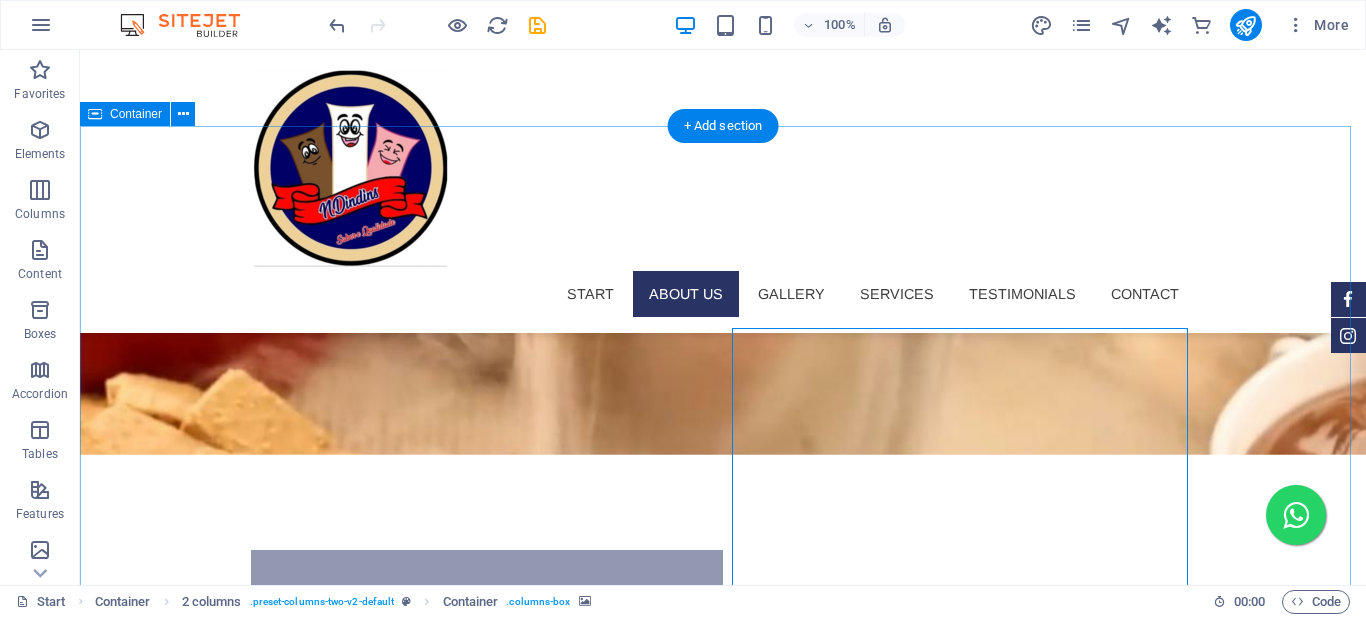 click at bounding box center (479, 1469) 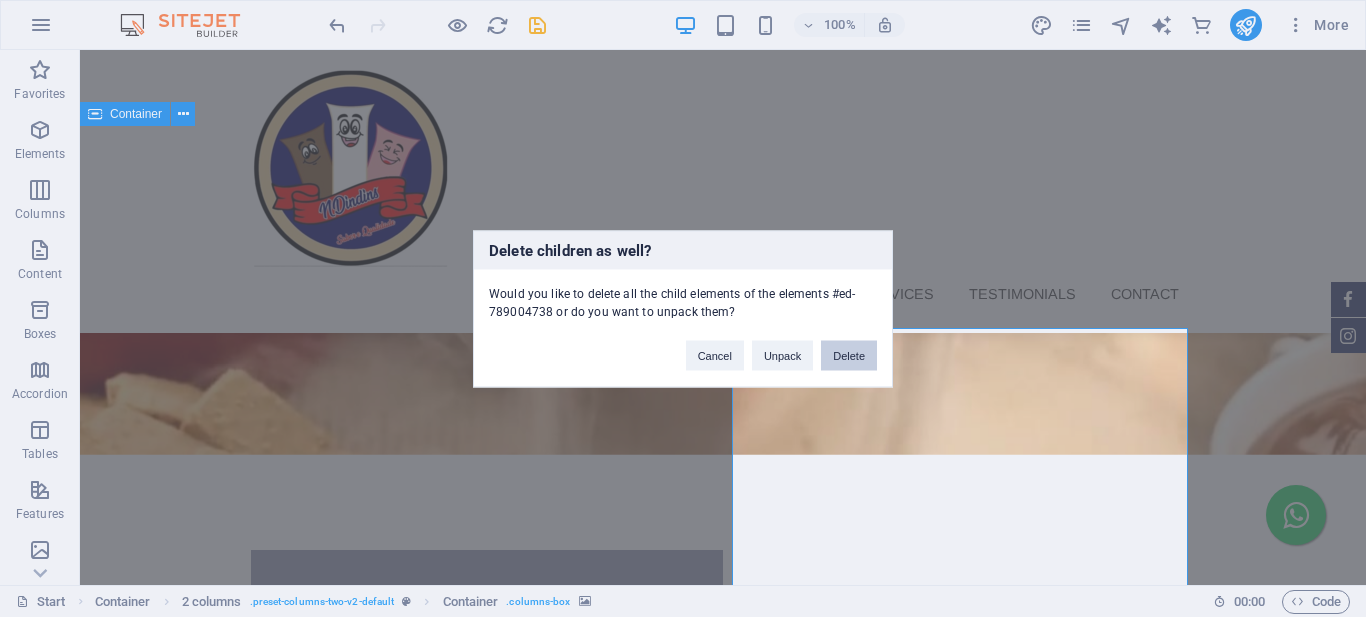 type 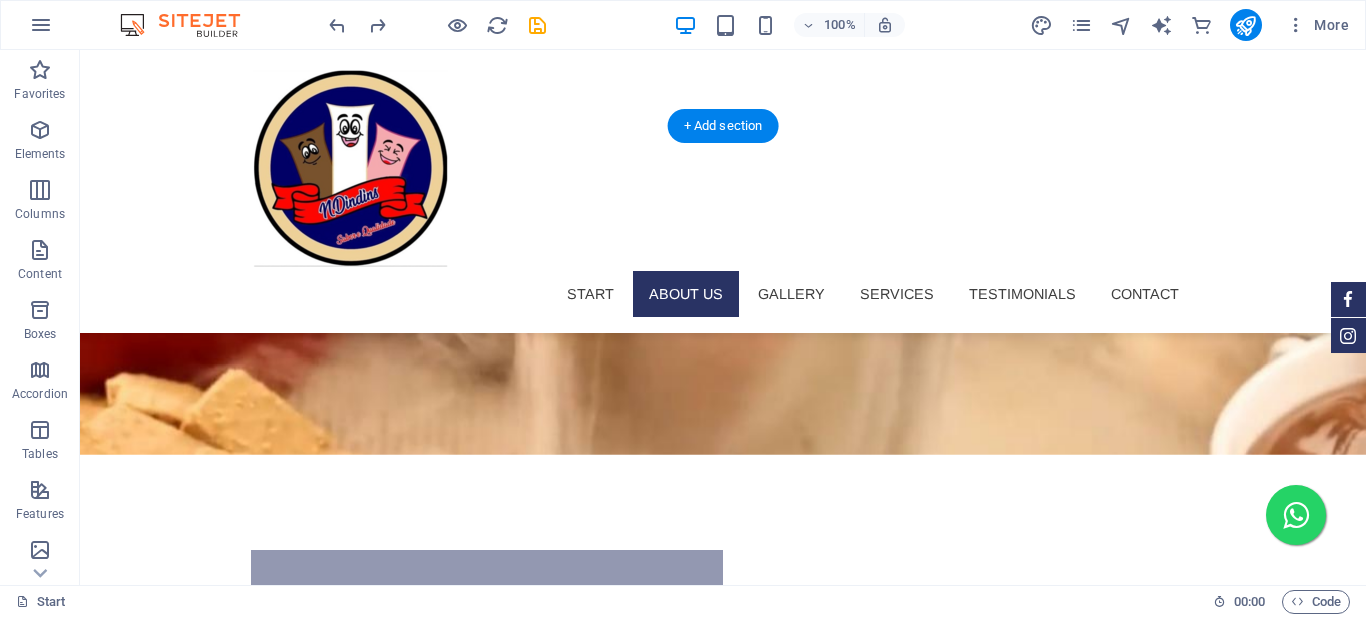 click at bounding box center (479, 1470) 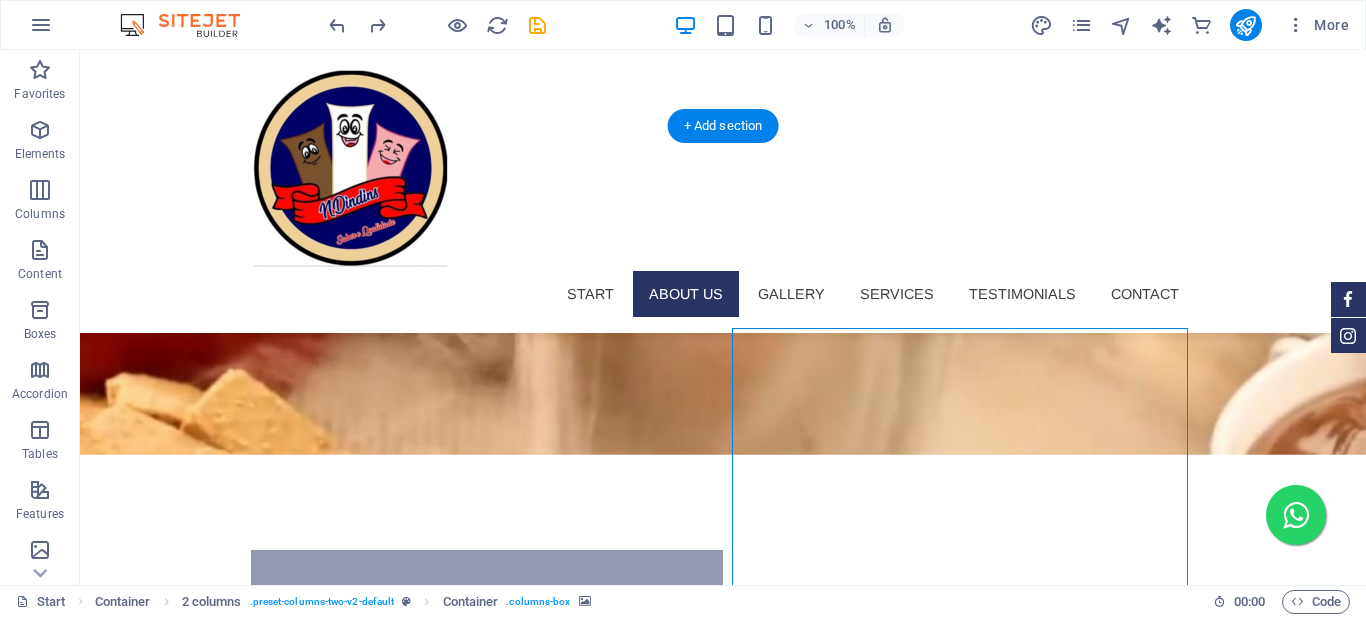 click at bounding box center (479, 1470) 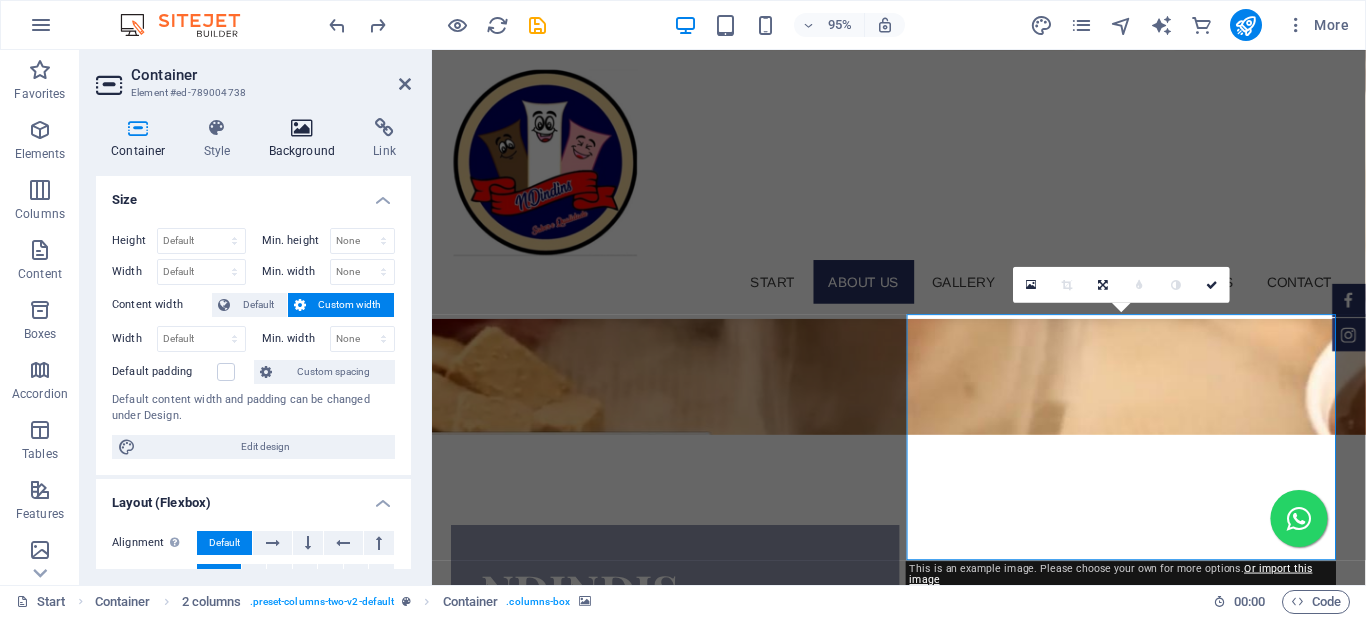 click on "Background" at bounding box center [306, 139] 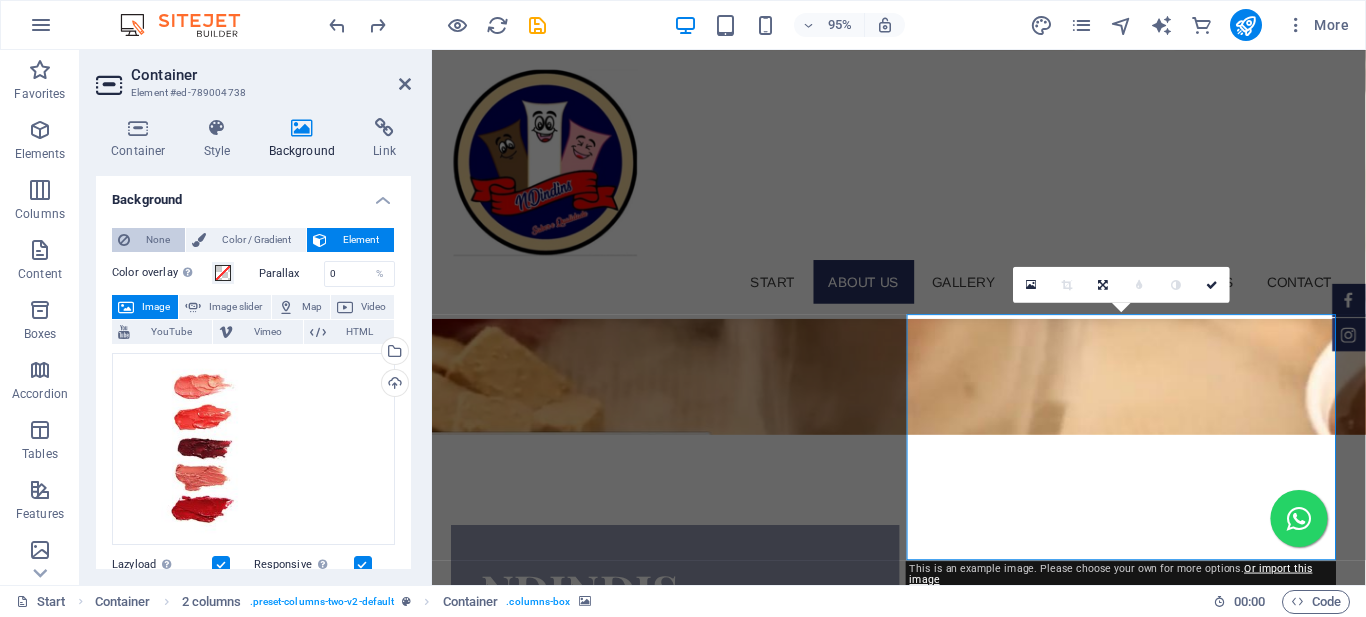 click on "None" at bounding box center (157, 240) 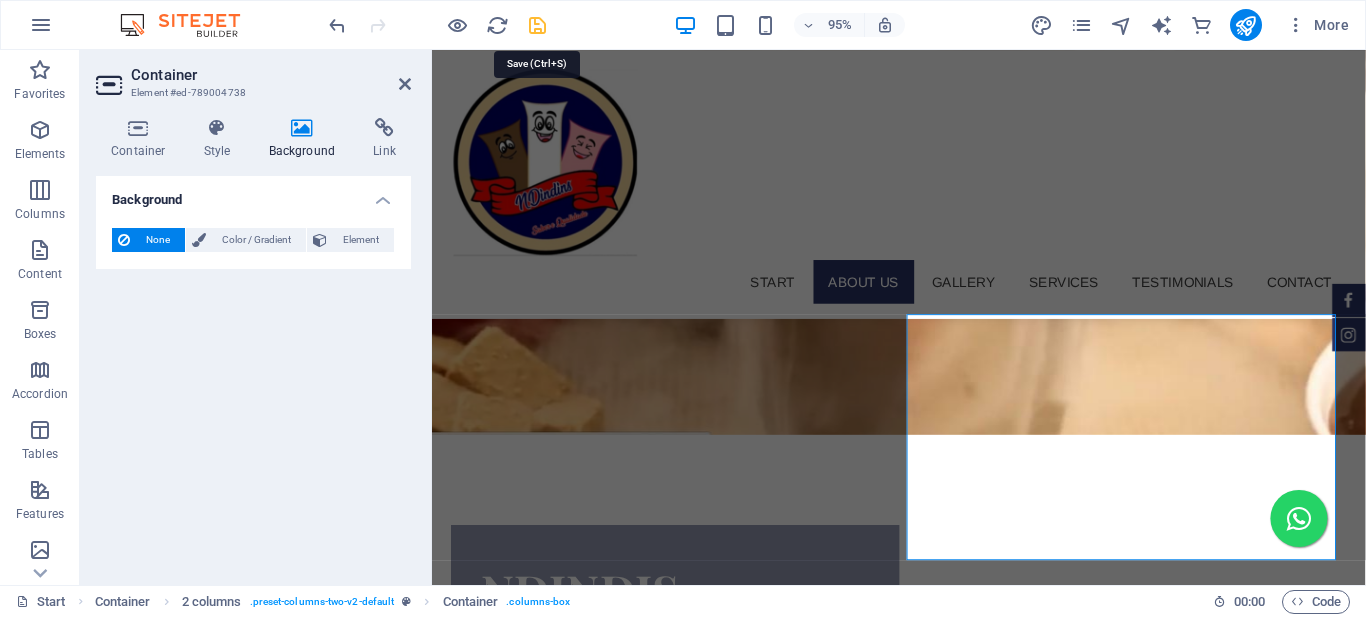 click at bounding box center [537, 25] 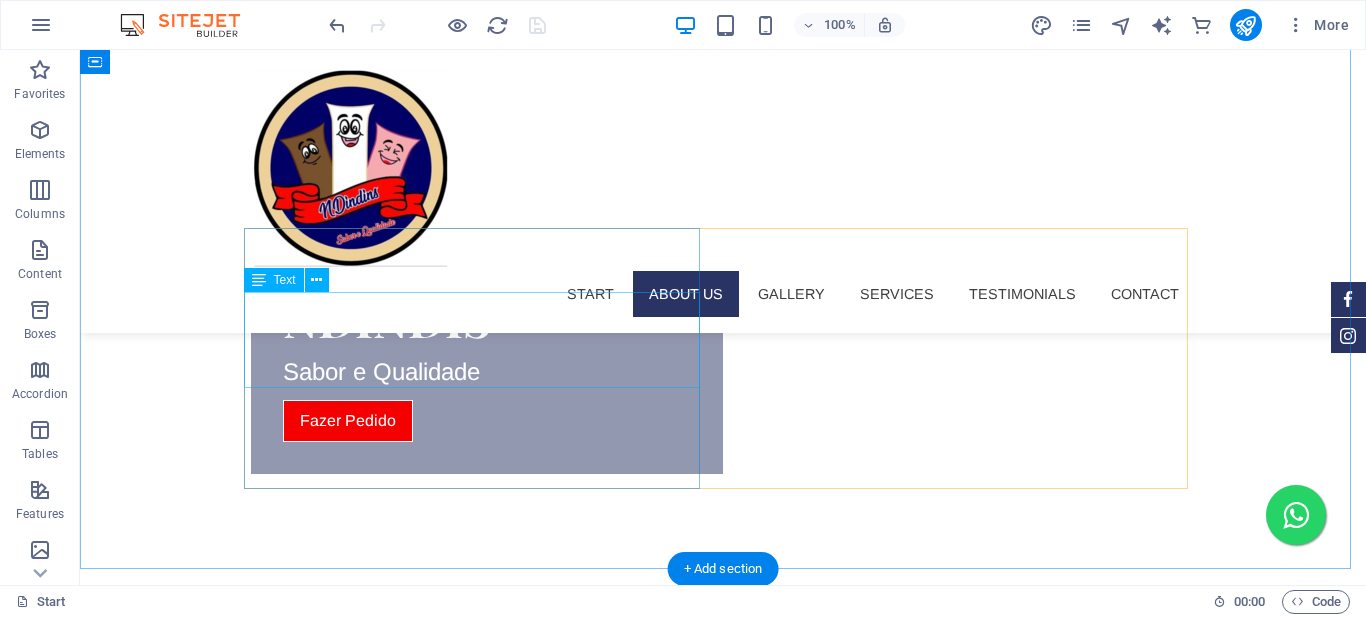 scroll, scrollTop: 600, scrollLeft: 0, axis: vertical 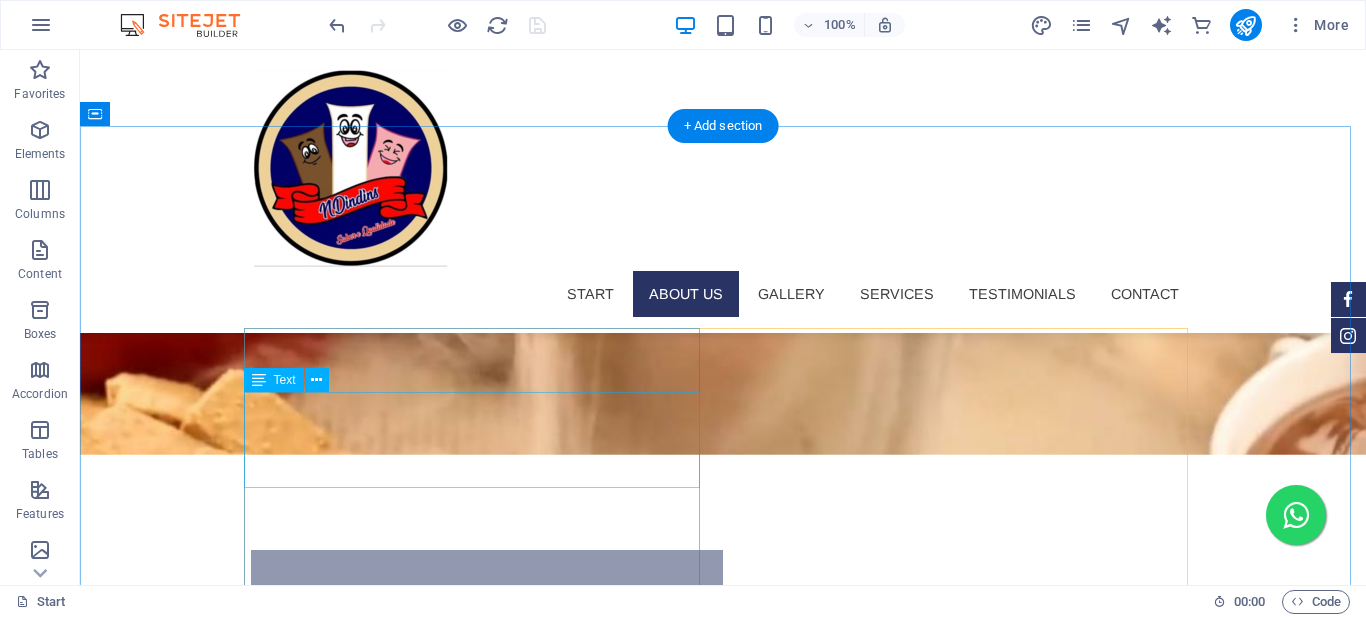click on "Consectetur adipisicing eiusmod temporunt laboreie magna aliqua enim adite   minim veniamquis nostrud exercitation ullamco laboris nisi ut aliquip commodo consequat aute irure reprehenderit." at bounding box center (479, 1168) 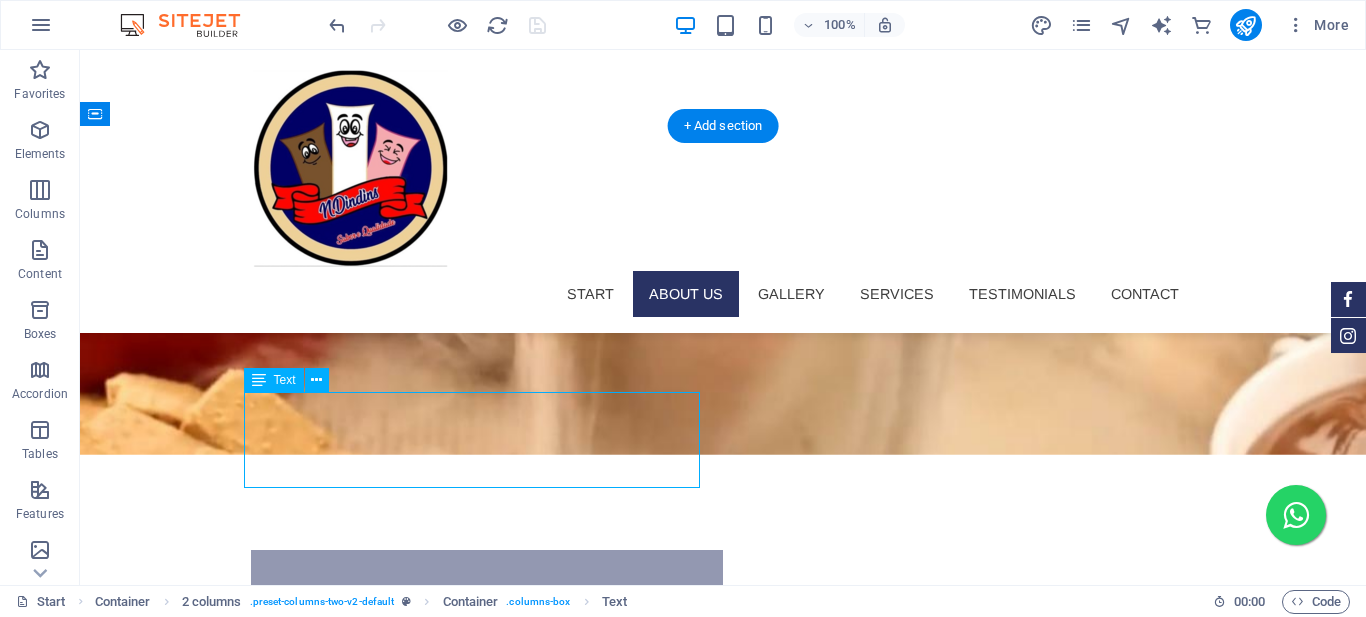 click on "Consectetur adipisicing eiusmod temporunt laboreie magna aliqua enim adite   minim veniamquis nostrud exercitation ullamco laboris nisi ut aliquip commodo consequat aute irure reprehenderit." at bounding box center (479, 1168) 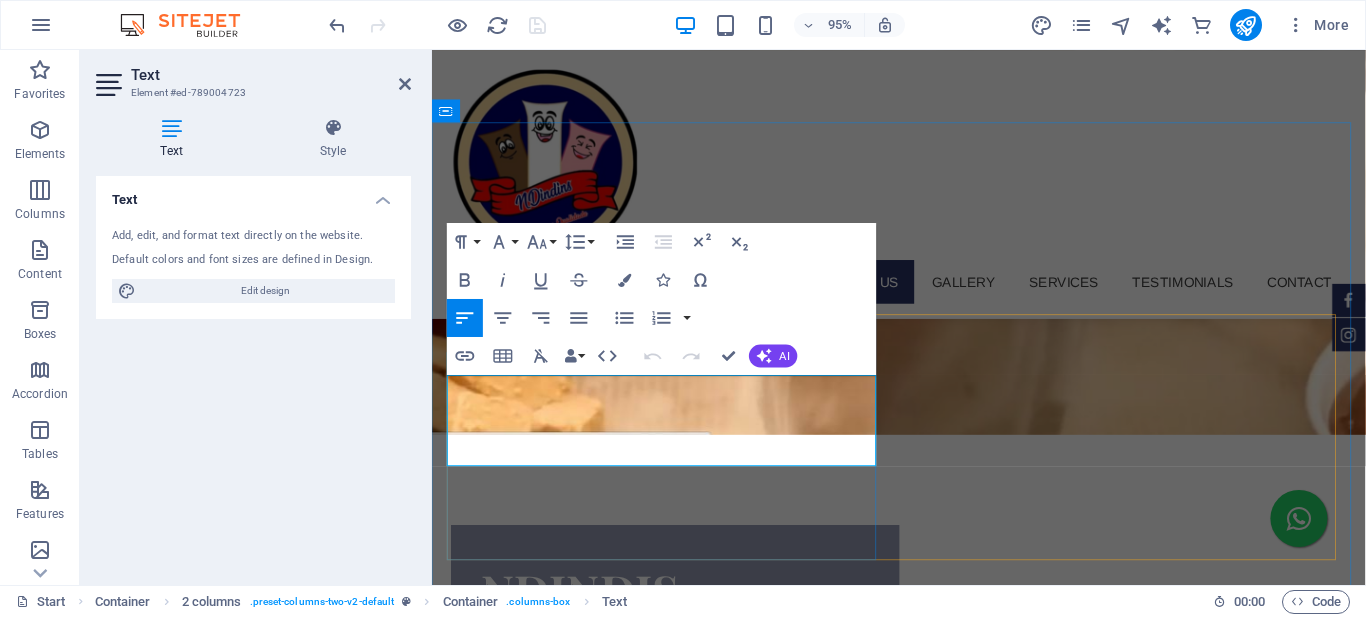 click on "Consectetur adipisicing eiusmod temporunt laboreie magna aliqua enim adite   minim veniamquis nostrud exercitation ullamco laboris nisi ut aliquip commodo consequat aute irure reprehenderit." at bounding box center [680, 1168] 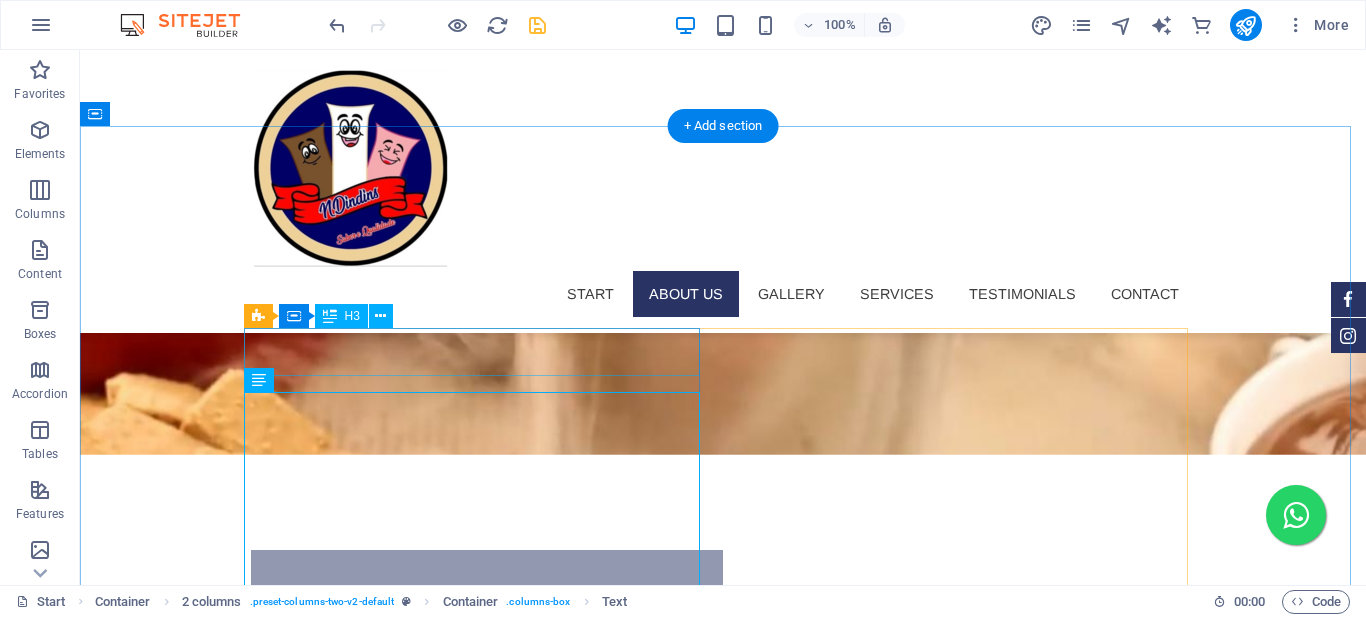 click on "Lorem ipsum dolor sit amet" at bounding box center [479, 1080] 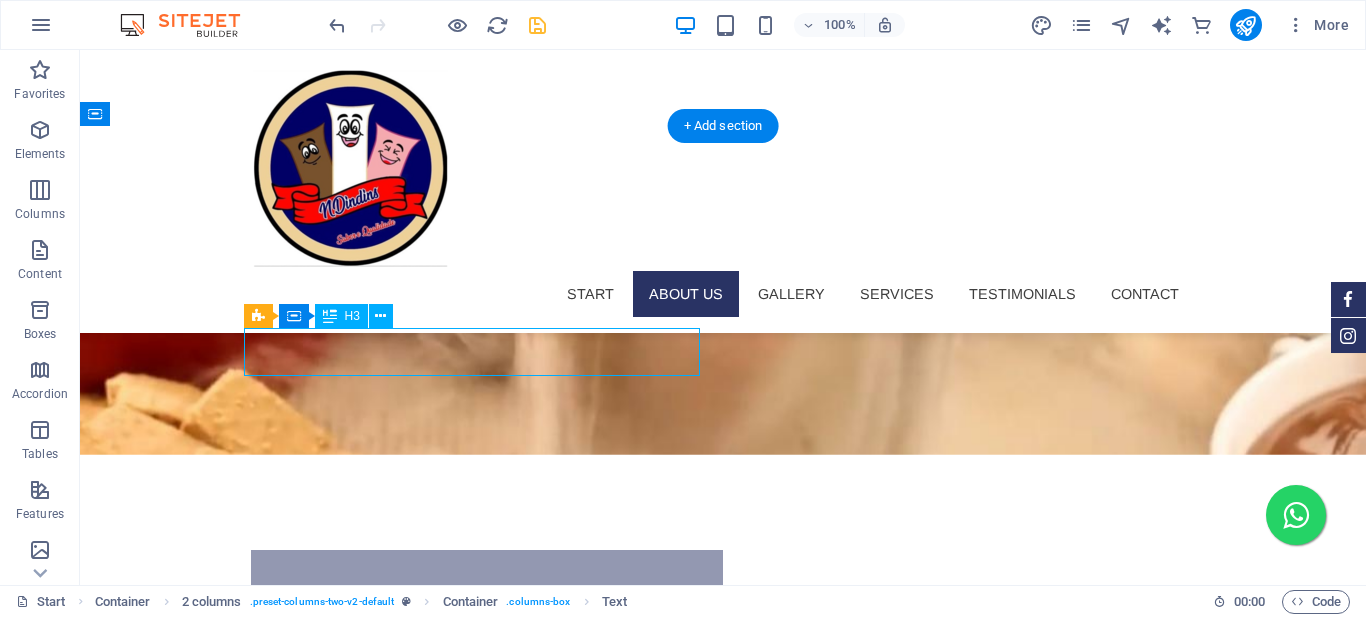 click on "Lorem ipsum dolor sit amet" at bounding box center (479, 1080) 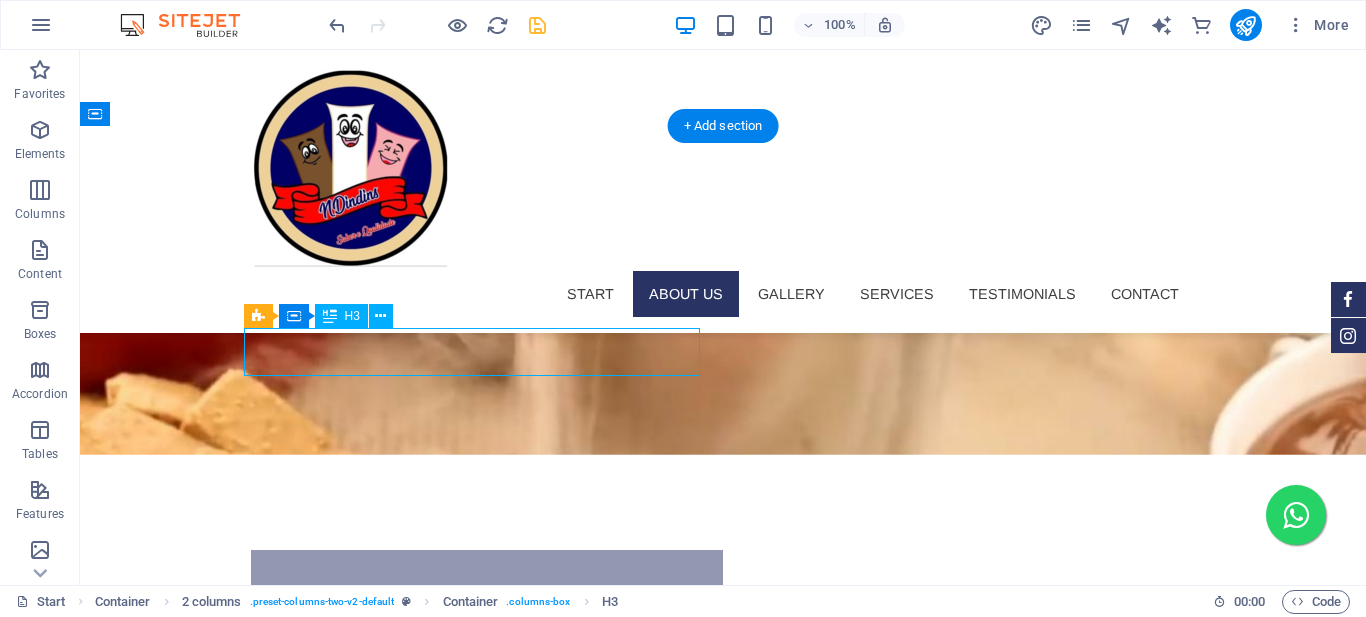 click on "Lorem ipsum dolor sit amet" at bounding box center [479, 1080] 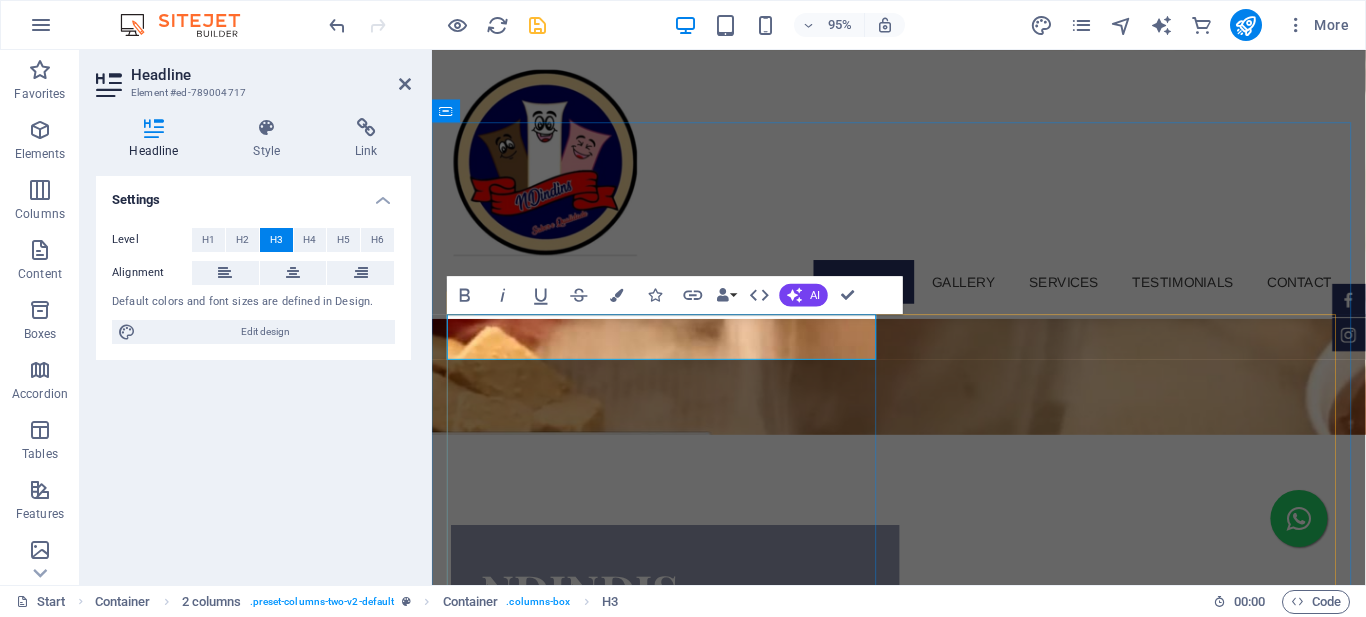 type 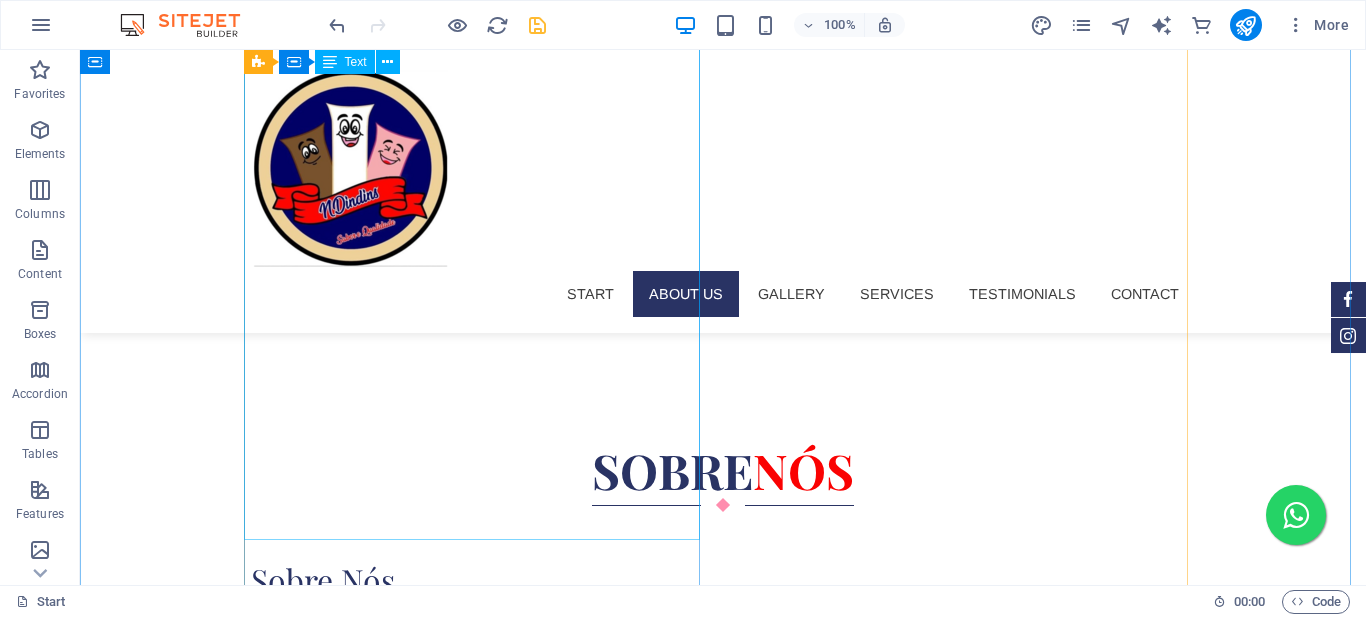 scroll, scrollTop: 1200, scrollLeft: 0, axis: vertical 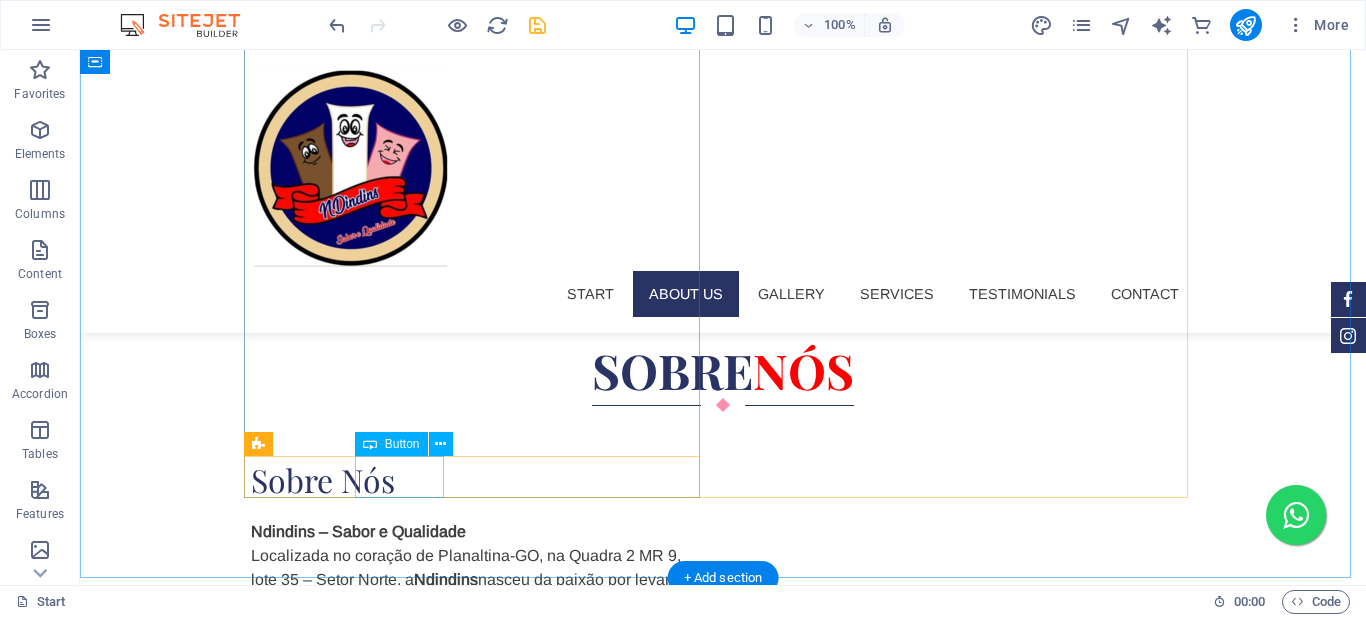 click on "Contact" at bounding box center [479, 1255] 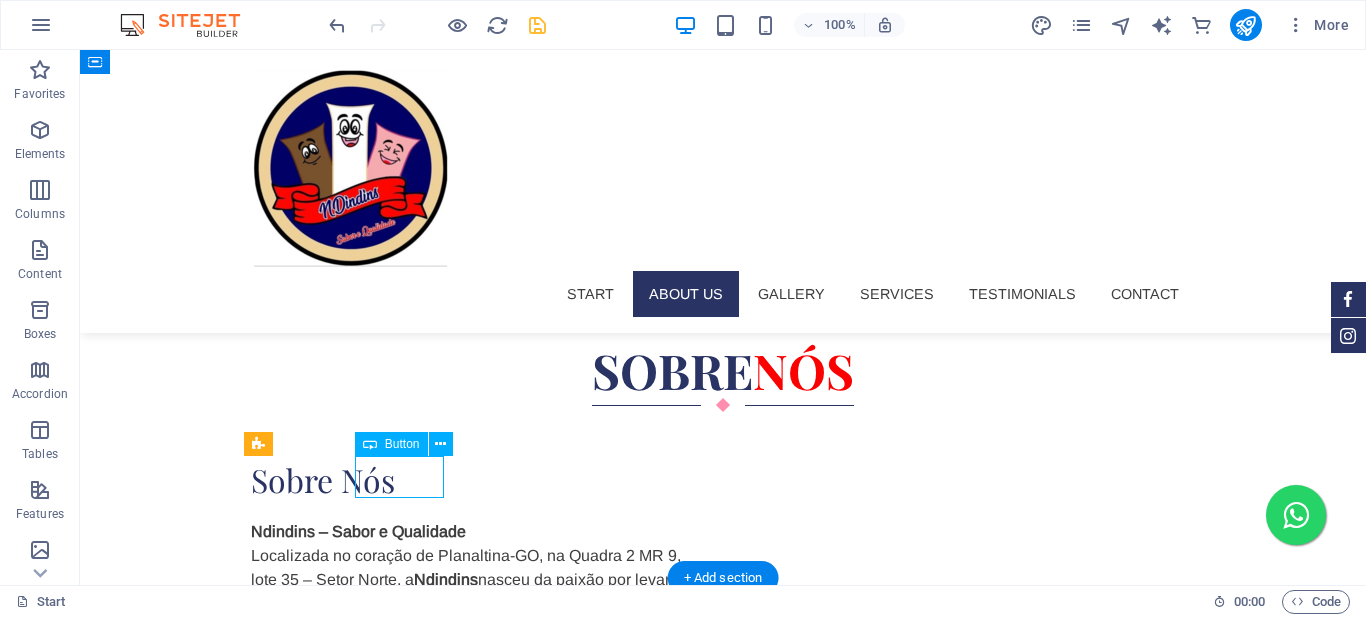 click on "Contact" at bounding box center (479, 1255) 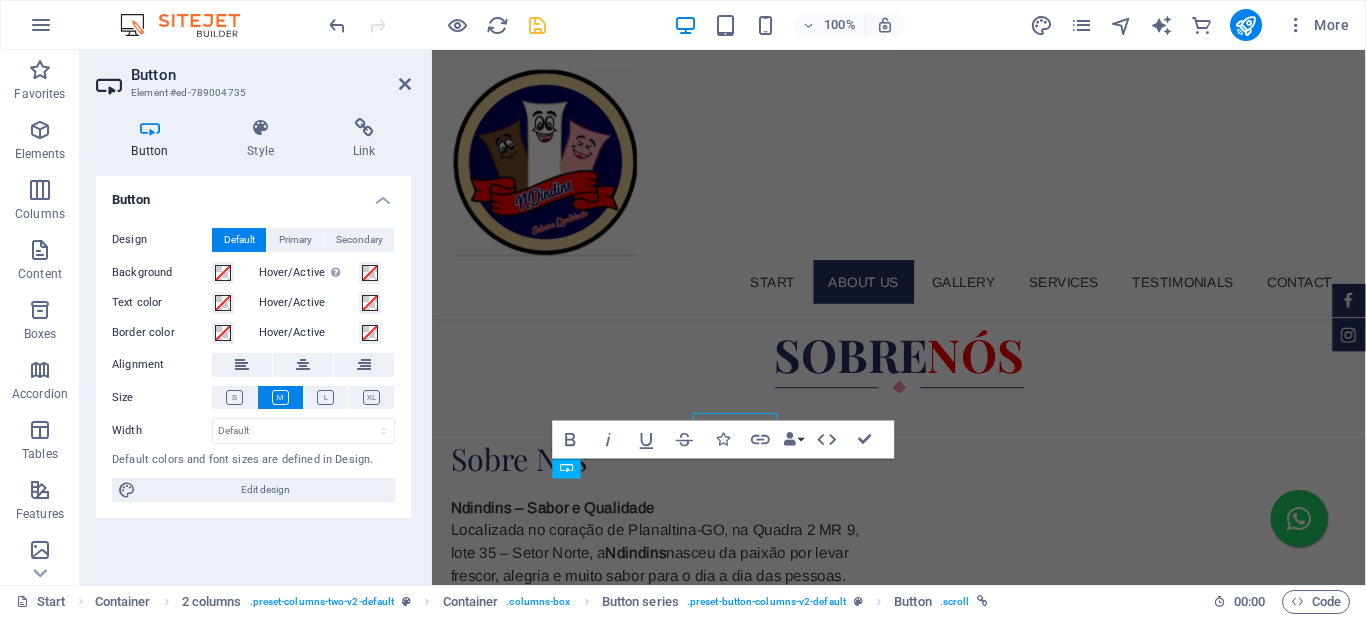 scroll, scrollTop: 1224, scrollLeft: 0, axis: vertical 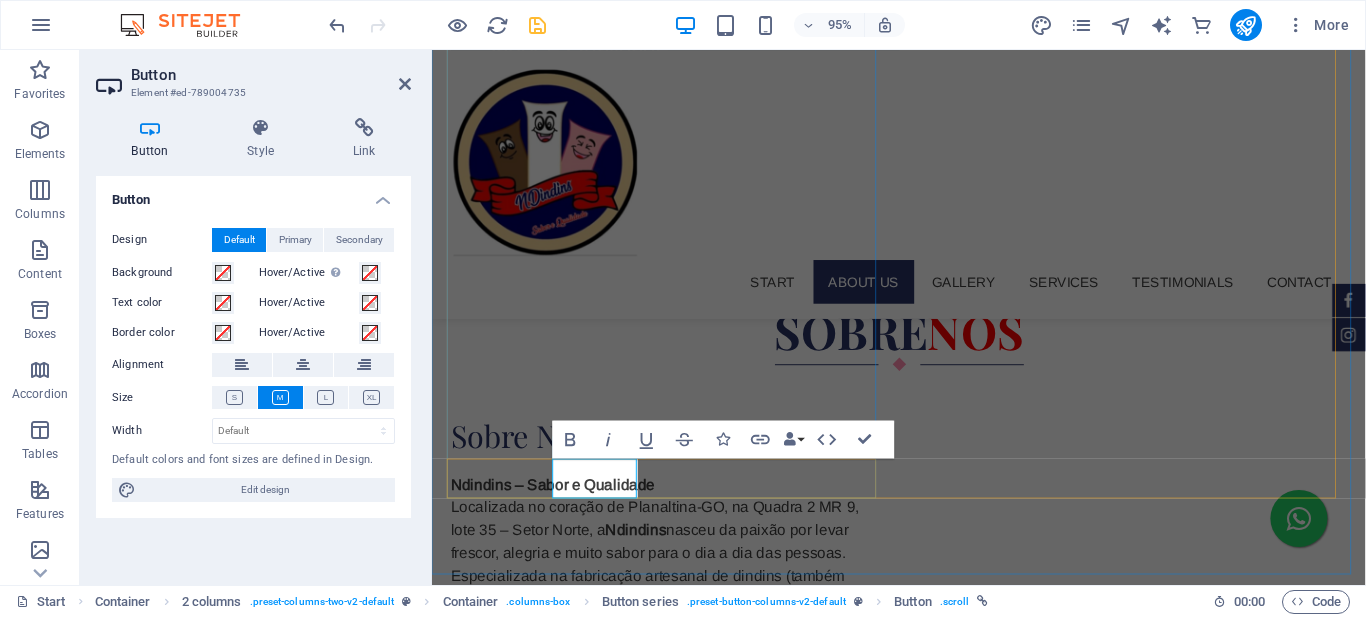 type 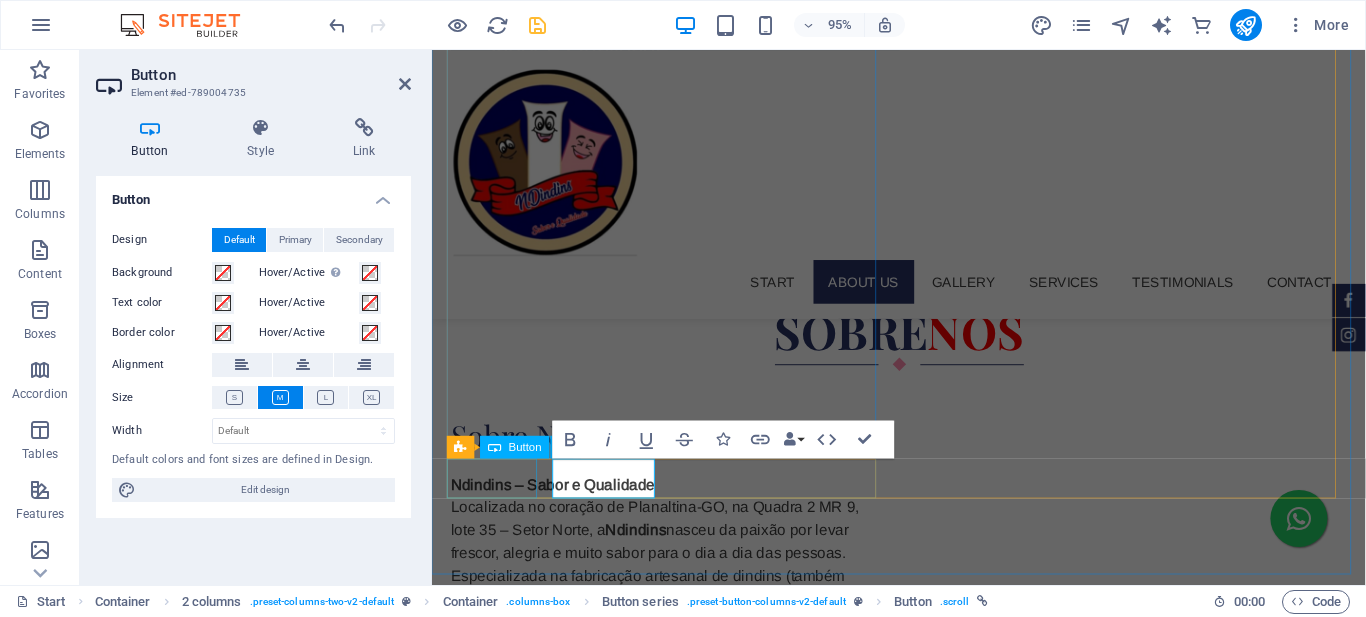 click on "Services" at bounding box center [680, 1181] 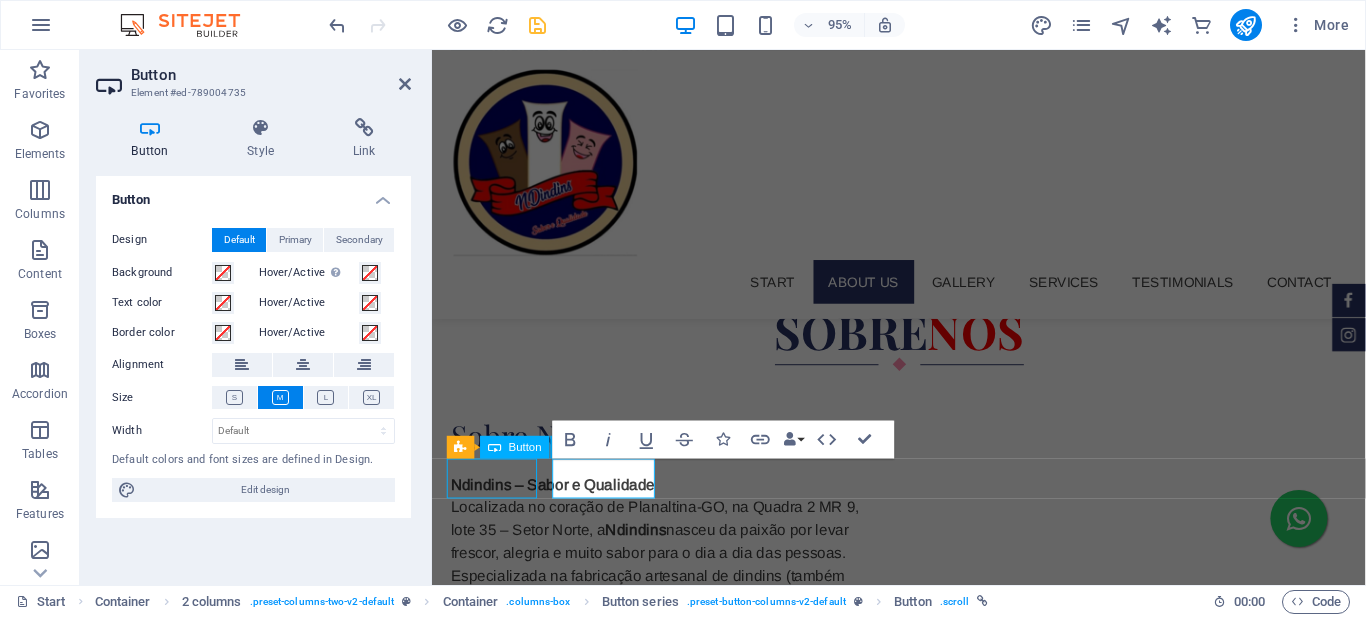 drag, startPoint x: 501, startPoint y: 496, endPoint x: 935, endPoint y: 528, distance: 435.17813 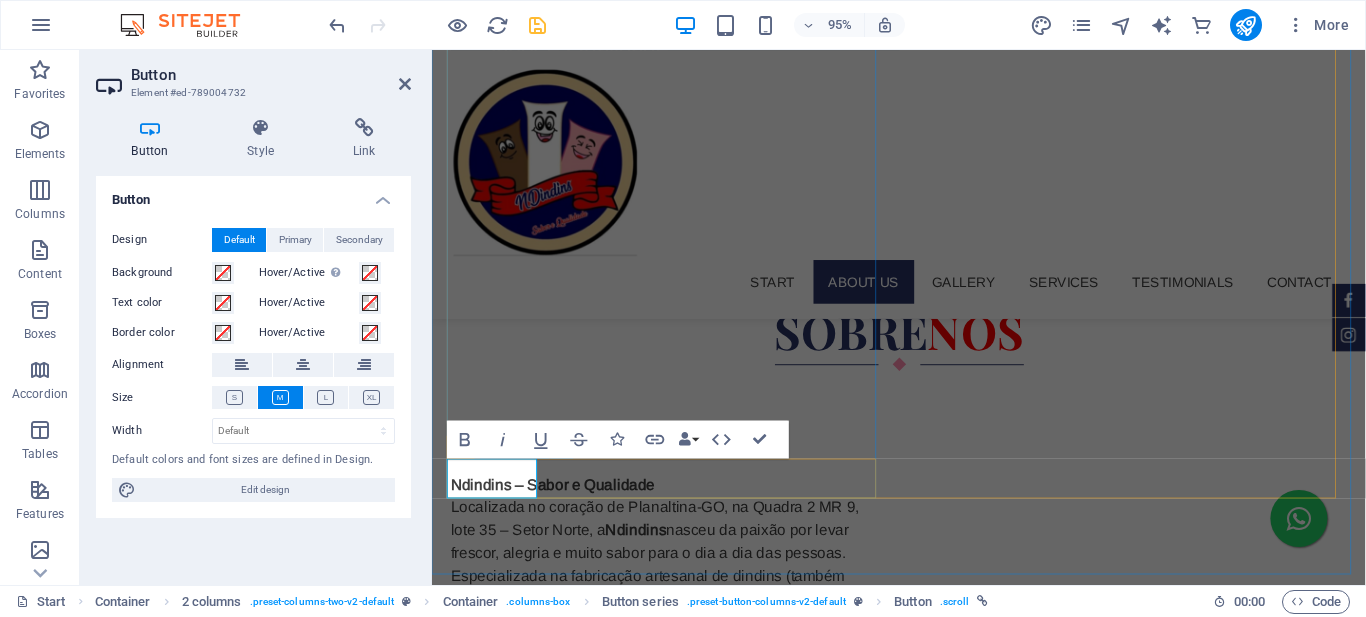 type 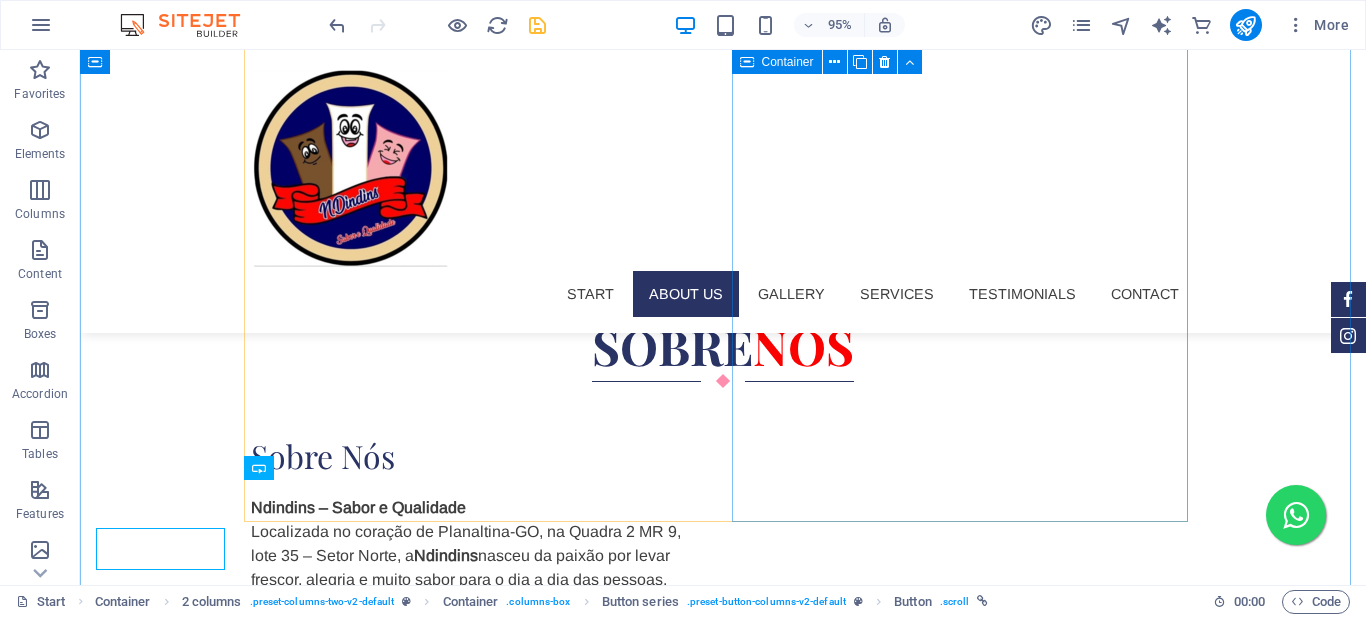 scroll, scrollTop: 1176, scrollLeft: 0, axis: vertical 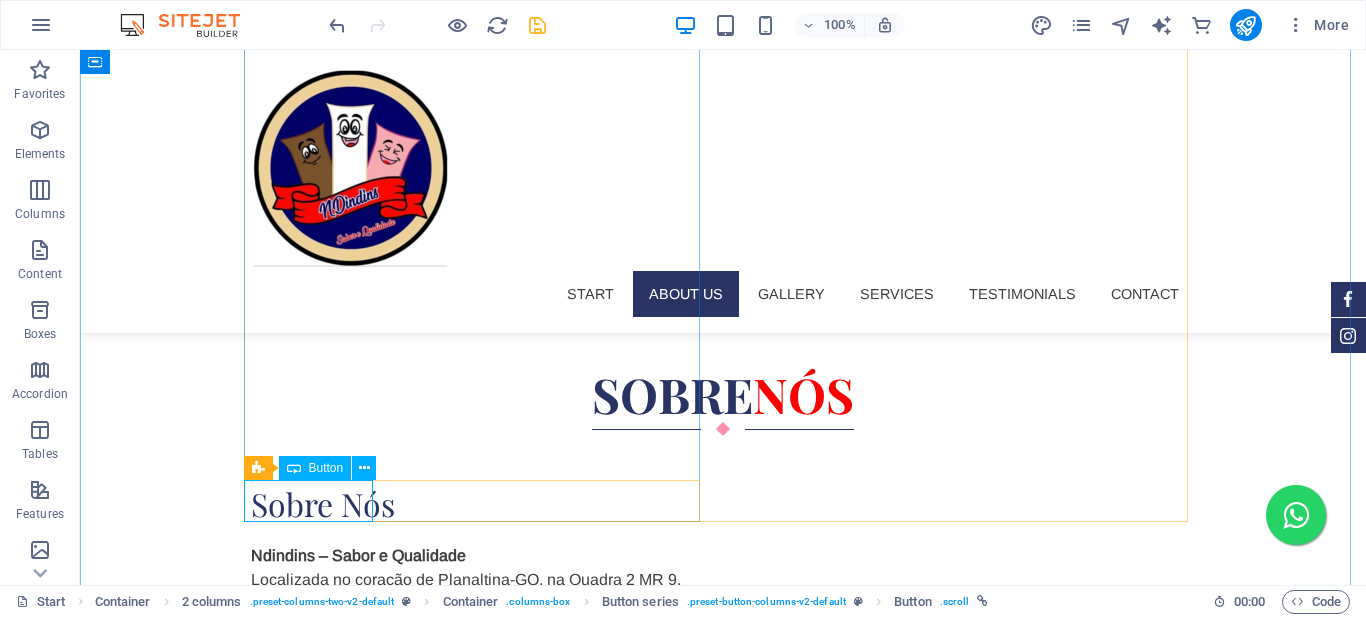 click on "Fazer Pedido" at bounding box center (479, 1229) 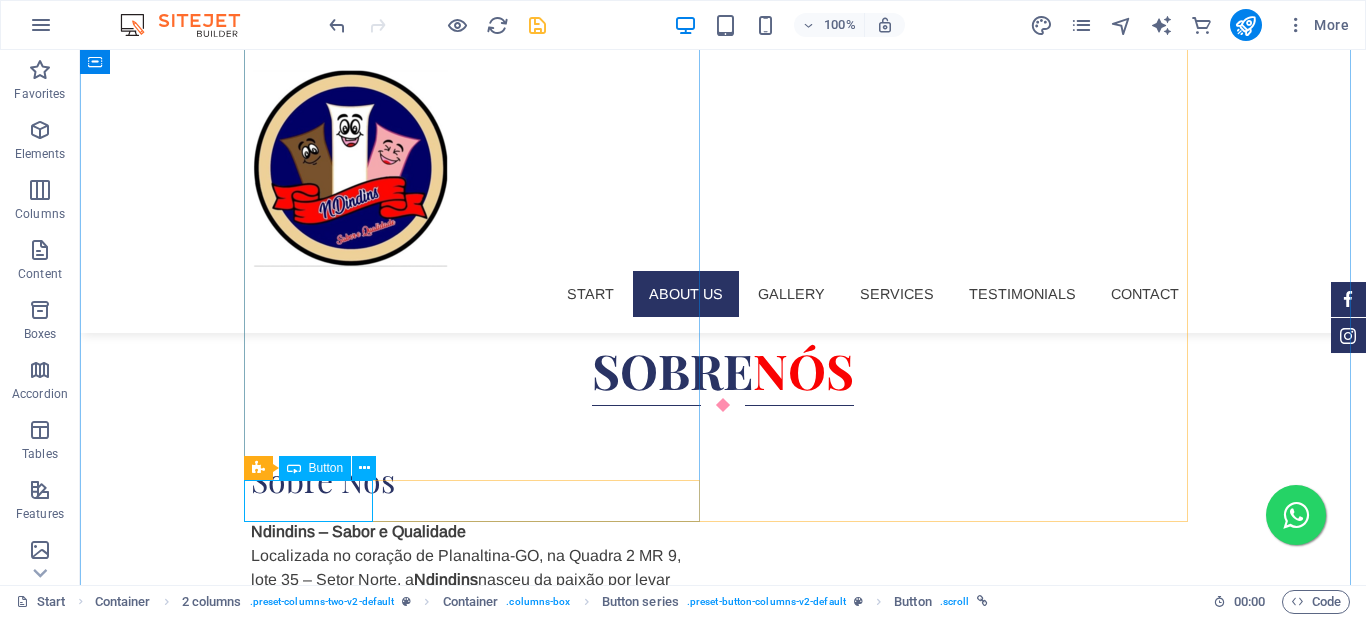 select 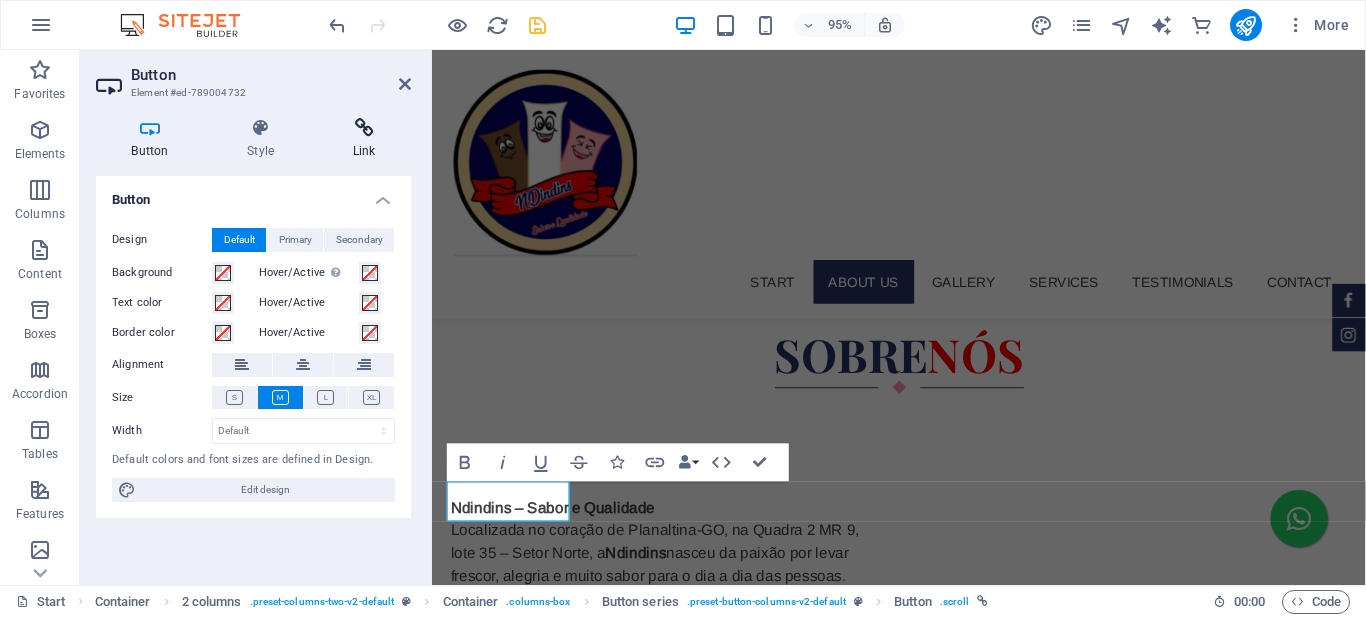 click at bounding box center (364, 128) 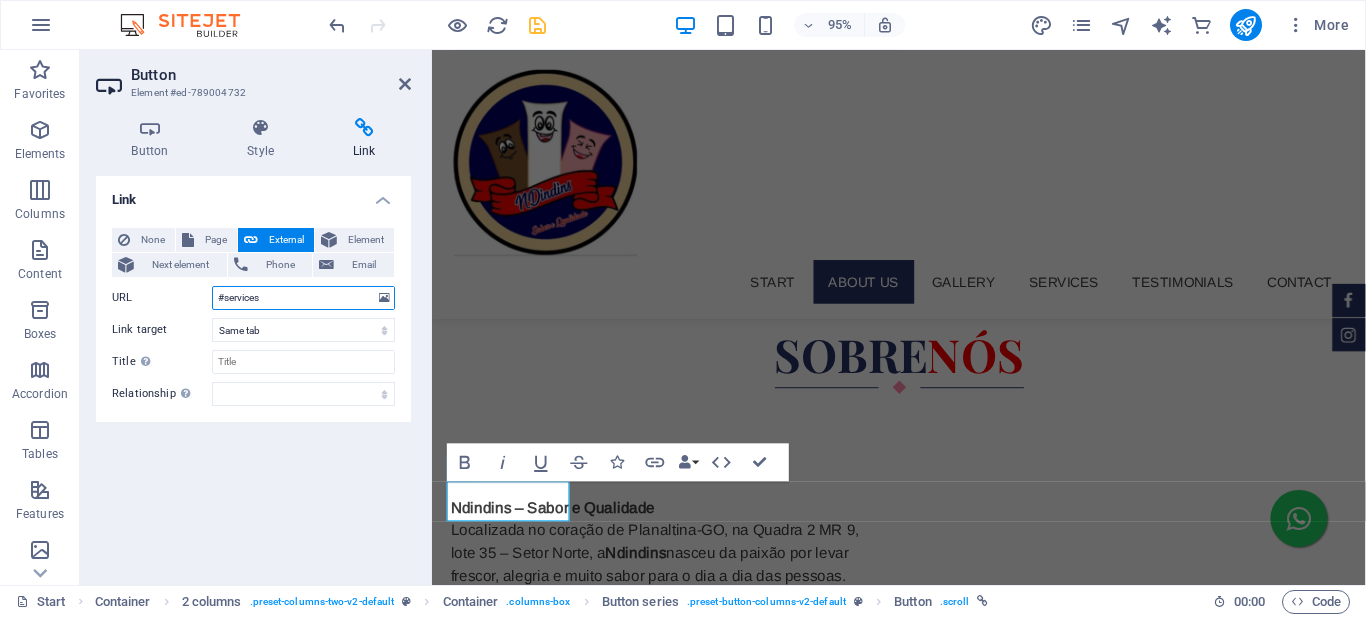 click on "#services" at bounding box center (303, 298) 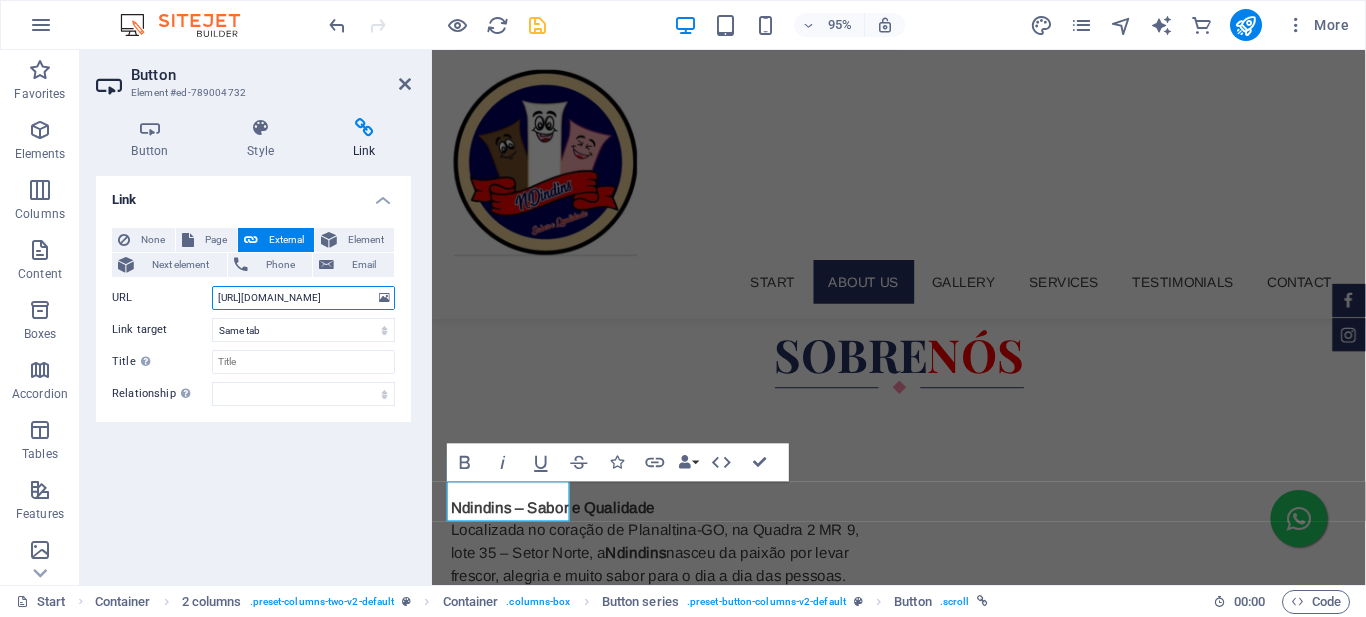 scroll, scrollTop: 0, scrollLeft: 86, axis: horizontal 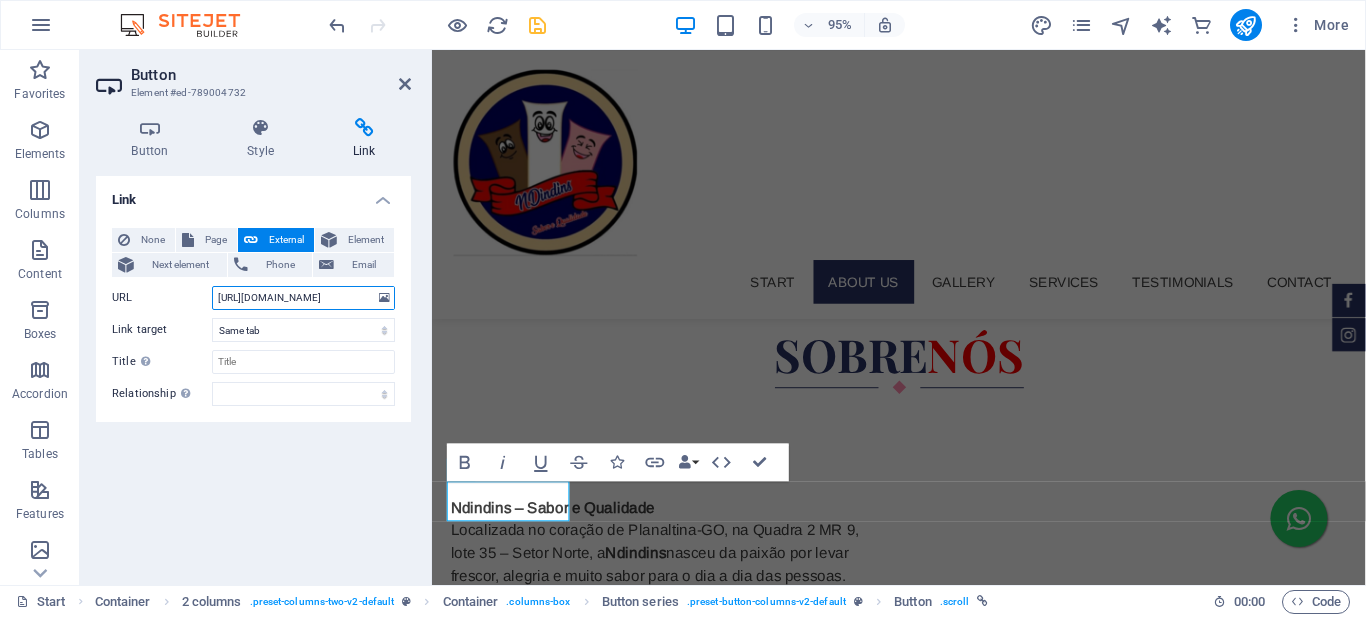 type on "[URL][DOMAIN_NAME]" 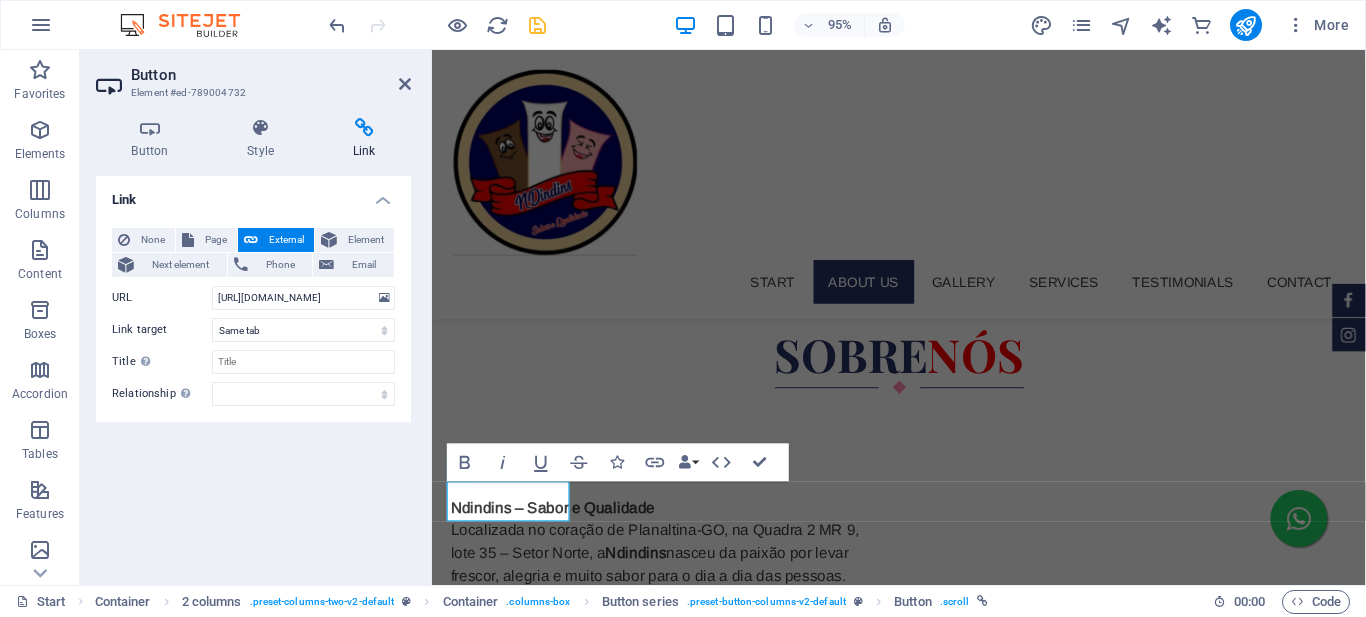 scroll, scrollTop: 0, scrollLeft: 0, axis: both 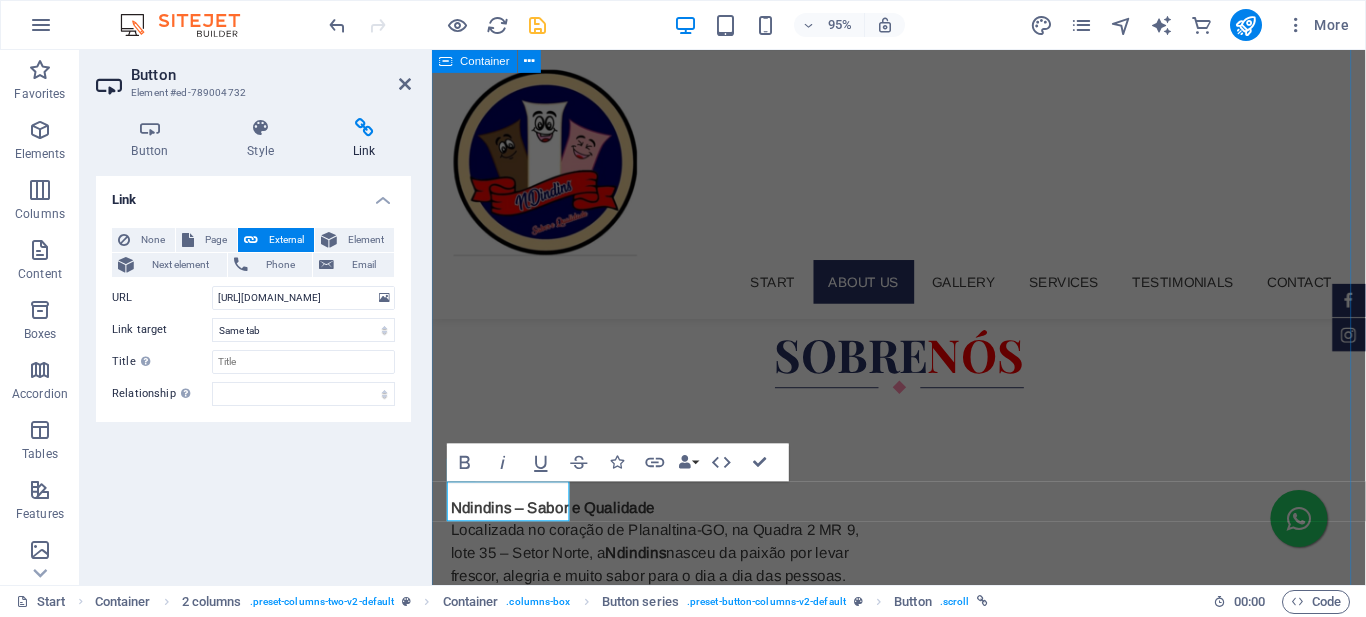 click on "Sobre  Nós Sobre Nós Ndindins – Sabor e Qualidade Localizada no coração de Planaltina-GO, na Quadra 2 MR 9, lote 35 – Setor Norte, a  [PERSON_NAME]  nasceu da paixão por levar frescor, alegria e muito sabor para o dia a dia das pessoas. Especializada na fabricação artesanal de dindins (também conhecidos como geladinhos, sacolés ou chup-chups), oferecemos uma variedade irresistível de sabores que agradam a todos os gostos — dos tradicionais aos mais criativos. Com o nosso slogan  “Sabor e Qualidade” , garantimos que cada dindin é produzido com ingredientes selecionados, muito cuidado e um toque especial de carinho. Nosso compromisso é entregar produtos deliciosos, refrescantes e feitos sob rigorosos padrões de higiene, respeitando a confiança de nossos clientes. Mais do que um simples doce gelado, nossos dindins são uma verdadeira experiência de sabor, ideal para todos os momentos: em festas, nas tardes quentes, nas pausas do trabalho ou como um mimo para a criançada. Entre em contato:" at bounding box center (923, 1074) 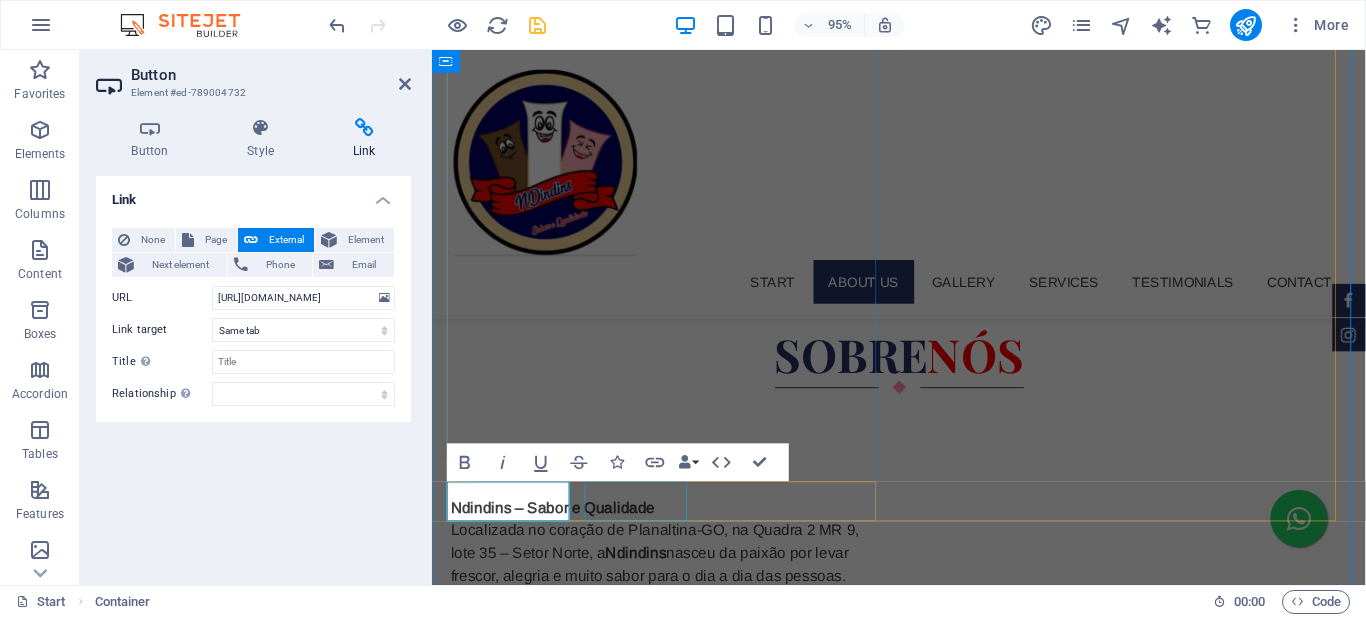scroll, scrollTop: 1176, scrollLeft: 0, axis: vertical 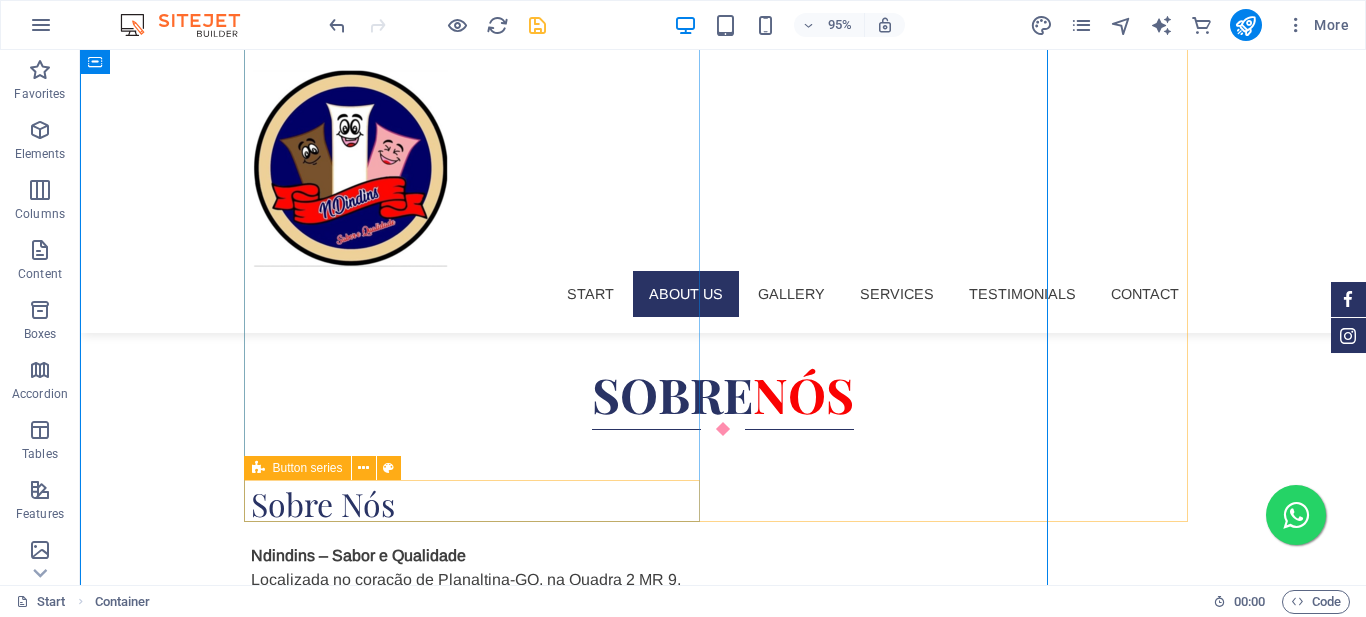 click on "Fazer Pedido WhatsApp" at bounding box center (479, 1254) 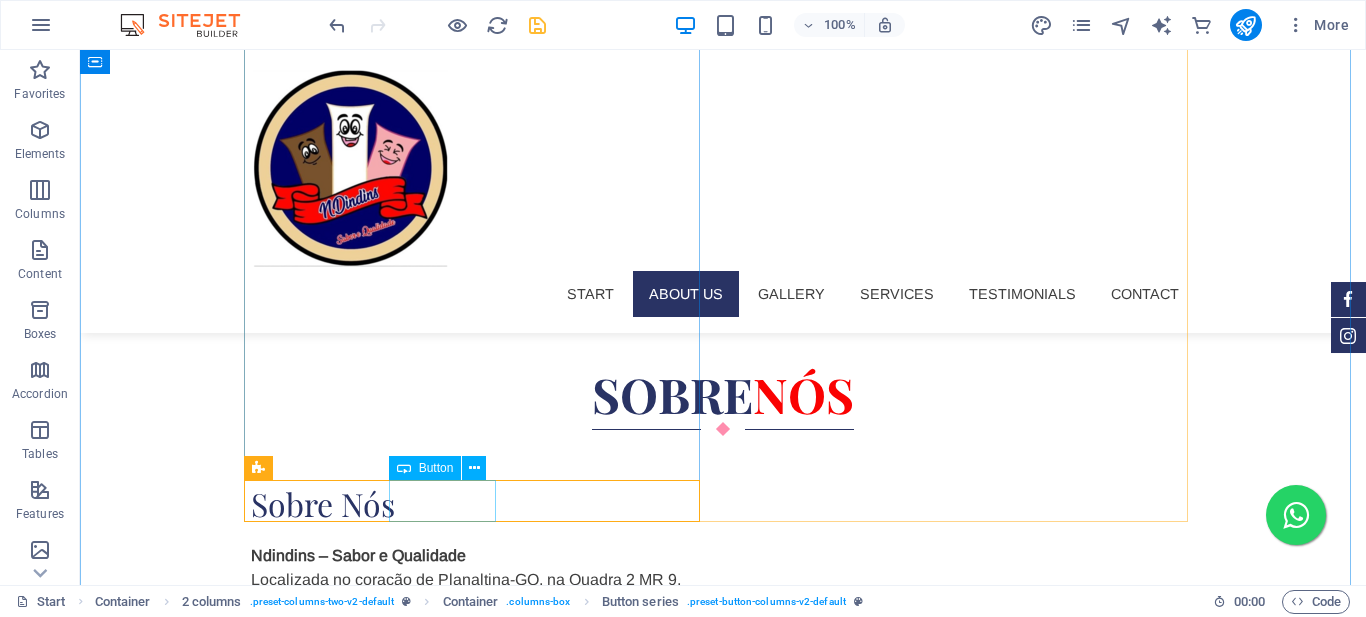 click on "WhatsApp" at bounding box center [479, 1279] 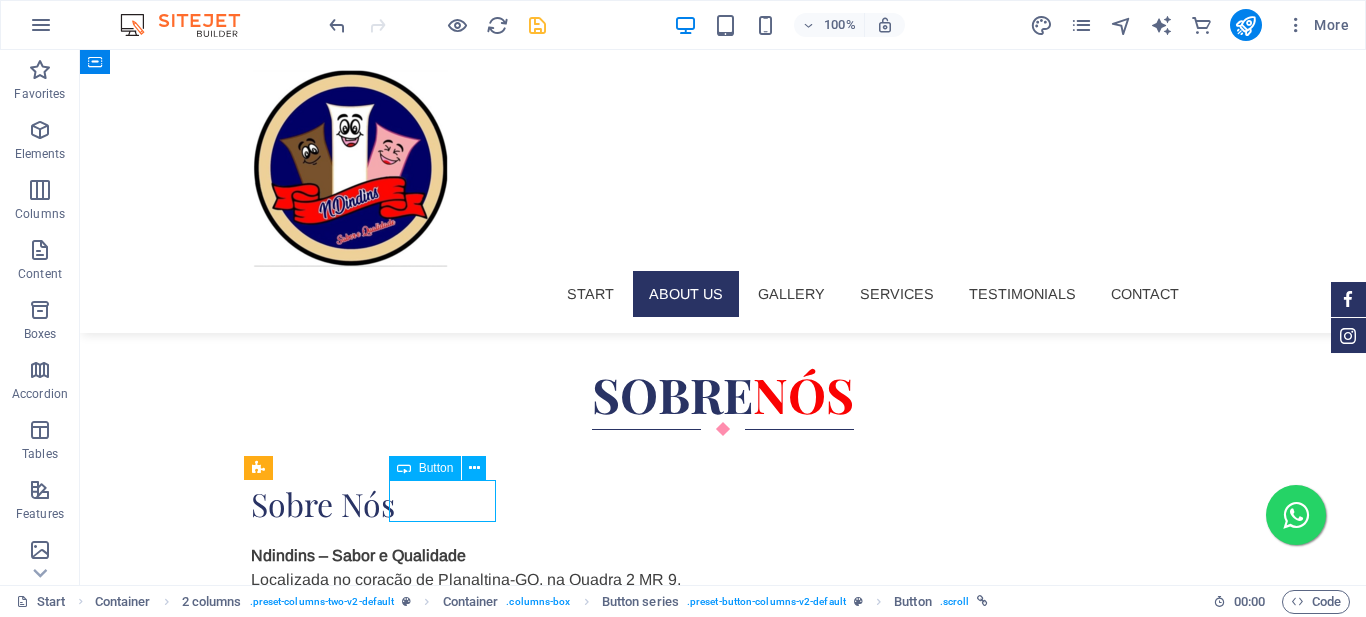 click on "WhatsApp" at bounding box center (479, 1279) 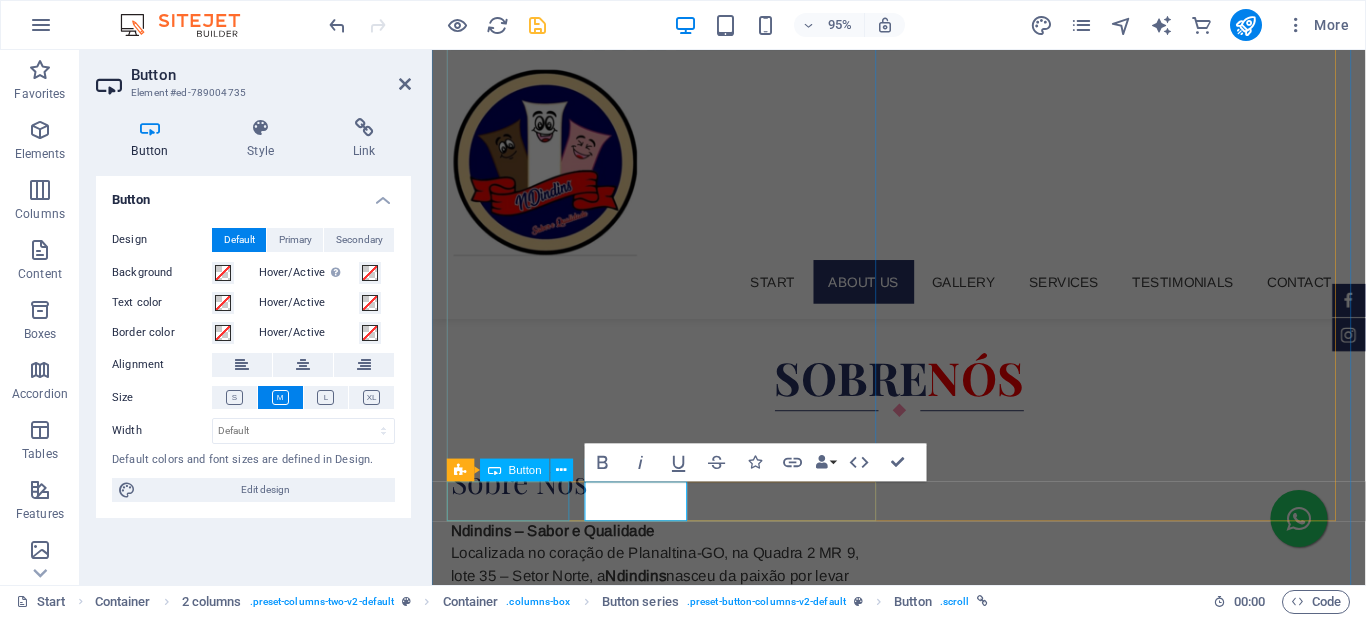scroll, scrollTop: 1200, scrollLeft: 0, axis: vertical 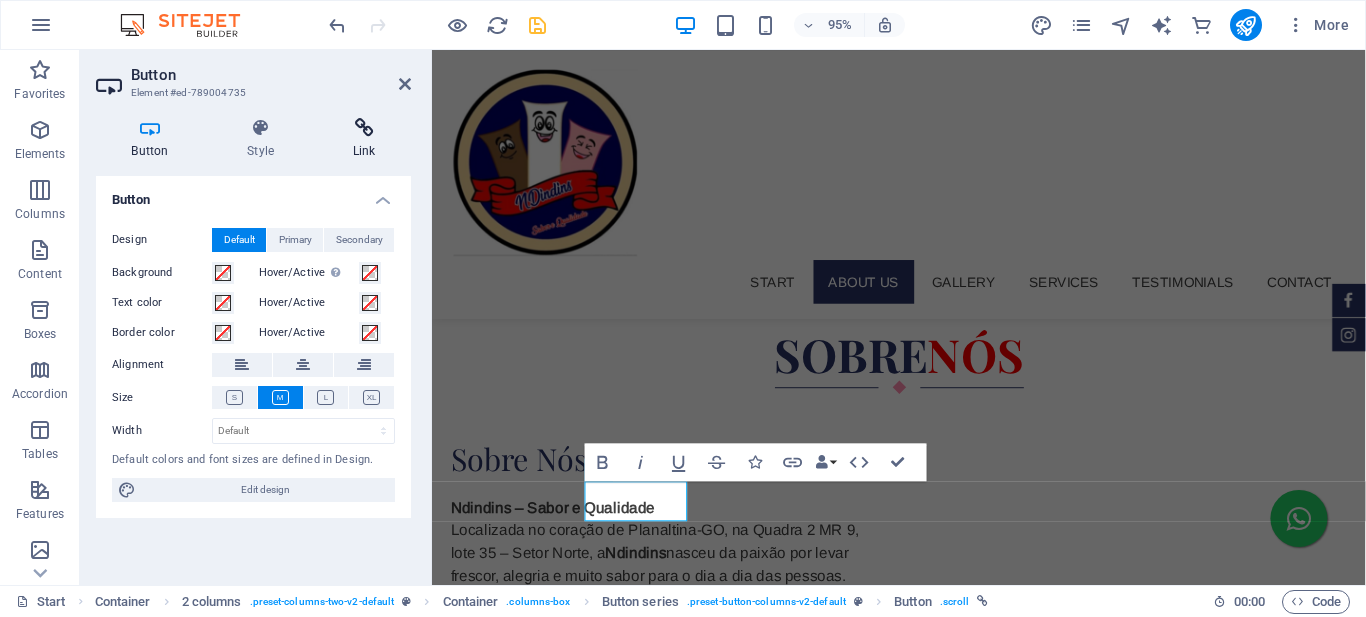 click at bounding box center [364, 128] 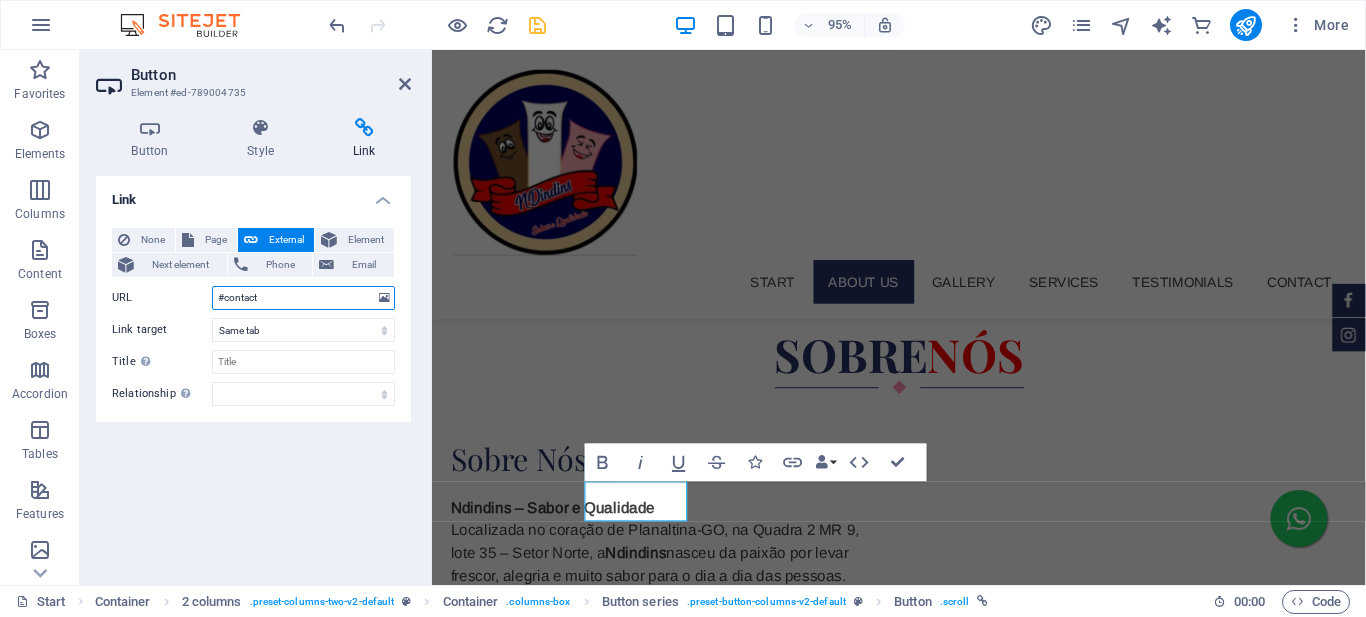 click on "#contact" at bounding box center [303, 298] 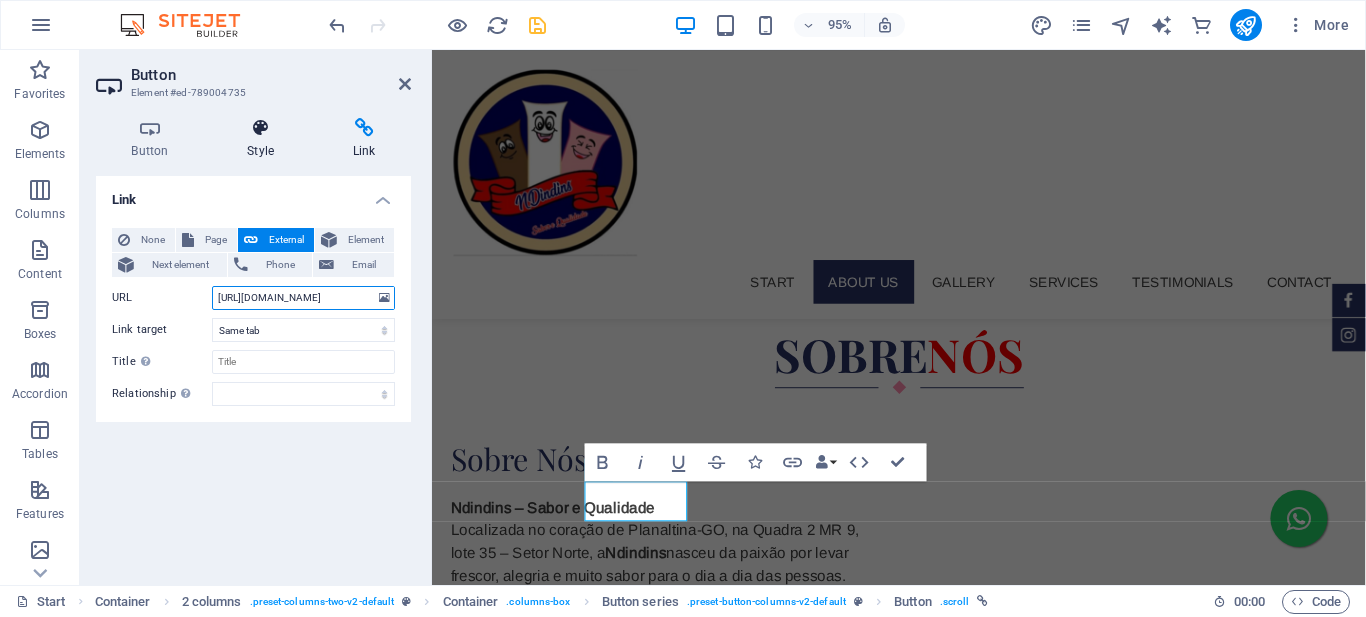 type on "[URL][DOMAIN_NAME]" 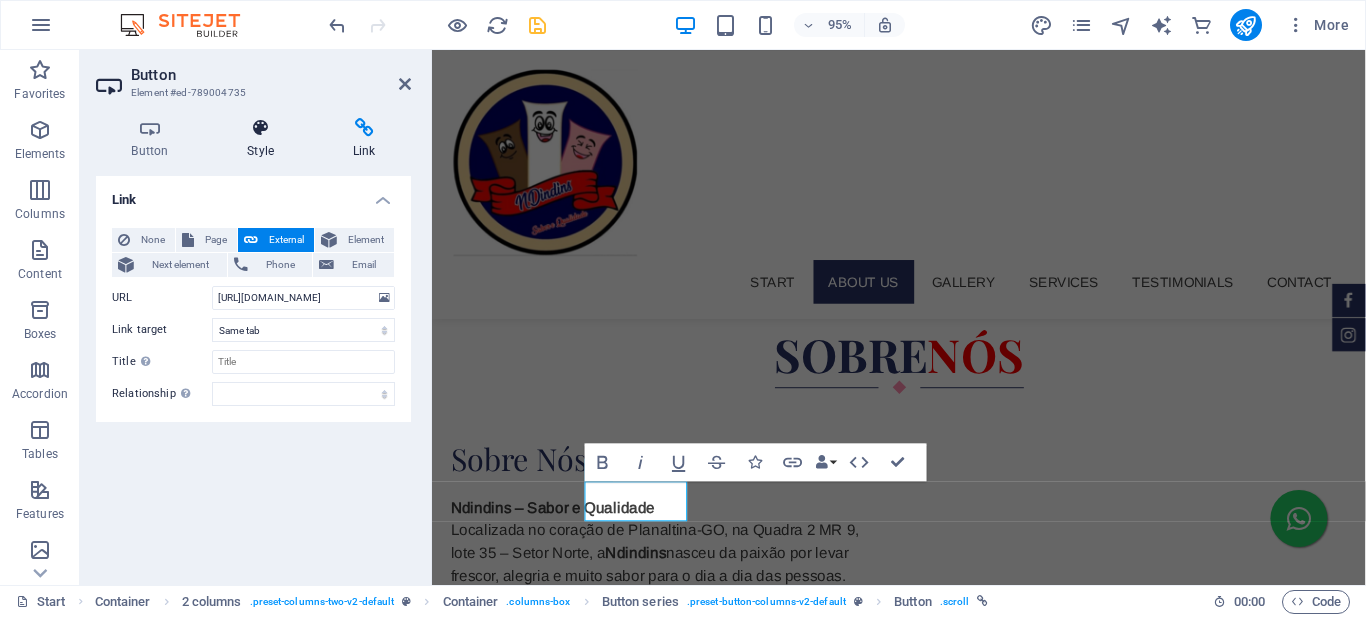 click on "Style" at bounding box center (265, 139) 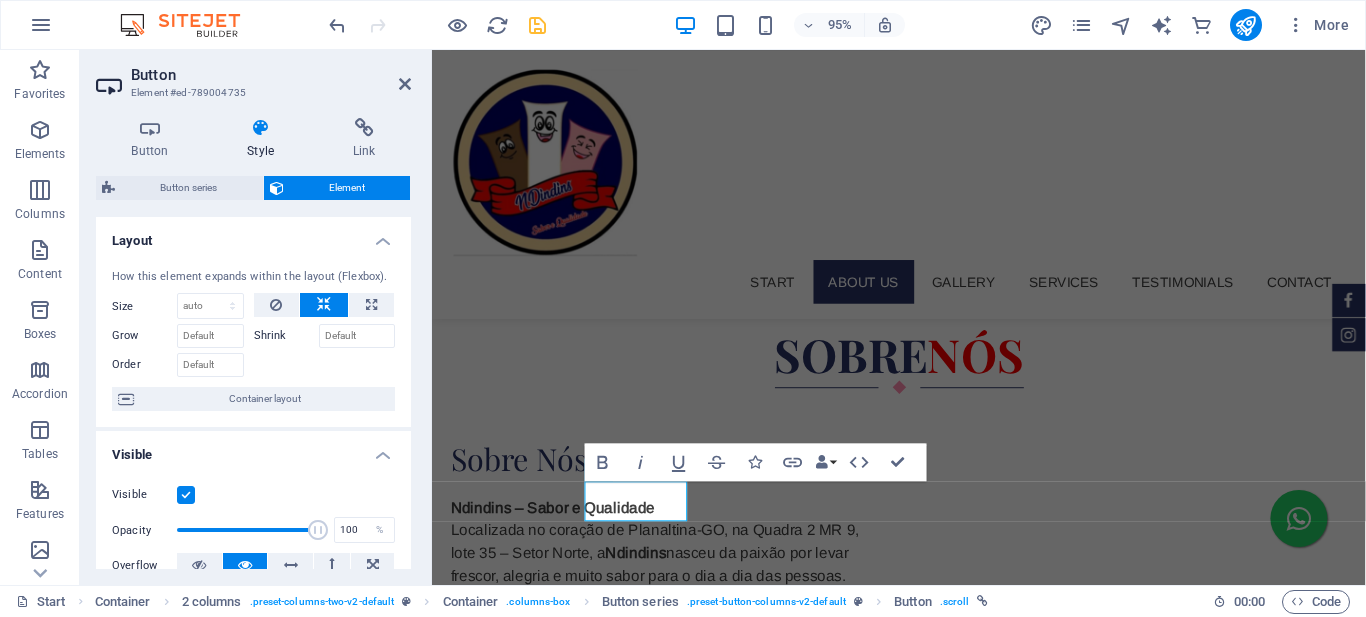 scroll, scrollTop: 100, scrollLeft: 0, axis: vertical 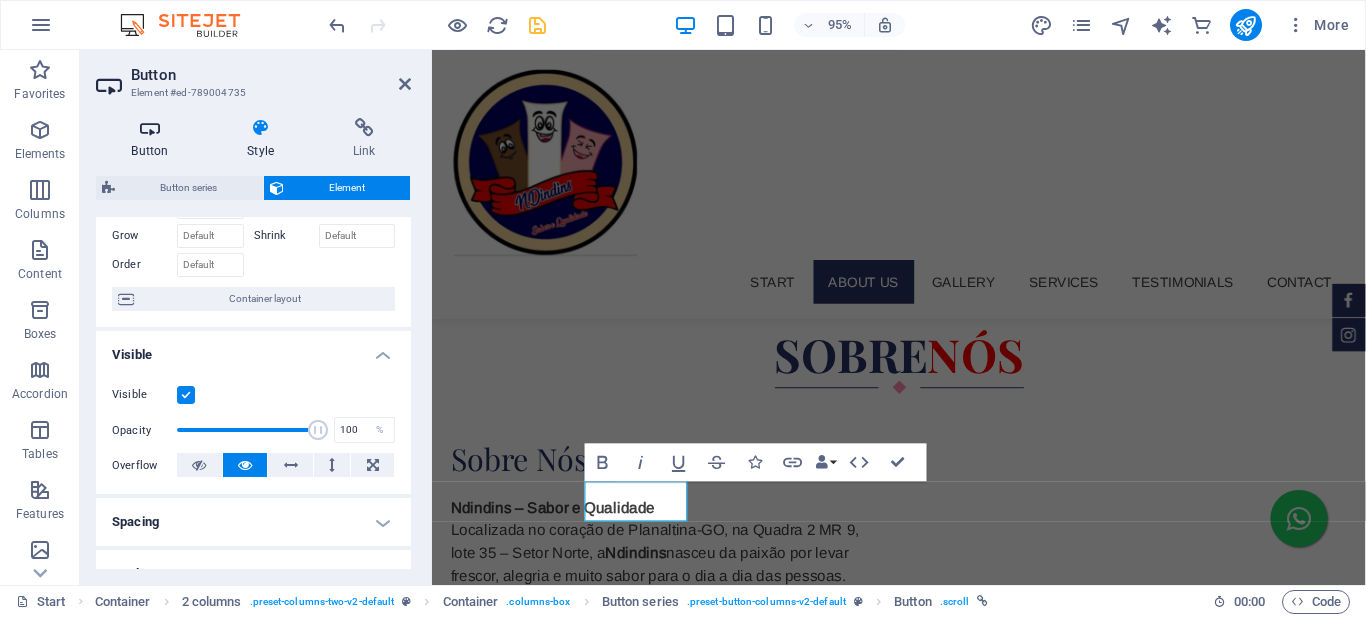 click on "Button" at bounding box center (154, 139) 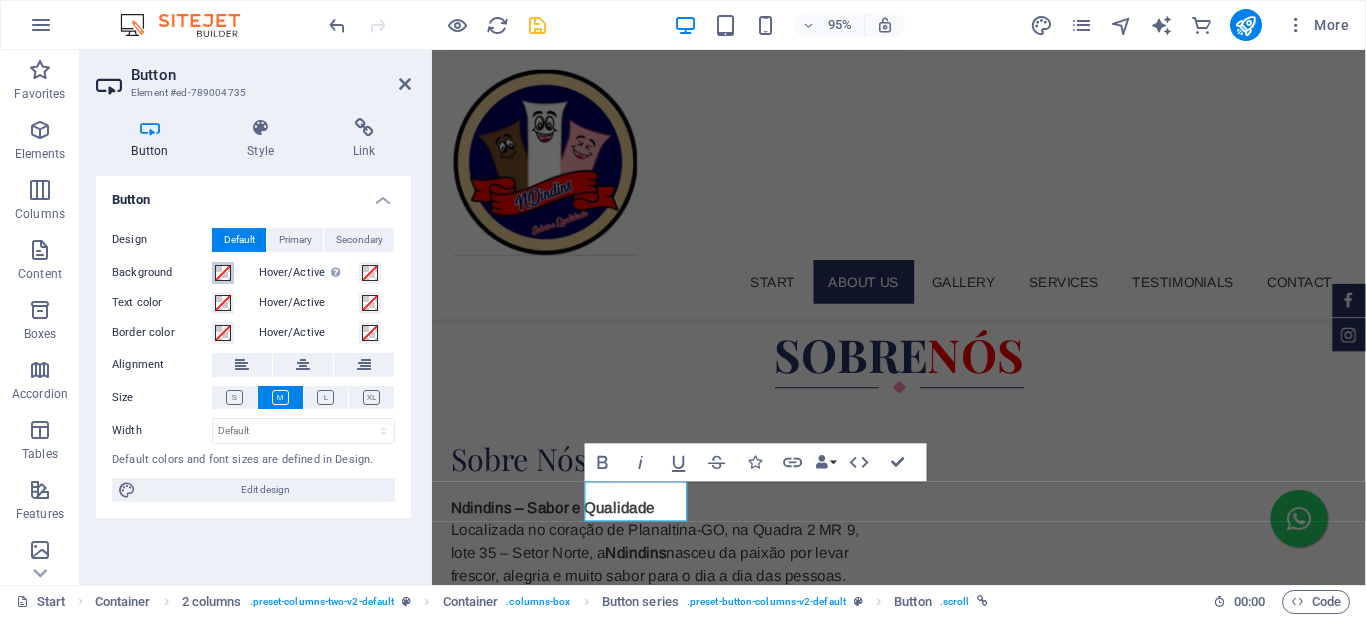 click at bounding box center (223, 273) 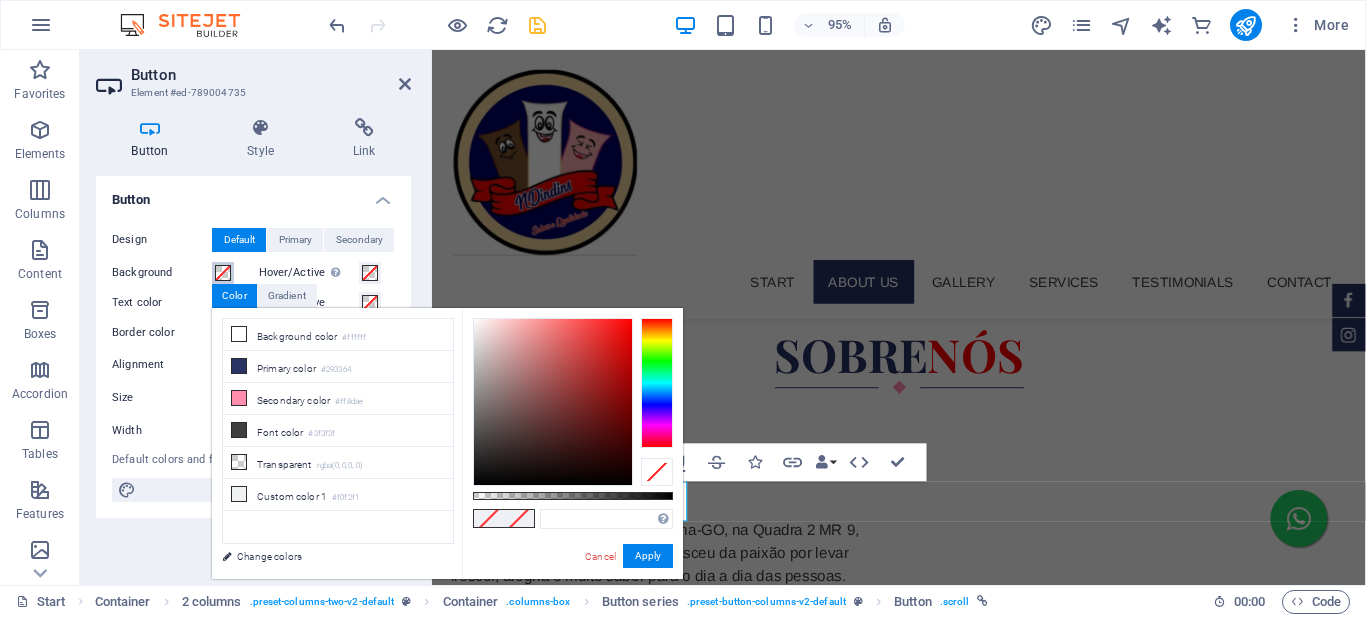 type on "#fa0303" 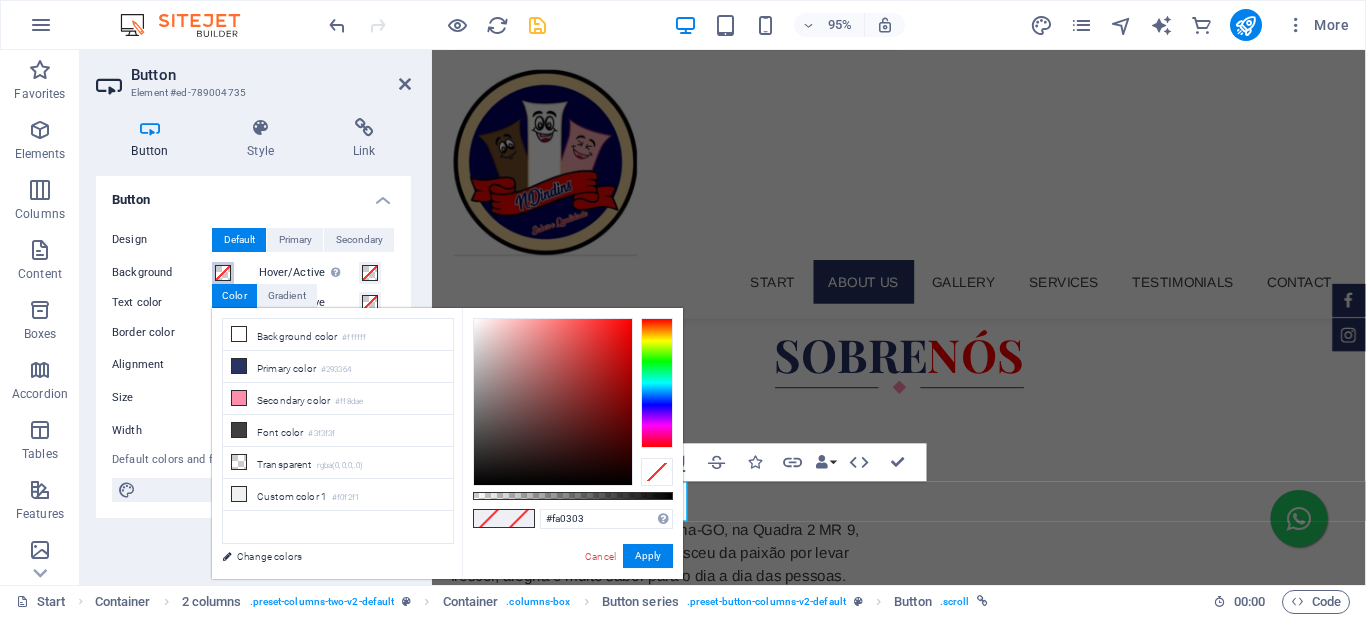 click at bounding box center [553, 402] 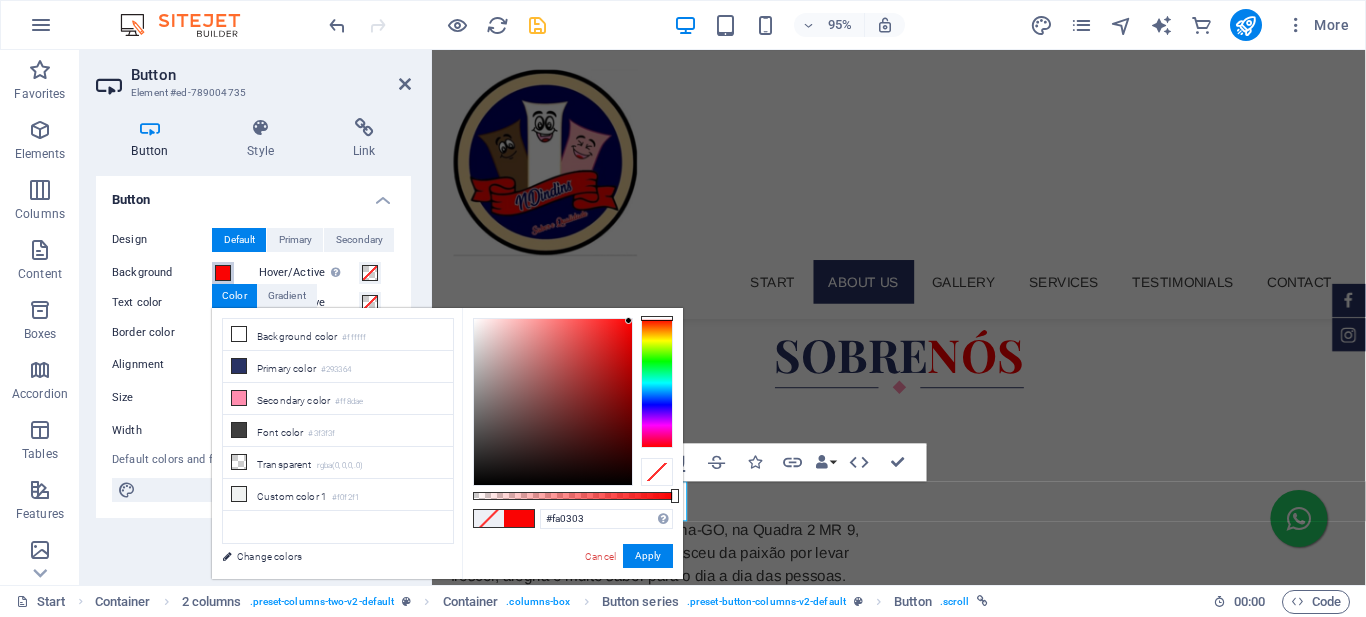 click at bounding box center (628, 320) 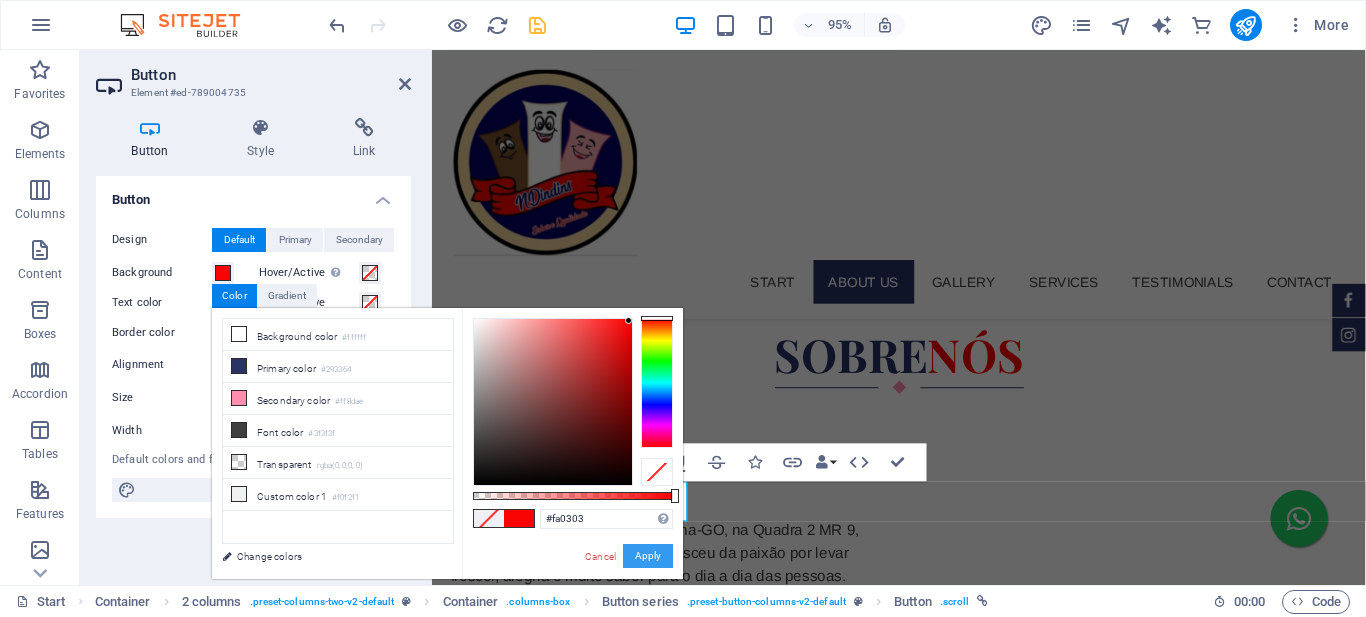 click on "Apply" at bounding box center (648, 556) 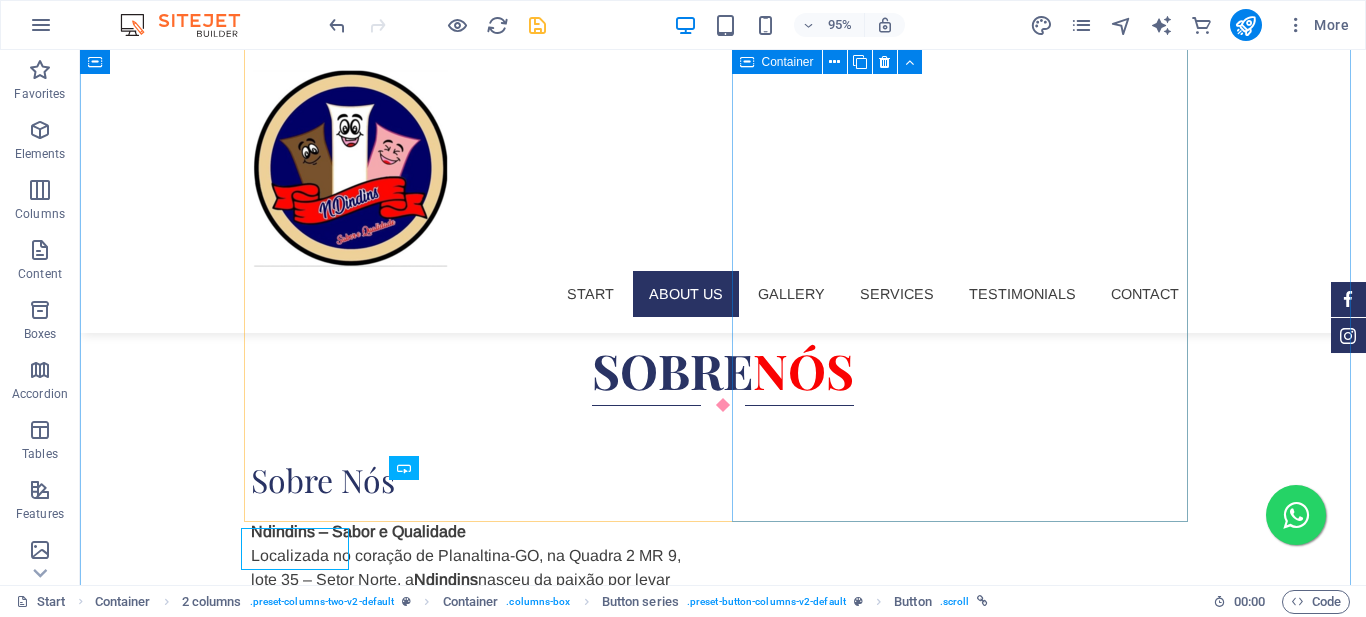 scroll, scrollTop: 1176, scrollLeft: 0, axis: vertical 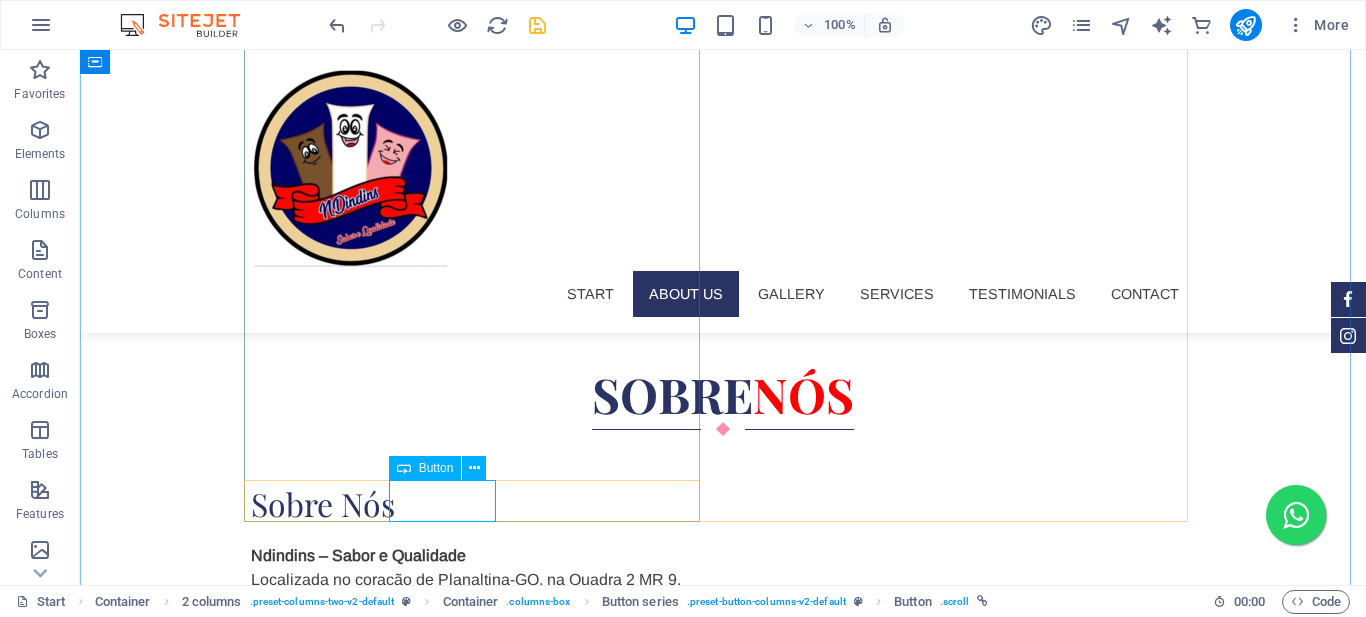 click on "WhatsApp" at bounding box center [479, 1279] 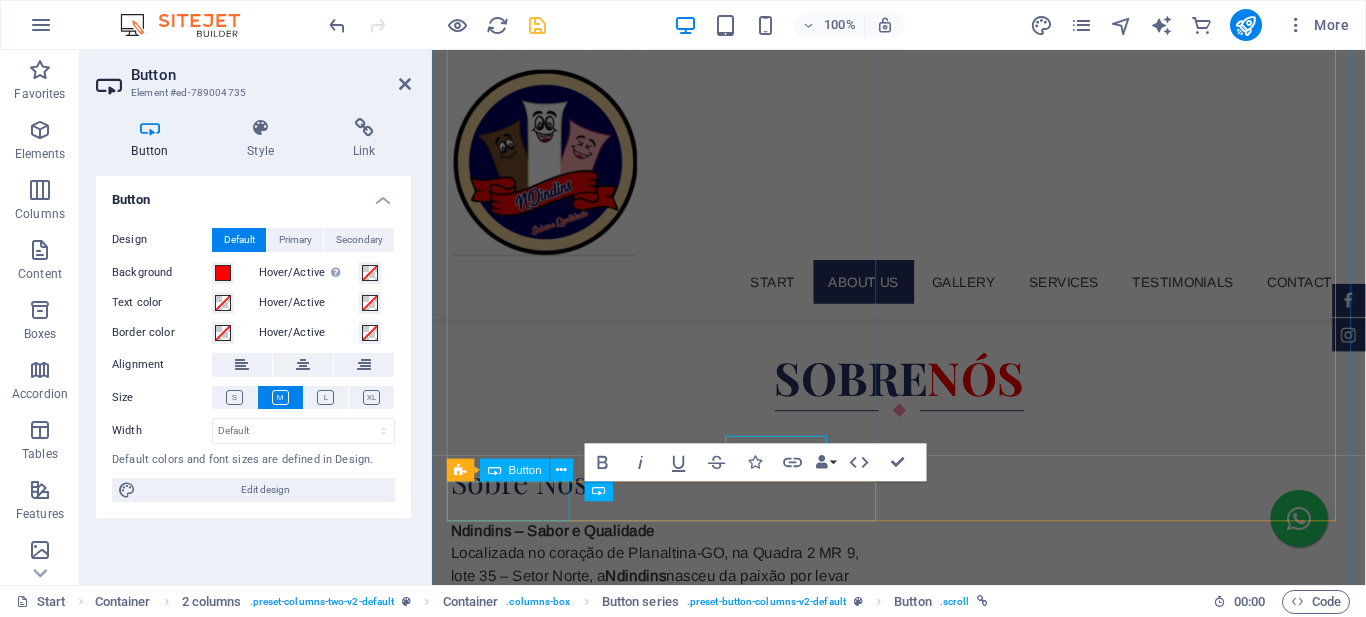 scroll, scrollTop: 1200, scrollLeft: 0, axis: vertical 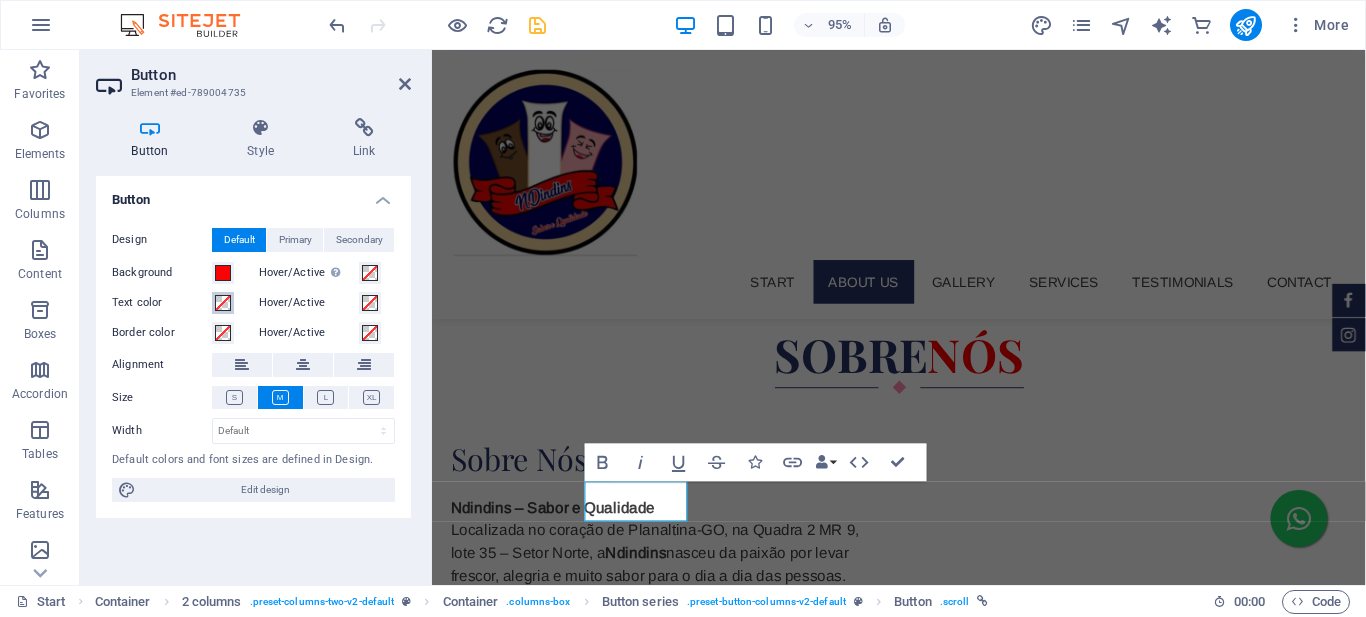 click on "Text color" at bounding box center (223, 303) 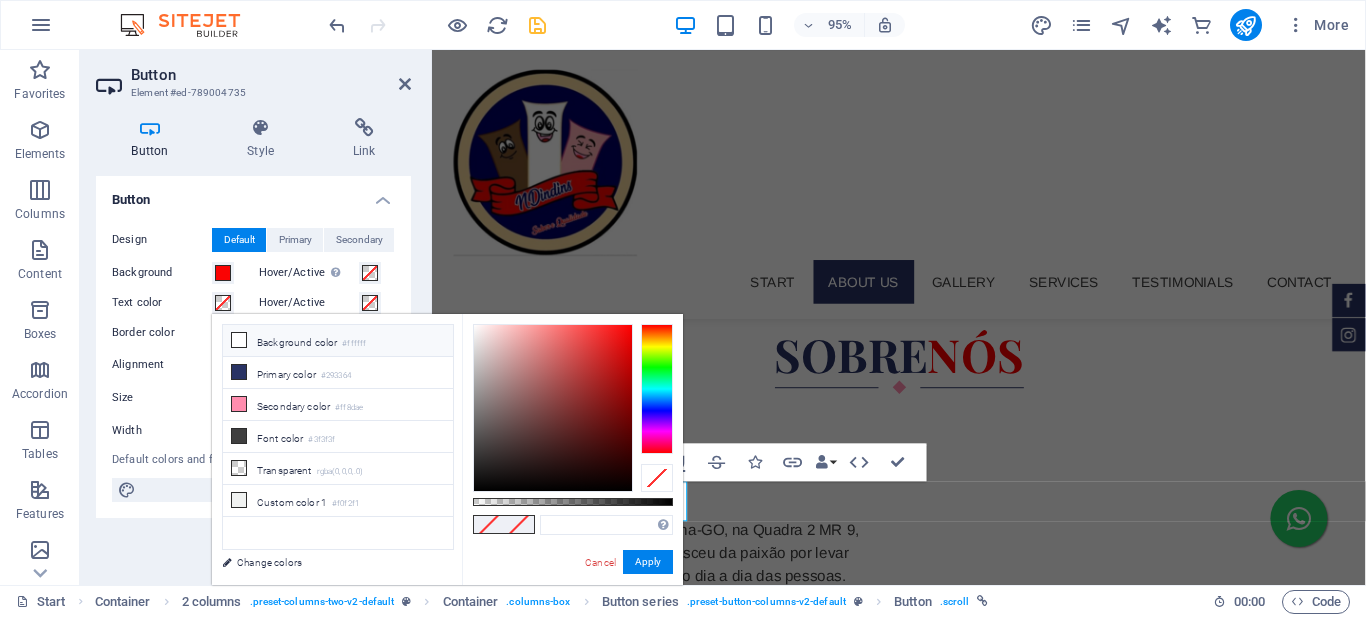 click at bounding box center [239, 340] 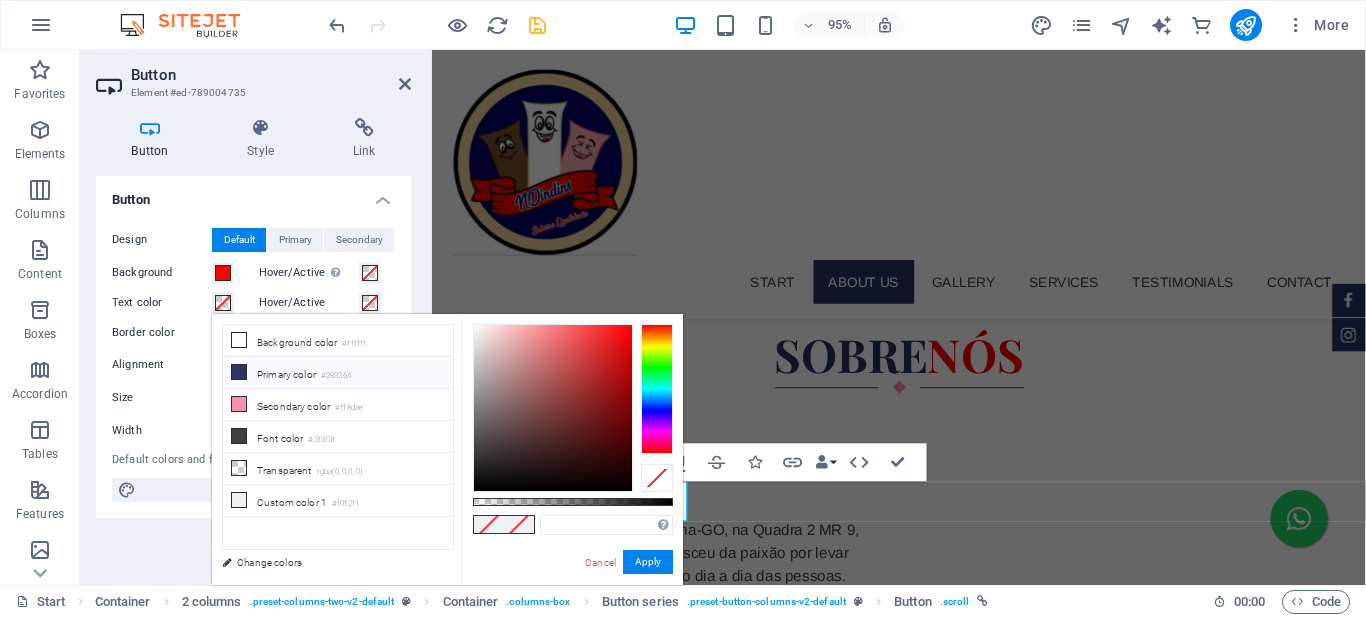 type on "#ffffff" 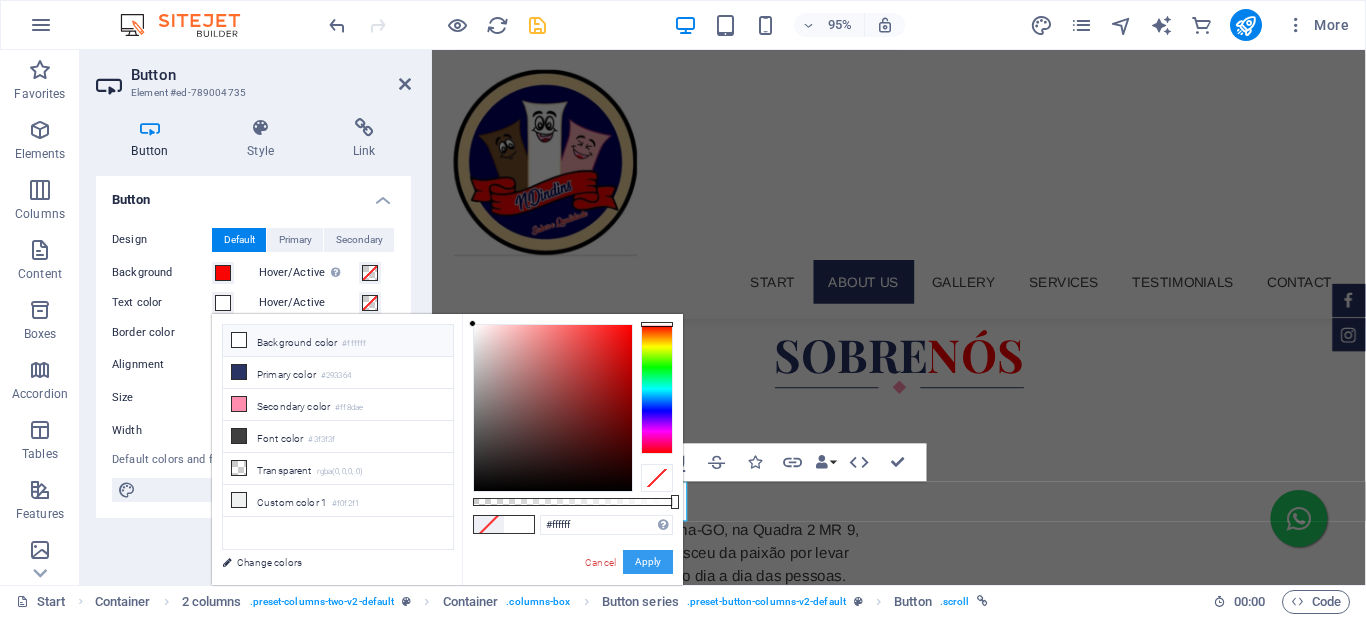 click on "Apply" at bounding box center [648, 562] 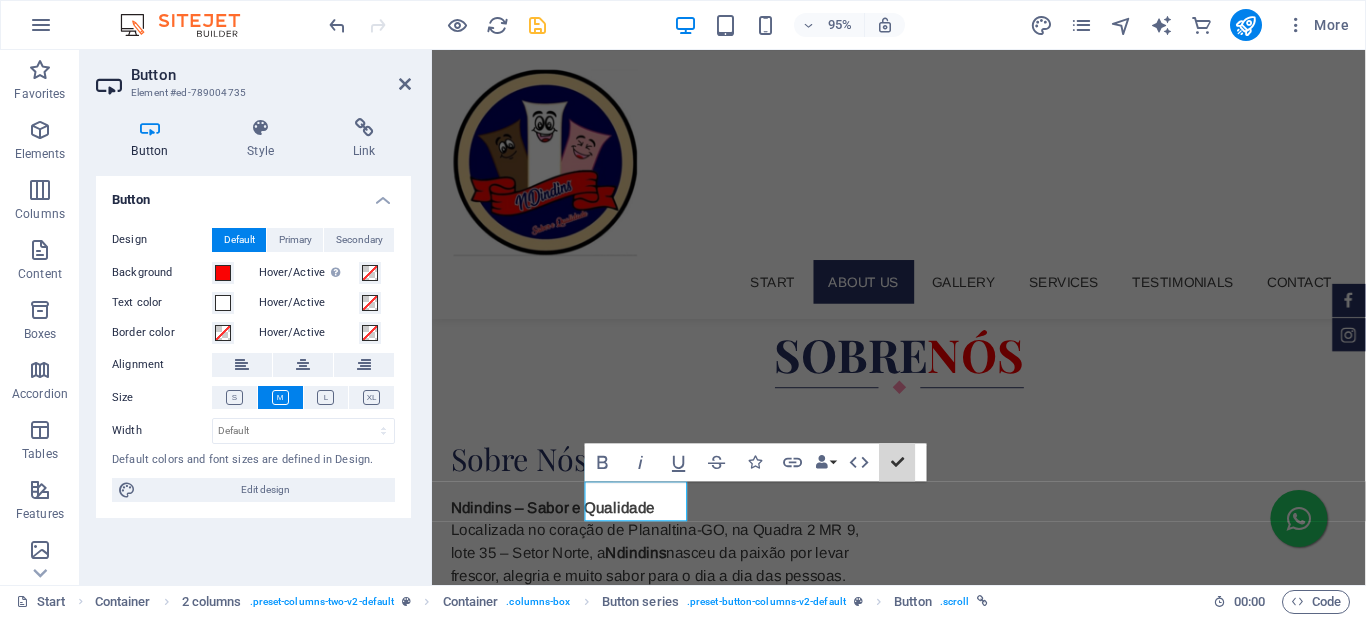 scroll, scrollTop: 1176, scrollLeft: 0, axis: vertical 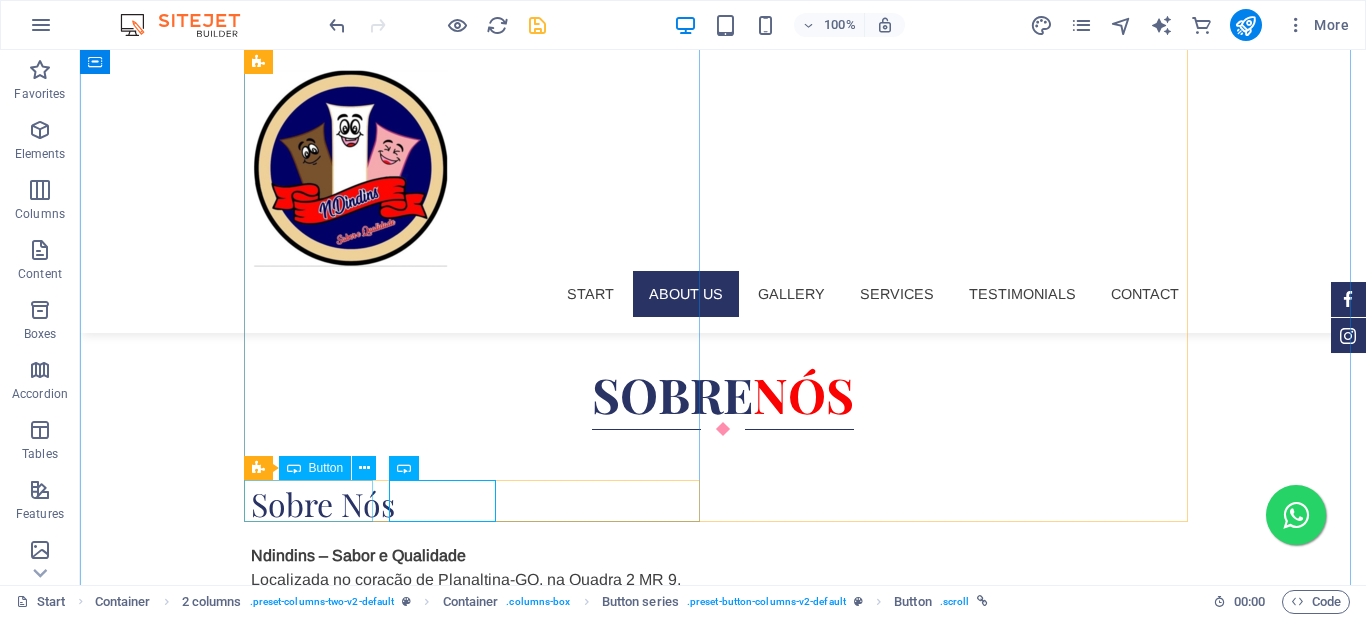 click on "Fazer Pedido" at bounding box center [479, 1229] 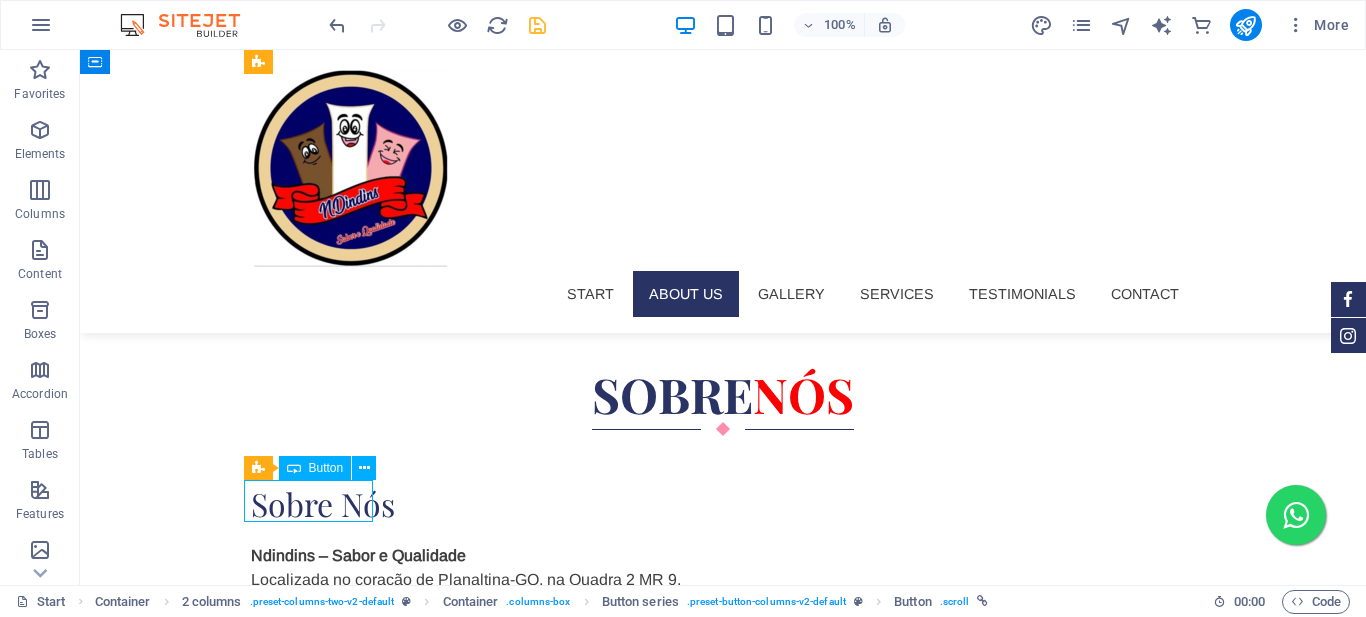click on "Fazer Pedido" at bounding box center [479, 1229] 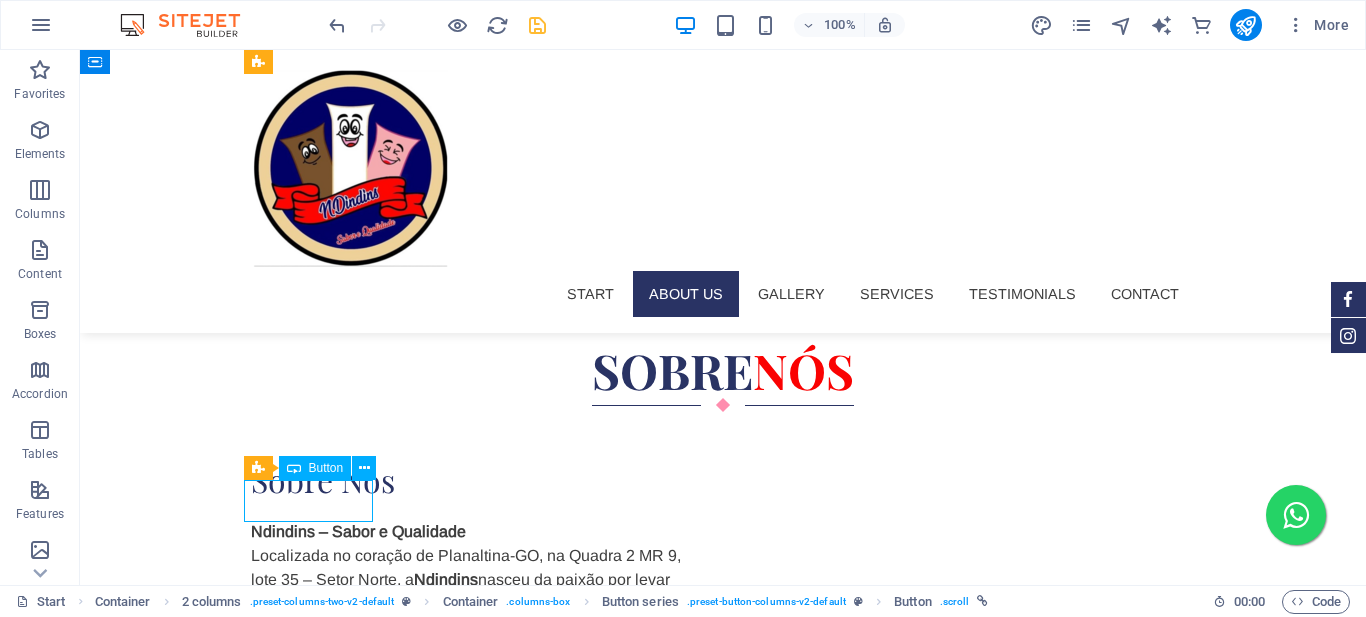 select 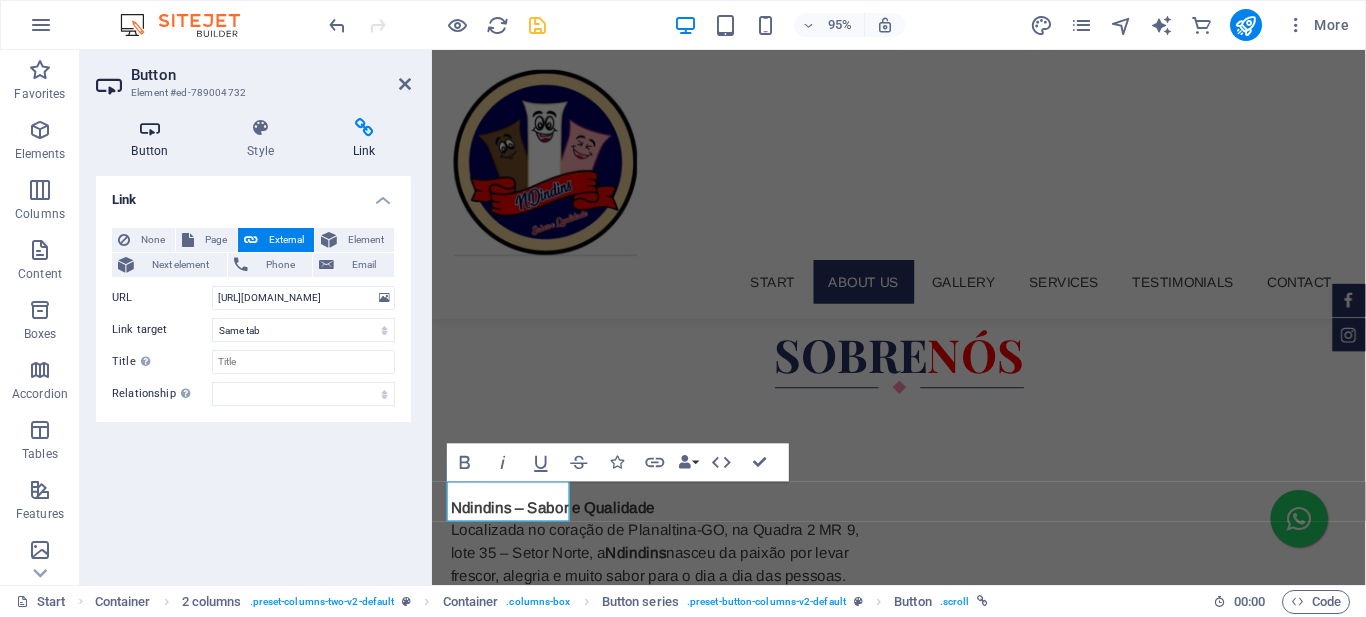 click on "Button" at bounding box center [154, 139] 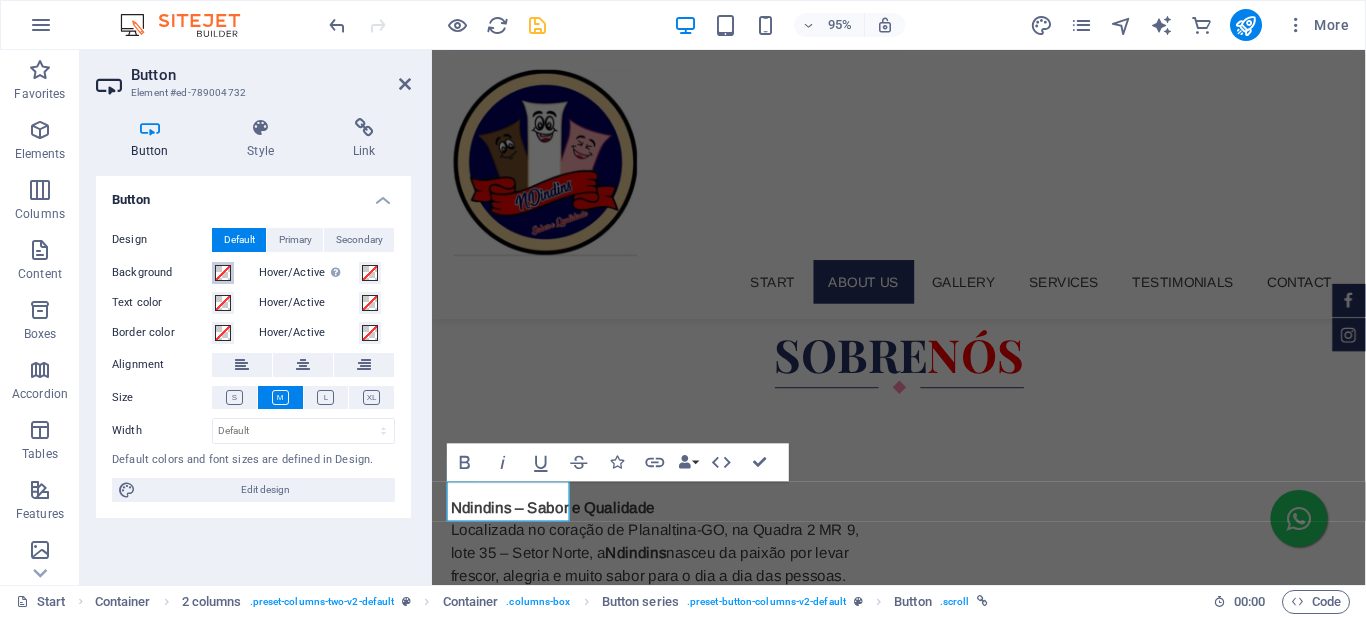 click at bounding box center [223, 273] 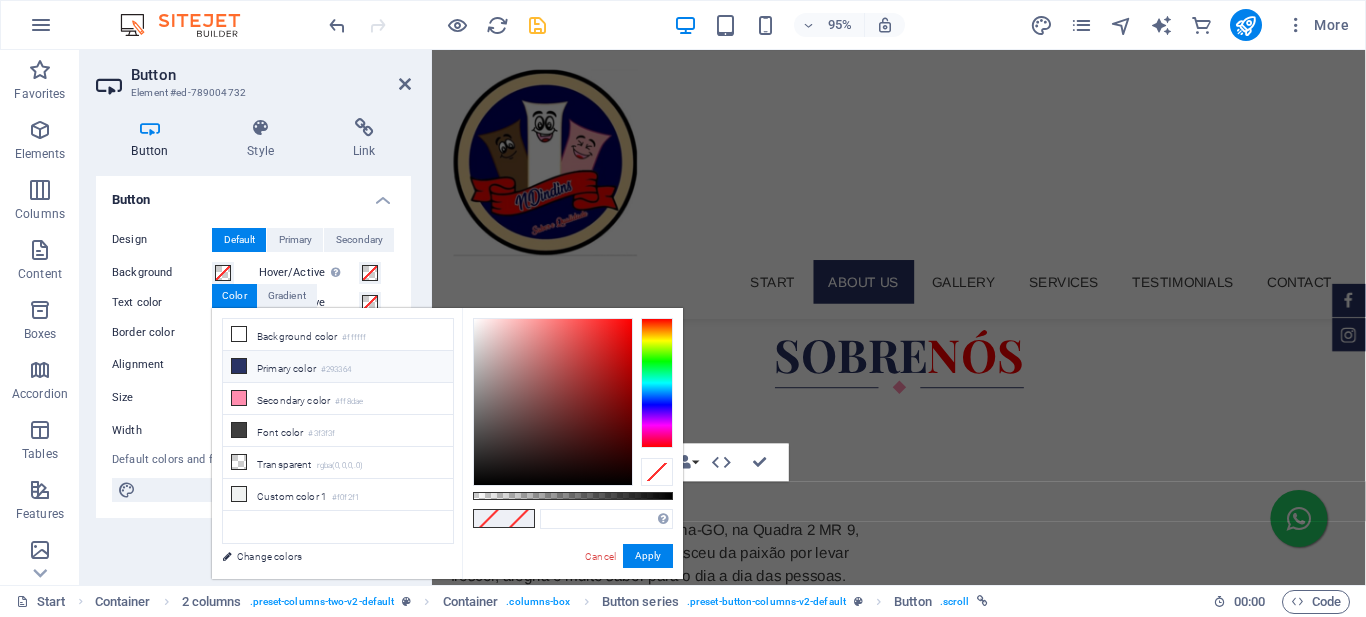 click on "Primary color
#293364" at bounding box center [338, 367] 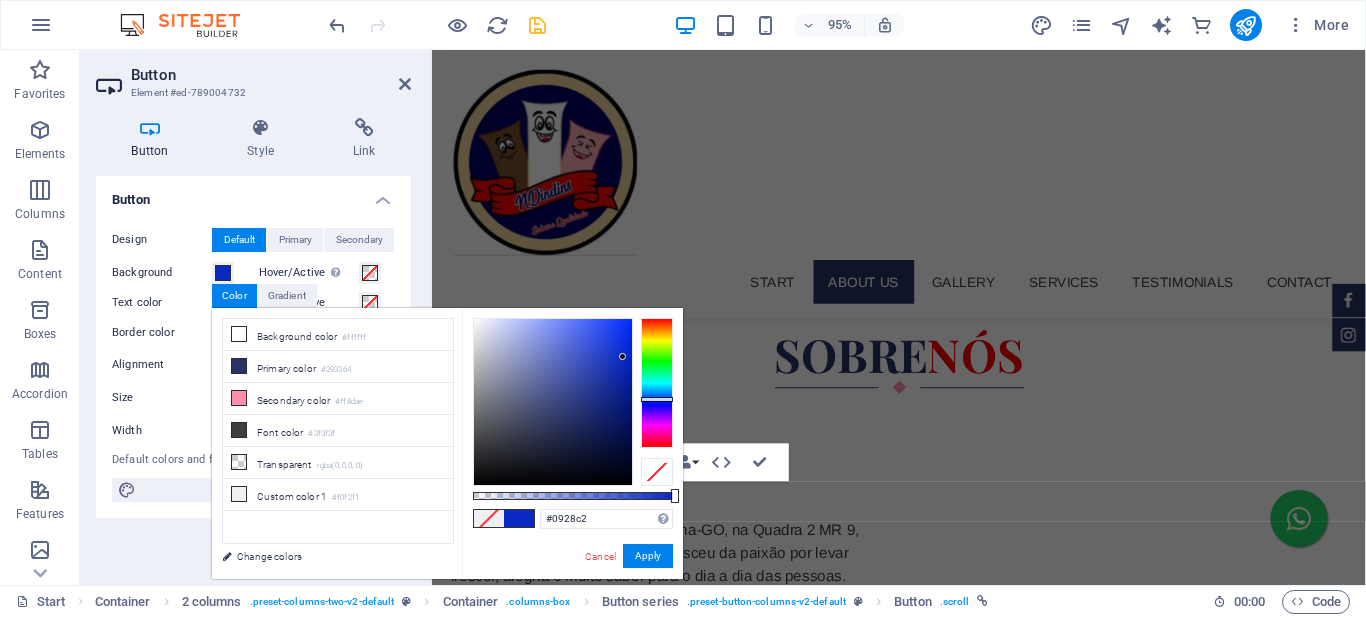 click at bounding box center [553, 402] 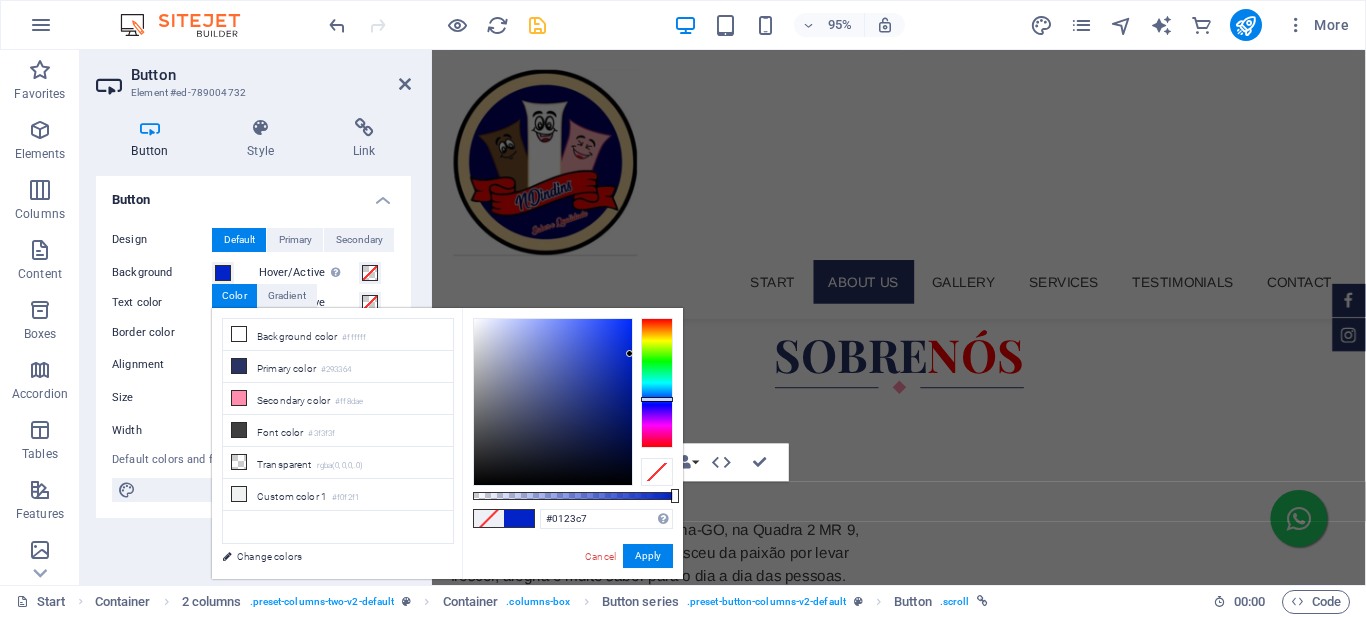 type on "#0022c7" 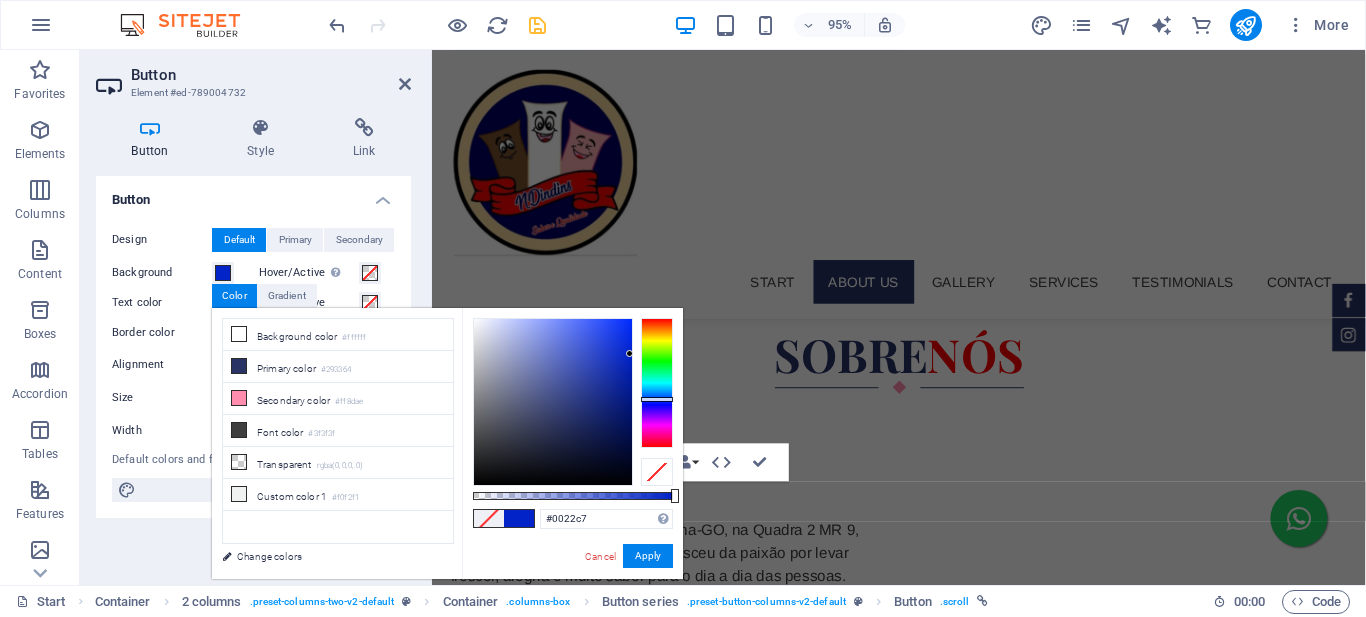 click at bounding box center [629, 353] 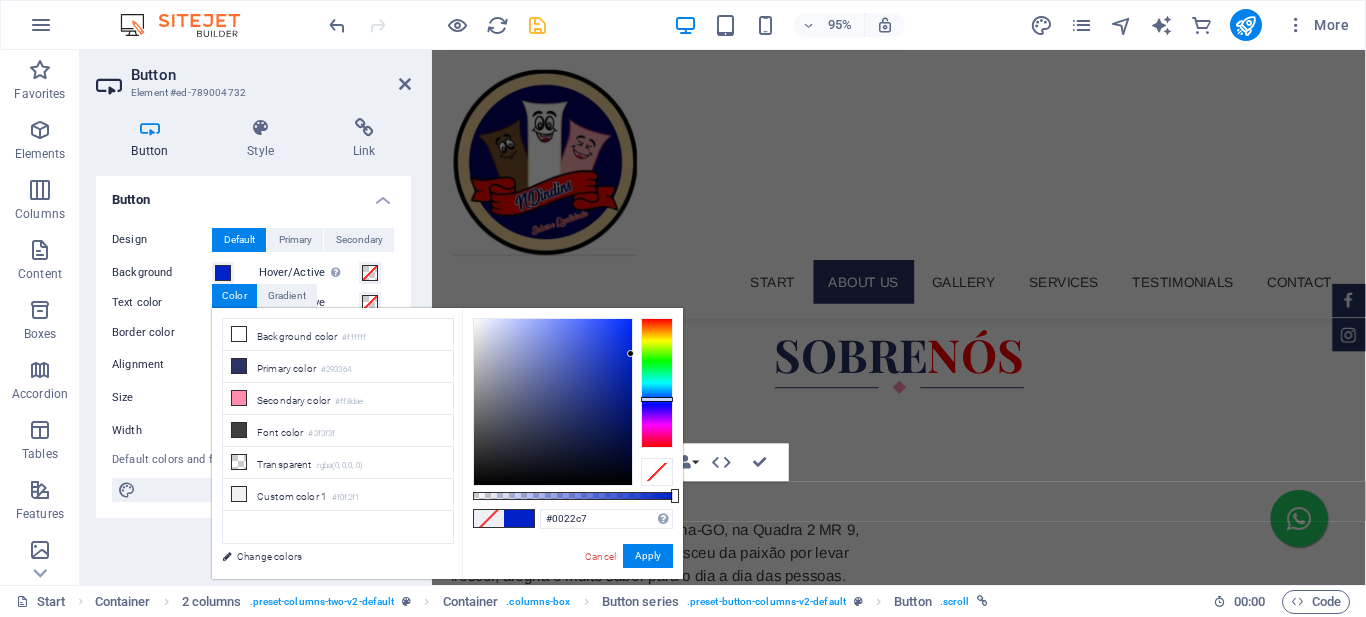 click at bounding box center (630, 353) 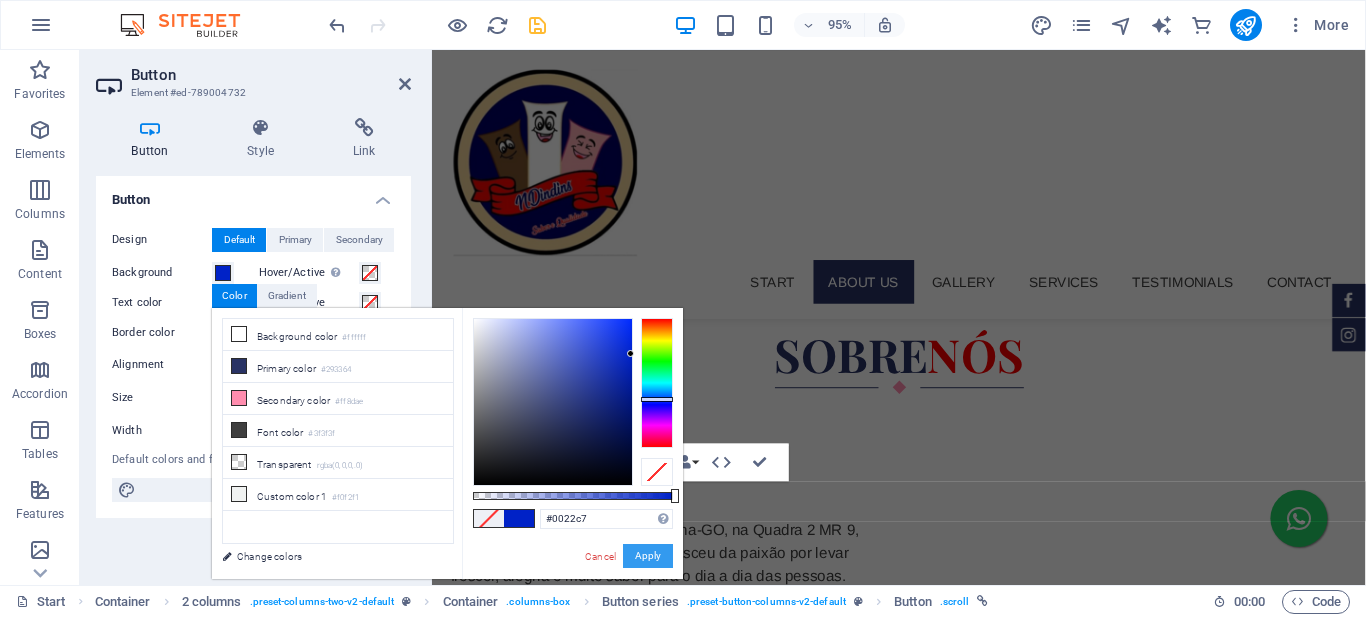 click on "Apply" at bounding box center (648, 556) 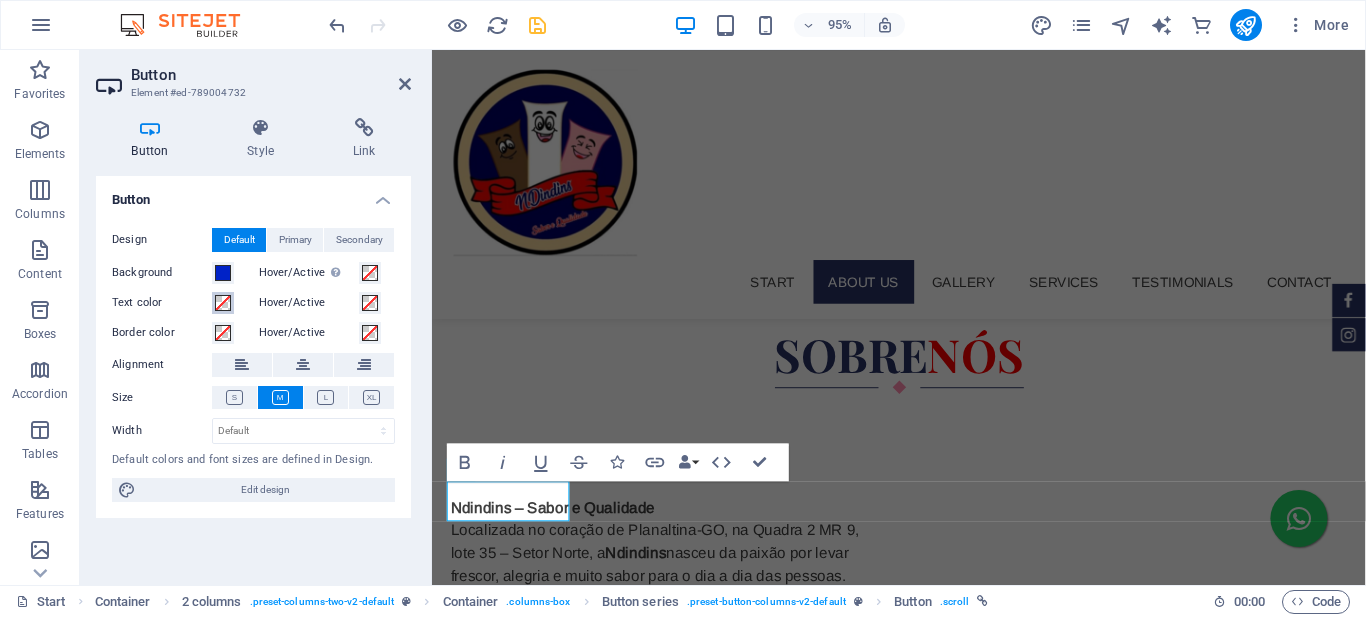 click at bounding box center [223, 303] 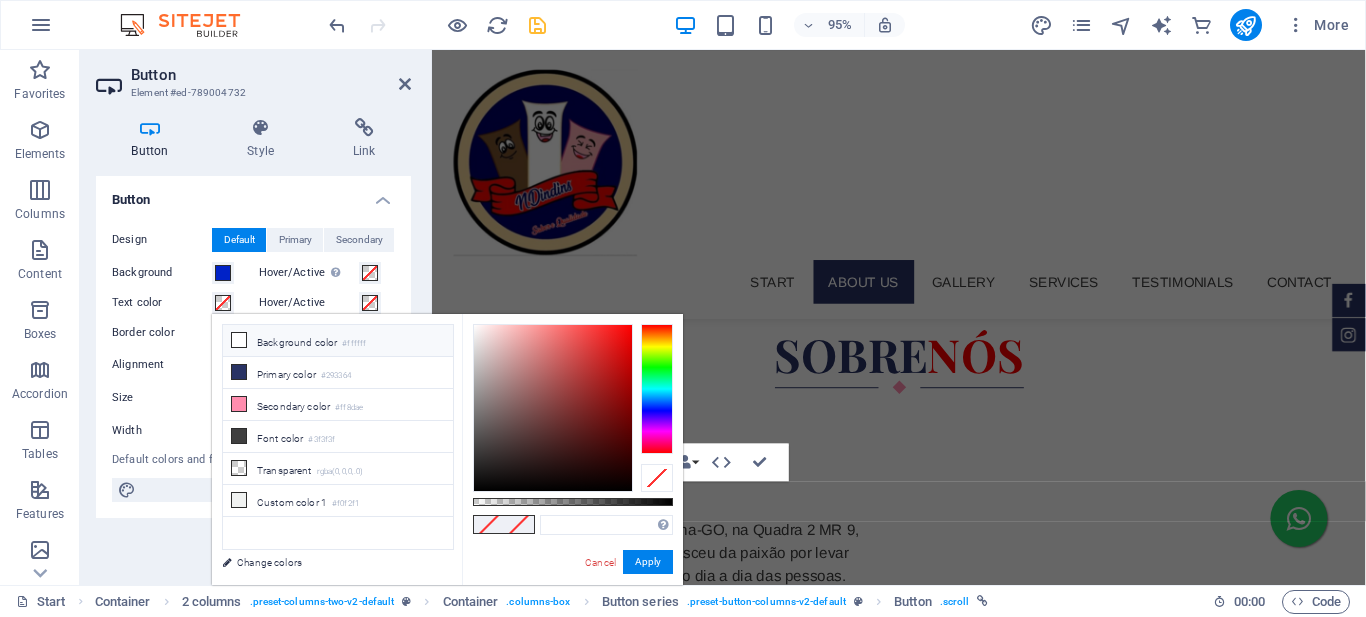 click at bounding box center (239, 340) 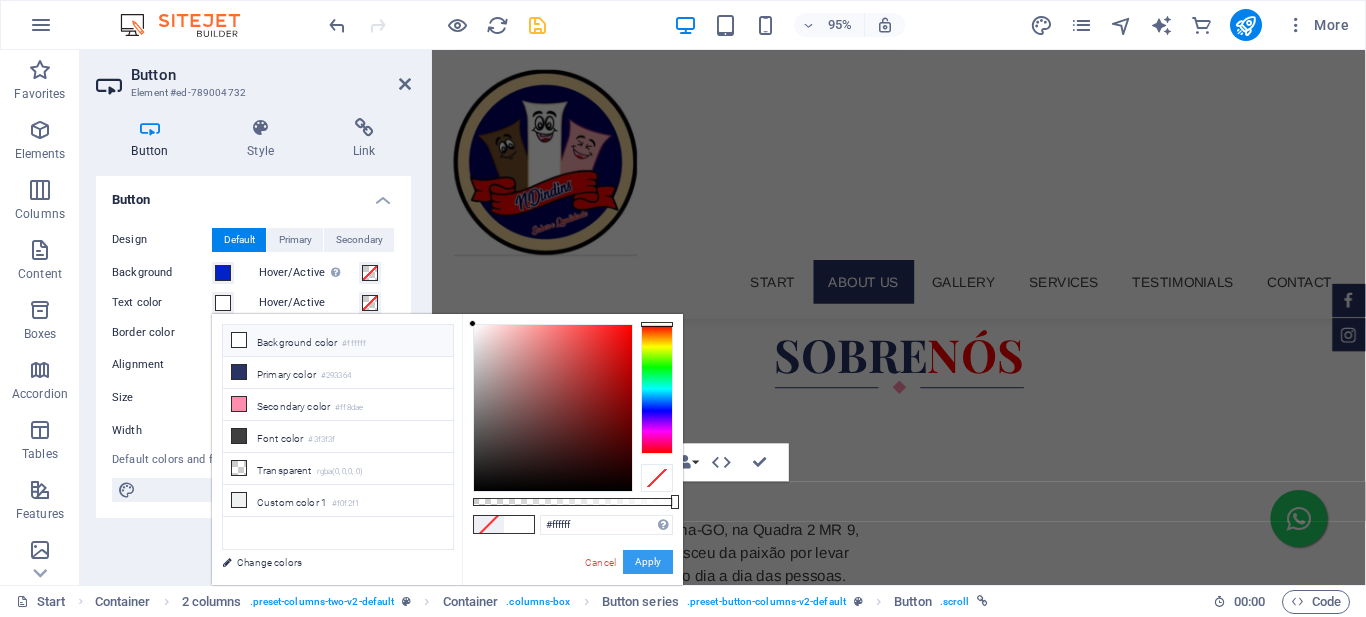 click on "Apply" at bounding box center (648, 562) 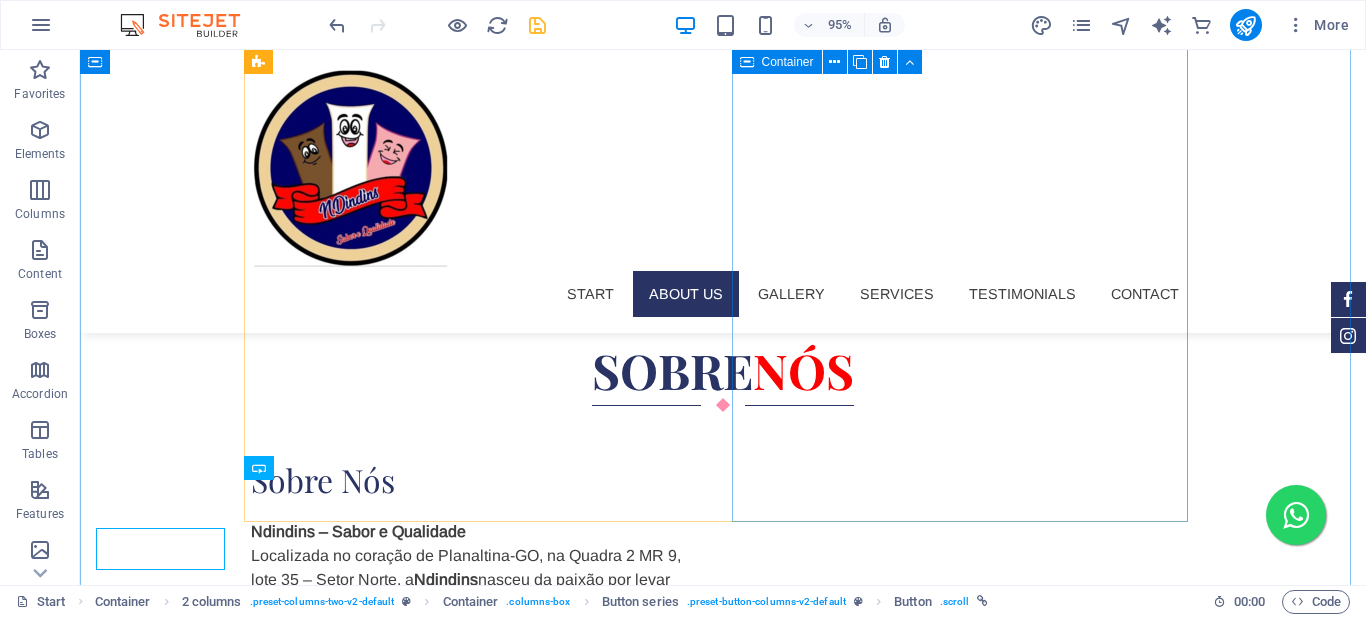 scroll, scrollTop: 1176, scrollLeft: 0, axis: vertical 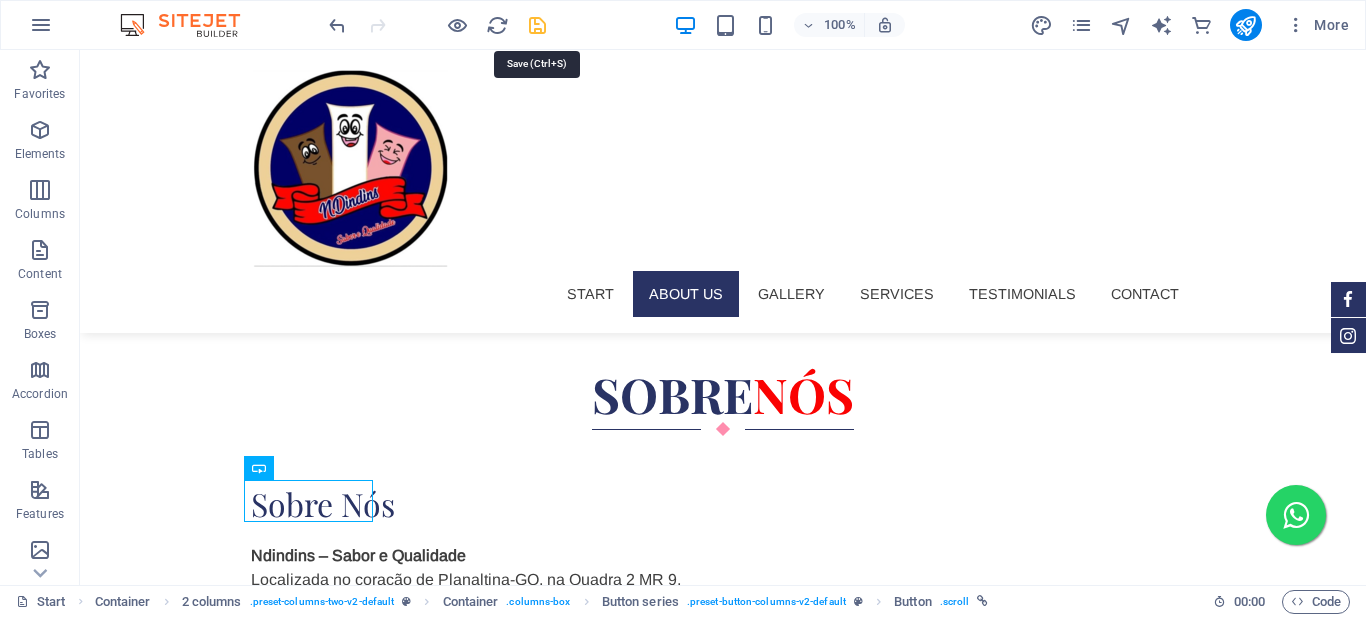 drag, startPoint x: 532, startPoint y: 26, endPoint x: 551, endPoint y: 98, distance: 74.46476 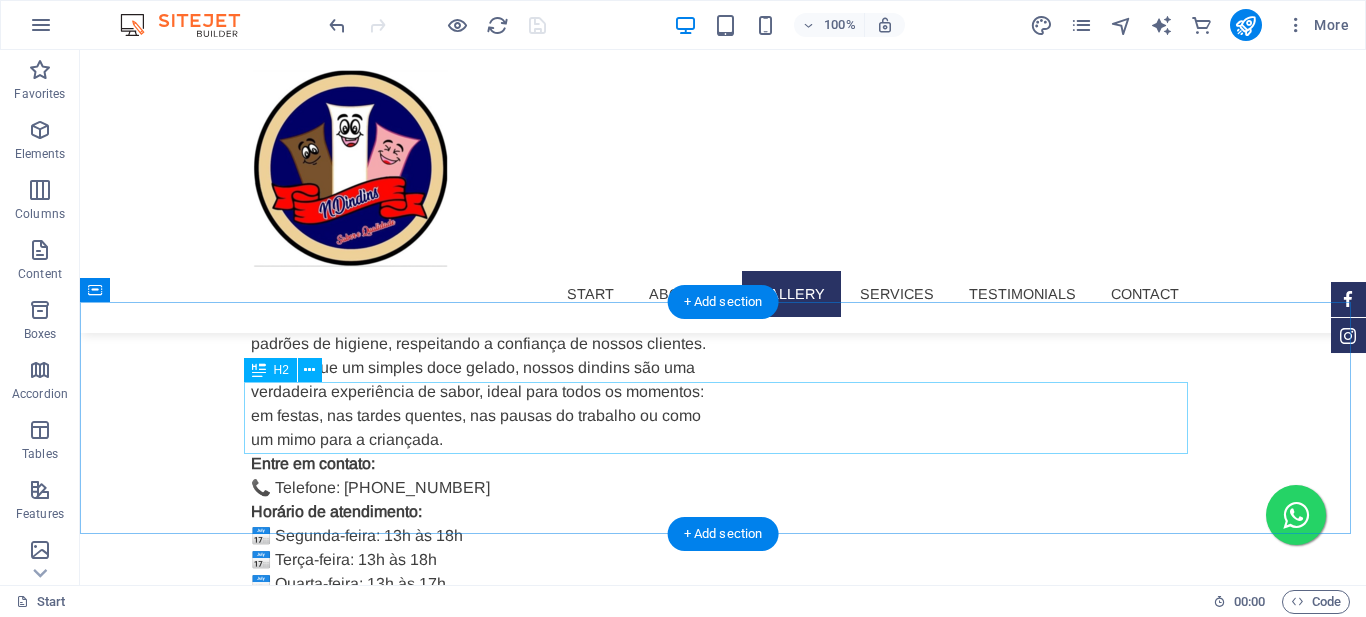 scroll, scrollTop: 1476, scrollLeft: 0, axis: vertical 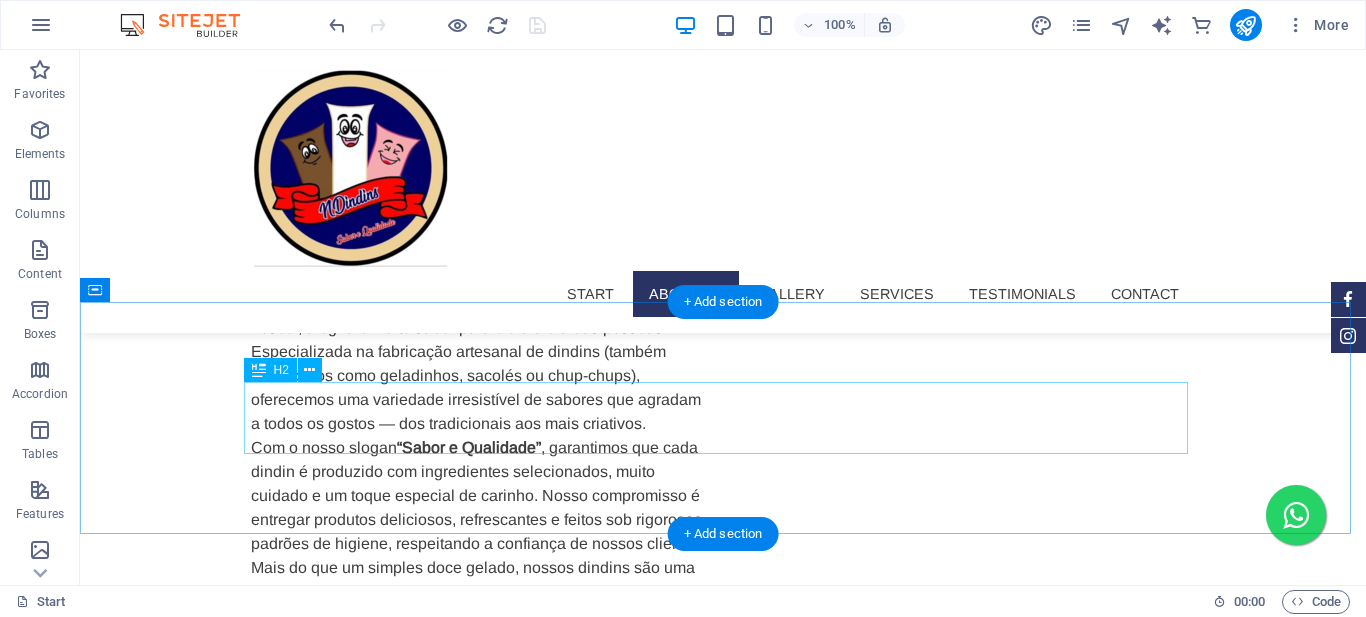 click on "our  Gallery" at bounding box center [723, 1734] 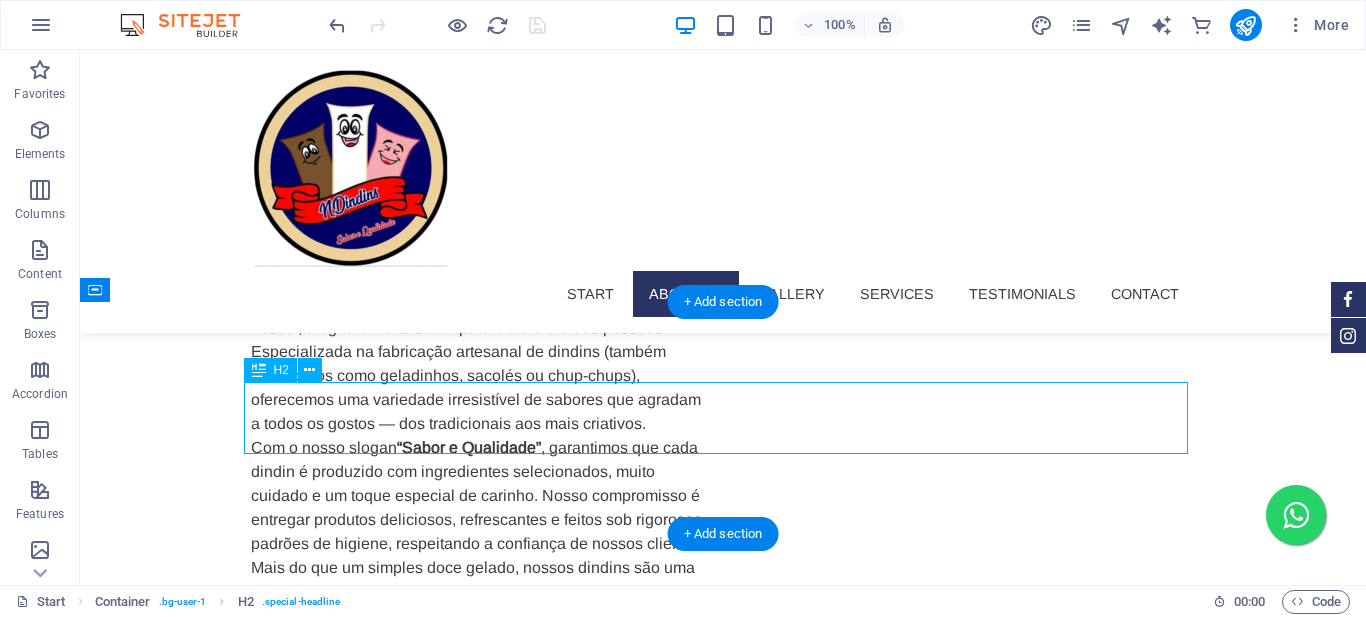 click on "our  Gallery" at bounding box center [723, 1734] 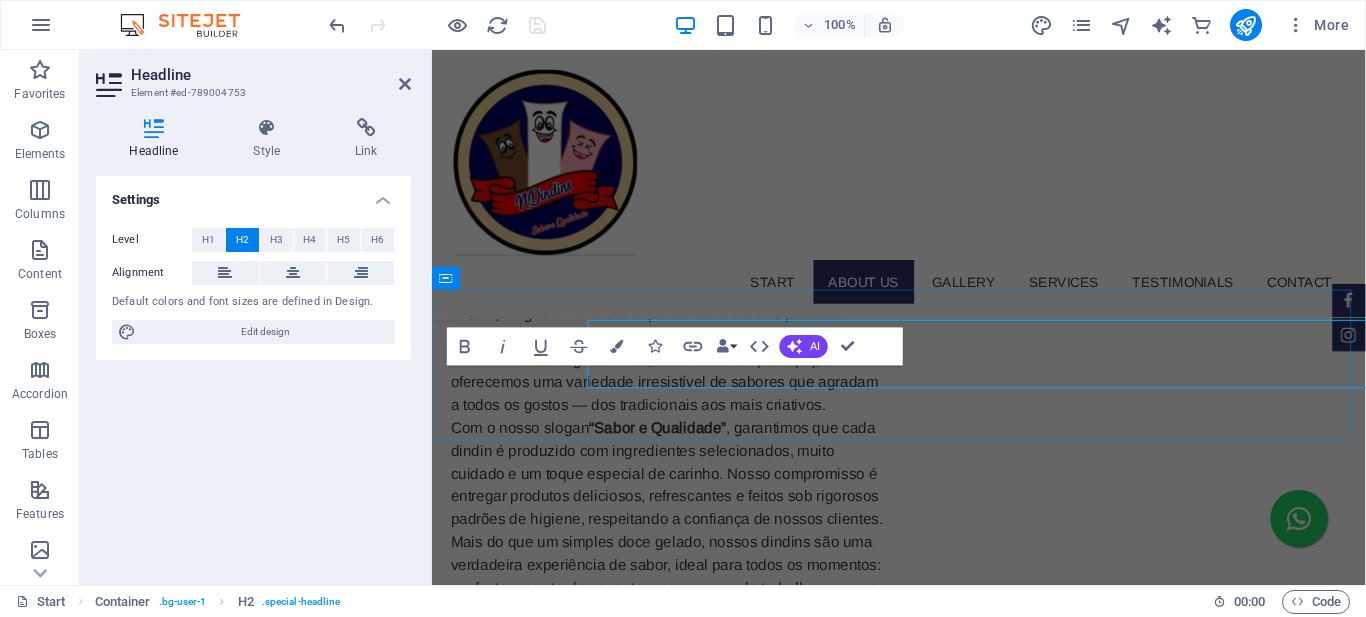 scroll, scrollTop: 1524, scrollLeft: 0, axis: vertical 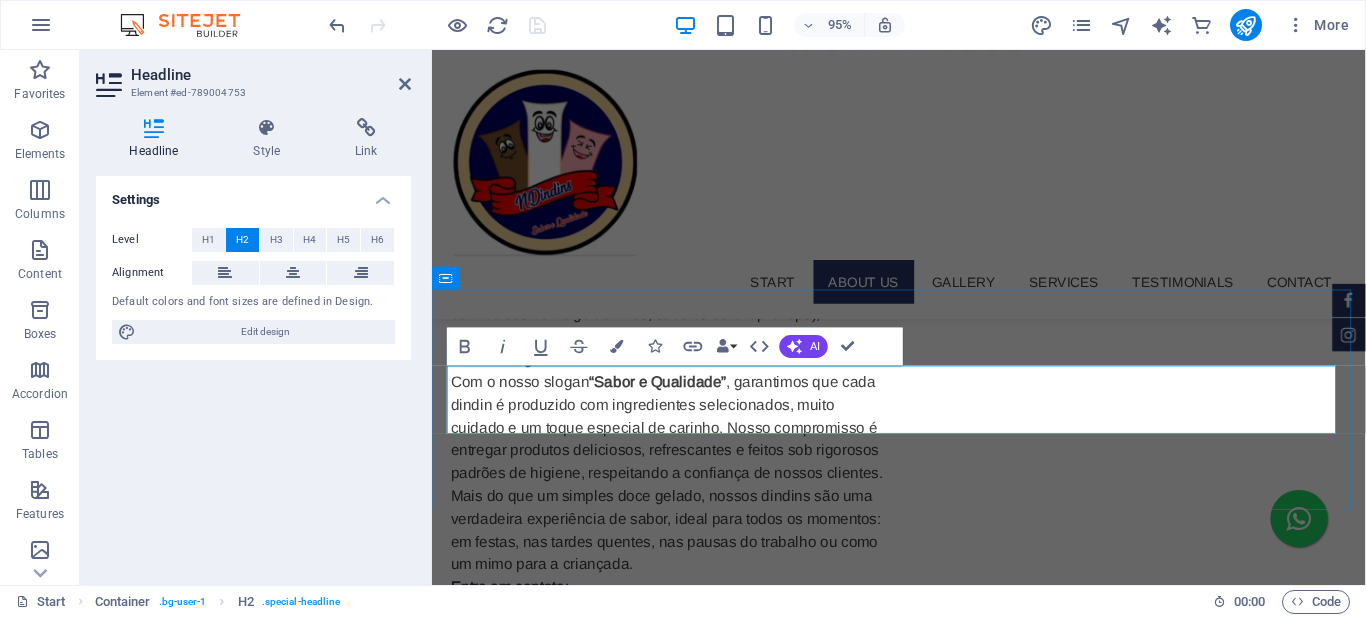 click on "Gallery" at bounding box center [975, 1686] 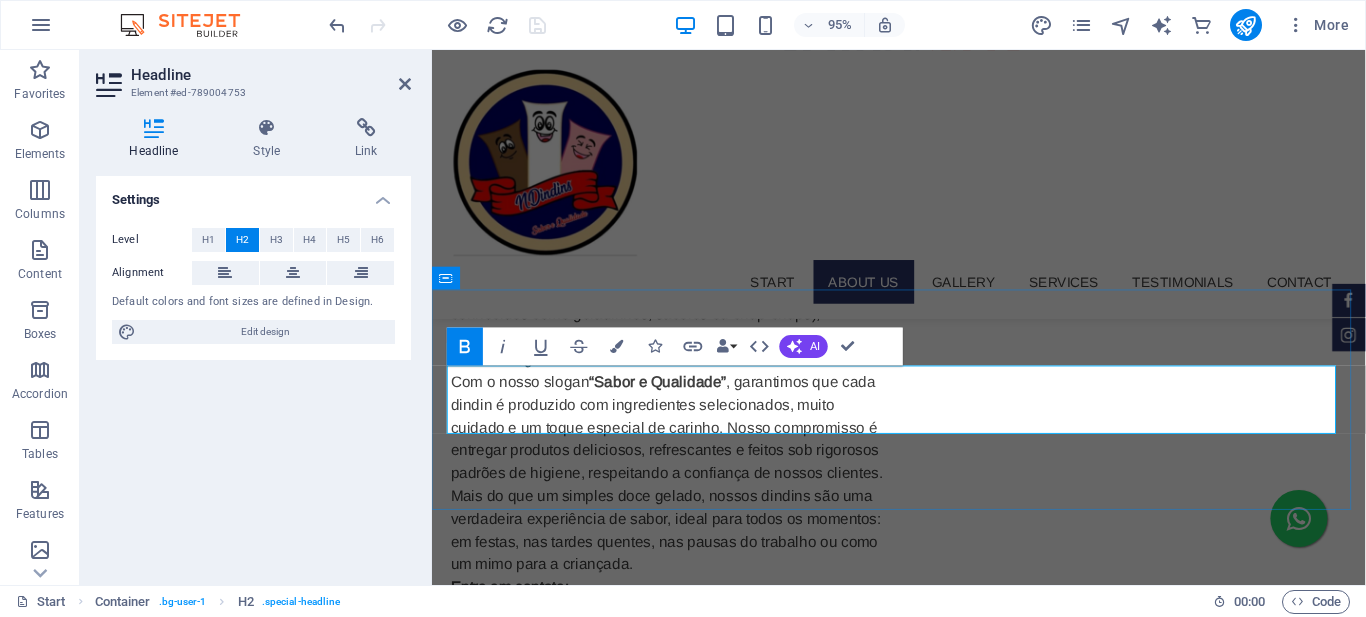 click on "Gallery" at bounding box center [975, 1686] 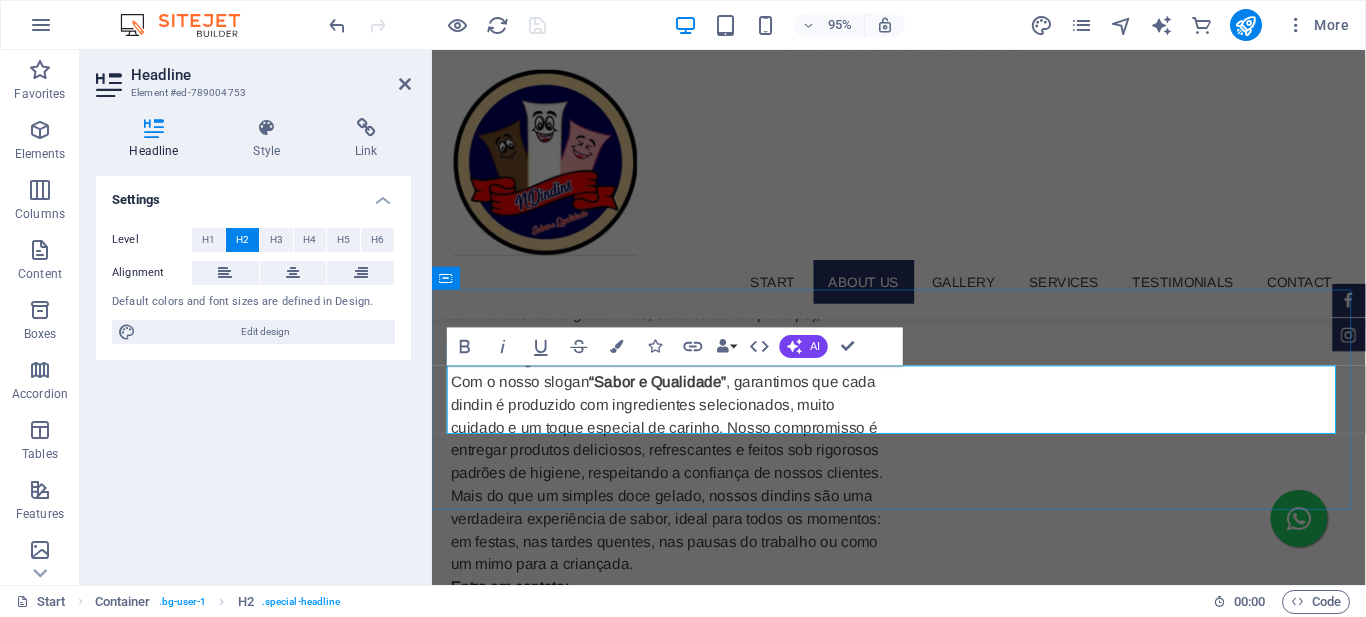 type 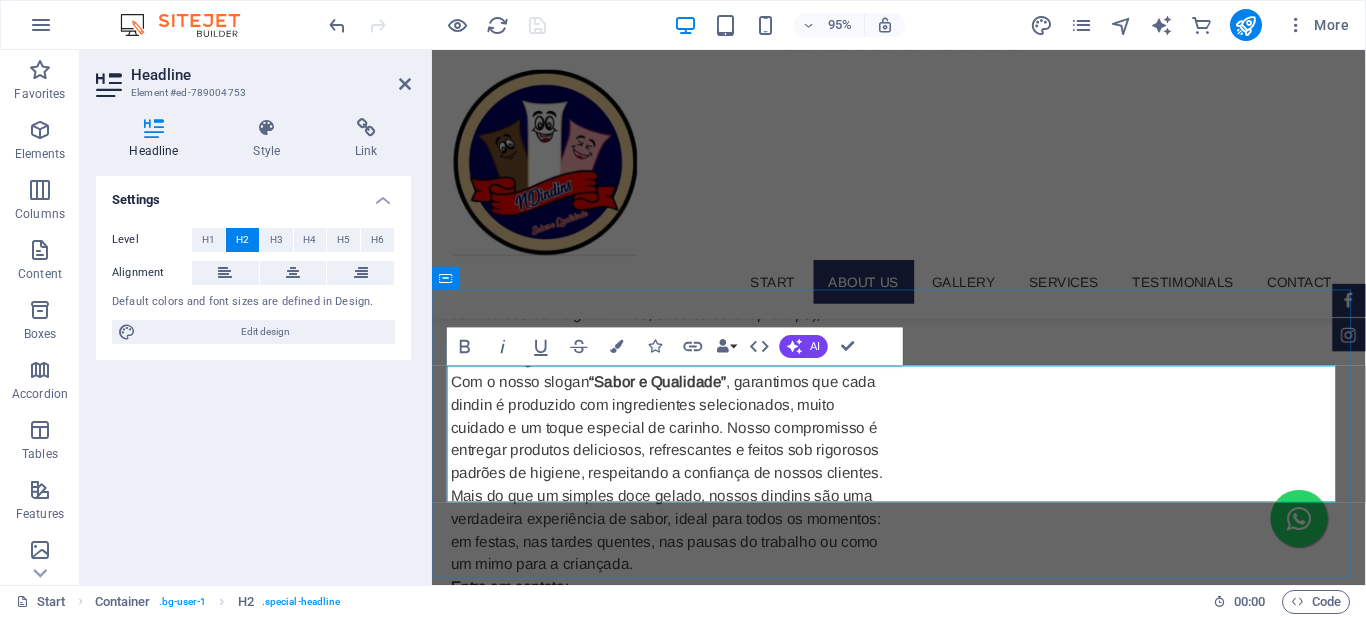 click on "​Galeria" at bounding box center (924, 1722) 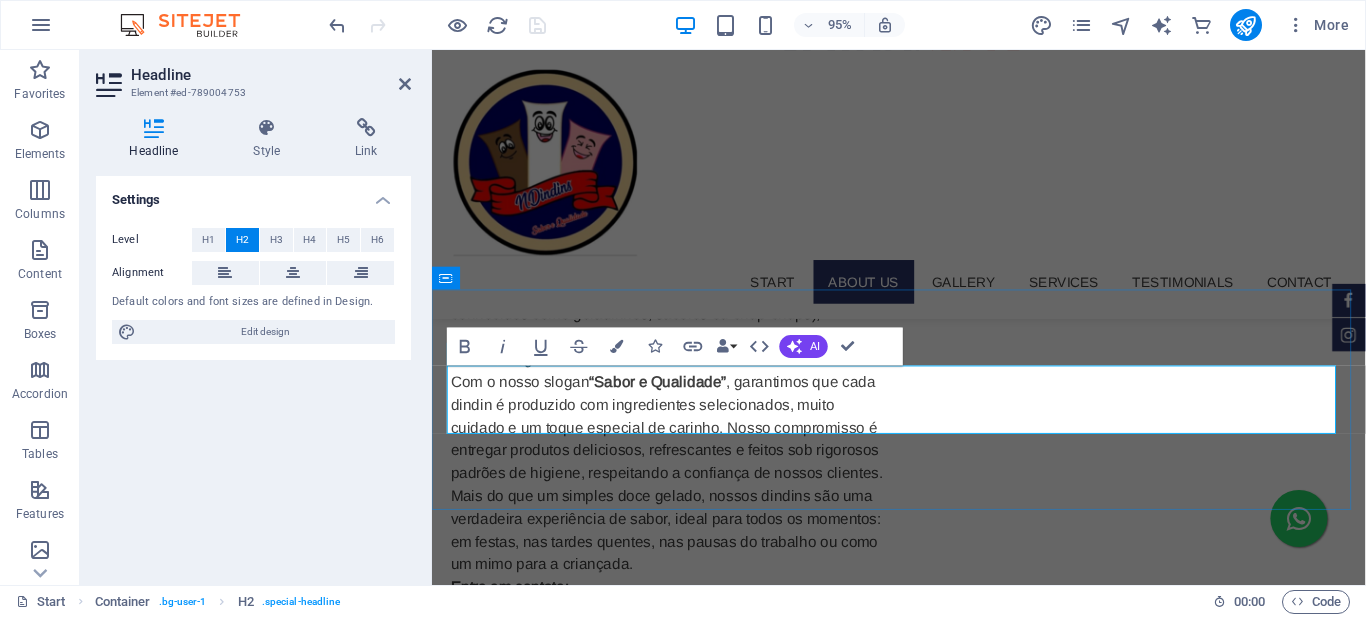 type 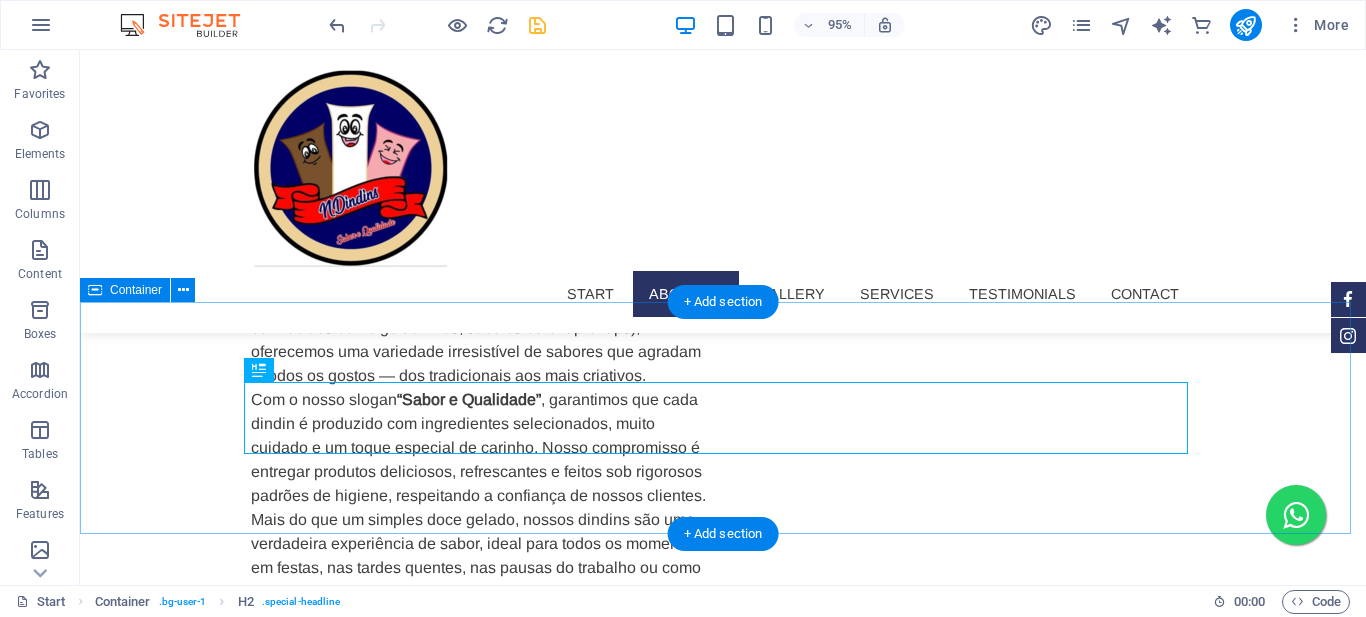scroll, scrollTop: 1476, scrollLeft: 0, axis: vertical 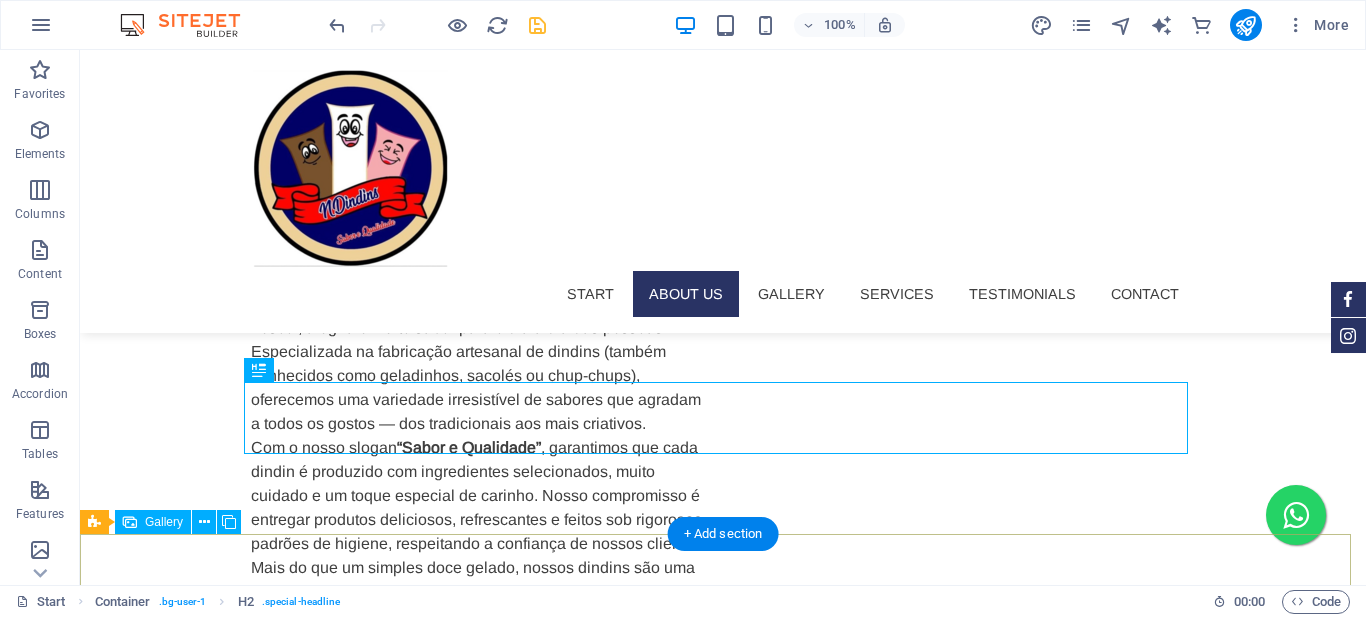 click at bounding box center [241, 2011] 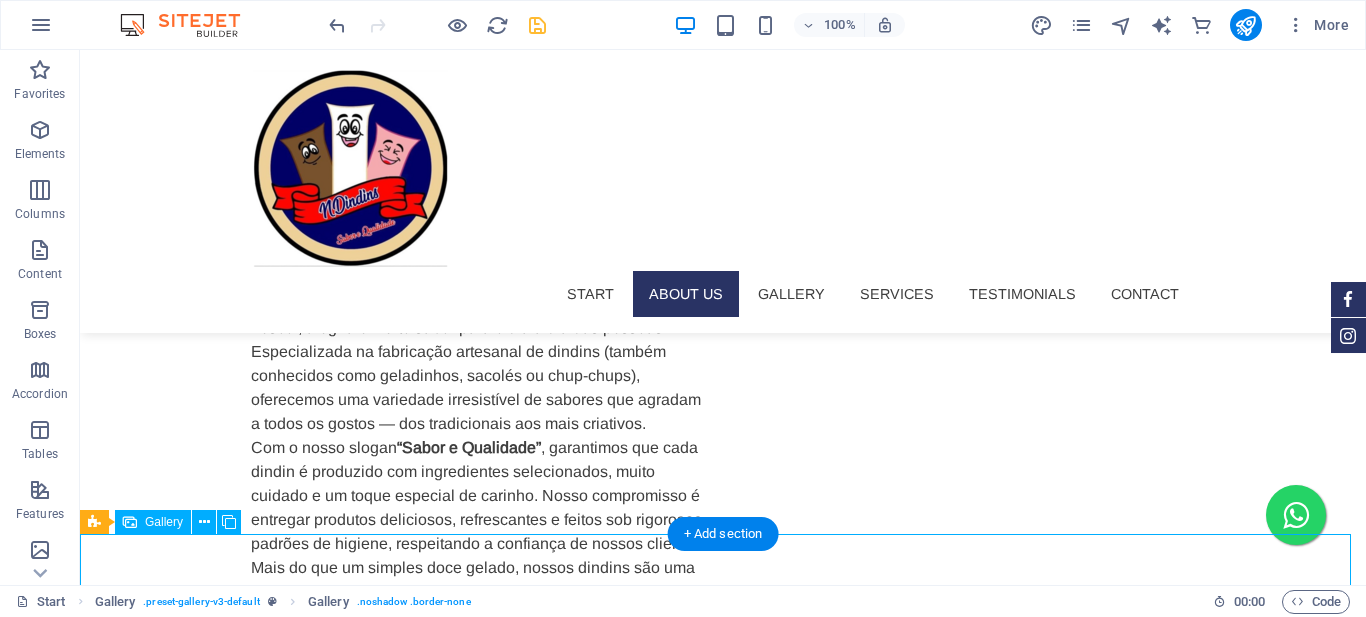 click at bounding box center [241, 2011] 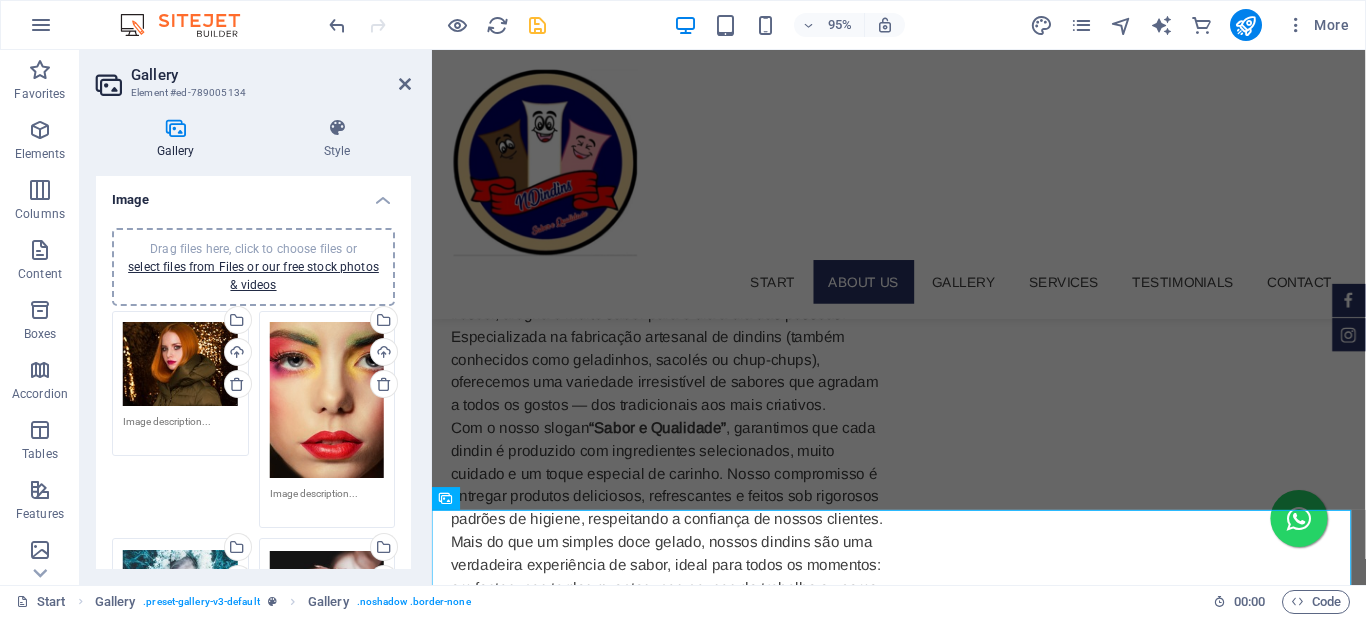 scroll, scrollTop: 1524, scrollLeft: 0, axis: vertical 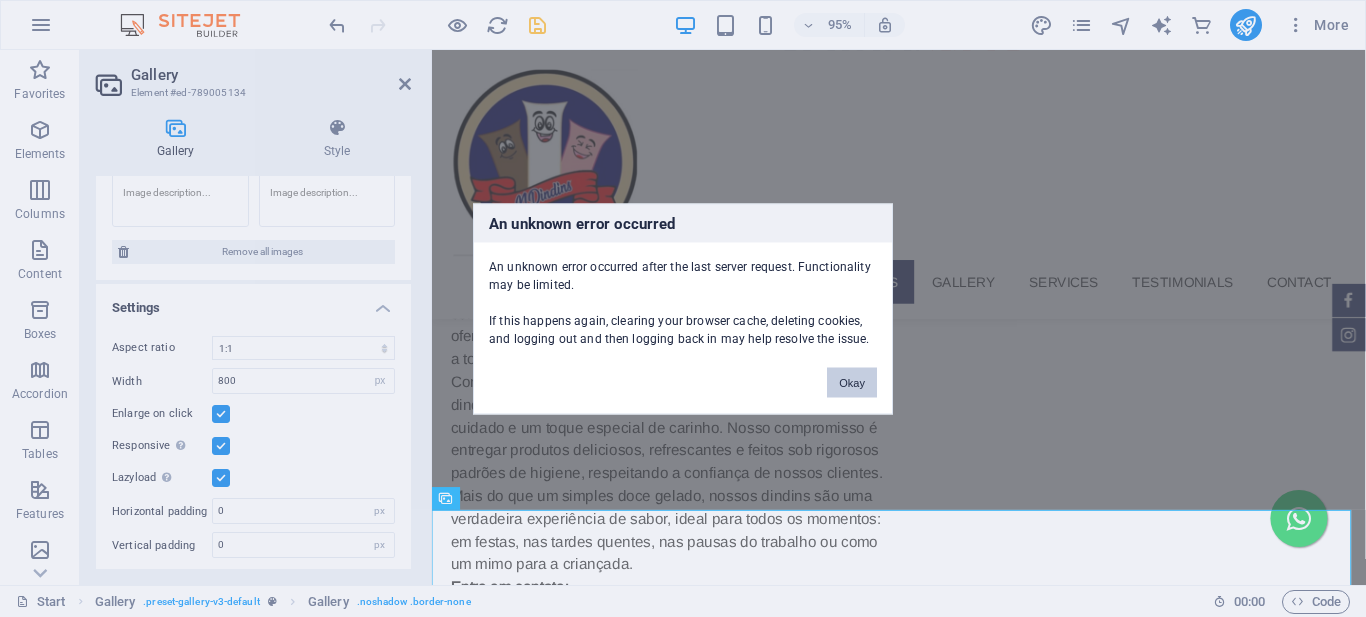 click on "Okay" at bounding box center [852, 382] 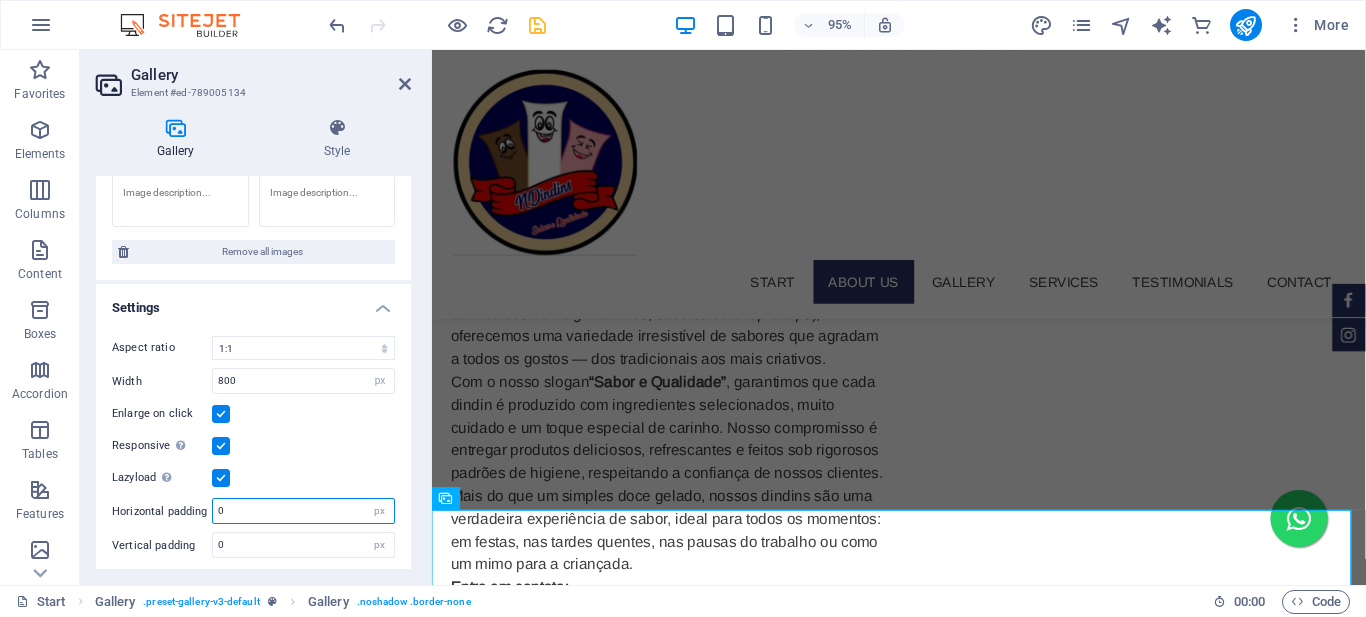 drag, startPoint x: 232, startPoint y: 506, endPoint x: 186, endPoint y: 517, distance: 47.296936 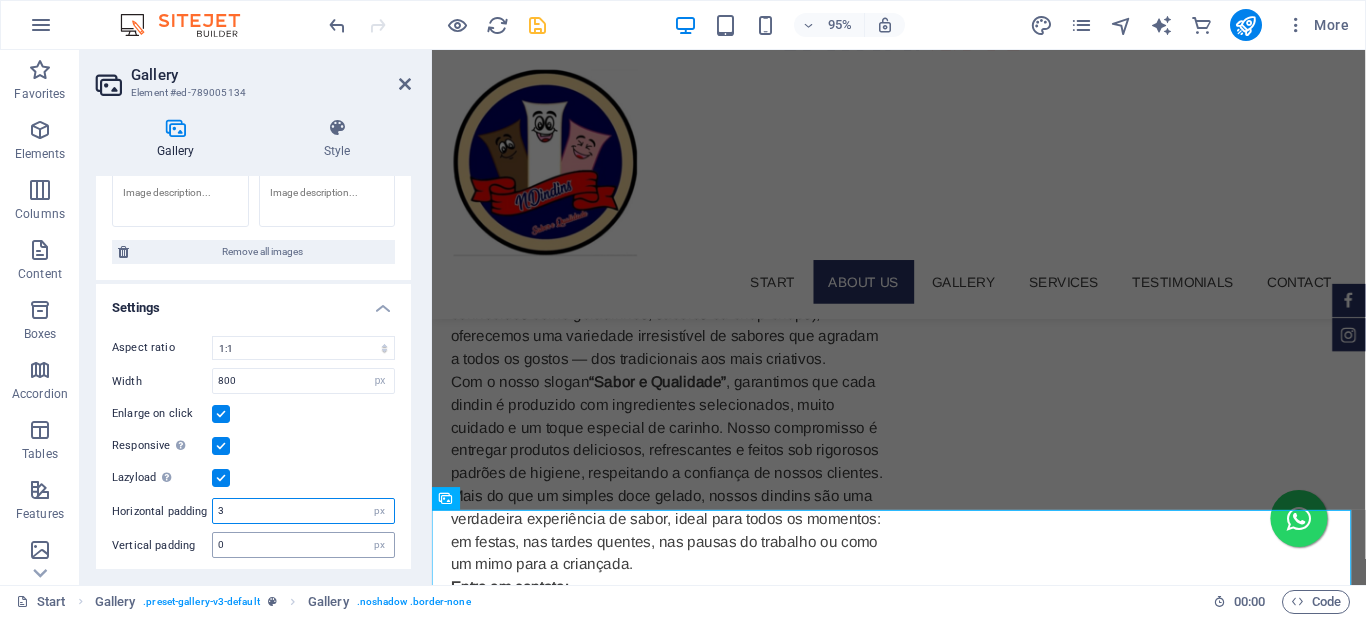 type on "3" 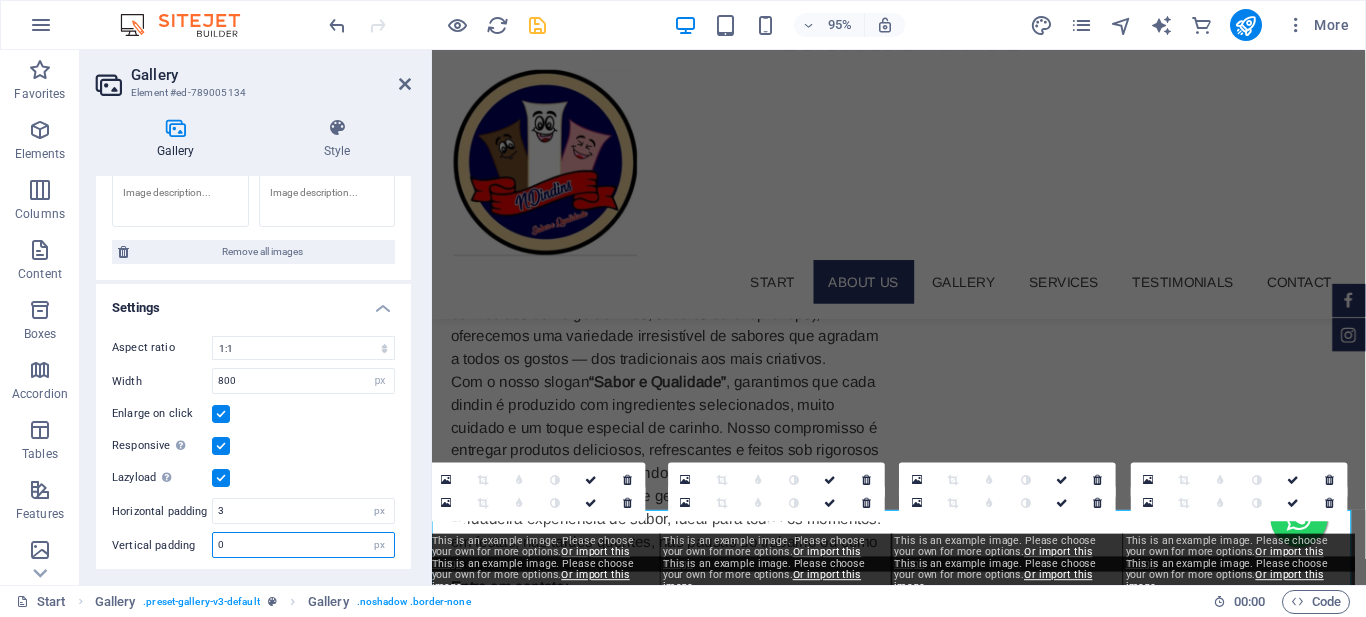 drag, startPoint x: 229, startPoint y: 541, endPoint x: 204, endPoint y: 543, distance: 25.079872 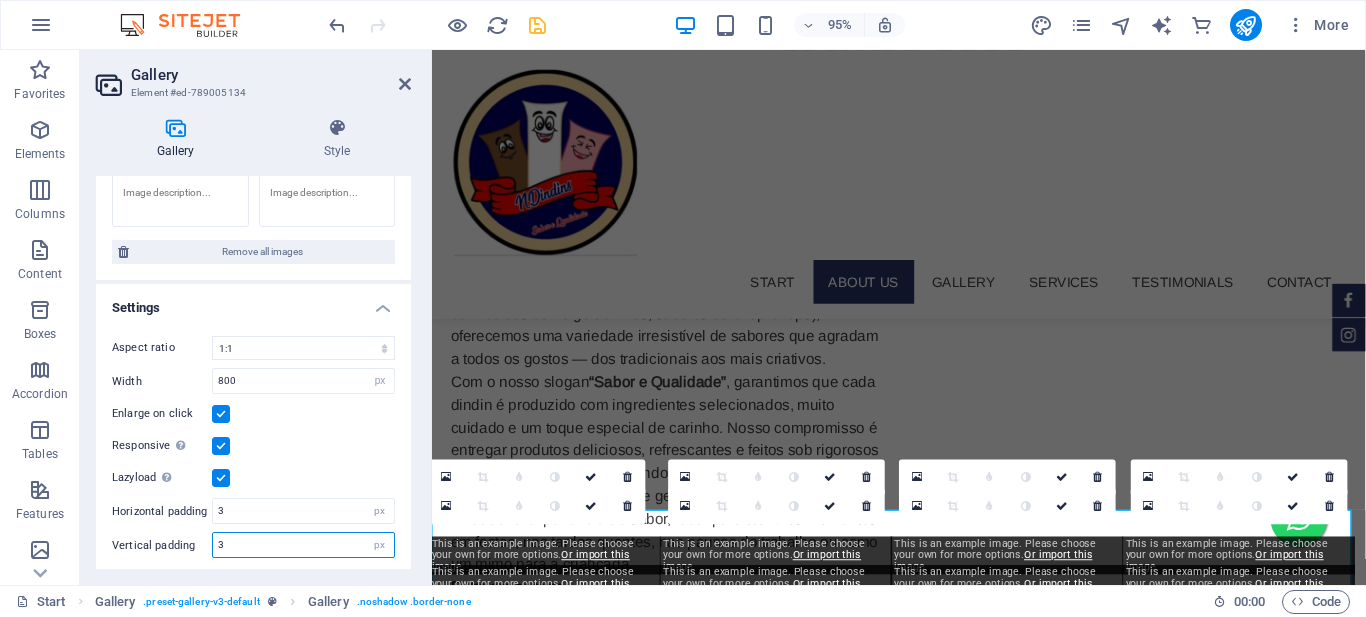 scroll, scrollTop: 542, scrollLeft: 0, axis: vertical 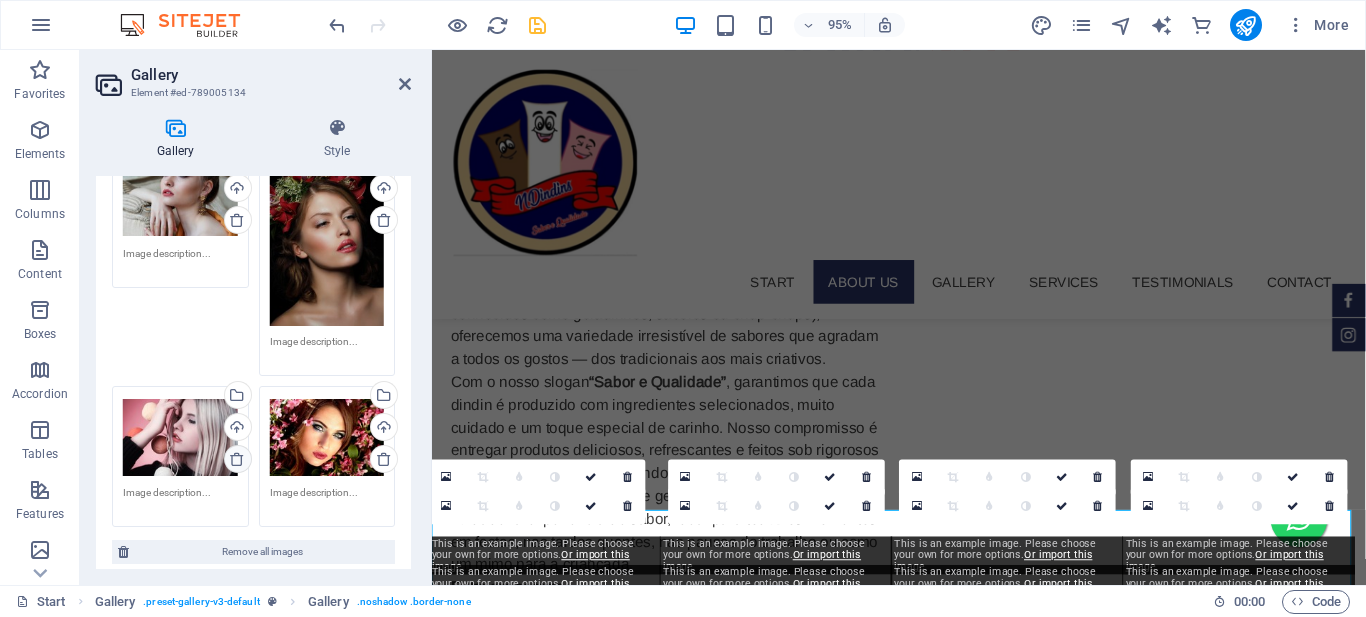 click at bounding box center (237, 459) 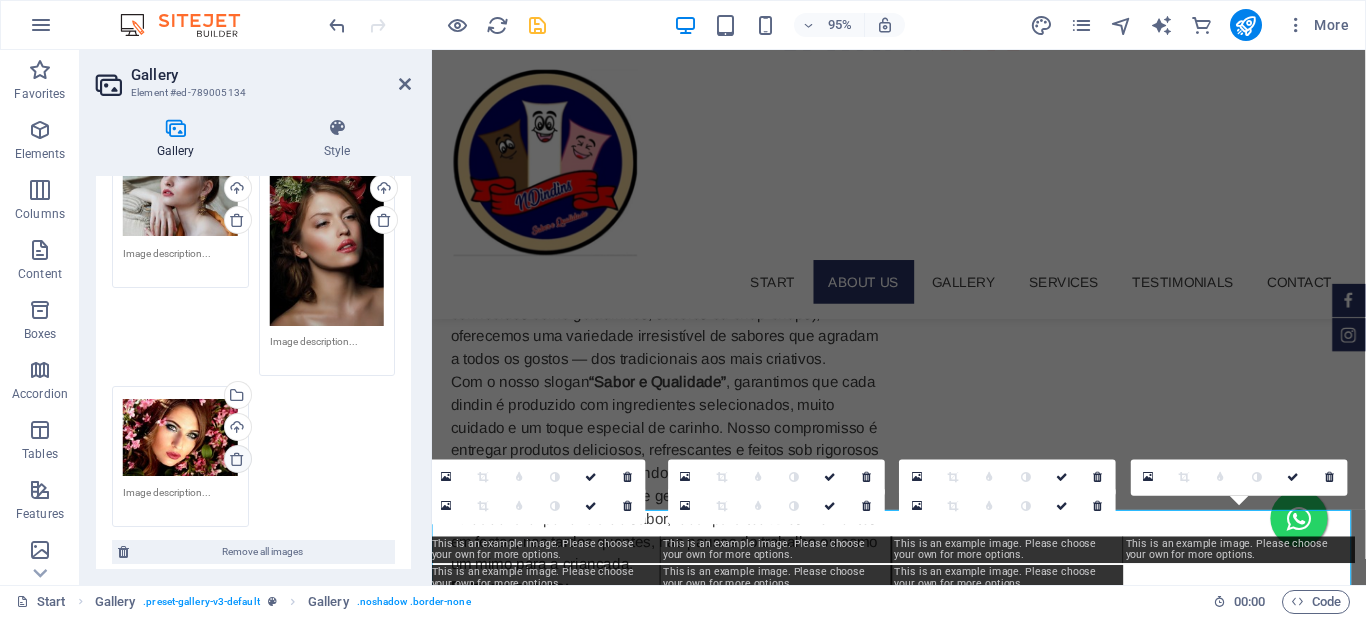 click at bounding box center (238, 459) 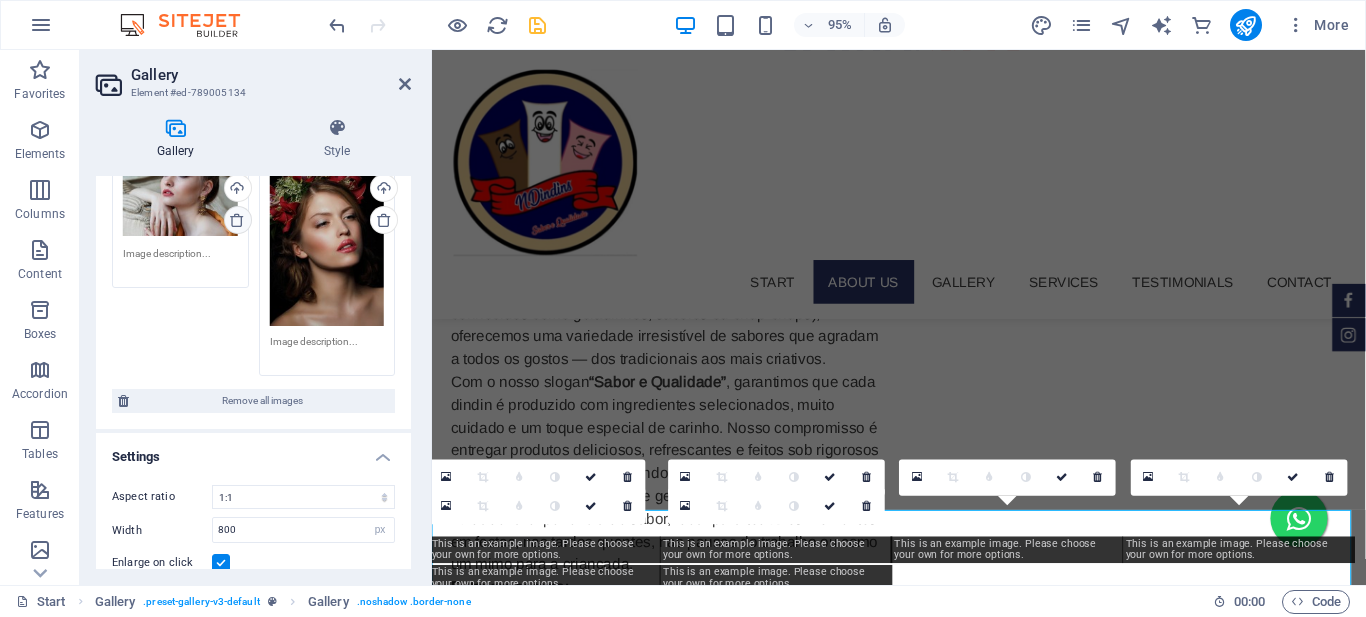 click at bounding box center (237, 220) 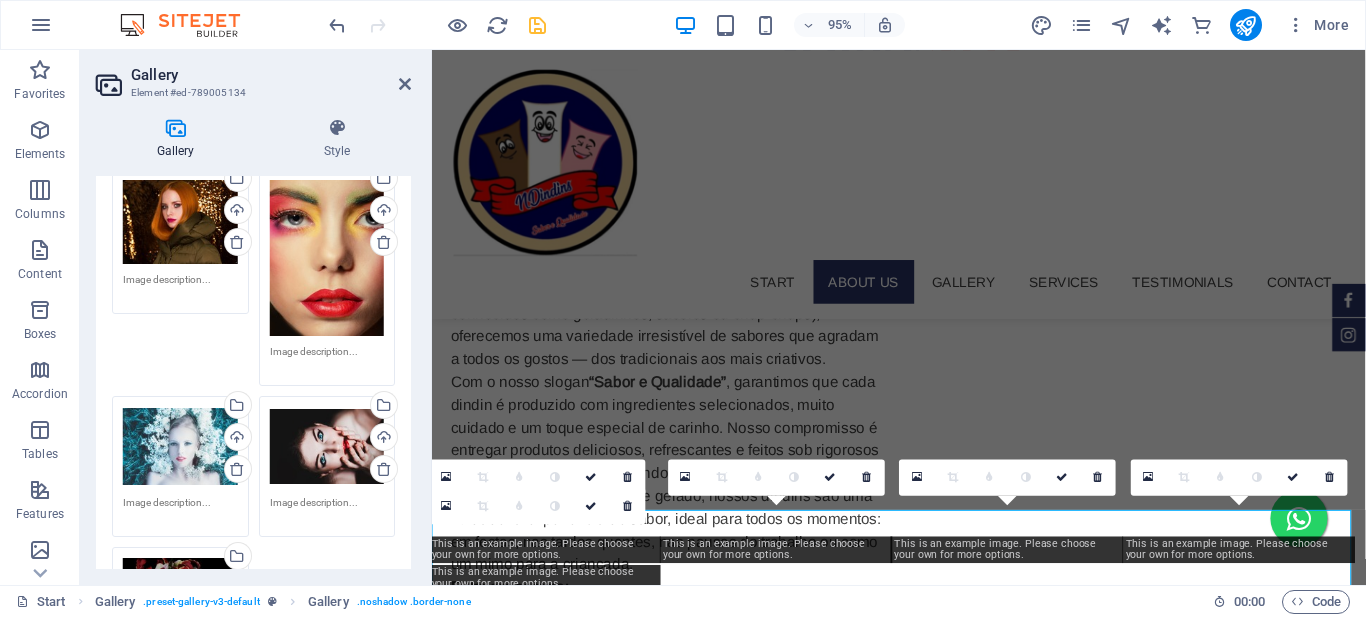 scroll, scrollTop: 0, scrollLeft: 0, axis: both 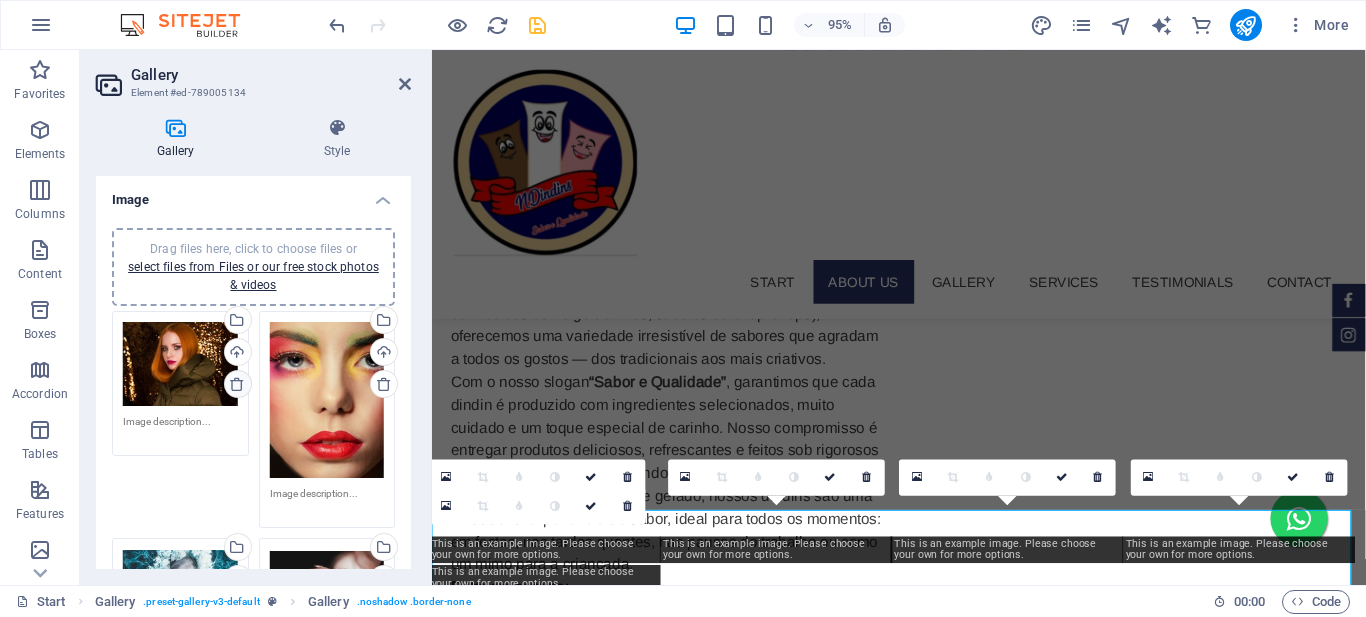 click at bounding box center (237, 384) 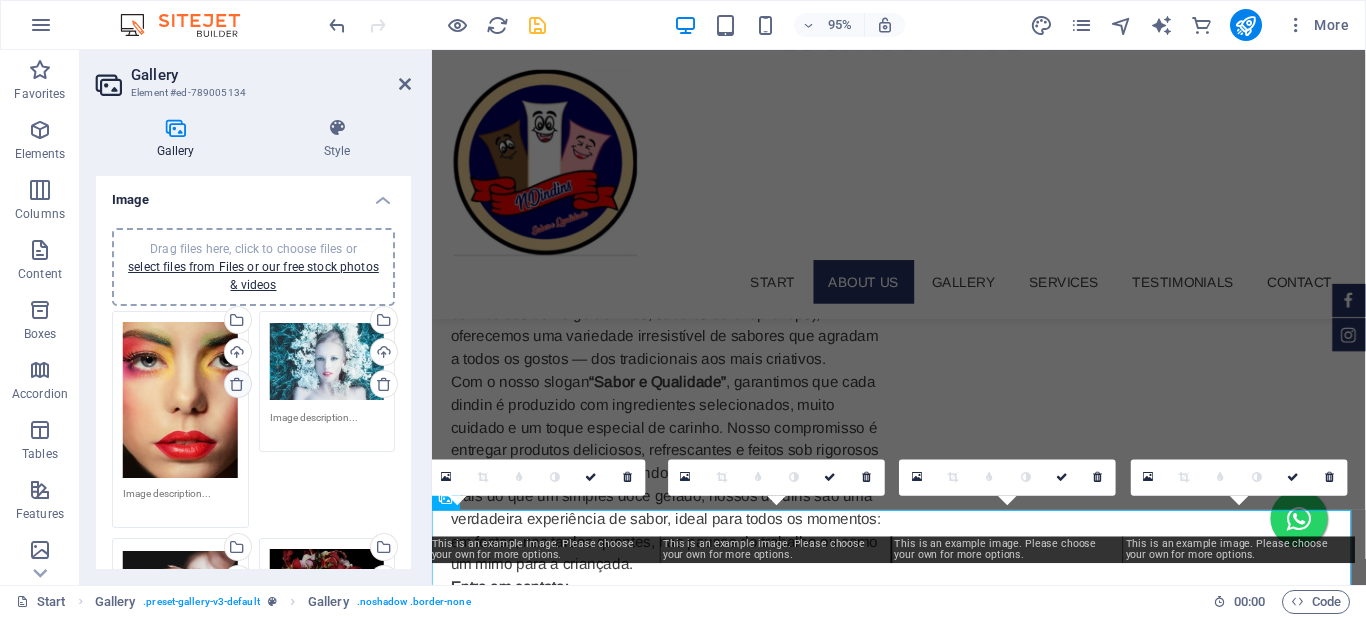click at bounding box center [237, 384] 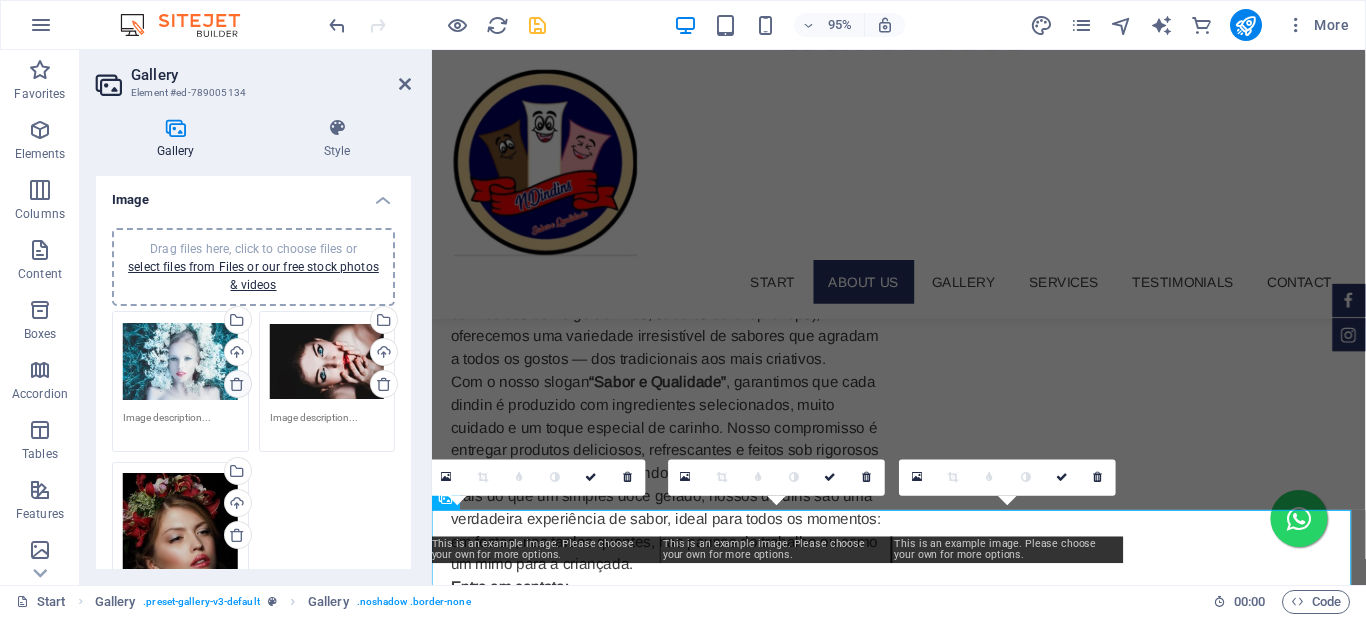 click at bounding box center (237, 384) 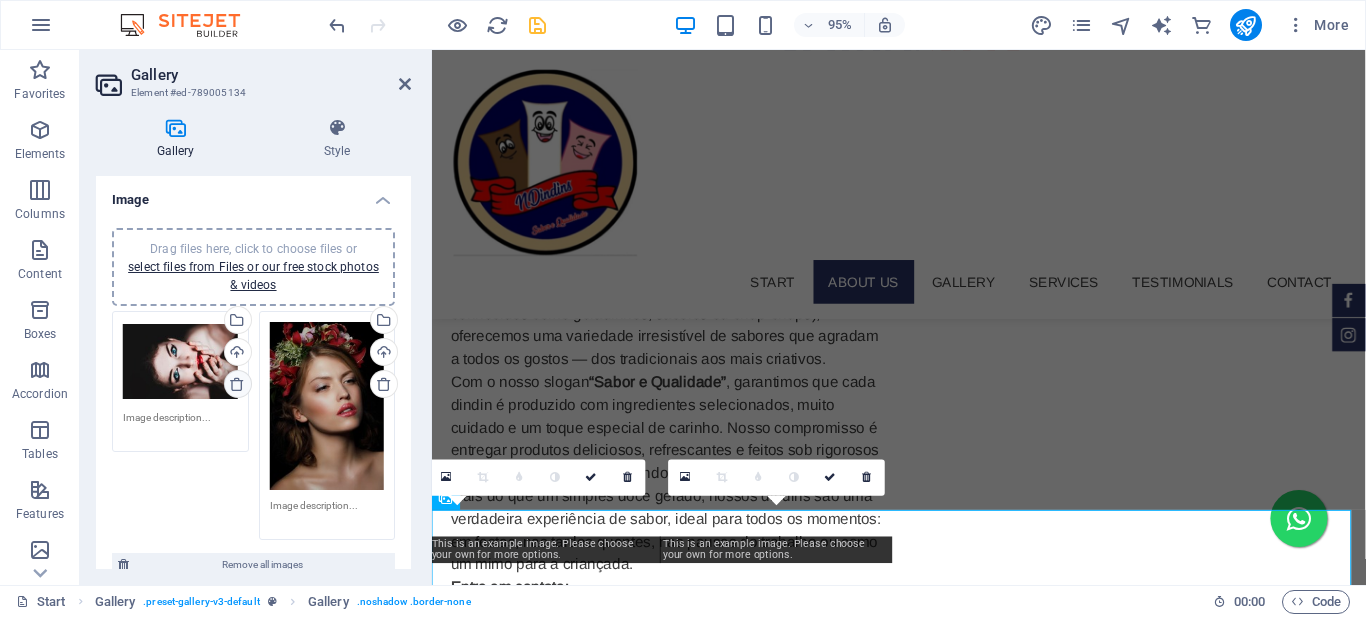 click at bounding box center [237, 384] 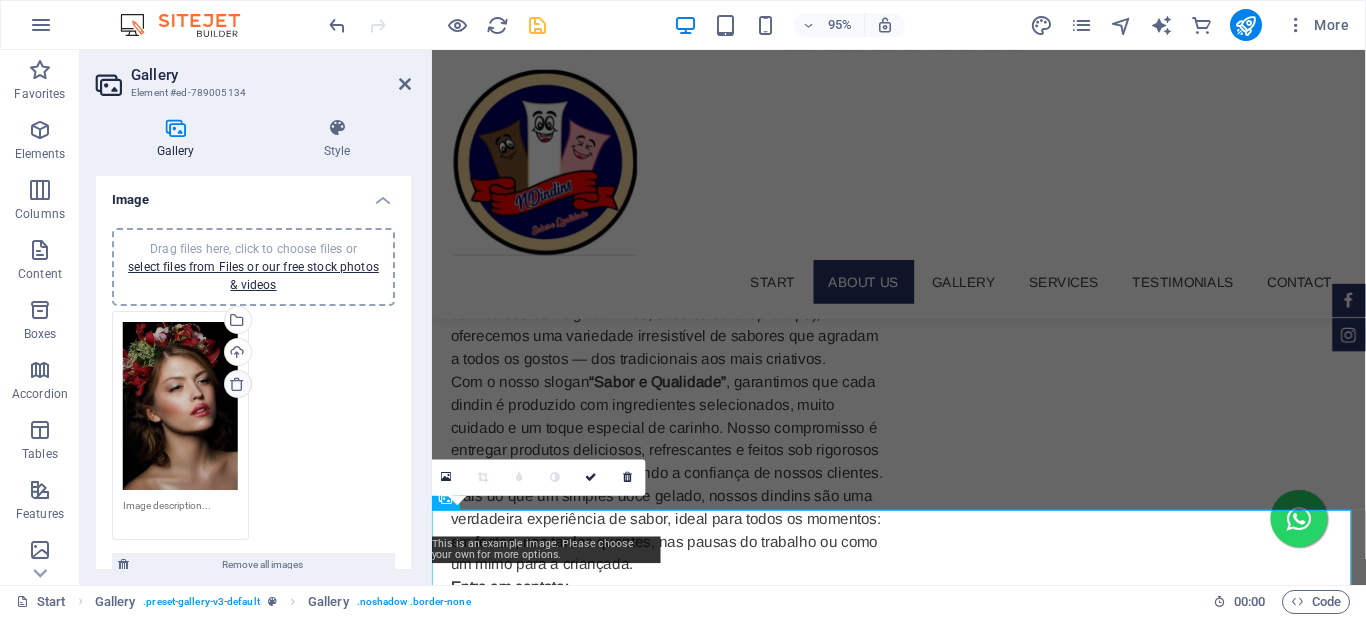 click at bounding box center (237, 384) 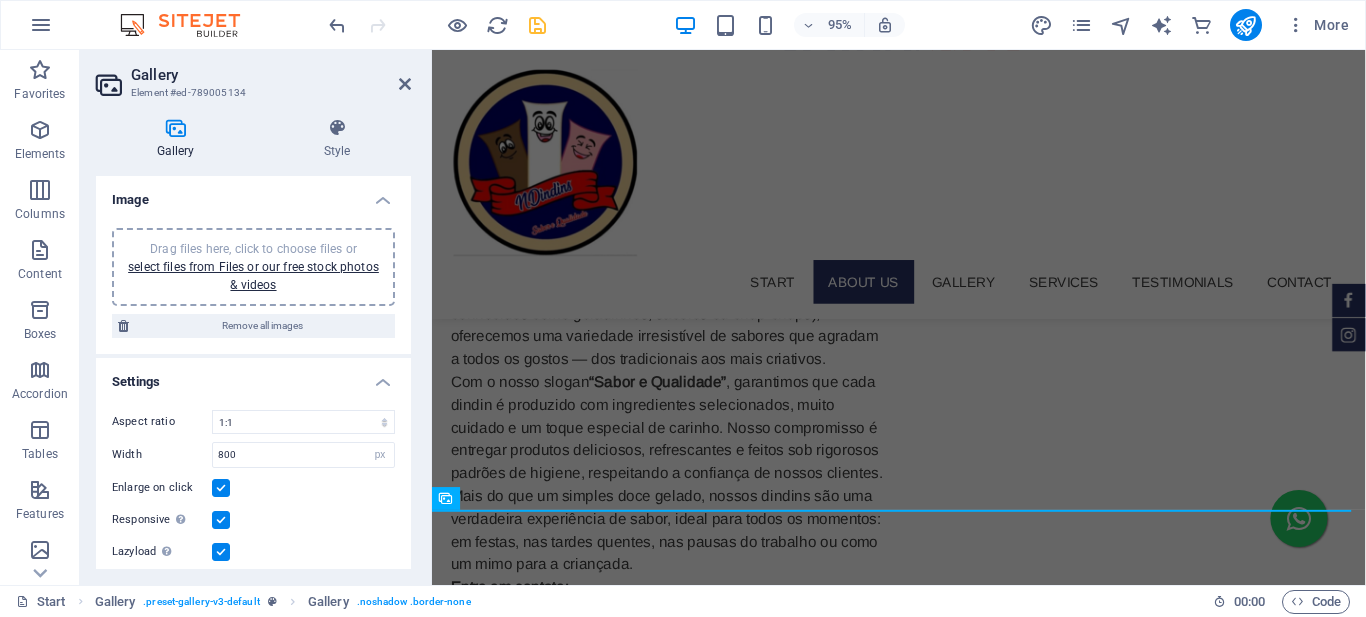 type on "3" 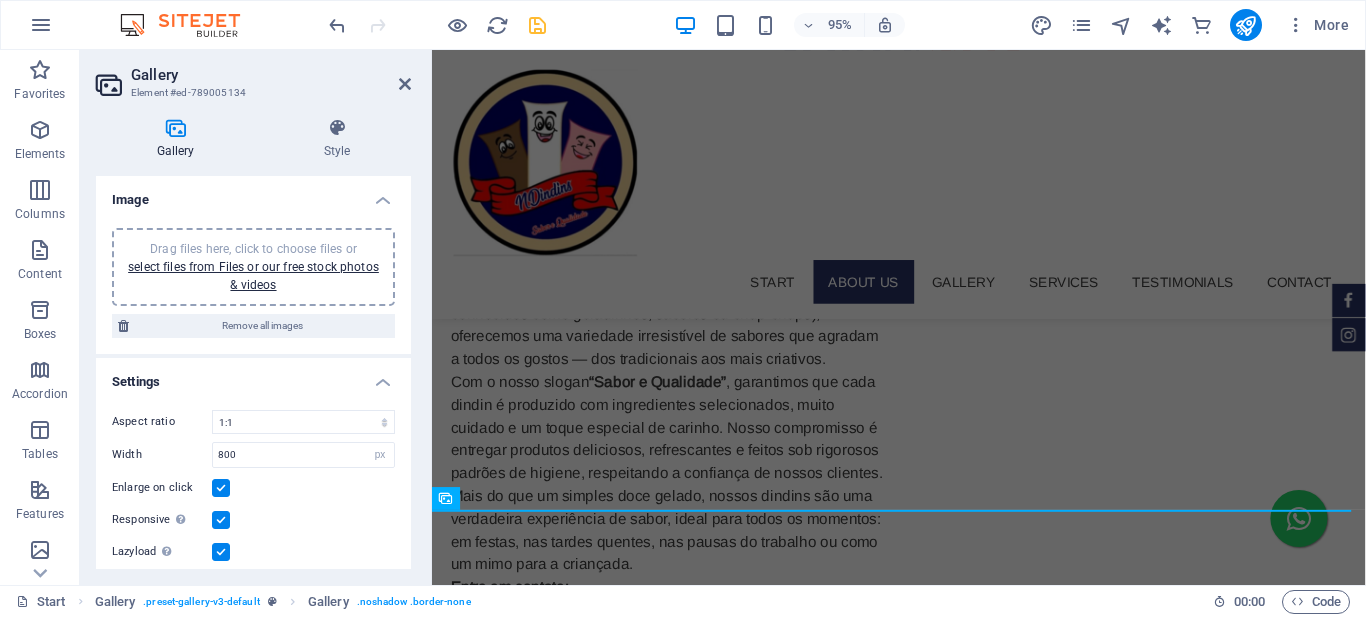 click on "Drag files here, click to choose files or select files from Files or our free stock photos & videos" at bounding box center (253, 267) 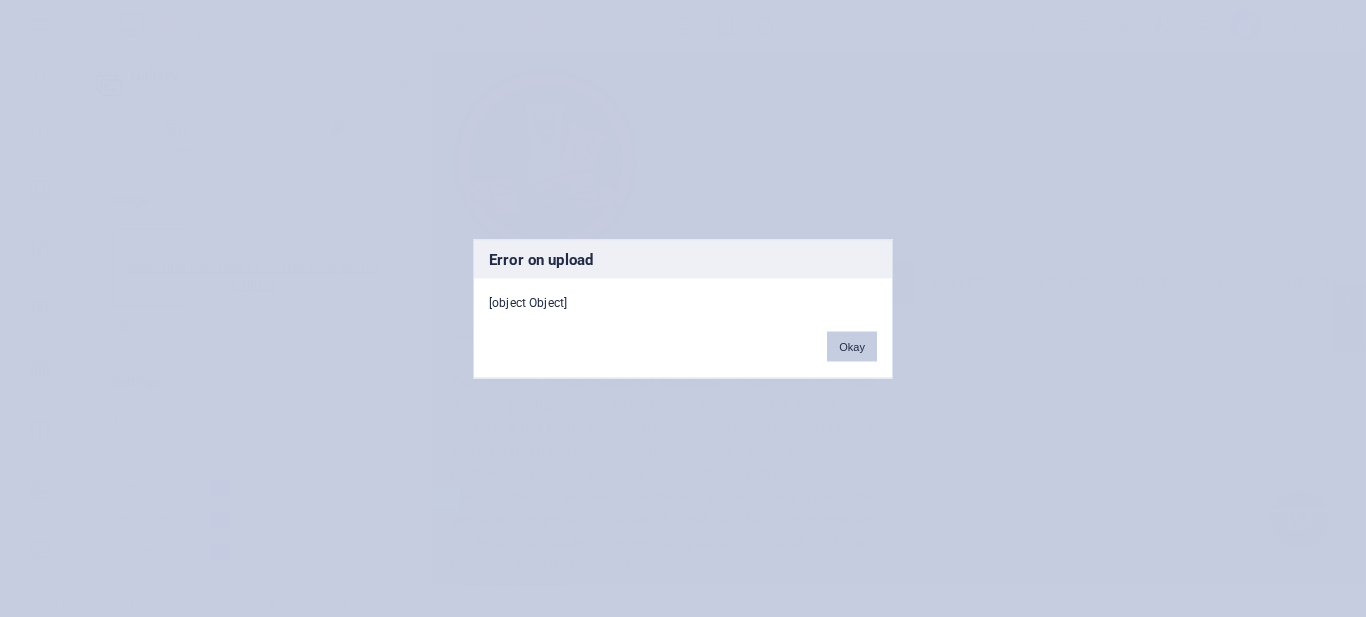 click on "Ndindis Start Favorites Elements Columns Content Boxes Accordion Tables Features Images Slider Header Footer Forms Marketing Collections Commerce Gallery Element #ed-789005134 Gallery Style Image Drag files here, click to choose files or select files from Files or our free stock photos & videos Remove all images Settings Aspect ratio No fixed aspect ratio 16:9 16:10 4:3 1:1 1:2 2:1 Width 800 px % Enlarge on click Responsive Automatically load retina image and smartphone optimized sizes. Lazyload Loading images after the page loads improves page speed. Horizontal padding 3 px Vertical padding 3 px Gallery Element Layout How this element expands within the layout (Flexbox). Size Default auto px % 1/1 1/2 1/3 1/4 1/5 1/6 1/7 1/8 1/9 1/10 Grow Shrink Order Container layout Visible Visible Opacity 100 % Overflow Spacing Margin Default auto px % rem vw vh Custom Custom auto px % rem vw vh auto px % rem vw vh auto px % rem vw vh auto px" at bounding box center (683, 308) 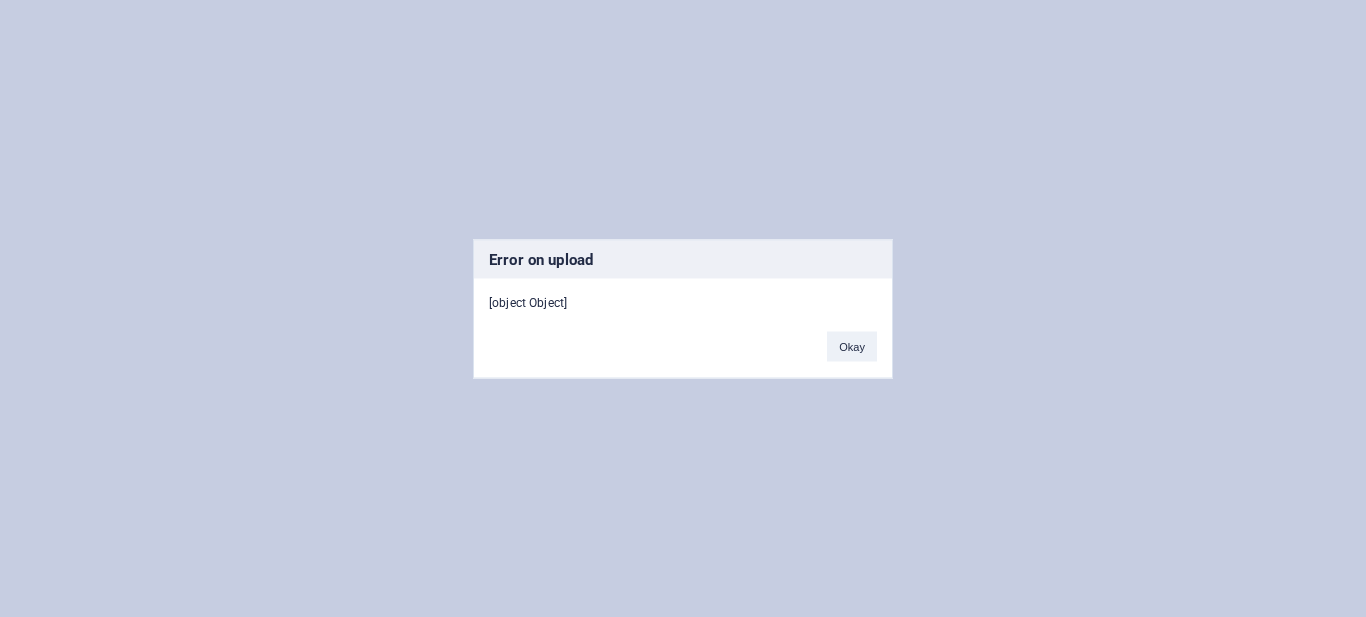 click on "Okay" at bounding box center [852, 346] 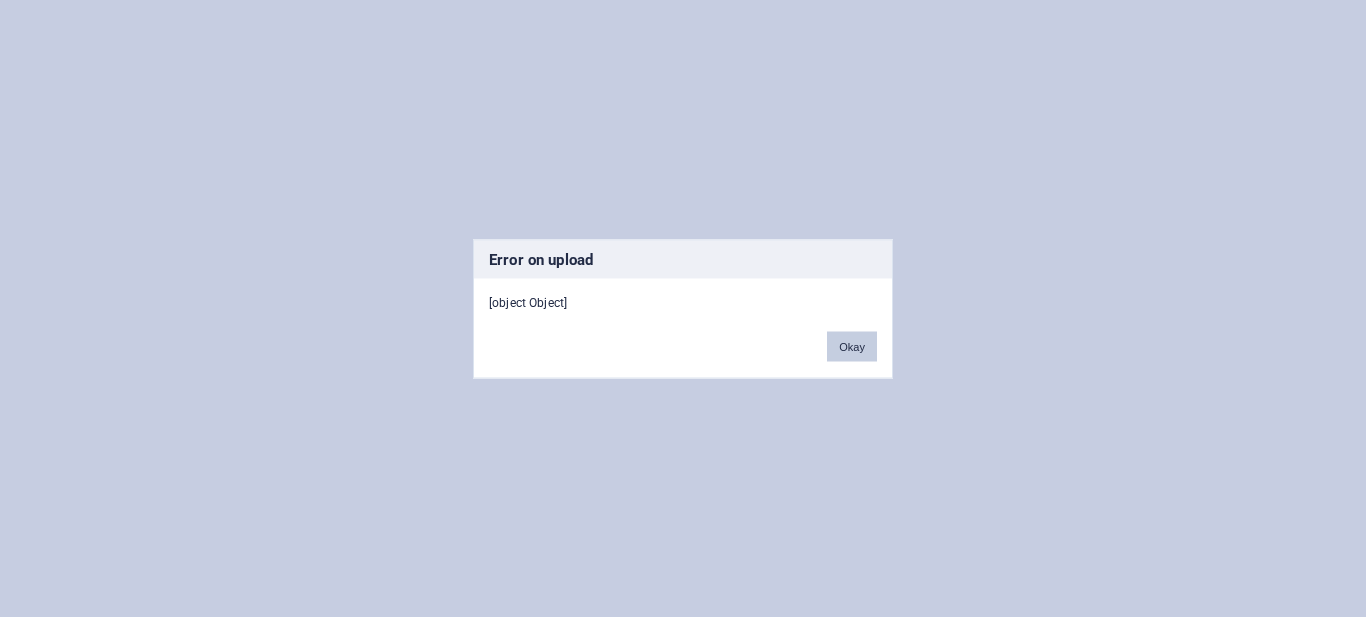 click on "Ndindis Start Favorites Elements Columns Content Boxes Accordion Tables Features Images Slider Header Footer Forms Marketing Collections Commerce Gallery Element #ed-789005134 Gallery Style Image Drag files here, click to choose files or select files from Files or our free stock photos & videos Remove all images Settings Aspect ratio No fixed aspect ratio 16:9 16:10 4:3 1:1 1:2 2:1 Width 800 px % Enlarge on click Responsive Automatically load retina image and smartphone optimized sizes. Lazyload Loading images after the page loads improves page speed. Horizontal padding 3 px Vertical padding 3 px Gallery Element Layout How this element expands within the layout (Flexbox). Size Default auto px % 1/1 1/2 1/3 1/4 1/5 1/6 1/7 1/8 1/9 1/10 Grow Shrink Order Container layout Visible Visible Opacity 100 % Overflow Spacing Margin Default auto px % rem vw vh Custom Custom auto px % rem vw vh auto px % rem vw vh auto px % rem vw vh auto px" at bounding box center (683, 308) 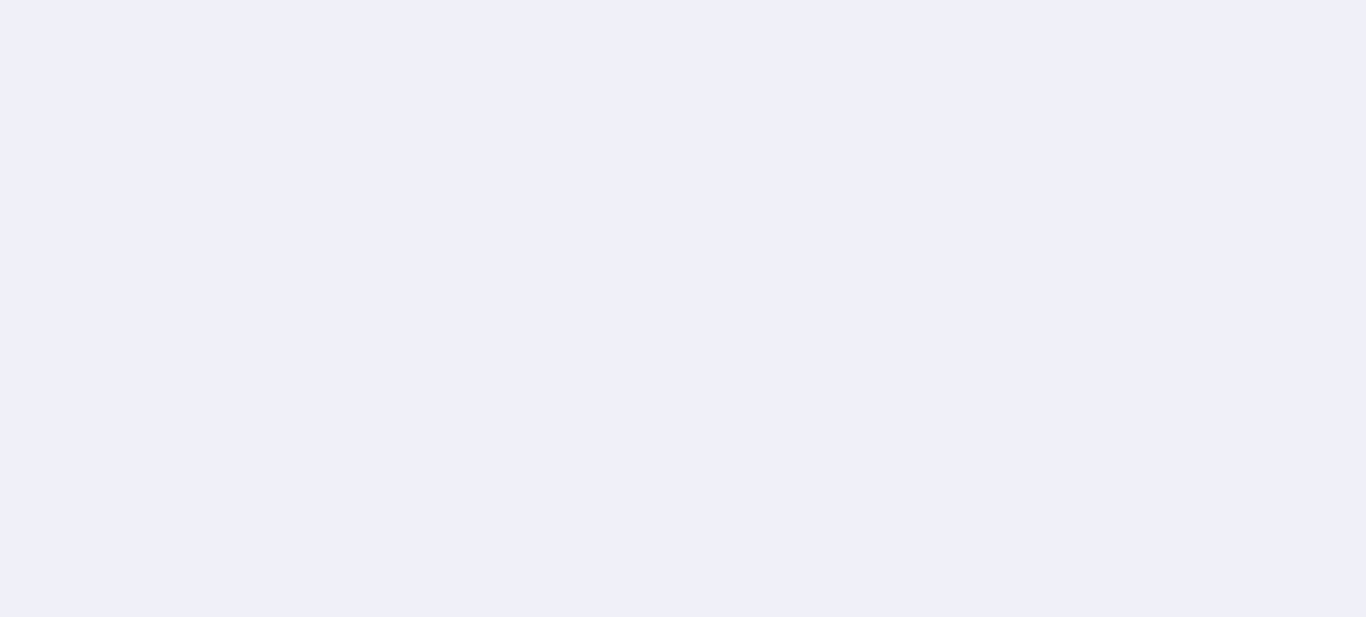 scroll, scrollTop: 0, scrollLeft: 0, axis: both 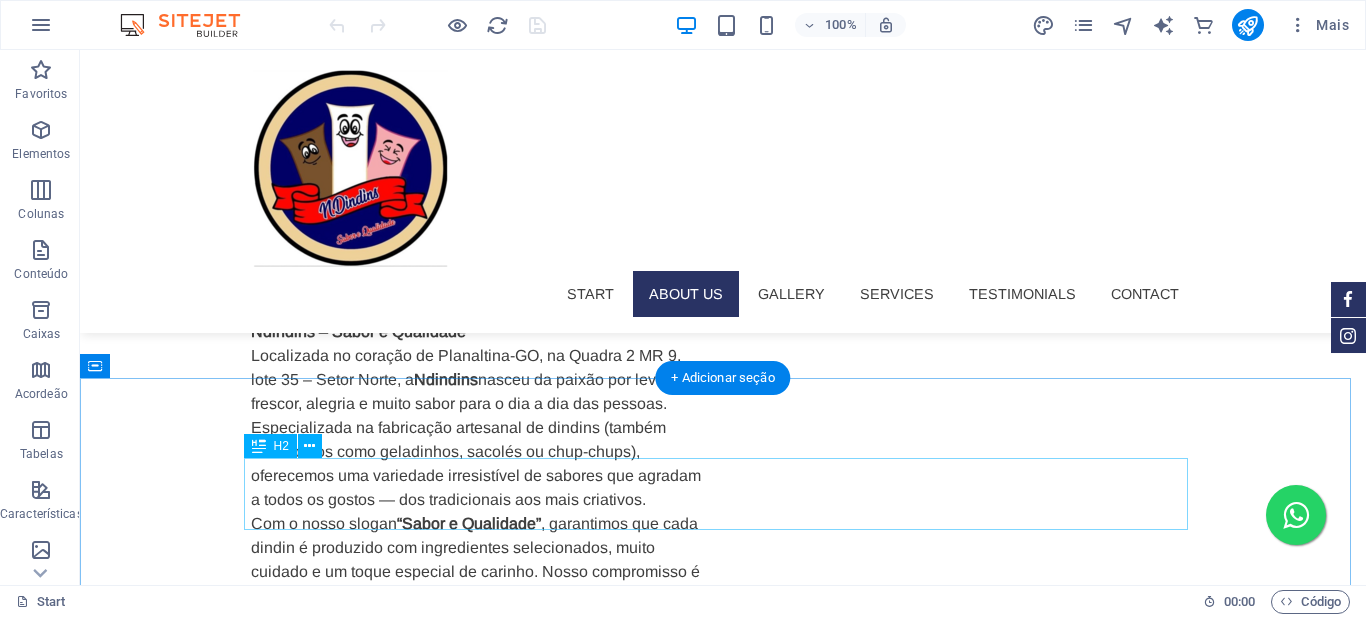 click on "our  Gallery" at bounding box center [723, 1810] 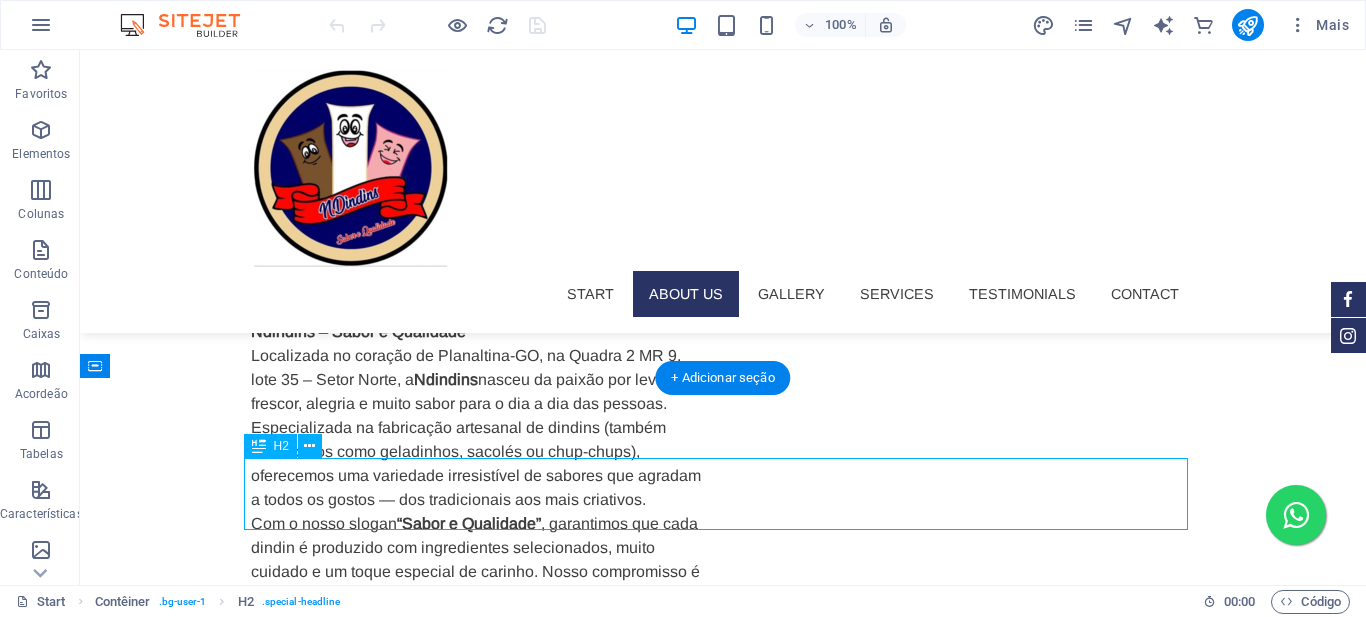 click on "our  Gallery" at bounding box center [723, 1810] 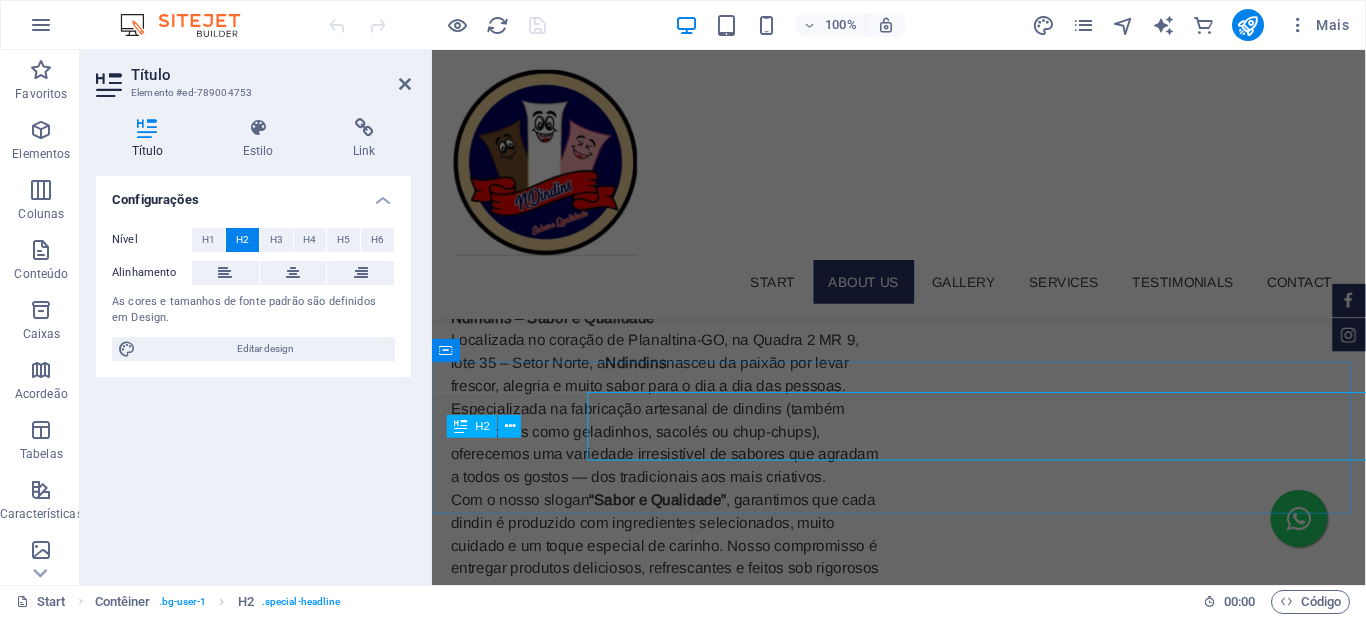 scroll, scrollTop: 1448, scrollLeft: 0, axis: vertical 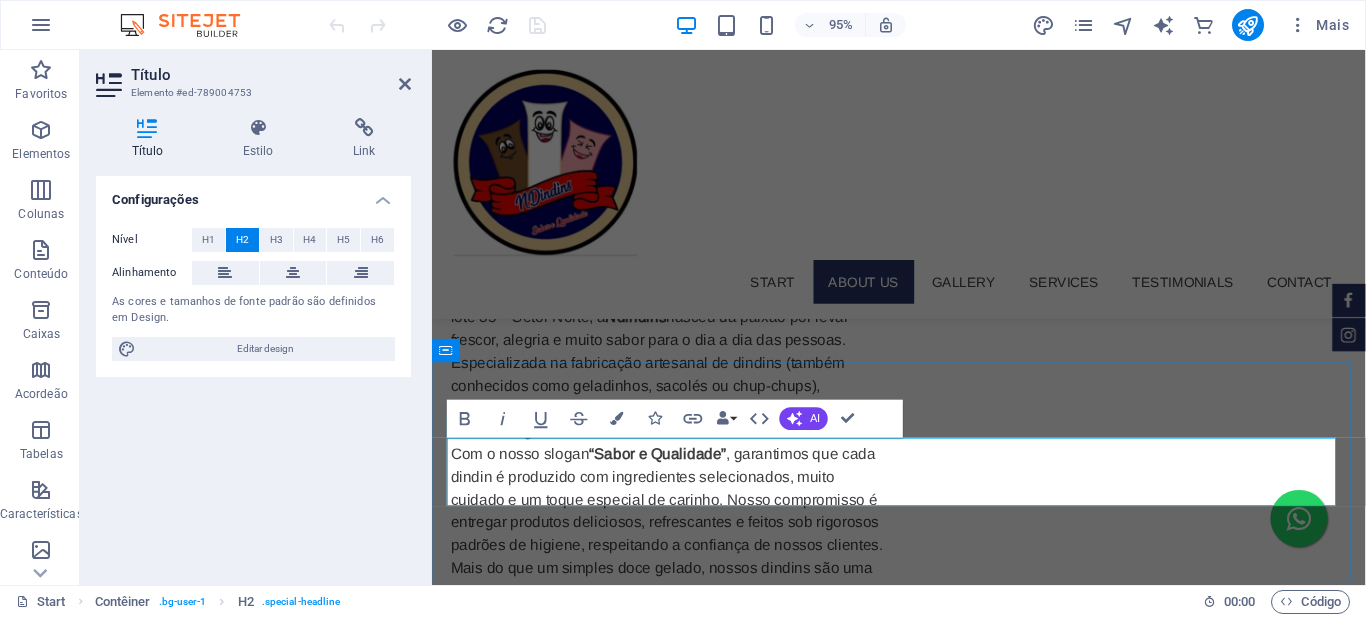 click on "our  Gallery" at bounding box center (923, 1762) 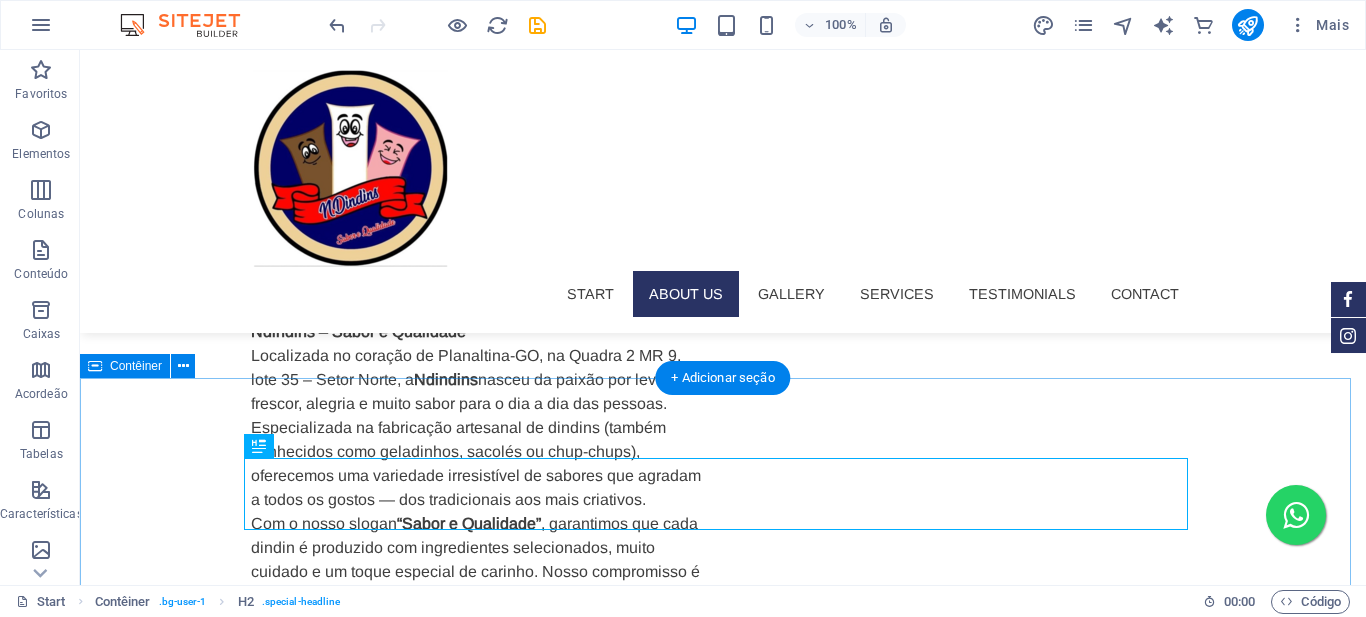 scroll, scrollTop: 1600, scrollLeft: 0, axis: vertical 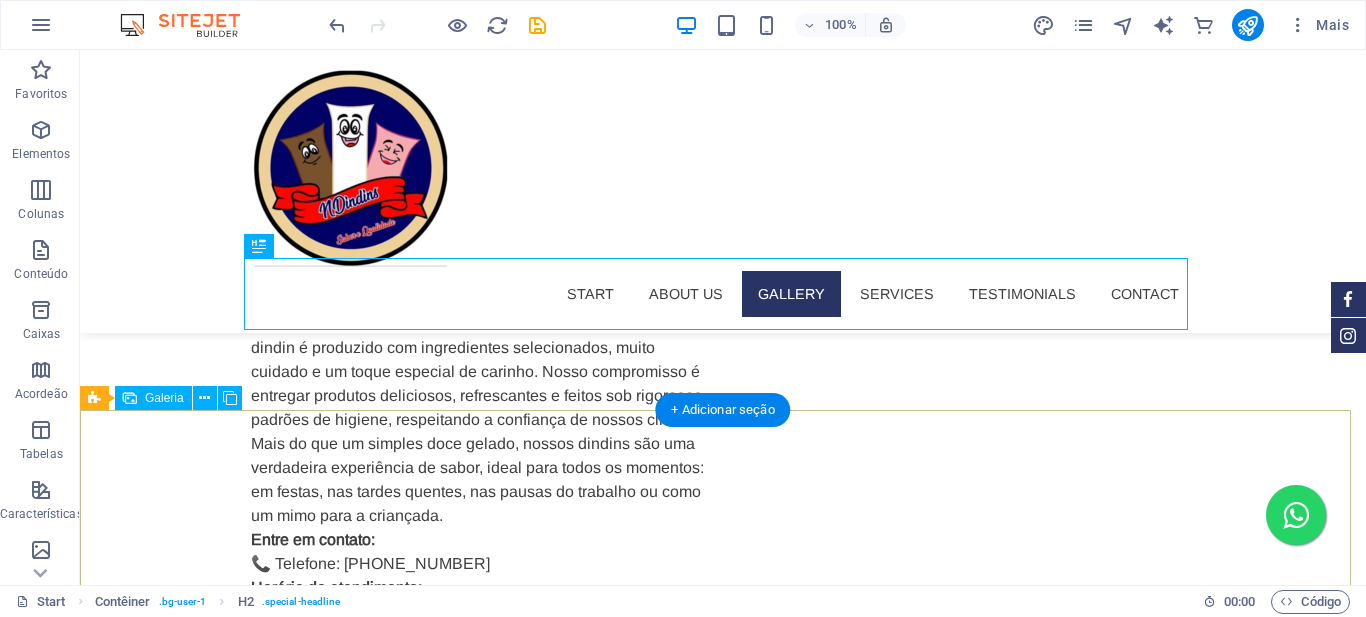click at bounding box center (241, 1887) 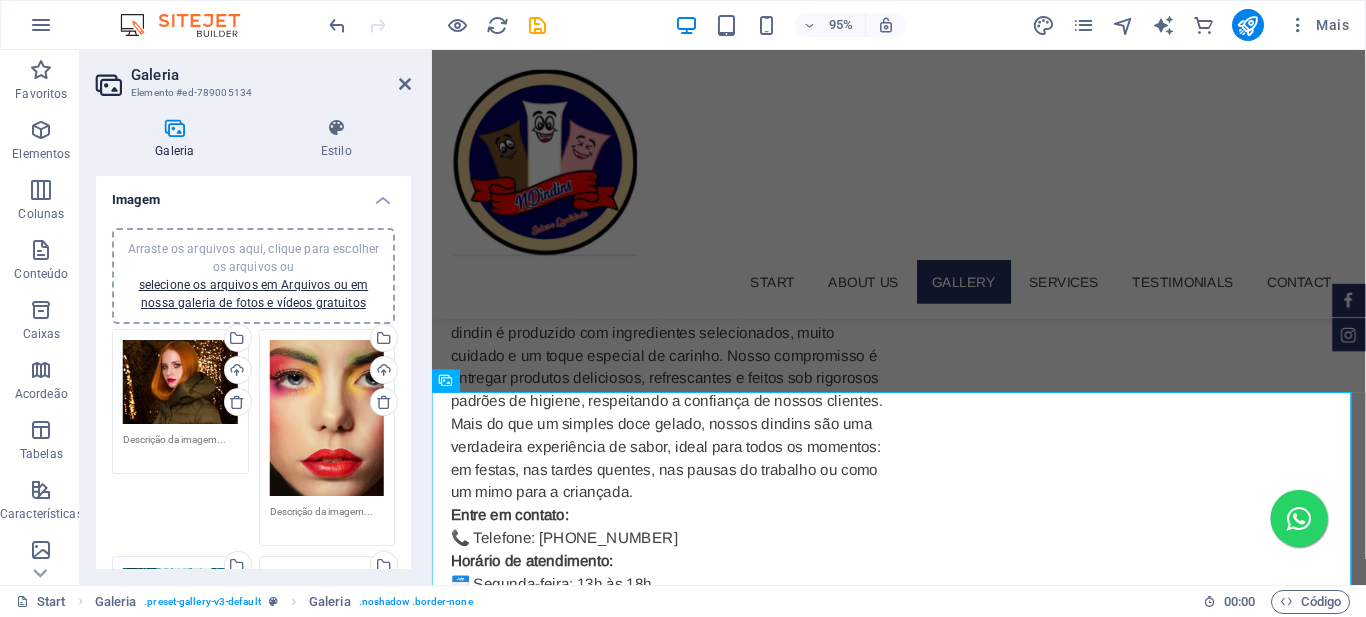scroll, scrollTop: 1648, scrollLeft: 0, axis: vertical 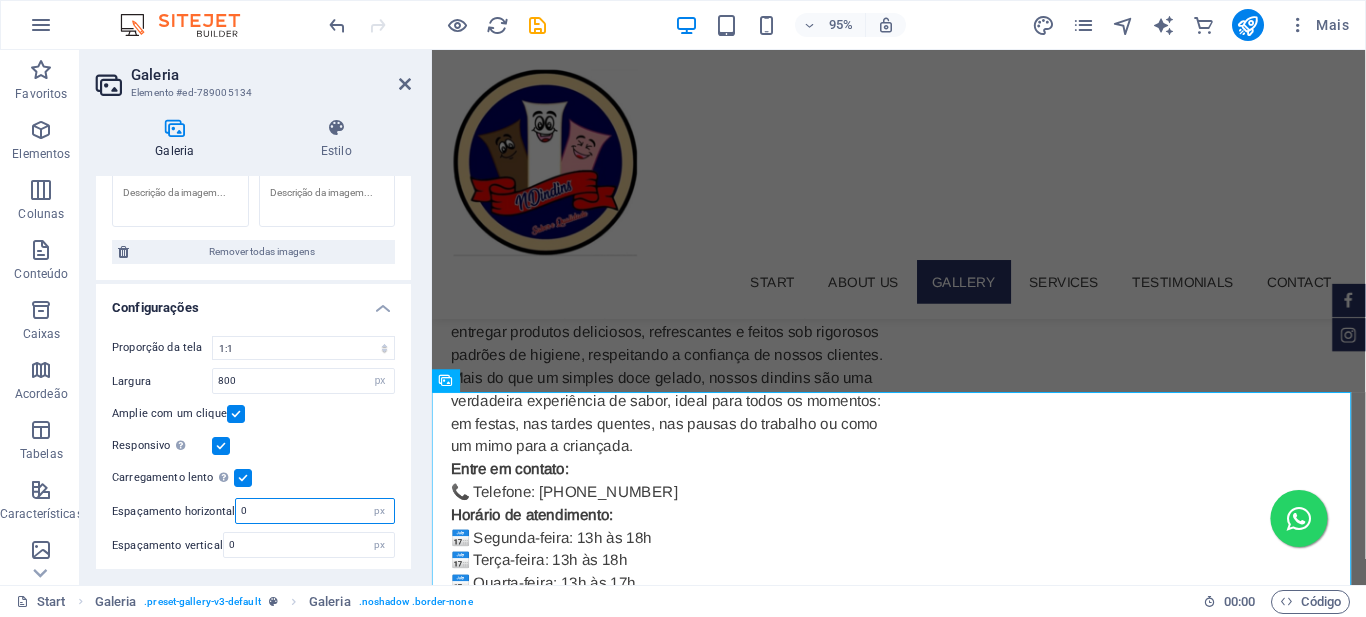 drag, startPoint x: 258, startPoint y: 500, endPoint x: 231, endPoint y: 504, distance: 27.294687 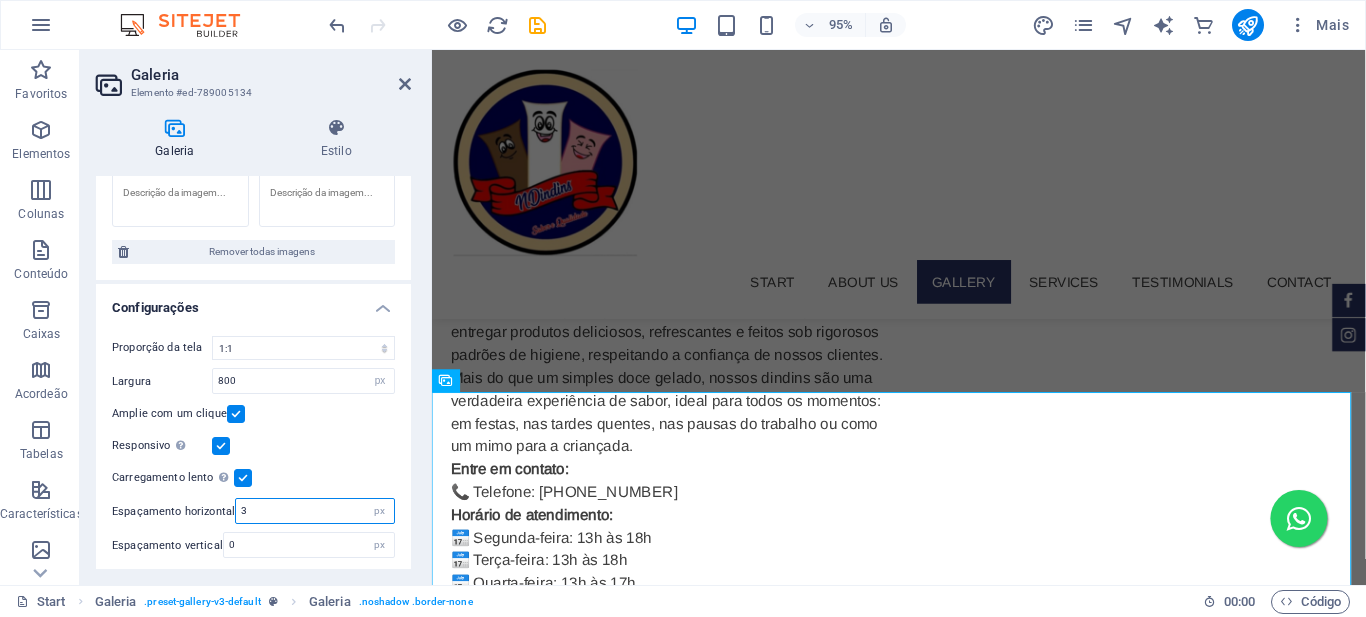 type on "3" 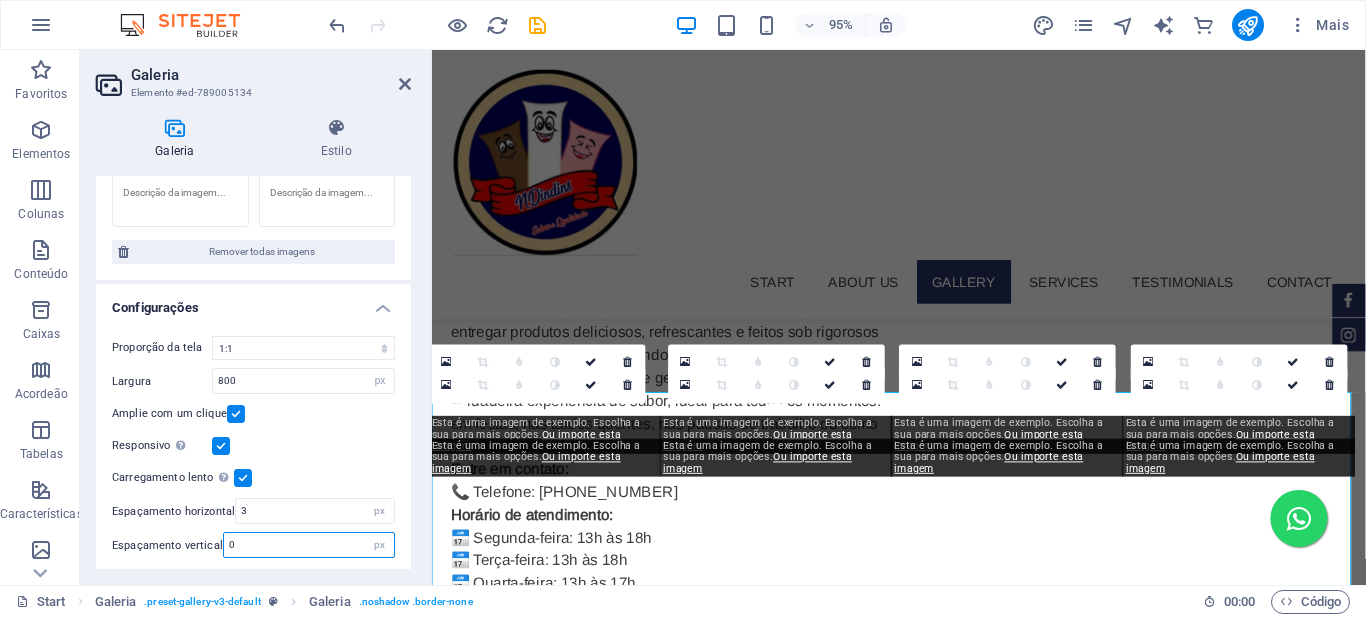 click on "Espaçamento vertical 0 px" at bounding box center [253, 545] 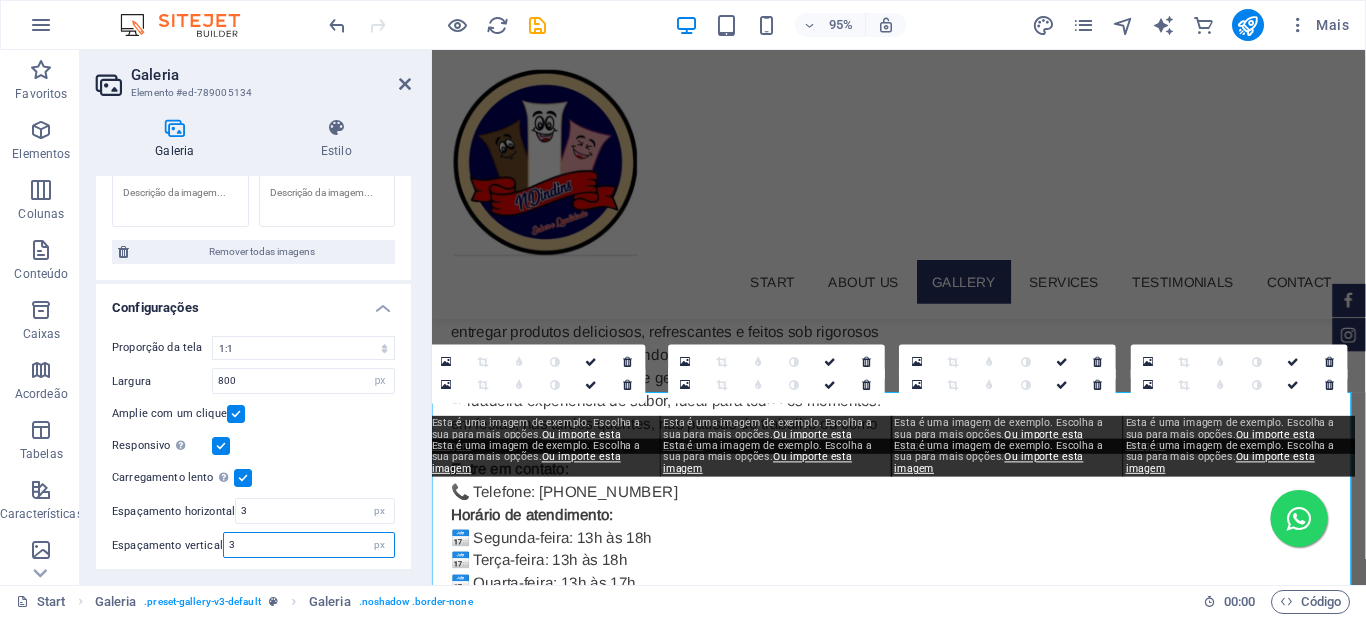 scroll, scrollTop: 560, scrollLeft: 0, axis: vertical 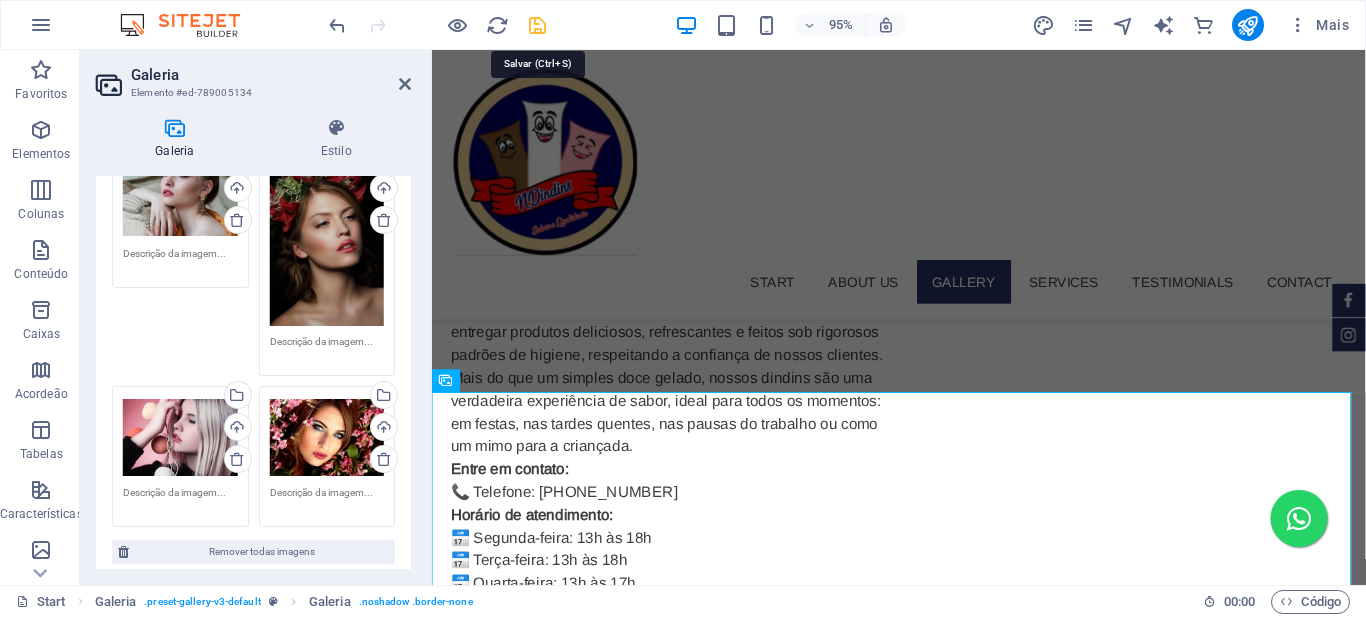 type on "3" 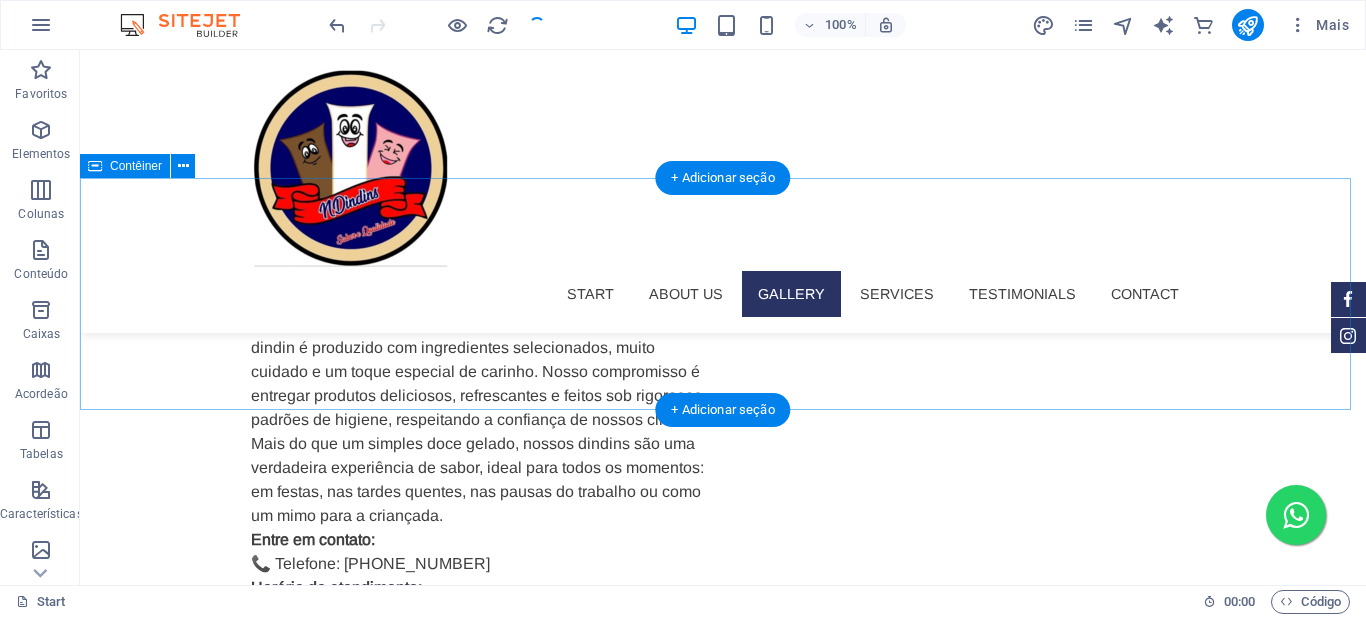 scroll, scrollTop: 1800, scrollLeft: 0, axis: vertical 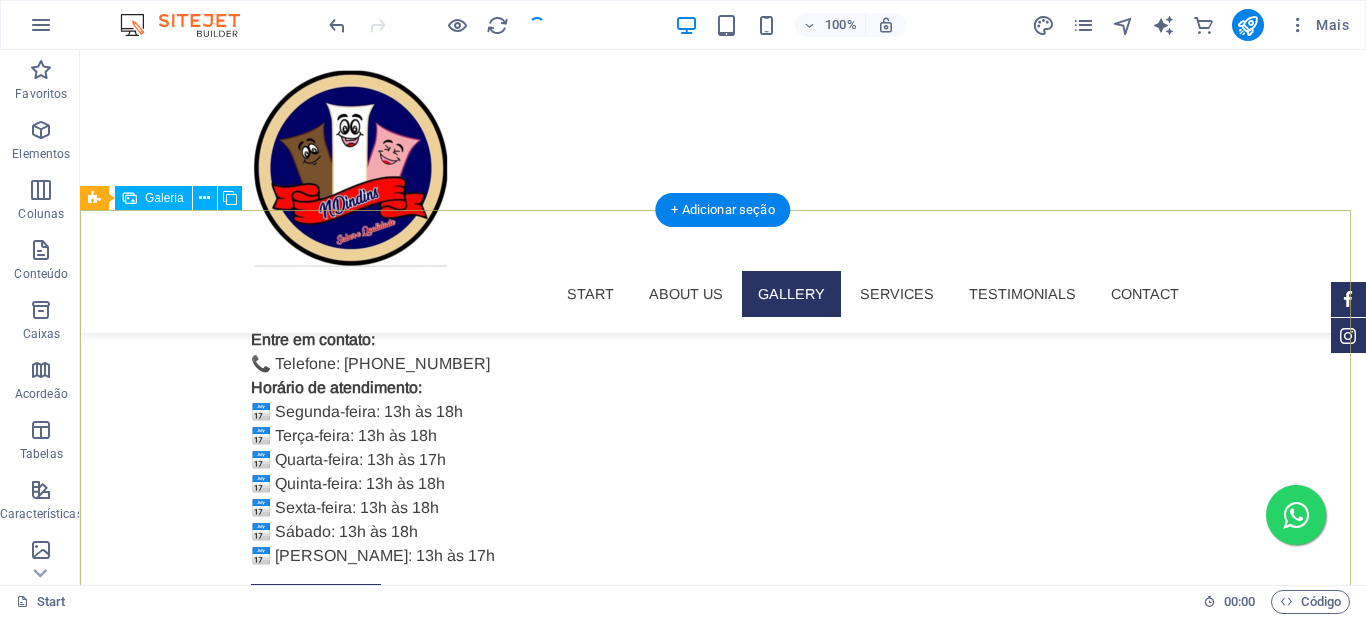 click at bounding box center (238, 1684) 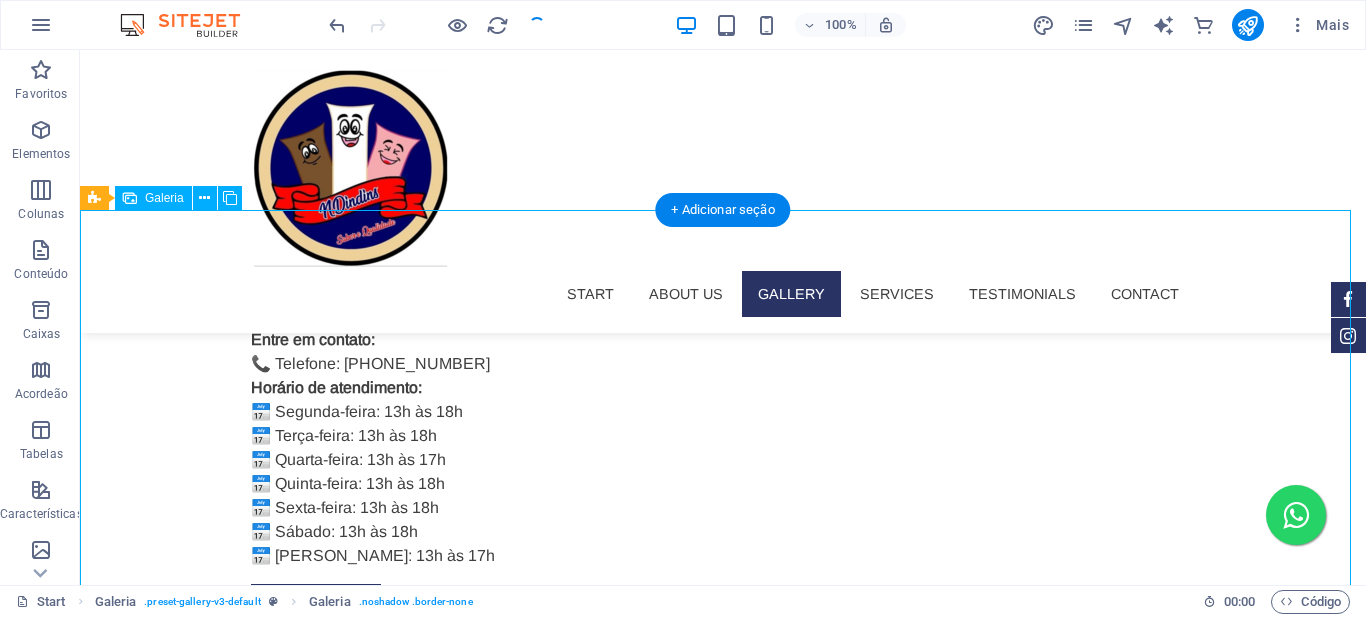 click at bounding box center (238, 1684) 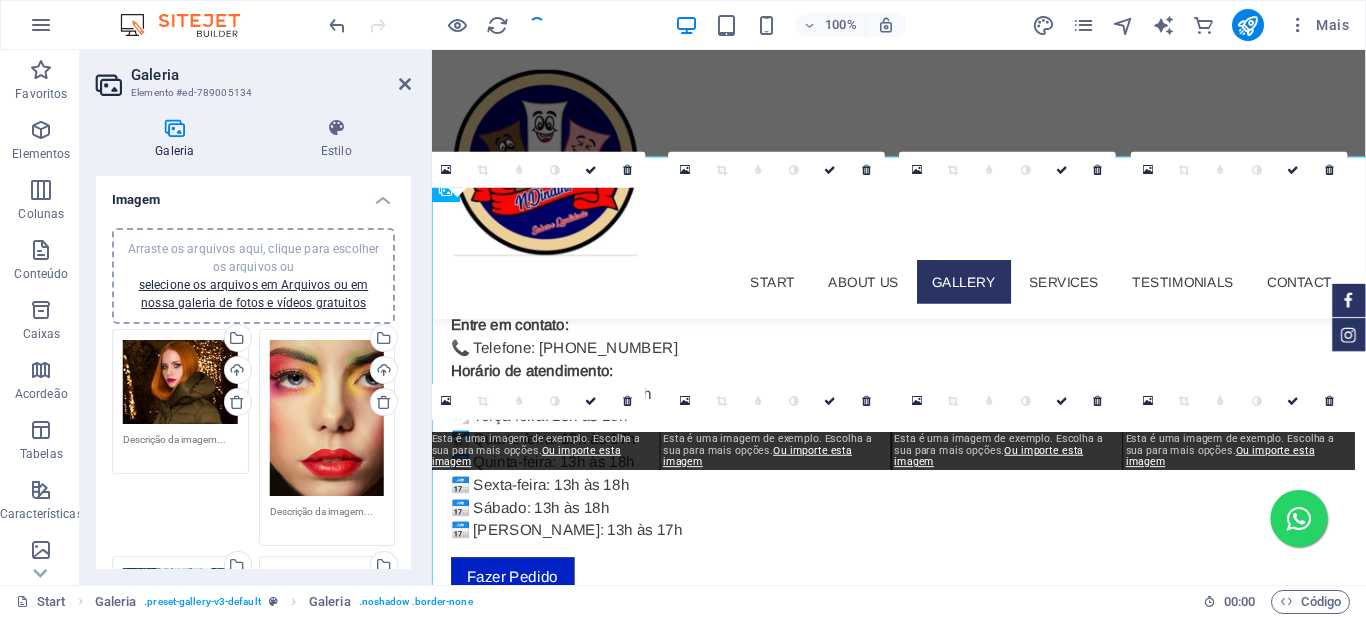scroll, scrollTop: 1848, scrollLeft: 0, axis: vertical 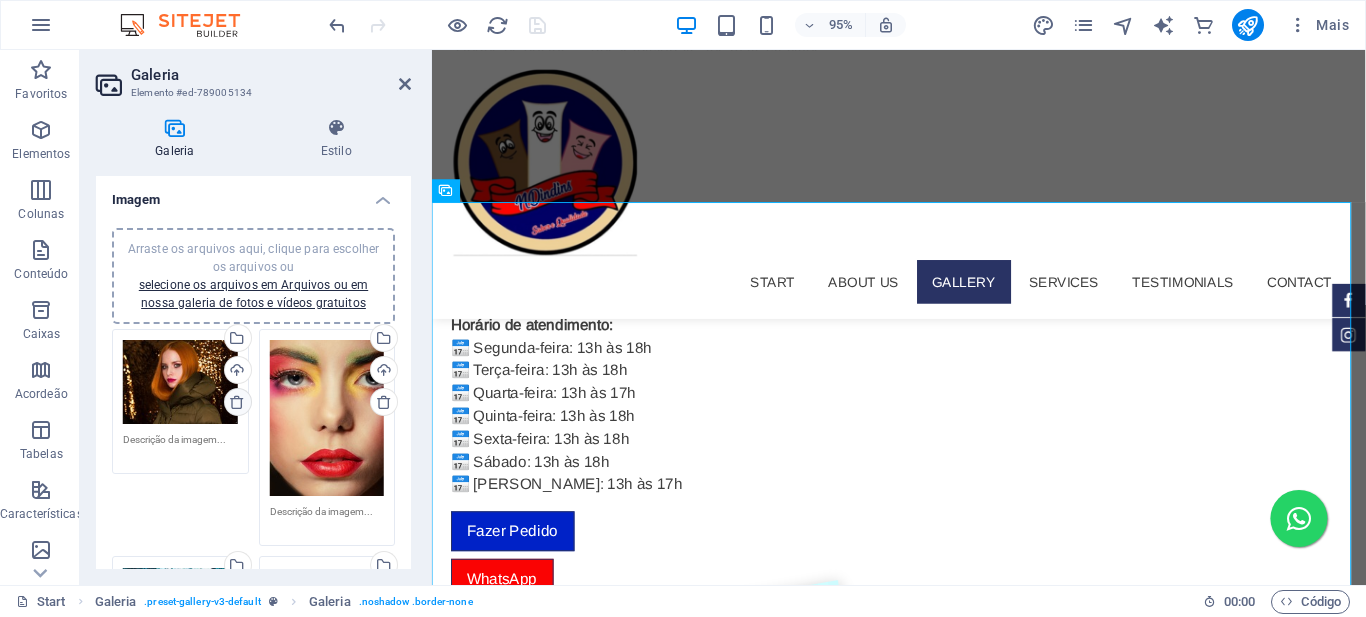 click at bounding box center [237, 402] 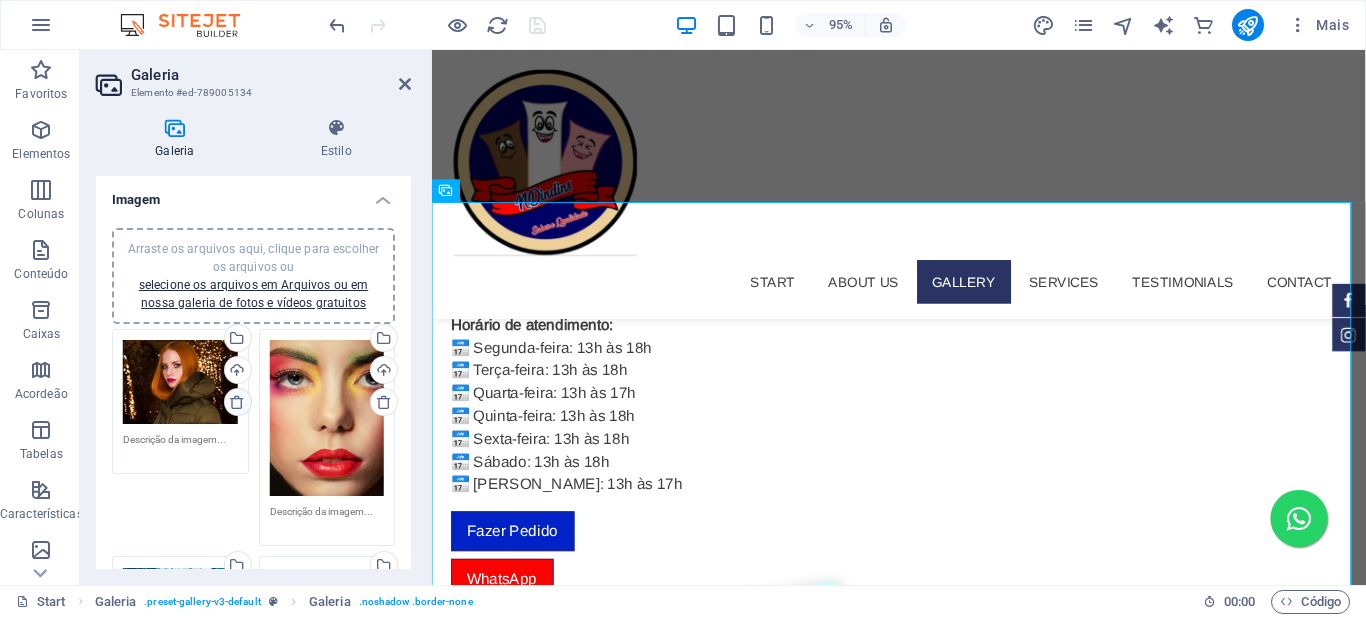 click at bounding box center [237, 402] 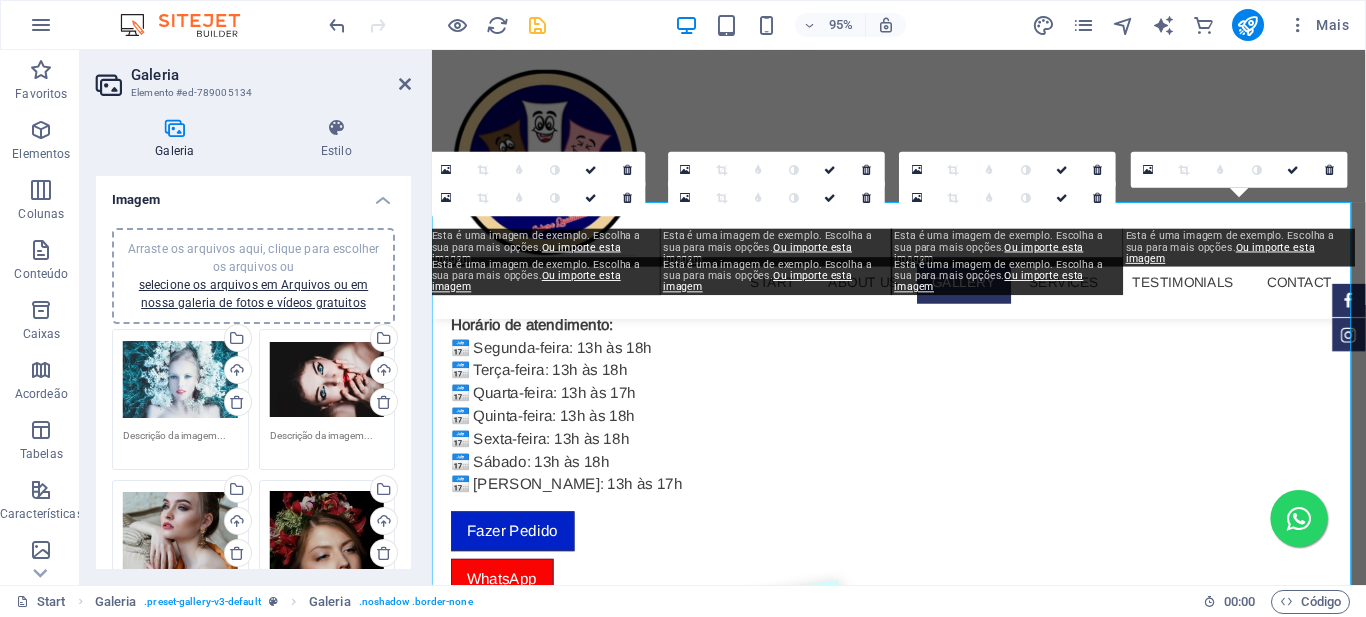click at bounding box center (237, 402) 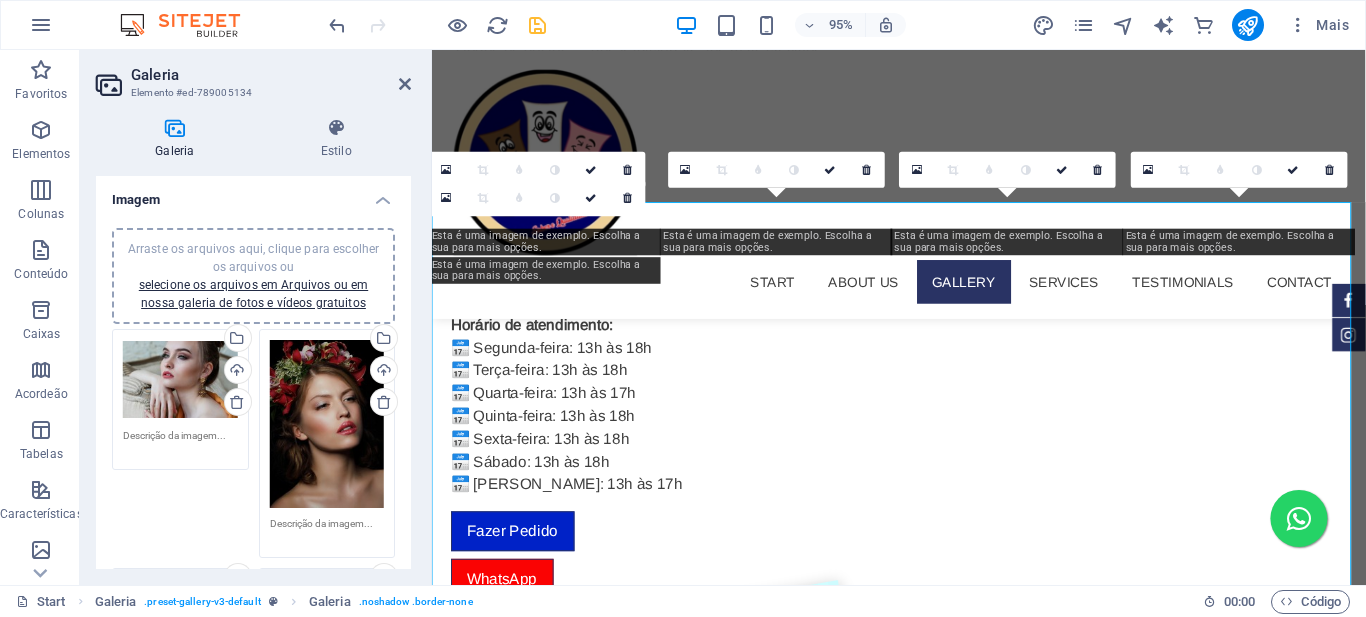 click at bounding box center [237, 402] 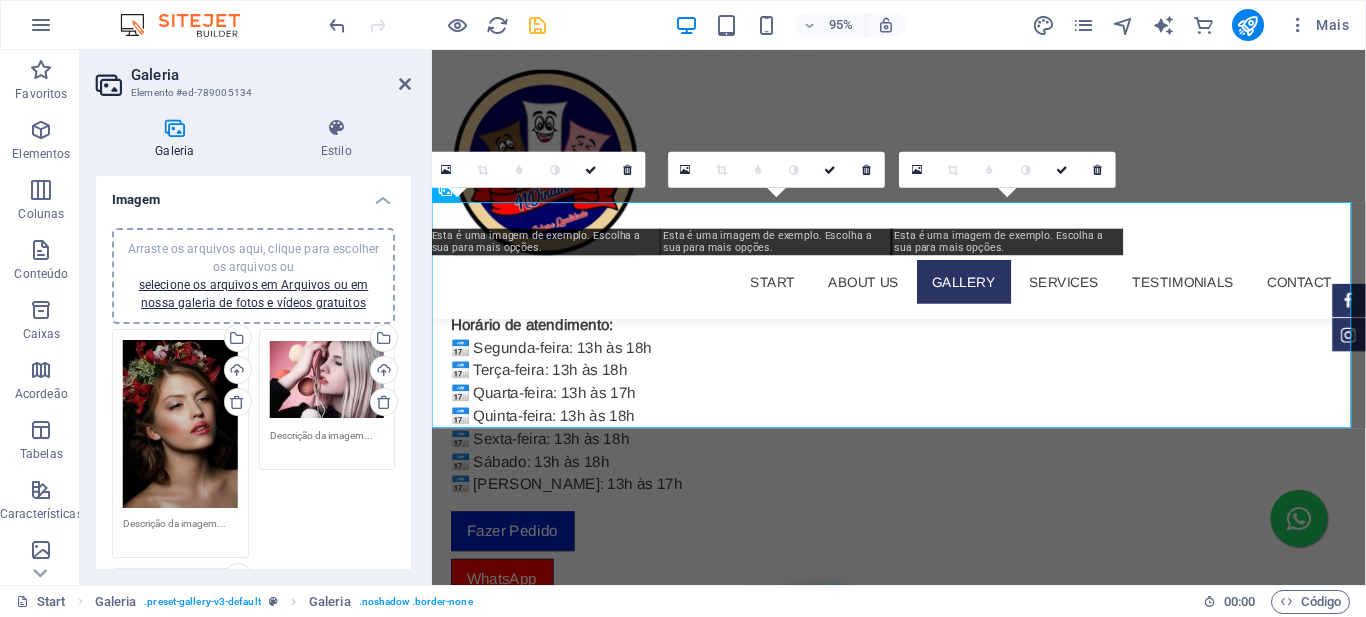 click at bounding box center [237, 402] 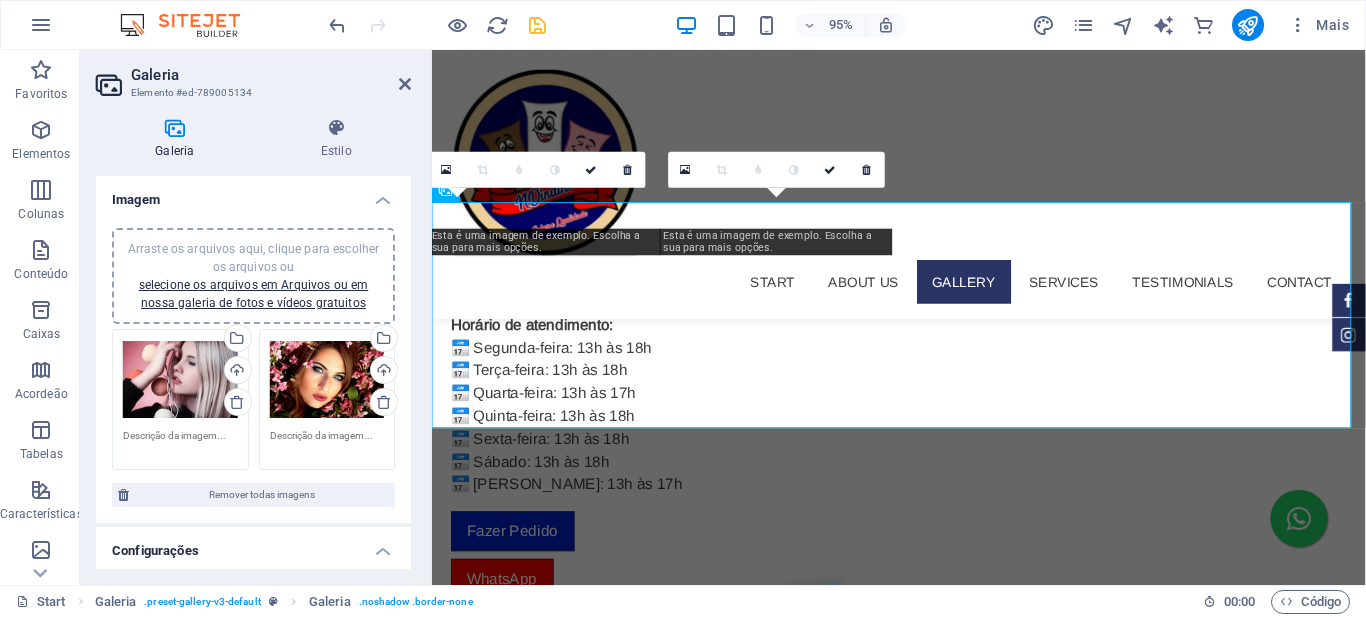 click at bounding box center (237, 402) 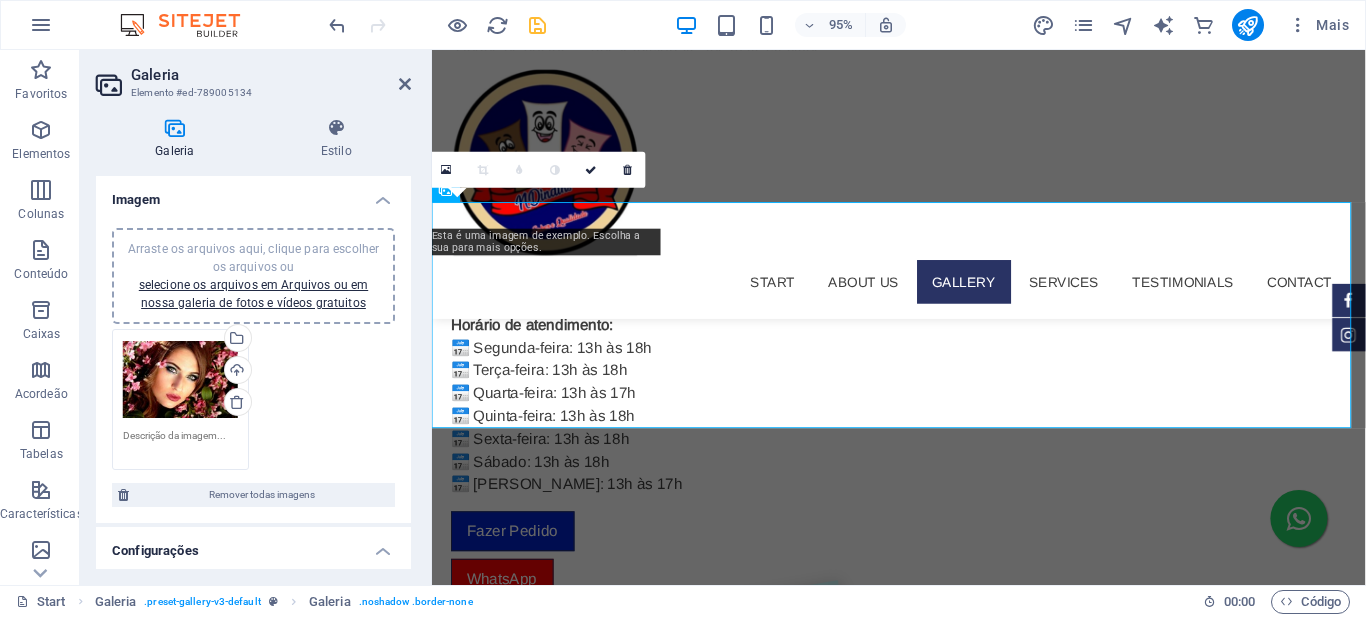 click at bounding box center [237, 402] 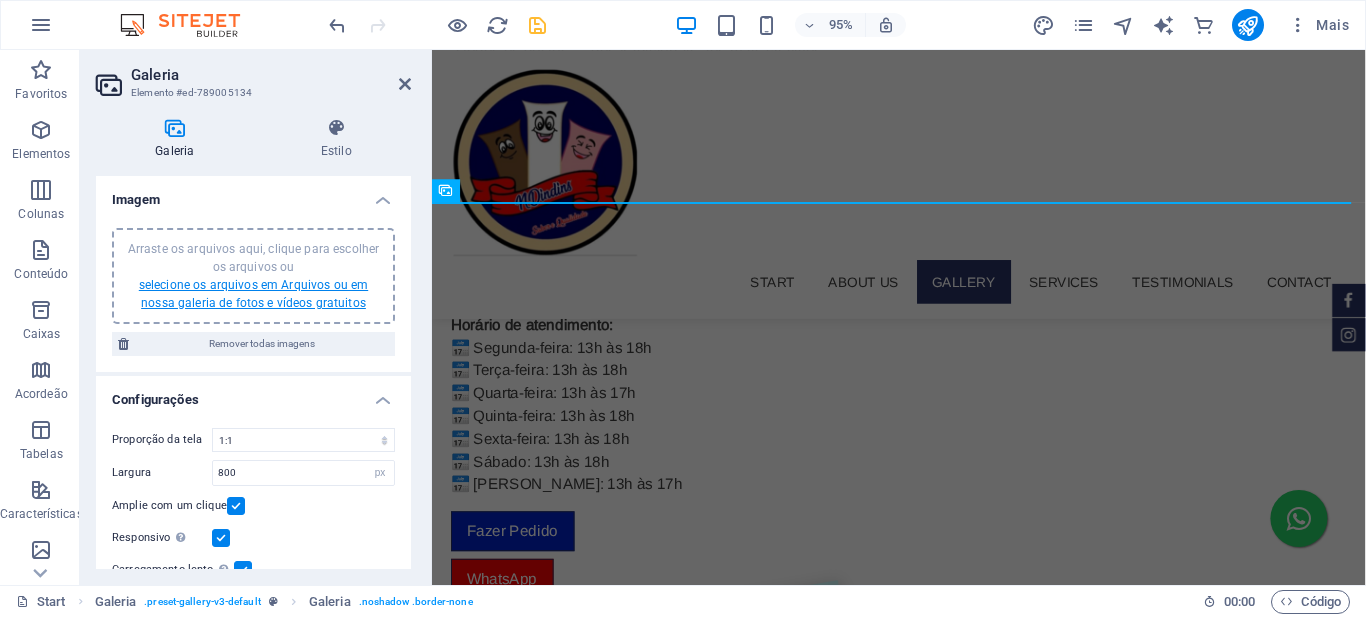 click on "selecione os arquivos em Arquivos ou em nossa galeria de fotos e vídeos gratuitos" at bounding box center (253, 294) 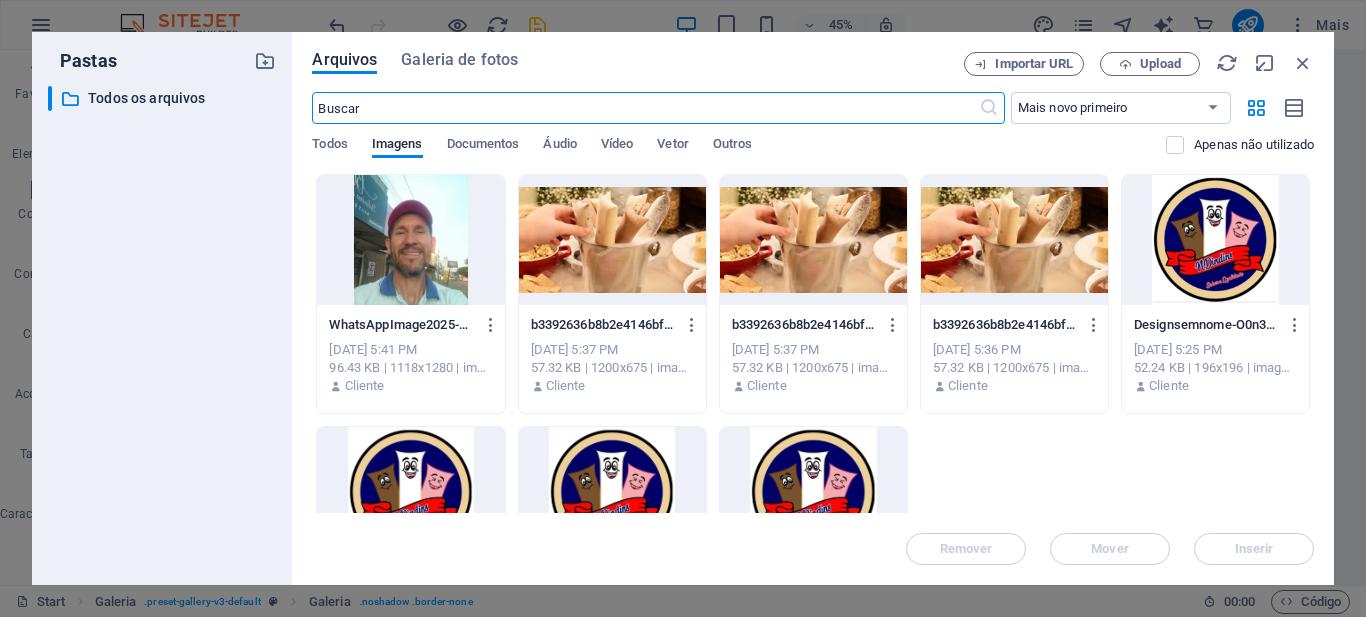 scroll, scrollTop: 2258, scrollLeft: 0, axis: vertical 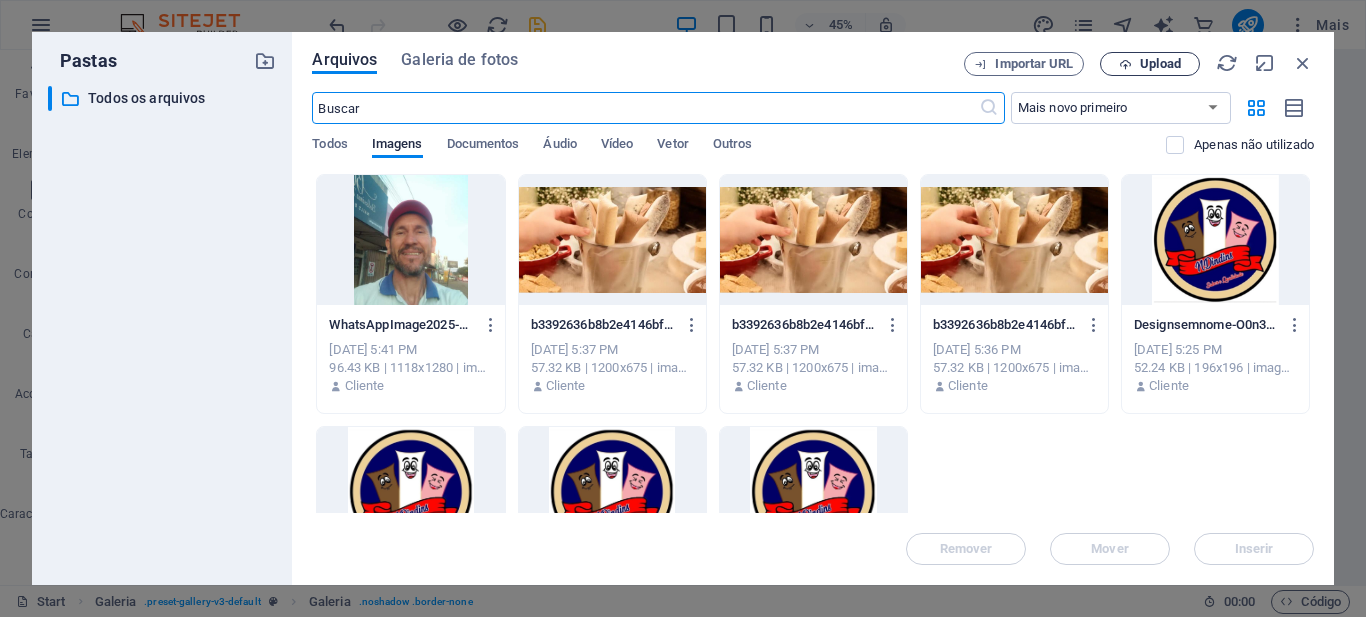 click on "Upload" at bounding box center (1160, 64) 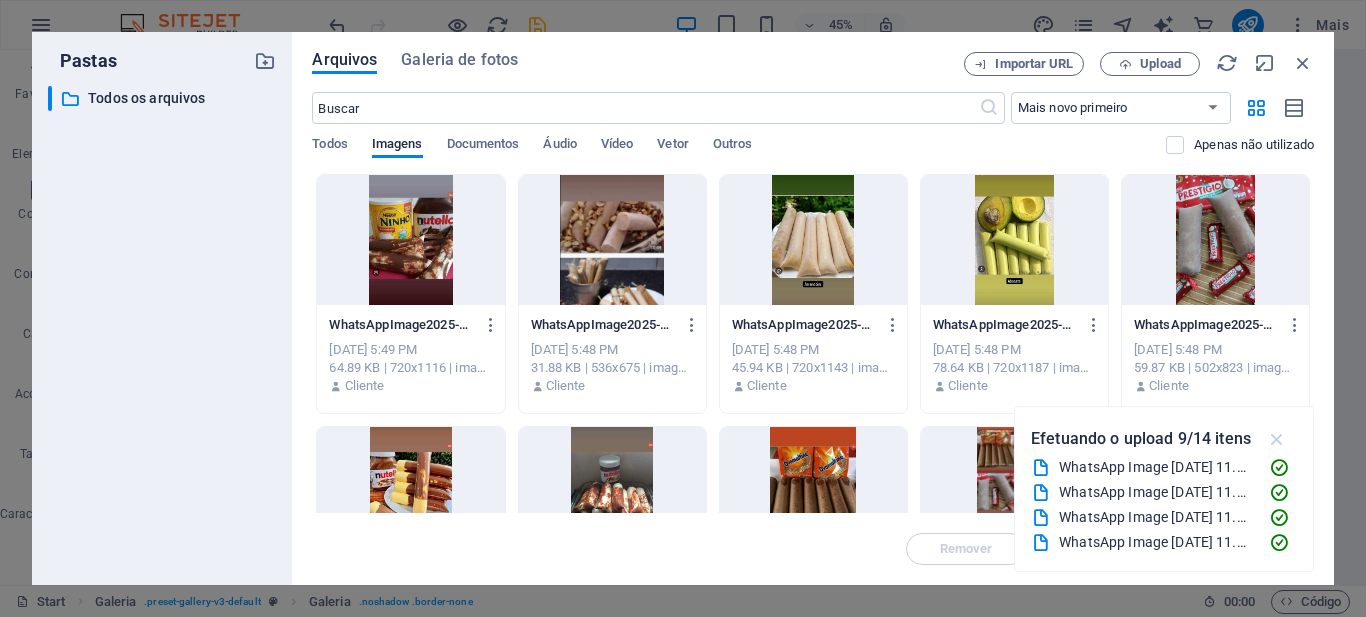 click at bounding box center (1277, 439) 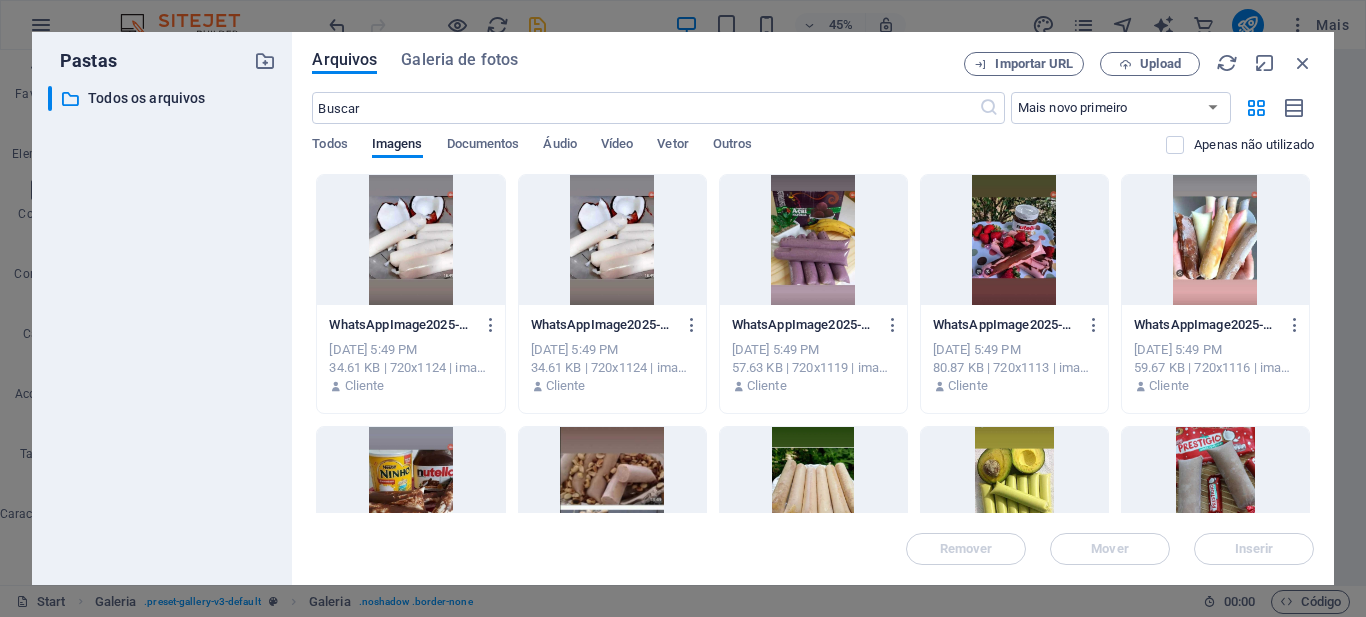 click at bounding box center (612, 240) 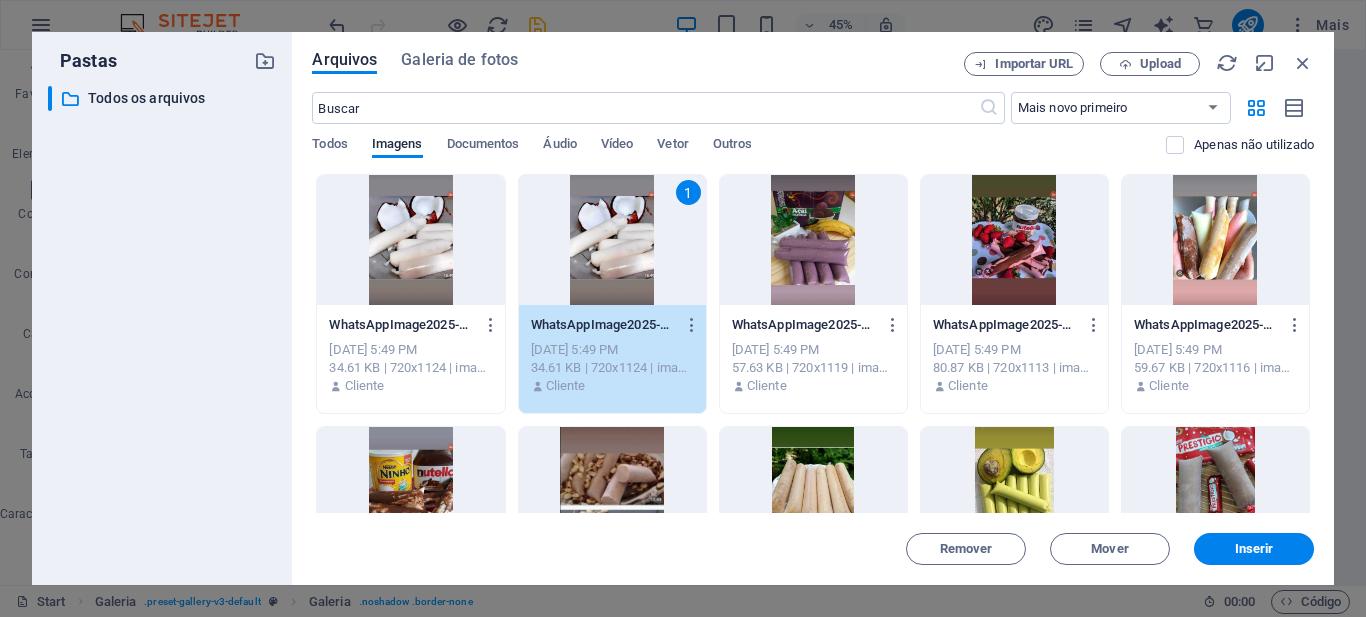 scroll, scrollTop: 300, scrollLeft: 0, axis: vertical 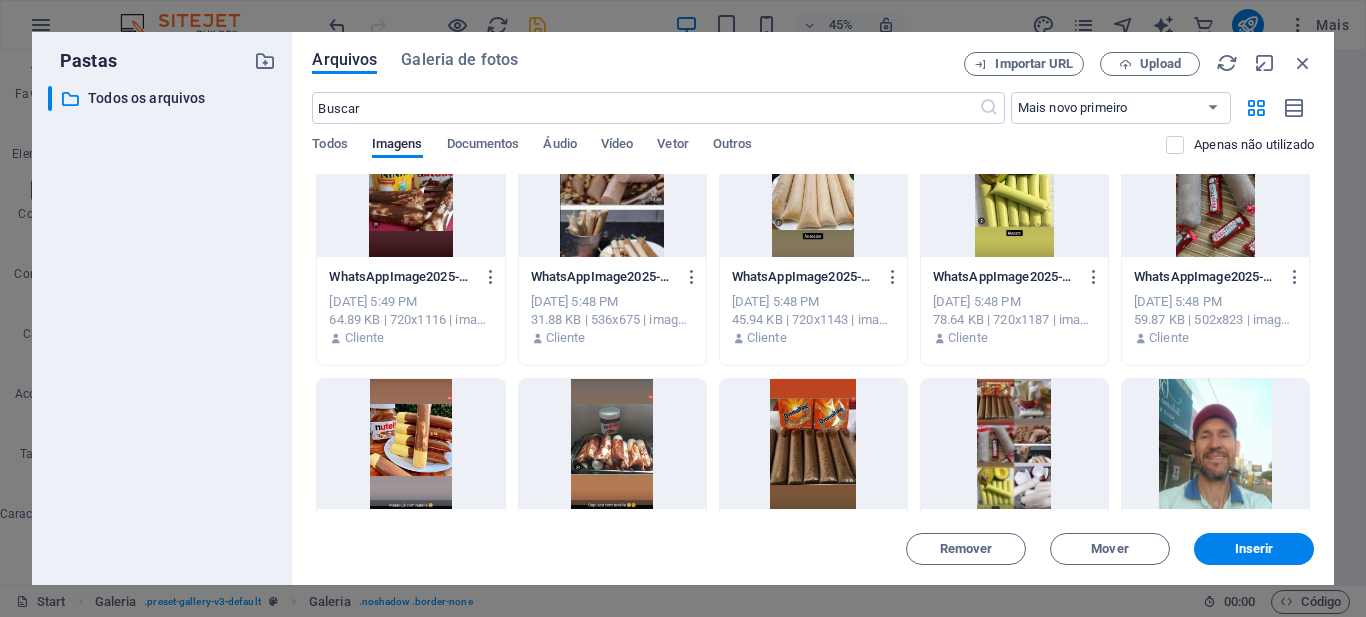 click at bounding box center (1014, 444) 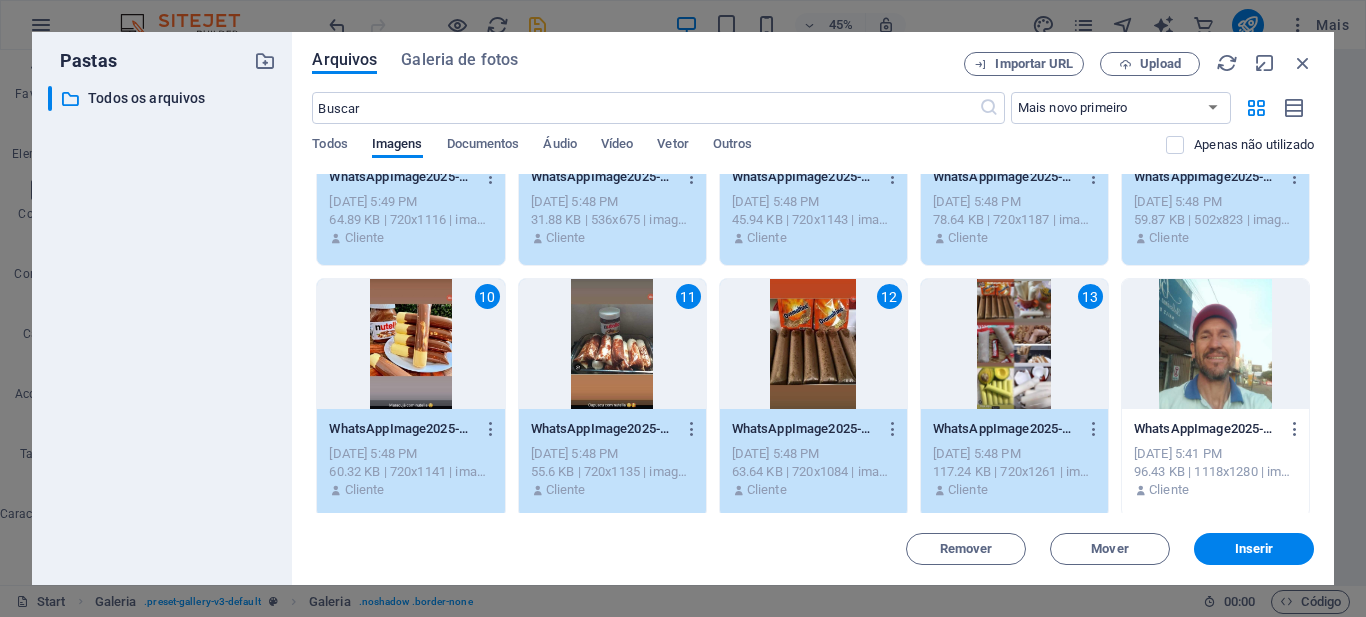 scroll, scrollTop: 500, scrollLeft: 0, axis: vertical 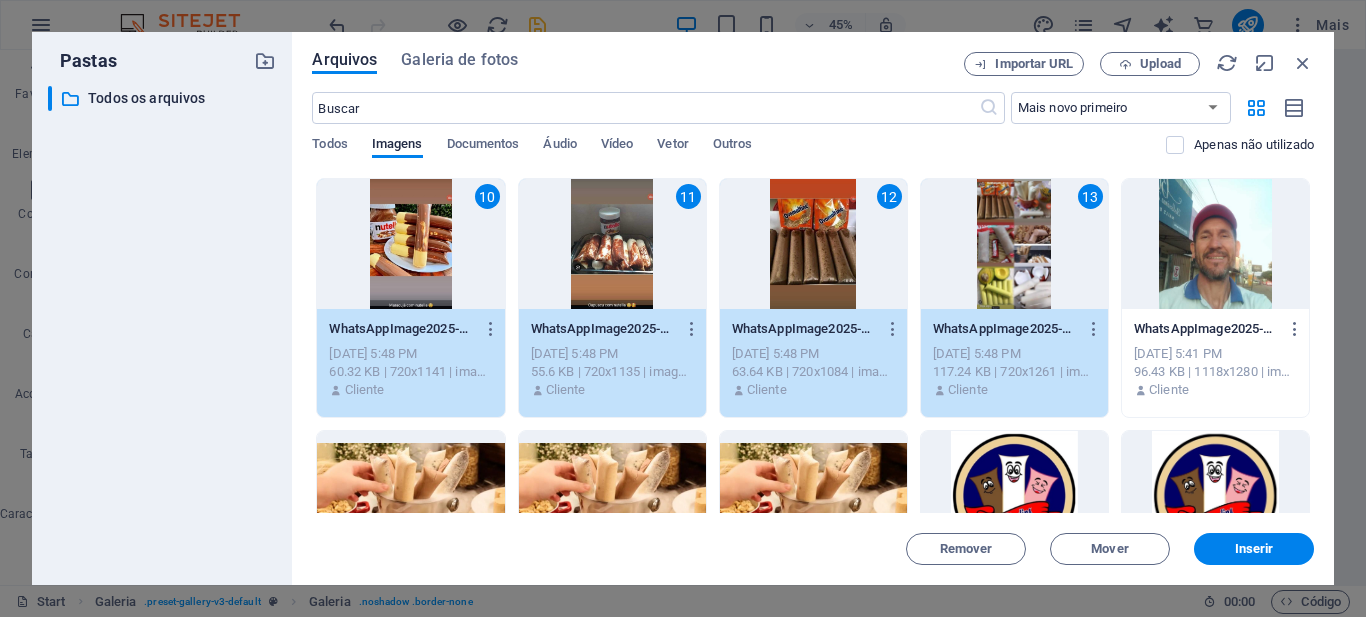 click at bounding box center (410, 496) 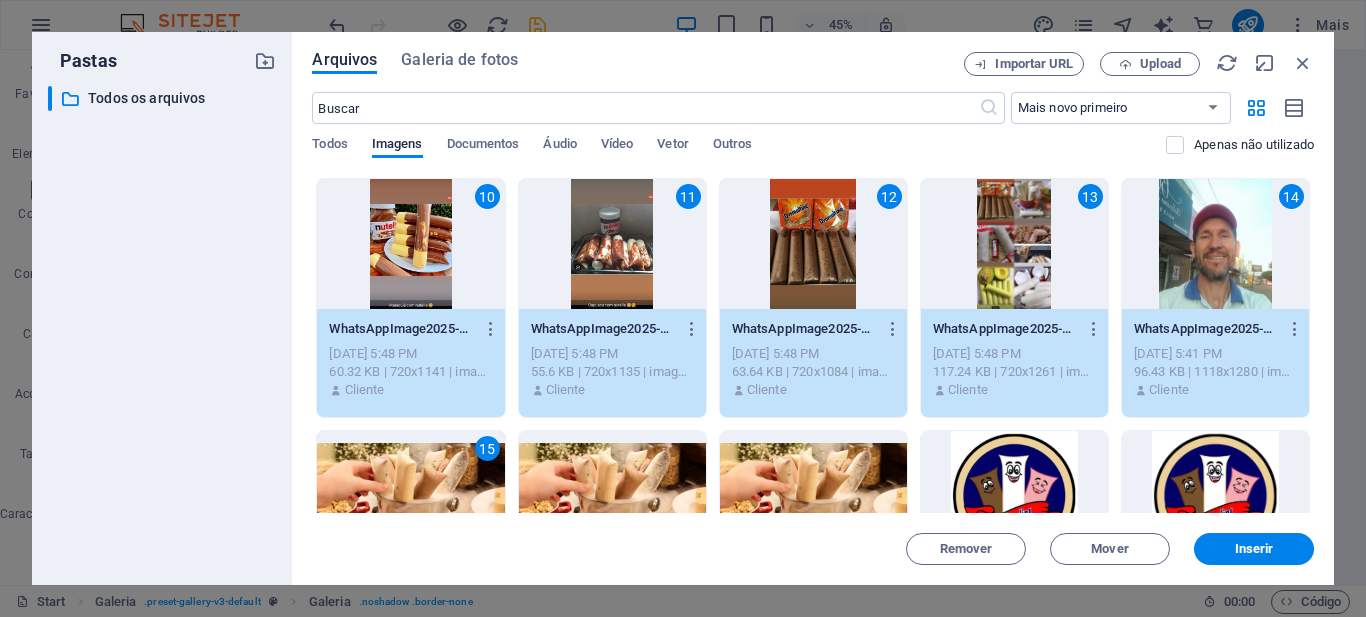click on "14" at bounding box center [1215, 244] 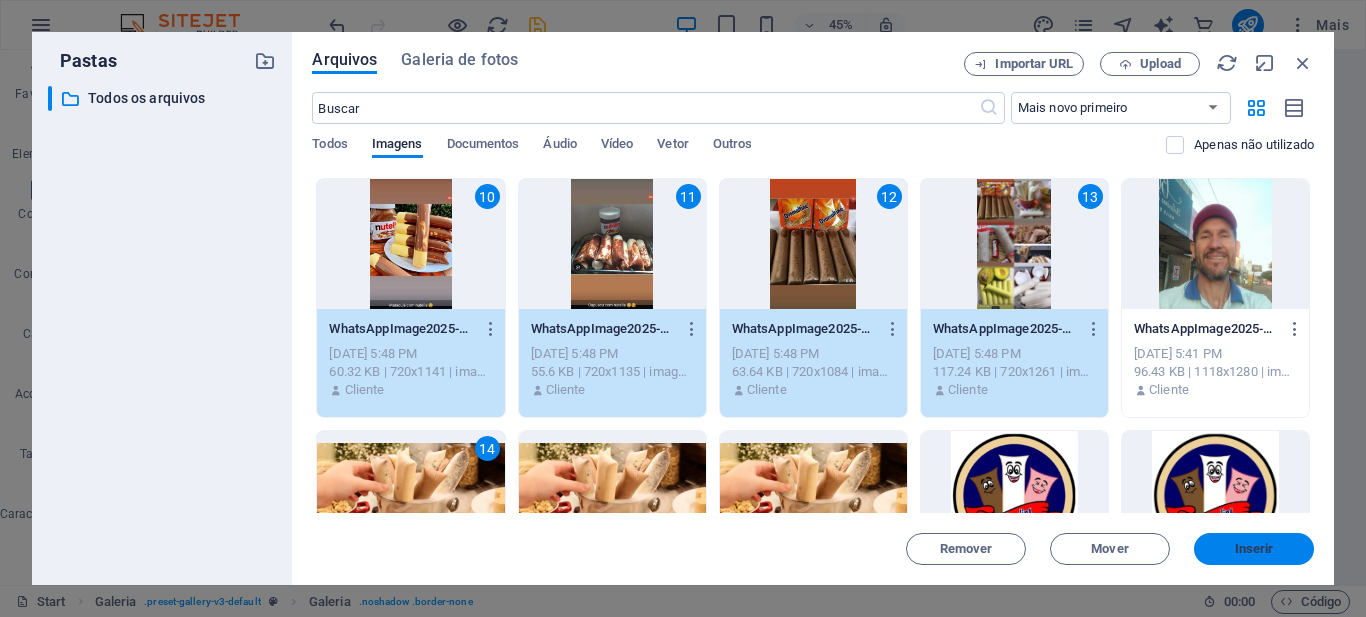 click on "Inserir" at bounding box center [1254, 549] 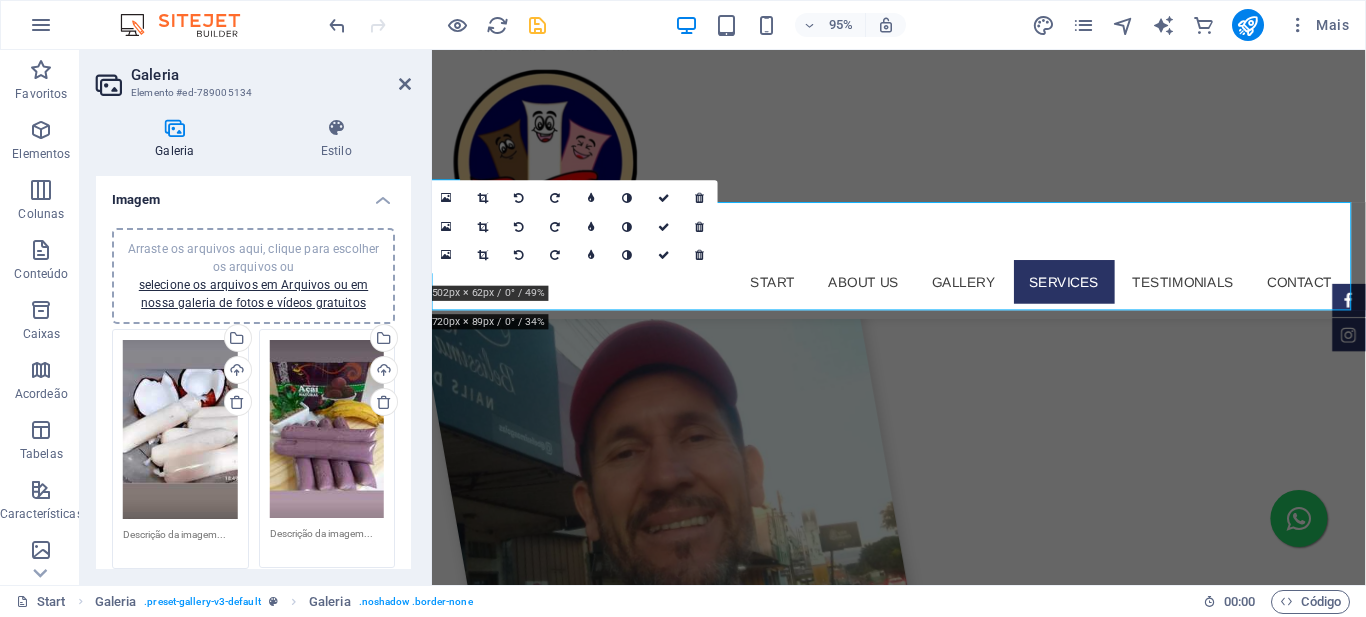 scroll, scrollTop: 1848, scrollLeft: 0, axis: vertical 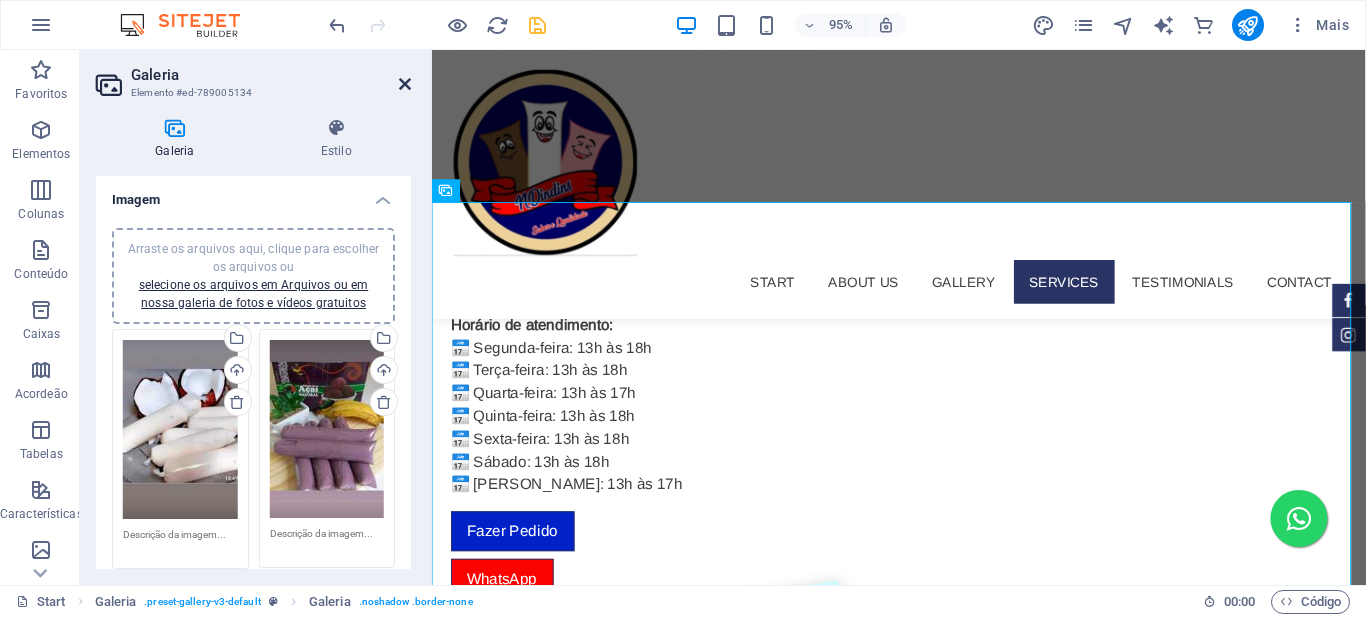 click at bounding box center (405, 84) 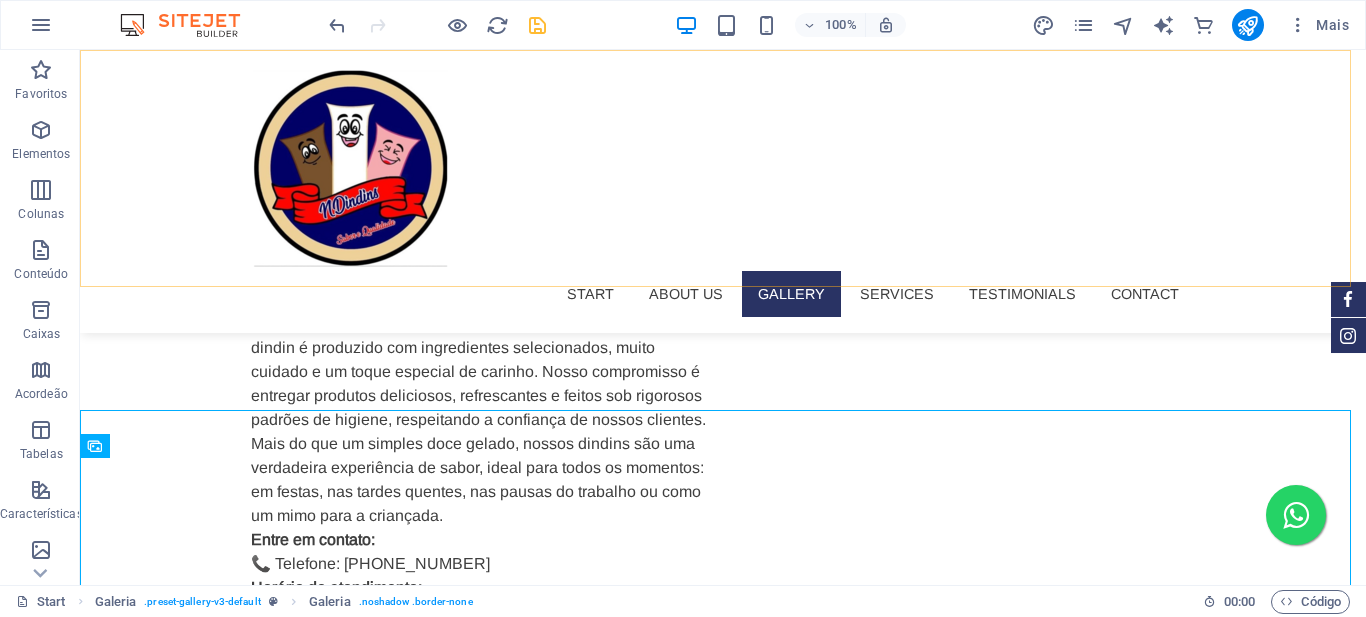 scroll, scrollTop: 1400, scrollLeft: 0, axis: vertical 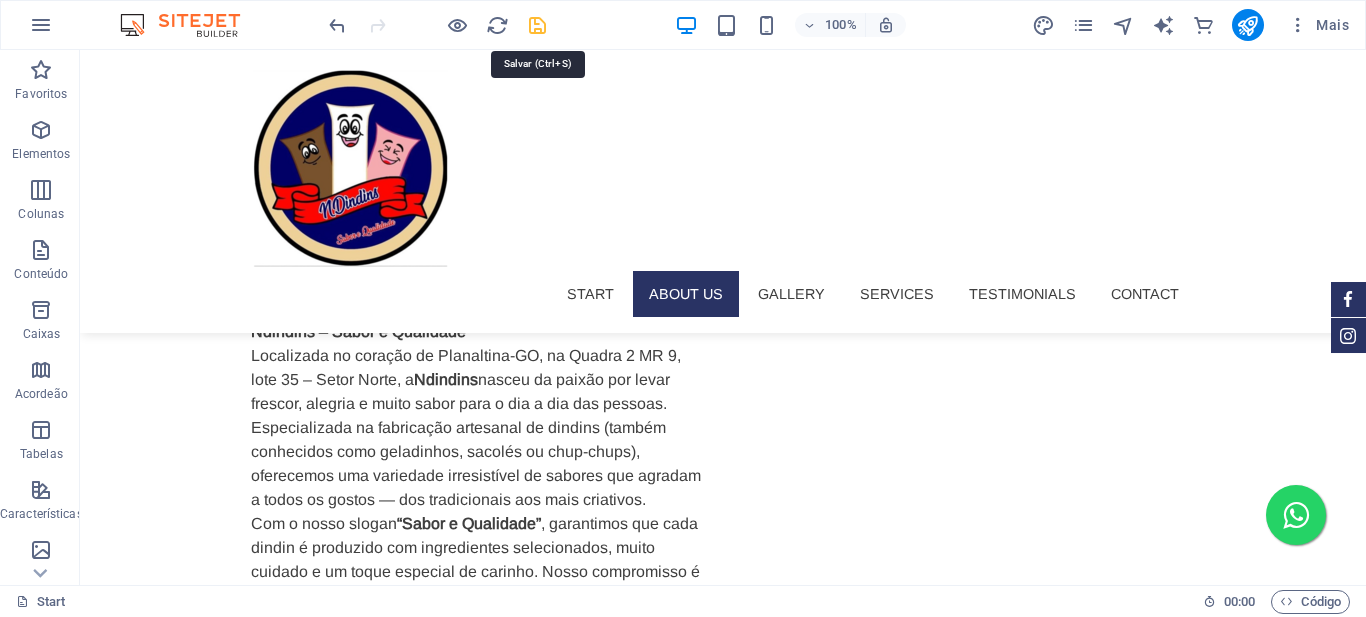 click at bounding box center [537, 25] 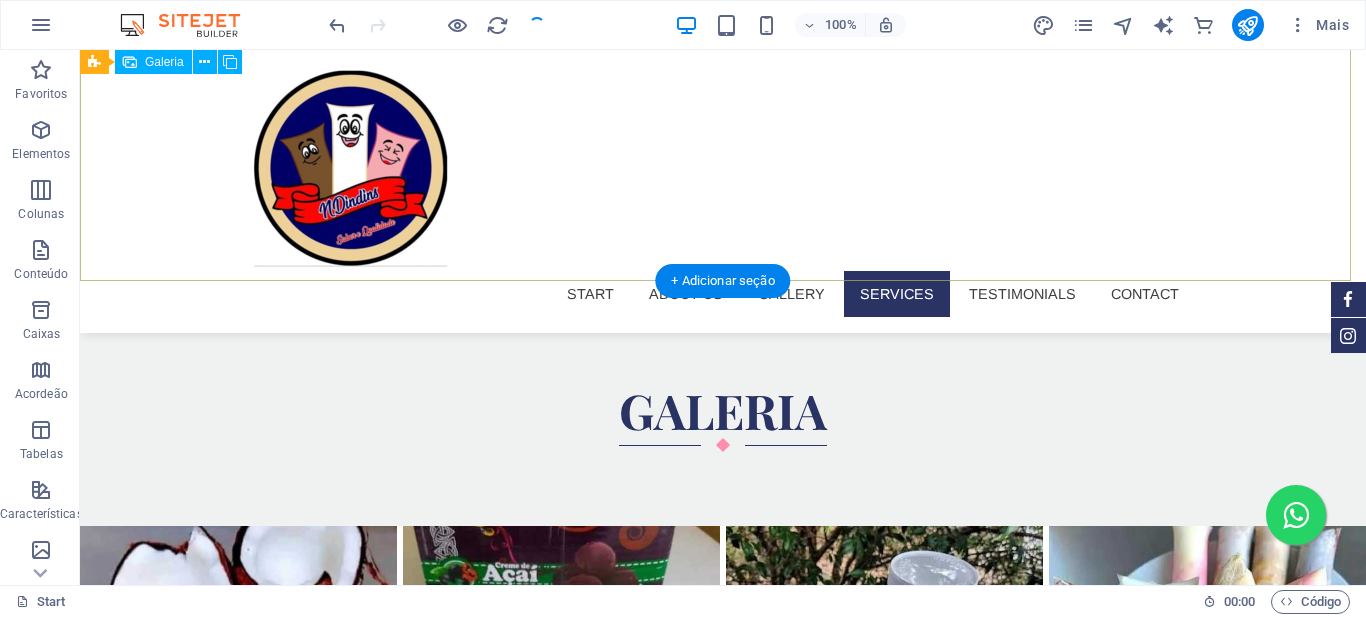 scroll, scrollTop: 3000, scrollLeft: 0, axis: vertical 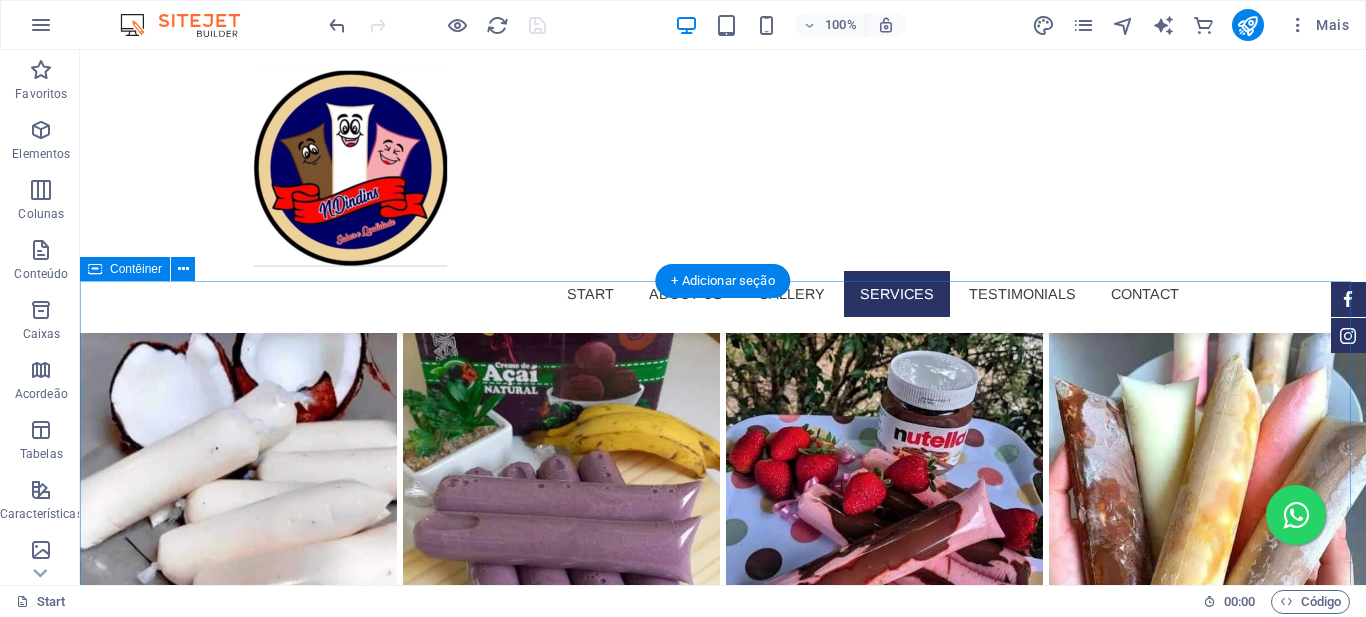 click on "our  Services Facials Item 1 Lorem ipsum dolor sit amet, consectetur. $ 10 Item 2 Lorem ipsum dolor sit amet, consectetur. $ 10 Item 3 Lorem ipsum dolor sit amet, consectetur. $ 10 Item 4 Lorem ipsum dolor sit amet, consectetur. $ 10 Item 5 Lorem ipsum dolor sit amet, consectetur. $ 10 Microdermabrasion Item 1 Lorem ipsum dolor sit amet, consectetur. $ 10 Item 2 Lorem ipsum dolor sit amet, consectetur. $ 10 Item 3 Lorem ipsum dolor sit amet, consectetur. $ 10 Item 4 Lorem ipsum dolor sit amet, consectetur. $ 10 Item 5 Lorem ipsum dolor sit amet, consectetur. $ 10 Acne Treatments Item 1 Lorem ipsum dolor sit amet, consectetur. $ 10 Item 2 Lorem ipsum dolor sit amet, consectetur. $ 10 Item 3 Lorem ipsum dolor sit amet, consectetur. $ 10 Item 4 Lorem ipsum dolor sit amet, consectetur. $ 10 Item 5 Lorem ipsum dolor sit amet, consectetur. $ 10 COSMETICS BODY TREATMENTS Body Wraps Item 1 Lorem ipsum dolor sit amet, consectetur. $ 10 Item 2 Lorem ipsum dolor sit amet, consectetur. $ 10 Item 3 $ 10 Item 4 $ 10 Item 5" at bounding box center [723, 3724] 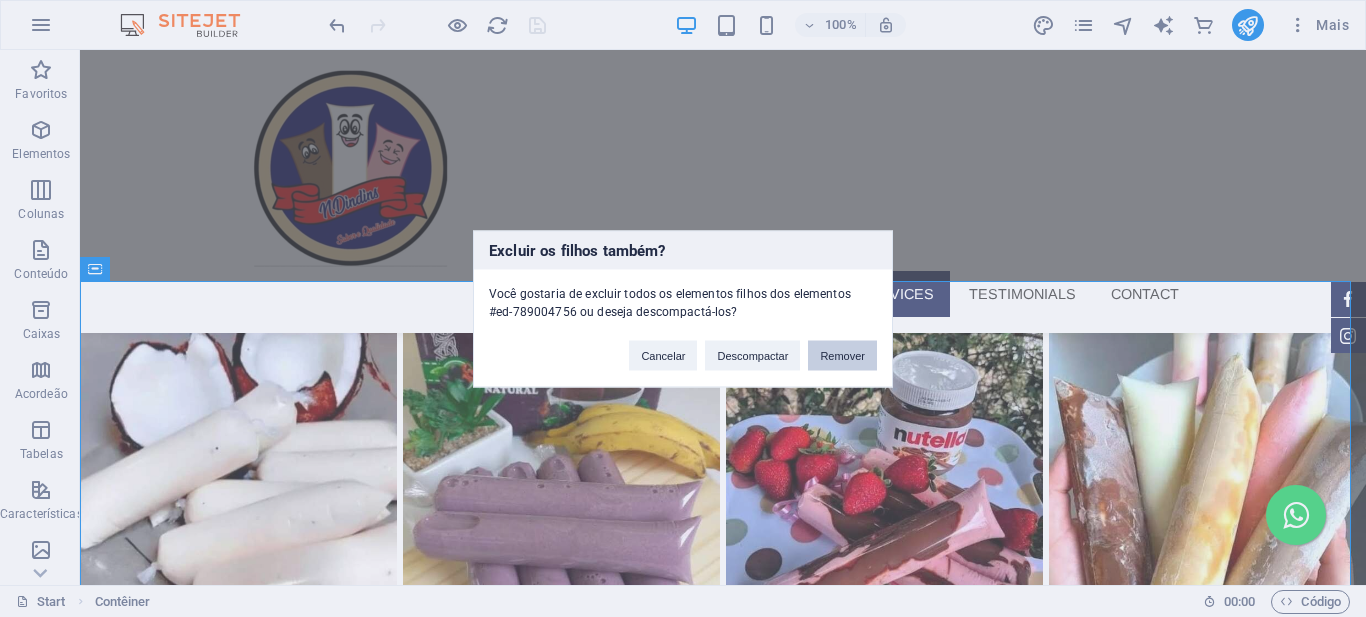 click on "Remover" at bounding box center (842, 355) 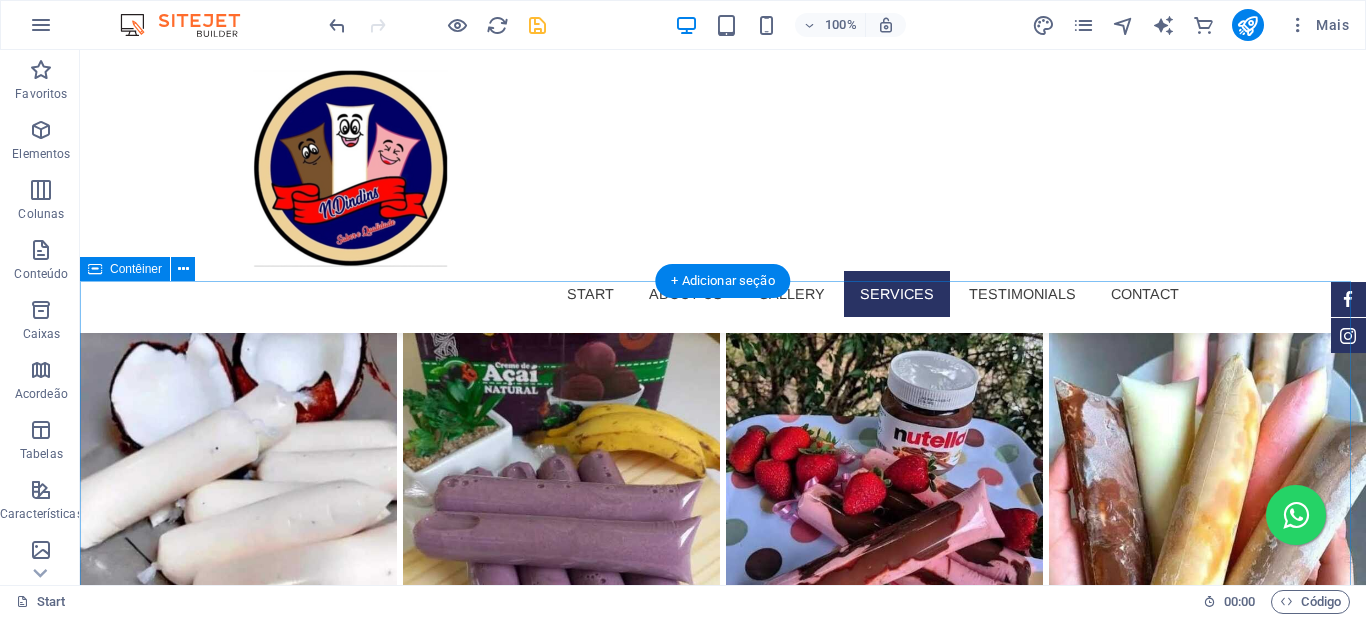 click on "our  Testimonials Lorem Ipsum   is simply dummy text of the printing and typesetting industry. Lorem Ipsum has been the industry's standard dummy text ever since the 1500s, when an unknown printer took a galley of type and scrambled it to make a type specimen book.  Jane Doe Lorem Ipsum   is simply dummy text of the printing and typesetting industry. Lorem Ipsum has been the industry's standard dummy text ever since the 1500s, when an unknown printer took a galley of type and scrambled it to make a type specimen book.  Jane Doe Lorem Ipsum   is simply dummy text of the printing and typesetting industry. Lorem Ipsum has been the industry's standard dummy text ever since the 1500s, when an unknown printer took a galley of type and scrambled it to make a type specimen book.  Jane Doe Lorem Ipsum   Jane Doe Lorem Ipsum   Jane Doe" at bounding box center (723, 1941) 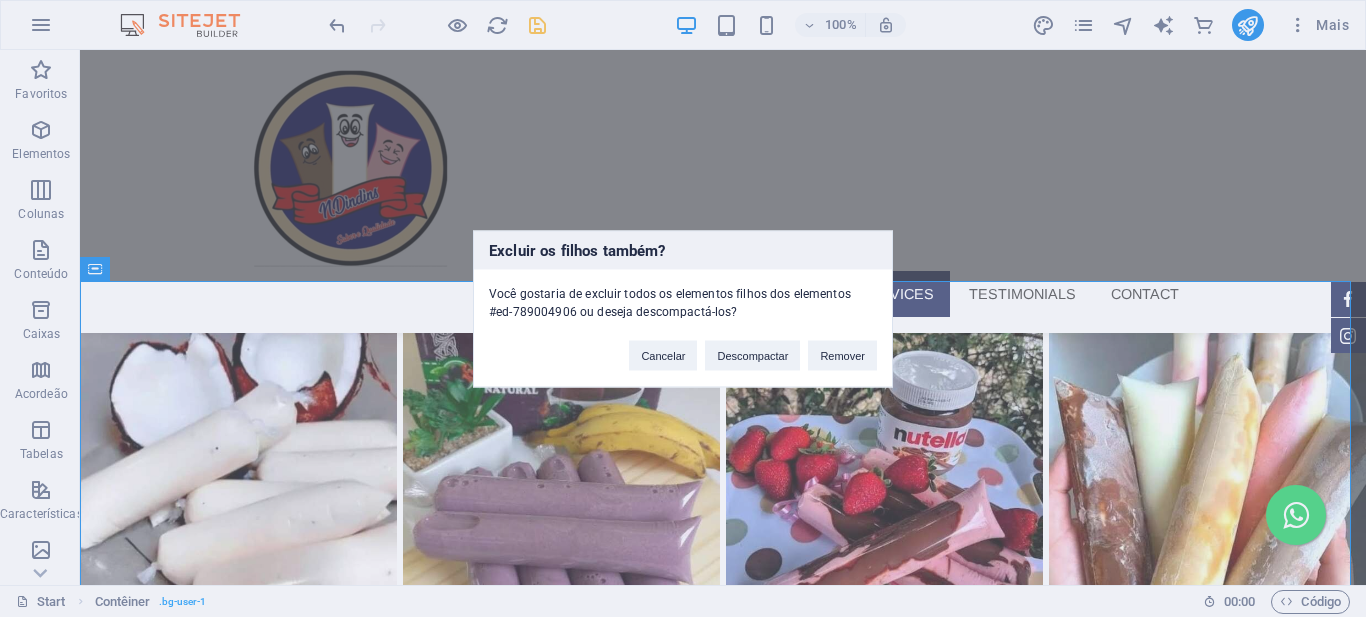 type 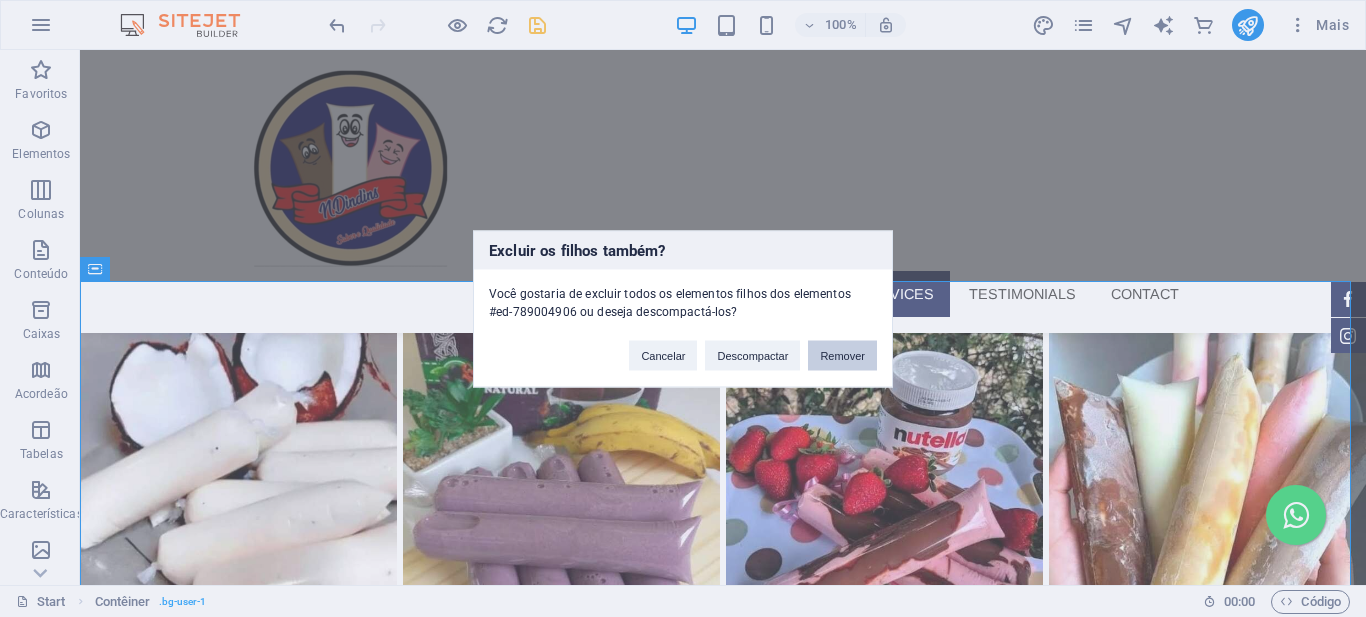 click on "Remover" at bounding box center (842, 355) 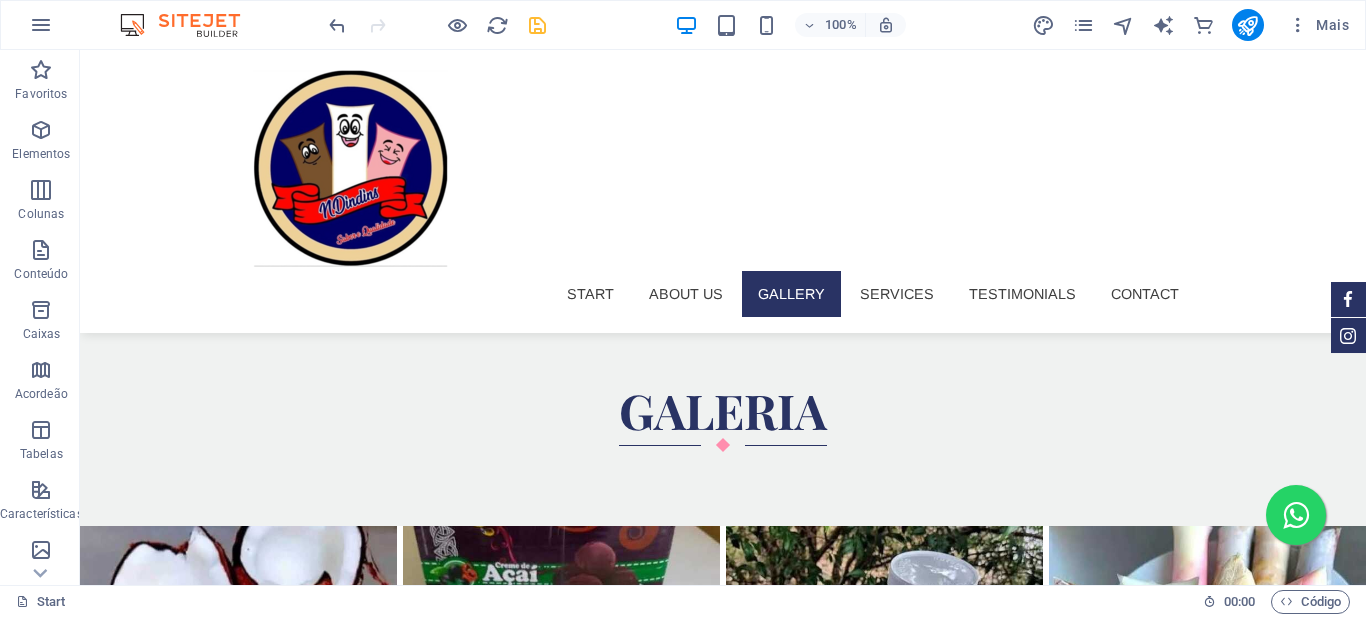 scroll, scrollTop: 3000, scrollLeft: 0, axis: vertical 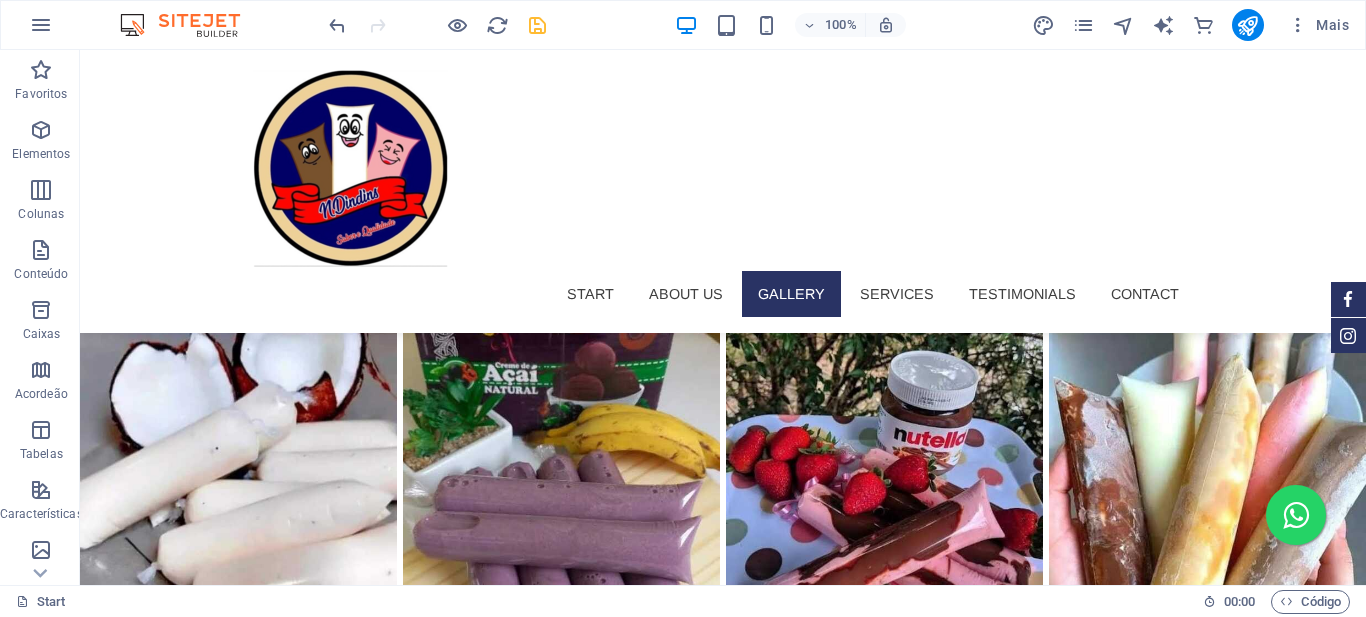 click at bounding box center [723, 1879] 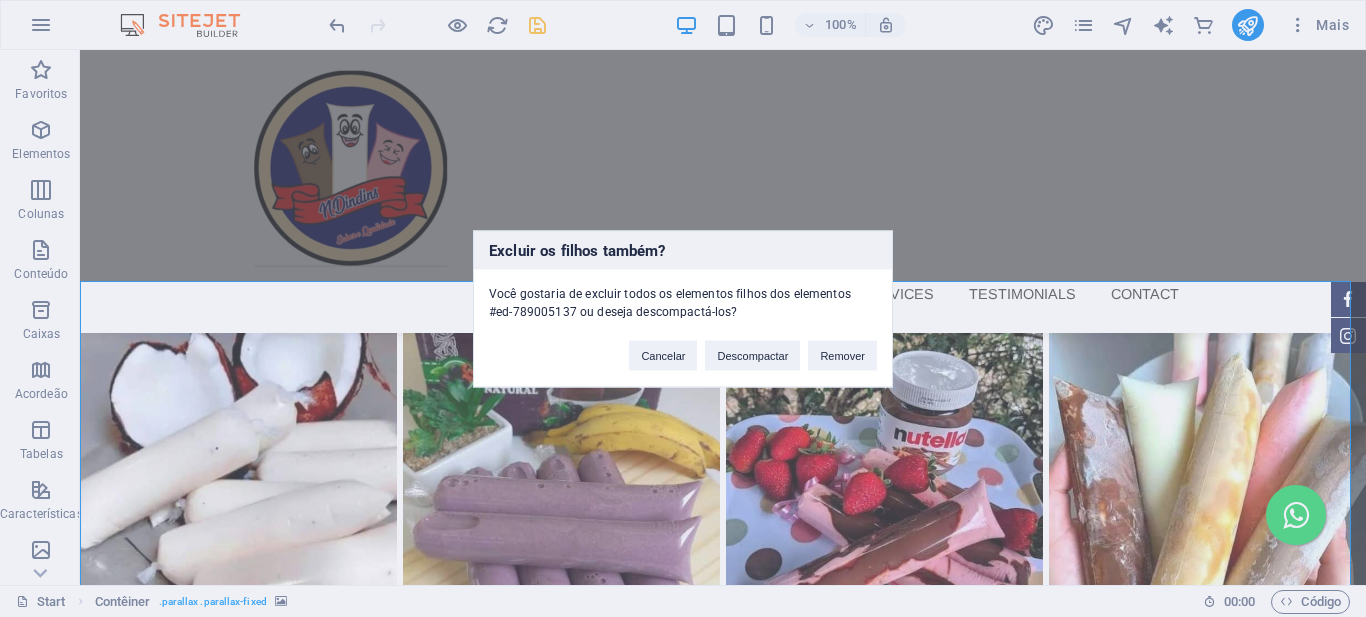 type 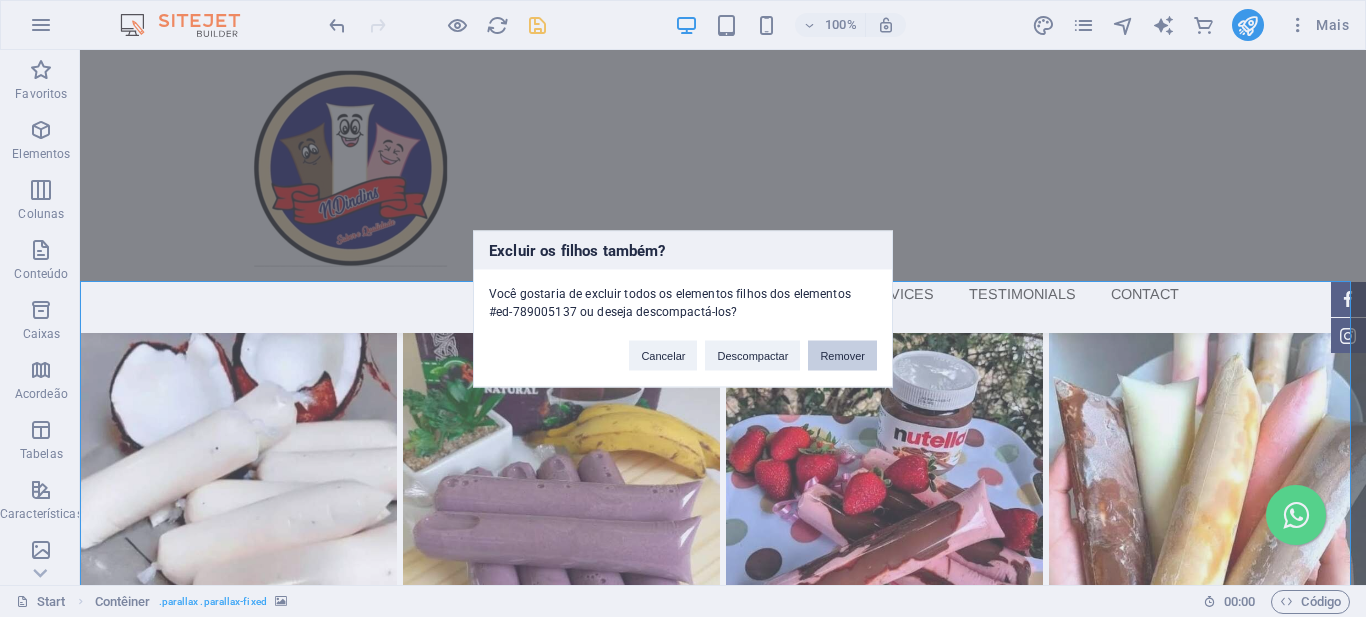 click on "Remover" at bounding box center [842, 355] 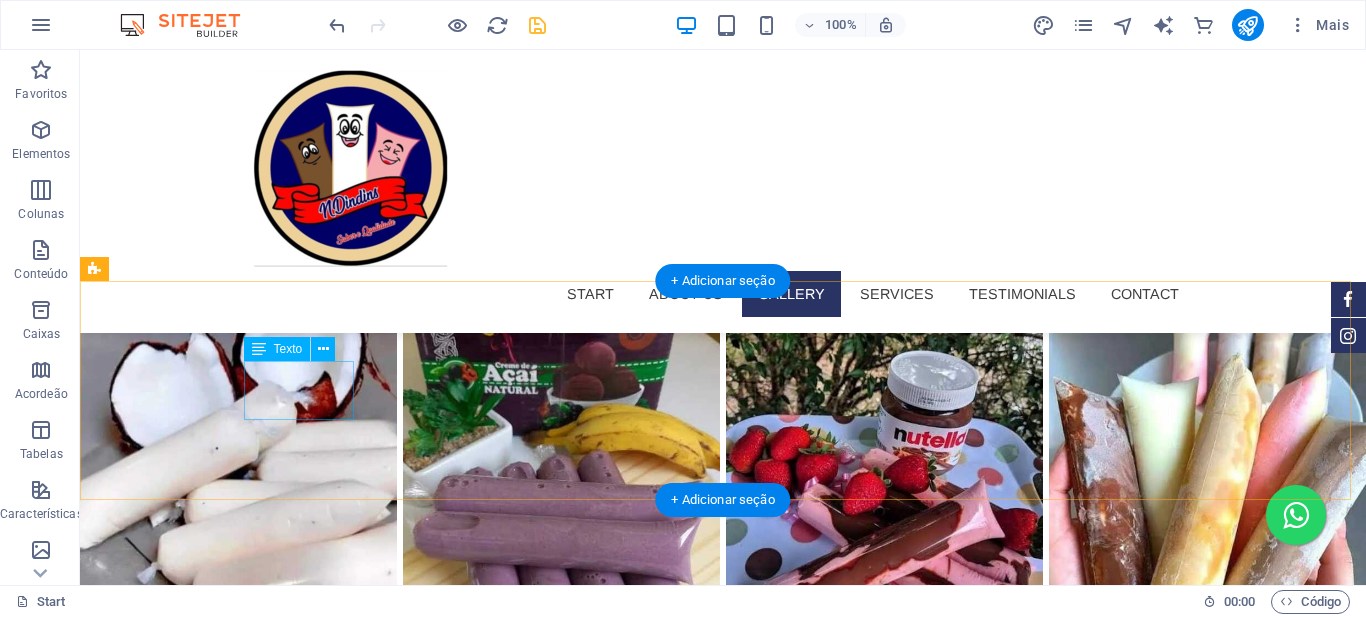 click on "Monday closed" at bounding box center (568, 1721) 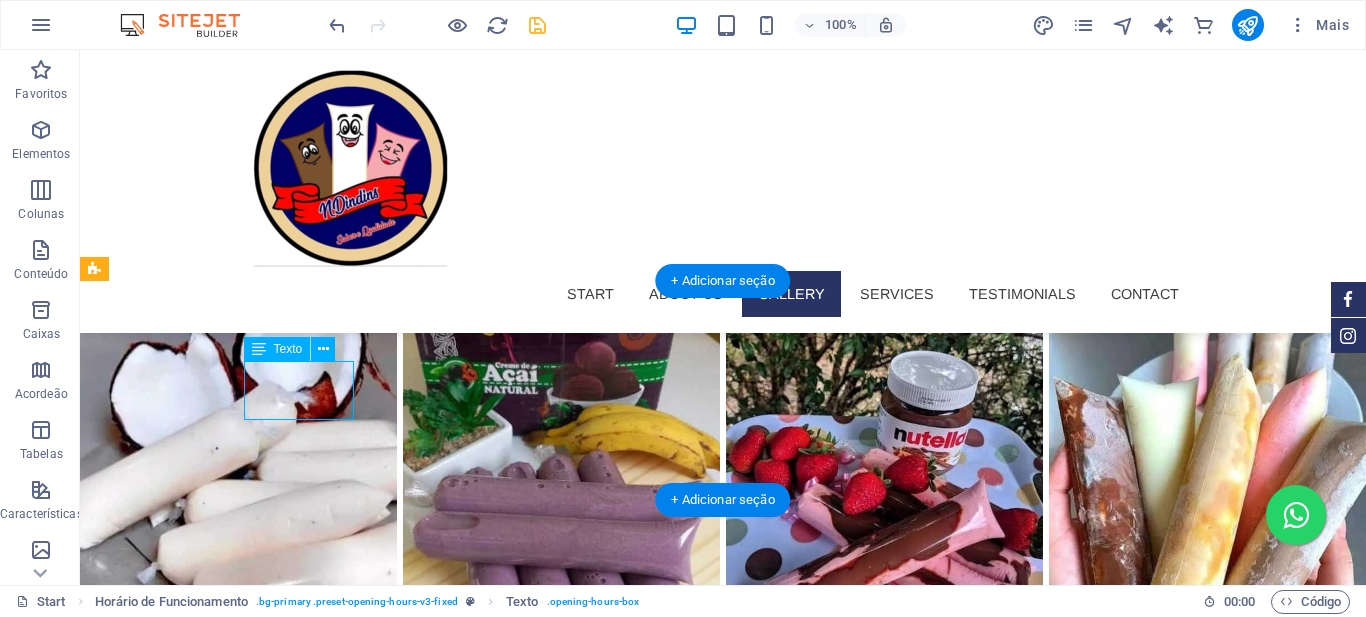 drag, startPoint x: 293, startPoint y: 378, endPoint x: 375, endPoint y: 428, distance: 96.04166 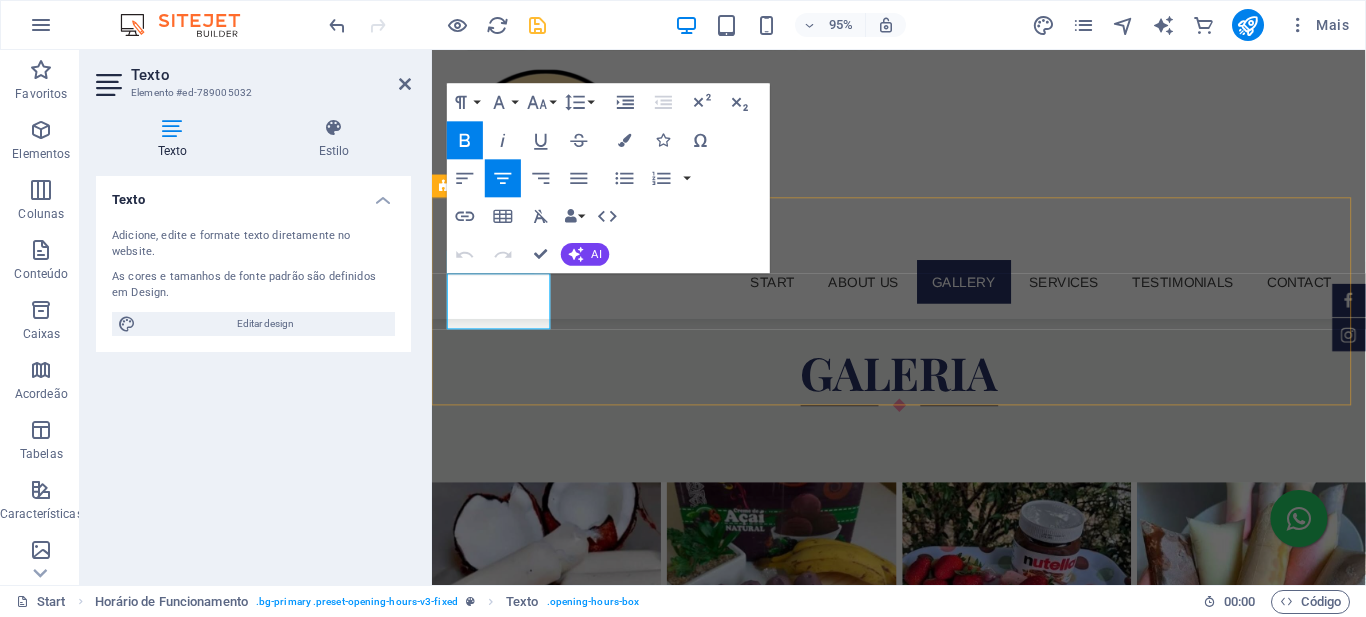 click on "[DATE]" at bounding box center [920, 1586] 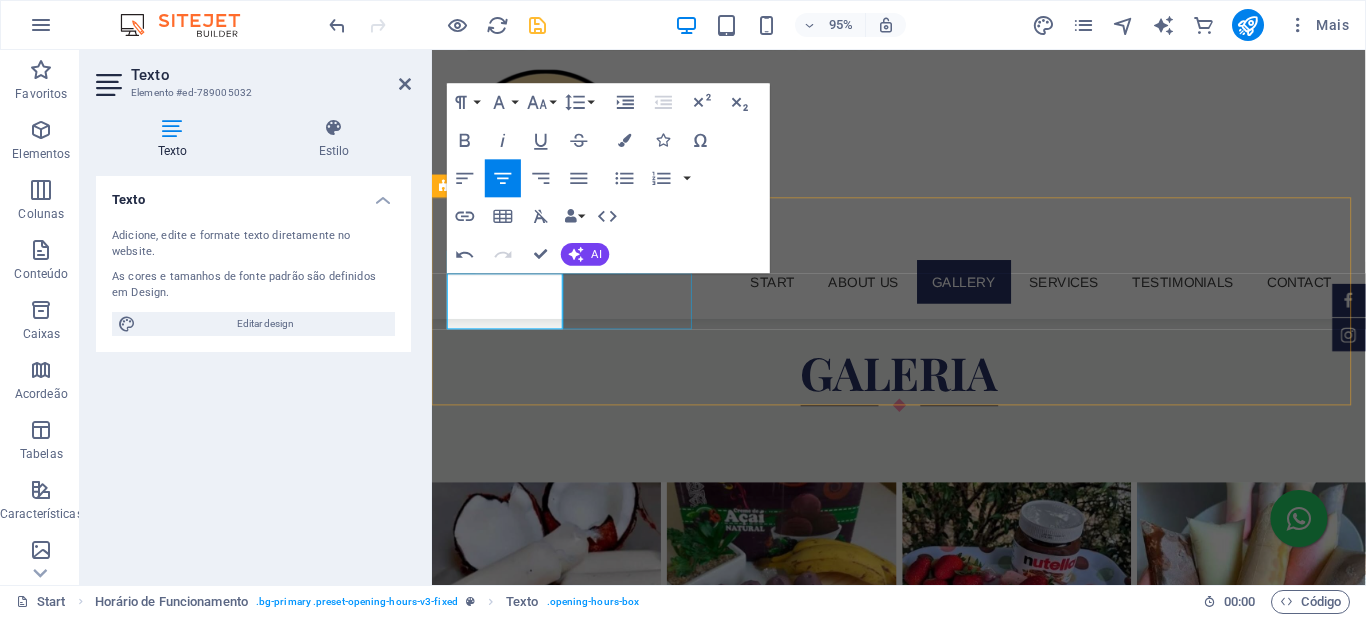 click on "Tuesday 09:00 - 18:30" at bounding box center [920, 1656] 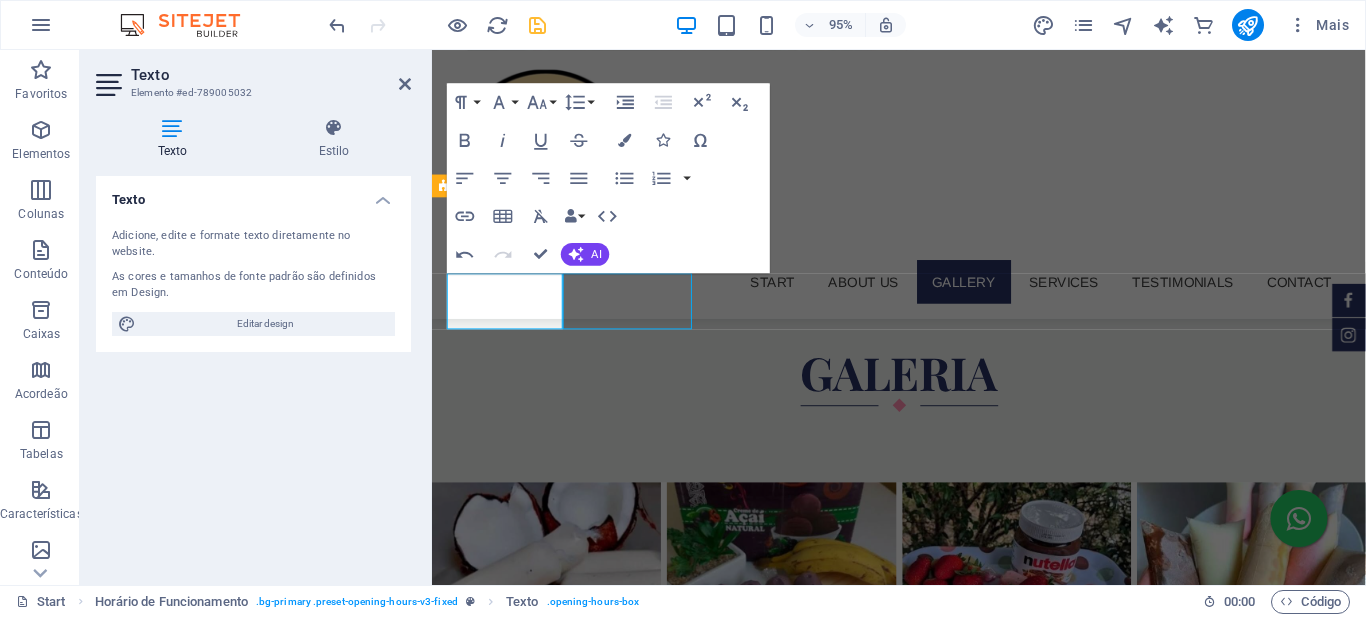 click on "Tuesday 09:00 - 18:30" at bounding box center (920, 1656) 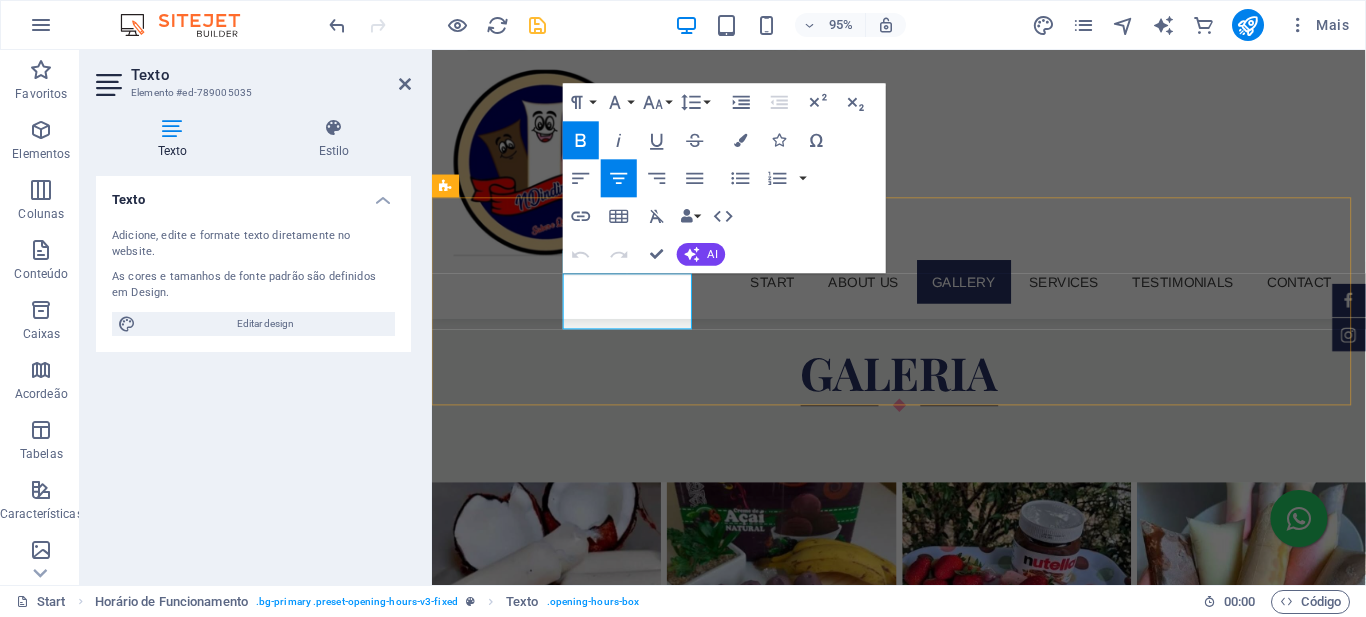 click on "[DATE]" at bounding box center [920, 1645] 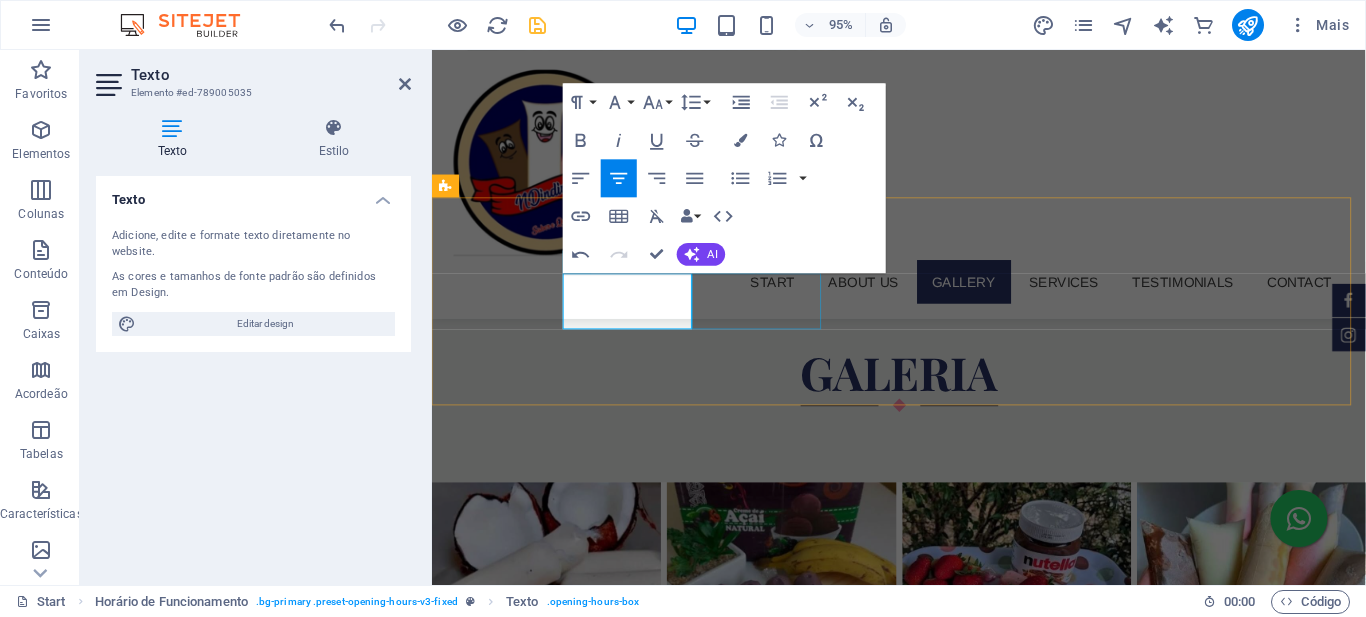 click on "Wednesday 09:00 - 18:30" at bounding box center [920, 1715] 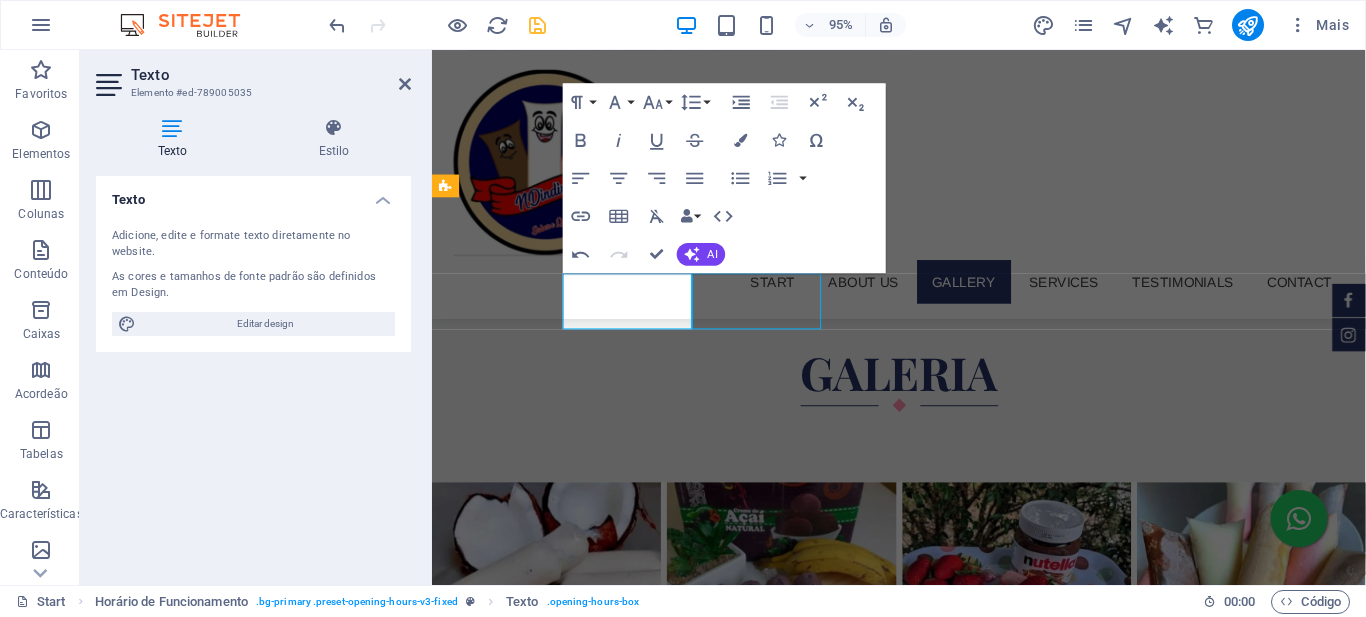 click on "Wednesday 09:00 - 18:30" at bounding box center [920, 1715] 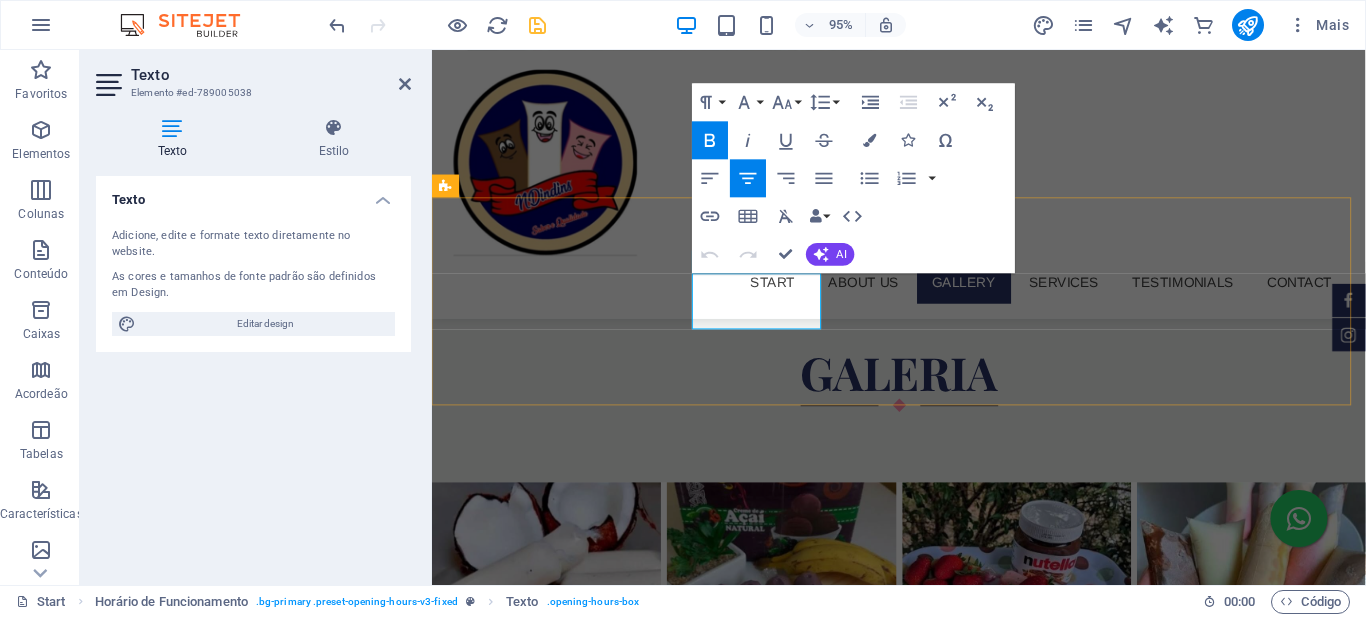 click on "[DATE]" at bounding box center (920, 1704) 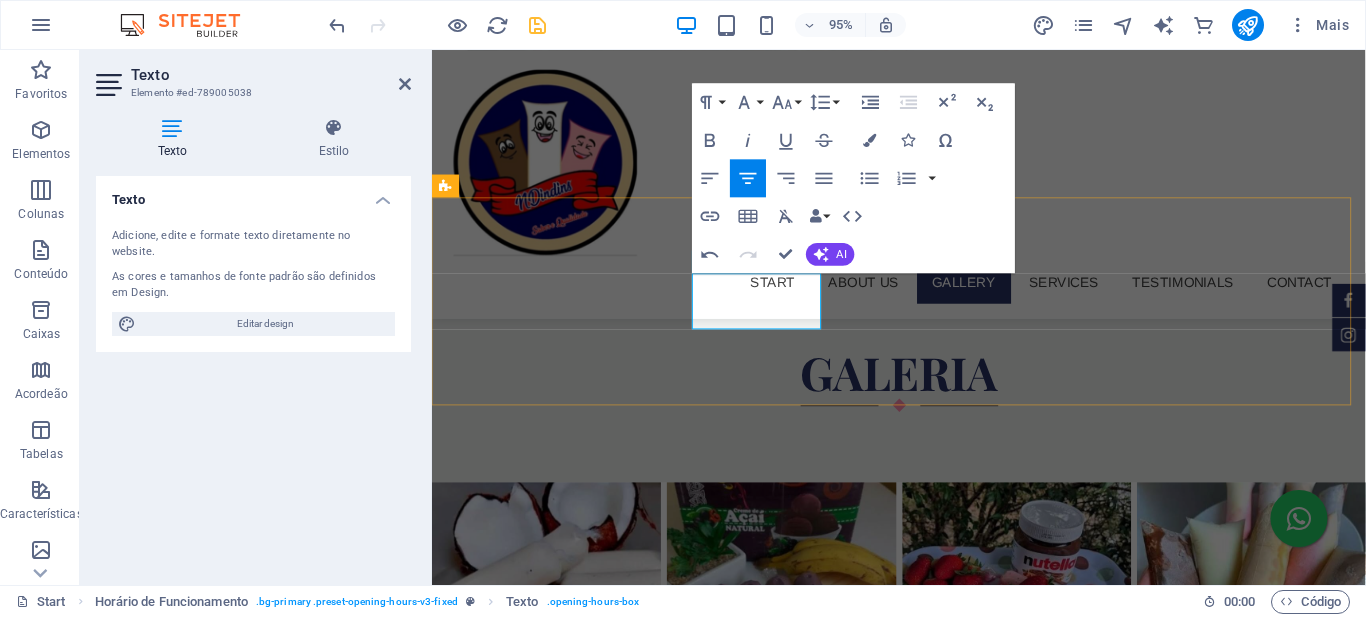 click on "WUARTA" at bounding box center [919, 1705] 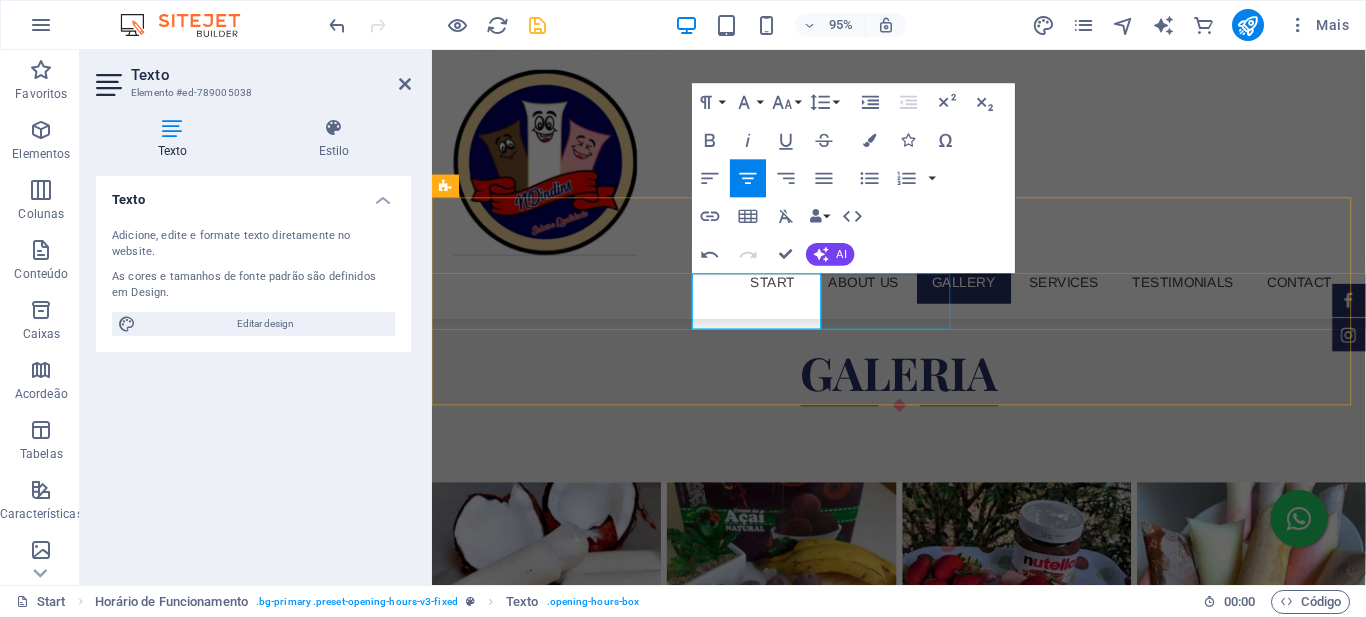click on "Thursday 09:00 - 18:30" at bounding box center (920, 1775) 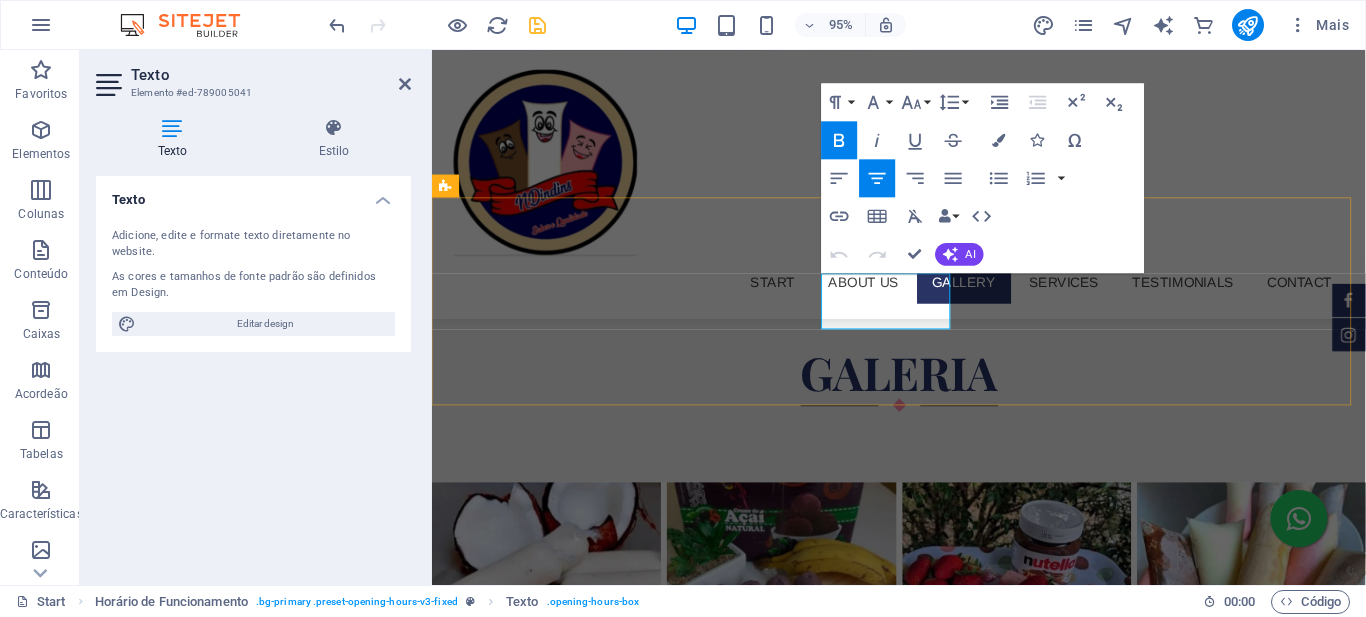click on "[DATE]" at bounding box center [920, 1764] 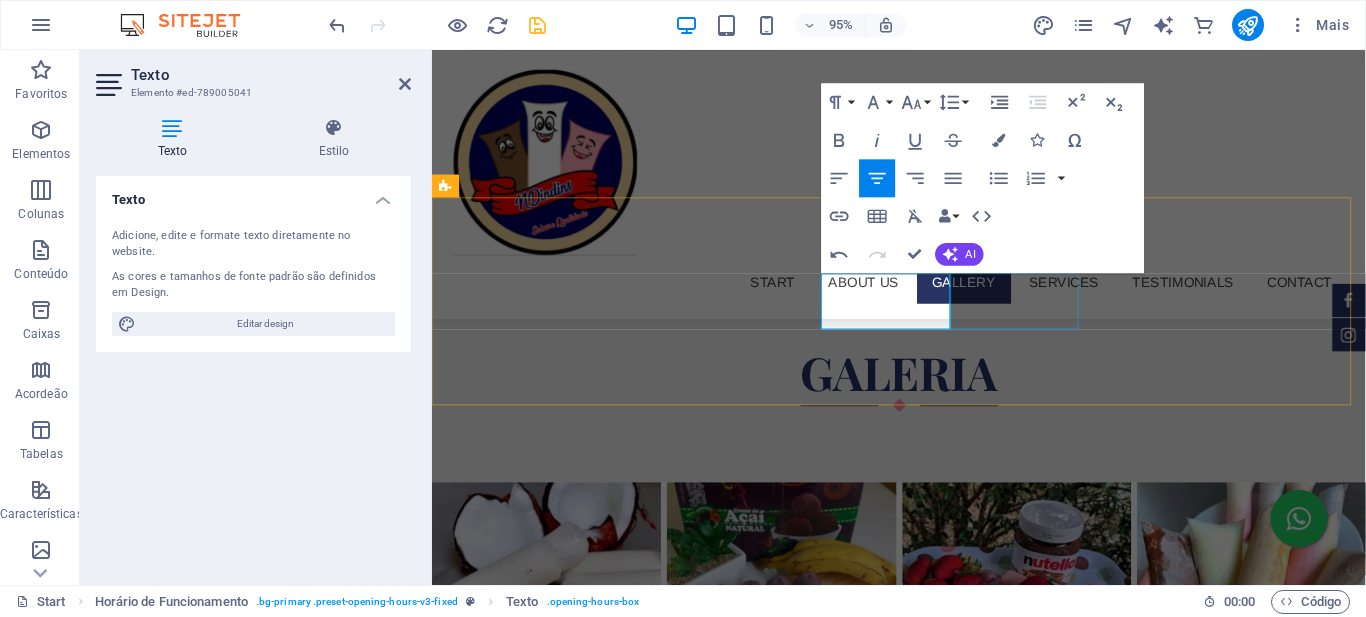 click on "Friday 09:00 - 18:30" at bounding box center [920, 1834] 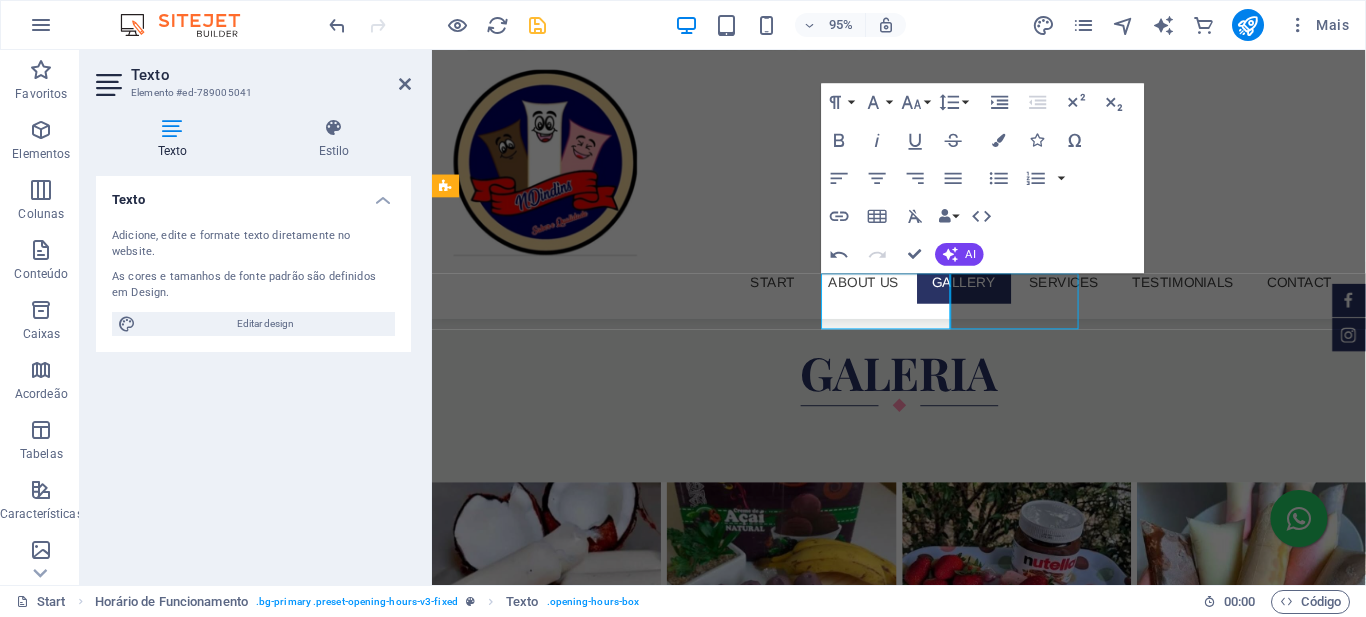 click on "Friday 09:00 - 18:30" at bounding box center [920, 1834] 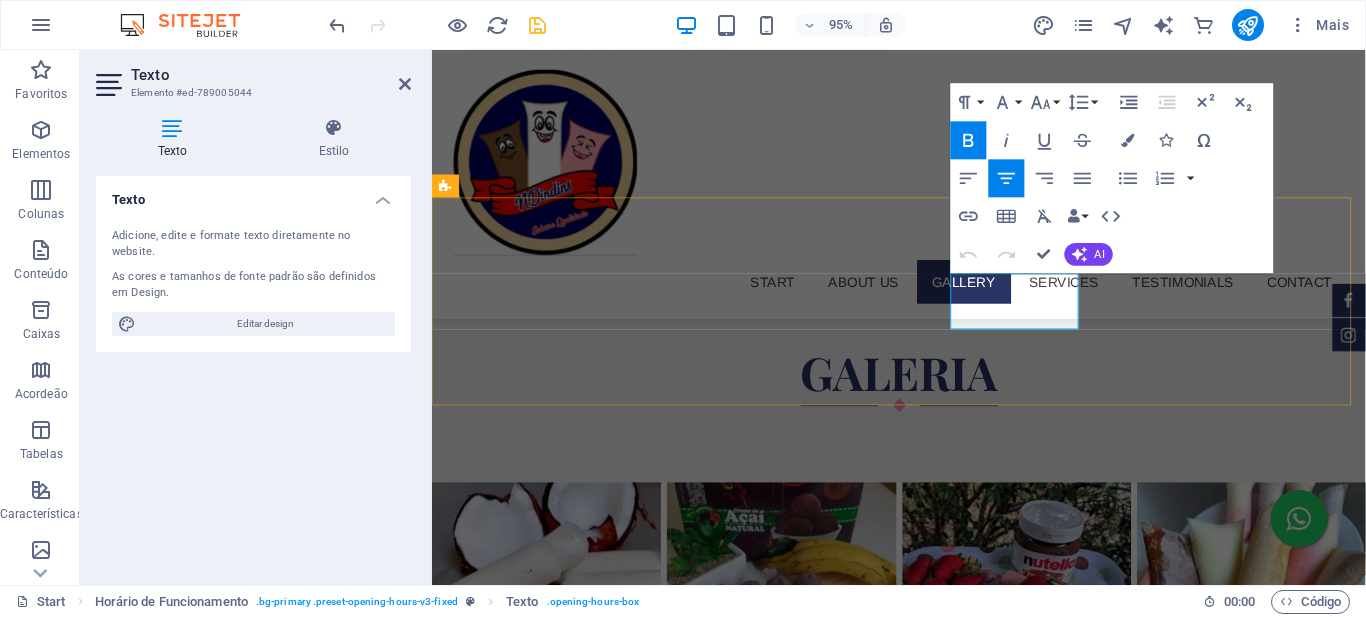click on "[DATE]" at bounding box center (920, 1823) 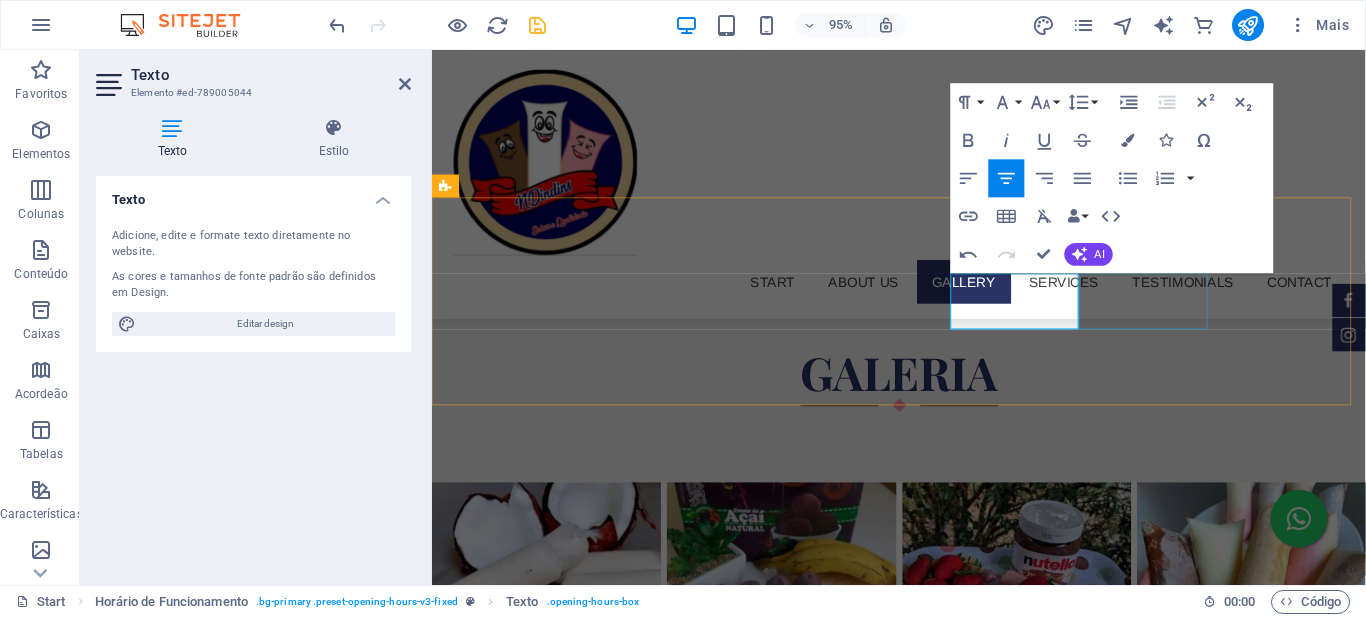 click on "Saturday 09:00 - 18:30" at bounding box center [920, 1893] 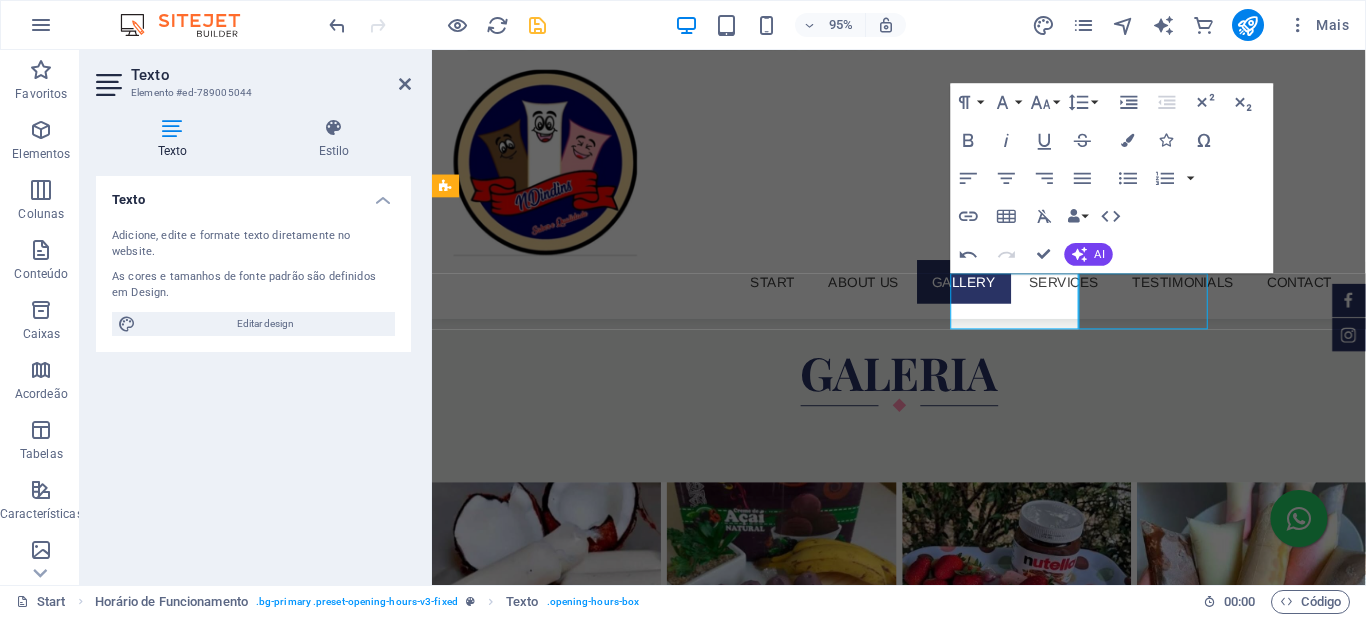 click on "Saturday 09:00 - 18:30" at bounding box center [920, 1893] 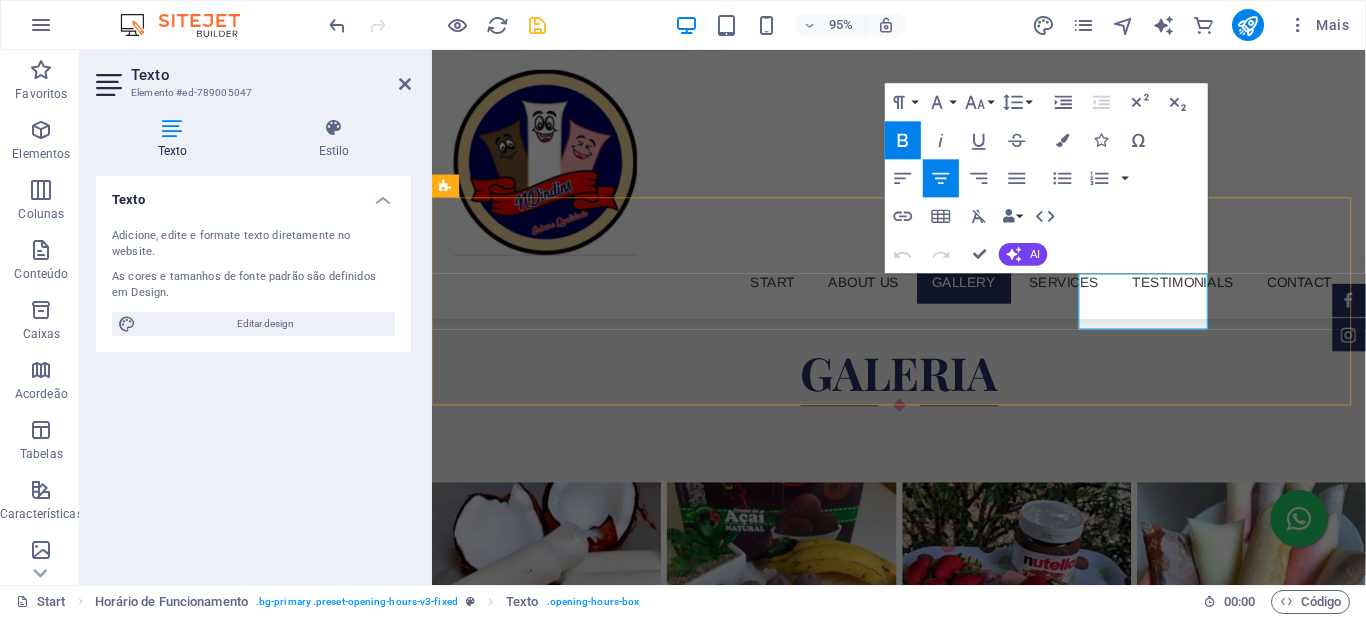 click on "[DATE]" at bounding box center (920, 1882) 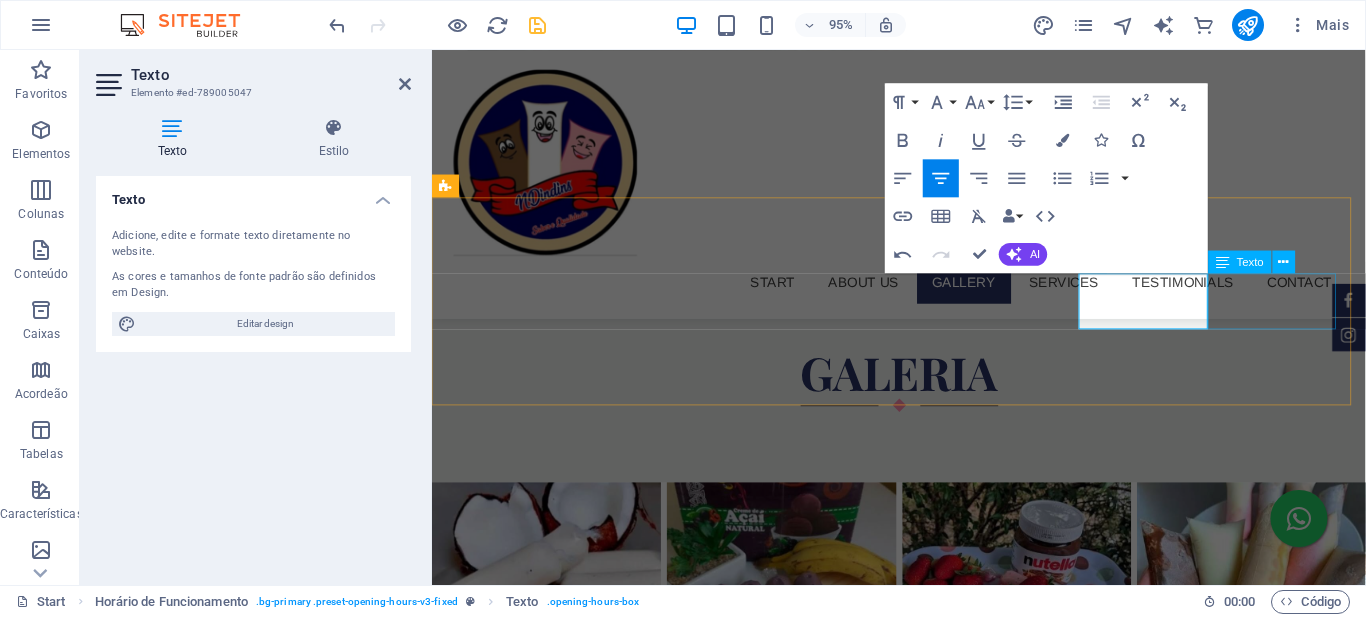 click on "Sunday 09:00 - 18:30" at bounding box center [920, 1952] 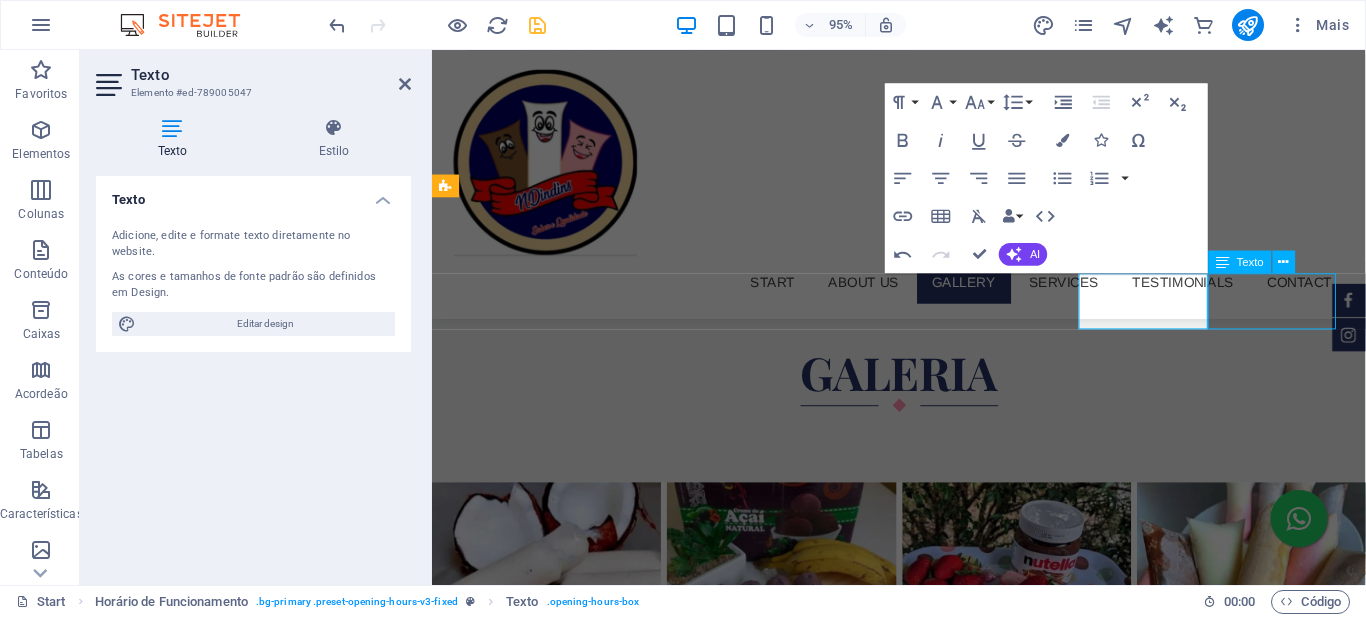 drag, startPoint x: 1322, startPoint y: 302, endPoint x: 1709, endPoint y: 340, distance: 388.86115 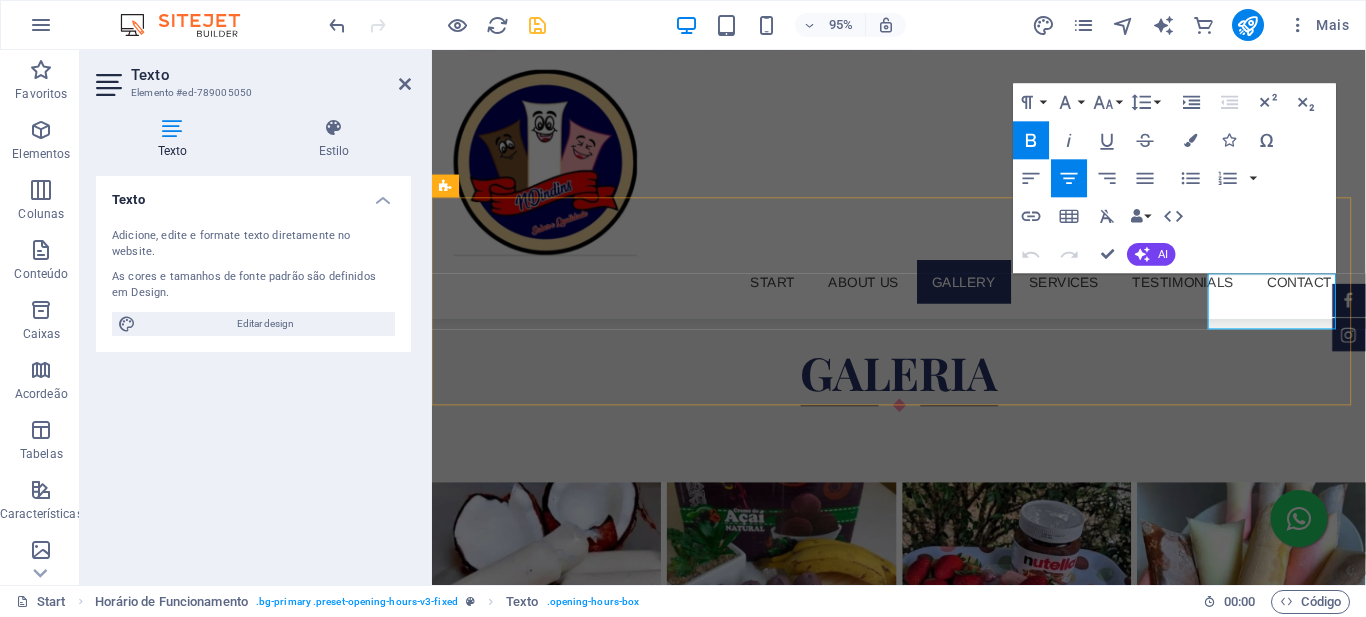 click on "[DATE]" at bounding box center (920, 1941) 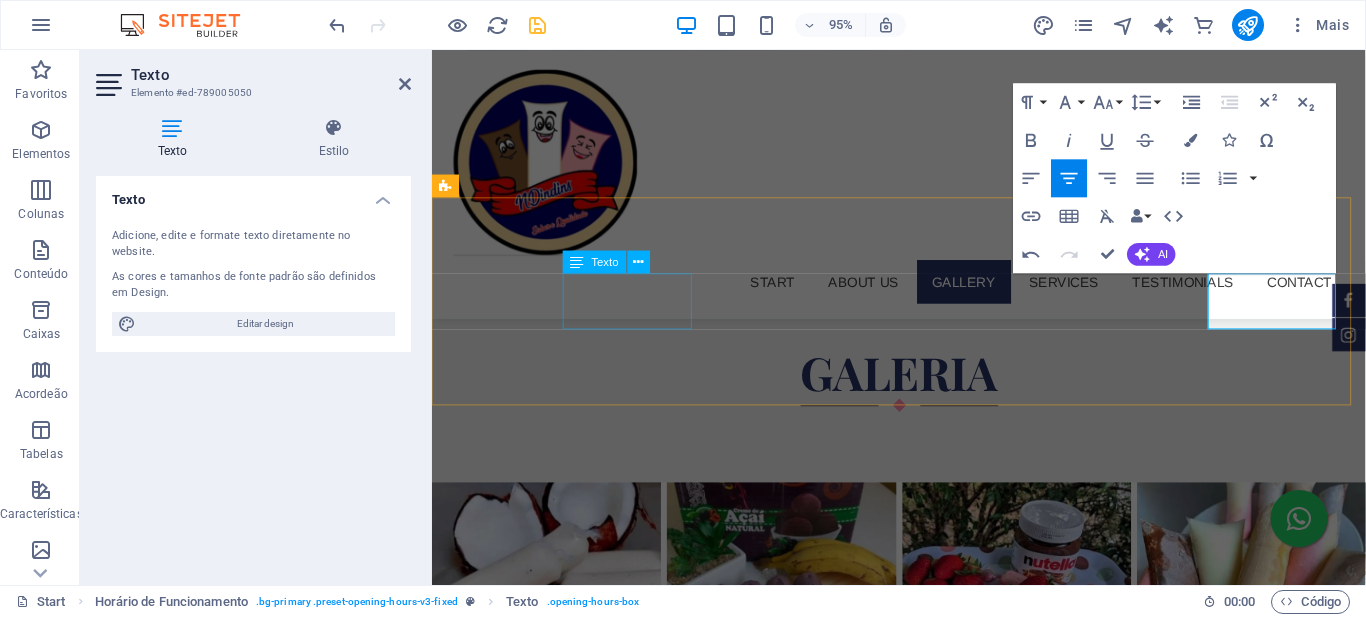 click on "TERÇA 09:00 - 18:30" at bounding box center [920, 1656] 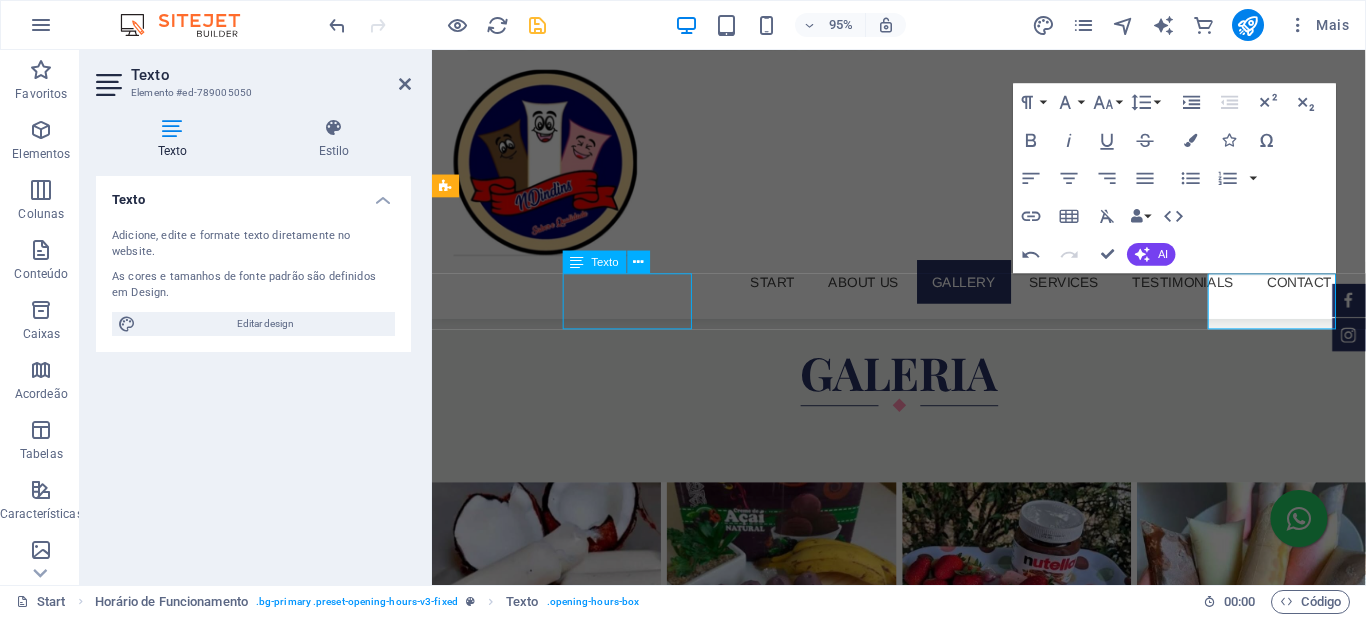 click on "TERÇA 09:00 - 18:30" at bounding box center (920, 1656) 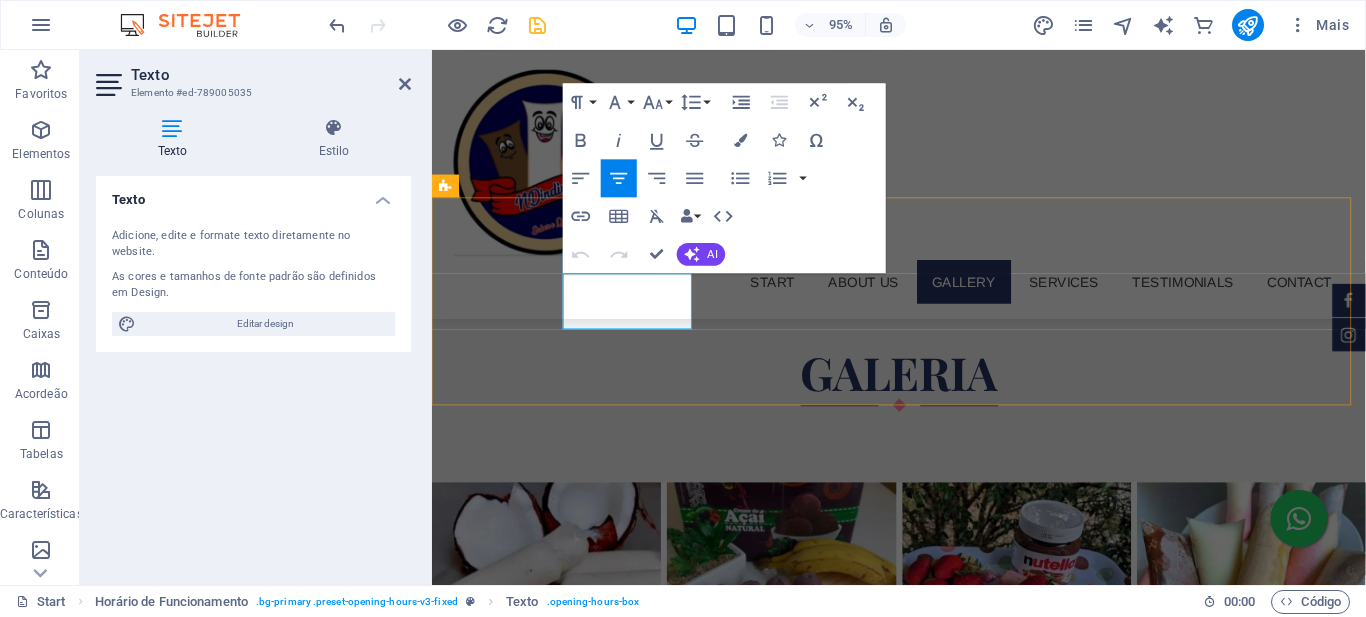 click on "09:00 - 18:30" at bounding box center [919, 1668] 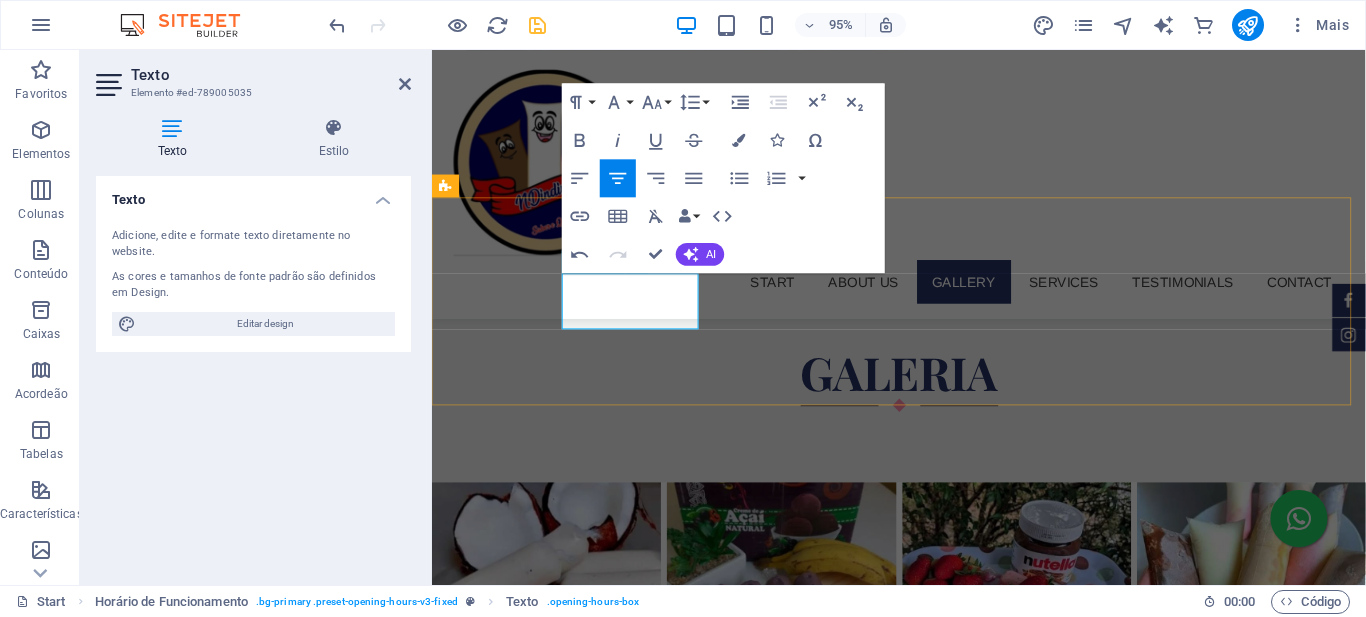 click on "13:00 às 18:00" at bounding box center [919, 1668] 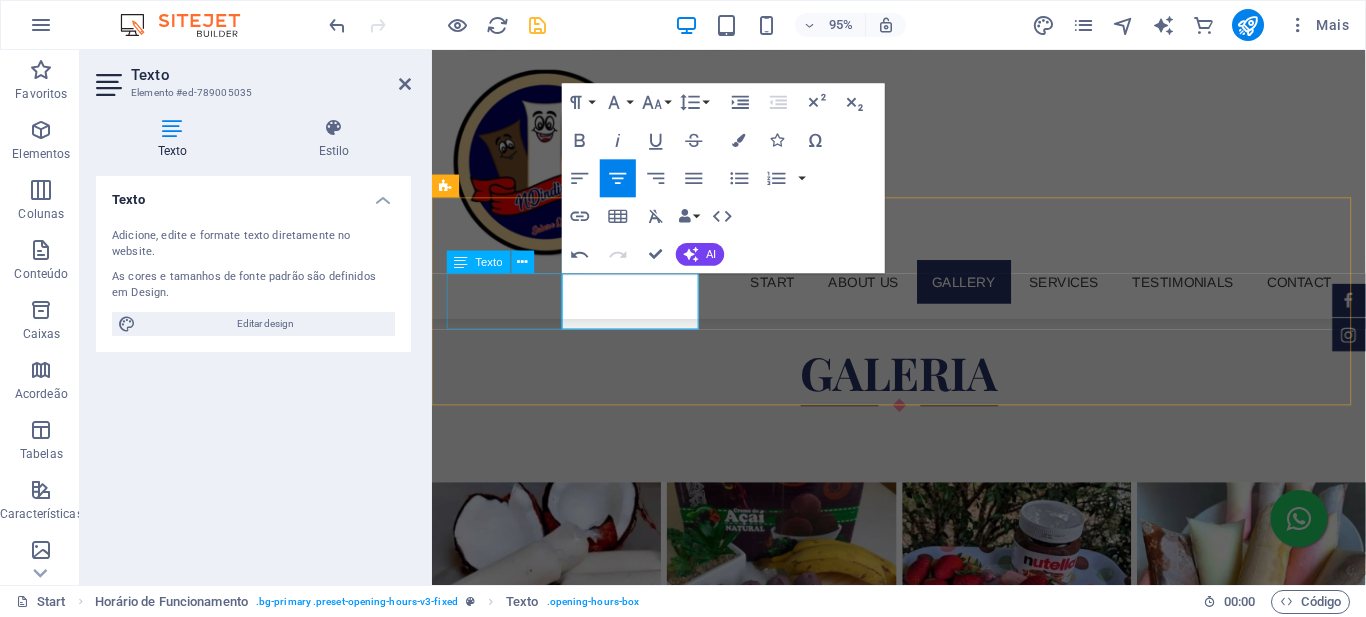click on "SEGUNDA closed" at bounding box center (920, 1597) 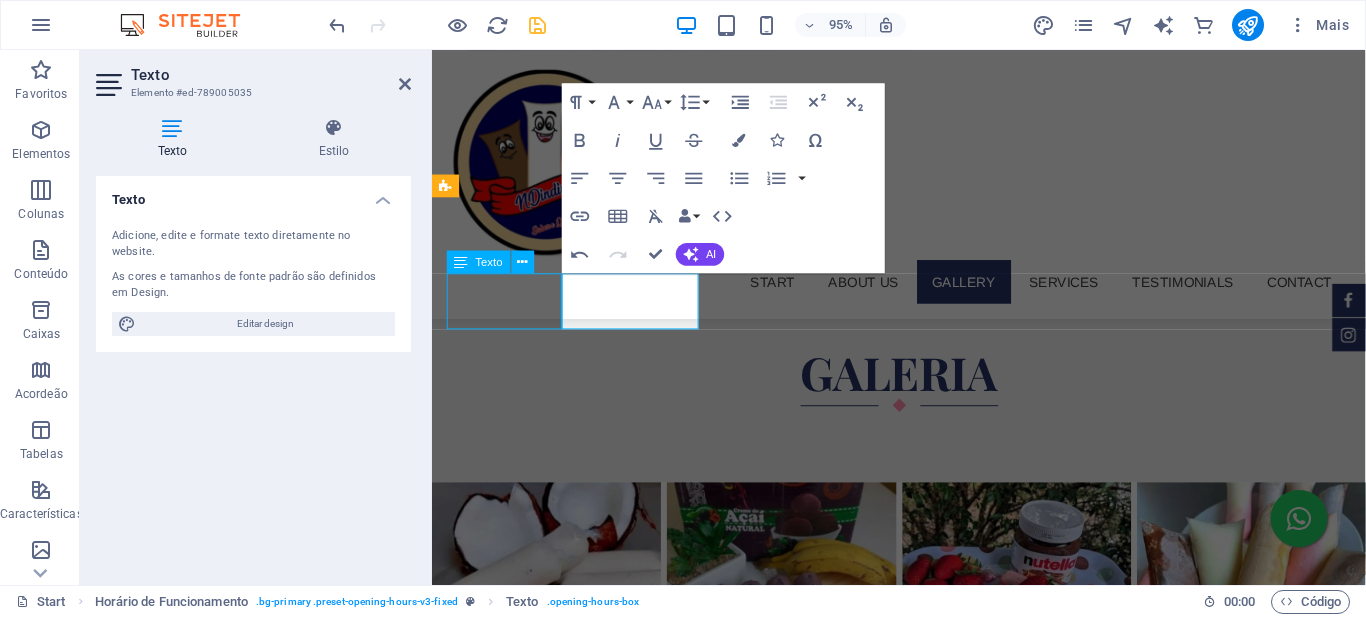 click on "SEGUNDA closed" at bounding box center (920, 1597) 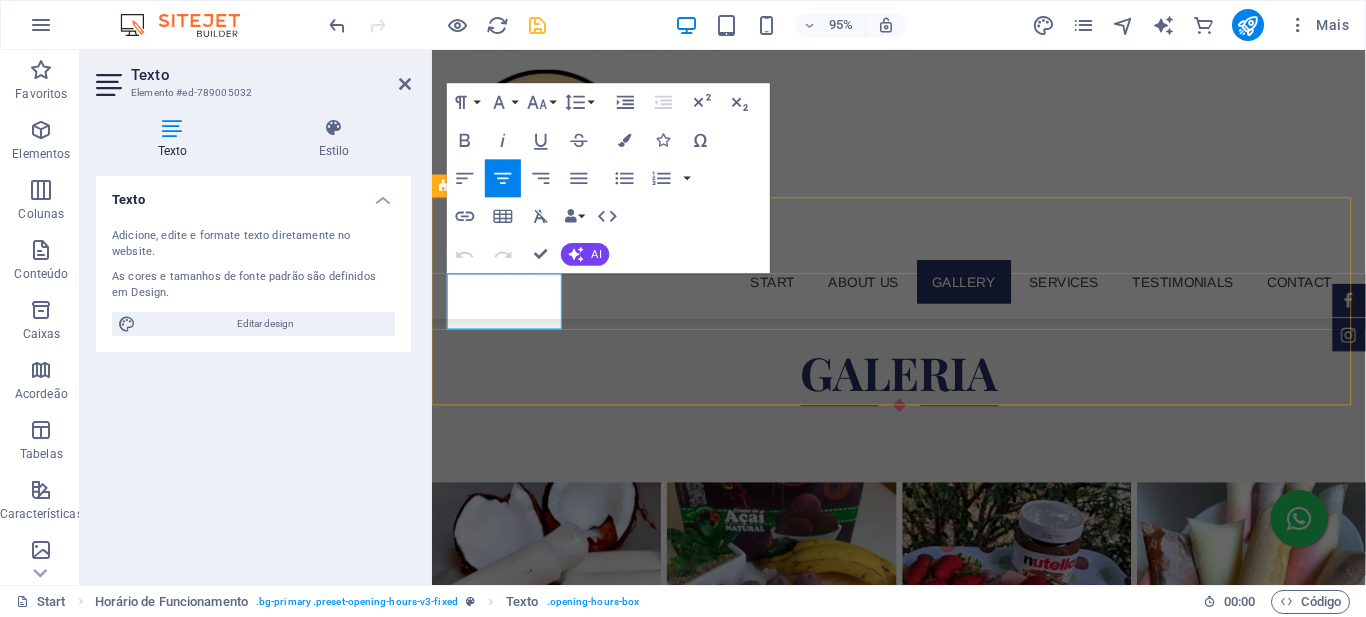 click on "closed" at bounding box center [919, 1609] 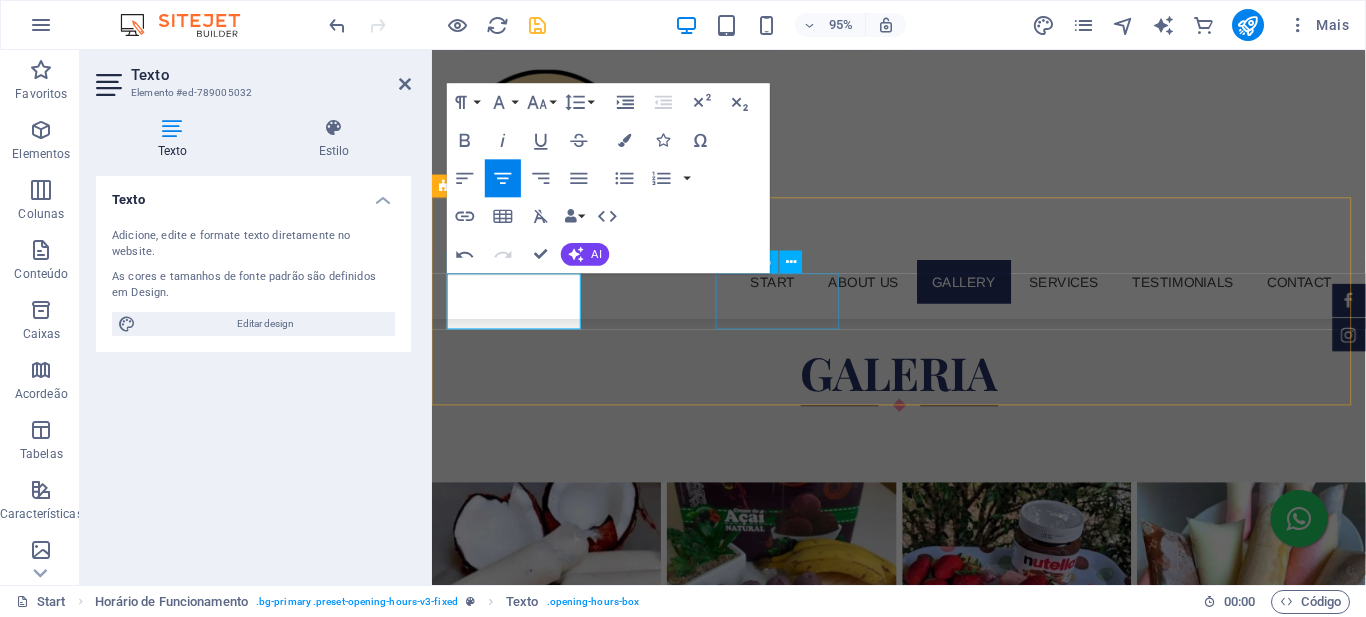click on "QUARTA 09:00 - 18:30" at bounding box center (920, 1715) 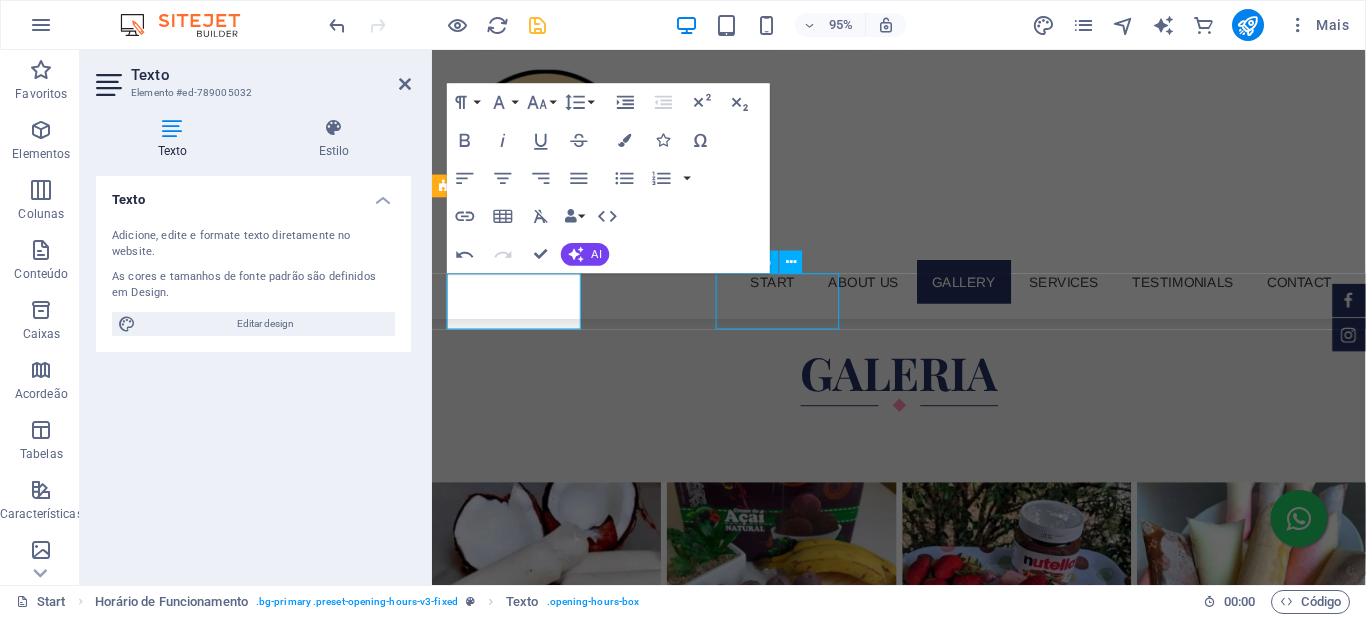 click on "QUARTA 09:00 - 18:30" at bounding box center [920, 1715] 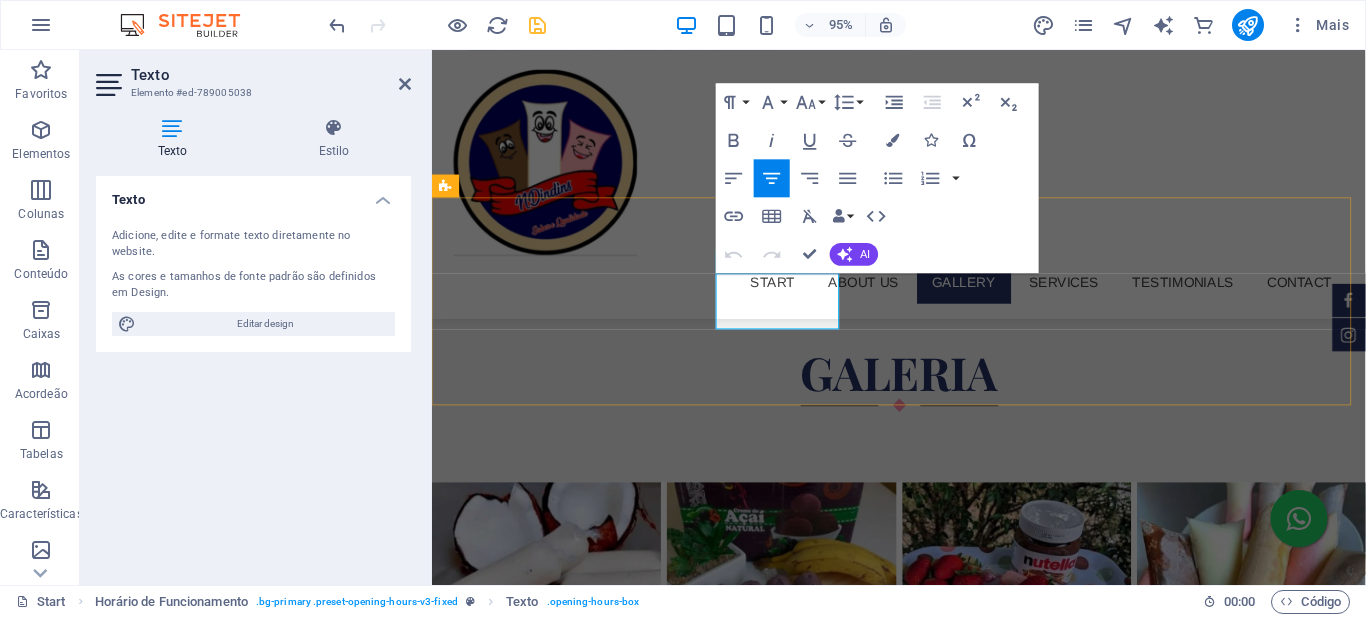 click on "09:00 - 18:30" at bounding box center (919, 1727) 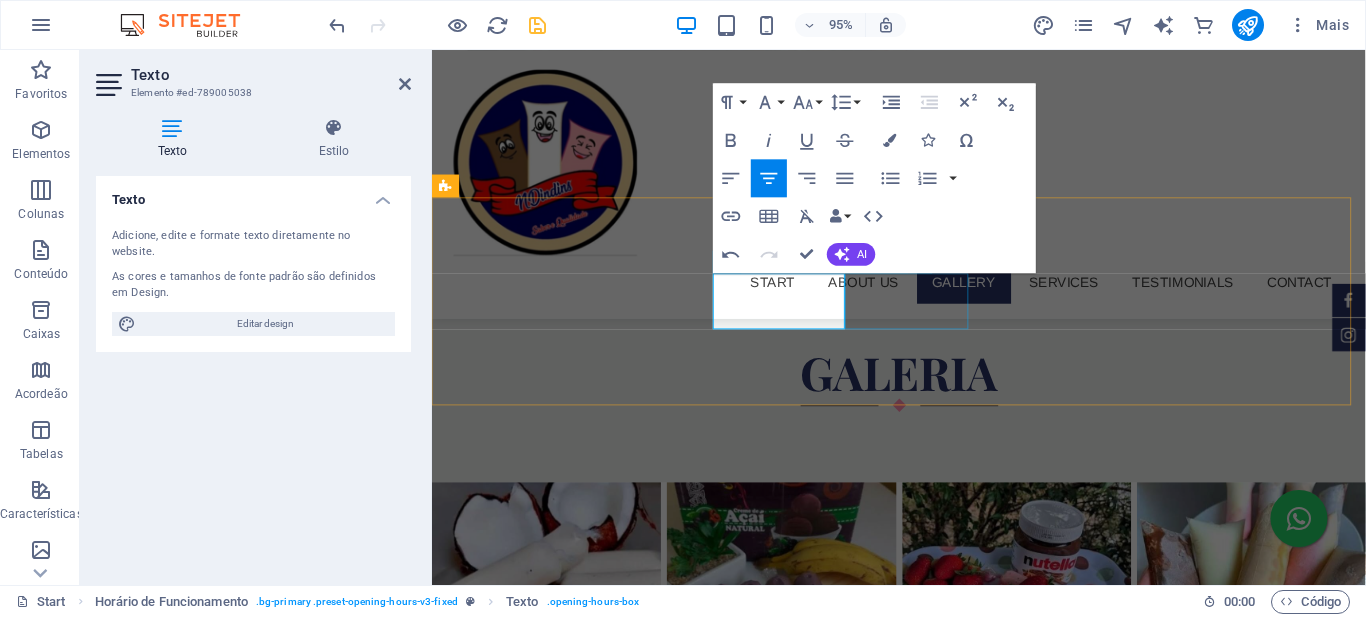 click on "QUINTA 09:00 - 18:30" at bounding box center (920, 1775) 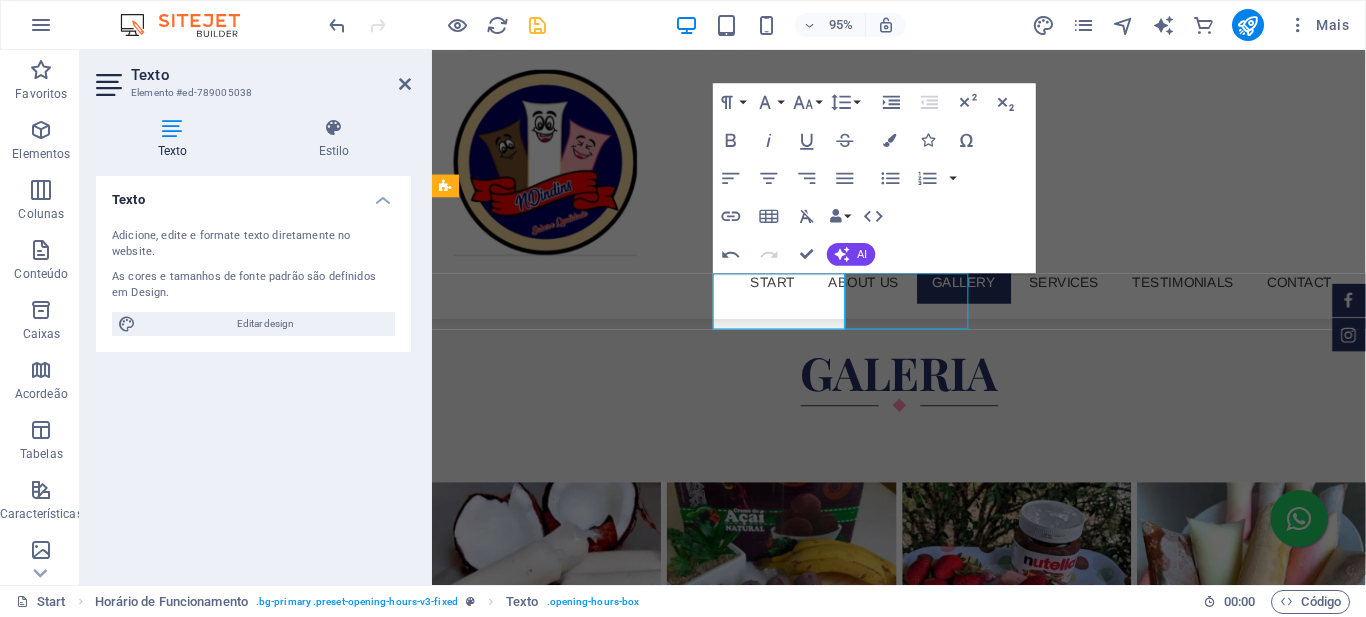 click on "QUINTA 09:00 - 18:30" at bounding box center [920, 1775] 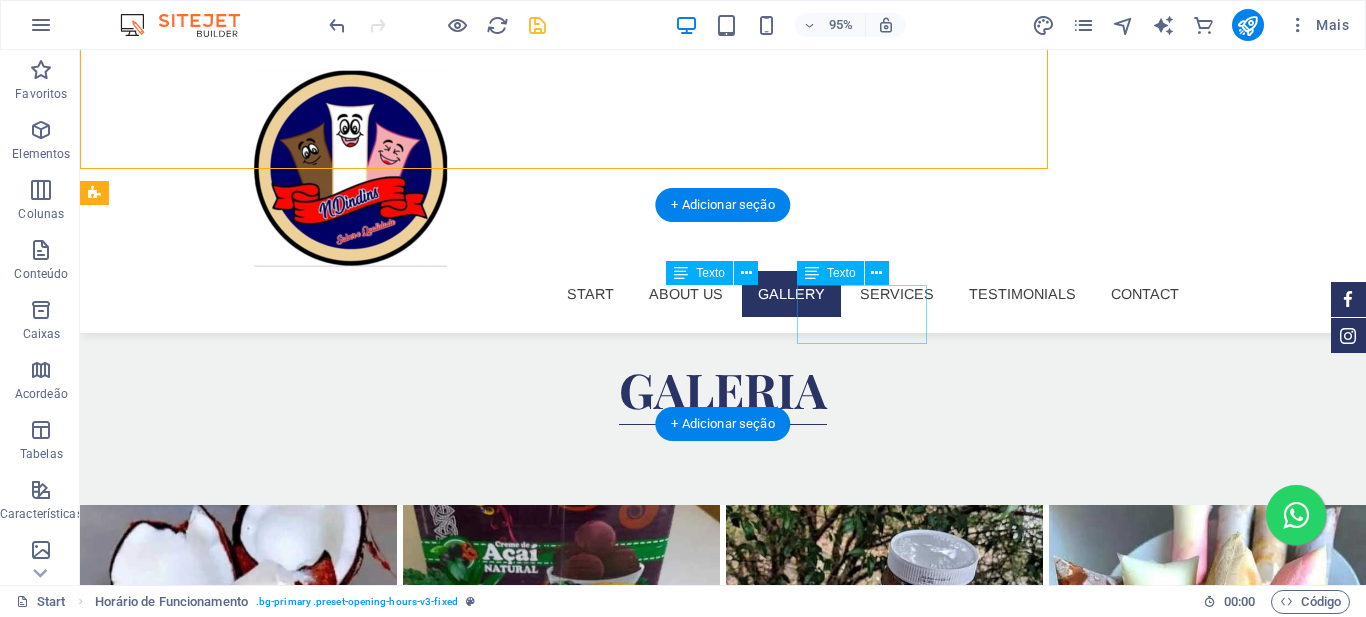 click on "SEXTA 09:00 - 18:30" at bounding box center (568, 2137) 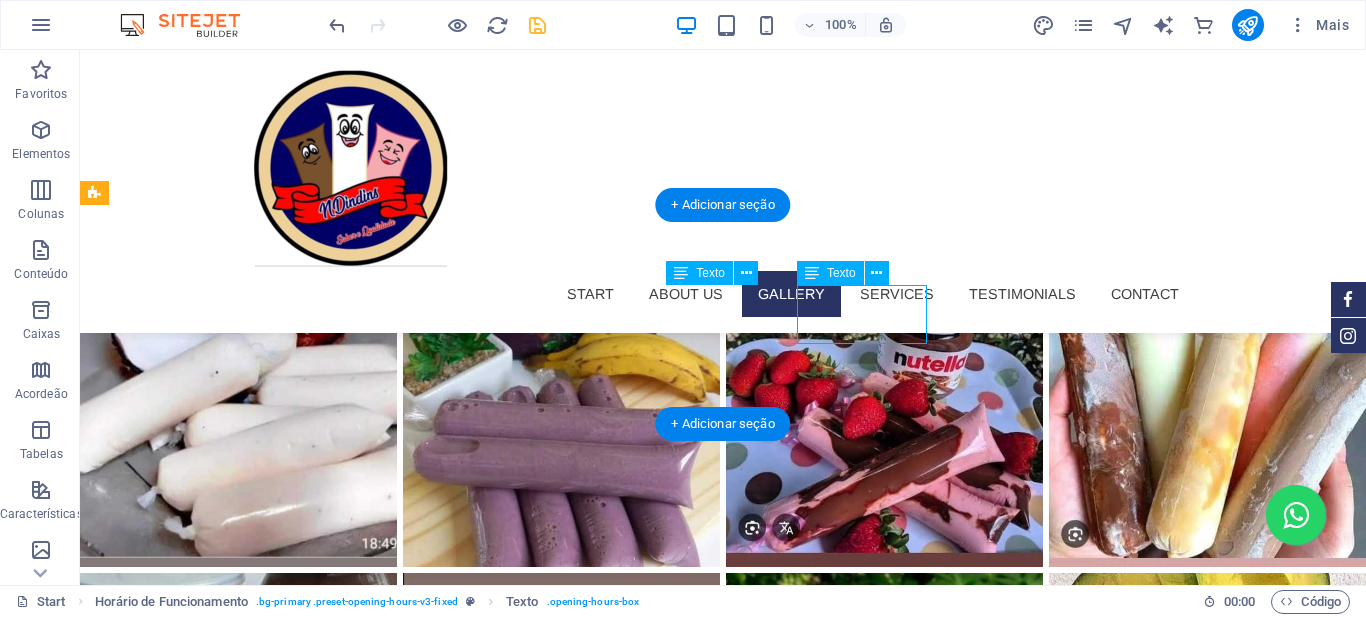 click on "SEXTA 09:00 - 18:30" at bounding box center [568, 1882] 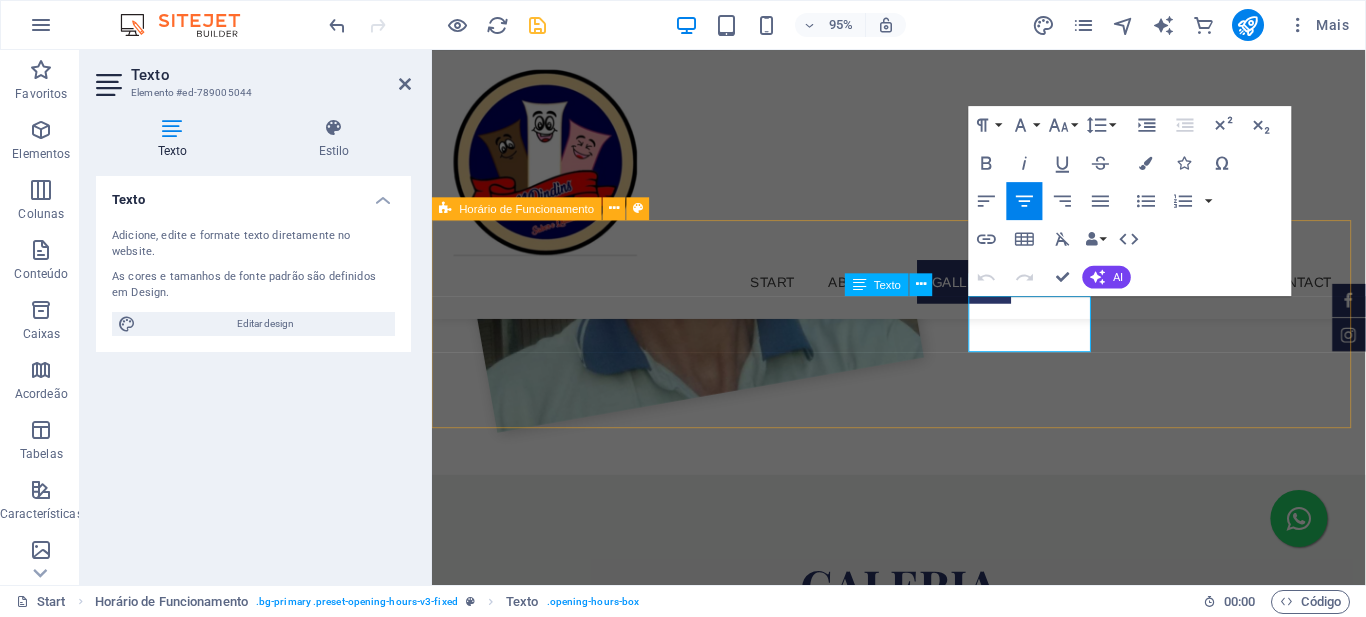scroll, scrollTop: 2797, scrollLeft: 0, axis: vertical 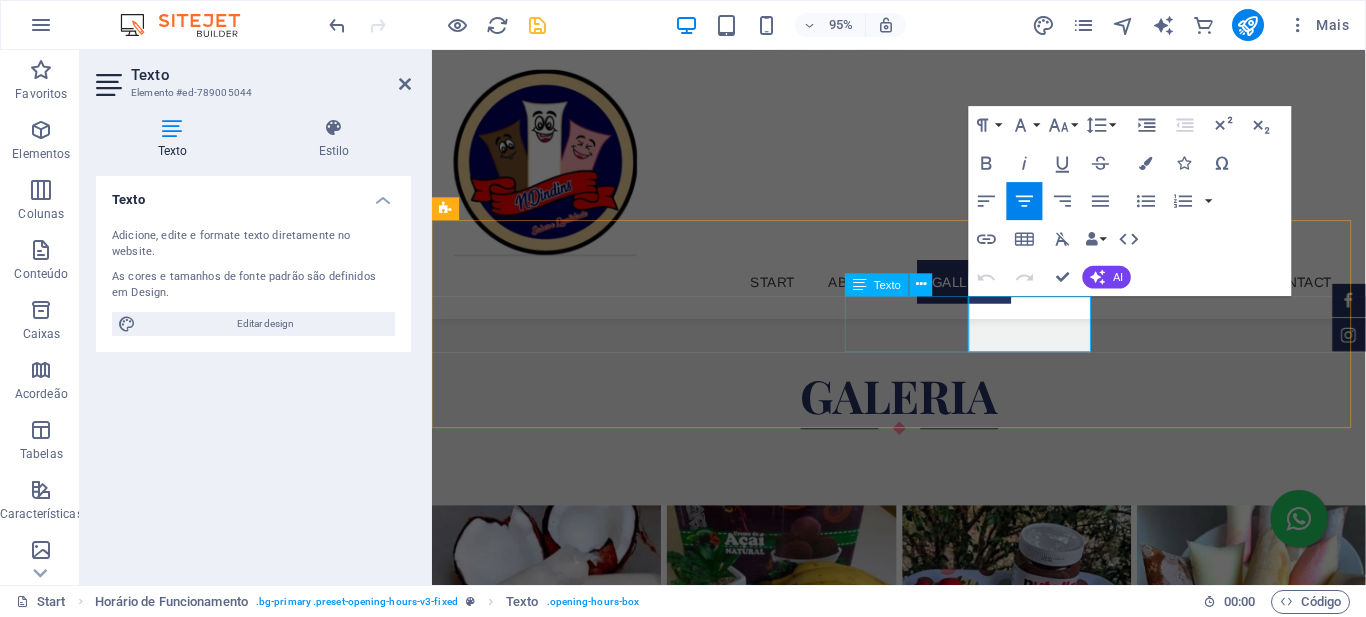 click on "QUINTA 09:00 - 18:30" at bounding box center [920, 1799] 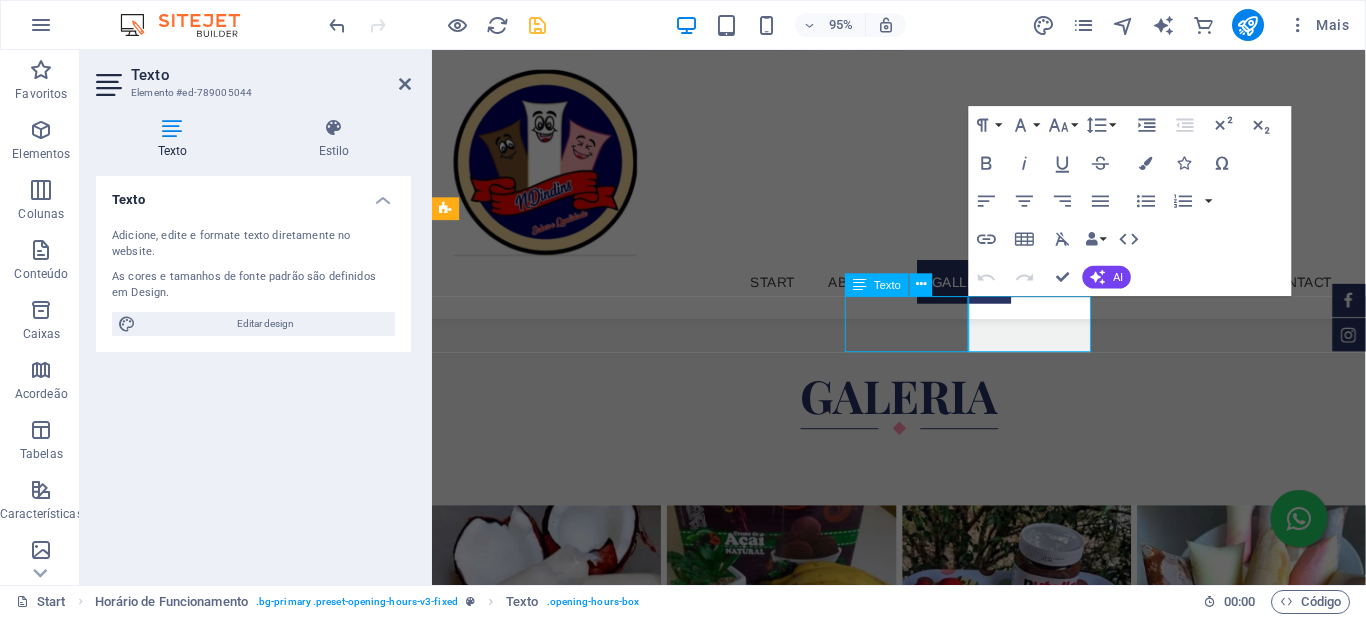 click on "QUINTA 09:00 - 18:30" at bounding box center (920, 1799) 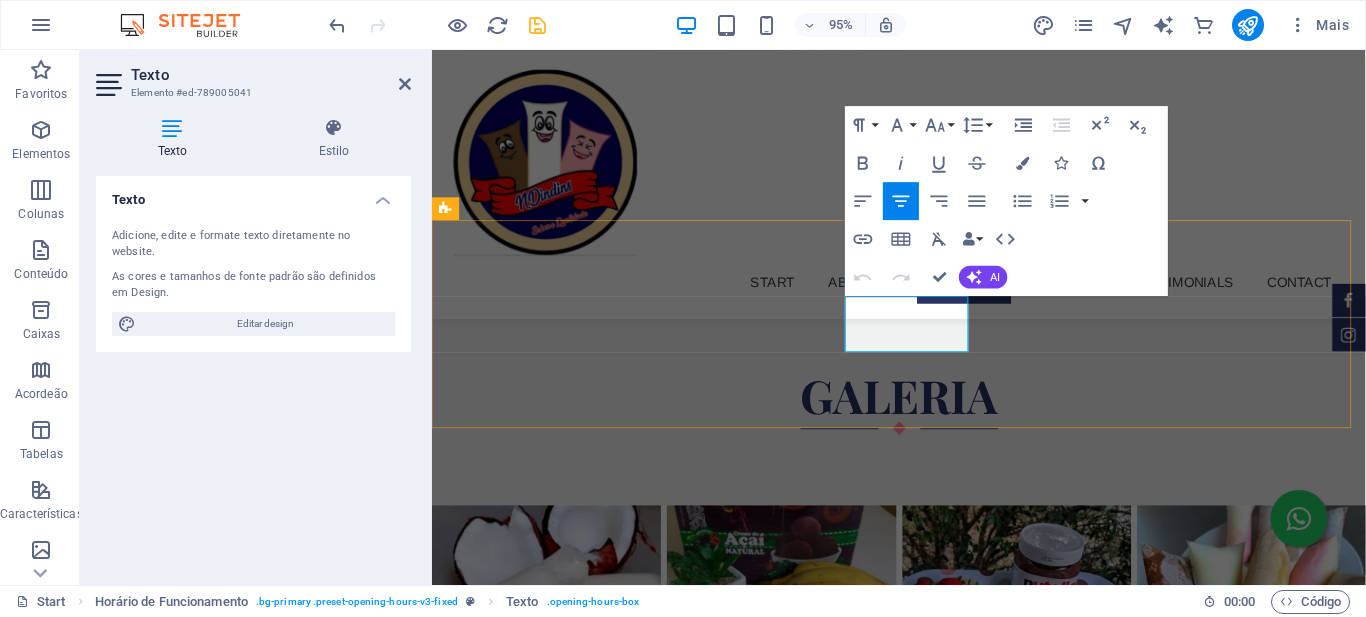 click on "09:00 - 18:30" at bounding box center (919, 1810) 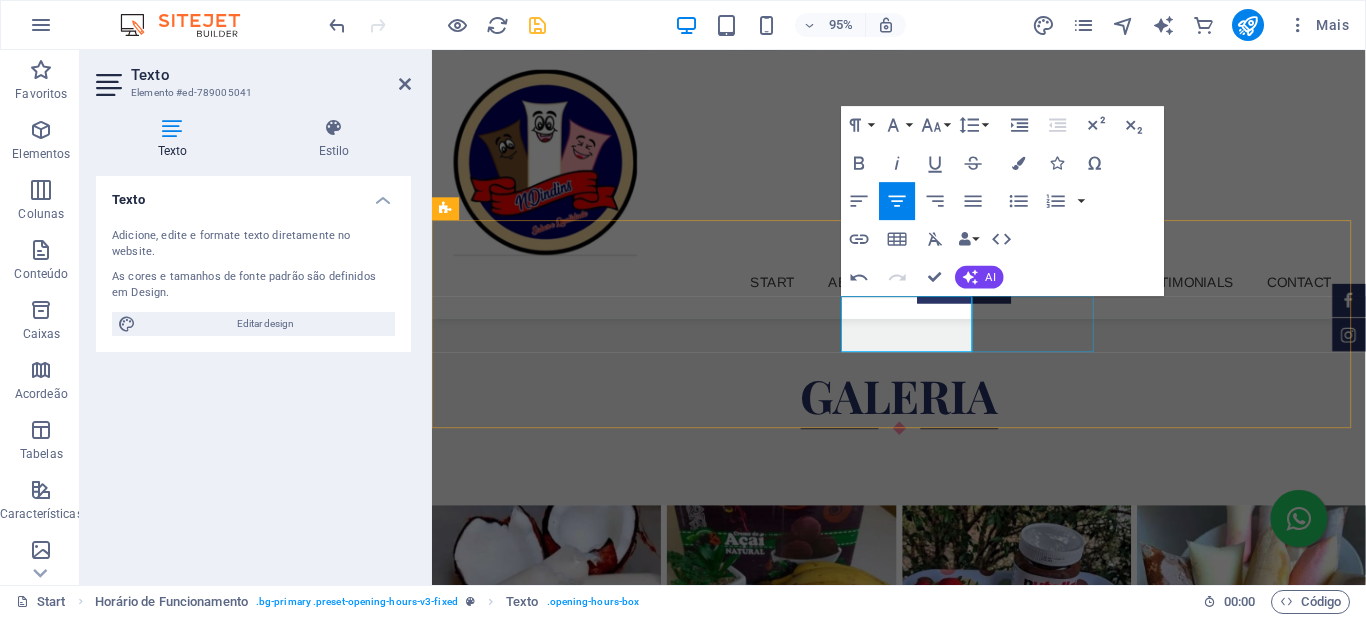 click on "SEXTA 09:00 - 18:30" at bounding box center (920, 1858) 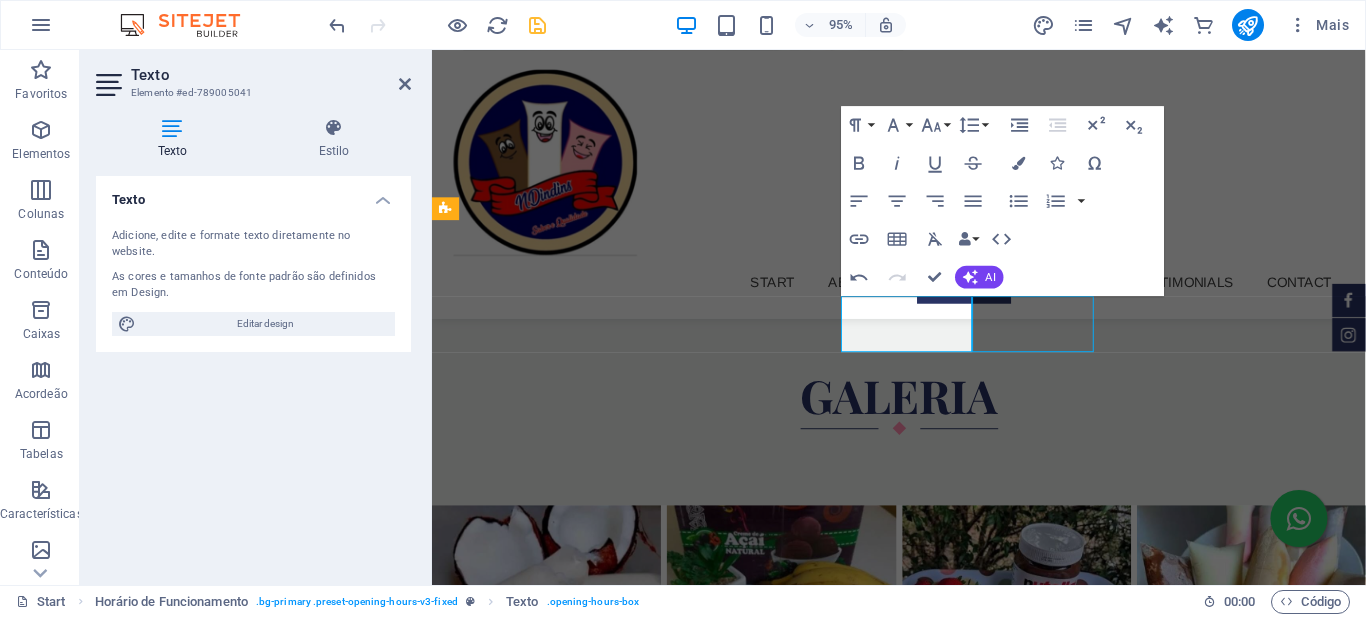 click on "SEXTA 09:00 - 18:30" at bounding box center (920, 1858) 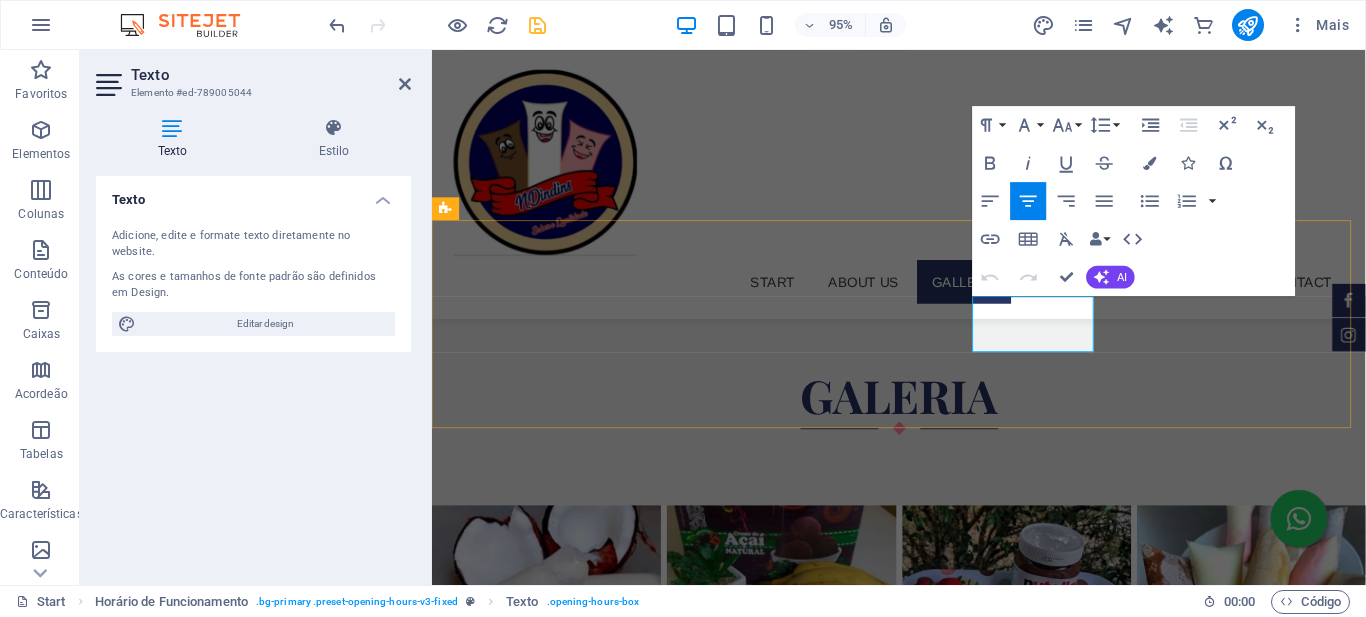 click on "09:00 - 18:30" at bounding box center (919, 1869) 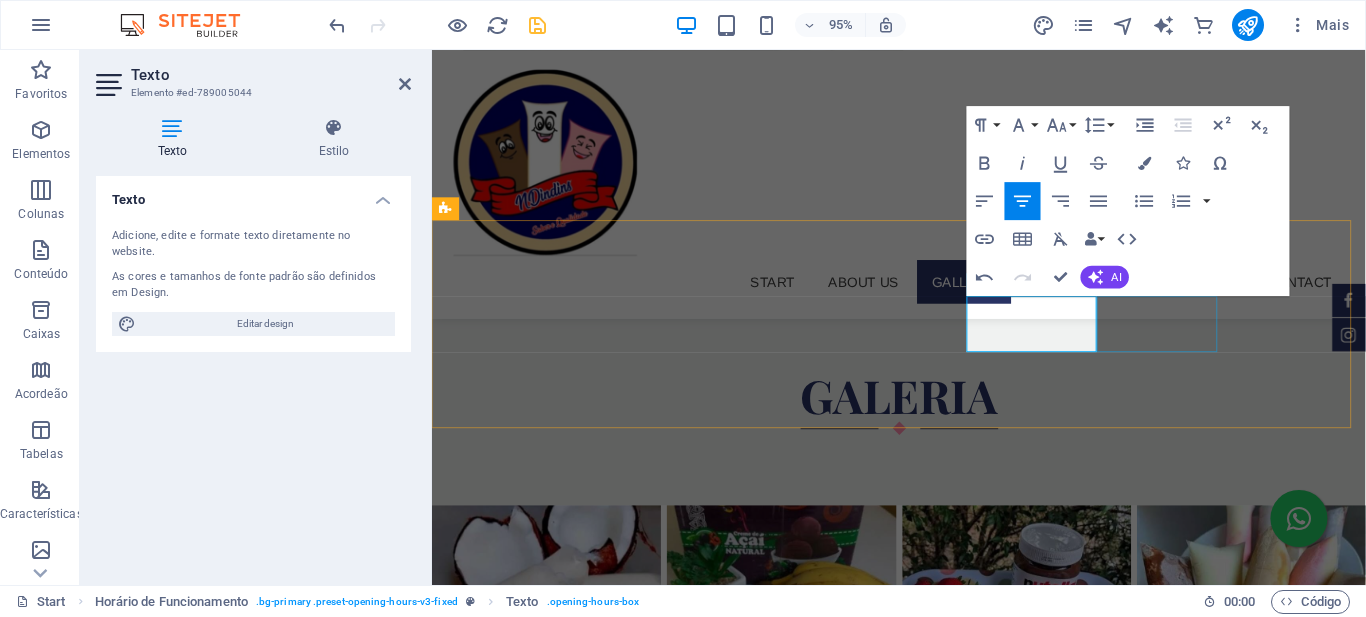 click on "SÁBADO 09:00 - 18:30" at bounding box center [920, 1917] 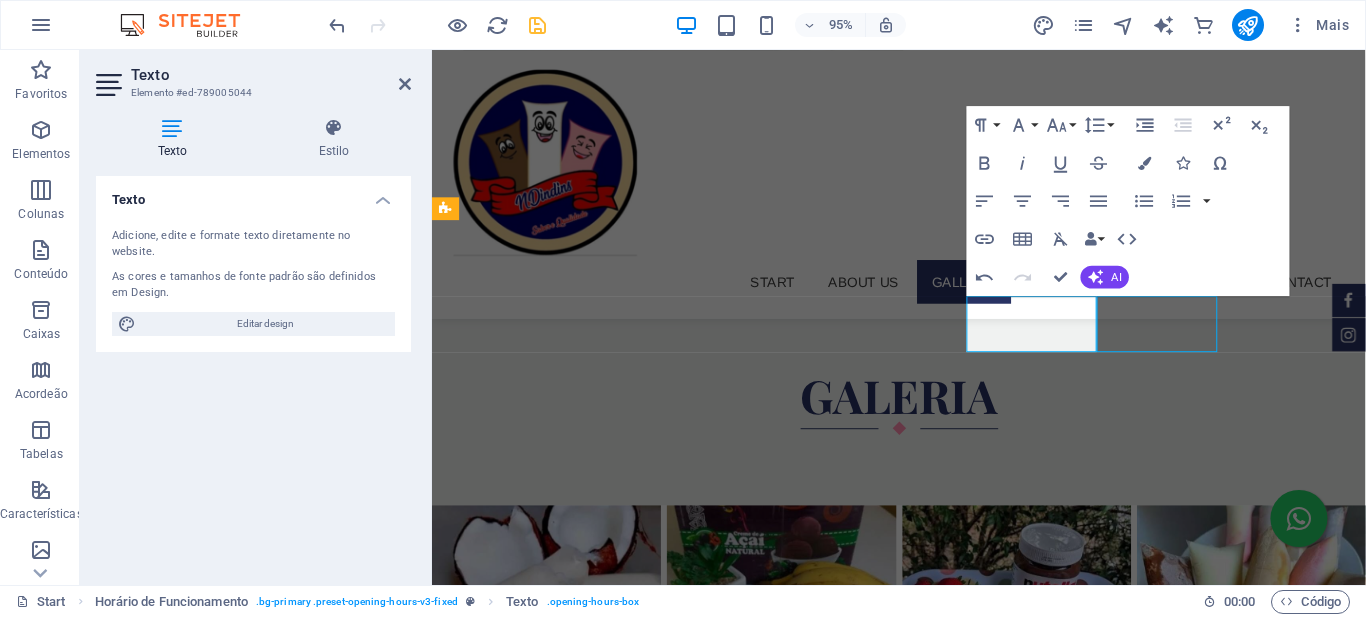 click on "SÁBADO 09:00 - 18:30" at bounding box center [920, 1917] 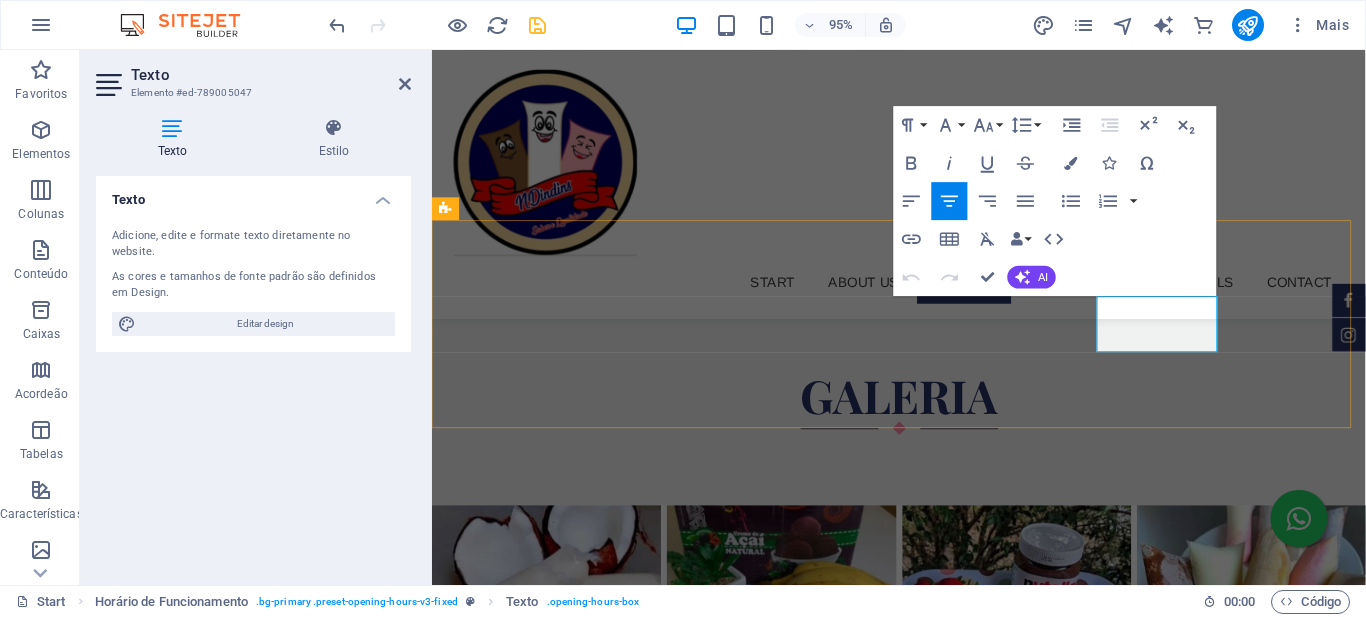 click on "09:00 - 18:30" at bounding box center (919, 1929) 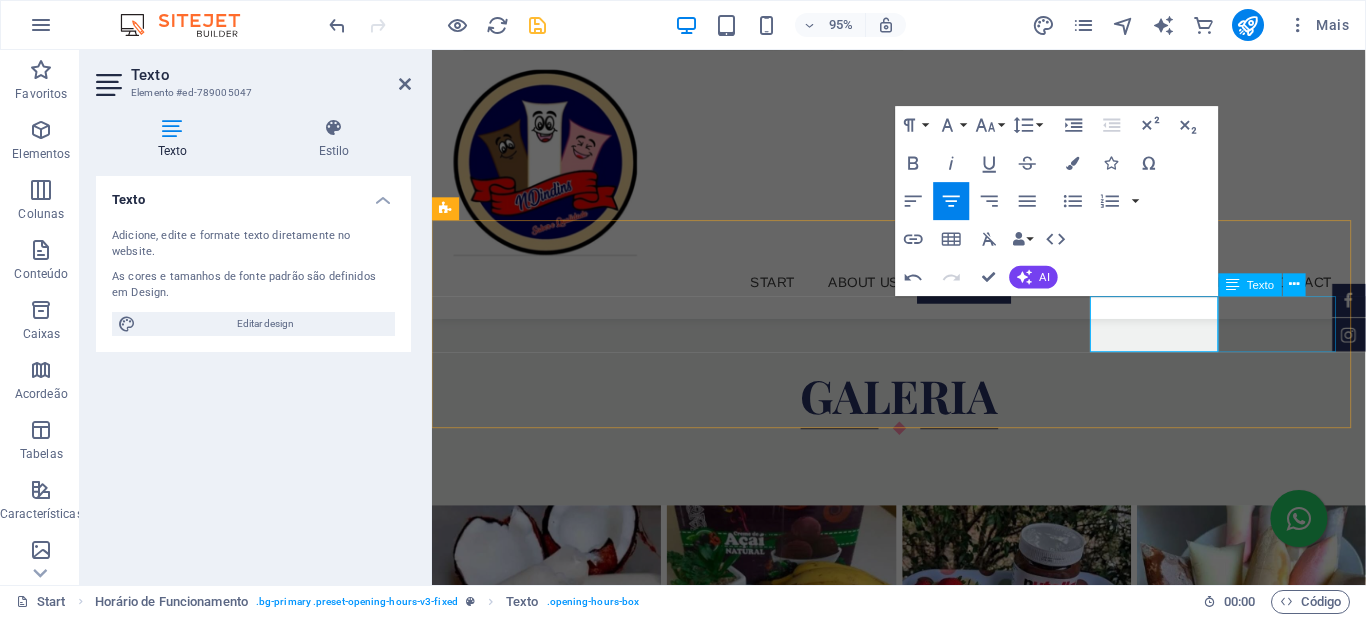 click on "DOMINGO 09:00 - 18:30" at bounding box center (920, 1976) 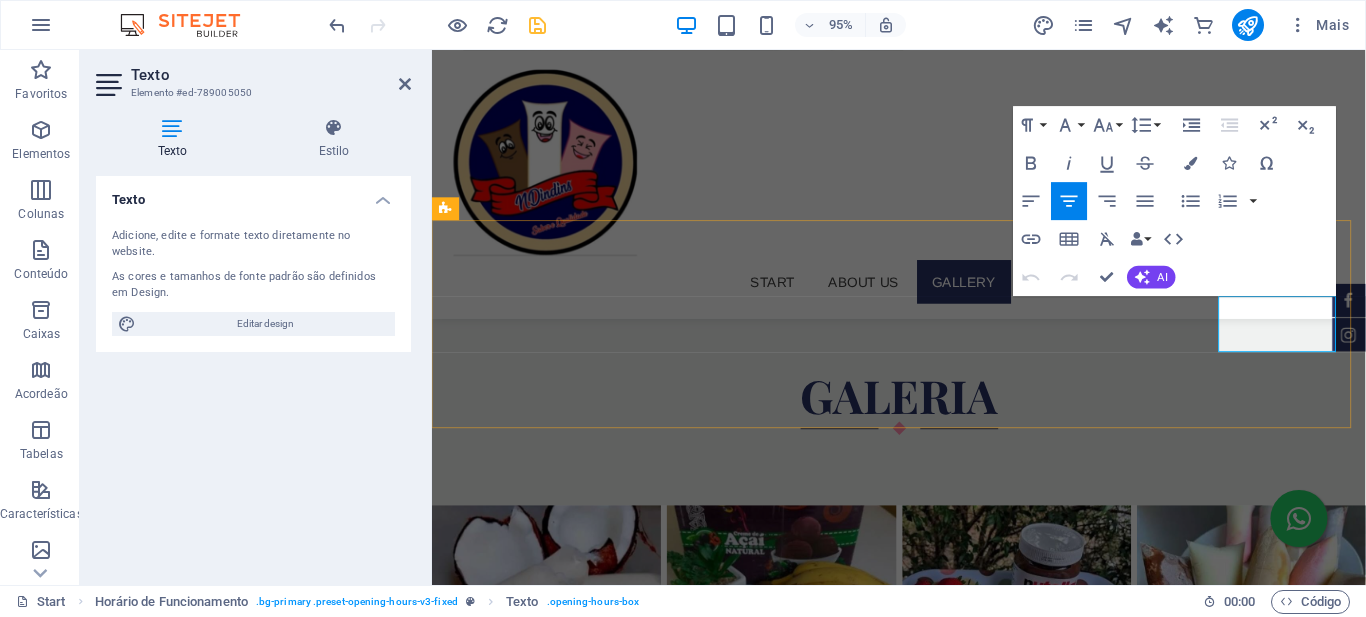 click on "09:00 - 18:30" at bounding box center (920, 1988) 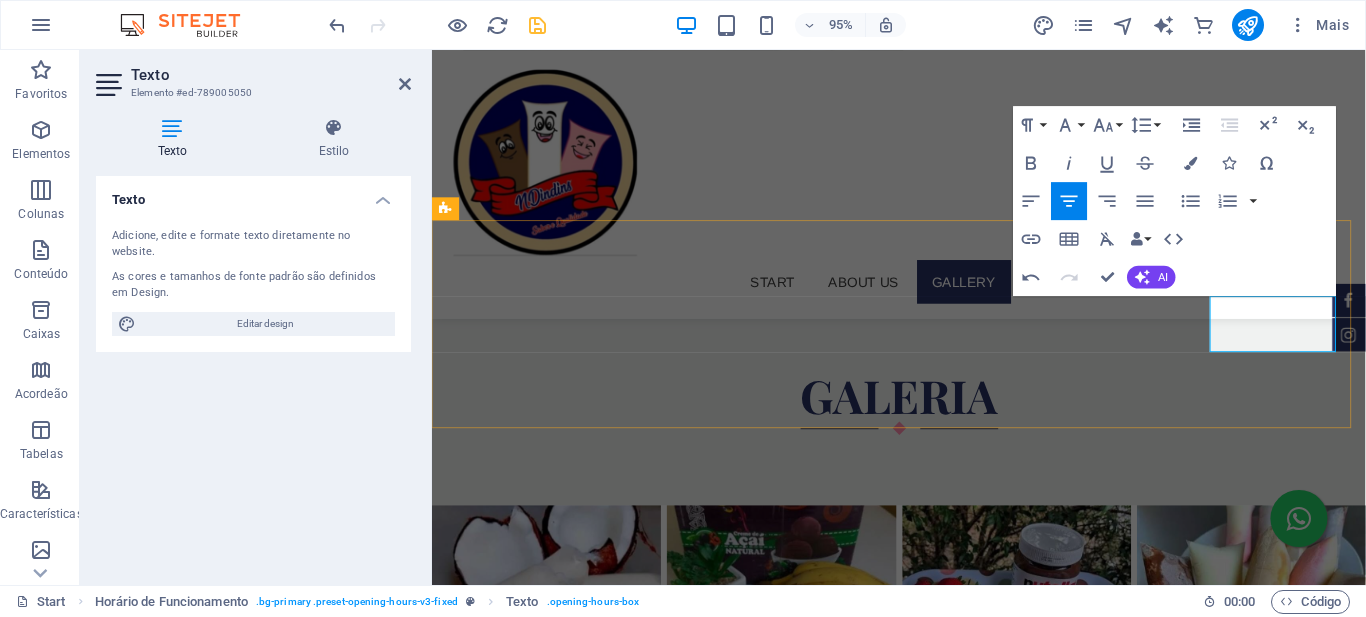 click on "13:00 às 18:00" at bounding box center [920, 1988] 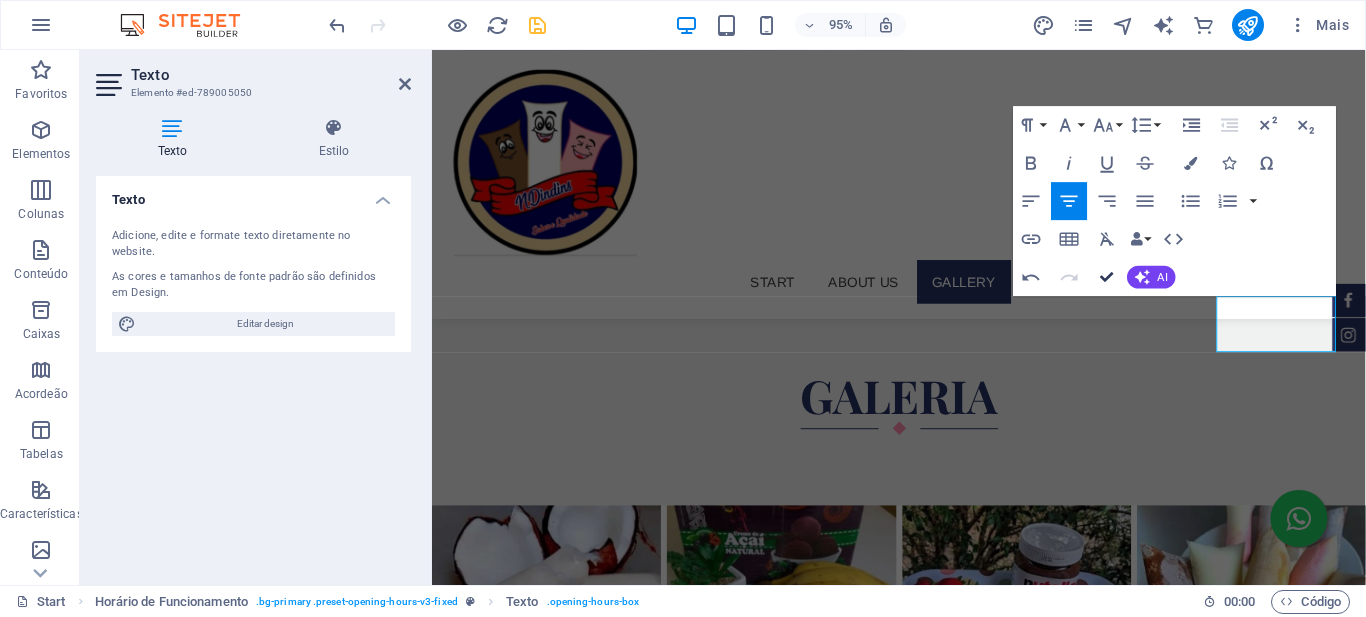 drag, startPoint x: 1102, startPoint y: 279, endPoint x: 1022, endPoint y: 229, distance: 94.33981 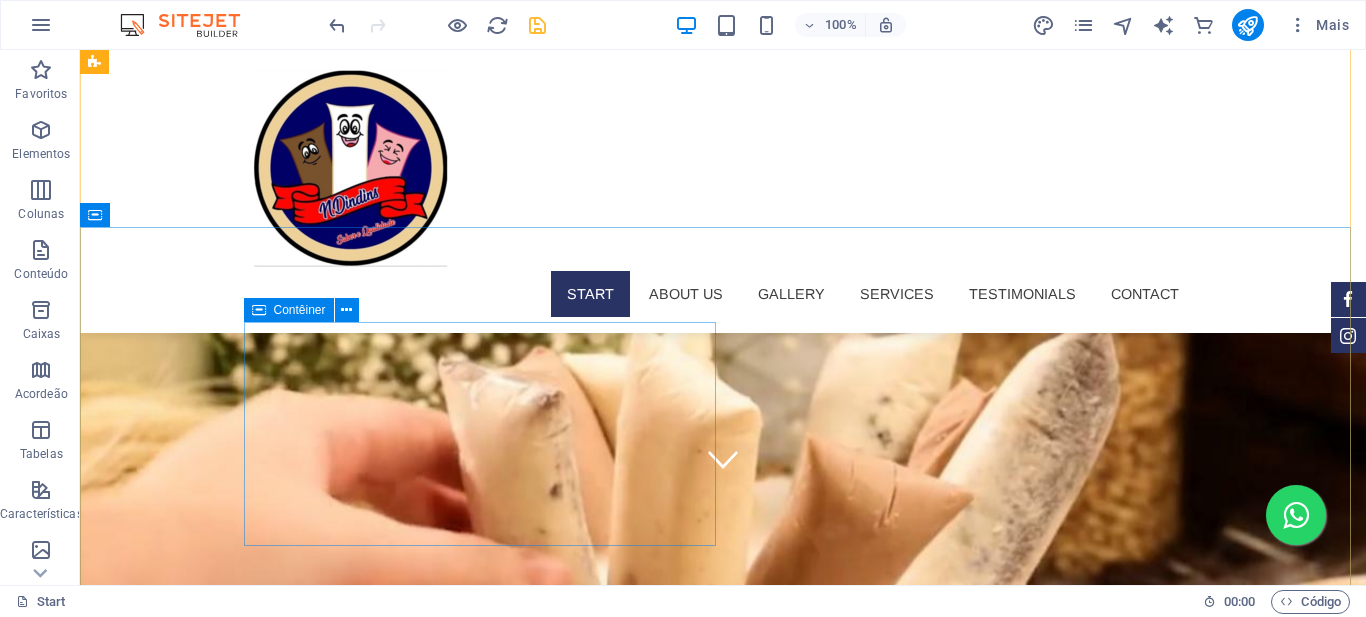 scroll, scrollTop: 0, scrollLeft: 0, axis: both 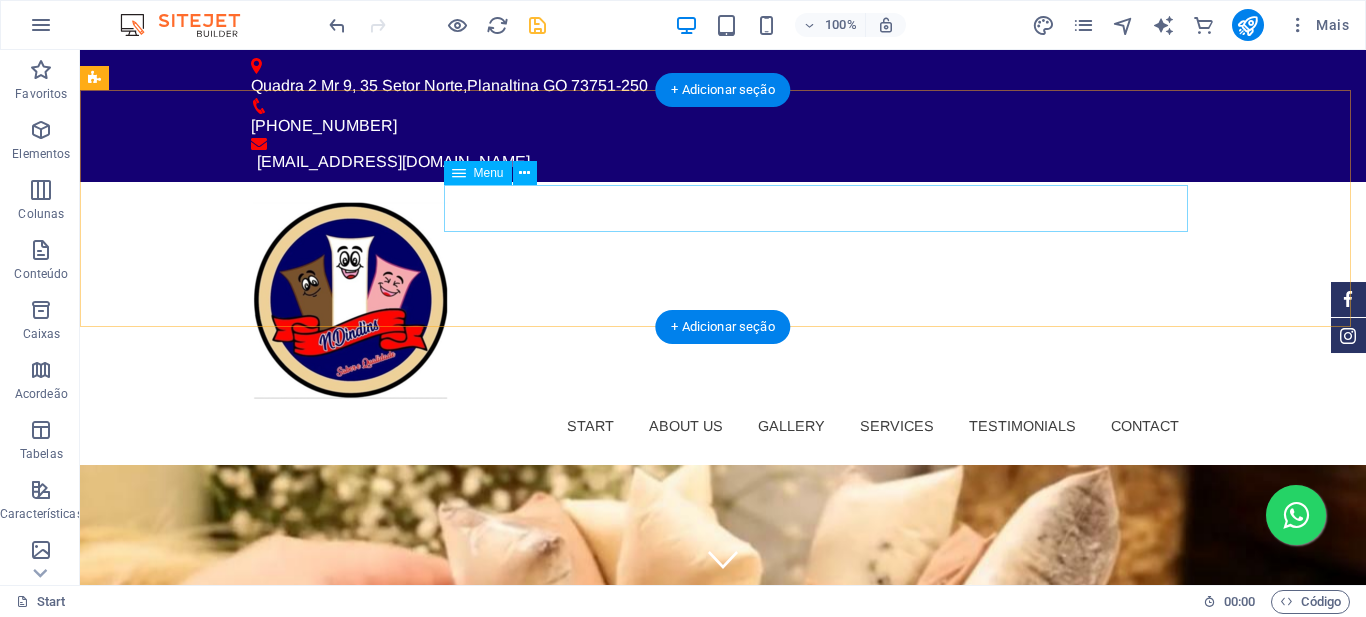 click on "Start About us Gallery Services Testimonials Contact" at bounding box center (723, 426) 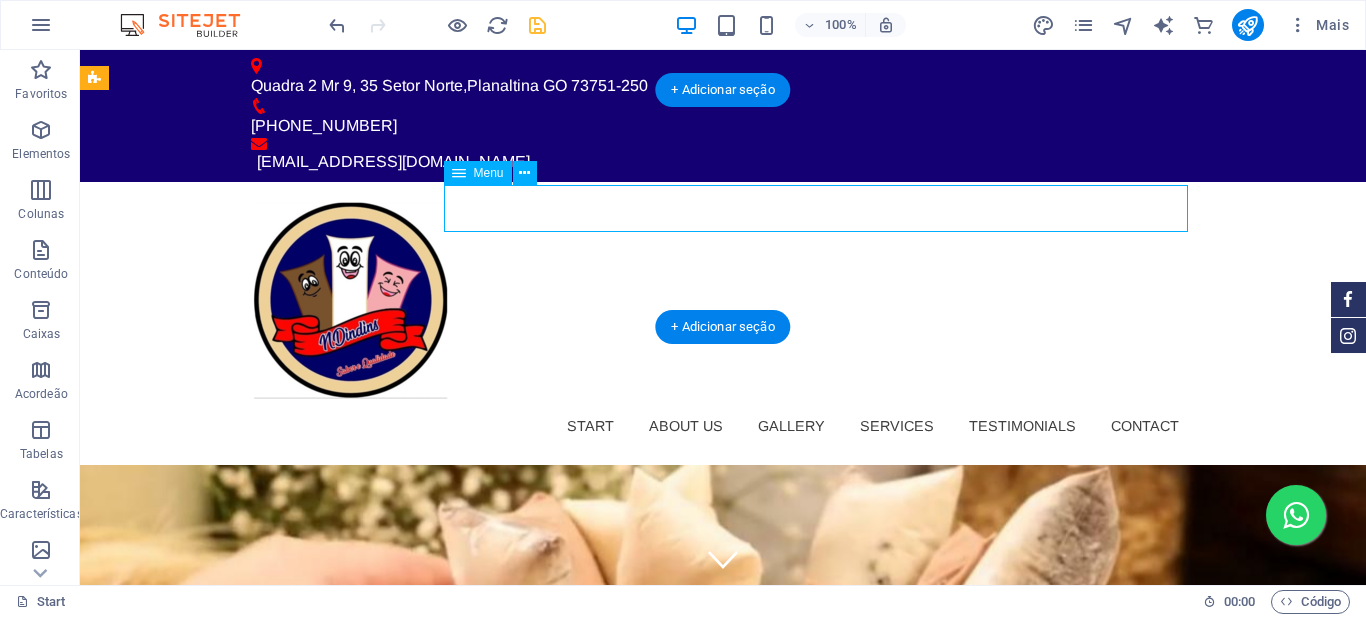 click on "Start About us Gallery Services Testimonials Contact" at bounding box center (723, 426) 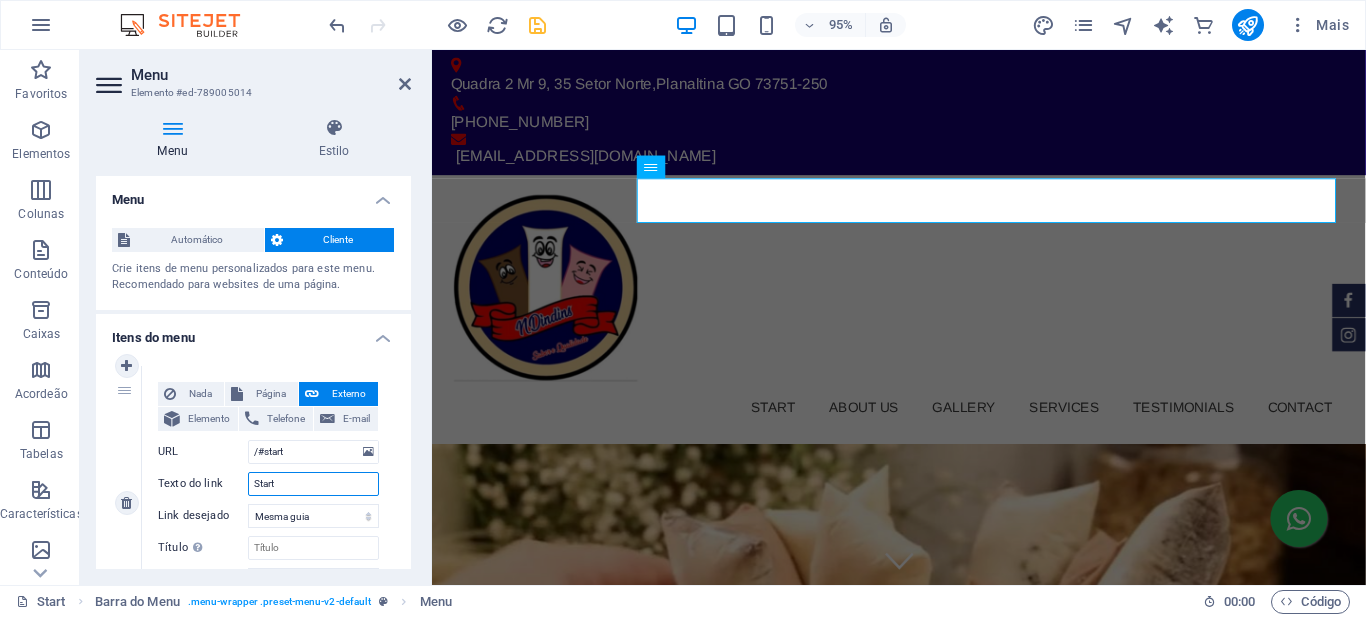click on "Start" at bounding box center (313, 484) 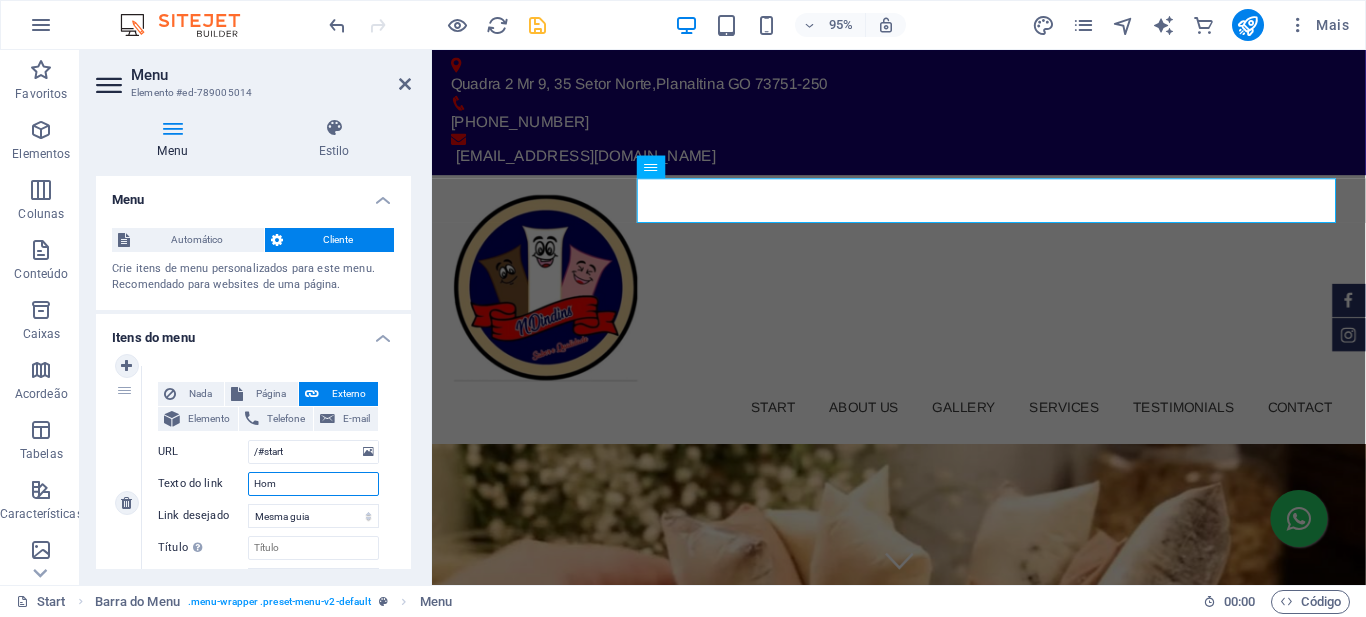 type on "Home" 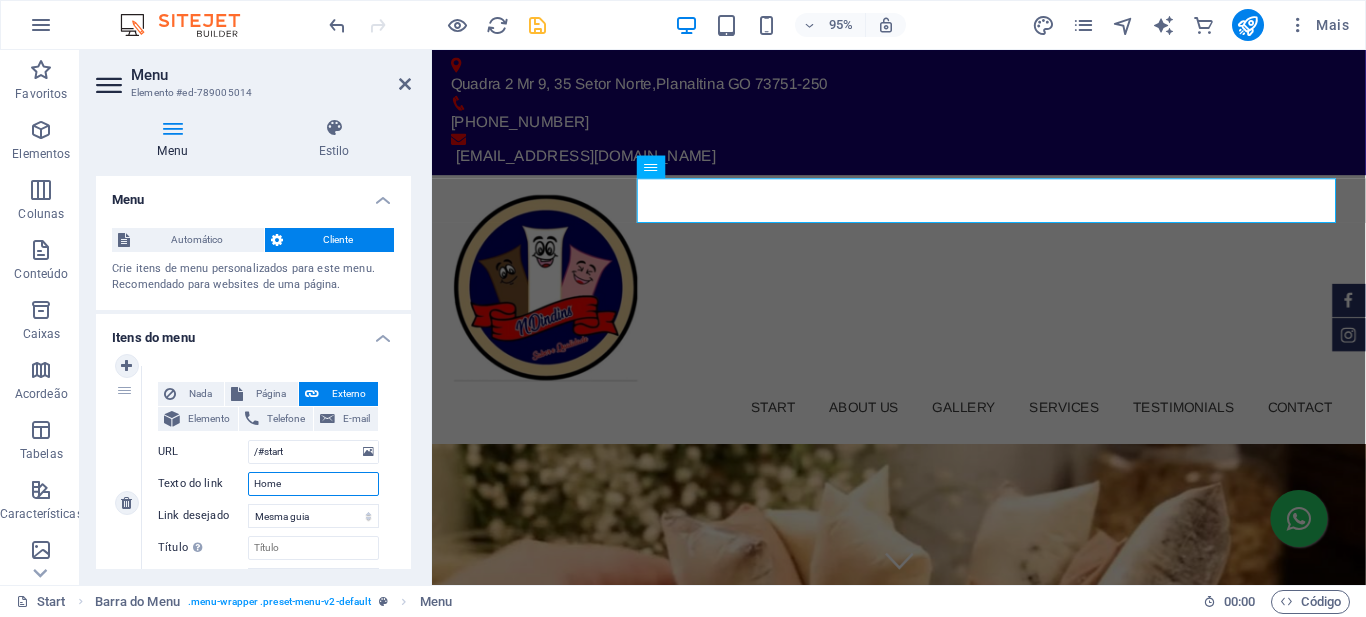 select 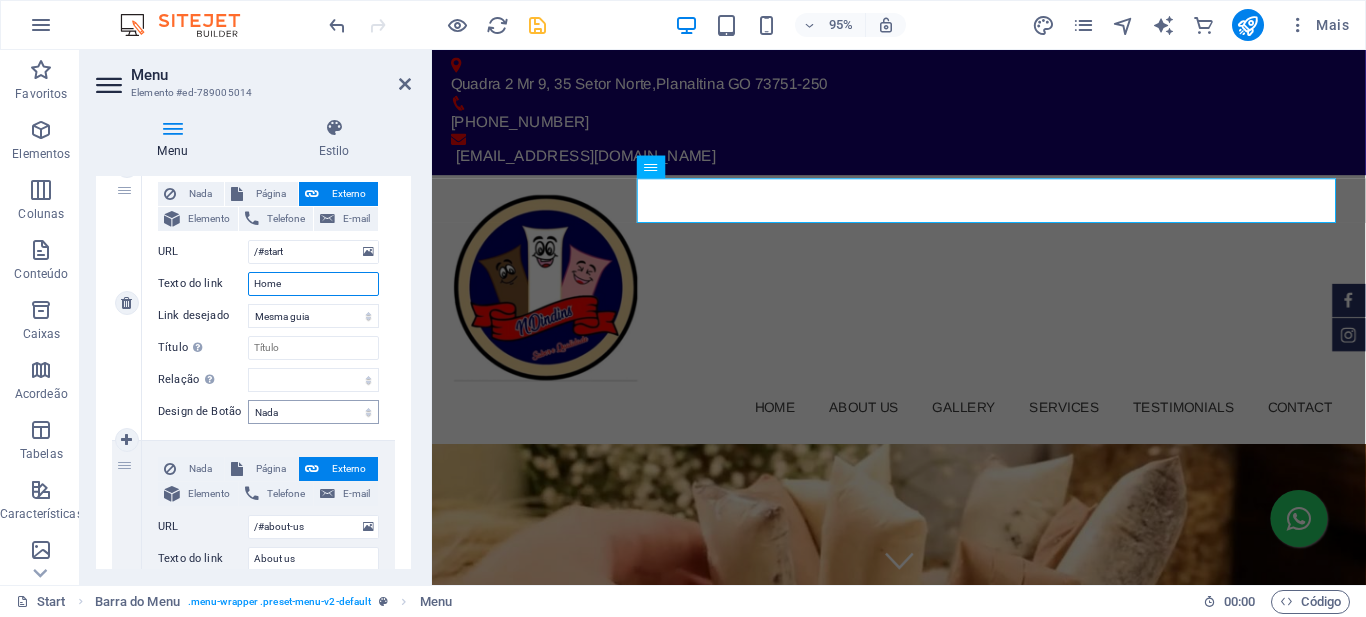 scroll, scrollTop: 300, scrollLeft: 0, axis: vertical 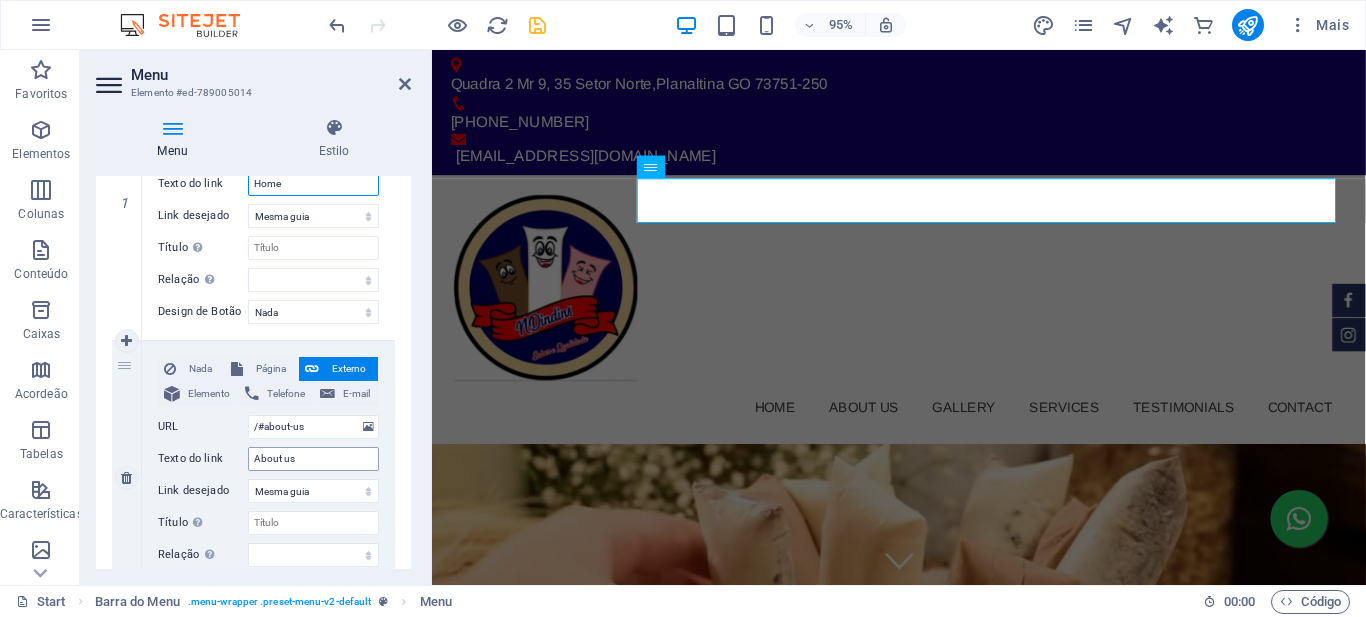 type on "Home" 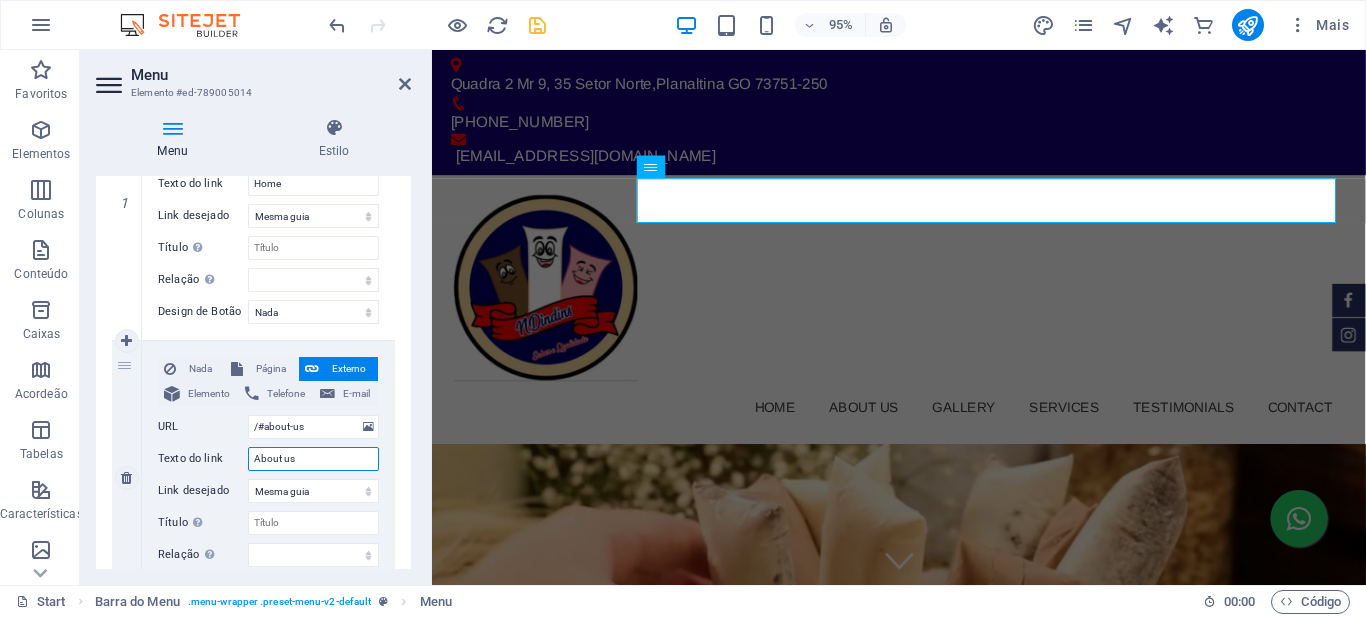 click on "About us" at bounding box center (313, 459) 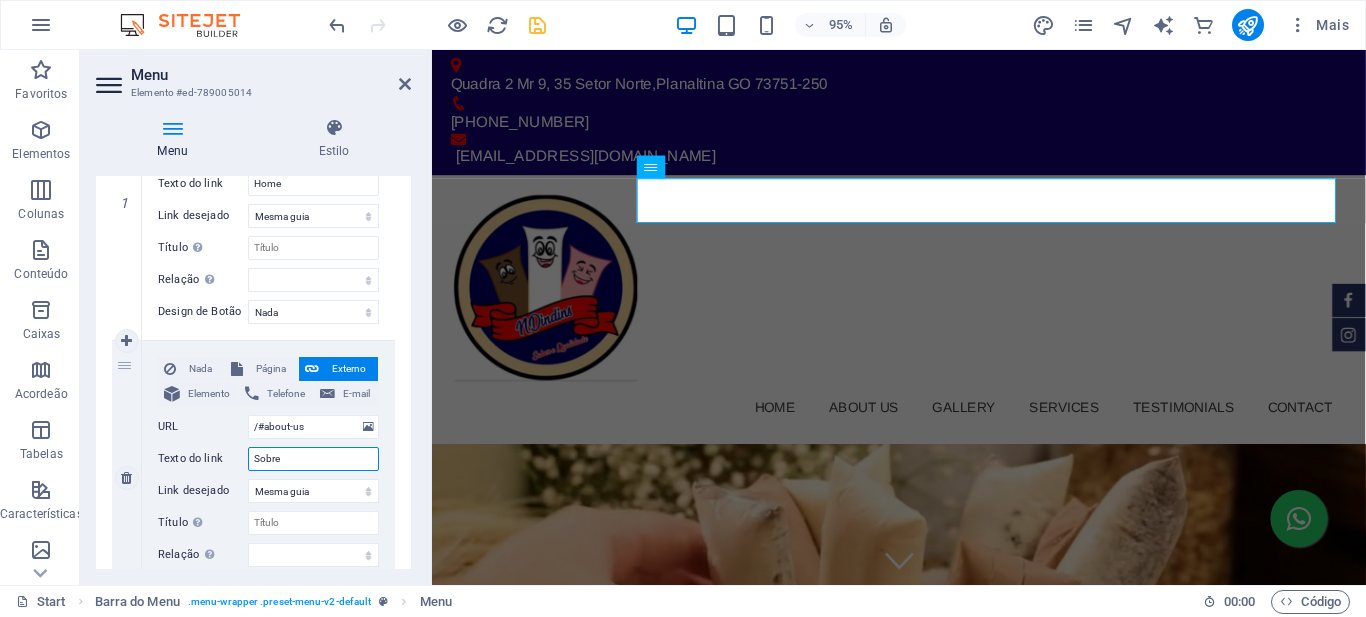 type on "Sobre" 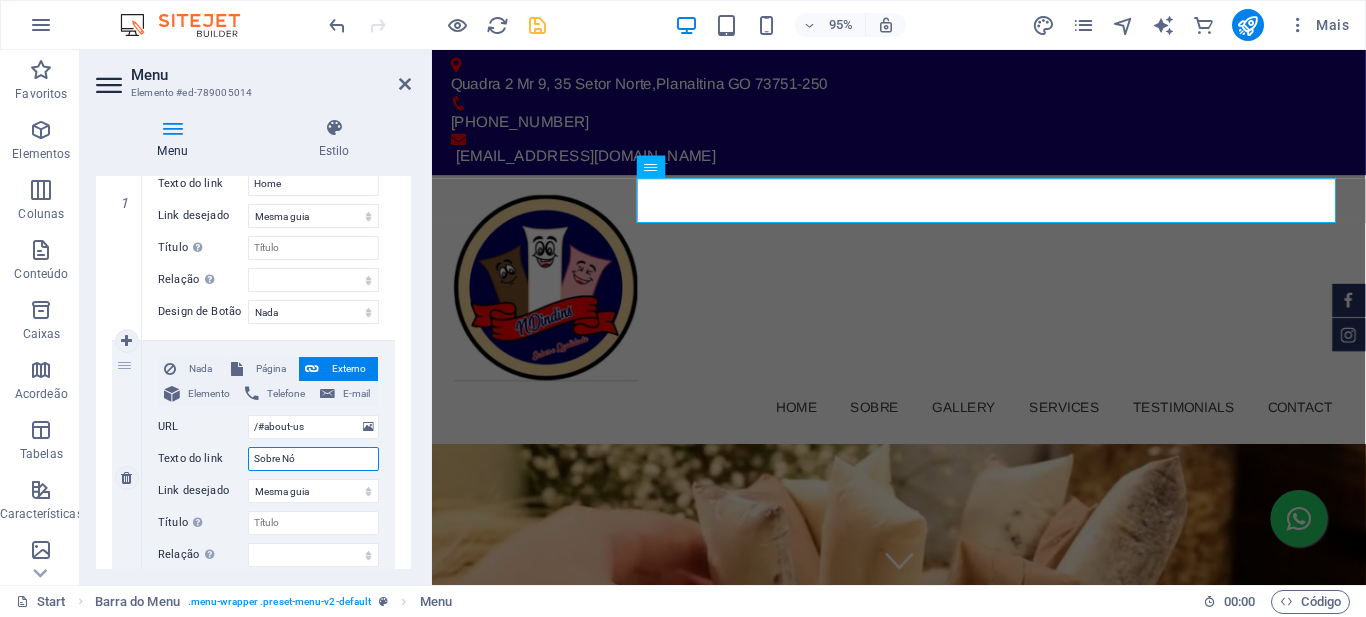 type on "Sobre Nós" 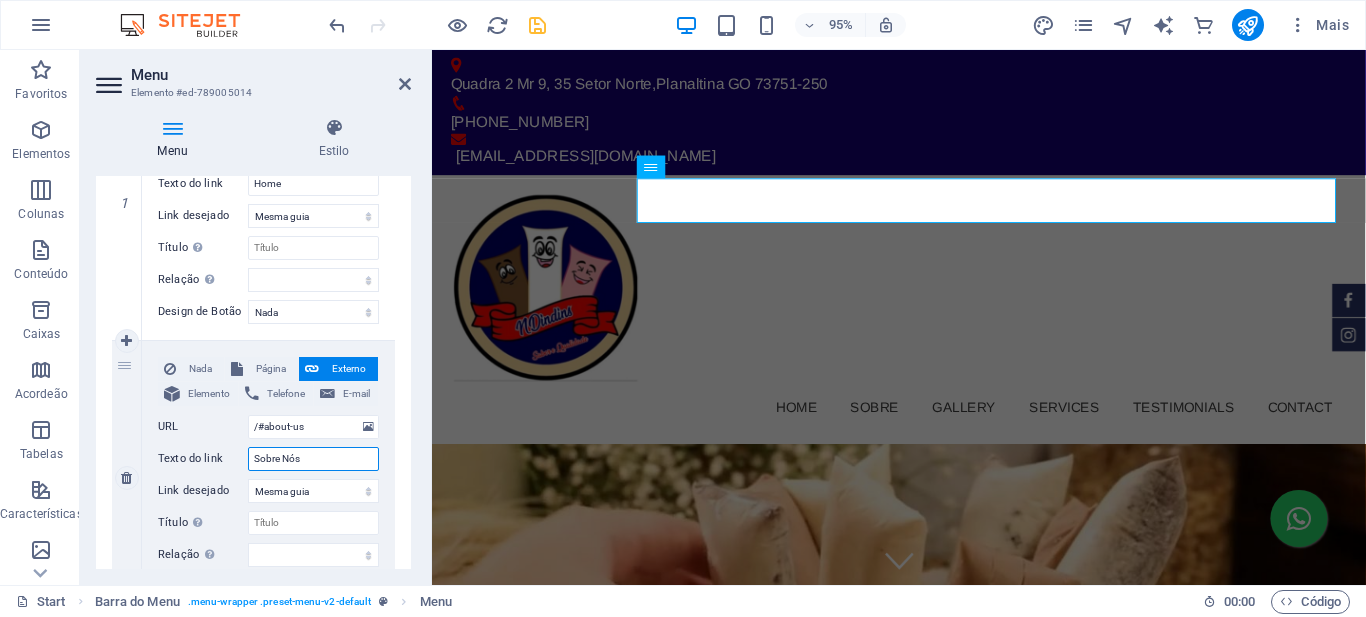 select 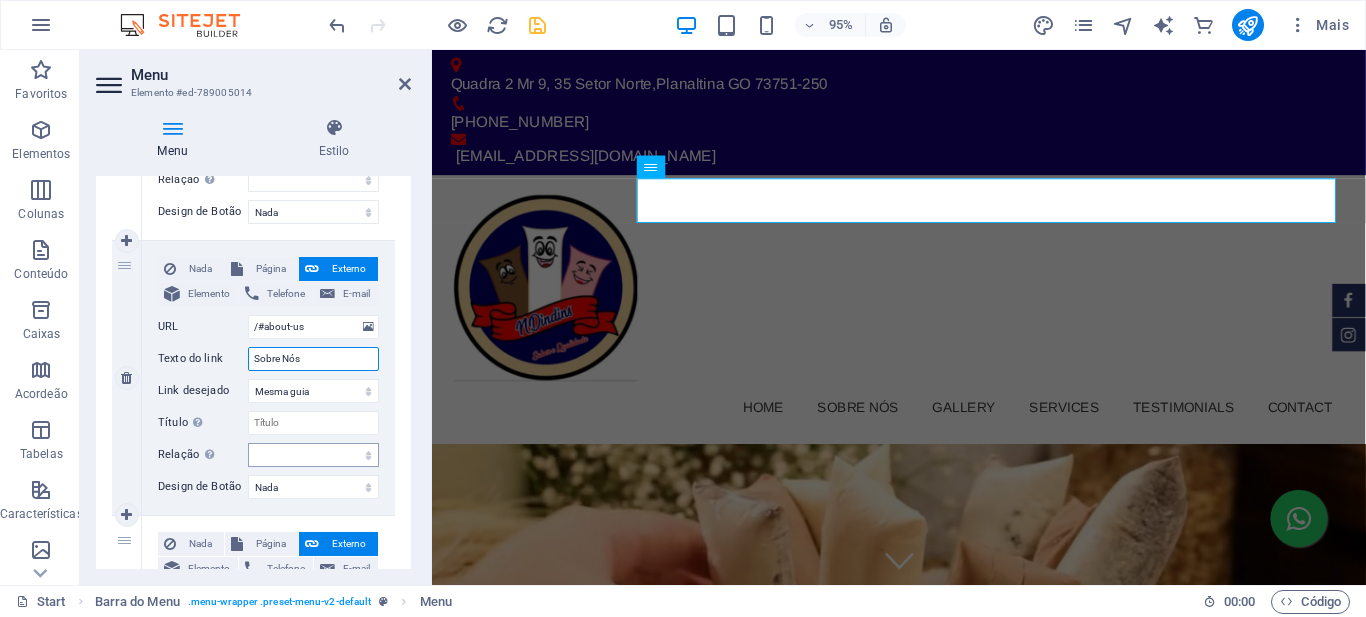 scroll, scrollTop: 500, scrollLeft: 0, axis: vertical 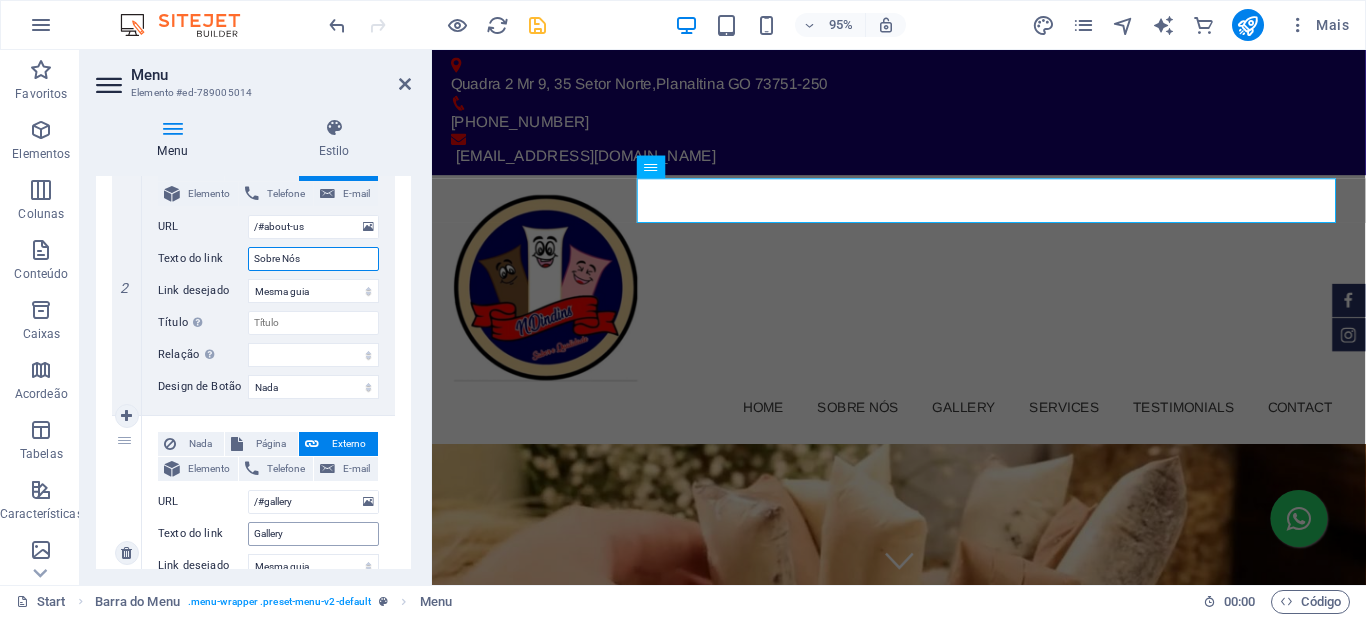 type on "Sobre Nós" 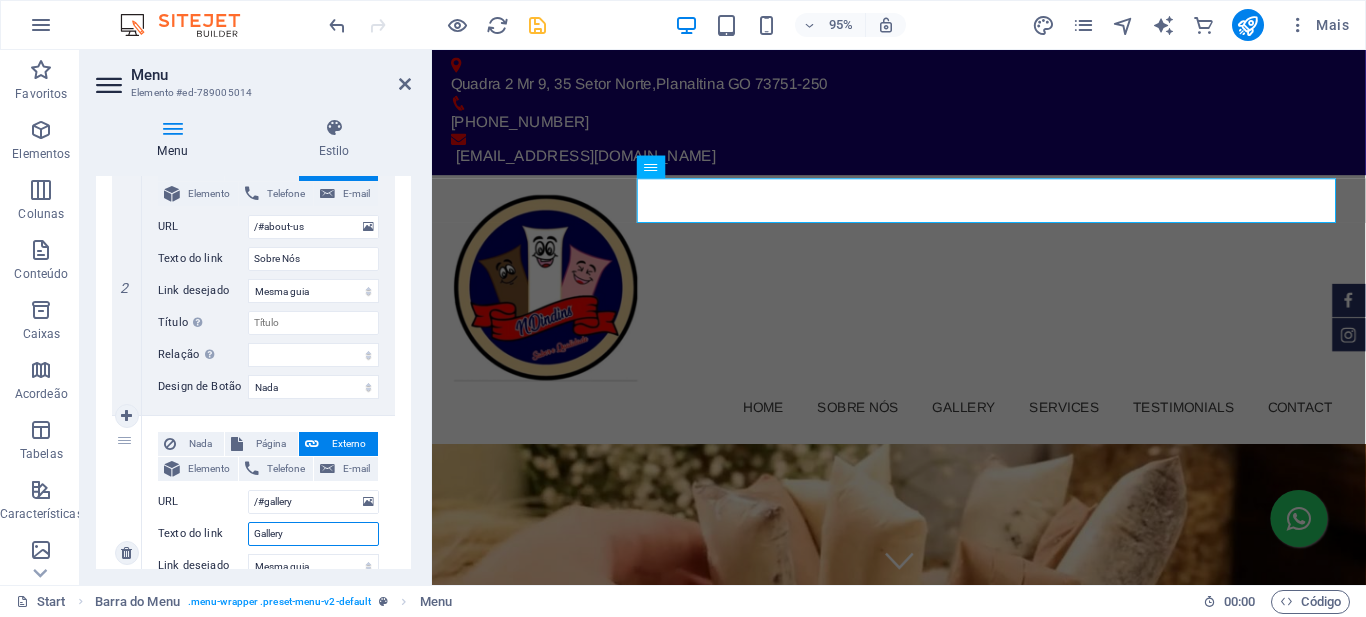 click on "Gallery" at bounding box center [313, 534] 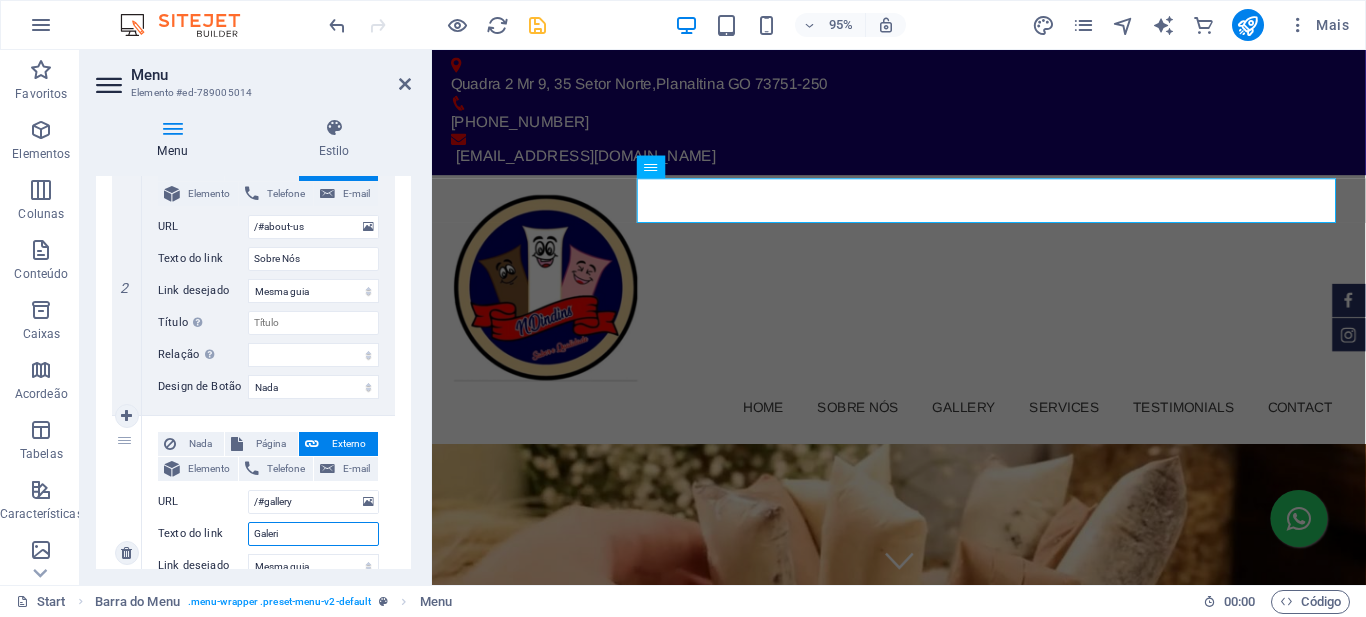 type on "Galeria" 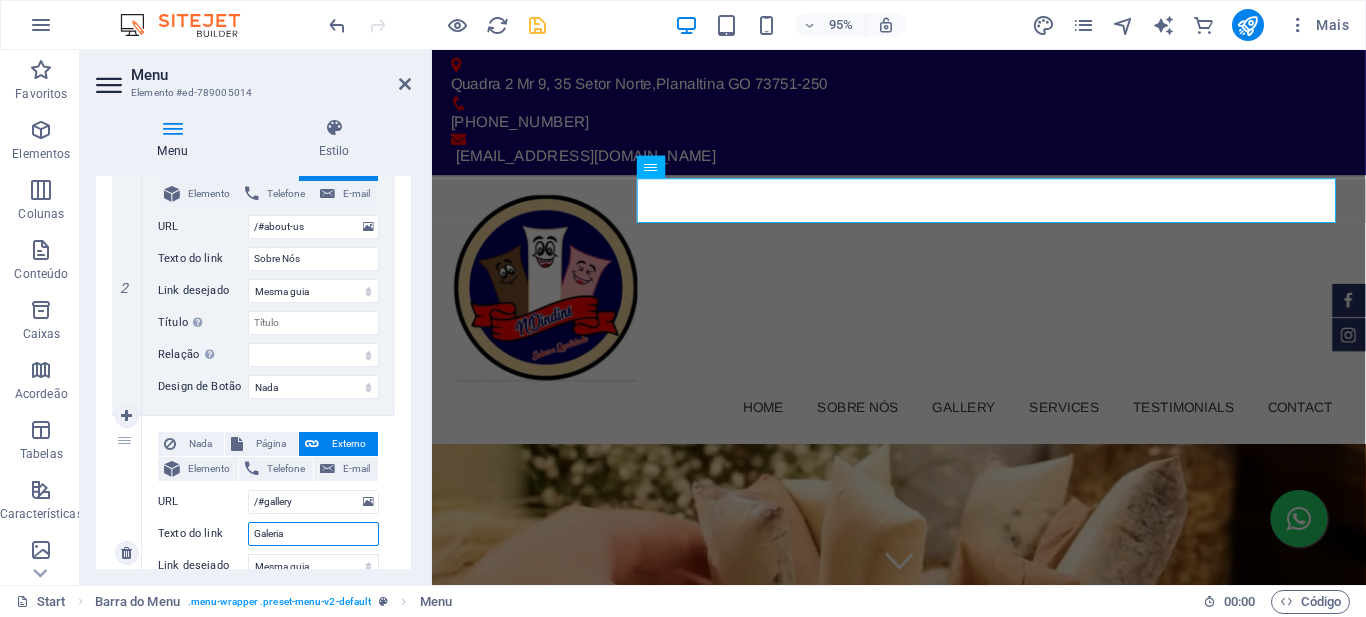 select 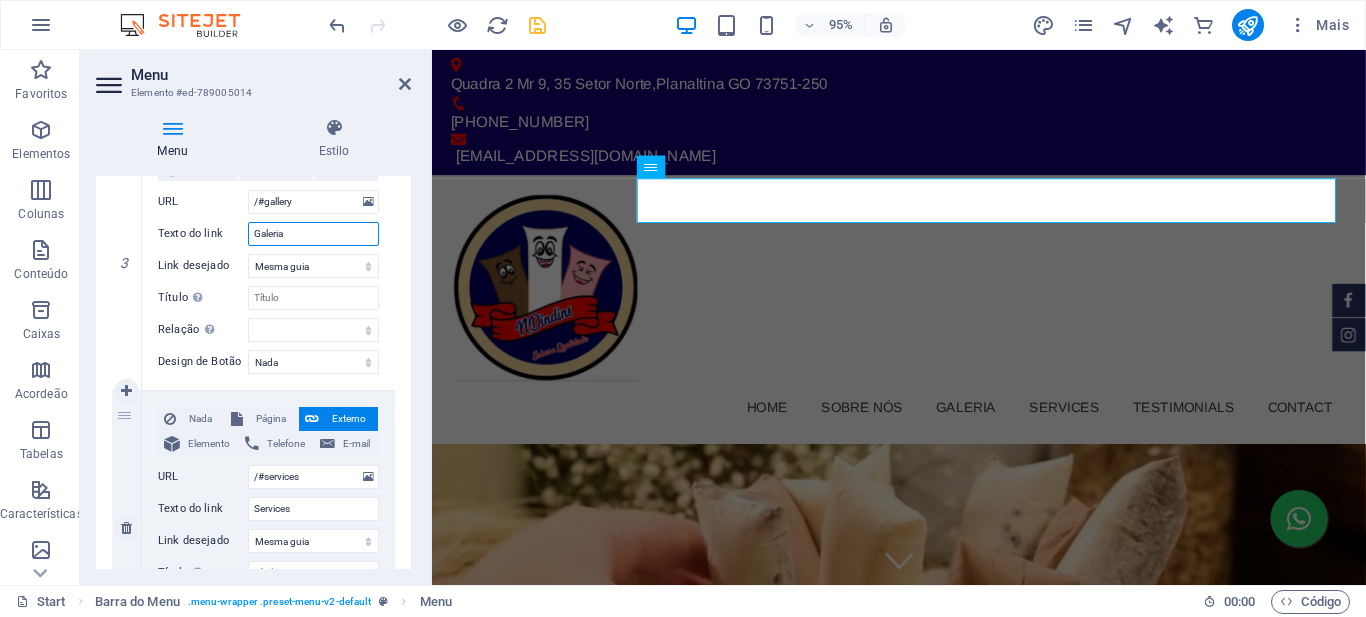 scroll, scrollTop: 900, scrollLeft: 0, axis: vertical 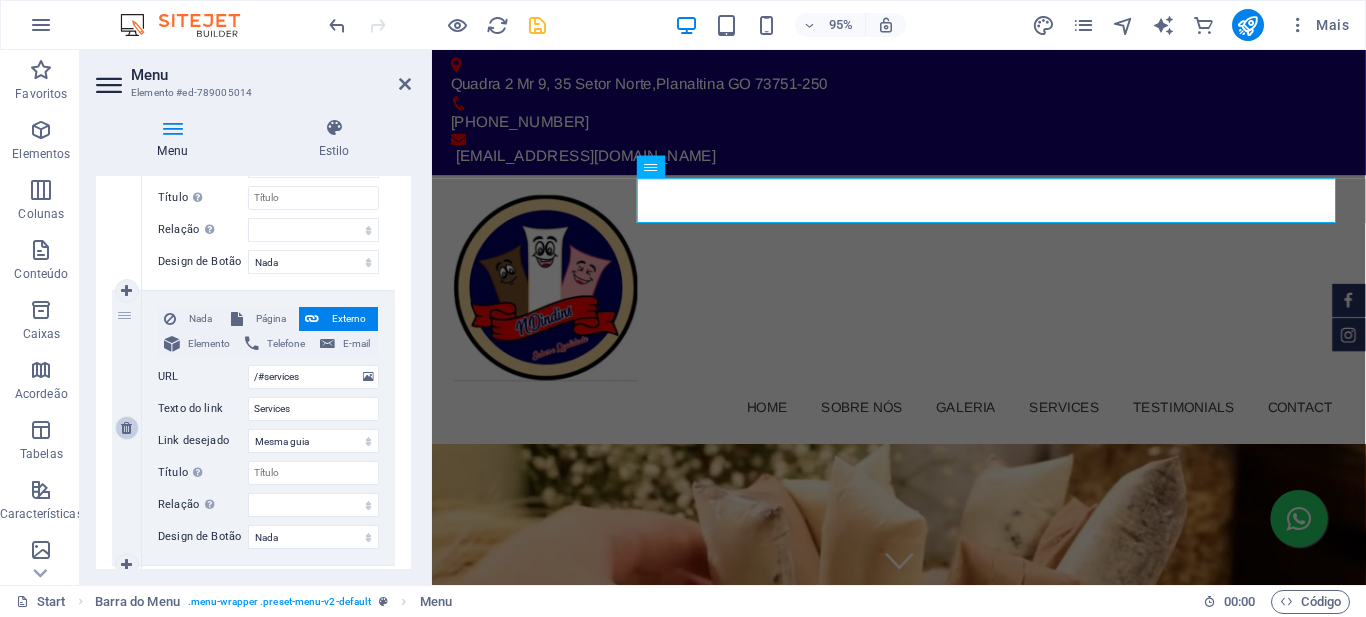 type on "Galeria" 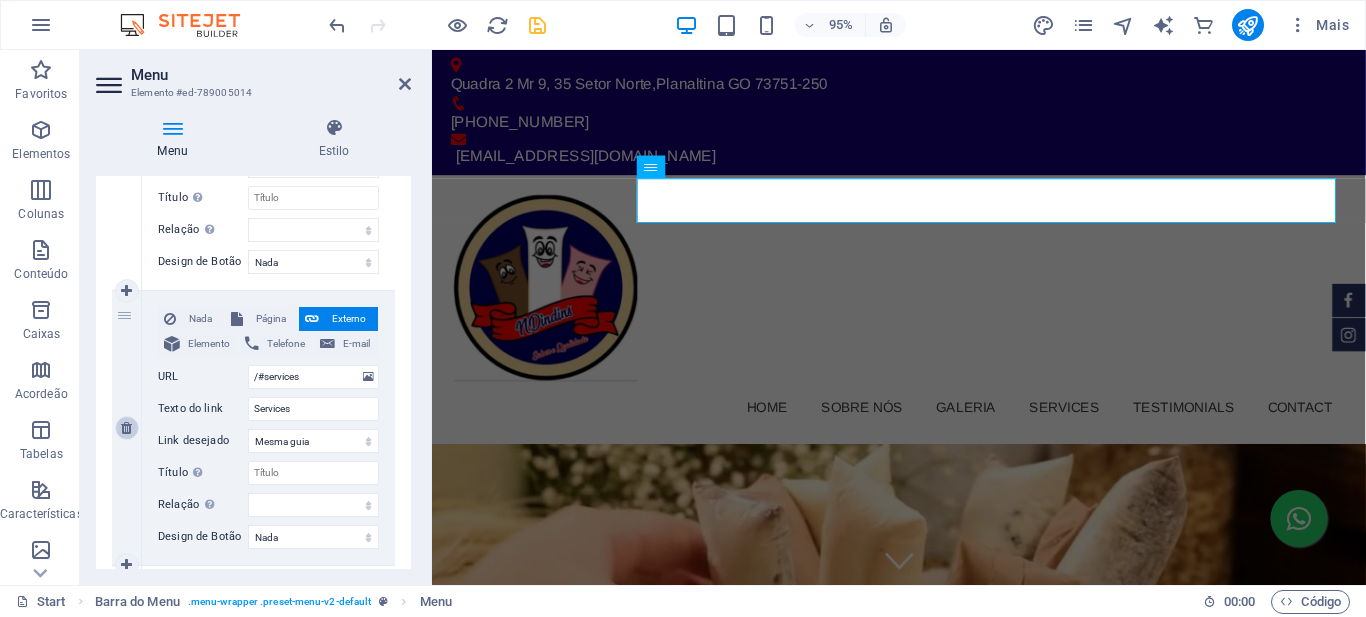 type on "/#testimonials" 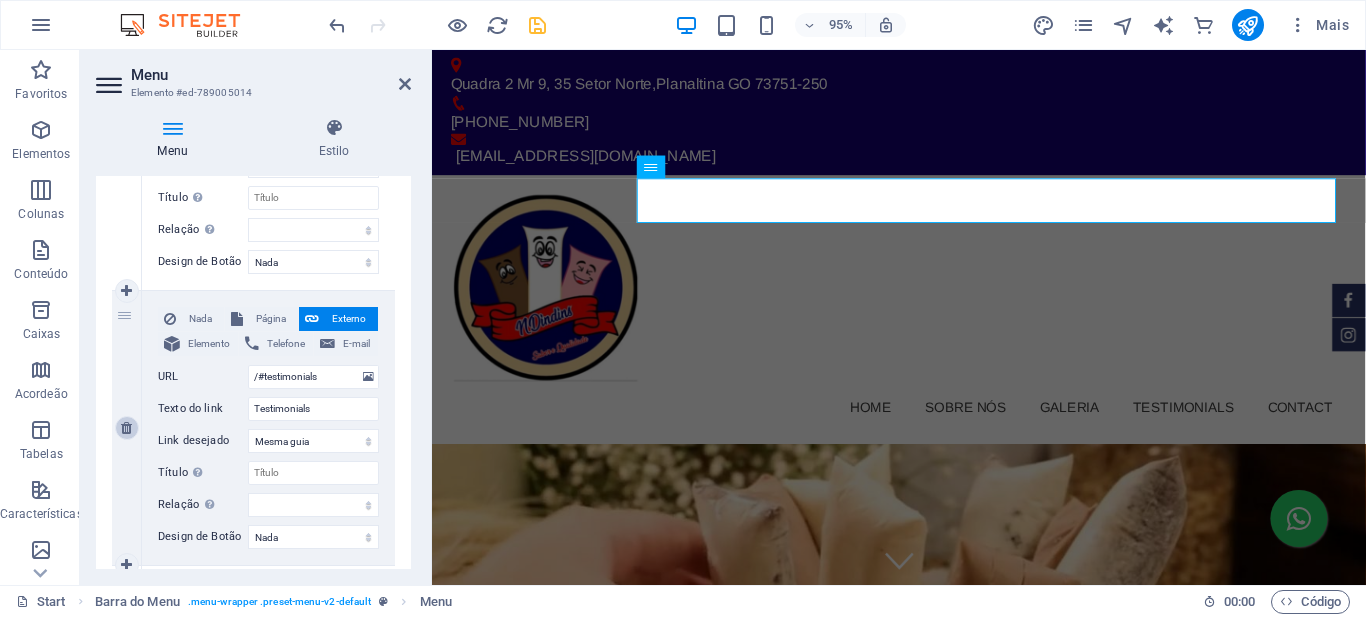 click at bounding box center (126, 428) 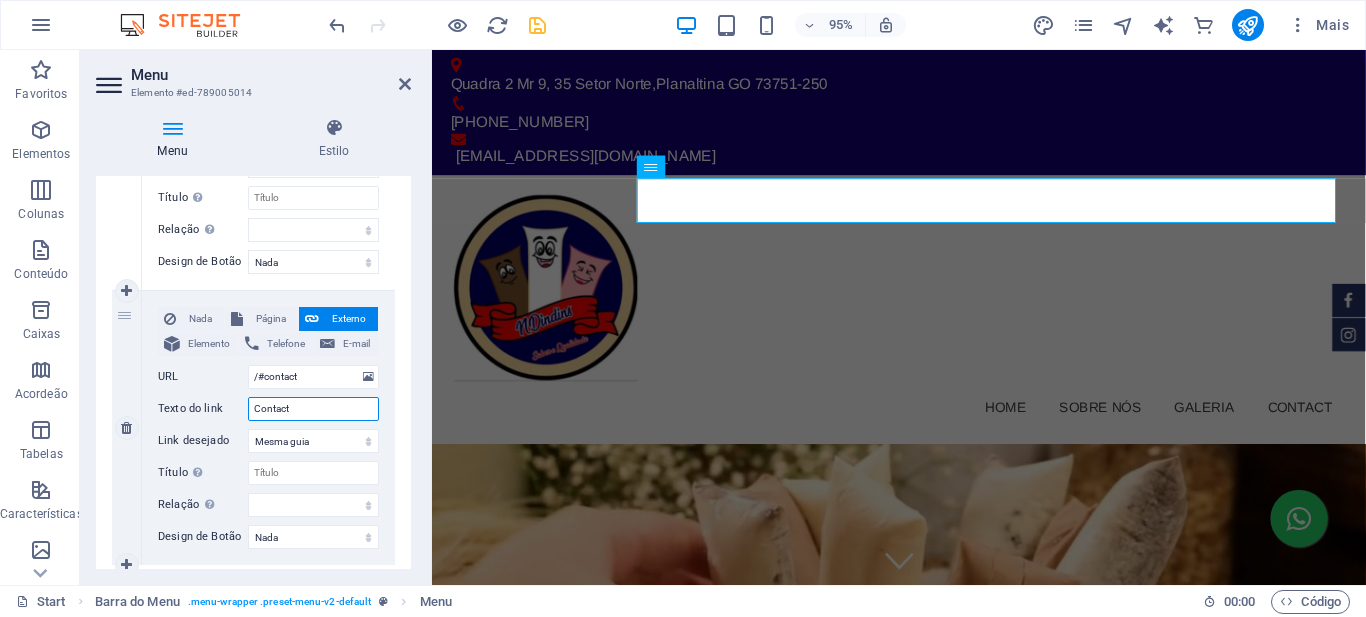 click on "Contact" at bounding box center (313, 409) 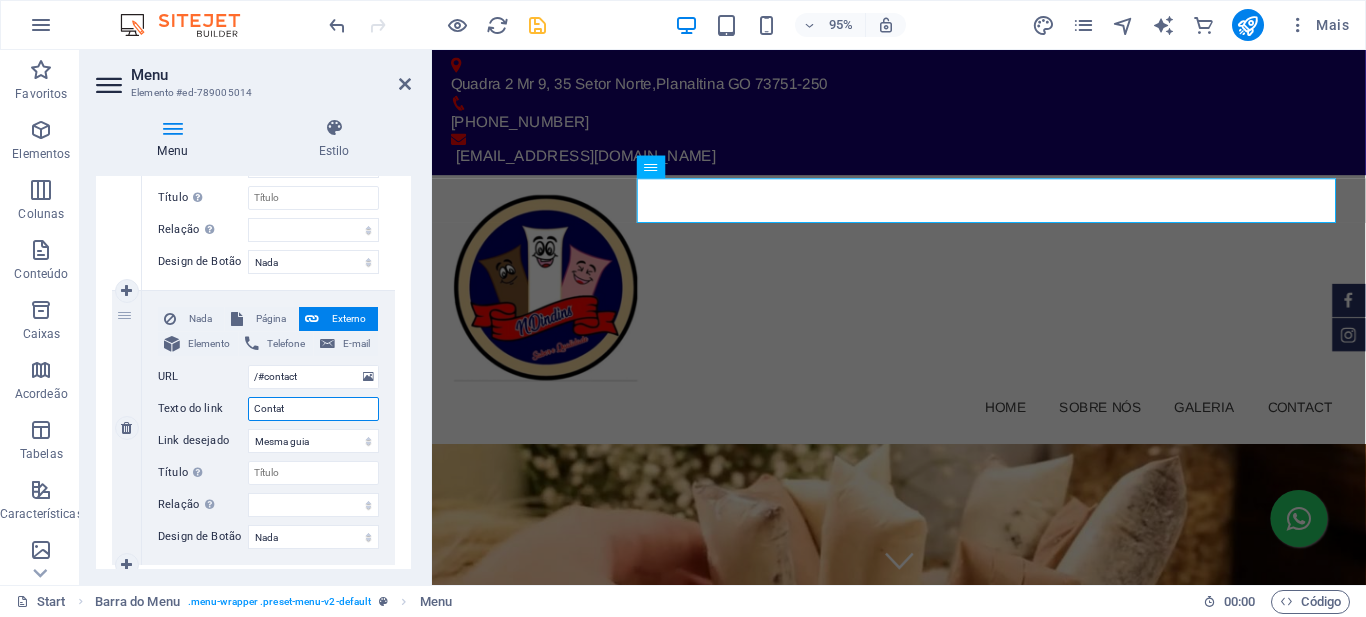 type on "Contato" 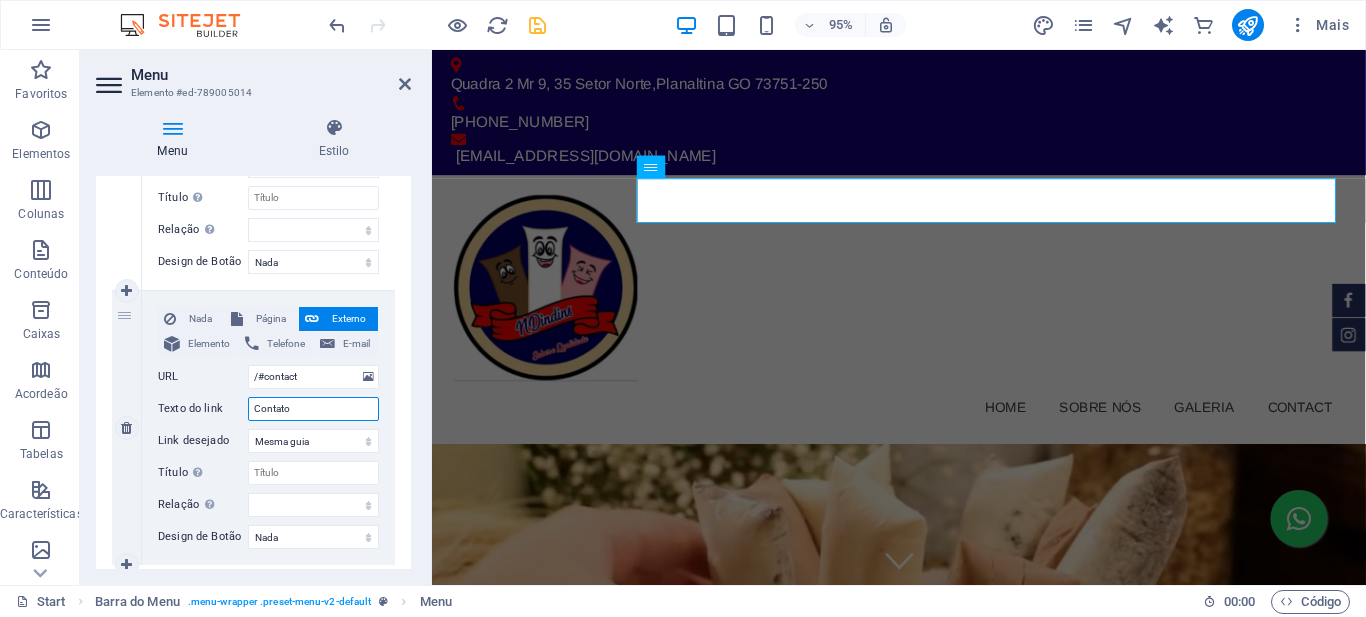 select 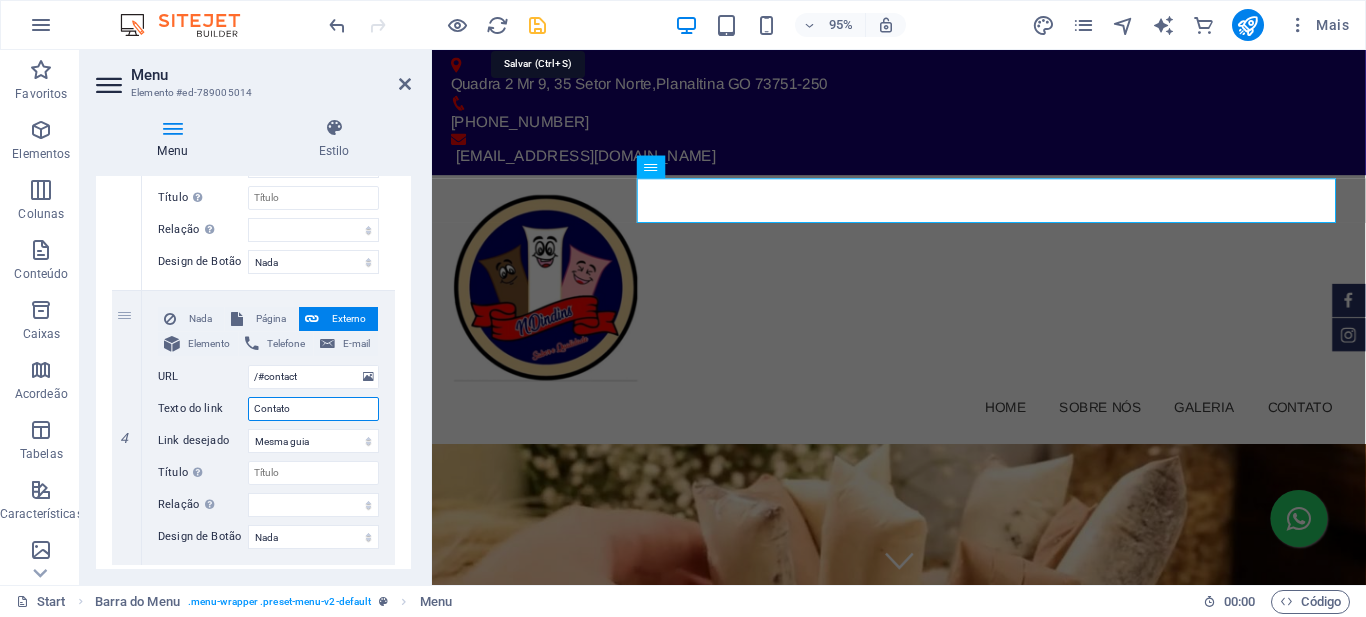 type on "Contato" 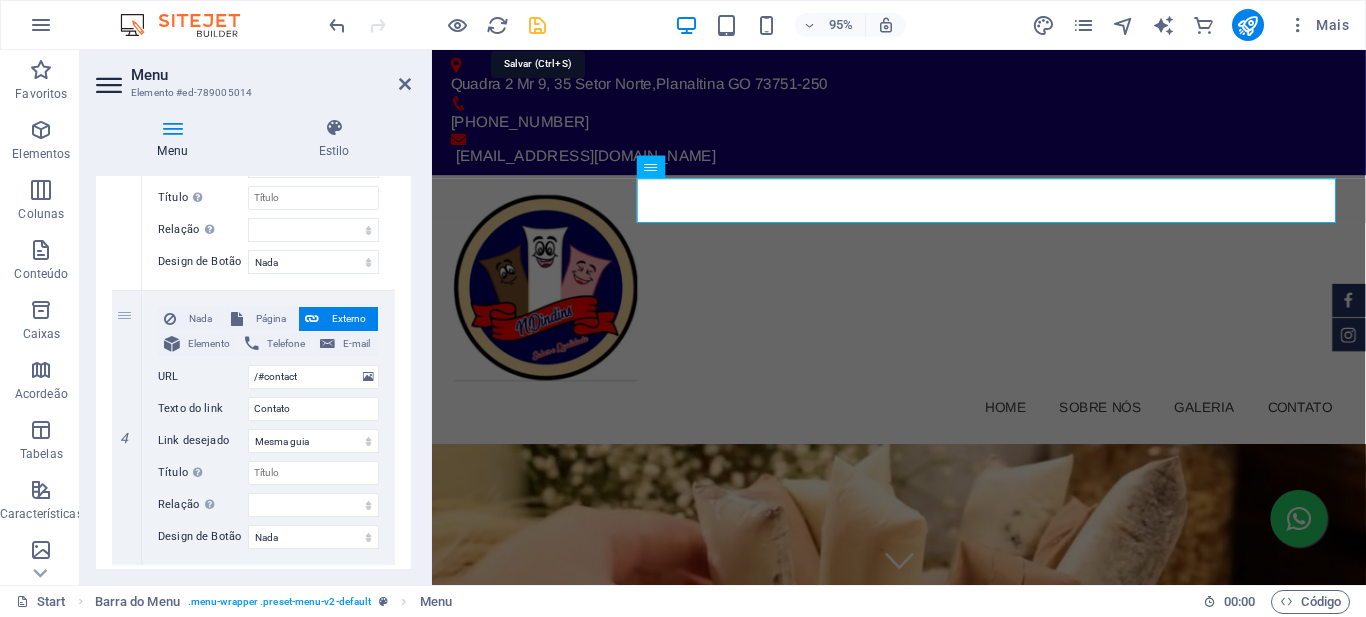click at bounding box center [537, 25] 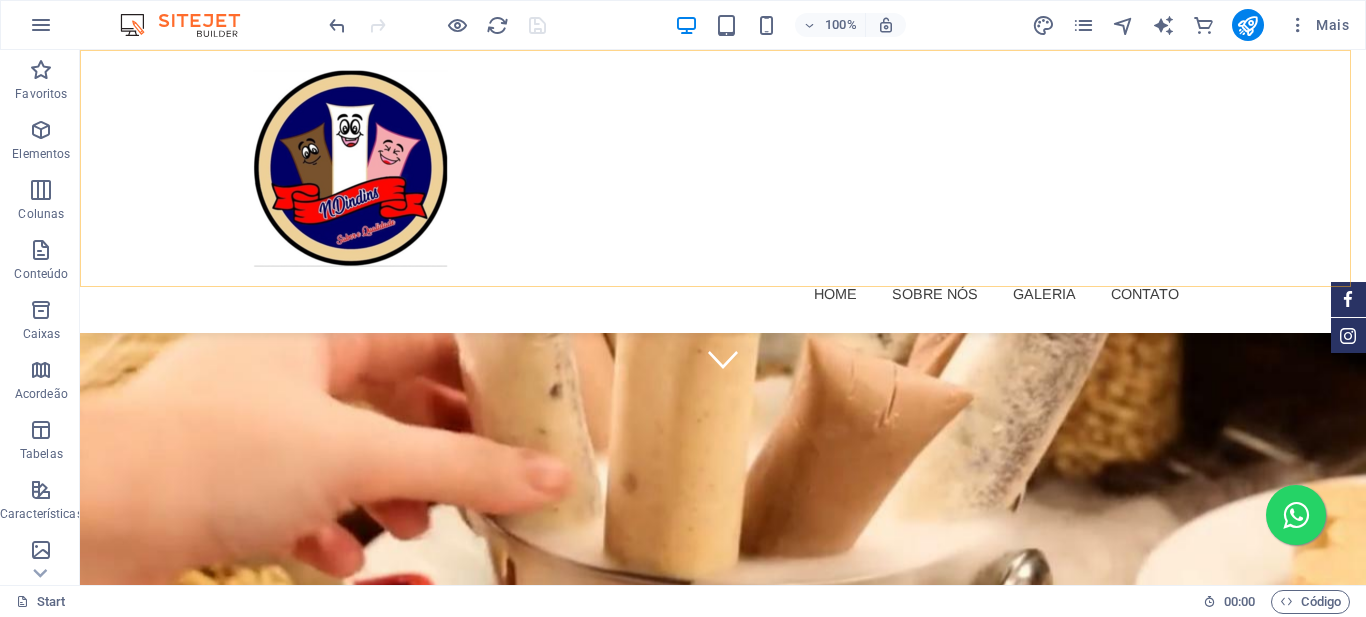 scroll, scrollTop: 100, scrollLeft: 0, axis: vertical 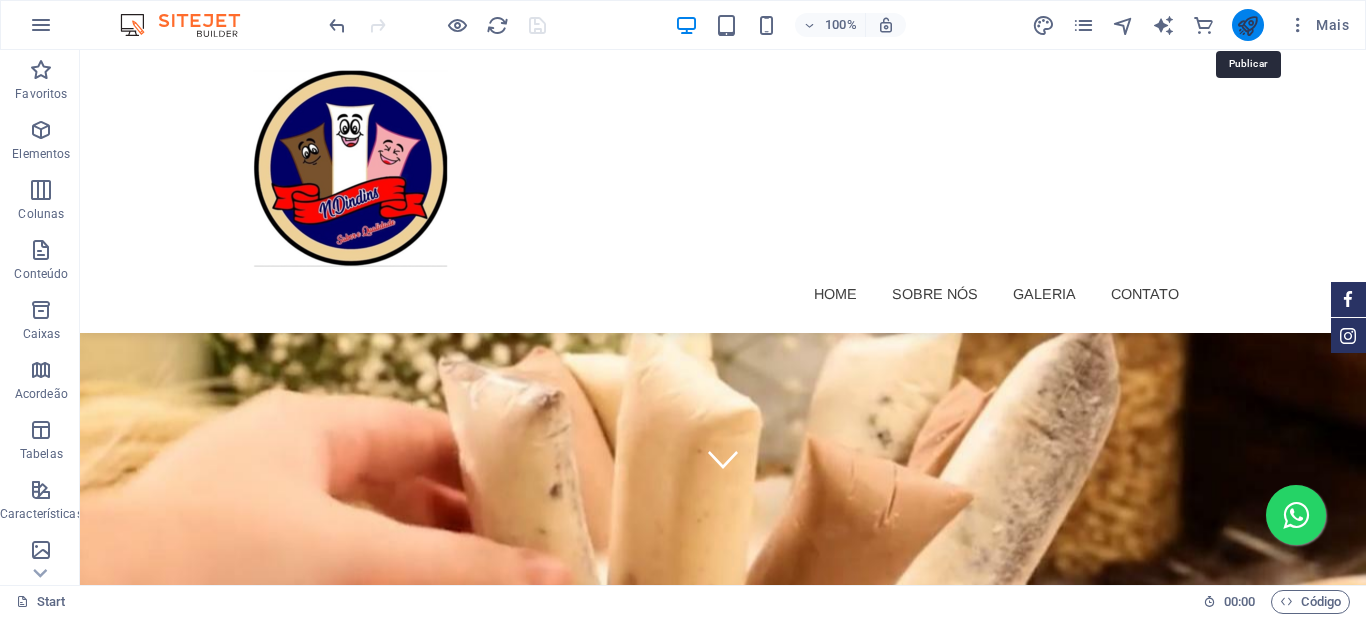 click at bounding box center (1247, 25) 